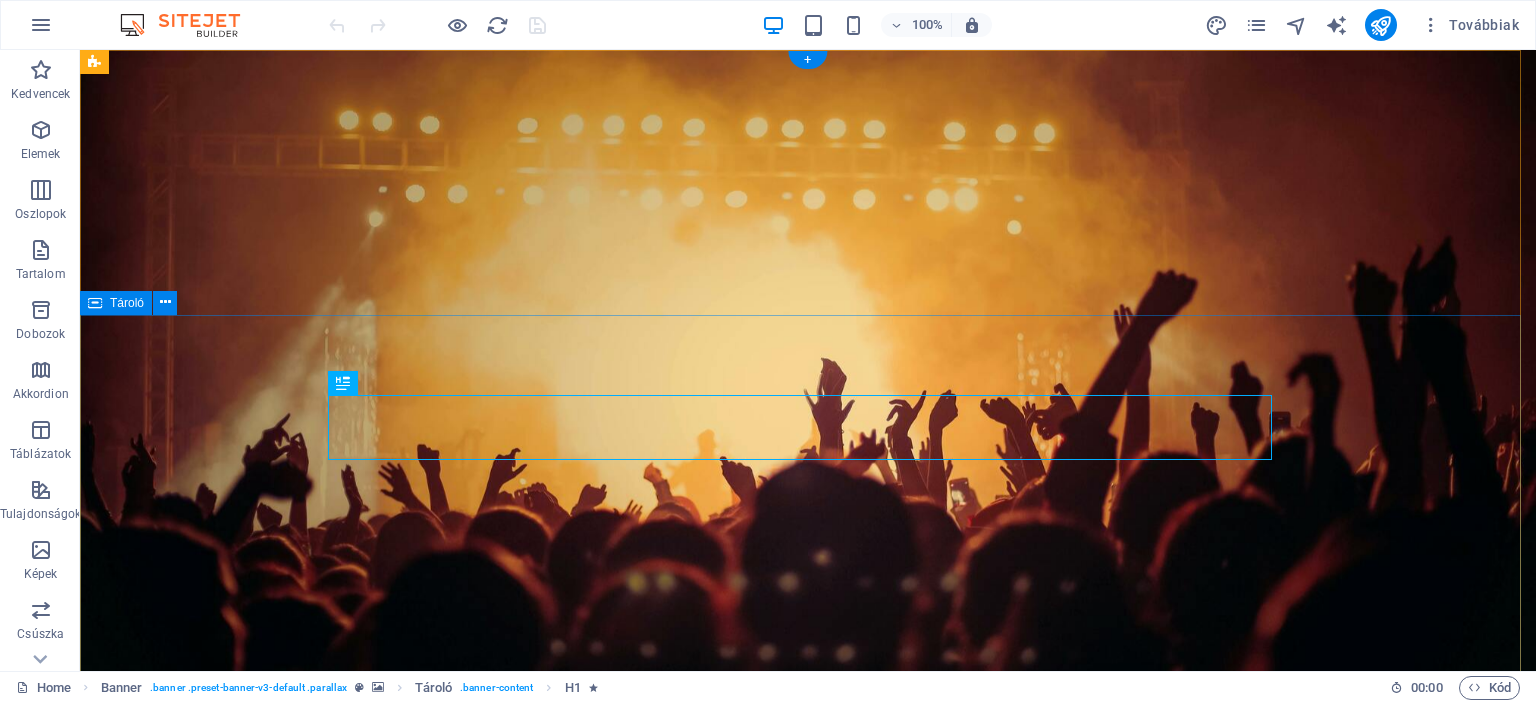 scroll, scrollTop: 0, scrollLeft: 0, axis: both 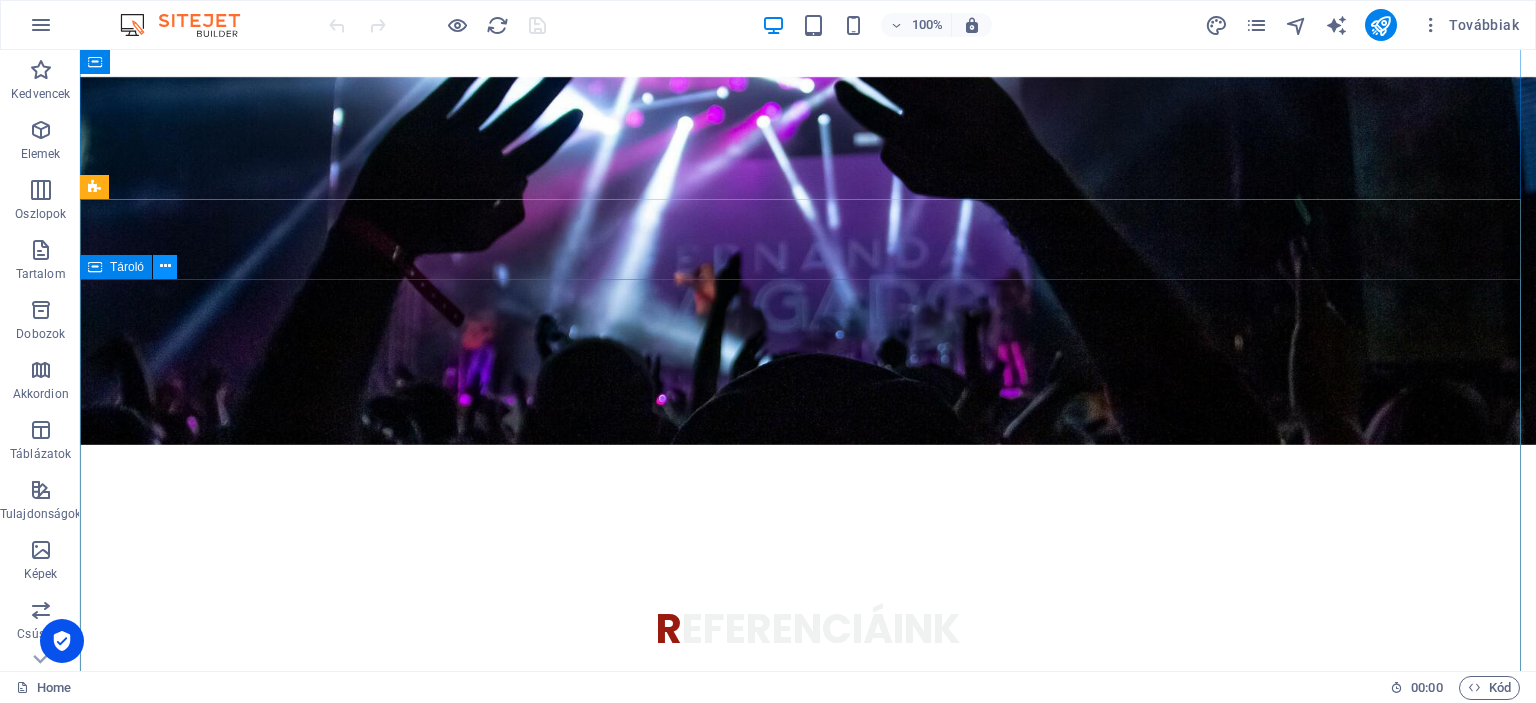 click at bounding box center [165, 266] 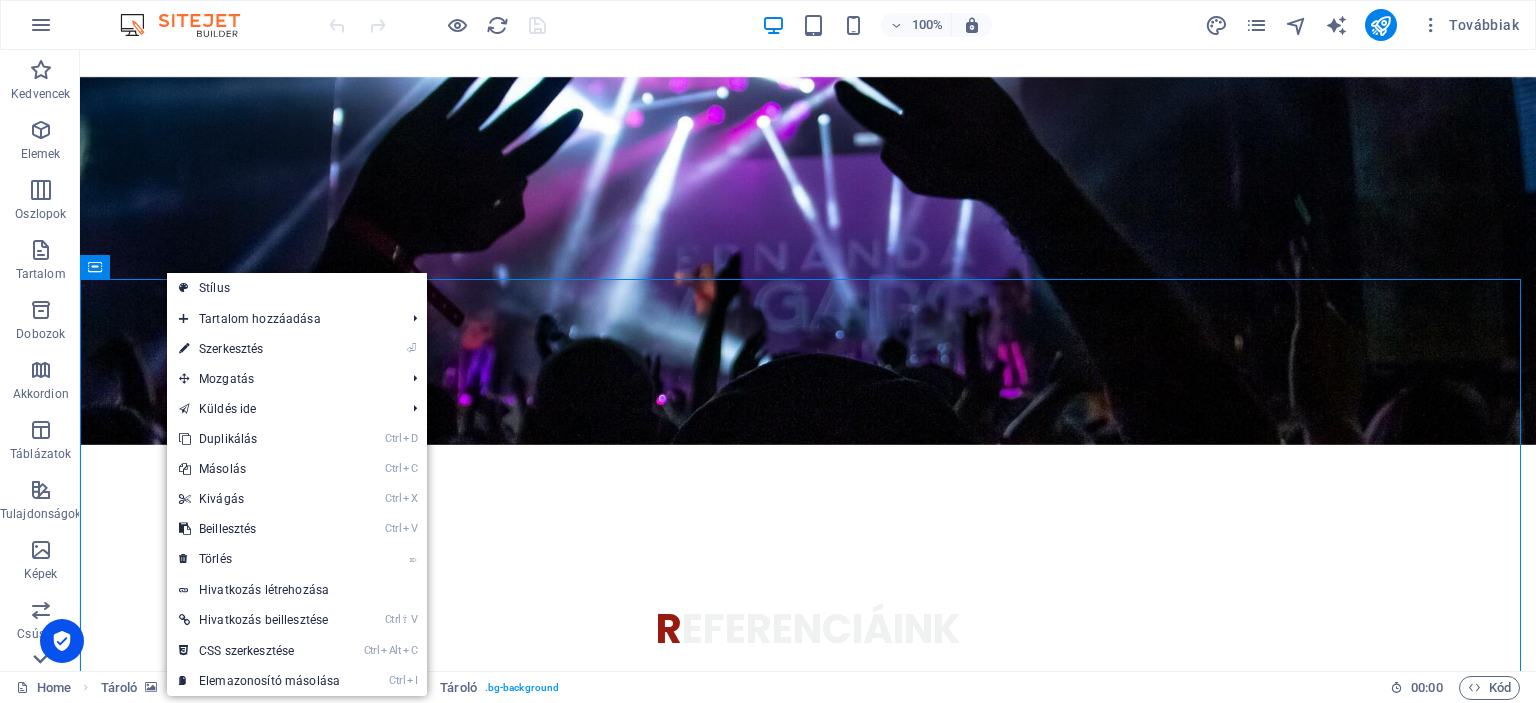 click 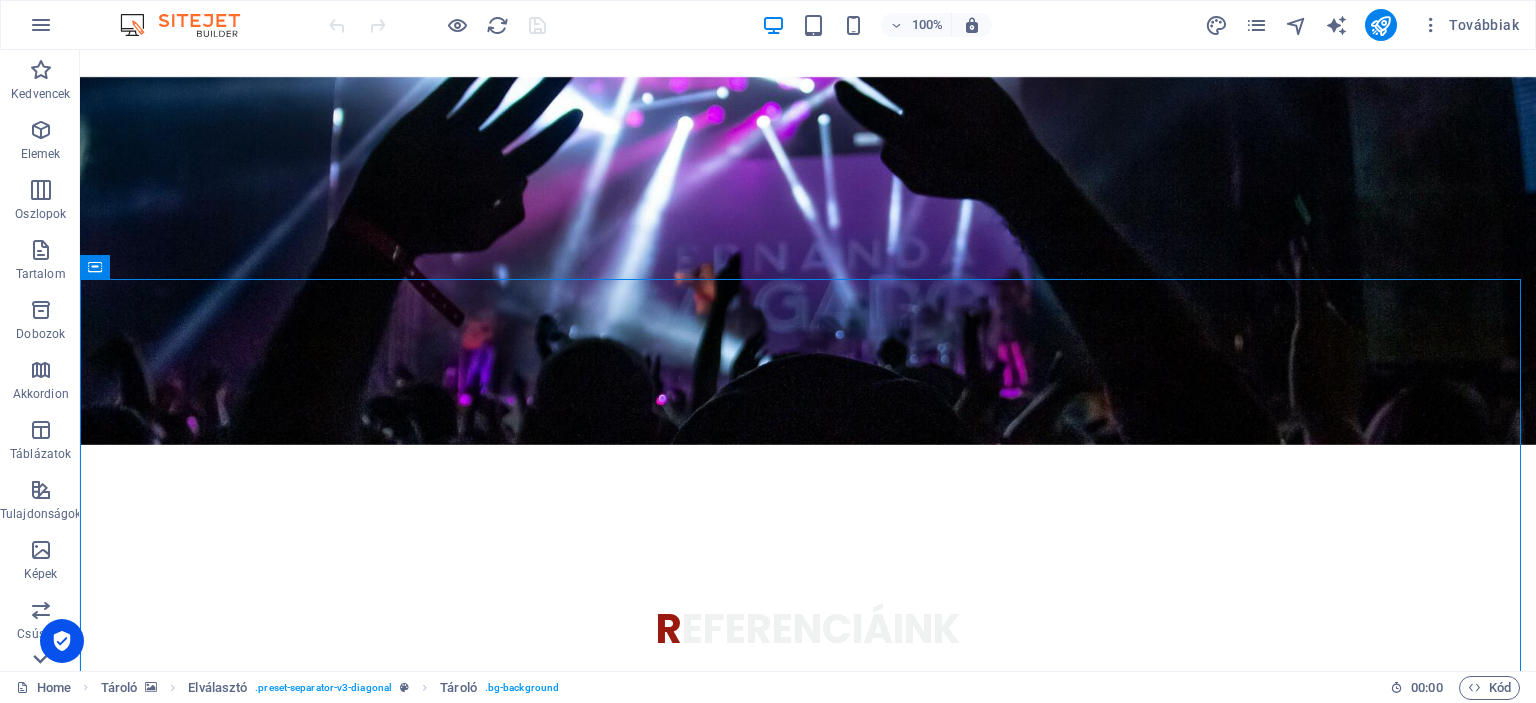 scroll, scrollTop: 278, scrollLeft: 0, axis: vertical 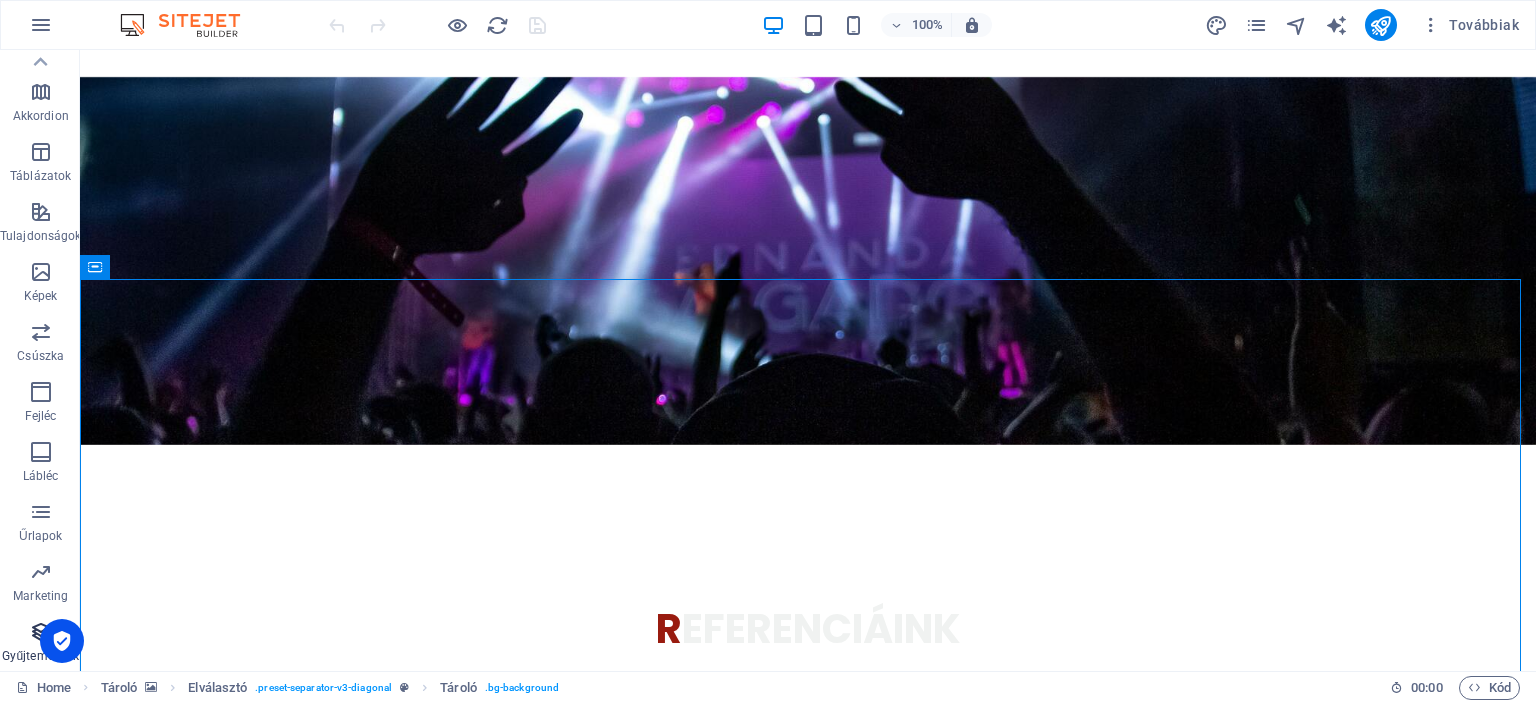 click on "Gyűjtemények" at bounding box center [40, 644] 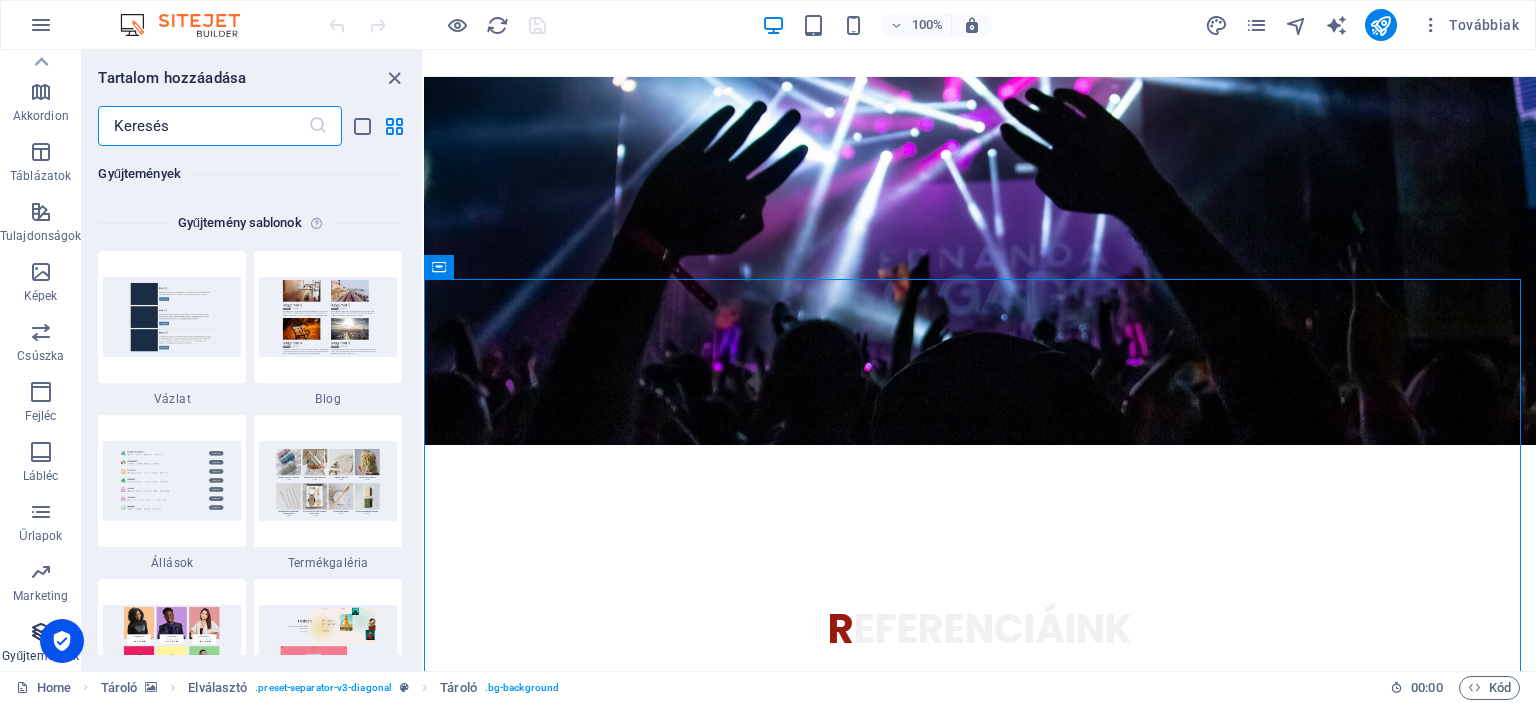 scroll, scrollTop: 18142, scrollLeft: 0, axis: vertical 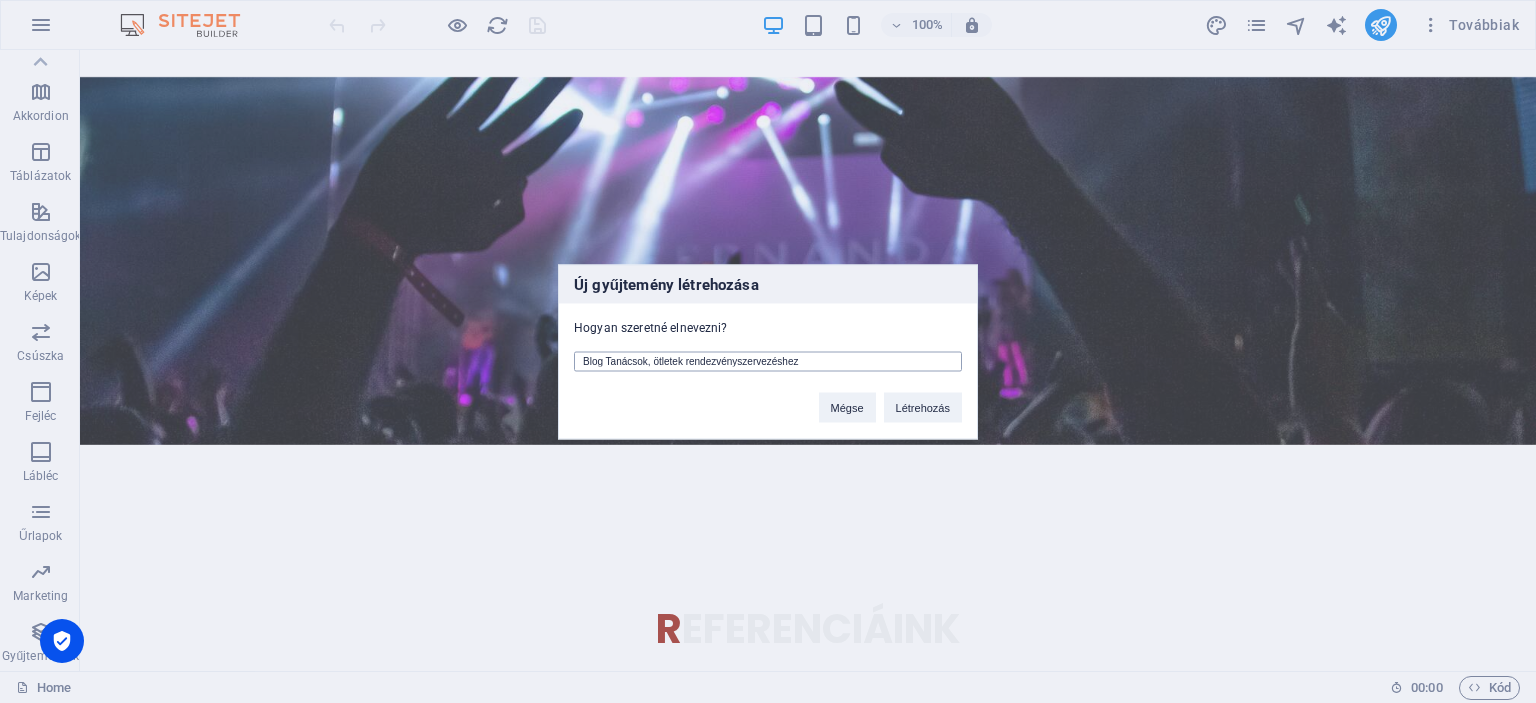 click on "Blog Tanácsok, ötletek rendezvényszervezéshez" at bounding box center [768, 361] 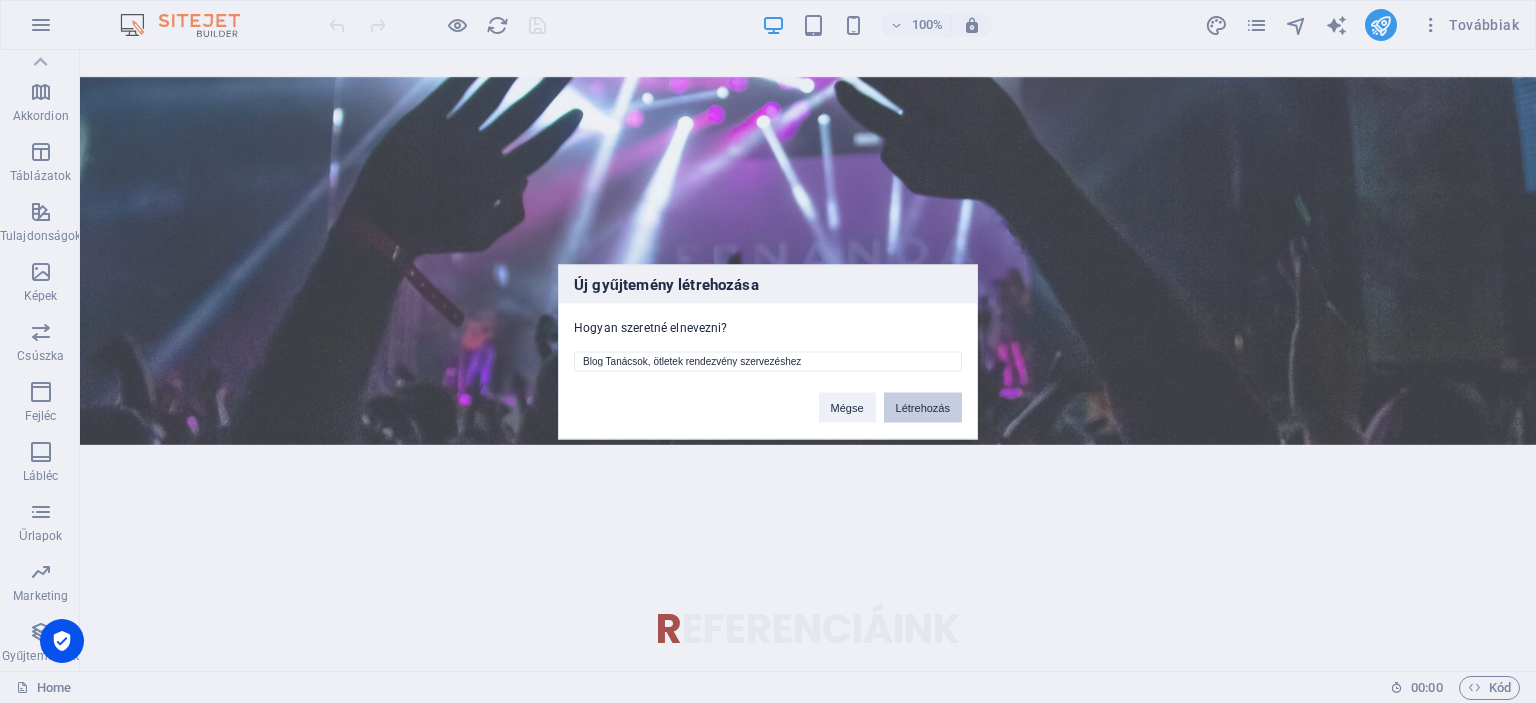 type on "Blog Tanácsok, ötletek rendezvény szervezéshez" 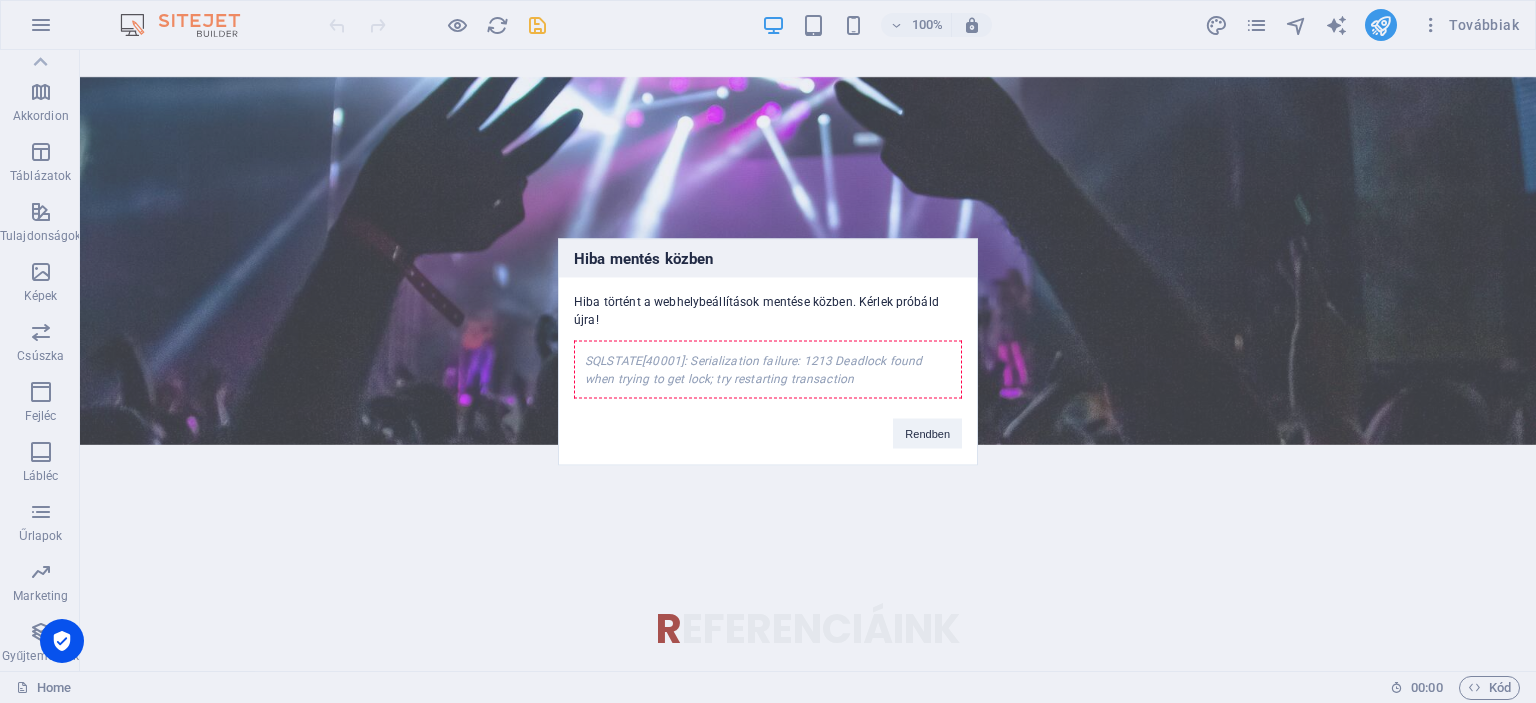 click on "Rendben" at bounding box center [927, 433] 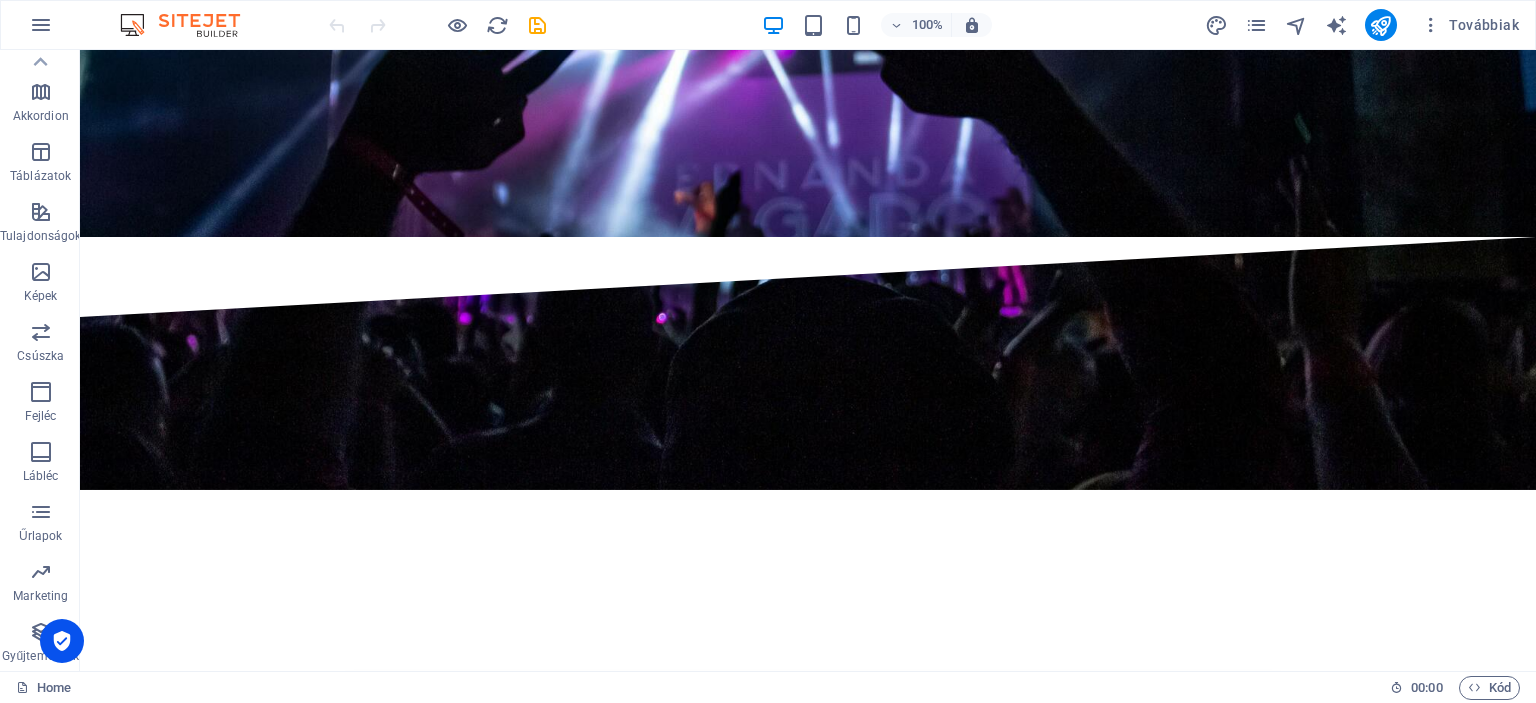 scroll, scrollTop: 3990, scrollLeft: 0, axis: vertical 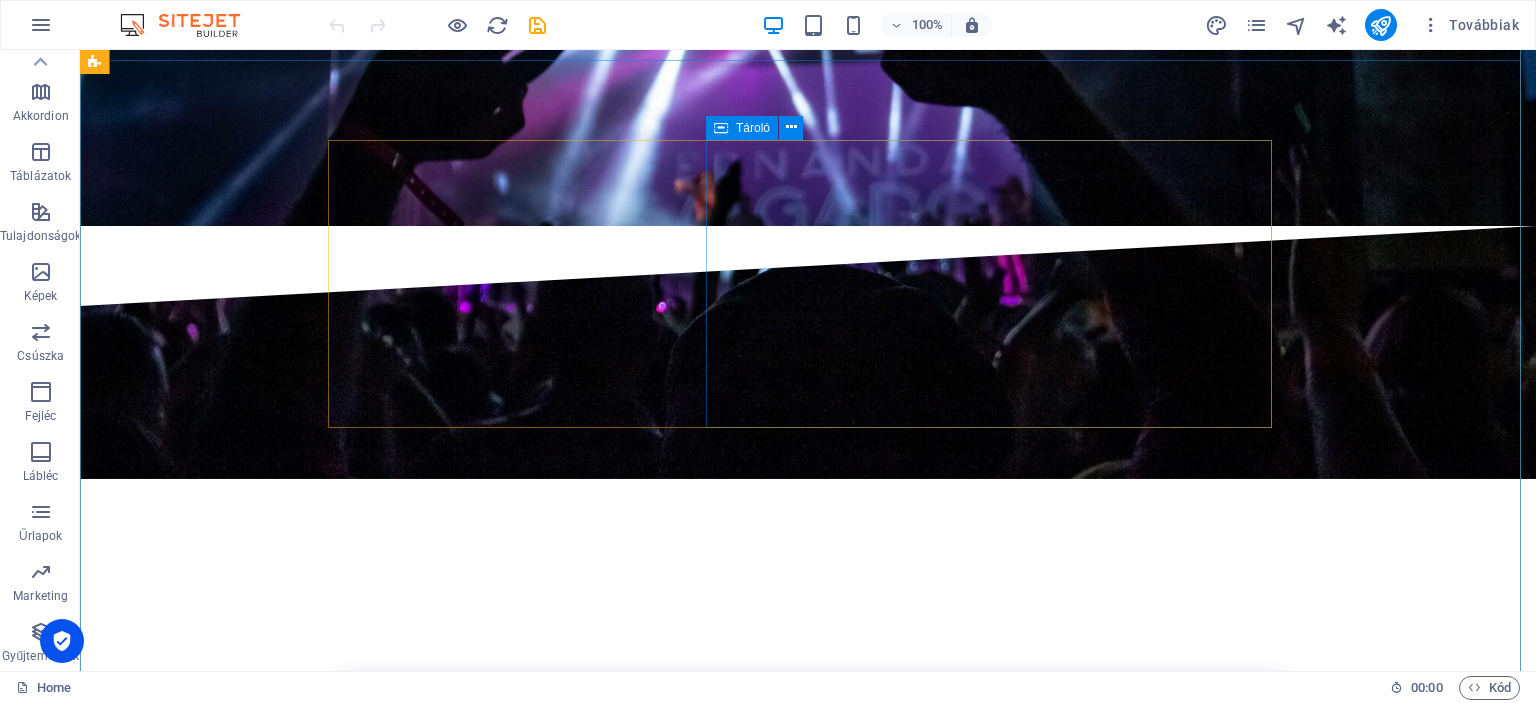 click on "L atest Project Lorem ipsum dolor sit amet, consectetuer adipiscing elit. Aenean commodo ligula eget dolor. Lorem ipsum dolor sit amet, consectetuer adipiscing elit leget dolor. Lorem ipsum dolor sit amet, consectetuer adipiscing elit. Aenean commodo ligula eget dolor. Lorem ipsum dolor sit amet, consectetuer adipiscing elit dolor consectetuer adipiscing elit leget dolor. Lorem elit saget ipsum dolor sit amet, consectetuer." at bounding box center [808, 4969] 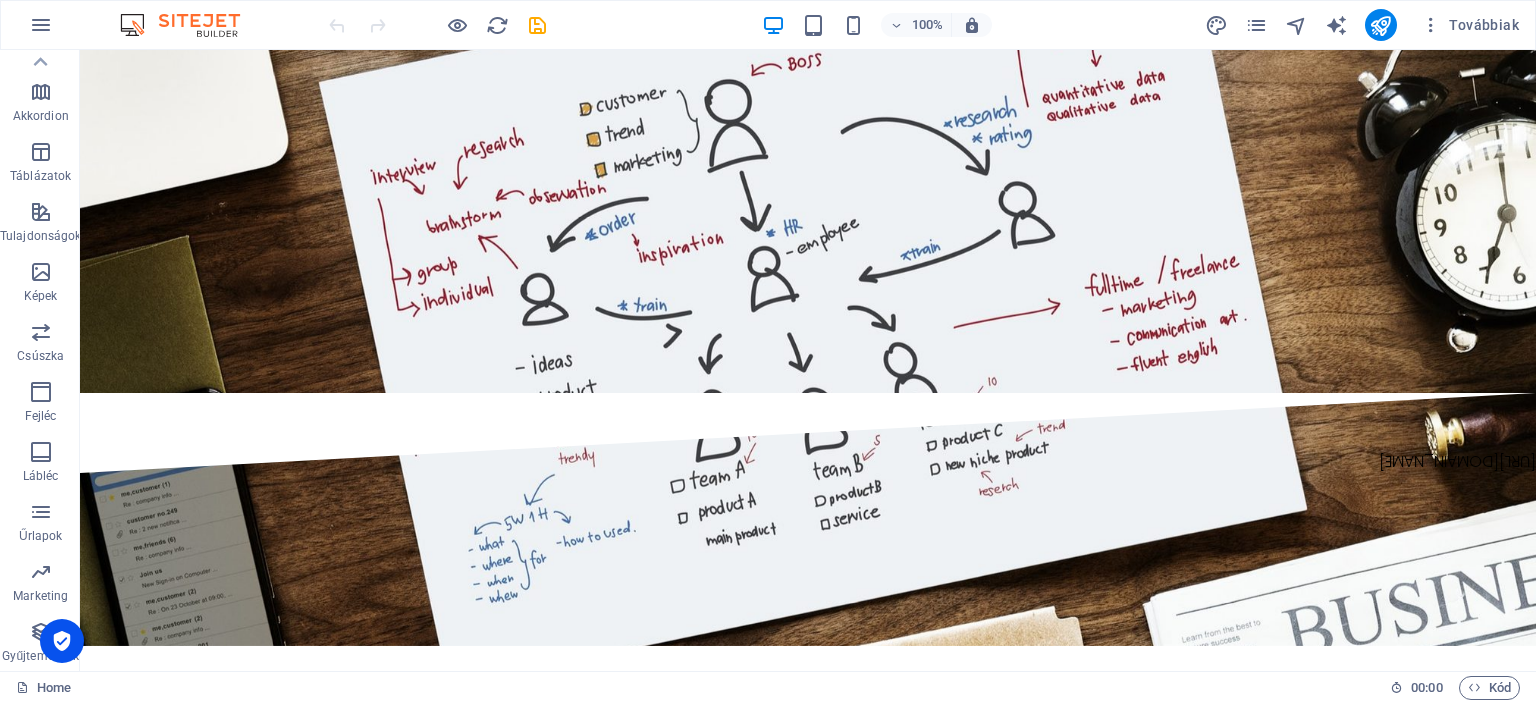 scroll, scrollTop: 2215, scrollLeft: 0, axis: vertical 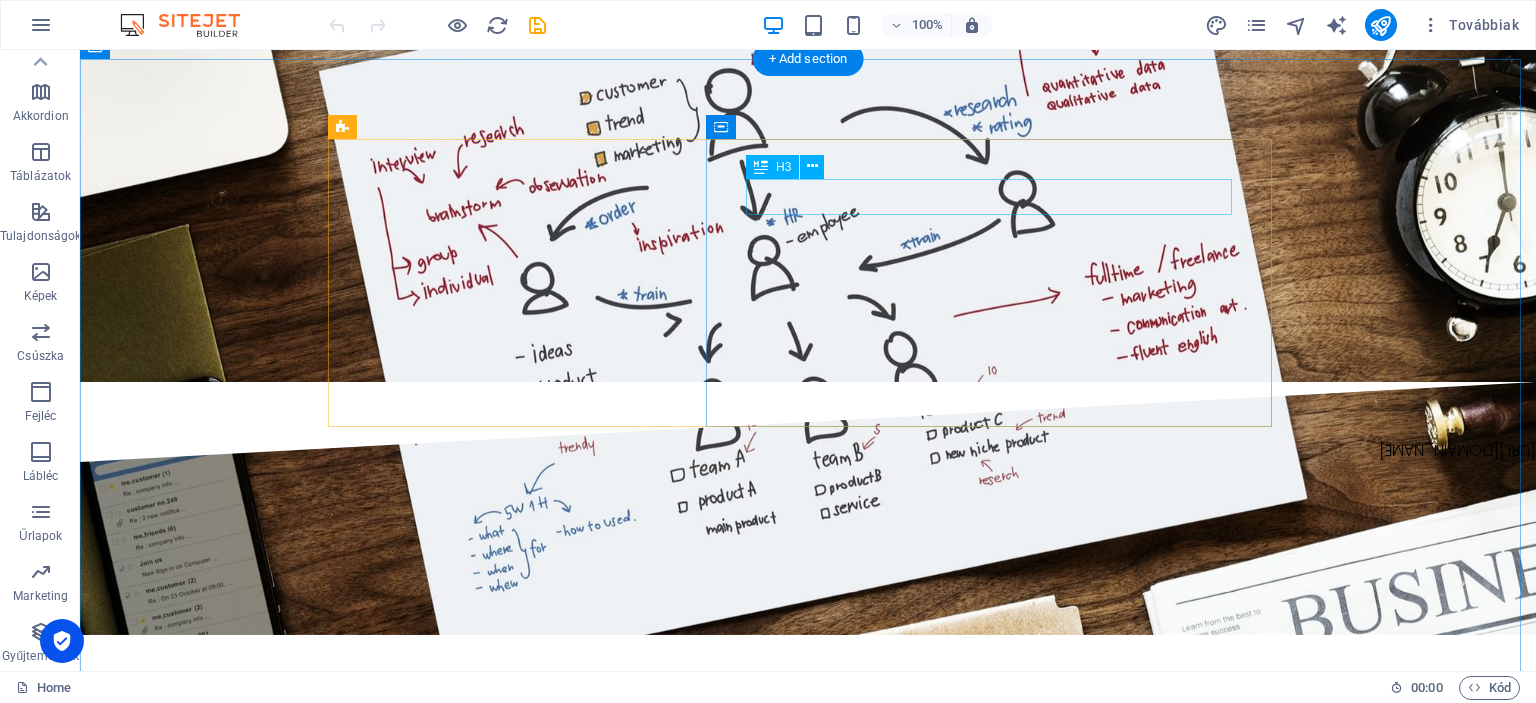 click on "L atest Project" at bounding box center (808, 2689) 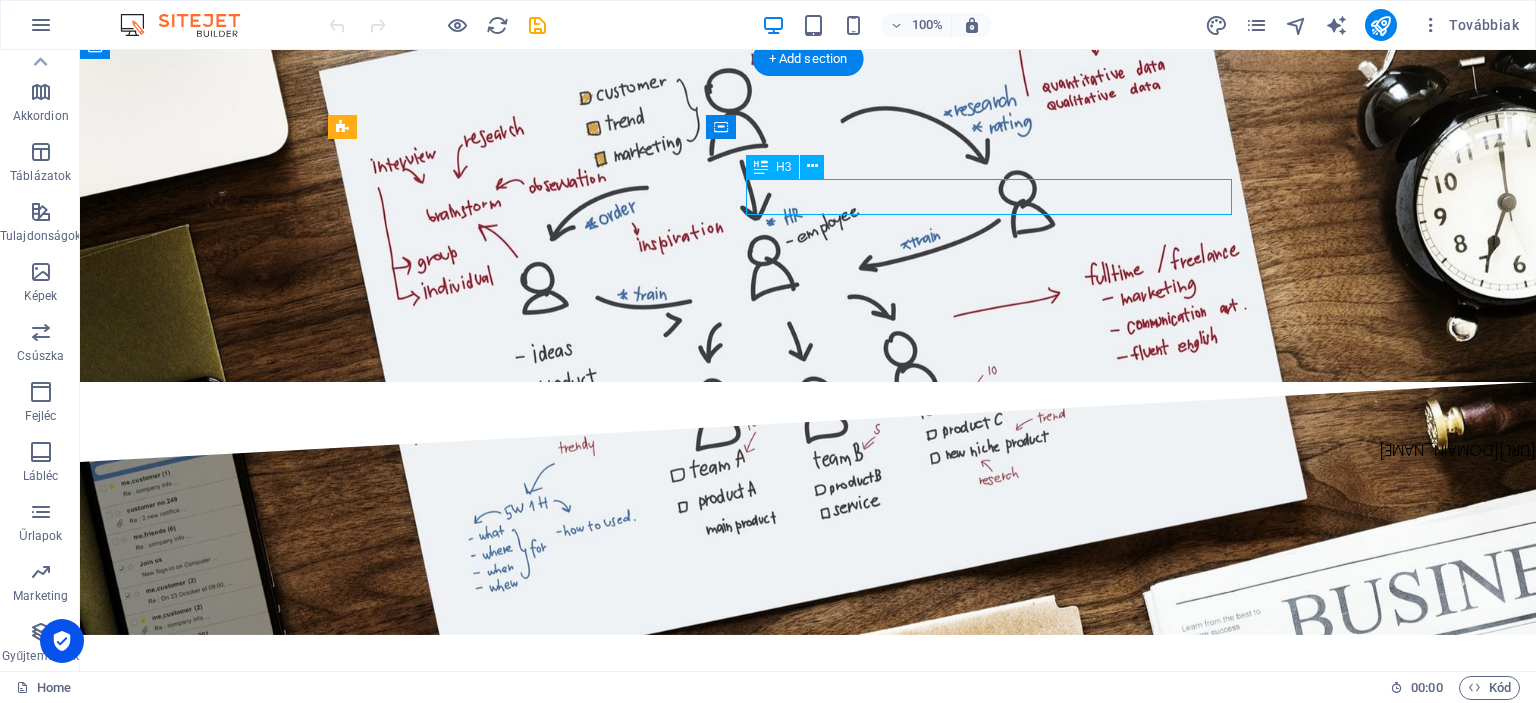 click on "L atest Project" at bounding box center (808, 2689) 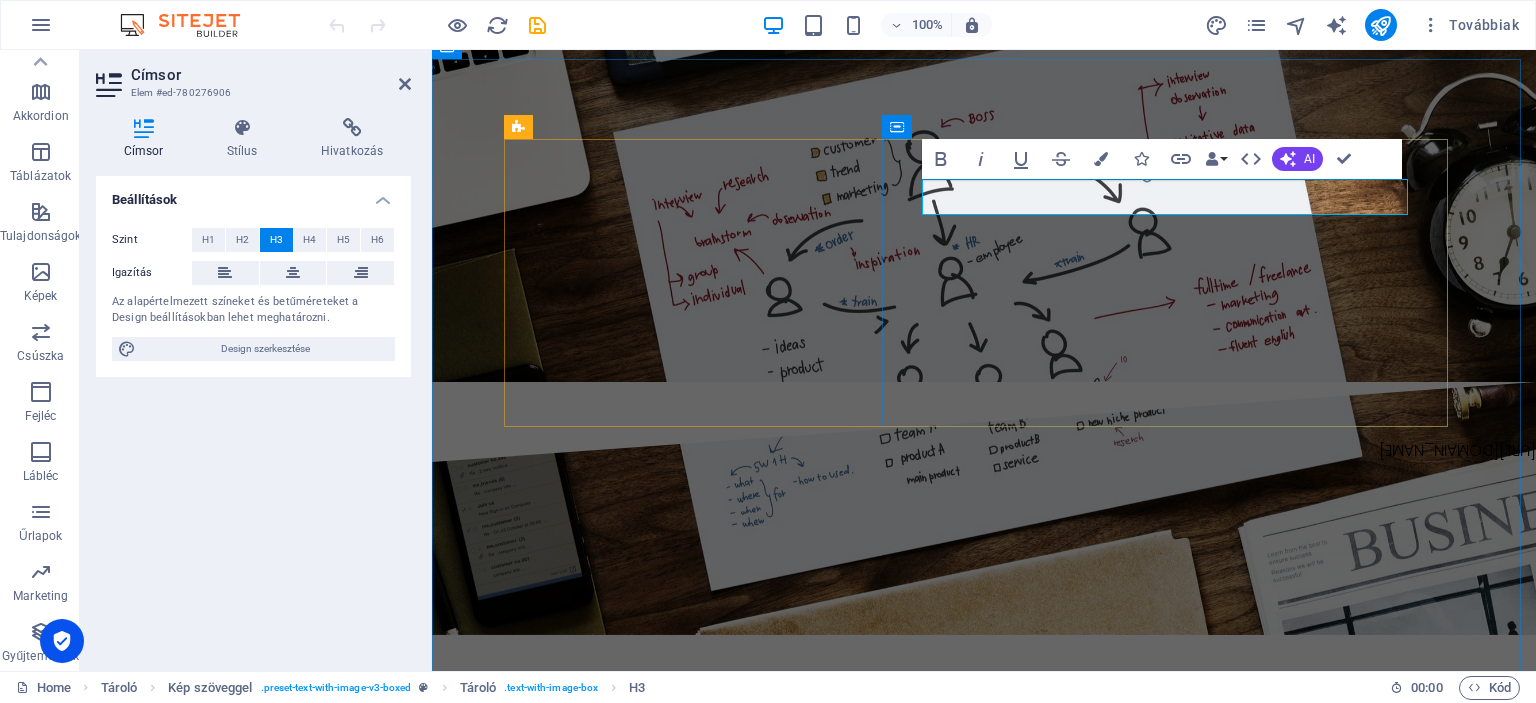 type 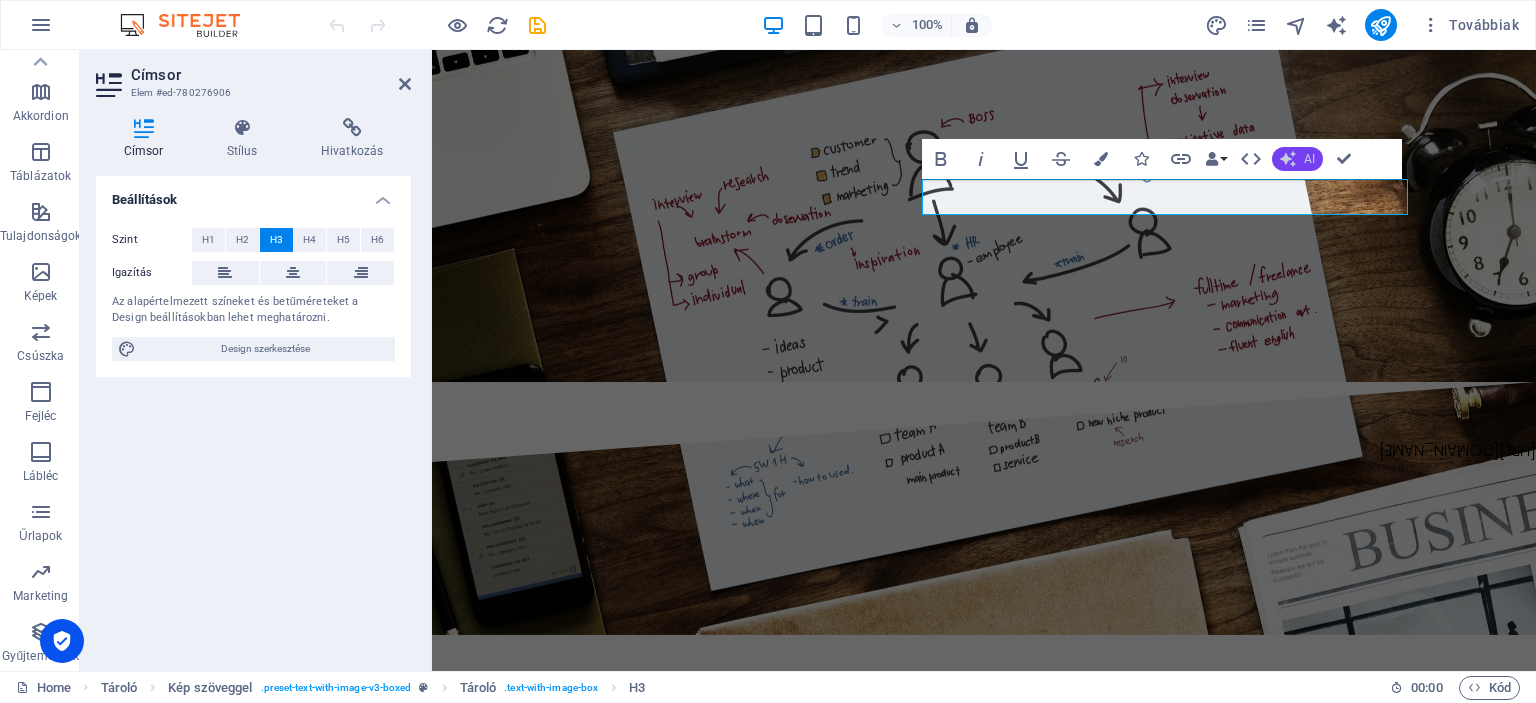 click on "AI" at bounding box center (1309, 159) 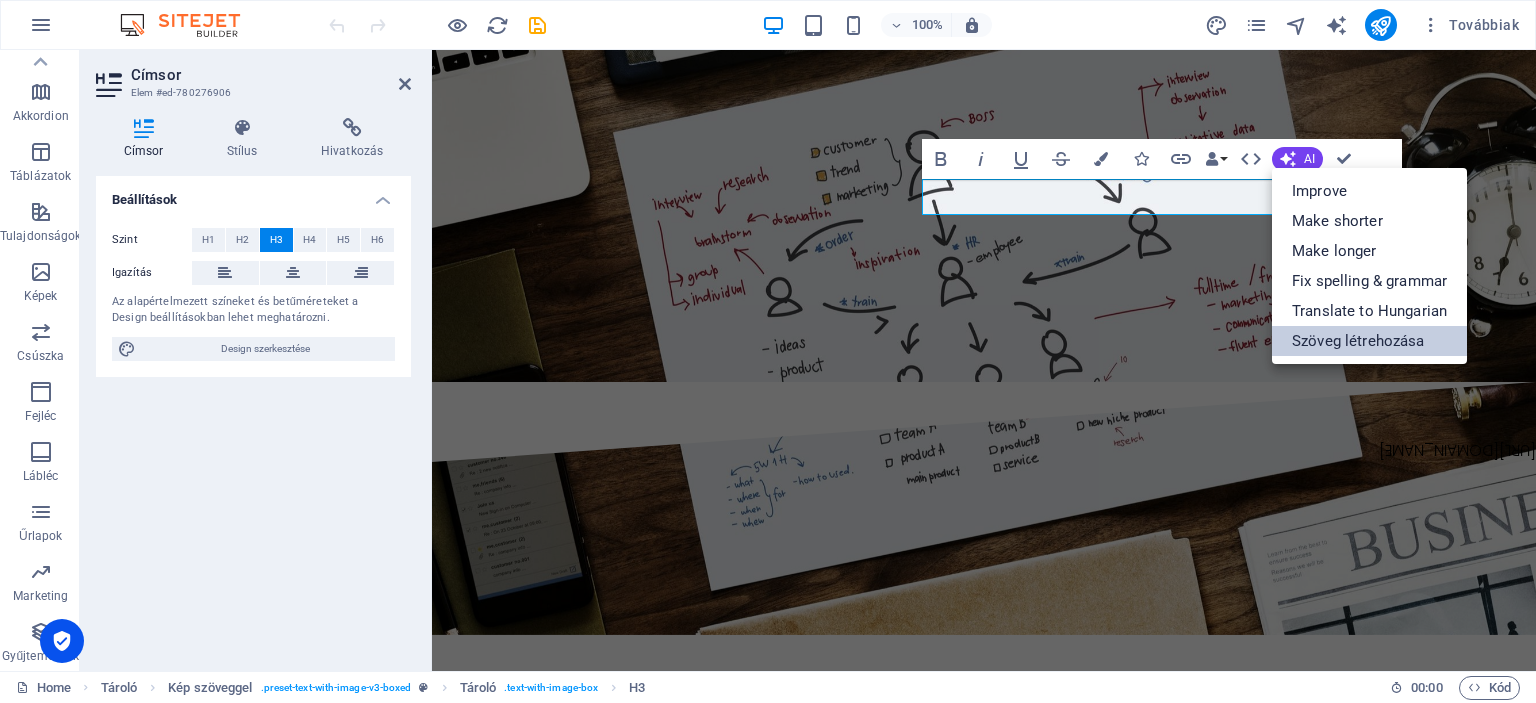 click on "Szöveg létrehozása" at bounding box center (1369, 341) 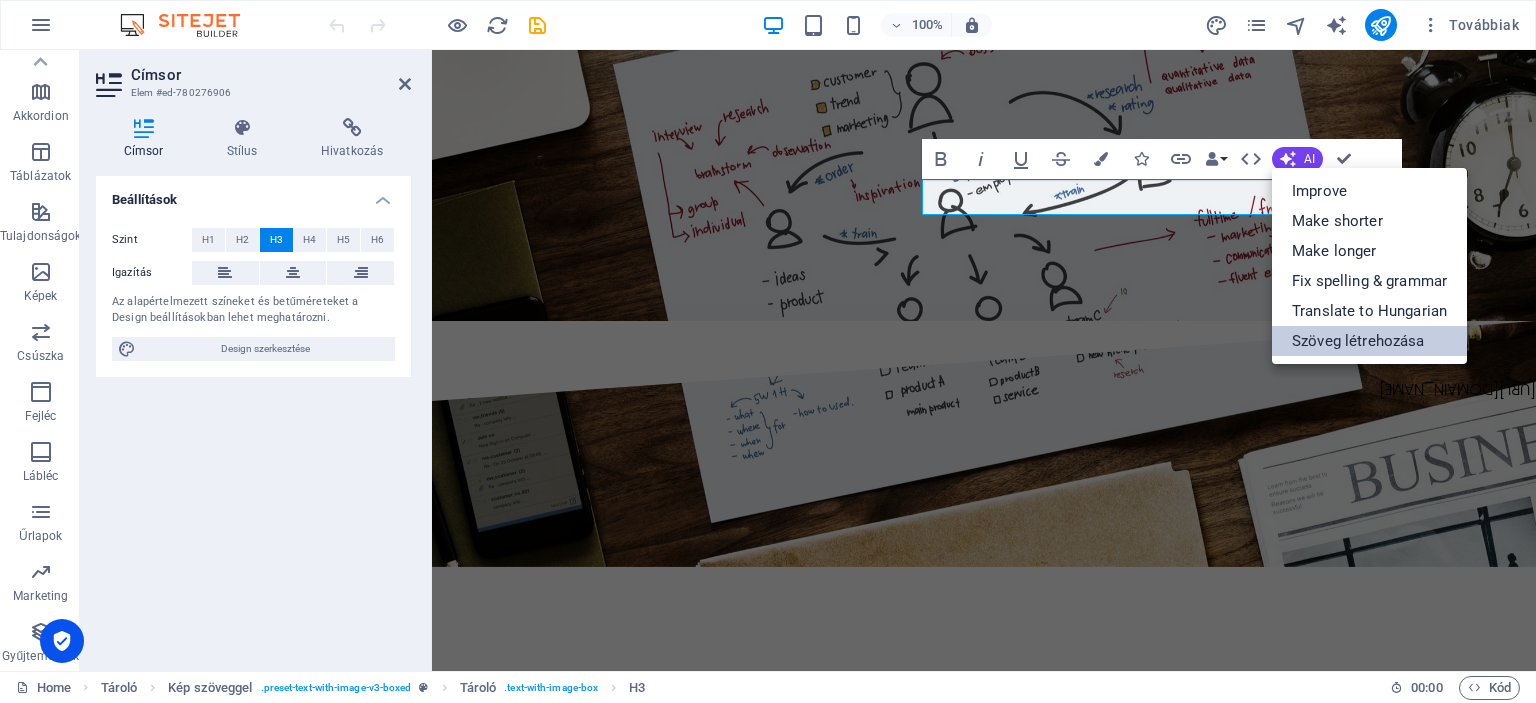 select on "English" 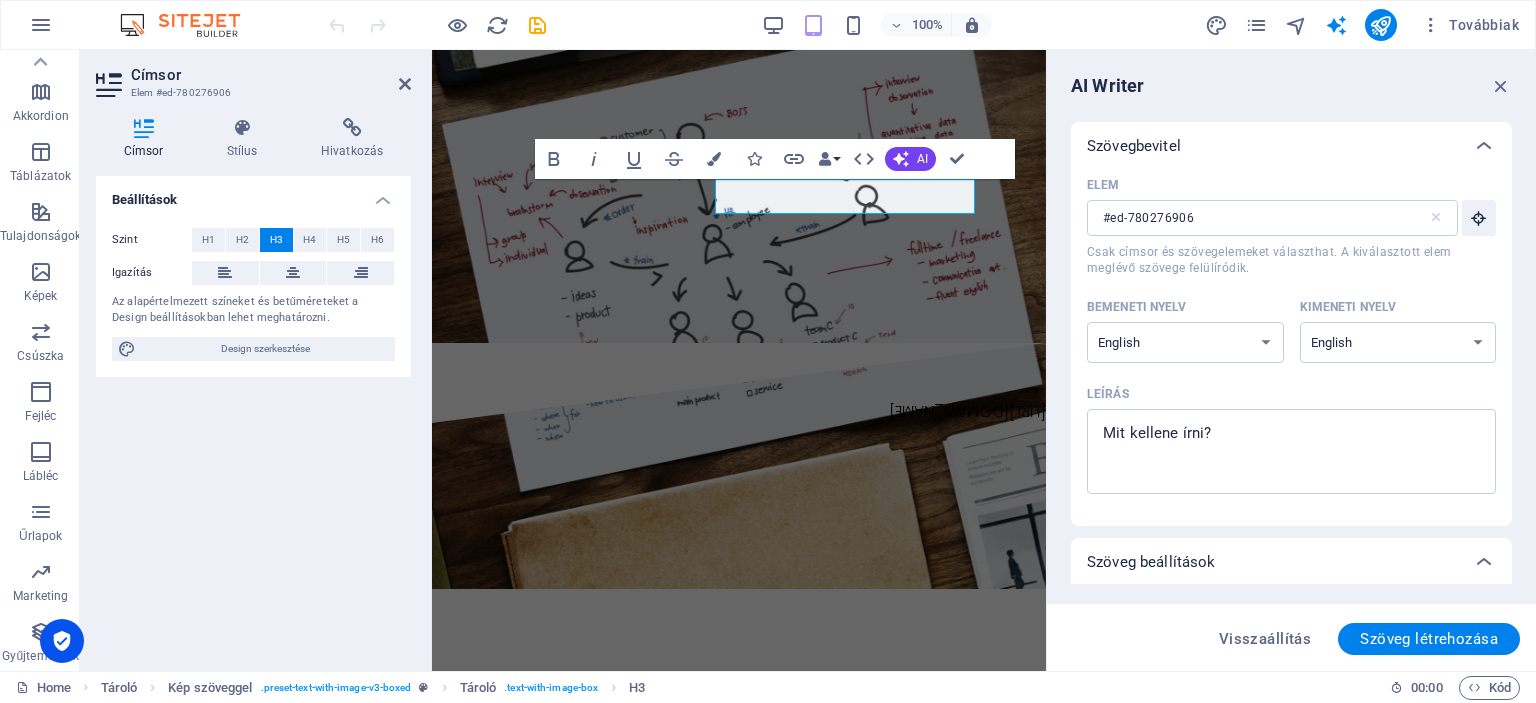 scroll, scrollTop: 2349, scrollLeft: 0, axis: vertical 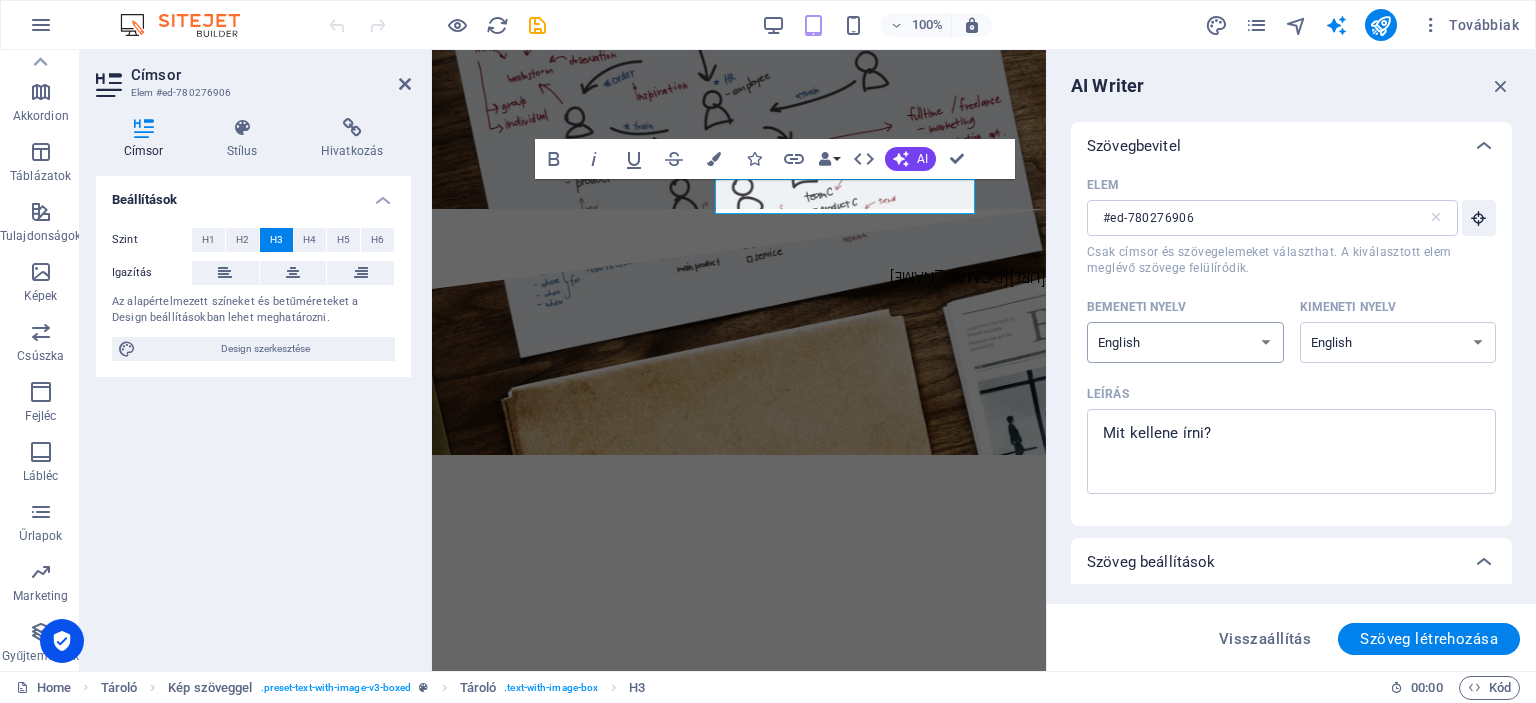click on "Albanian Arabic Armenian Awadhi Azerbaijani Bashkir Basque Belarusian Bengali Bhojpuri Bosnian Brazilian Portuguese Bulgarian Cantonese (Yue) Catalan Chhattisgarhi Chinese Croatian Czech Danish Dogri Dutch English Estonian Faroese Finnish French Galician Georgian German Greek Gujarati Haryanvi Hindi Hungarian Indonesian Irish Italian Japanese Javanese Kannada Kashmiri Kazakh Konkani Korean Kyrgyz Latvian Lithuanian Macedonian Maithili Malay Maltese Mandarin Mandarin Chinese Marathi Marwari Min Nan Moldovan Mongolian Montenegrin Nepali Norwegian Oriya Pashto Persian (Farsi) Polish Portuguese Punjabi Rajasthani Romanian Russian Sanskrit Santali Serbian Sindhi Sinhala Slovak Slovene Slovenian Spanish Ukrainian Urdu Uzbek Vietnamese Welsh Wu" at bounding box center (1185, 342) 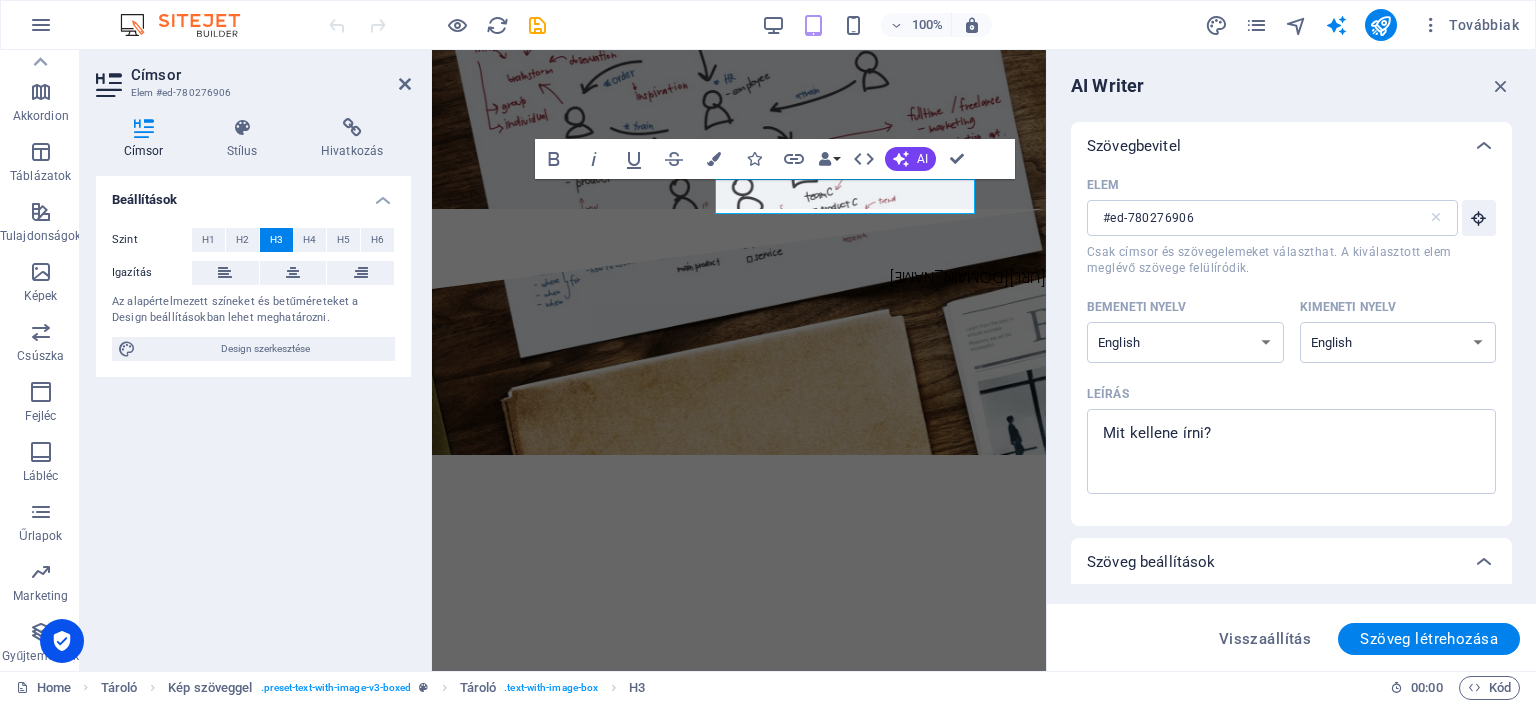 click on "Leírás" at bounding box center [1287, 394] 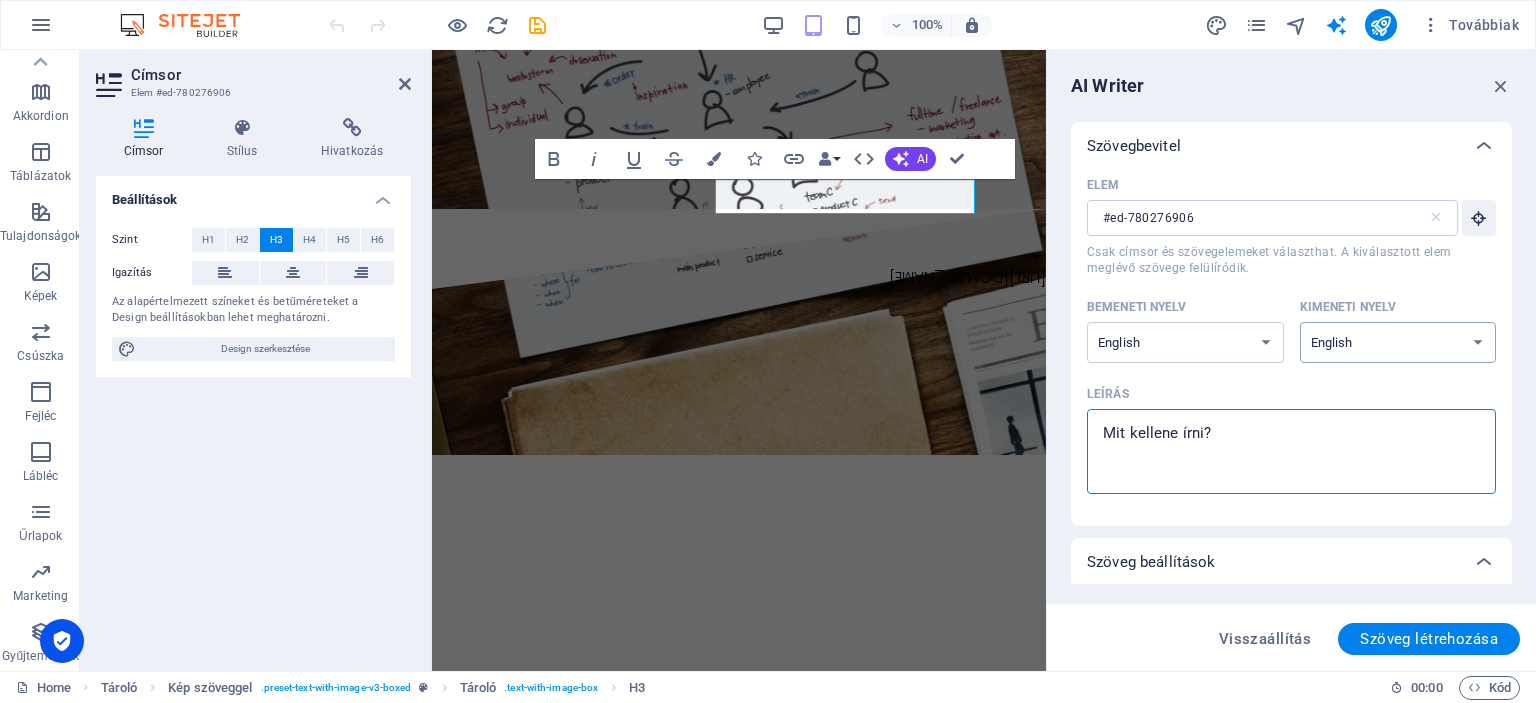 click on "Albanian Arabic Armenian Awadhi Azerbaijani Bashkir Basque Belarusian Bengali Bhojpuri Bosnian Brazilian Portuguese Bulgarian Cantonese (Yue) Catalan Chhattisgarhi Chinese Croatian Czech Danish Dogri Dutch English Estonian Faroese Finnish French Galician Georgian German Greek Gujarati Haryanvi Hindi Hungarian Indonesian Irish Italian Japanese Javanese Kannada Kashmiri Kazakh Konkani Korean Kyrgyz Latvian Lithuanian Macedonian Maithili Malay Maltese Mandarin Mandarin Chinese Marathi Marwari Min Nan Moldovan Mongolian Montenegrin Nepali Norwegian Oriya Pashto Persian (Farsi) Polish Portuguese Punjabi Rajasthani Romanian Russian Sanskrit Santali Serbian Sindhi Sinhala Slovak Slovene Slovenian Spanish Ukrainian Urdu Uzbek Vietnamese Welsh Wu" at bounding box center [1398, 342] 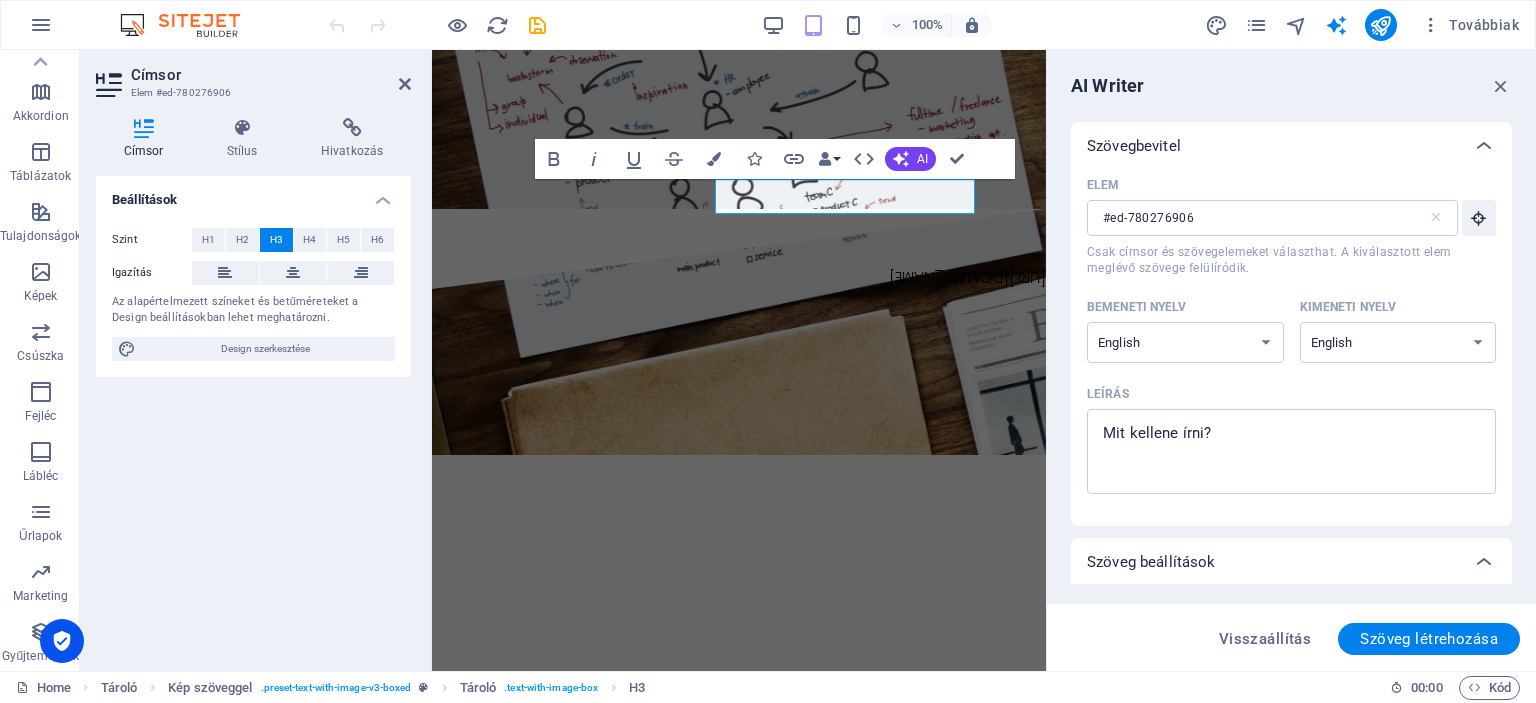click on "Leírás" at bounding box center (1287, 394) 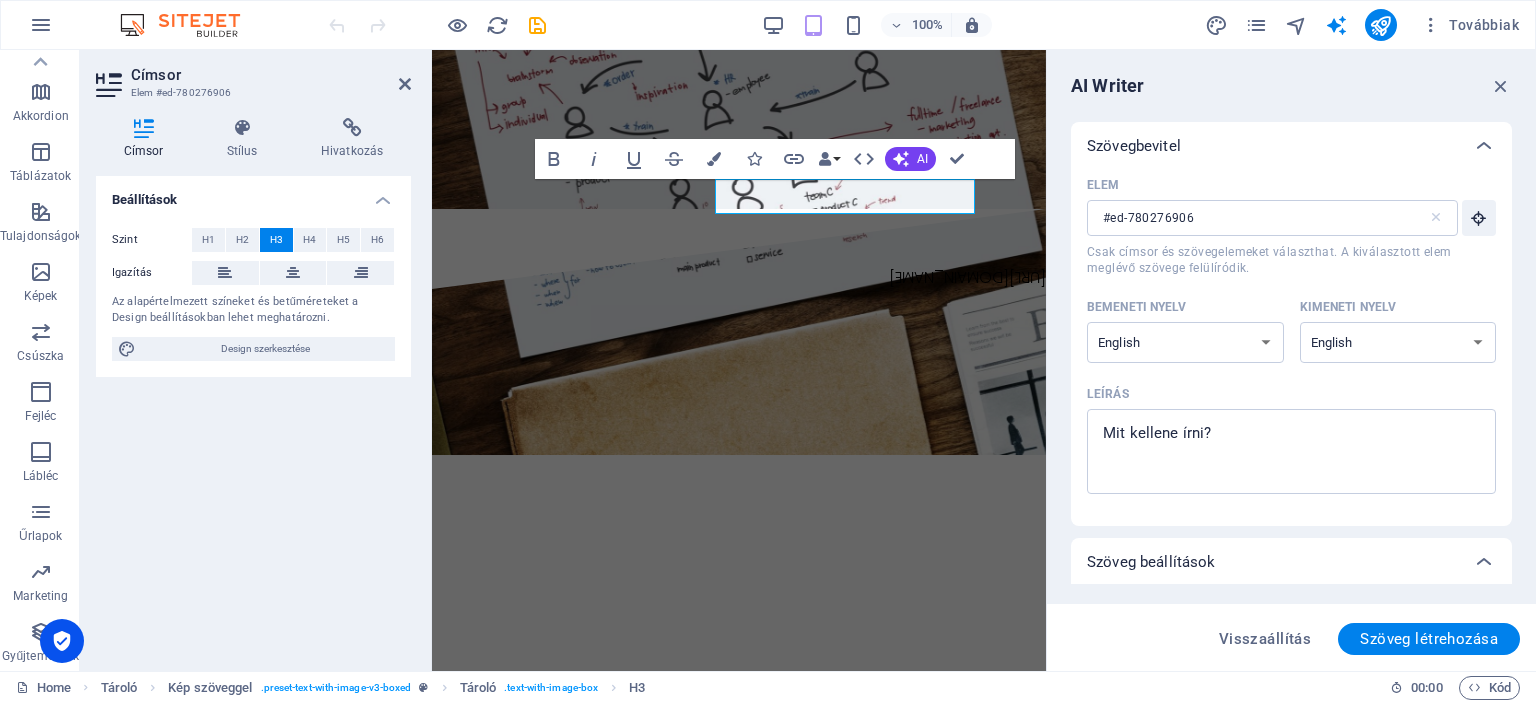 click on "Leírás x ​" at bounding box center (1291, 451) 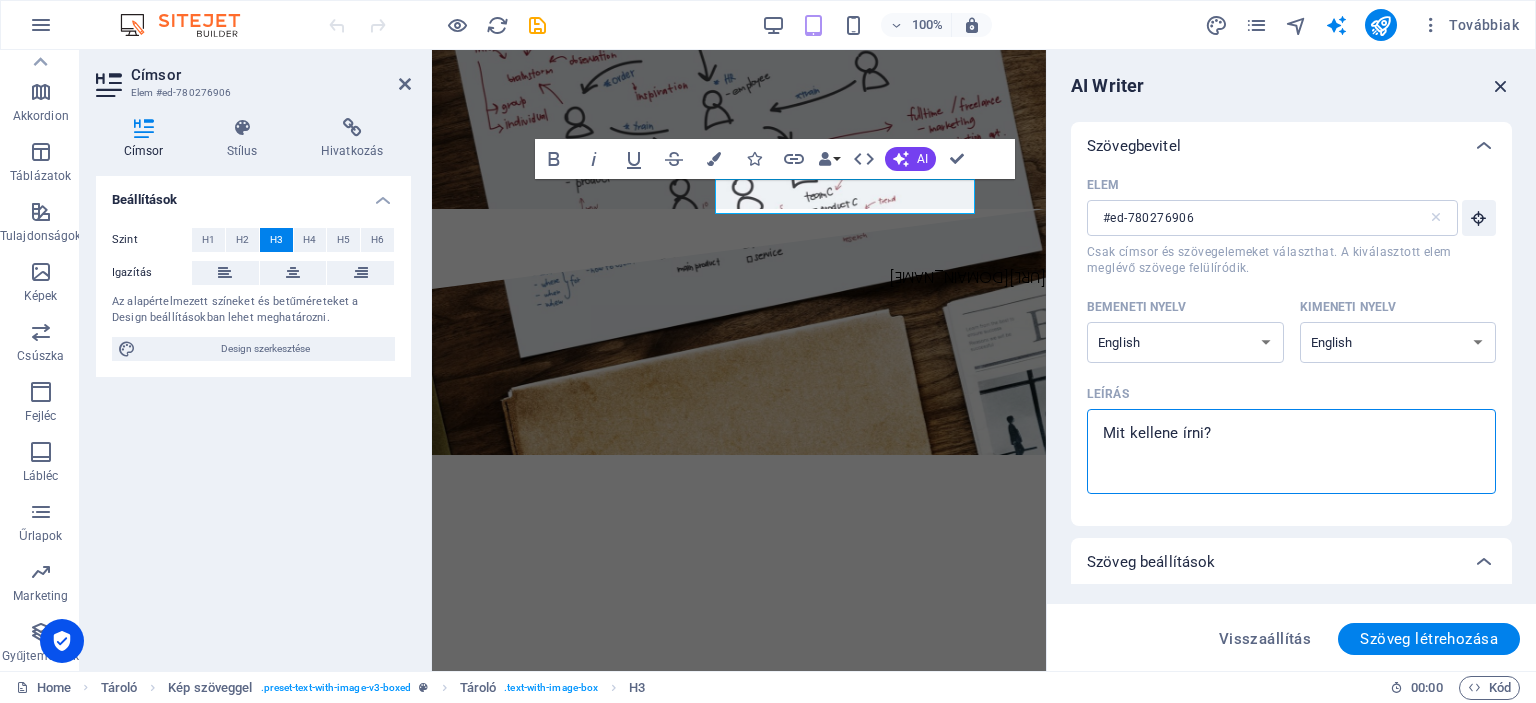 type on "x" 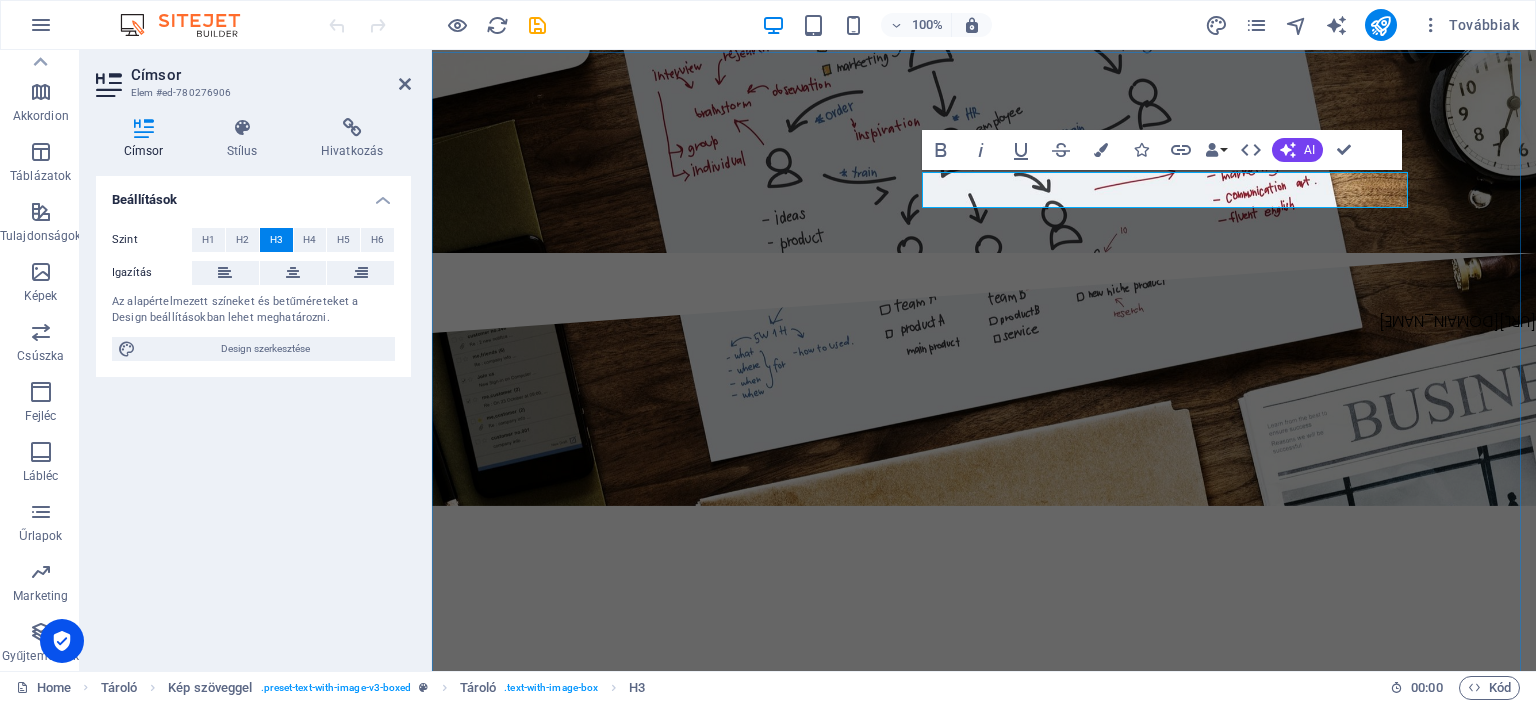 scroll, scrollTop: 2224, scrollLeft: 0, axis: vertical 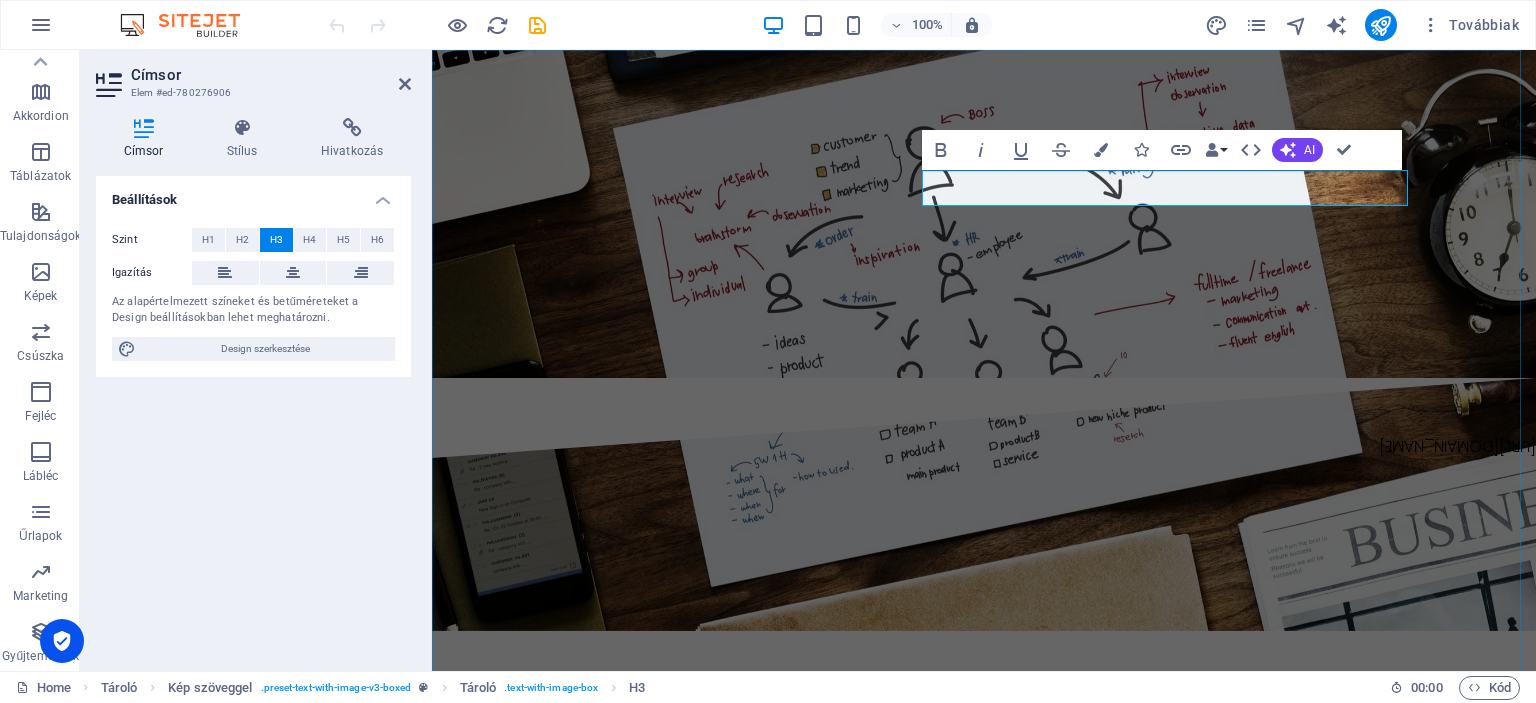 click on "​ Lorem ipsum dolor sit amet, consectetuer adipiscing elit. Aenean commodo ligula eget dolor. Lorem ipsum dolor sit amet, consectetuer adipiscing elit leget dolor. Lorem ipsum dolor sit amet, consectetuer adipiscing elit. Aenean commodo ligula eget dolor. Lorem ipsum dolor sit amet, consectetuer adipiscing elit dolor consectetuer adipiscing elit leget dolor. Lorem elit saget ipsum dolor sit amet, consectetuer. L atest Project Lorem ipsum dolor sit amet, consectetuer adipiscing elit. Aenean commodo ligula eget dolor. Lorem ipsum dolor sit amet, consectetuer adipiscing elit leget dolor. Lorem ipsum dolor sit amet, consectetuer adipiscing elit. Aenean commodo ligula eget dolor. Lorem ipsum dolor sit amet, consectetuer adipiscing elit dolor consectetuer adipiscing elit leget dolor. Lorem elit saget ipsum dolor sit amet, consectetuer. L atest Project L atest Project" at bounding box center (984, 3296) 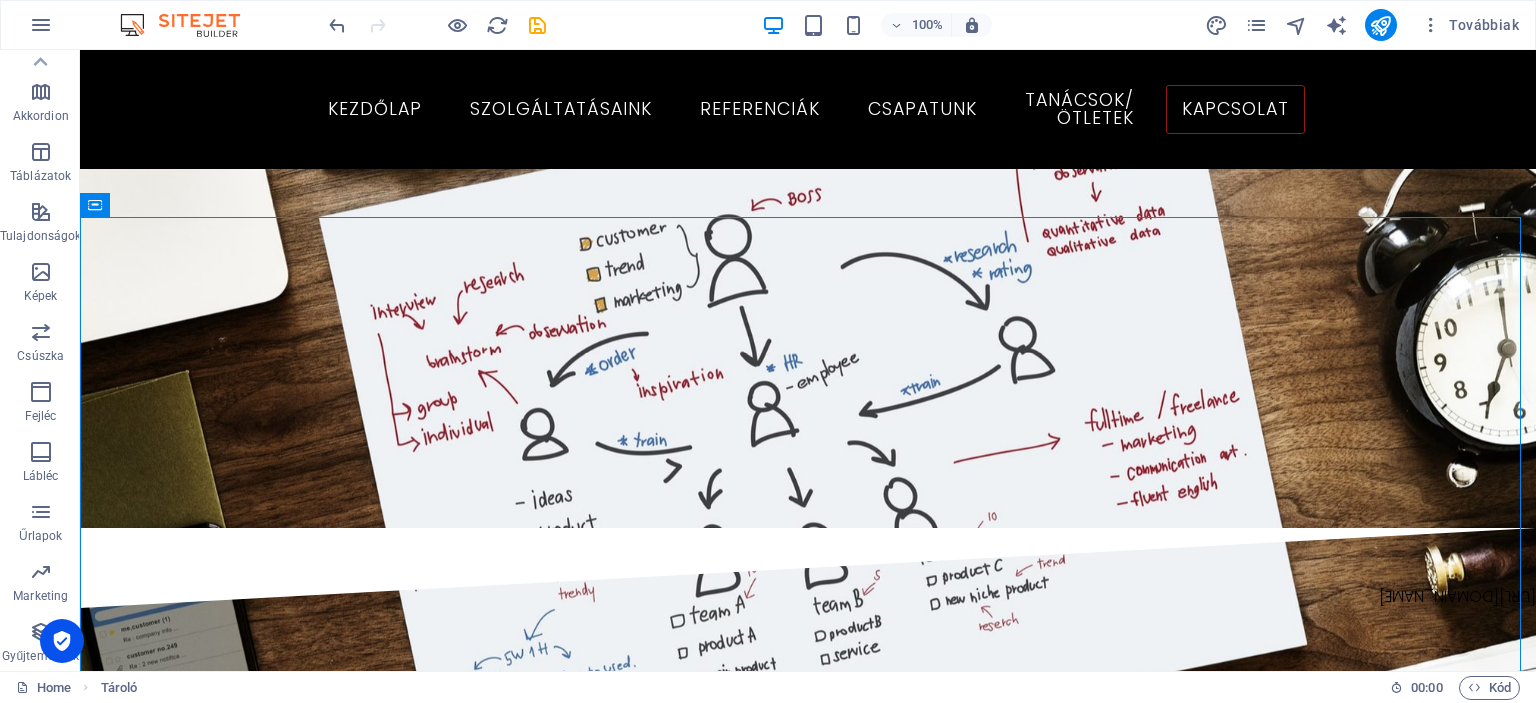 scroll, scrollTop: 2013, scrollLeft: 0, axis: vertical 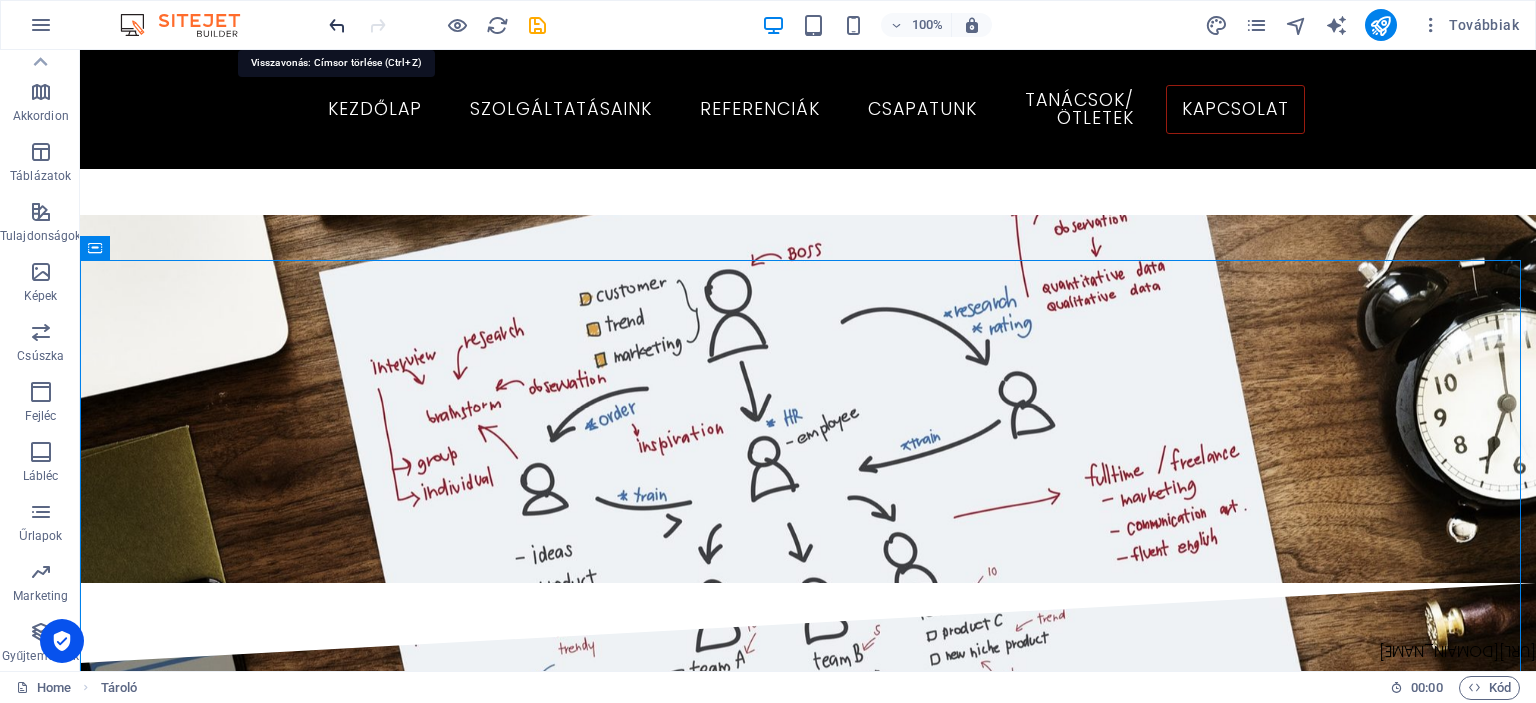 click at bounding box center [337, 25] 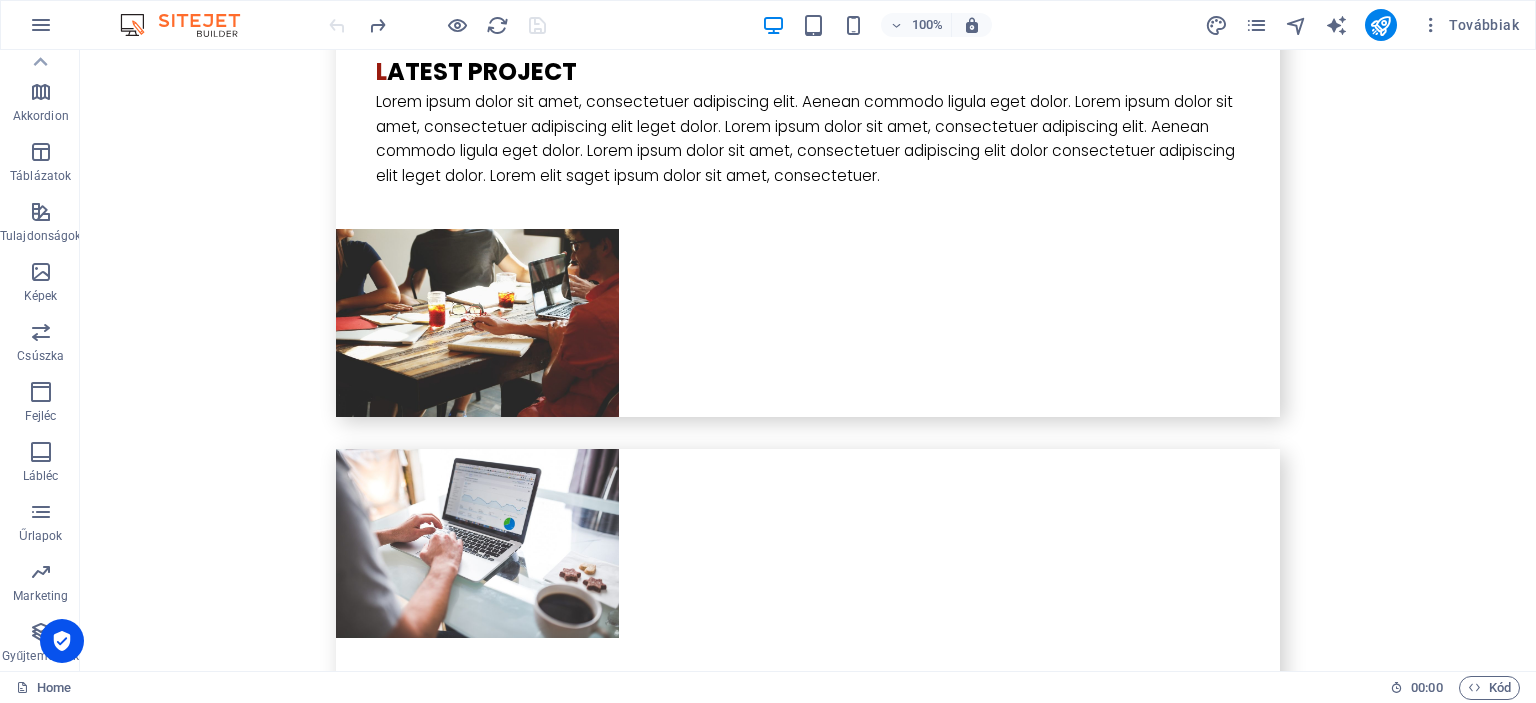 scroll, scrollTop: 5079, scrollLeft: 0, axis: vertical 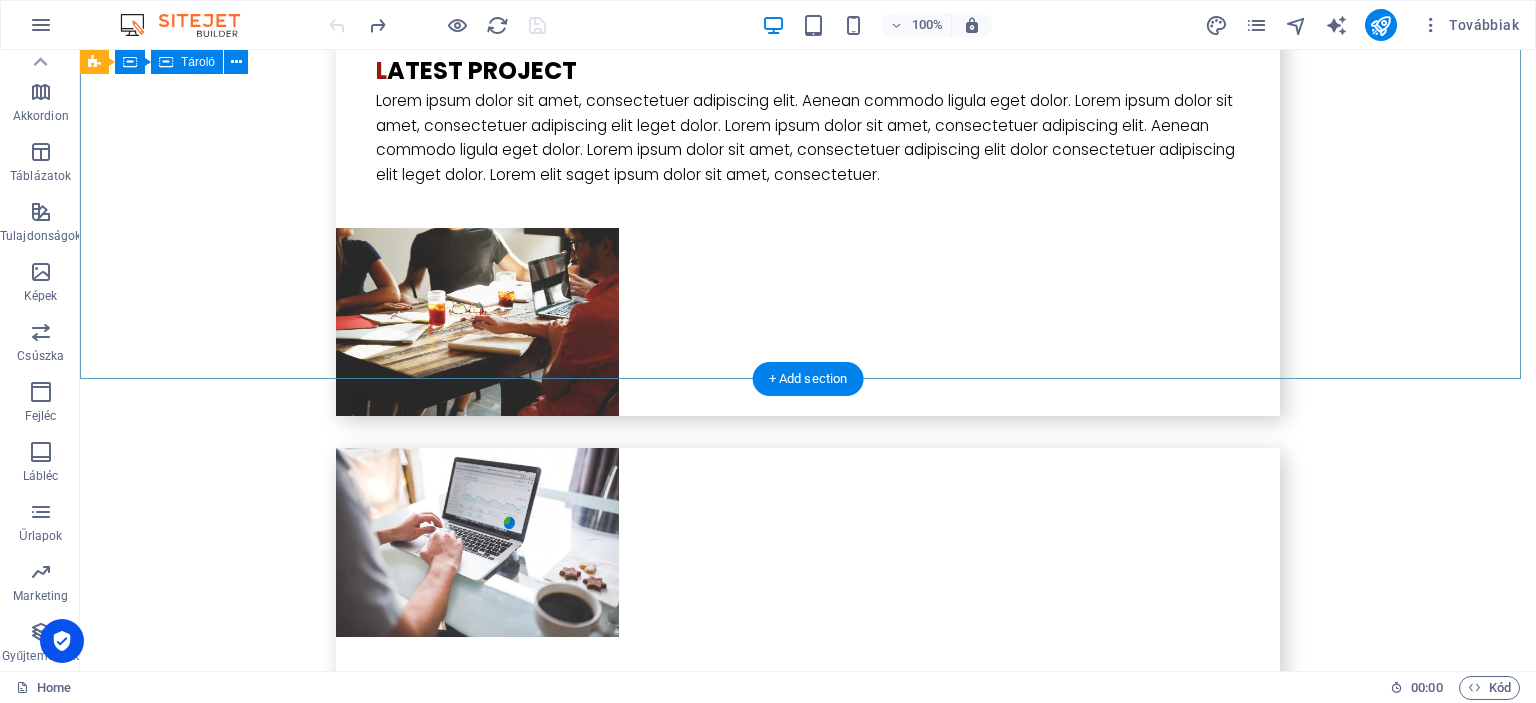 click on "L atest Project Lorem ipsum dolor sit amet, consectetuer adipiscing elit. Aenean commodo ligula eget dolor. Lorem ipsum dolor sit amet, consectetuer adipiscing elit leget dolor. Lorem ipsum dolor sit amet, consectetuer adipiscing elit. Aenean commodo ligula eget dolor. Lorem ipsum dolor sit amet, consectetuer adipiscing elit dolor consectetuer adipiscing elit leget dolor. Lorem elit saget ipsum dolor sit amet, consectetuer. L atest Project Lorem ipsum dolor sit amet, consectetuer adipiscing elit. Aenean commodo ligula eget dolor. Lorem ipsum dolor sit amet, consectetuer adipiscing elit leget dolor. Lorem ipsum dolor sit amet, consectetuer adipiscing elit. Aenean commodo ligula eget dolor. Lorem ipsum dolor sit amet, consectetuer adipiscing elit dolor consectetuer adipiscing elit leget dolor. Lorem elit saget ipsum dolor sit amet, consectetuer. L atest Project L atest Project" at bounding box center [808, 4442] 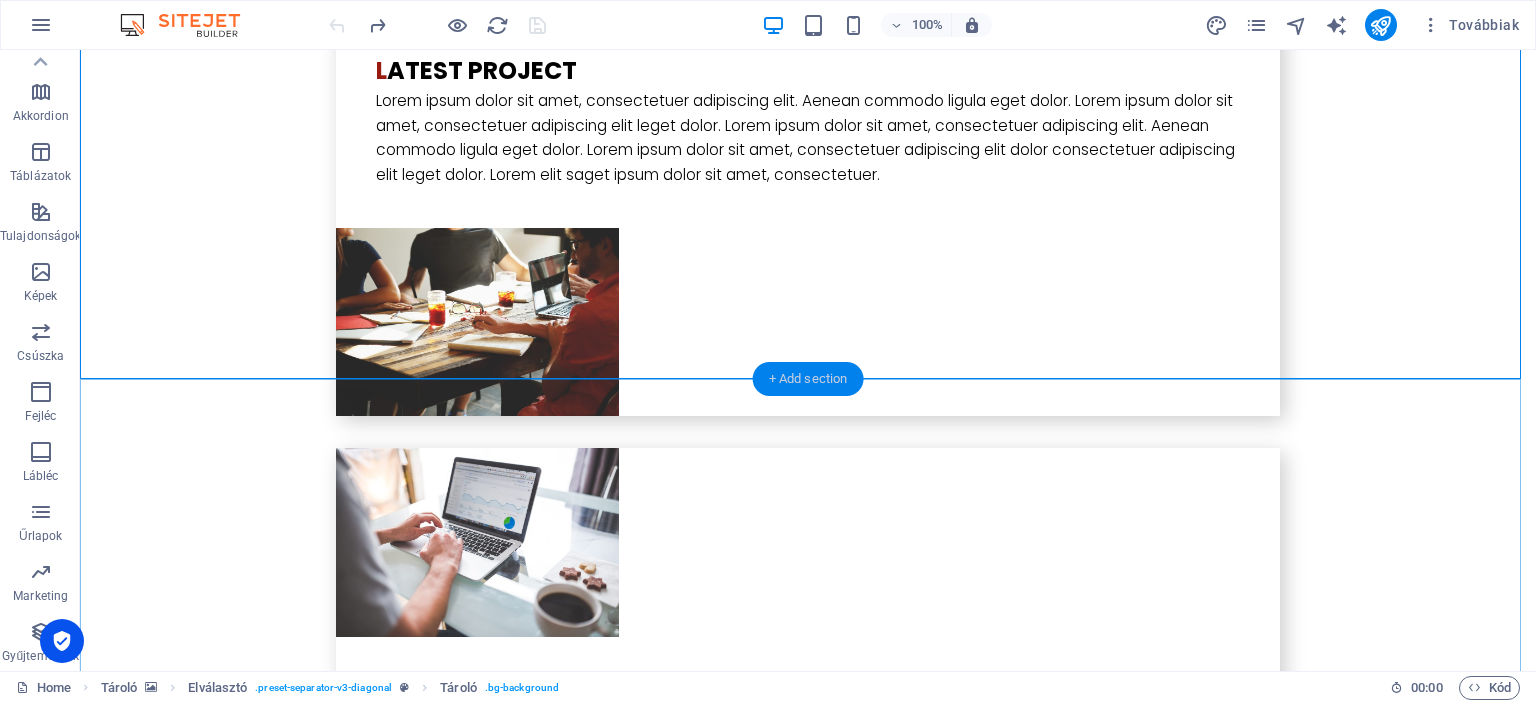 click on "+ Add section" at bounding box center (808, 379) 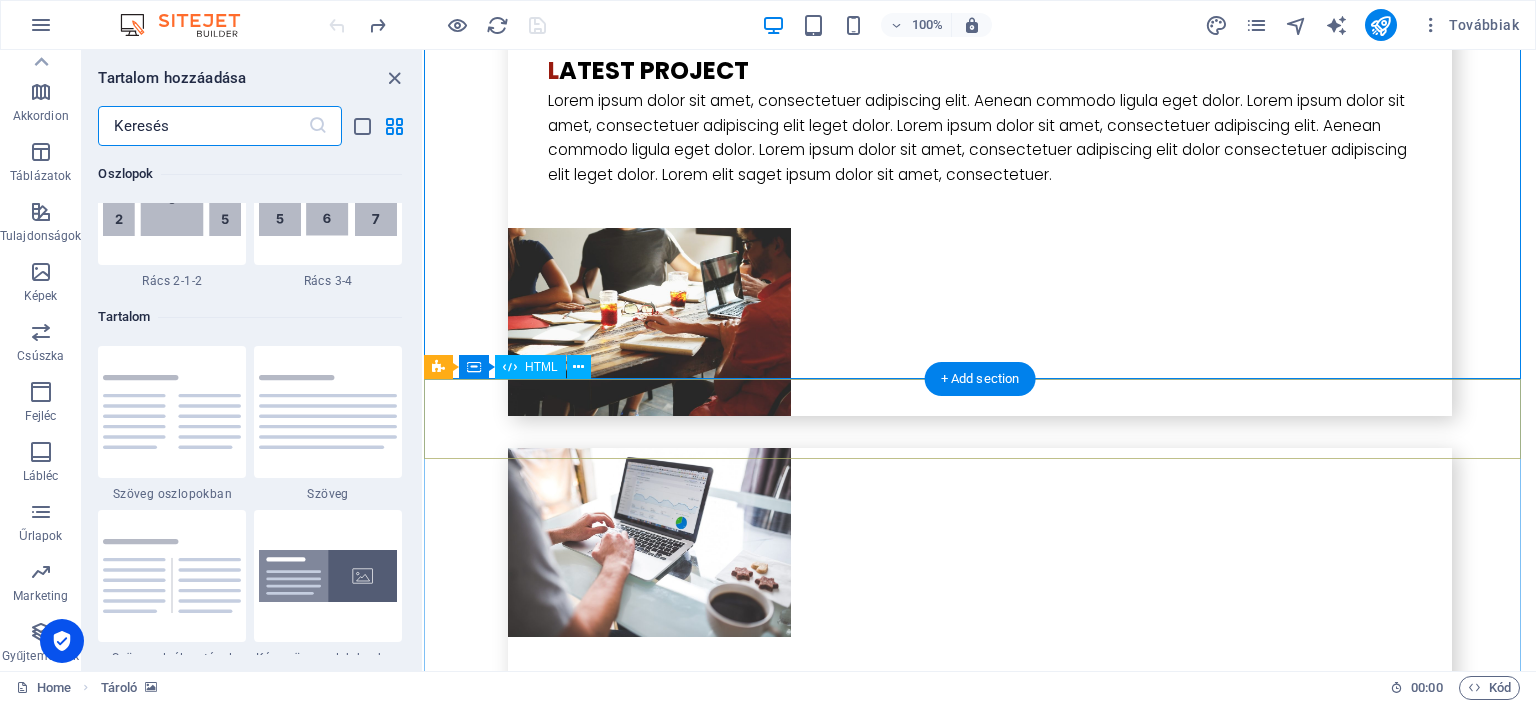 scroll, scrollTop: 3499, scrollLeft: 0, axis: vertical 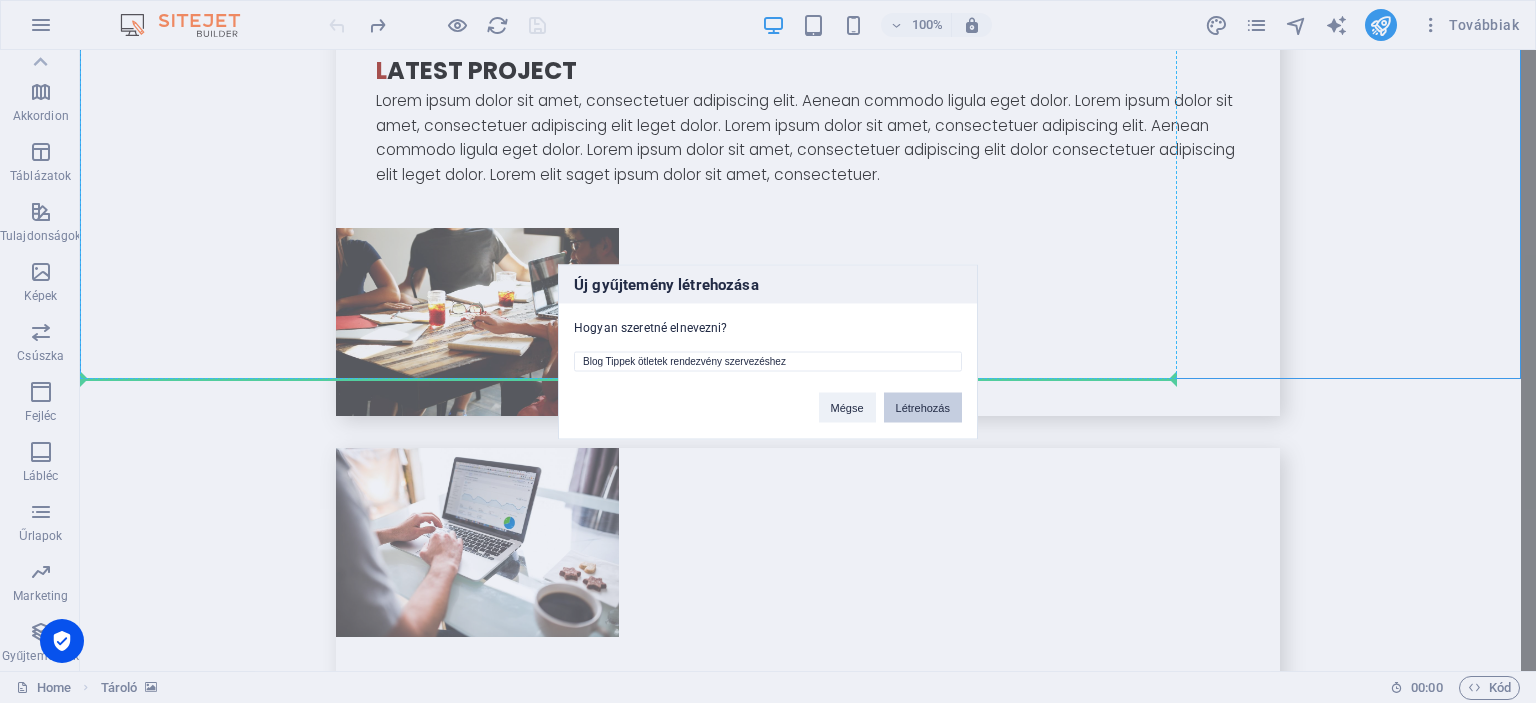 type on "Blog Tippek ötletek rendezvény szervezéshez" 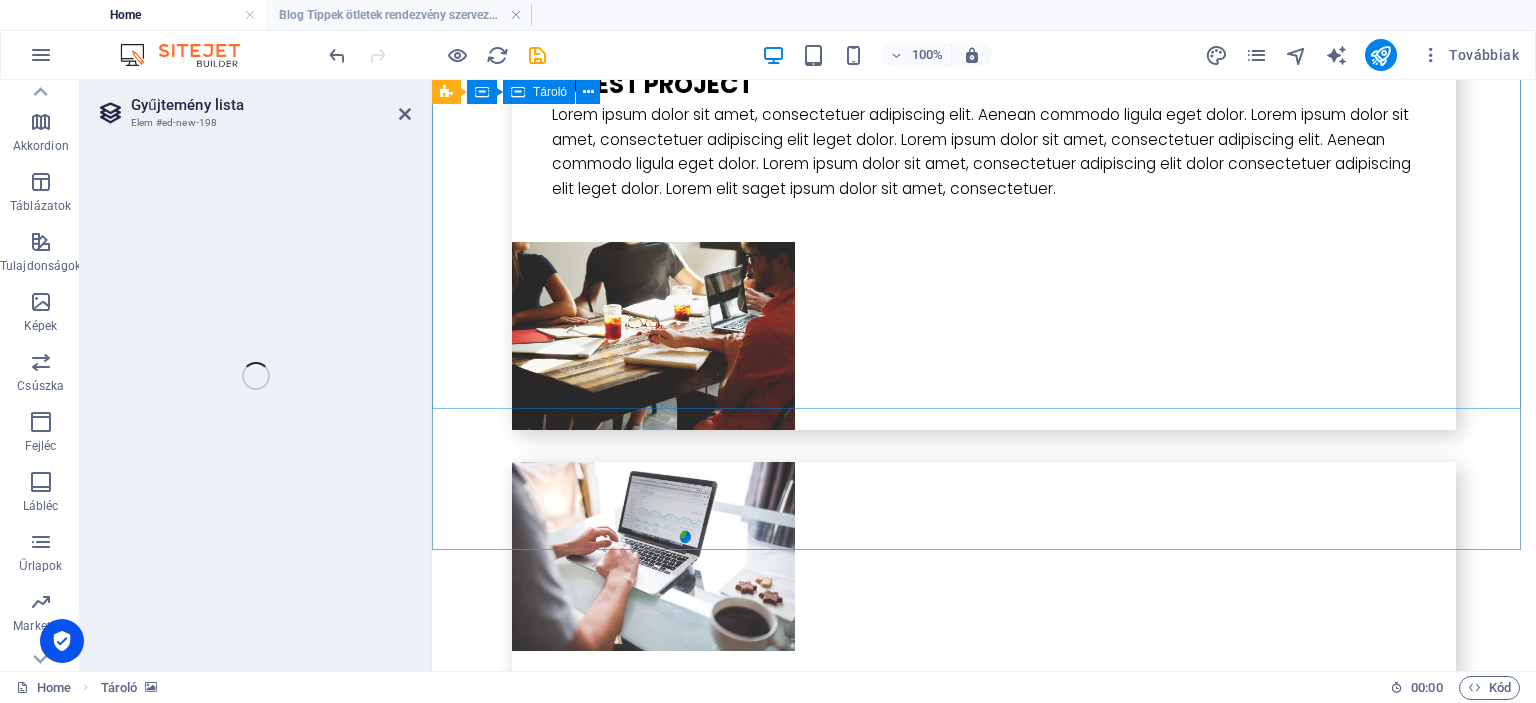 select on "686fdca4779aed05da09c49a" 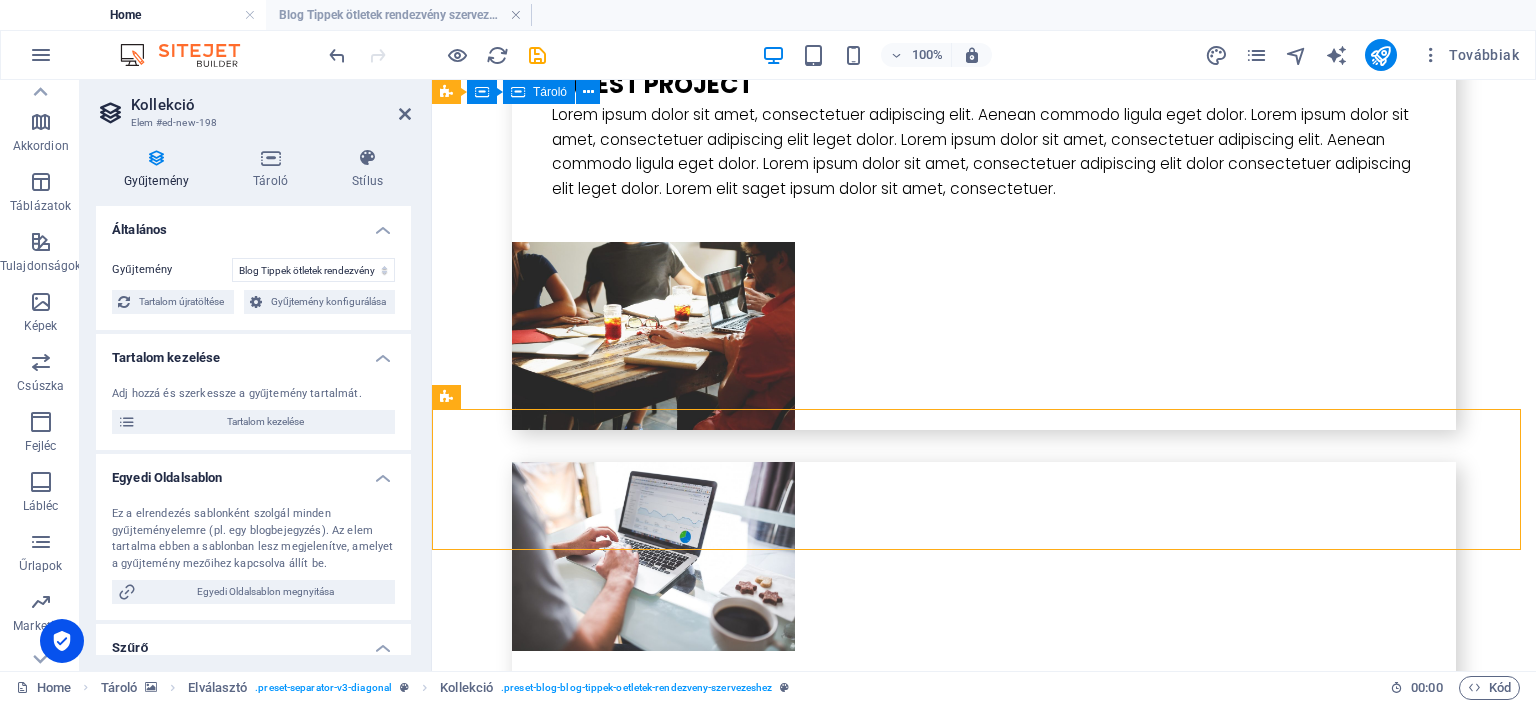 select on "columns.status" 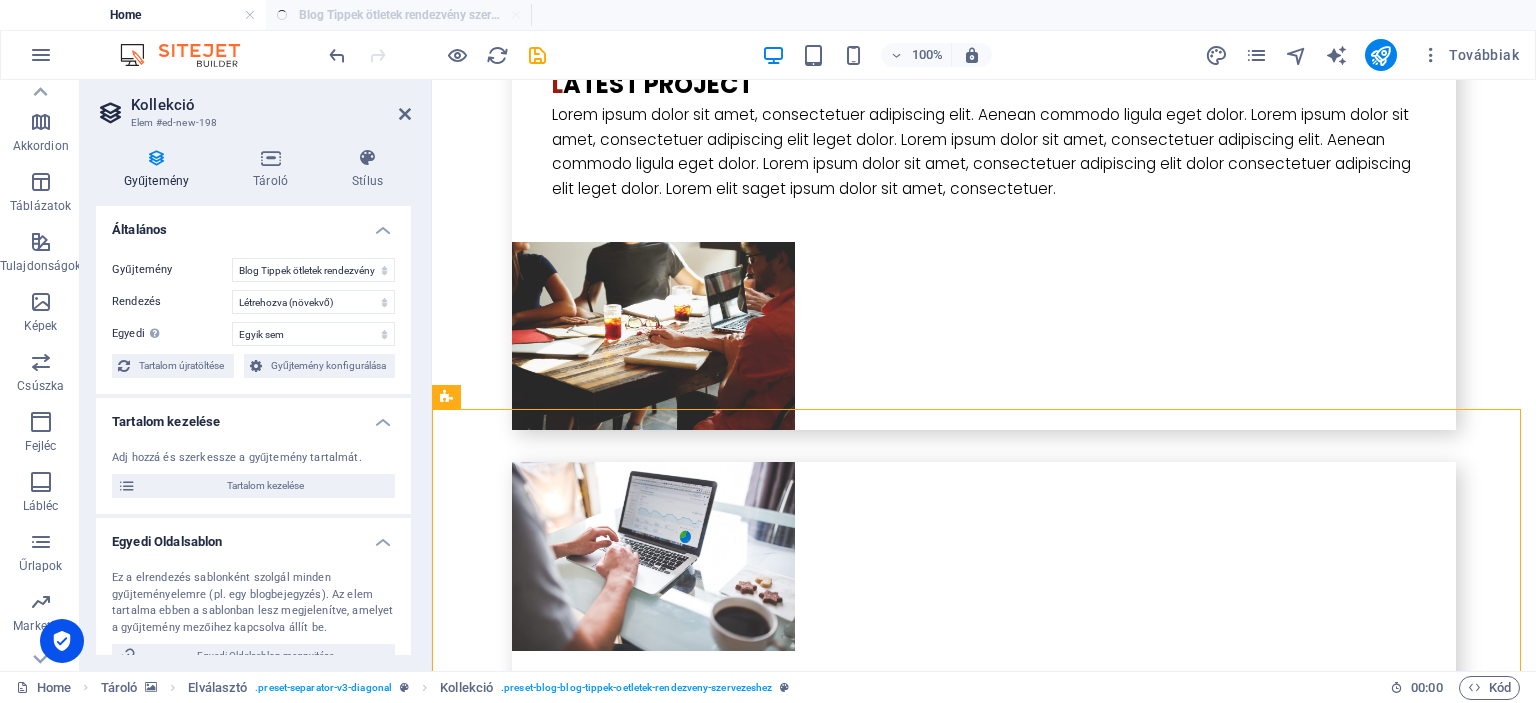 select on "columns.publishing_date_DESC" 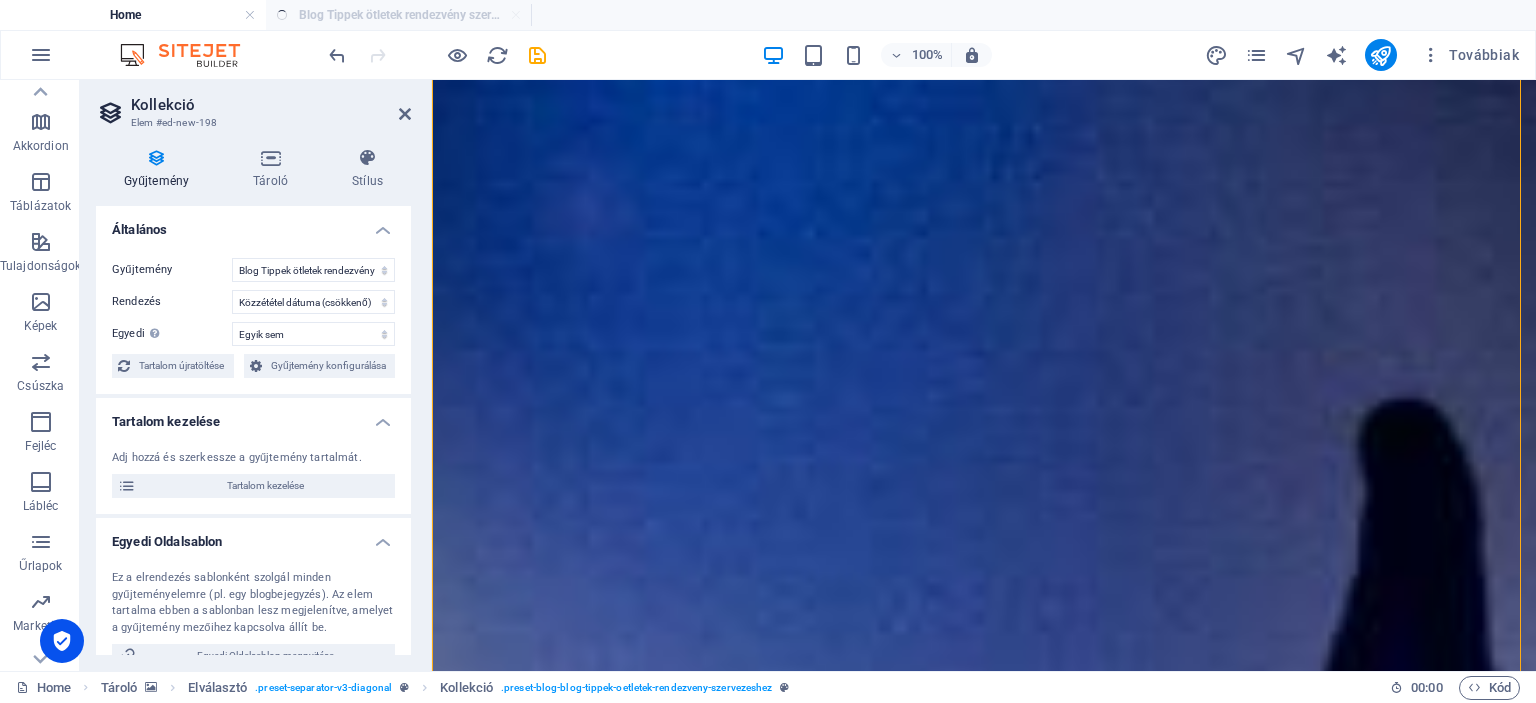 scroll, scrollTop: 7148, scrollLeft: 0, axis: vertical 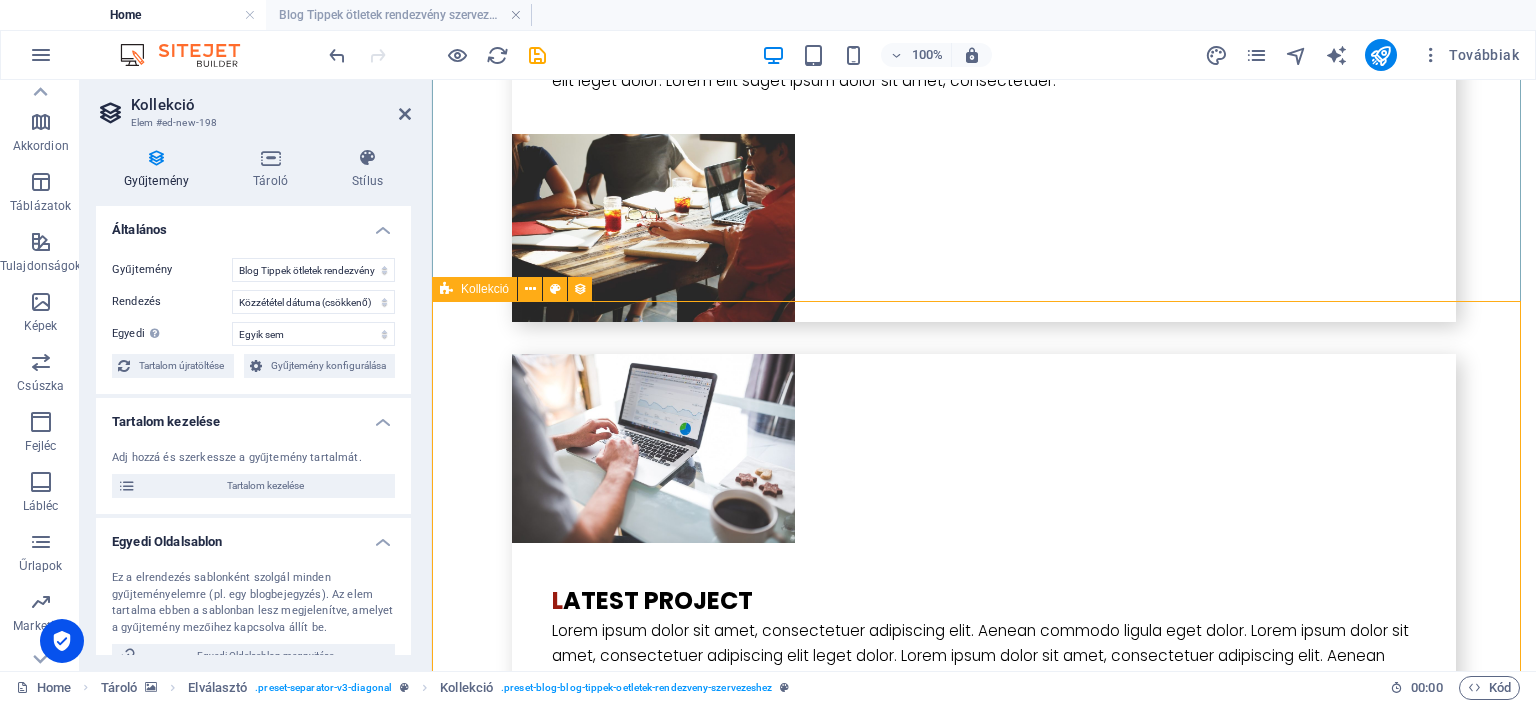 click at bounding box center [446, 289] 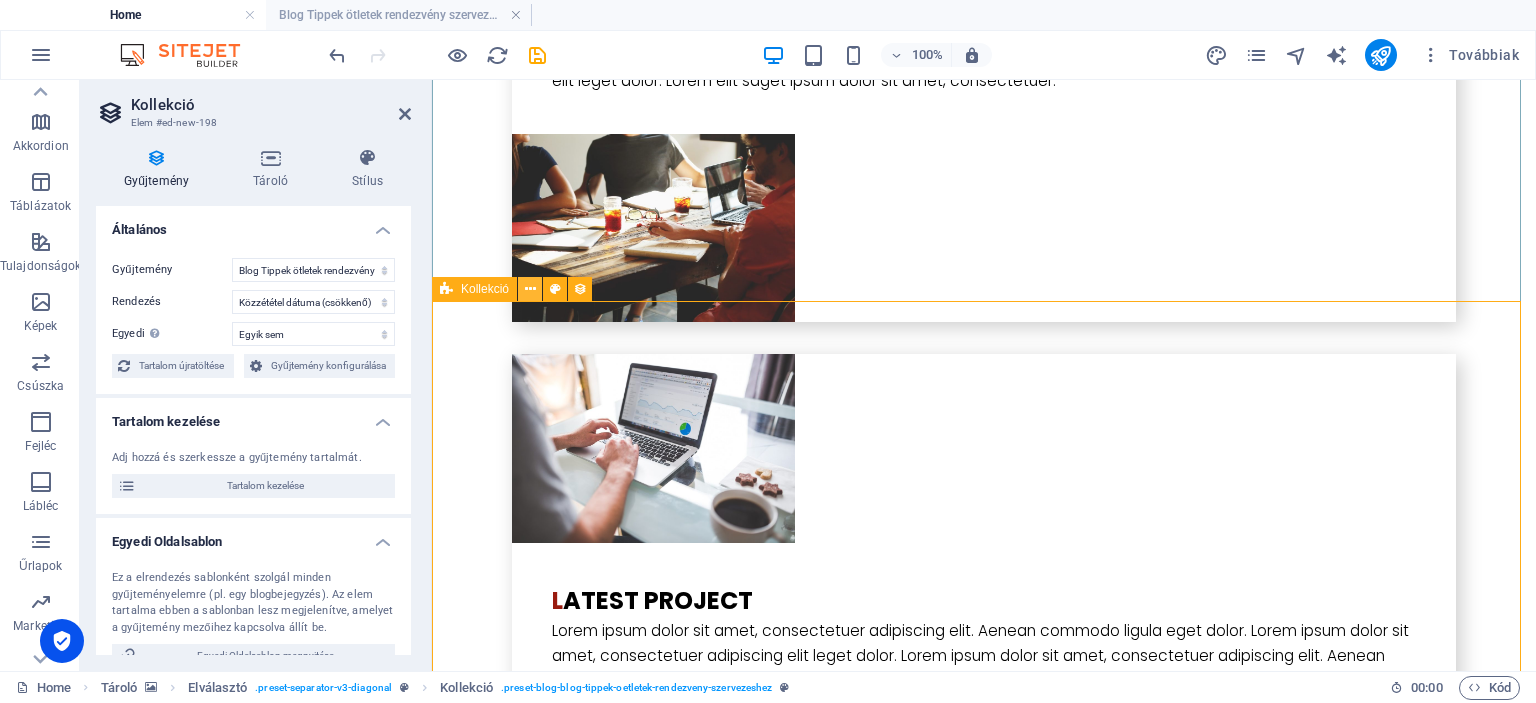 click at bounding box center (530, 289) 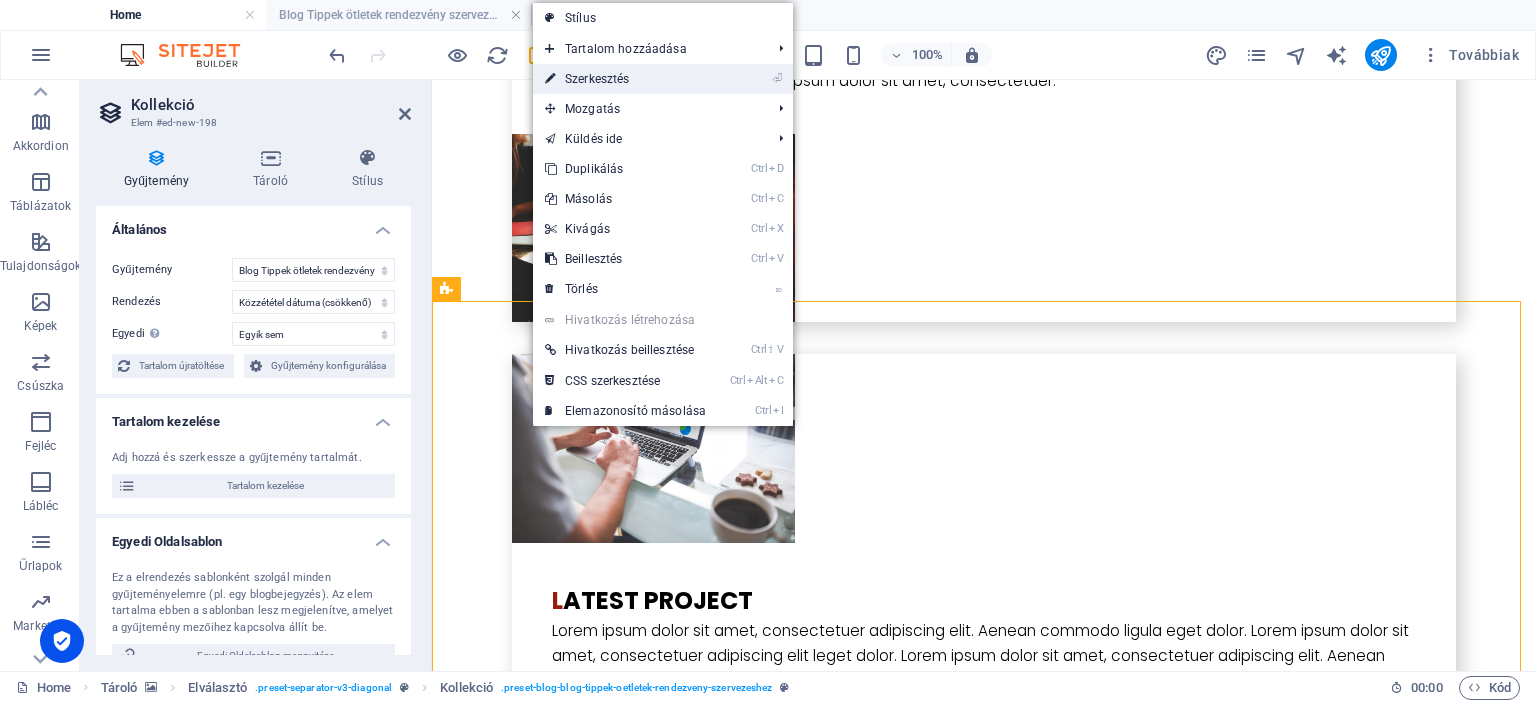click on "⏎  Szerkesztés" at bounding box center [625, 79] 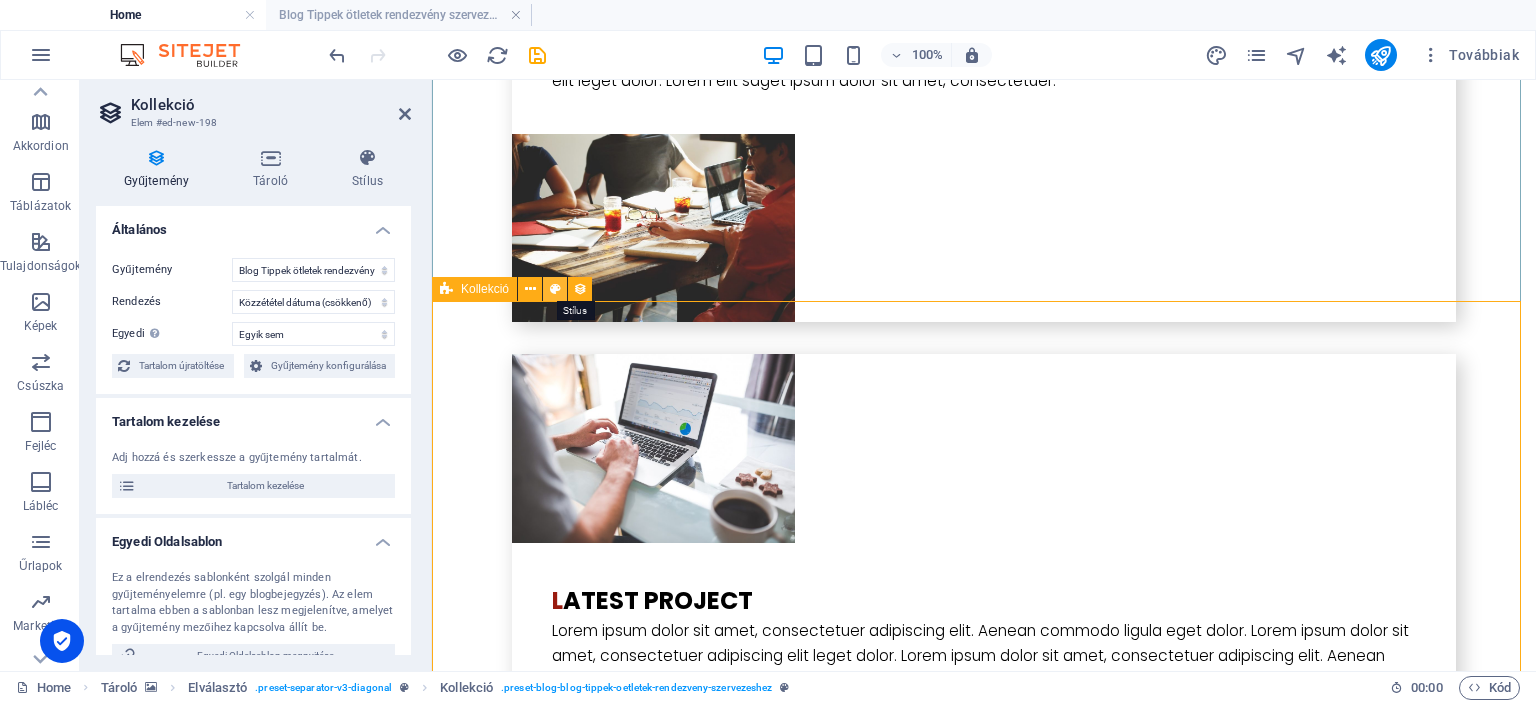 click at bounding box center (555, 289) 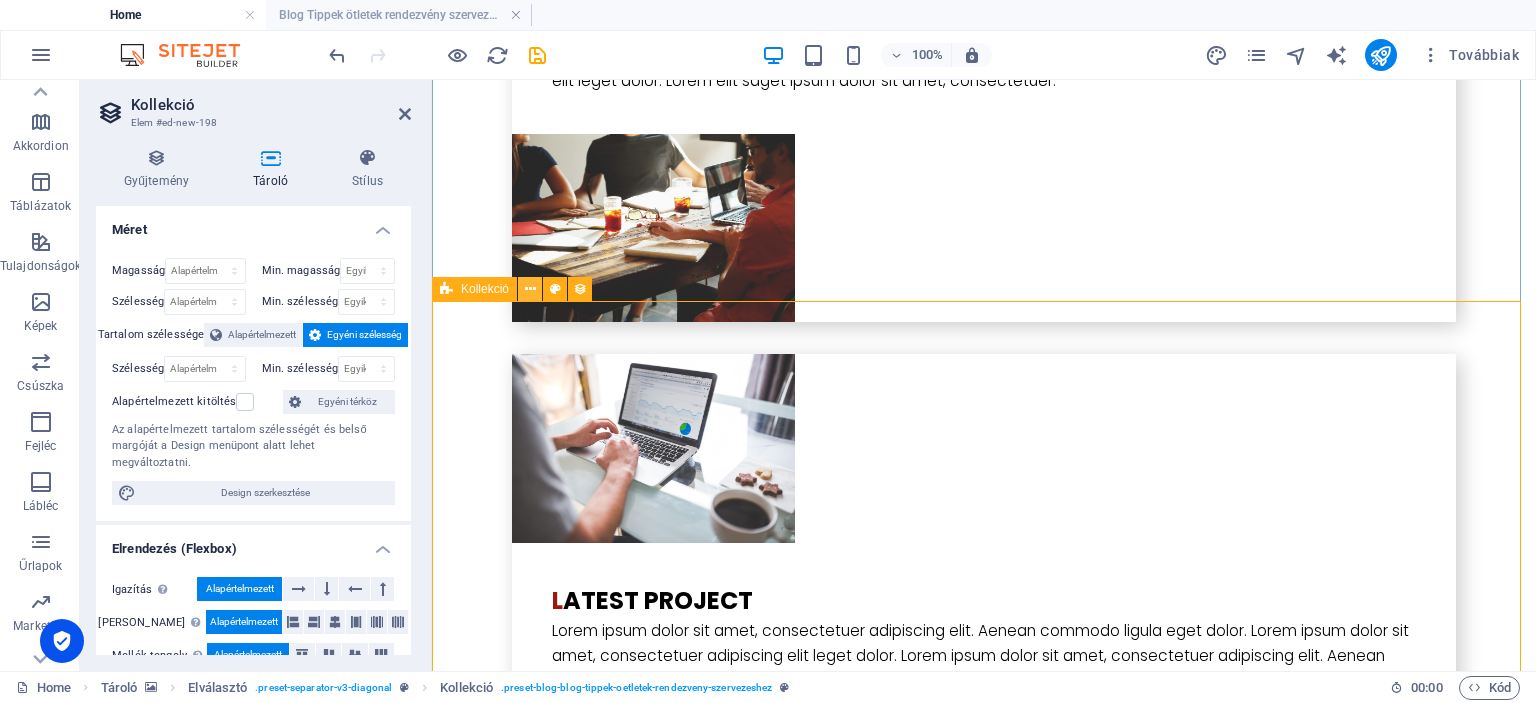 click at bounding box center (530, 289) 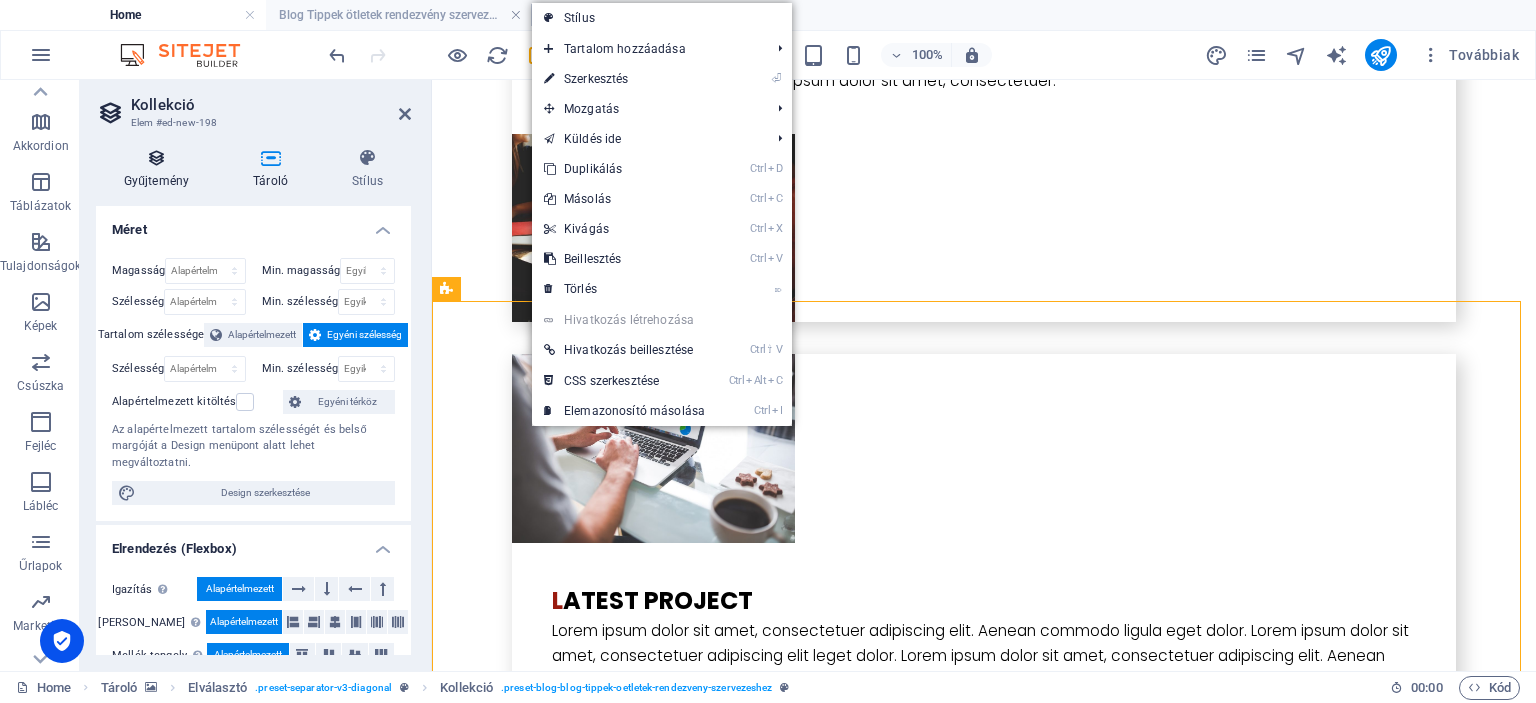 click at bounding box center [156, 158] 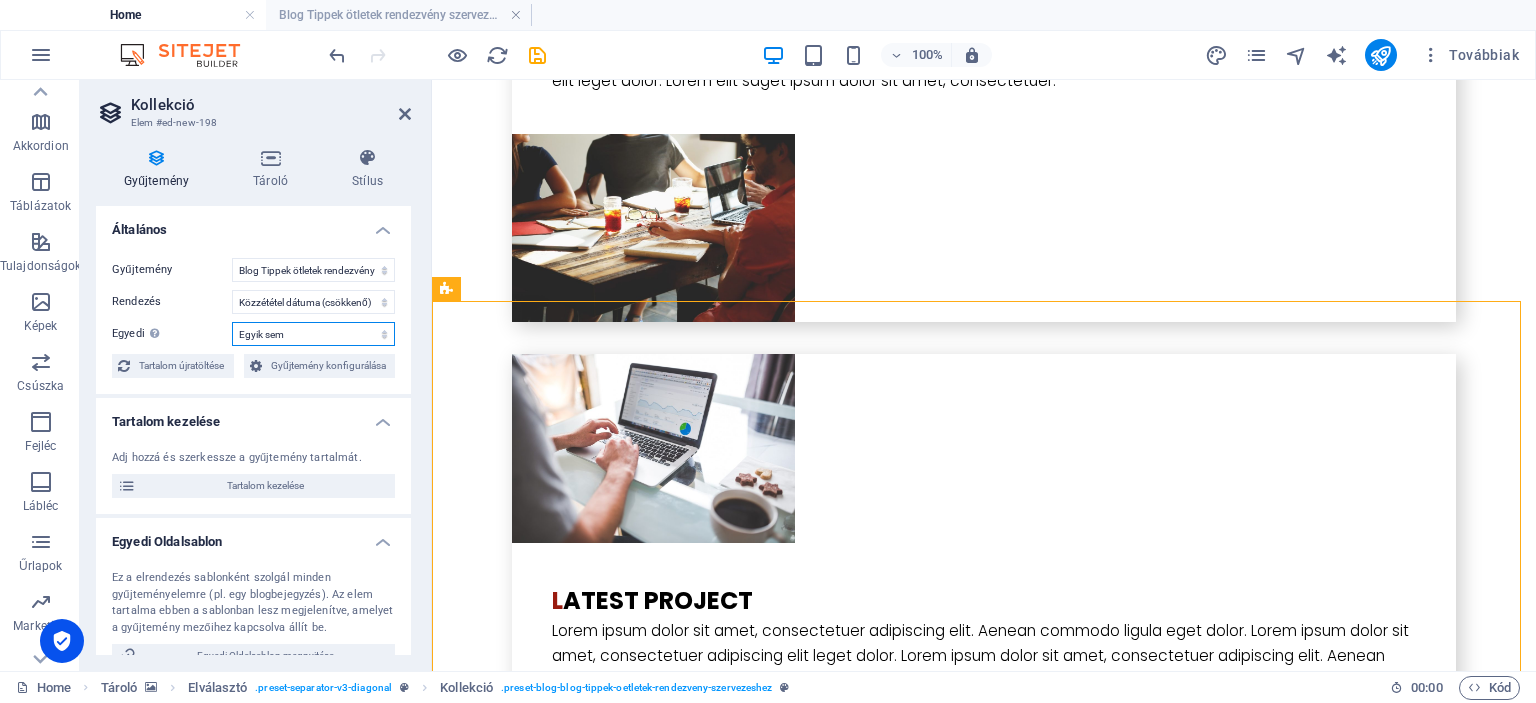 click on "Egyik sem Name Slug Leírás Tartalom Kategória Szerző Kép Közzététel dátuma Állapot" at bounding box center (313, 334) 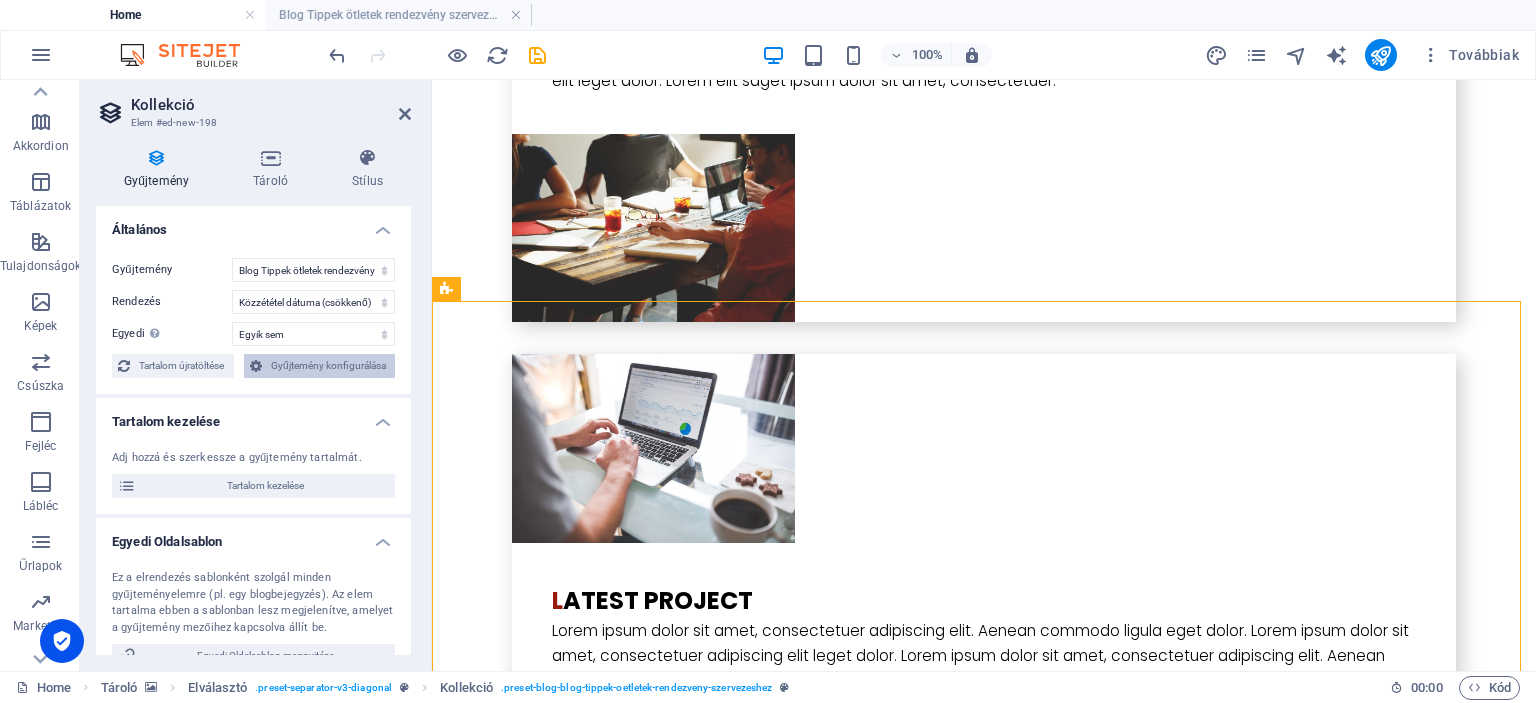 click on "Gyűjtemény konfigurálása" 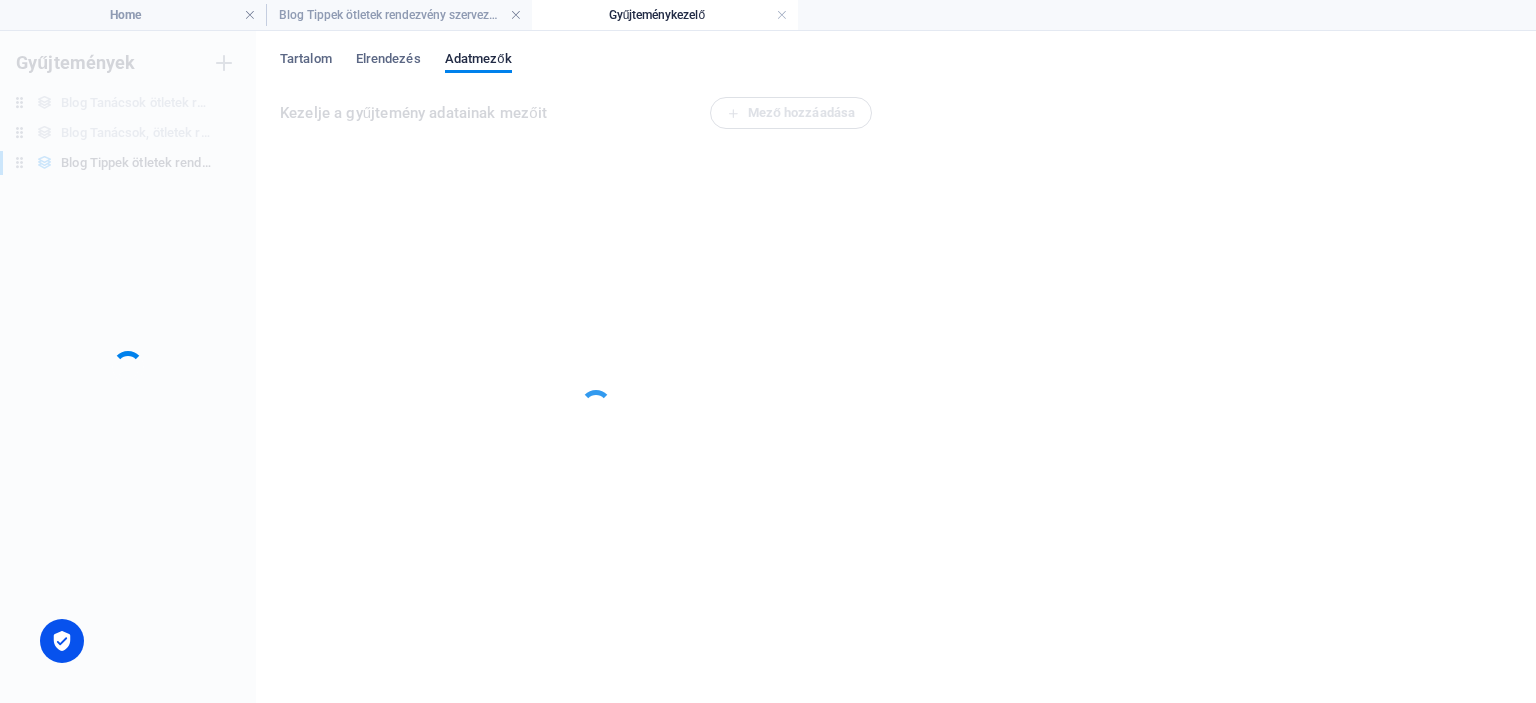 scroll, scrollTop: 0, scrollLeft: 0, axis: both 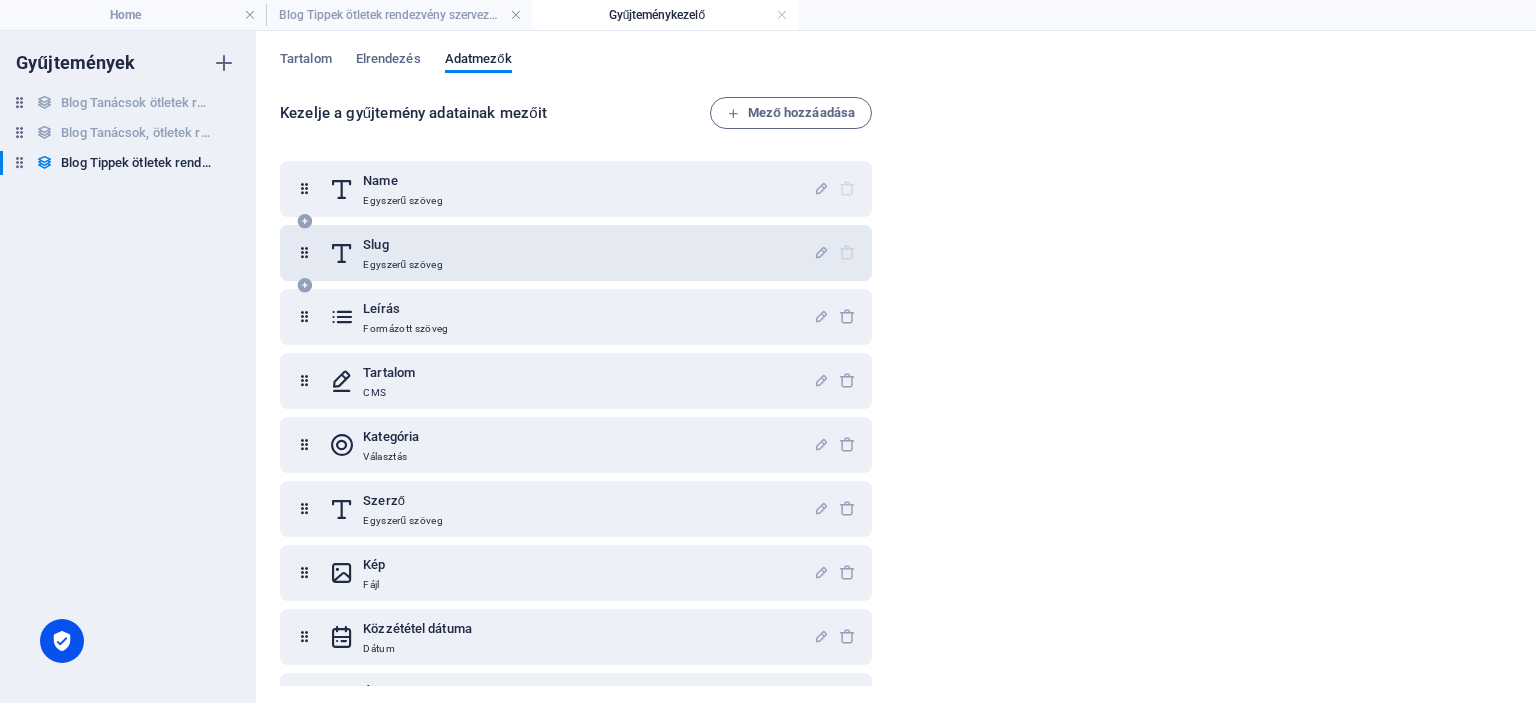 click on "Slug Egyszerű szöveg" 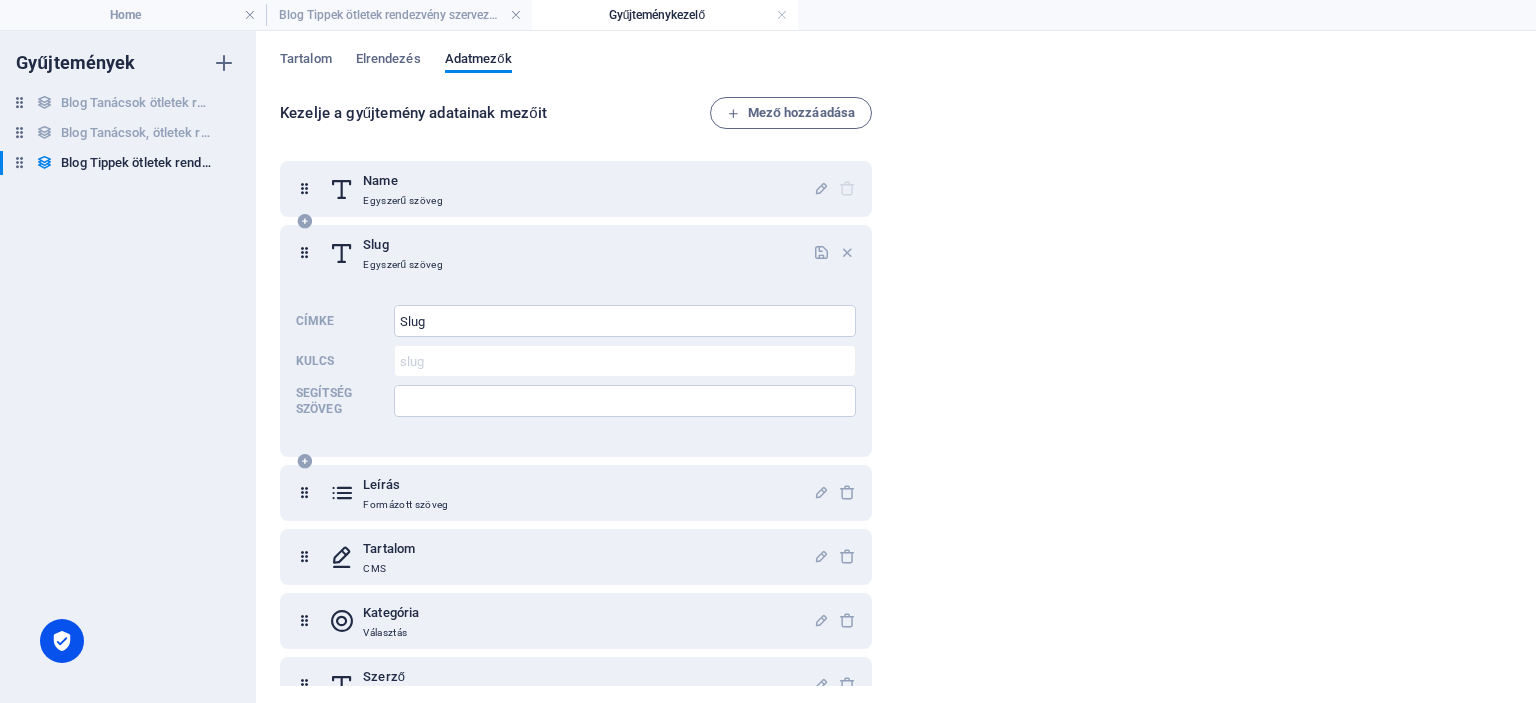 click on "Slug Egyszerű szöveg" 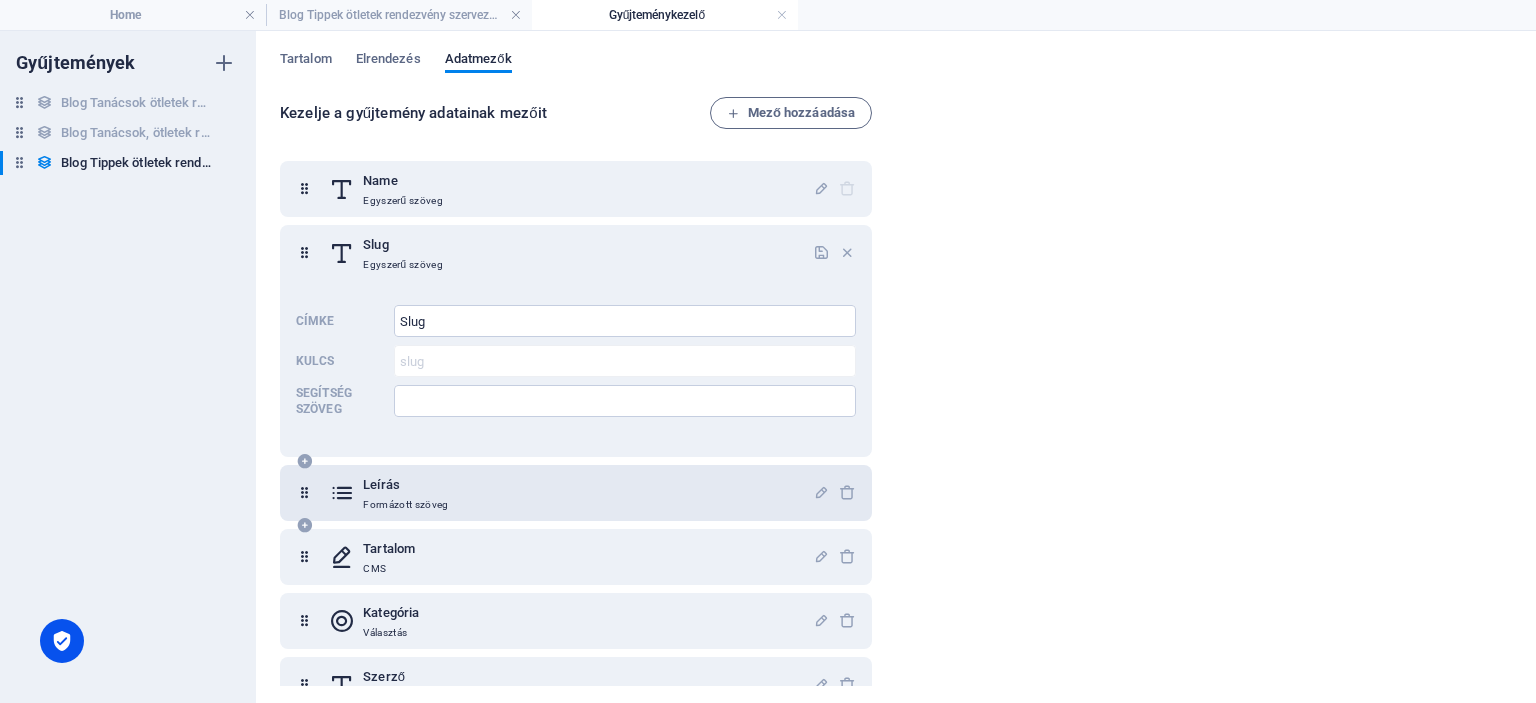 click on "Leírás" 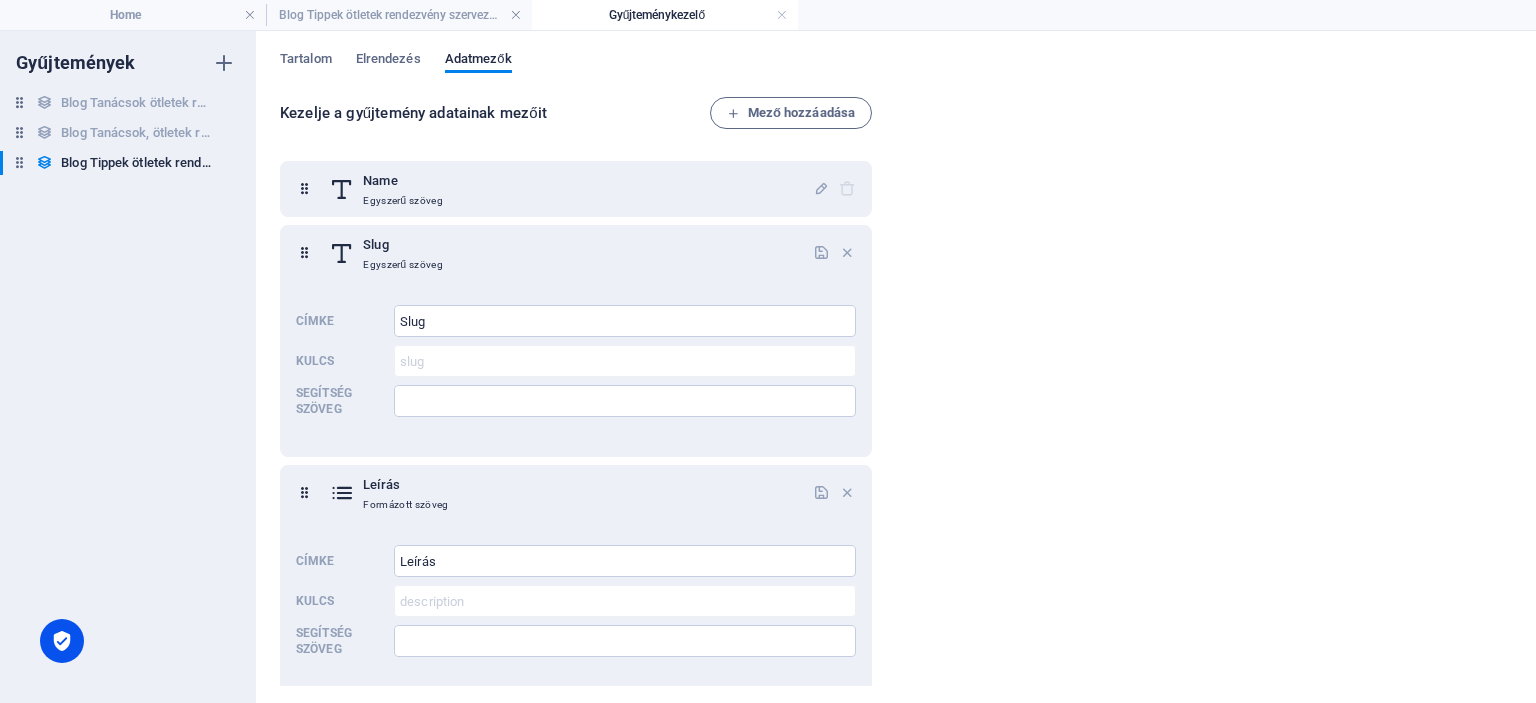 drag, startPoint x: 875, startPoint y: 431, endPoint x: 867, endPoint y: 453, distance: 23.409399 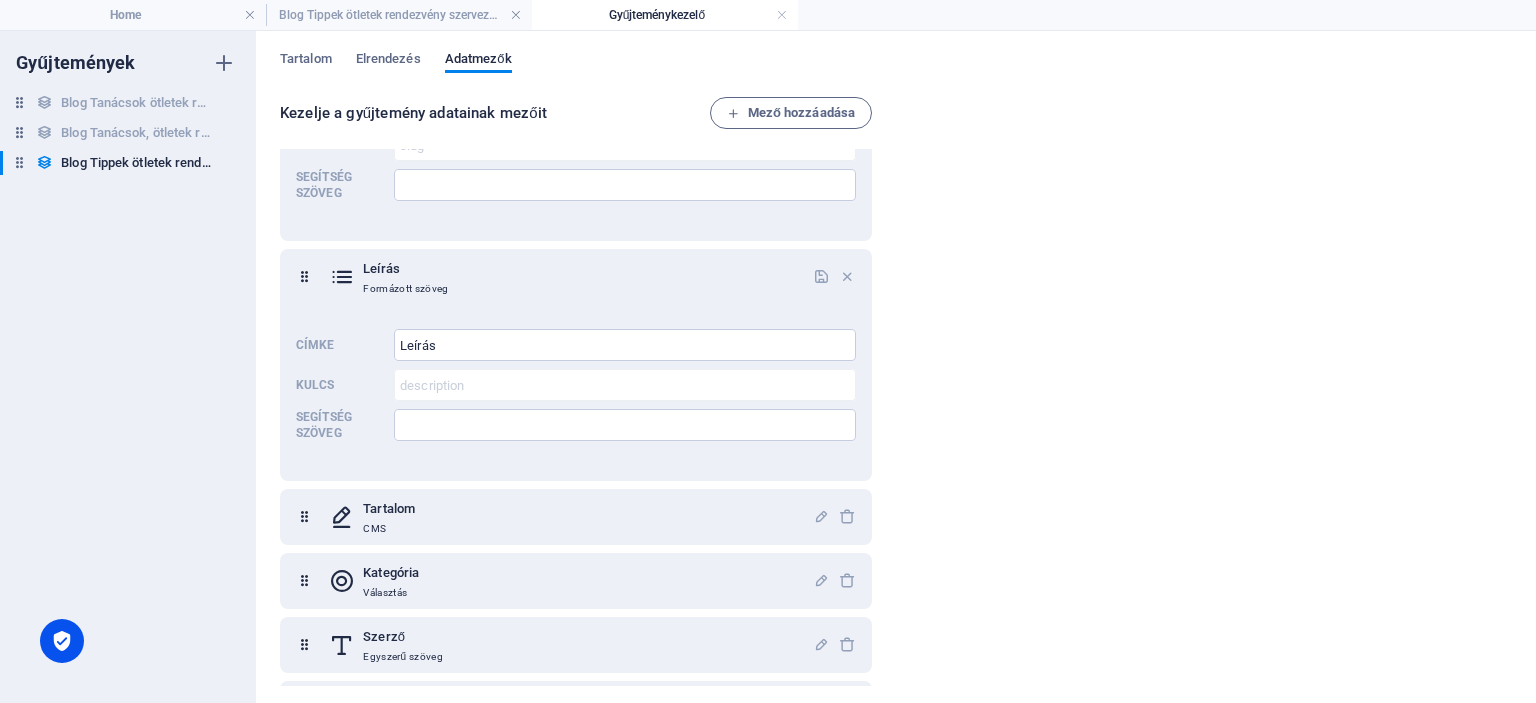 scroll, scrollTop: 232, scrollLeft: 0, axis: vertical 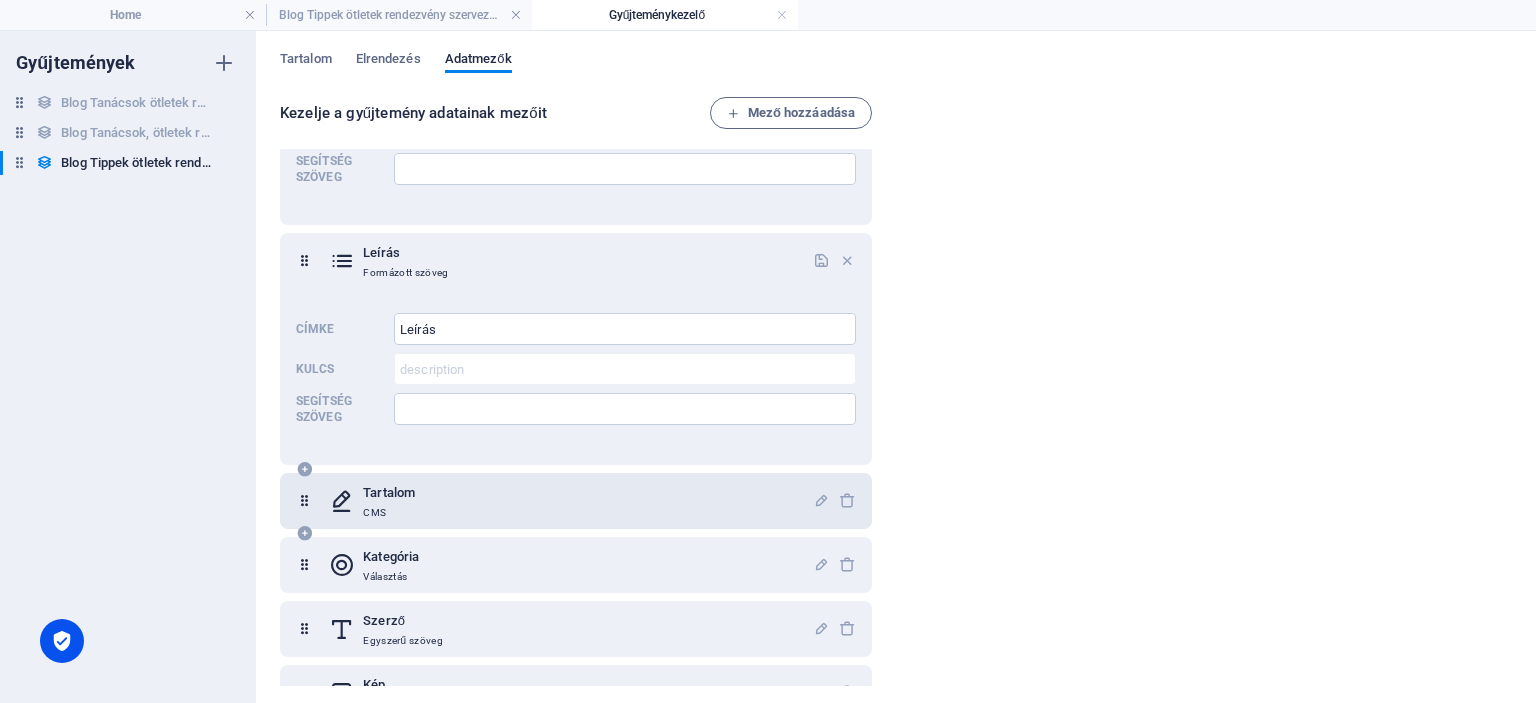 click on "Tartalom CMS" 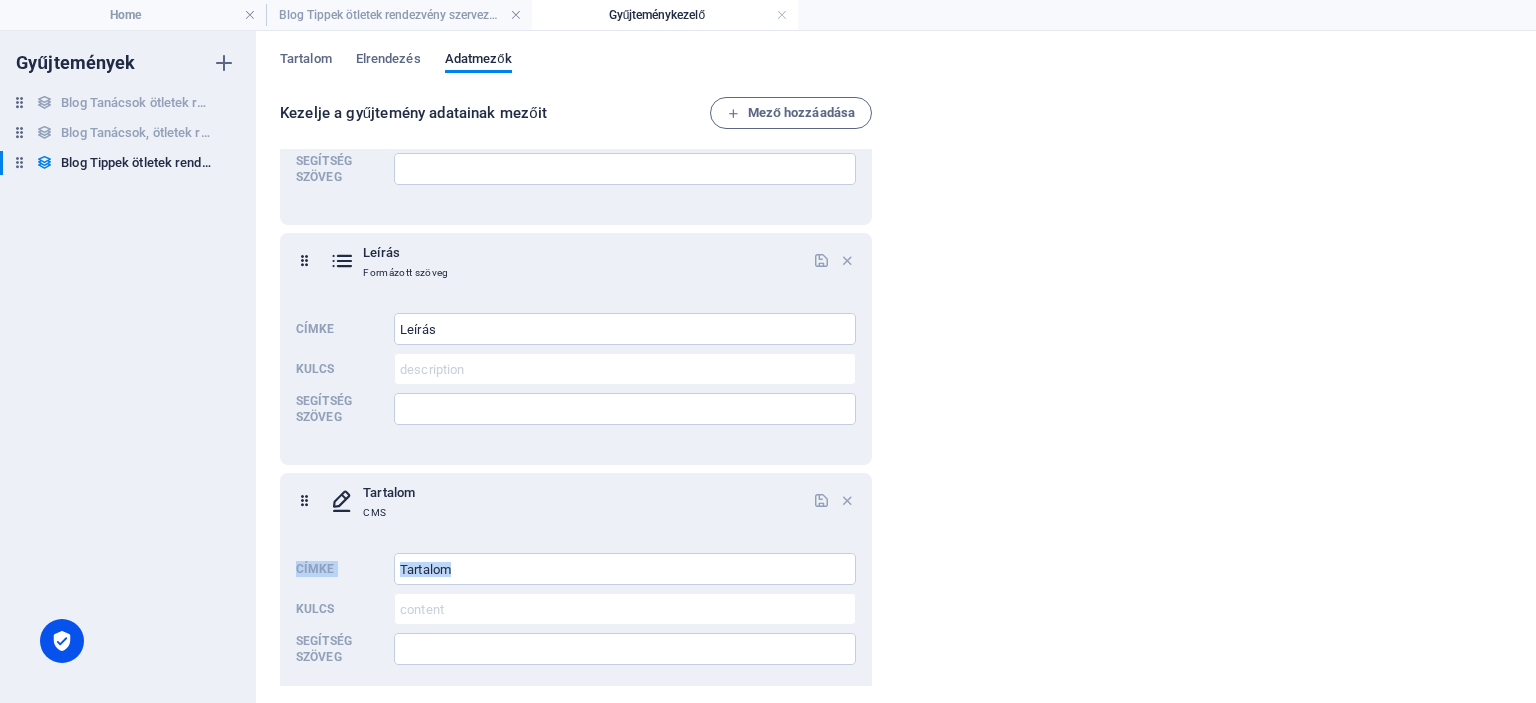 drag, startPoint x: 873, startPoint y: 506, endPoint x: 874, endPoint y: 551, distance: 45.01111 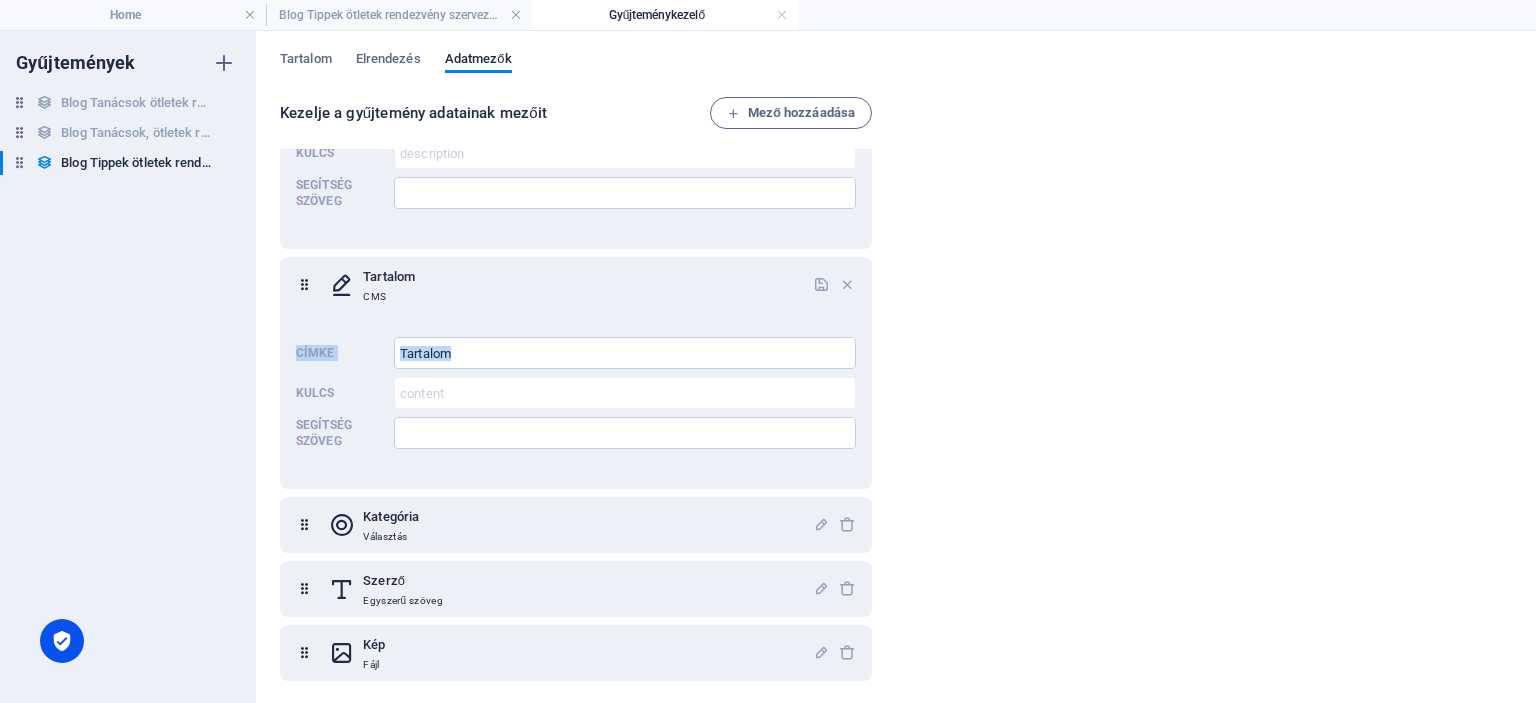 scroll, scrollTop: 578, scrollLeft: 0, axis: vertical 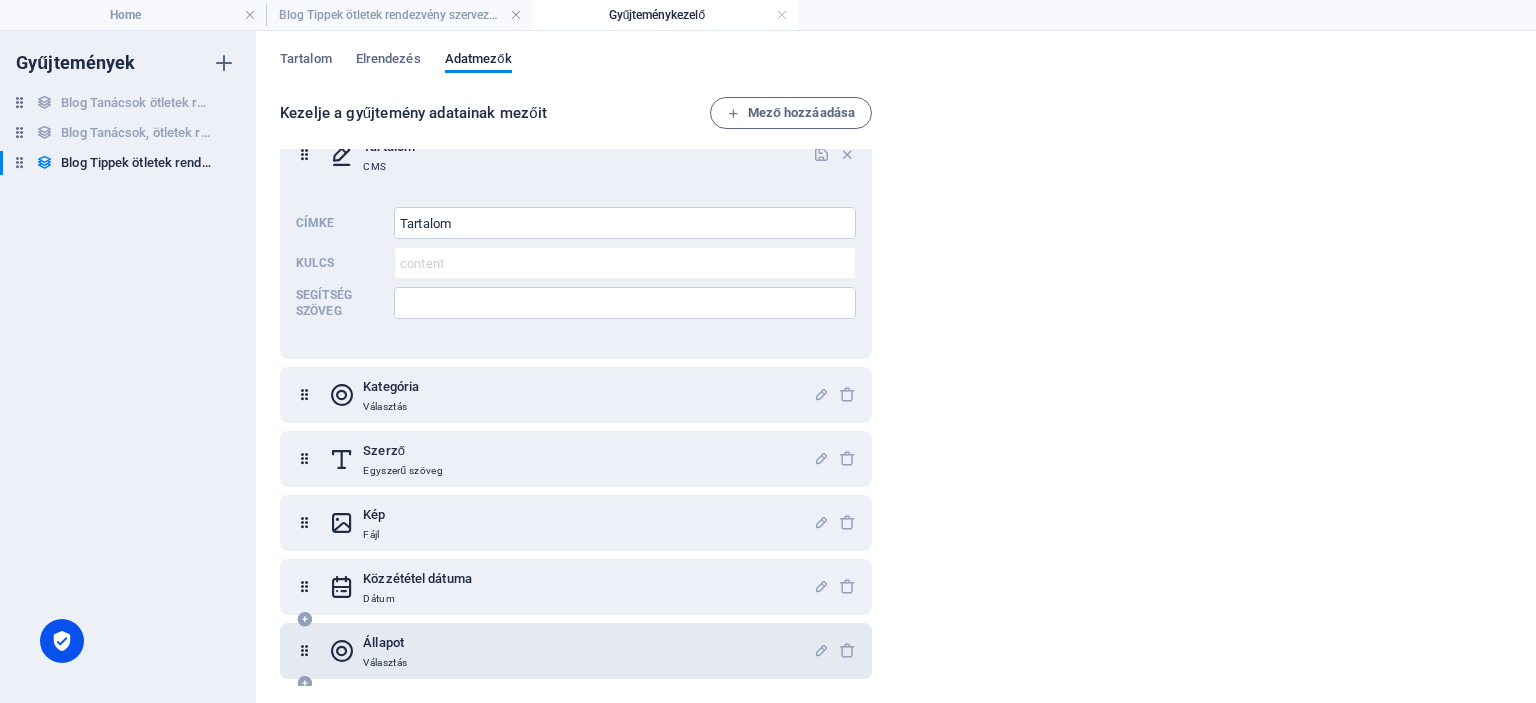 click on "Állapot Választás" 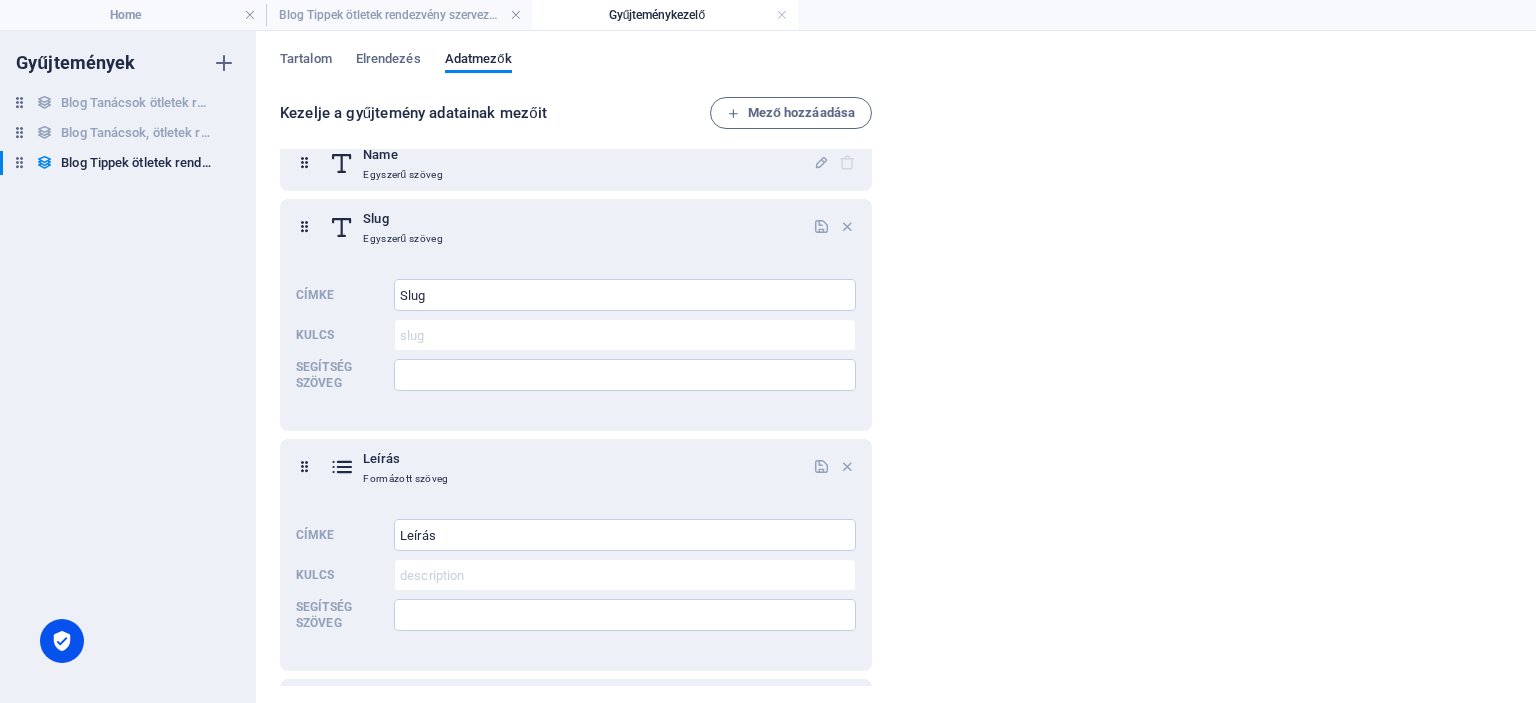 scroll, scrollTop: 0, scrollLeft: 0, axis: both 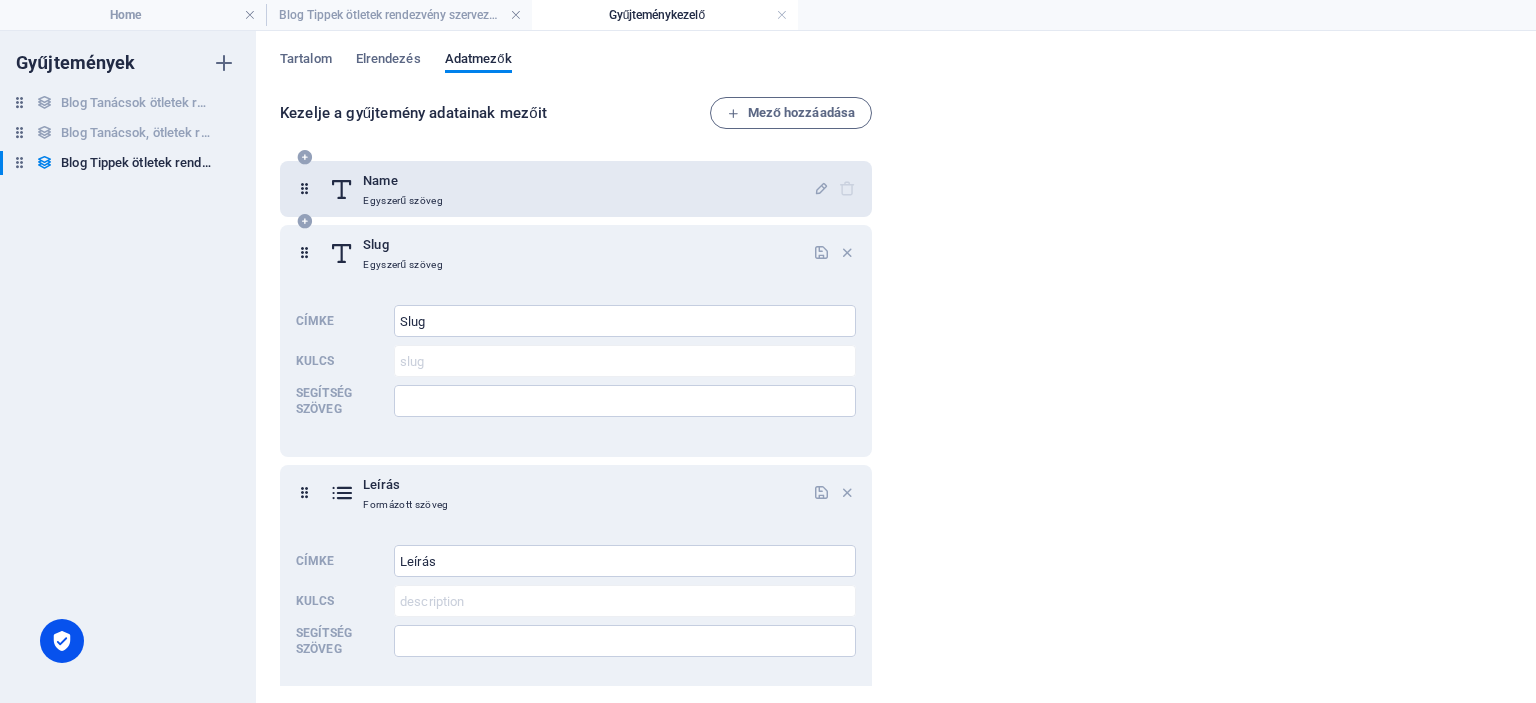 click on "Name Egyszerű szöveg" 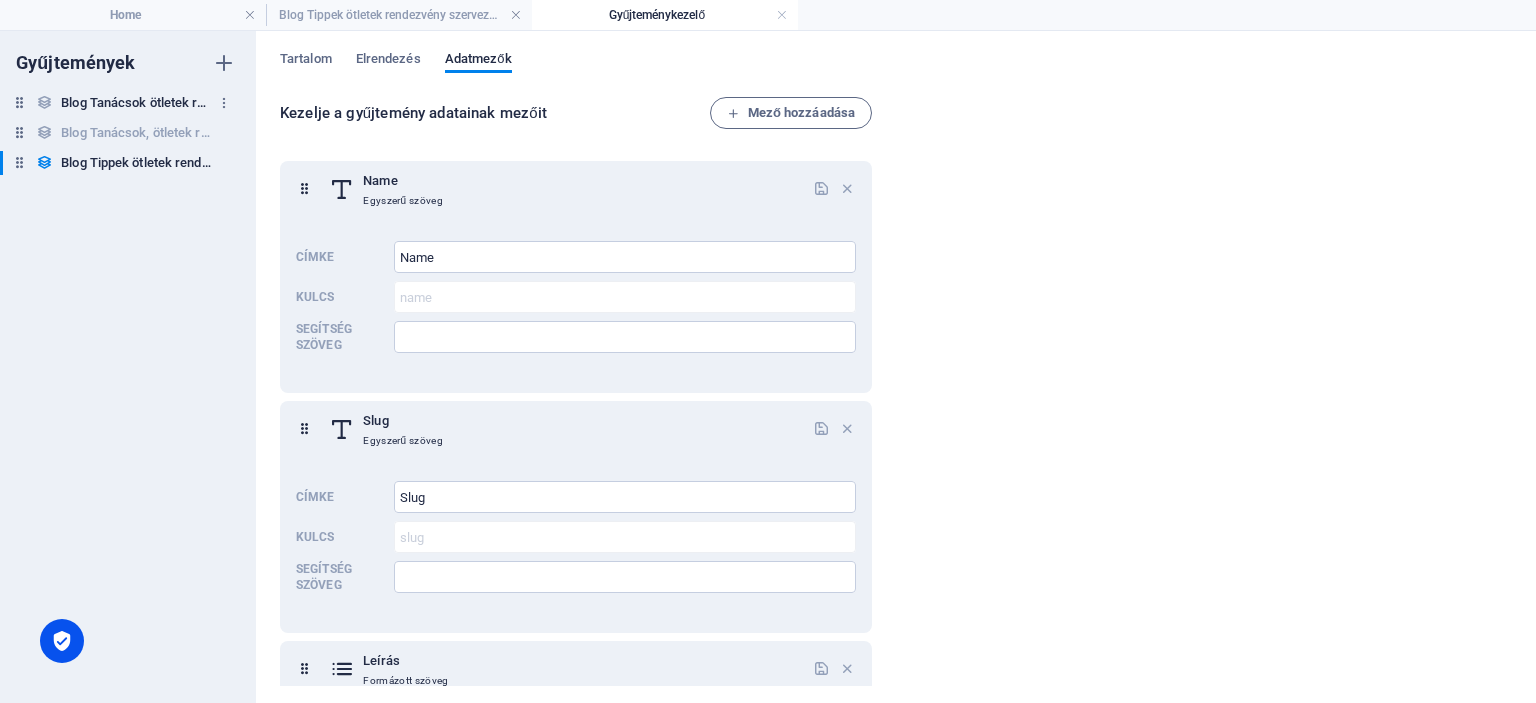 click on "Blog Tanácsok ötletek rendezvényekhez" 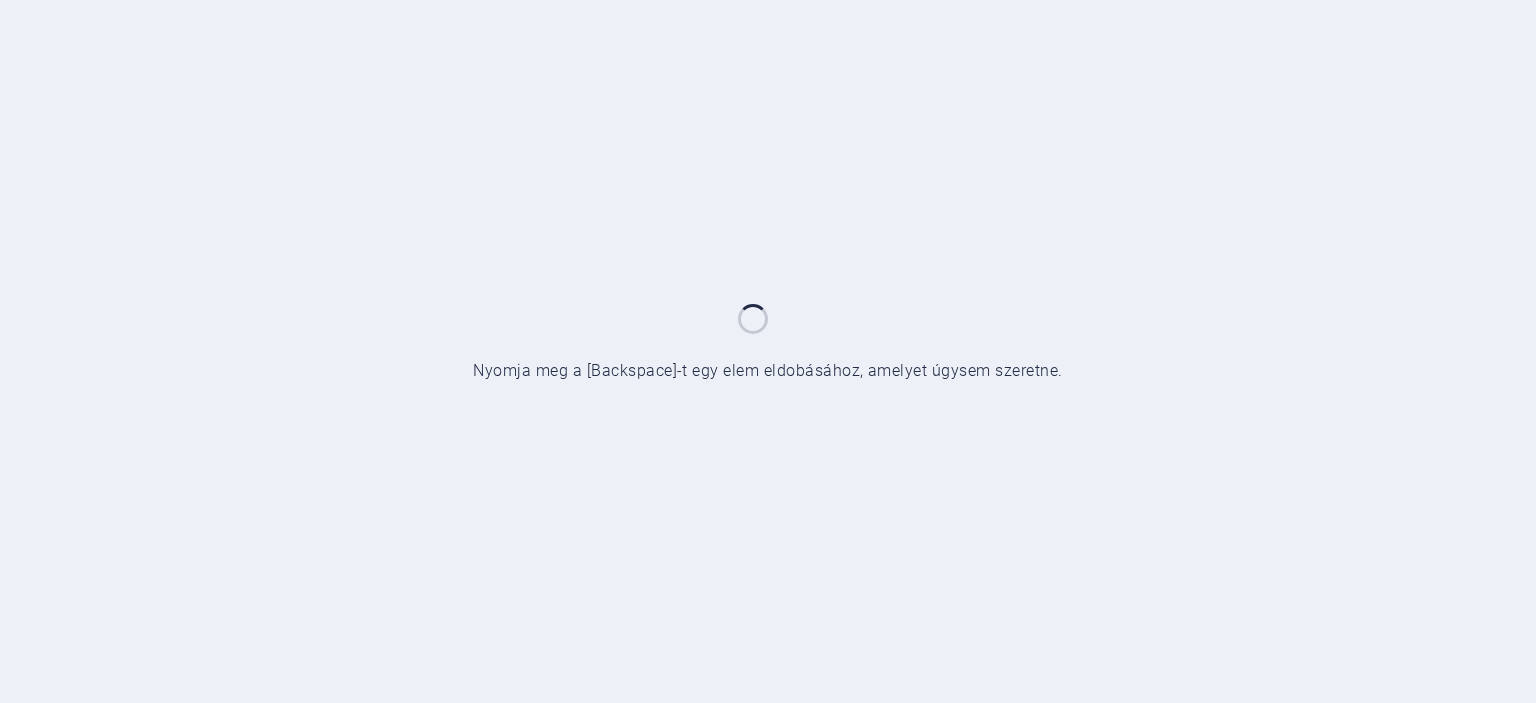 scroll, scrollTop: 0, scrollLeft: 0, axis: both 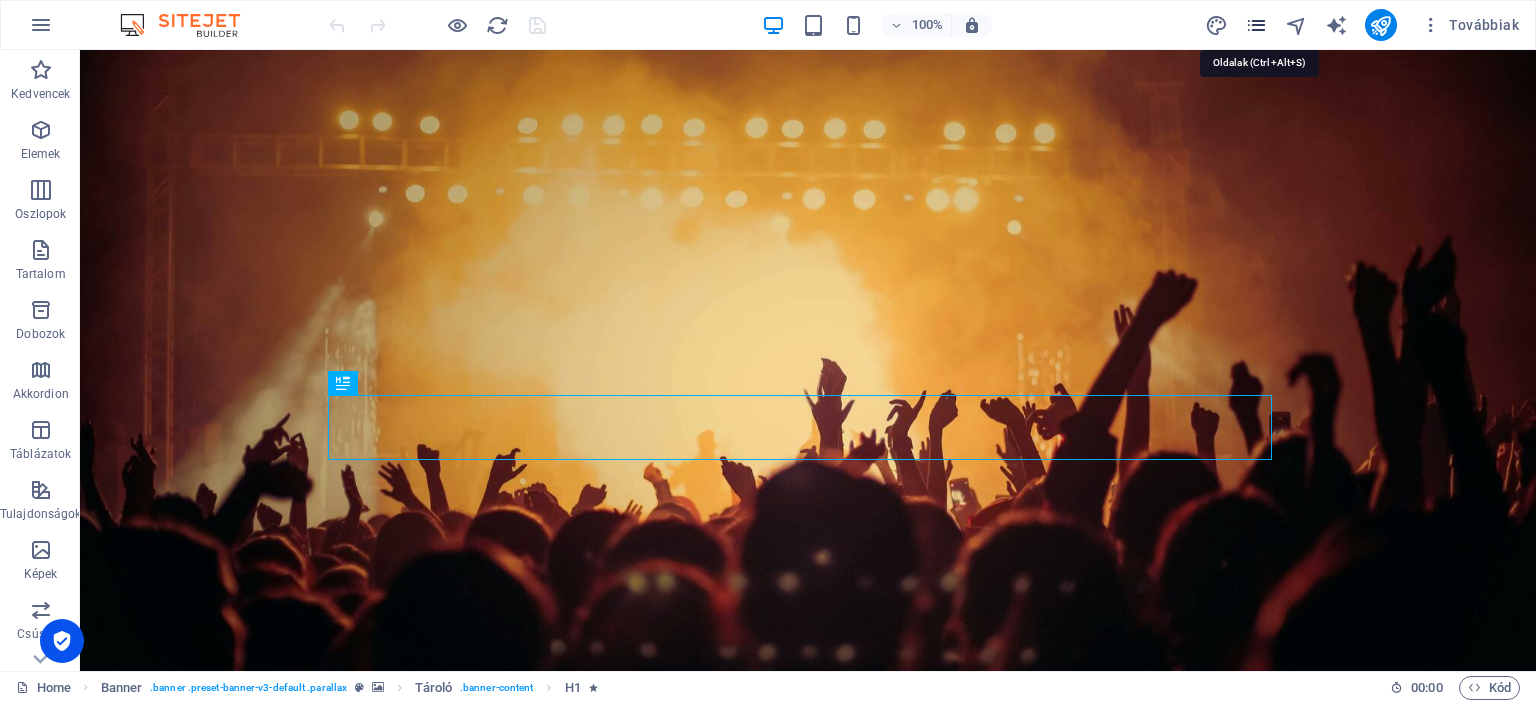 click at bounding box center [1256, 25] 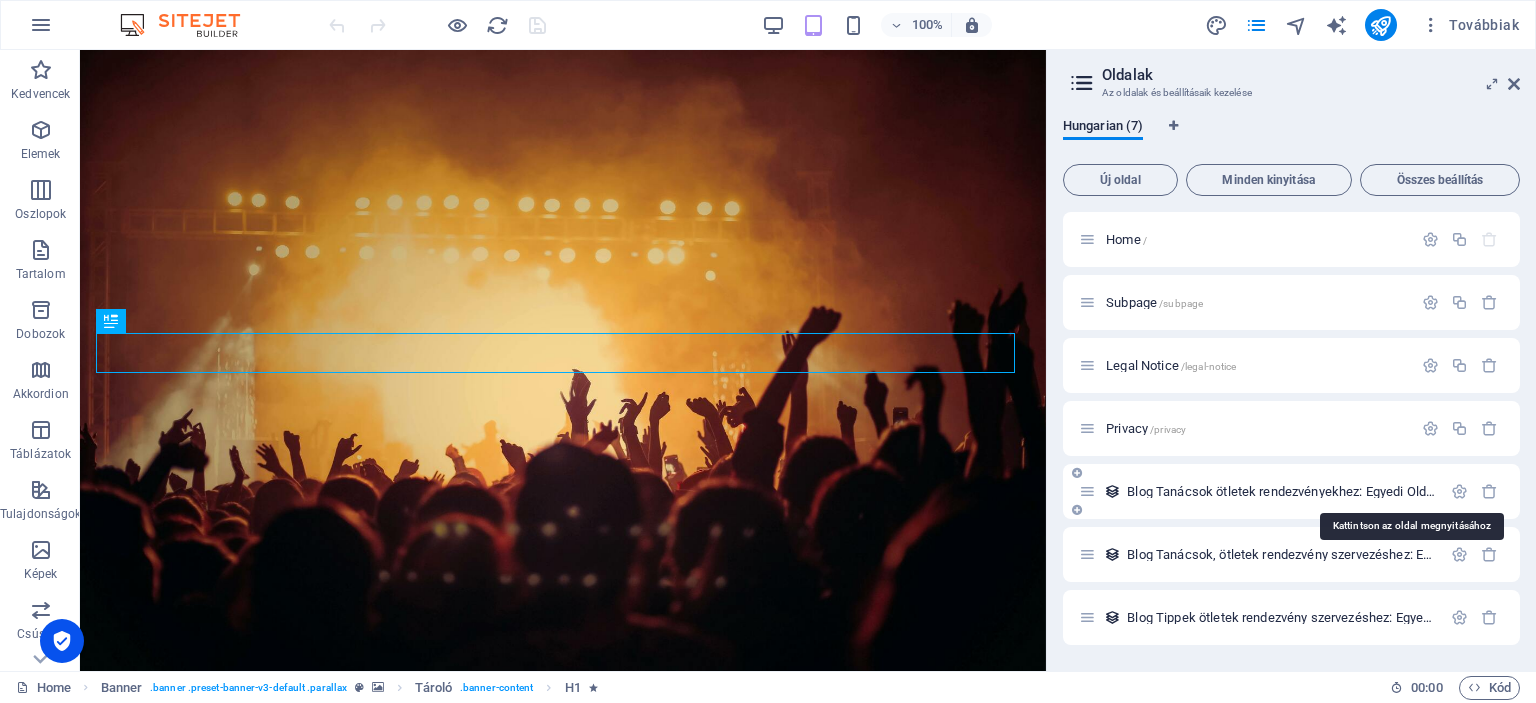click on "Blog Tanácsok ötletek rendezvényekhez: Egyedi Oldalsablon /blog-tanacsok-oetletek-rendezvenyekhez-elem" at bounding box center [1409, 491] 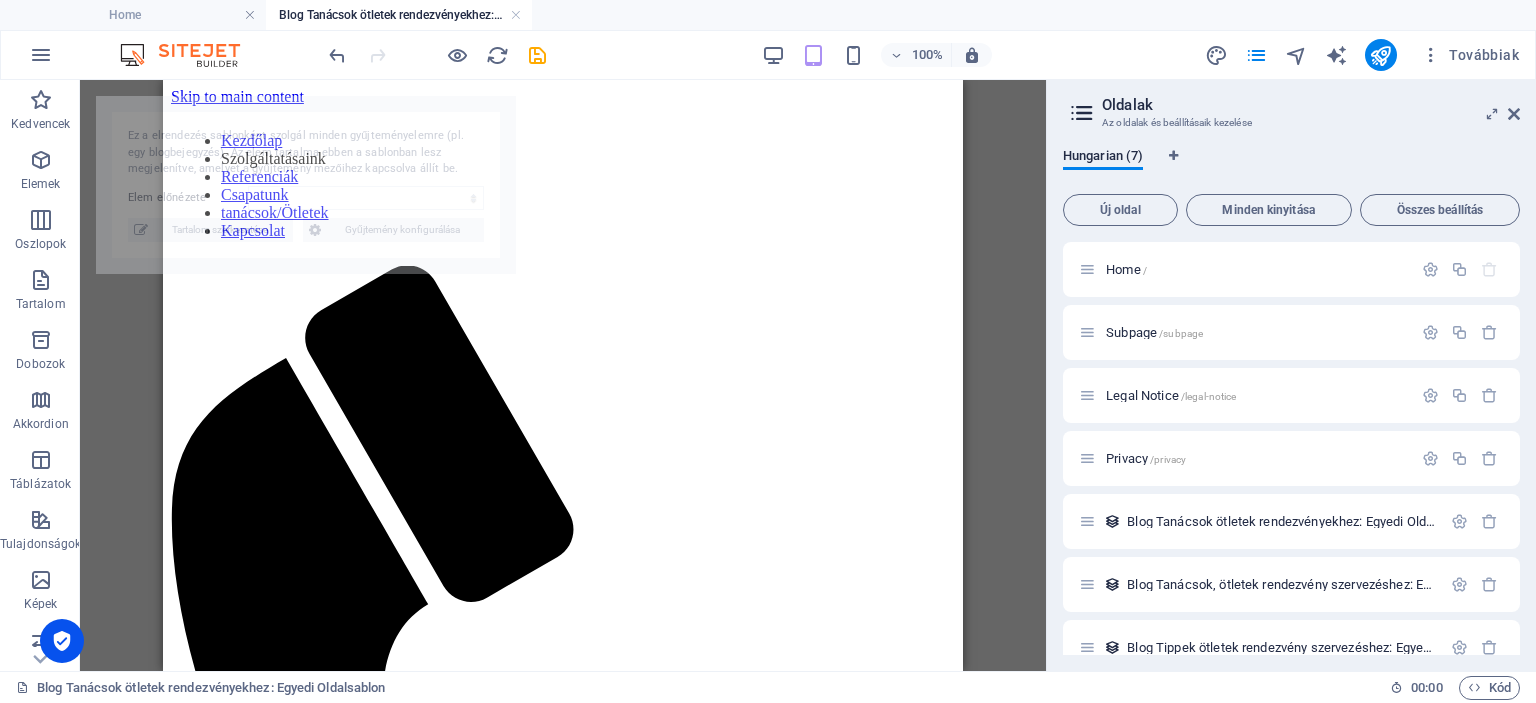 scroll, scrollTop: 0, scrollLeft: 0, axis: both 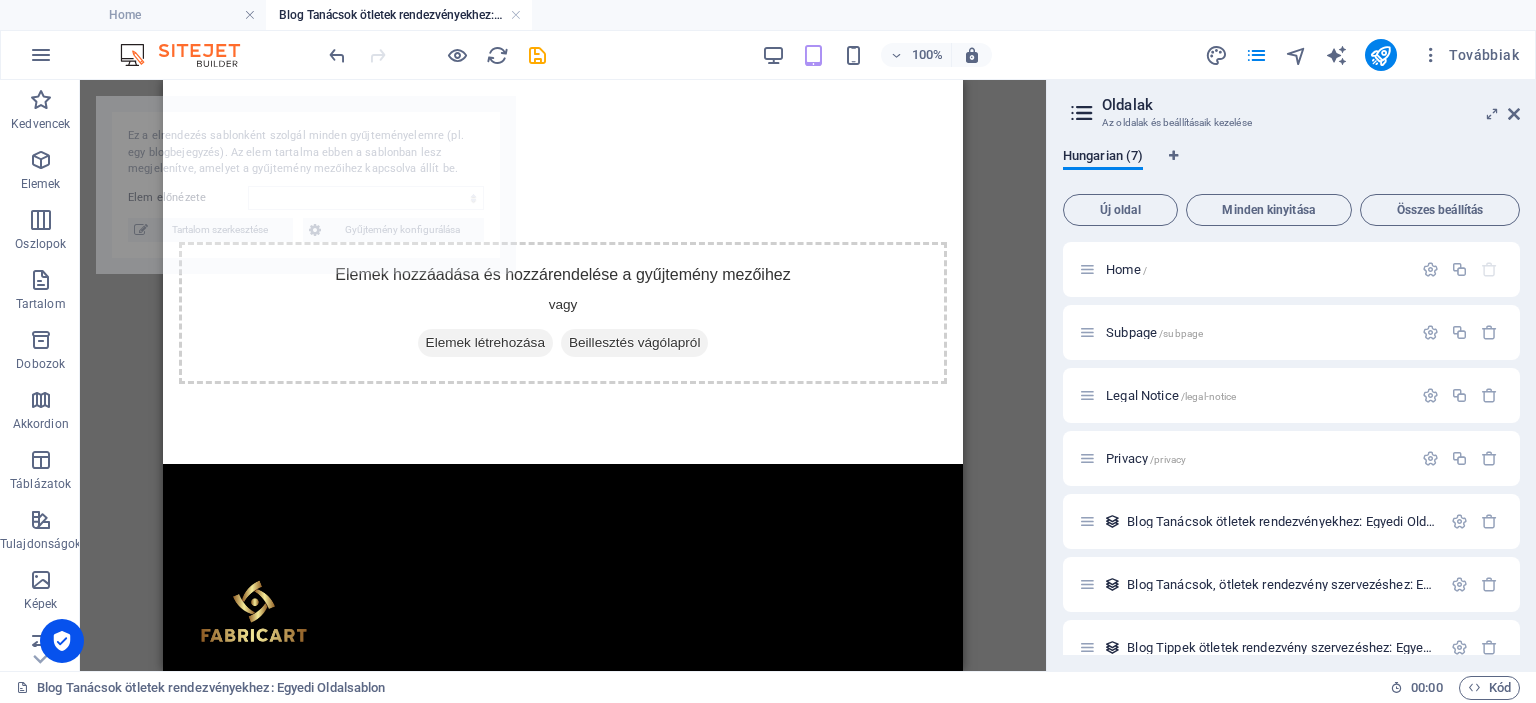 select on "686eee6555b27e0867061e1f" 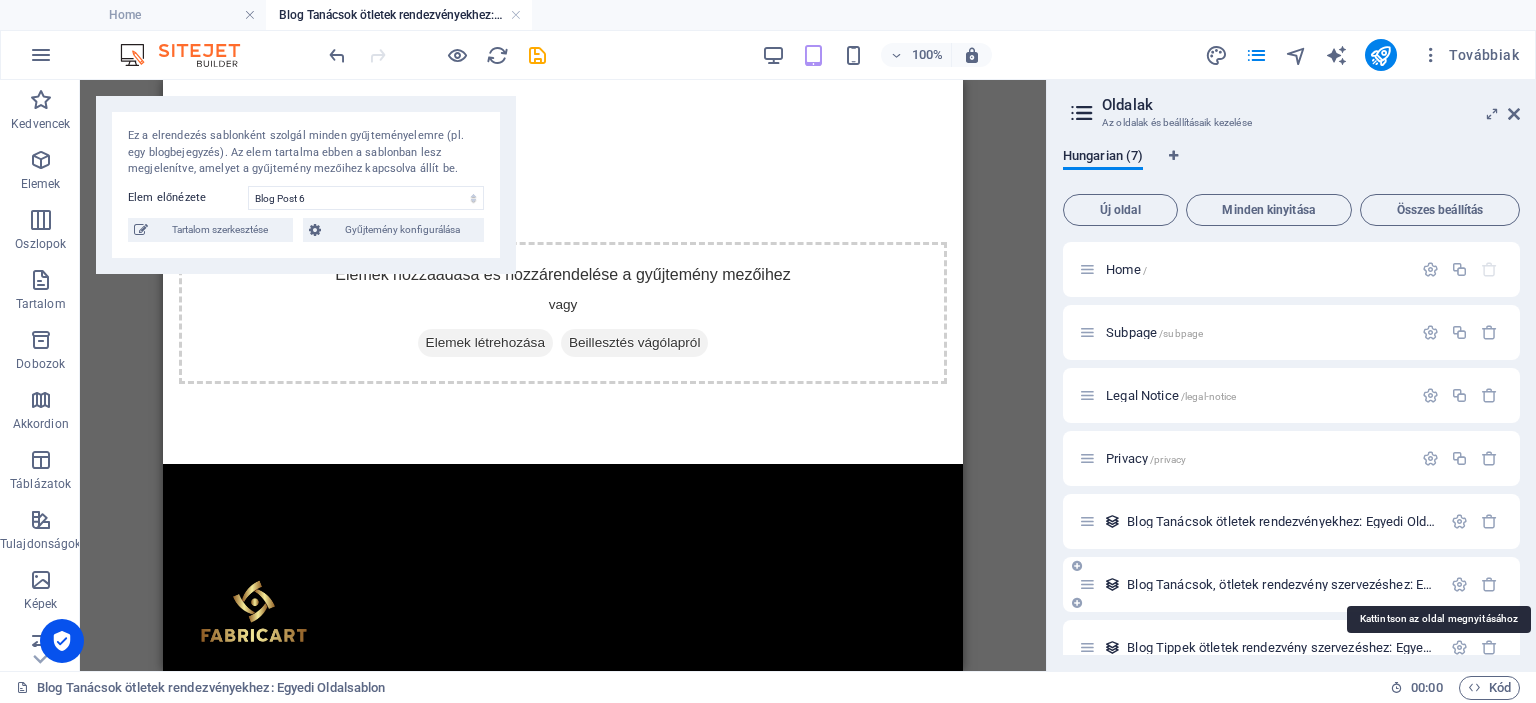 click on "Blog Tanácsok, ötletek rendezvény szervezéshez: Egyedi Oldalsablon /blog-tanacsok-oetletek-rendezveny-szervezeshez-elem" at bounding box center (1452, 584) 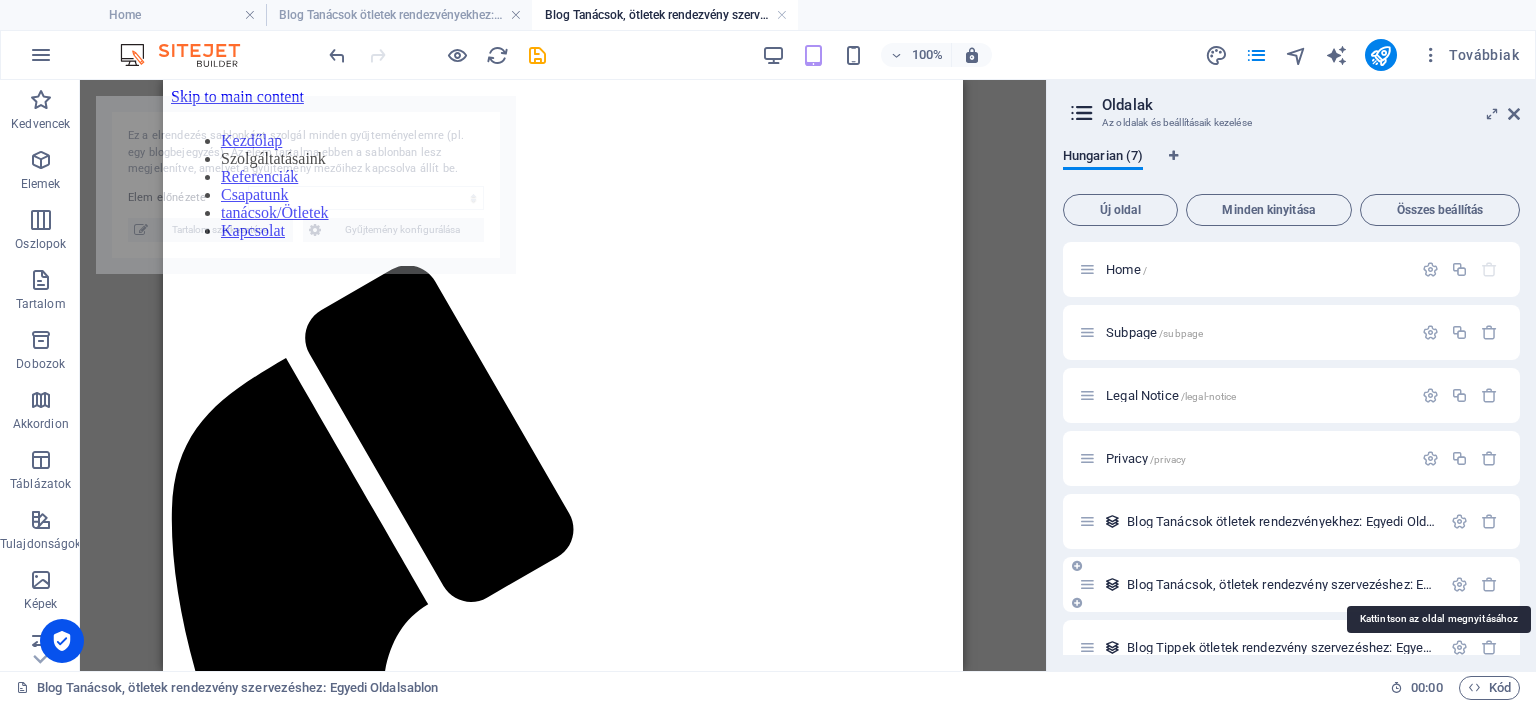 scroll, scrollTop: 0, scrollLeft: 0, axis: both 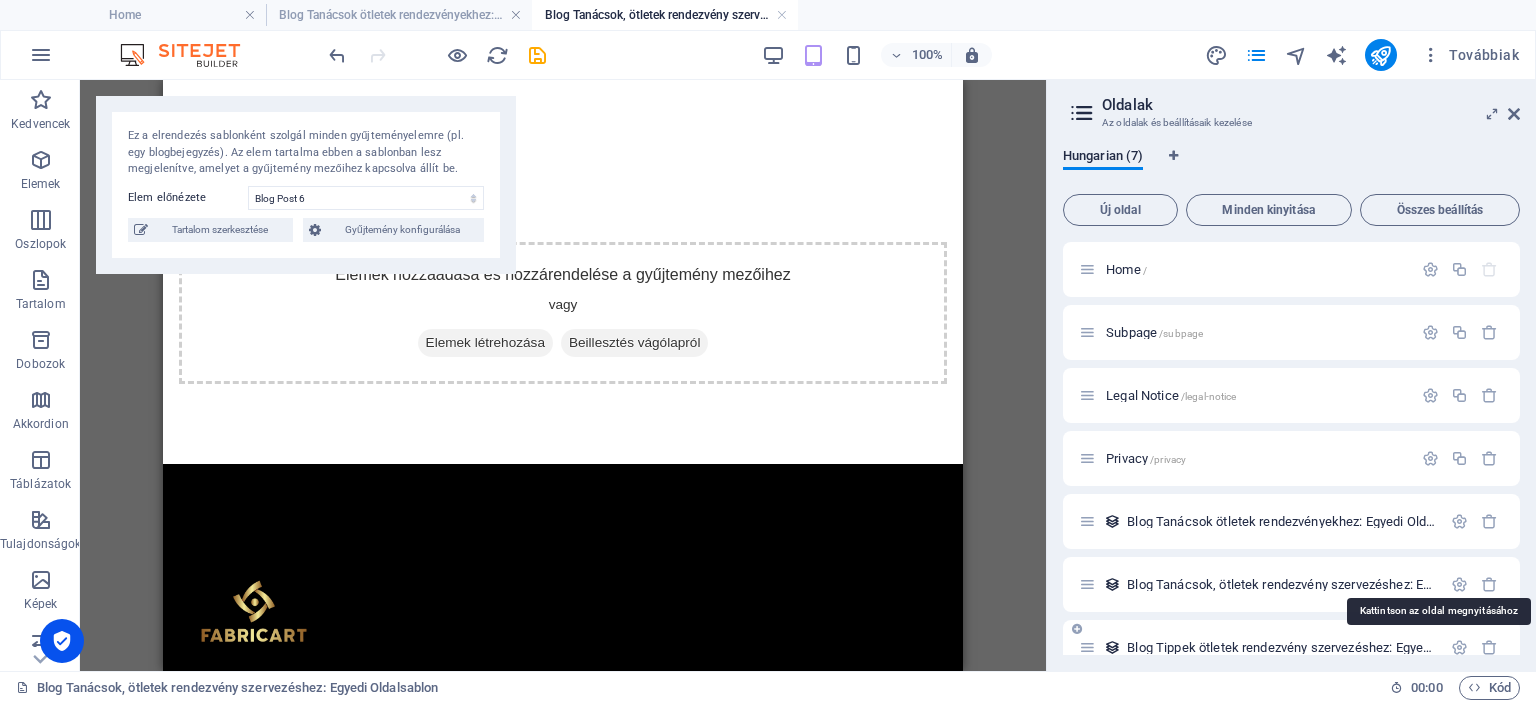 click on "Blog Tippek ötletek rendezvény szervezéshez: Egyedi Oldalsablon /blog-tippek-oetletek-rendezveny-szervezeshez-elem" at bounding box center [1436, 647] 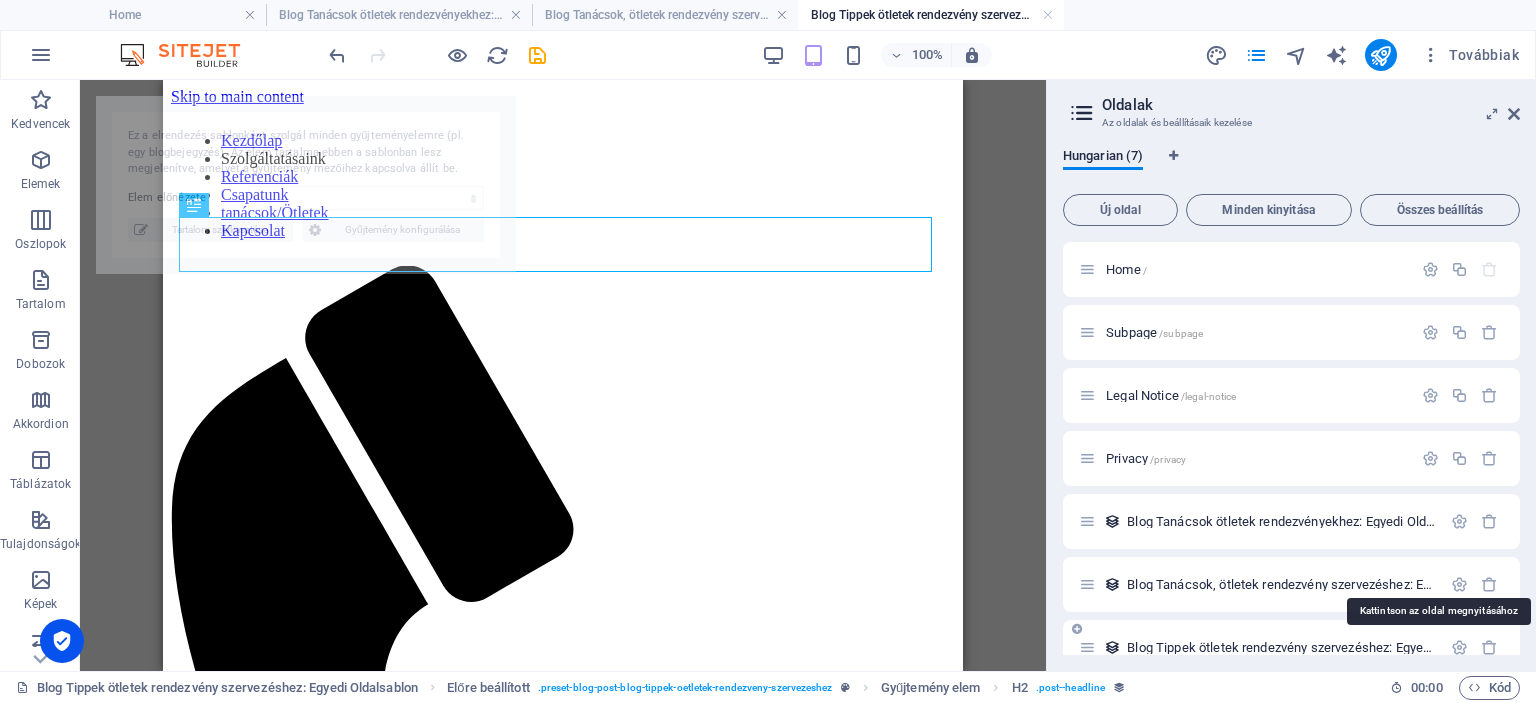 scroll, scrollTop: 0, scrollLeft: 0, axis: both 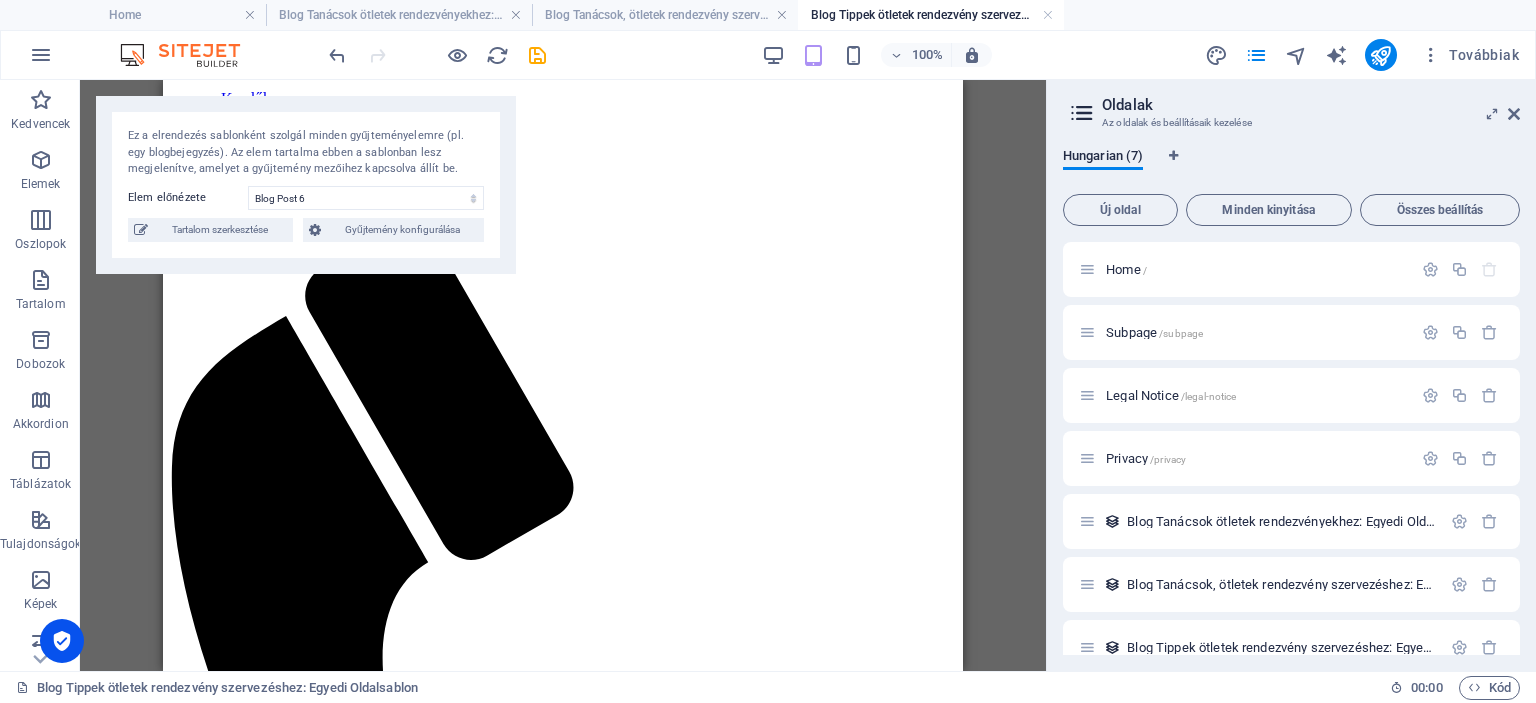 drag, startPoint x: 954, startPoint y: 196, endPoint x: 1130, endPoint y: 283, distance: 196.32881 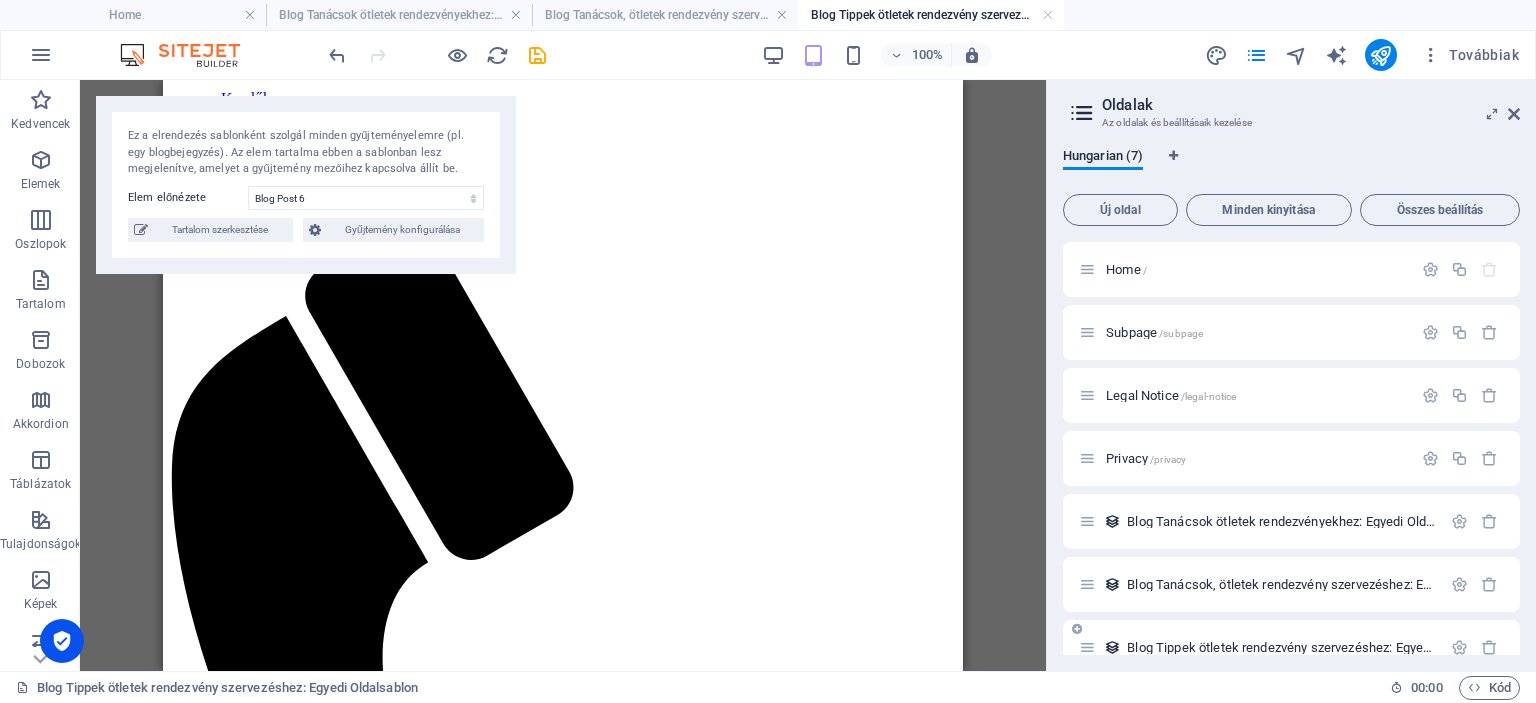 click on "Blog Tippek ötletek rendezvény szervezéshez: Egyedi Oldalsablon /blog-tippek-oetletek-rendezveny-szervezeshez-elem" at bounding box center [1436, 647] 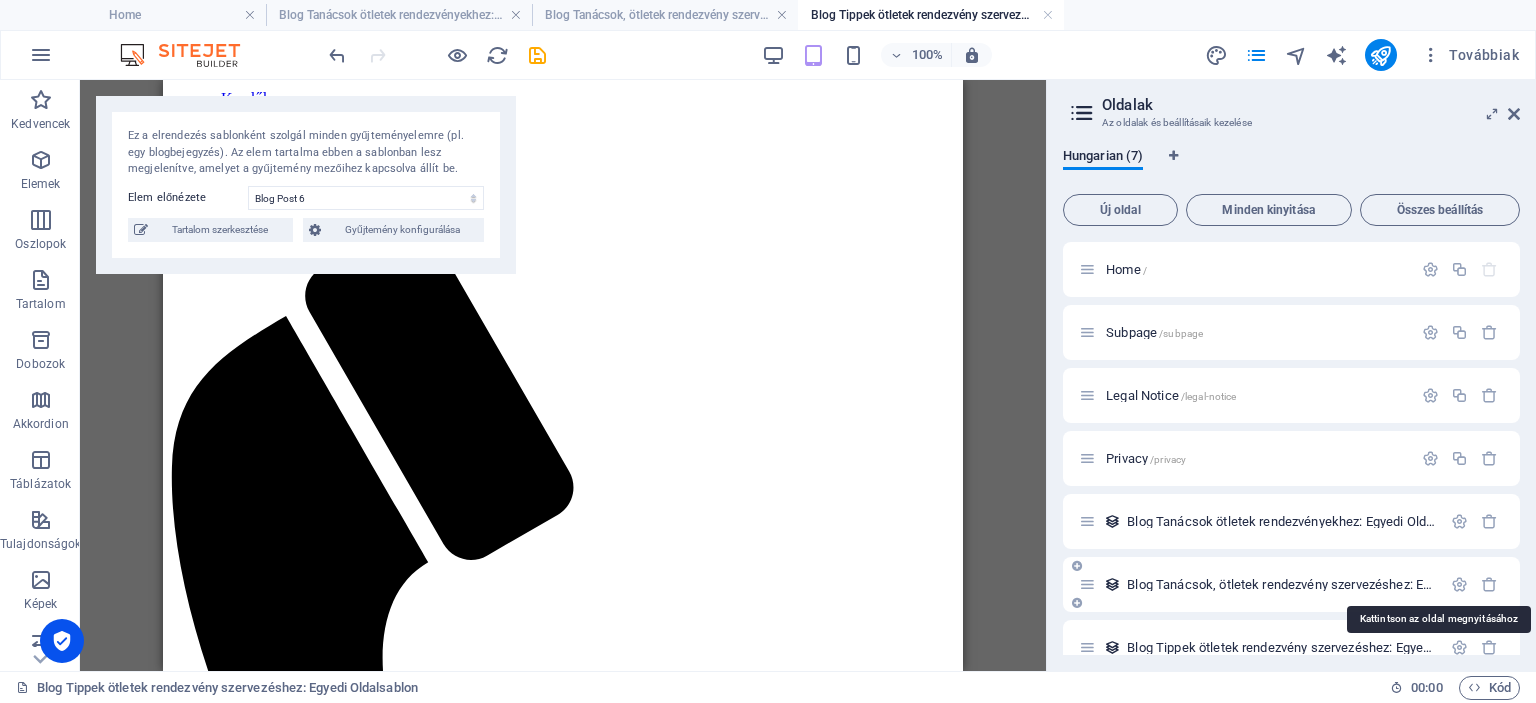 click on "Blog Tanácsok, ötletek rendezvény szervezéshez: Egyedi Oldalsablon /blog-tanacsok-oetletek-rendezveny-szervezeshez-elem" at bounding box center (1452, 584) 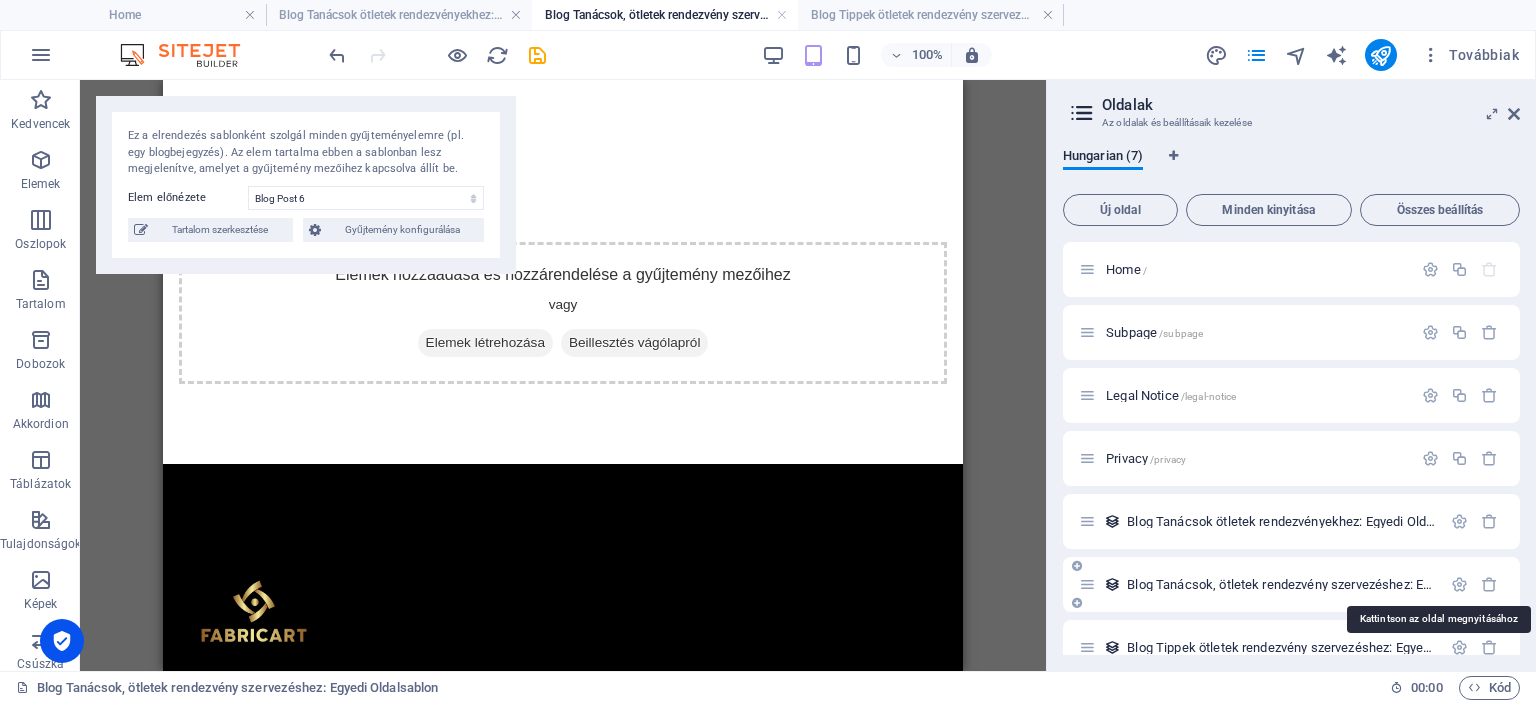 scroll, scrollTop: 0, scrollLeft: 0, axis: both 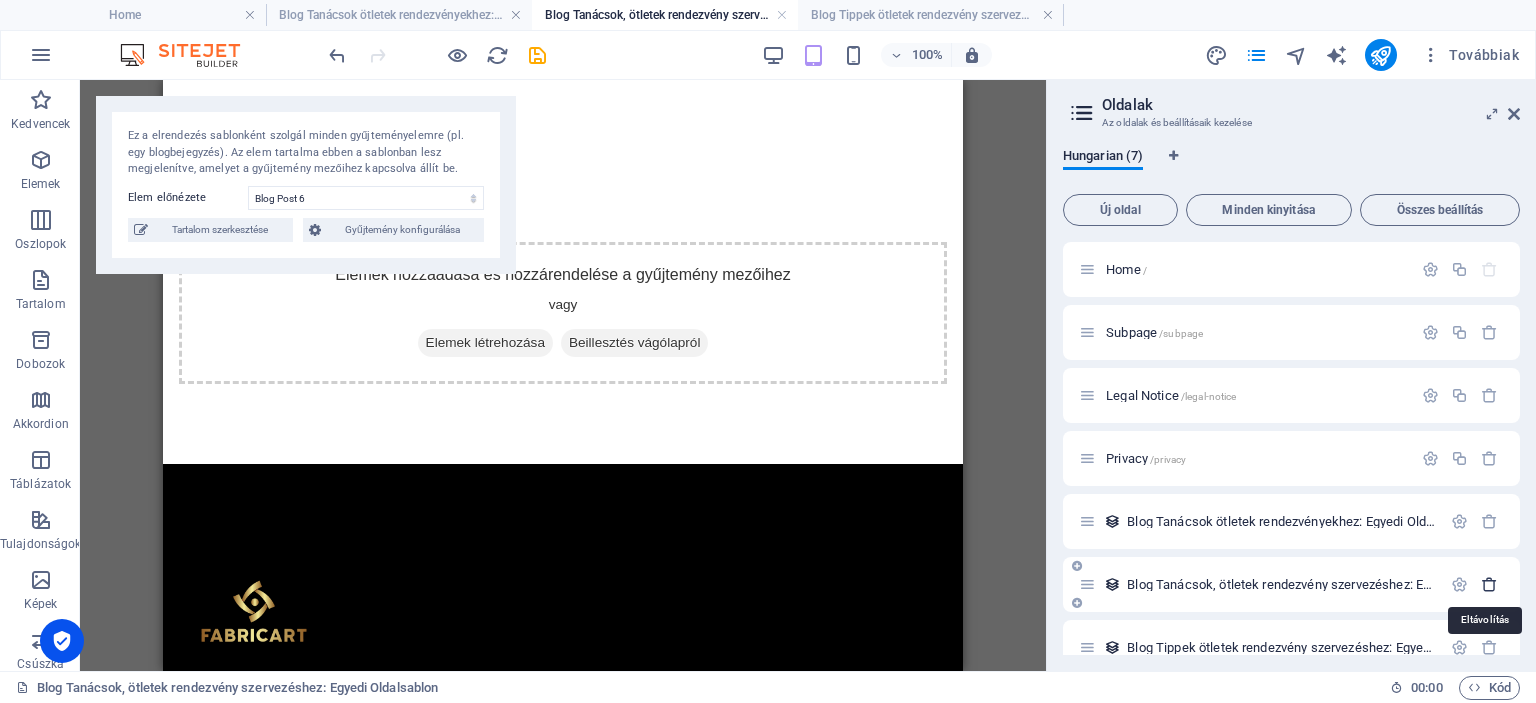 click at bounding box center (1489, 584) 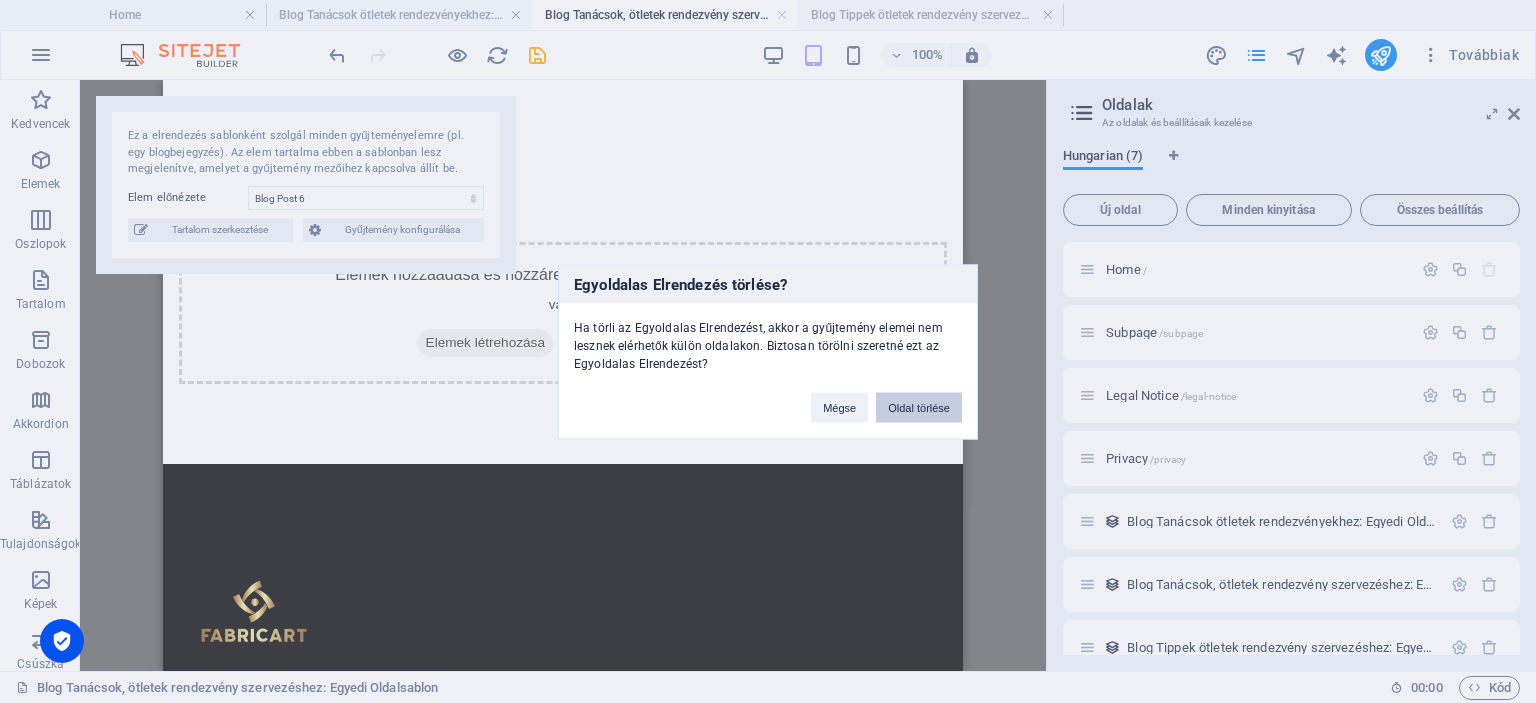 click on "Oldal törlése" at bounding box center (919, 407) 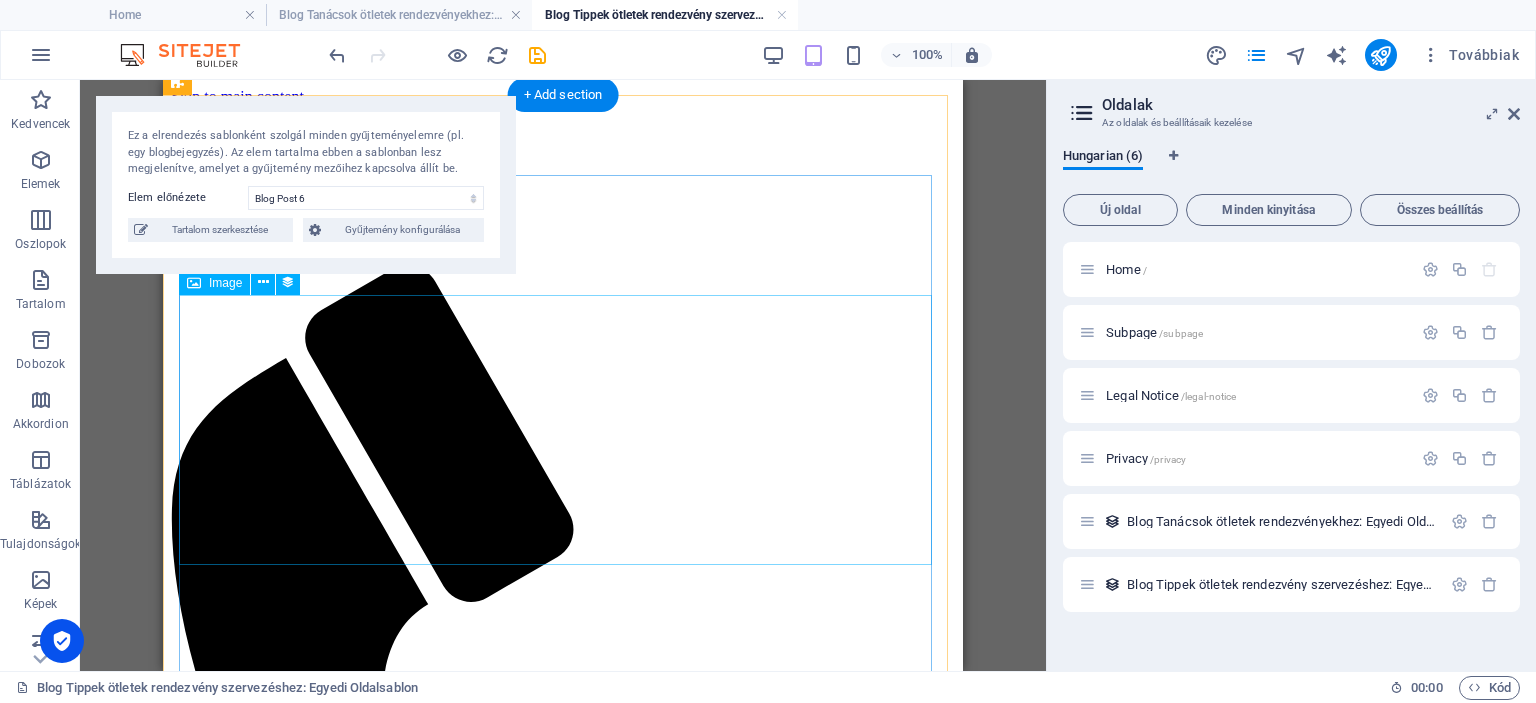 scroll, scrollTop: 42, scrollLeft: 0, axis: vertical 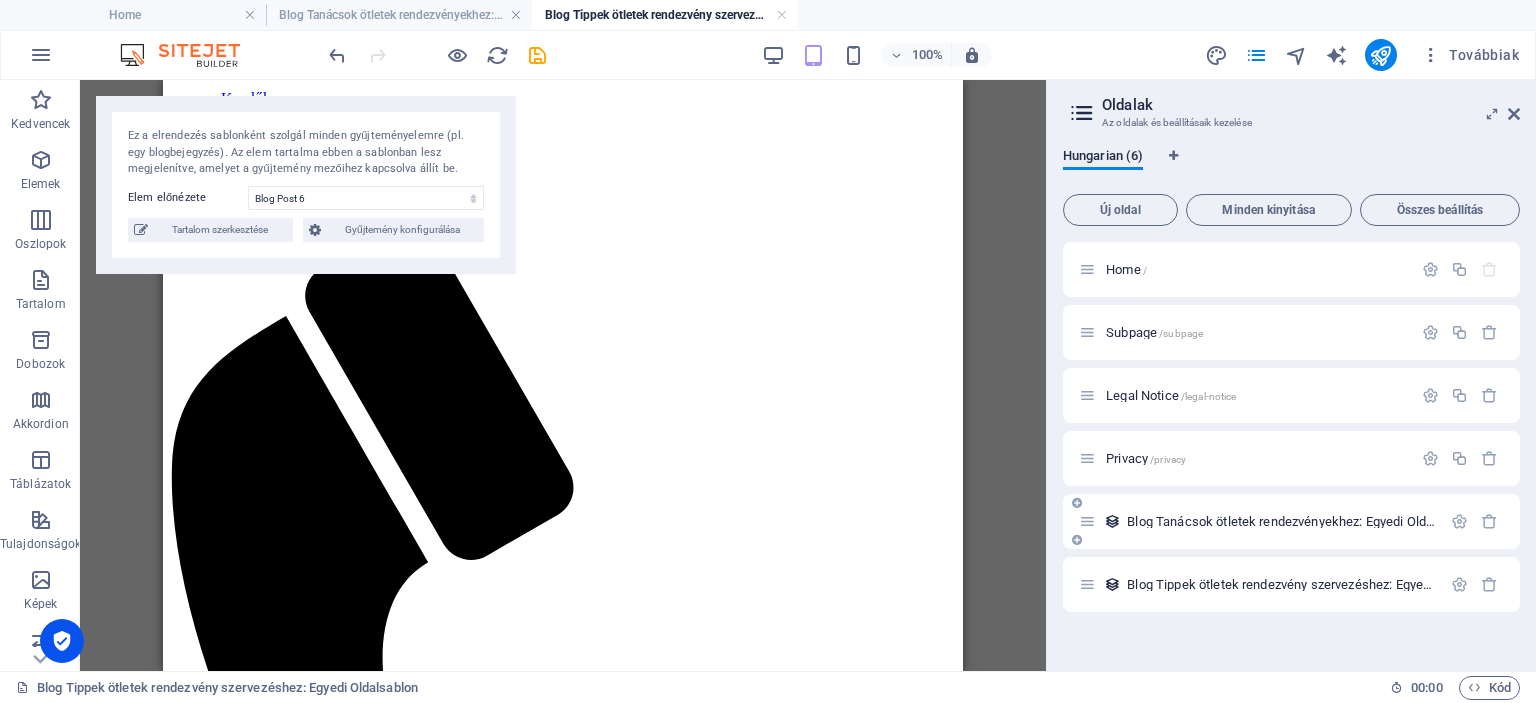 click on "Blog Tanácsok ötletek rendezvényekhez: Egyedi Oldalsablon /blog-tanacsok-oetletek-rendezvenyekhez-elem" at bounding box center [1409, 521] 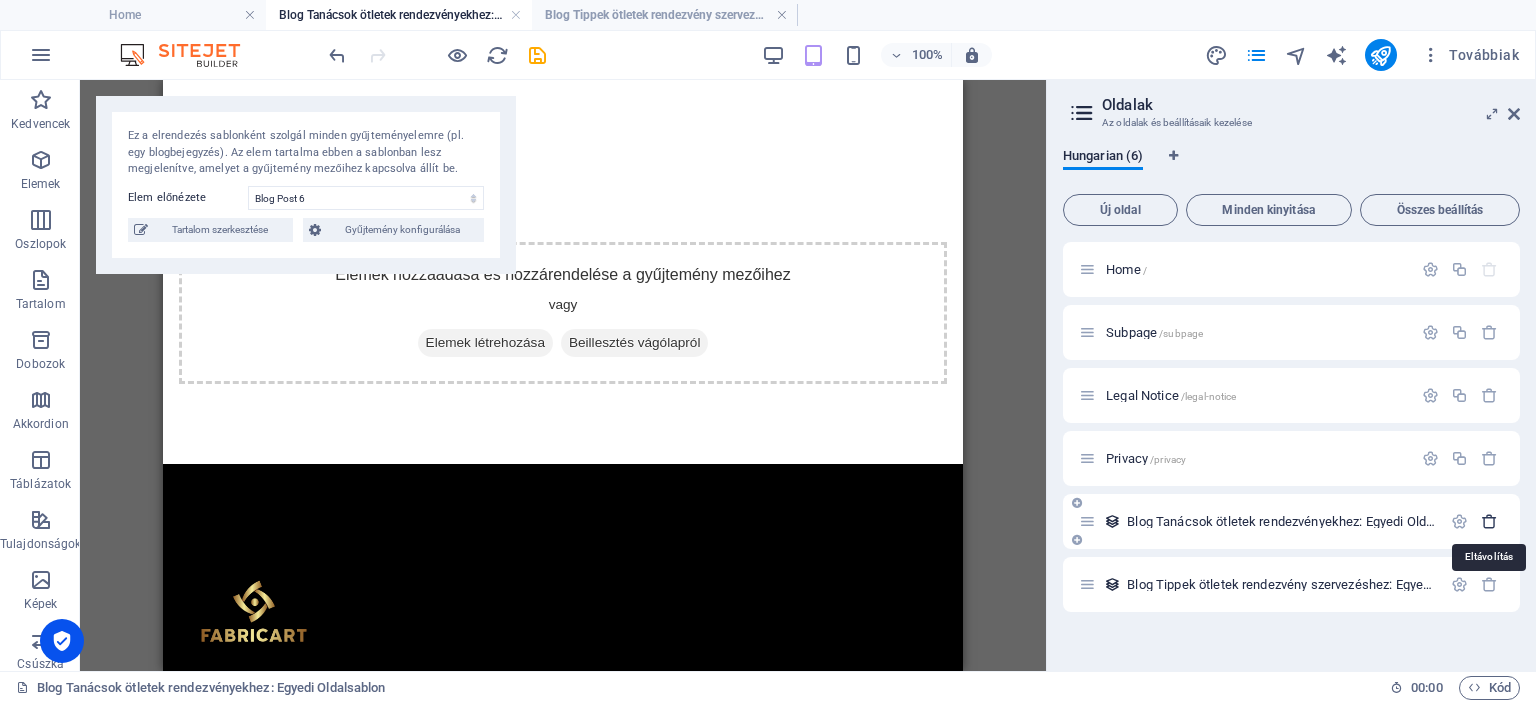 click at bounding box center [1489, 521] 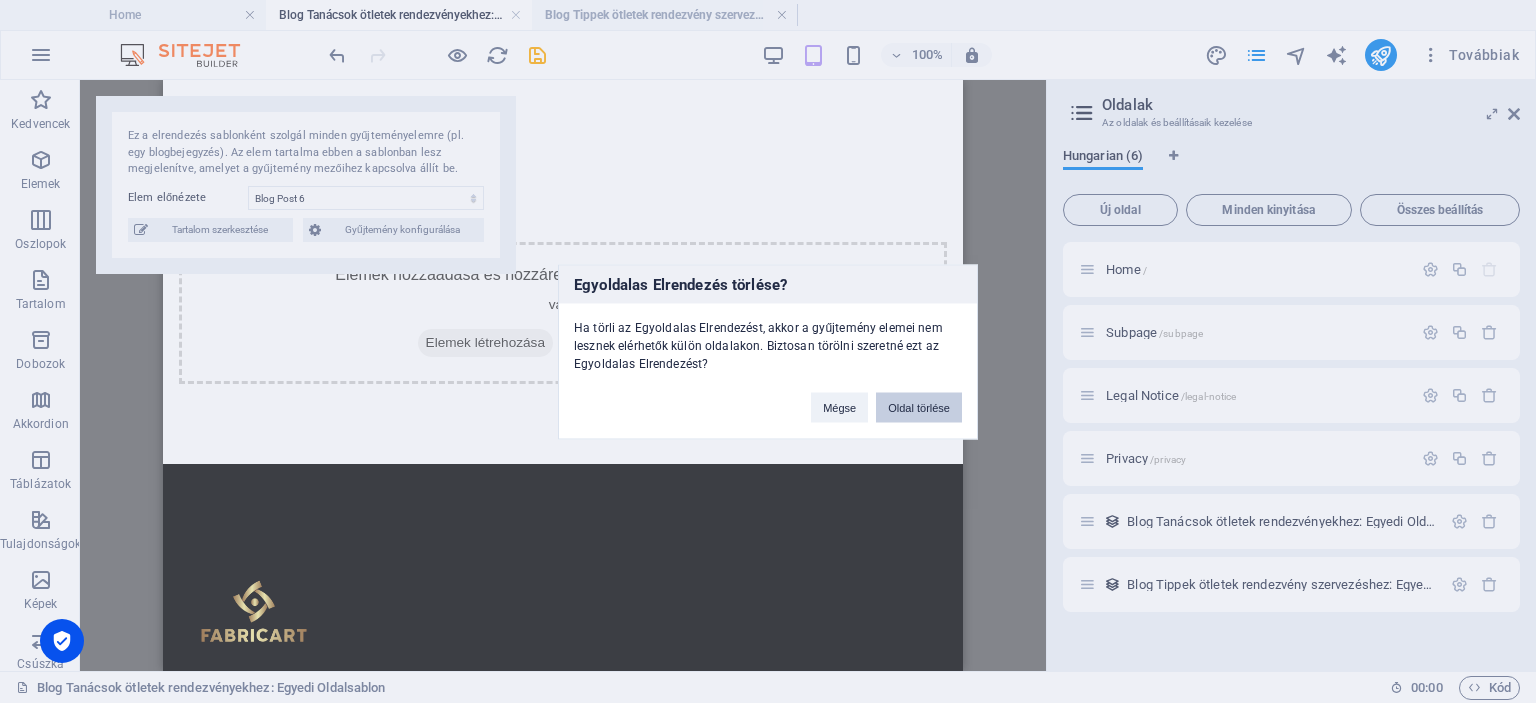 click on "Oldal törlése" at bounding box center [919, 407] 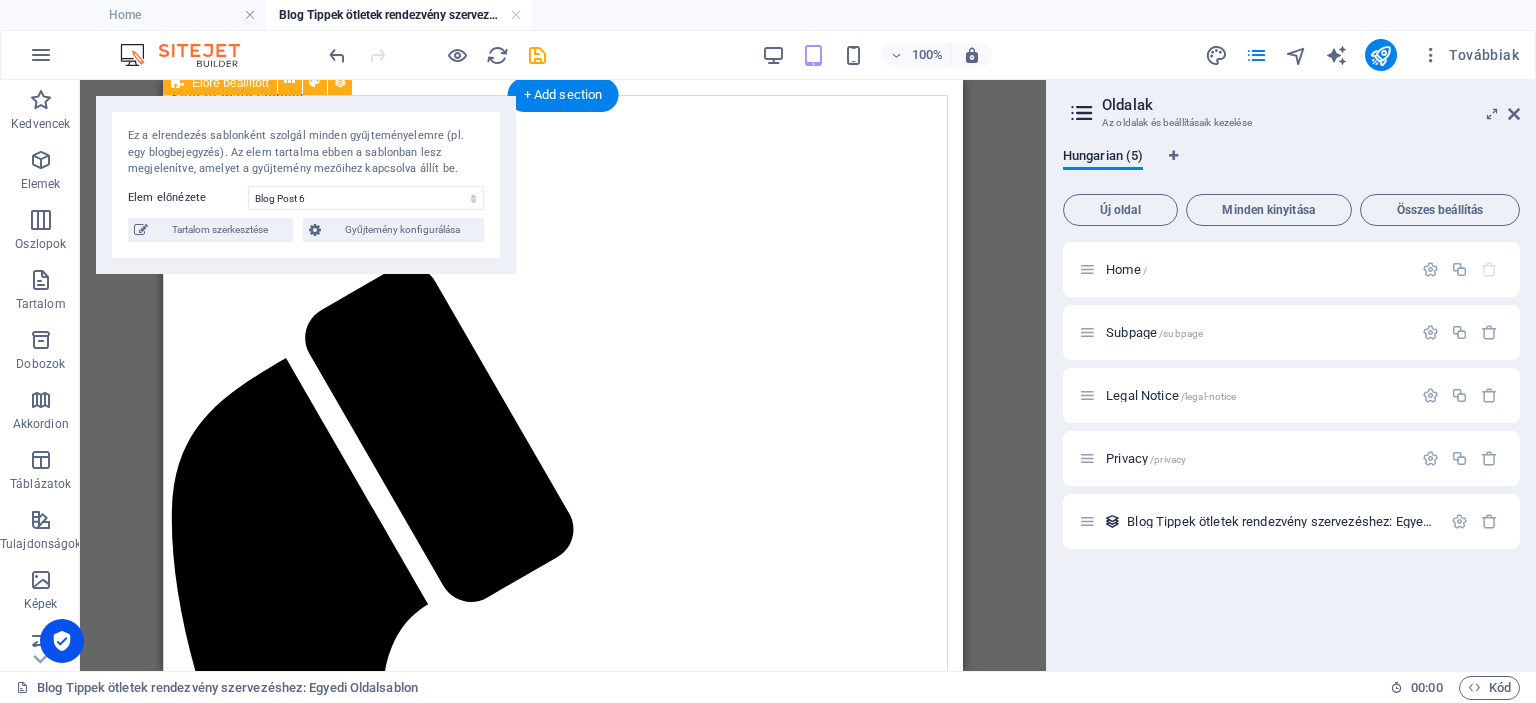 scroll, scrollTop: 42, scrollLeft: 0, axis: vertical 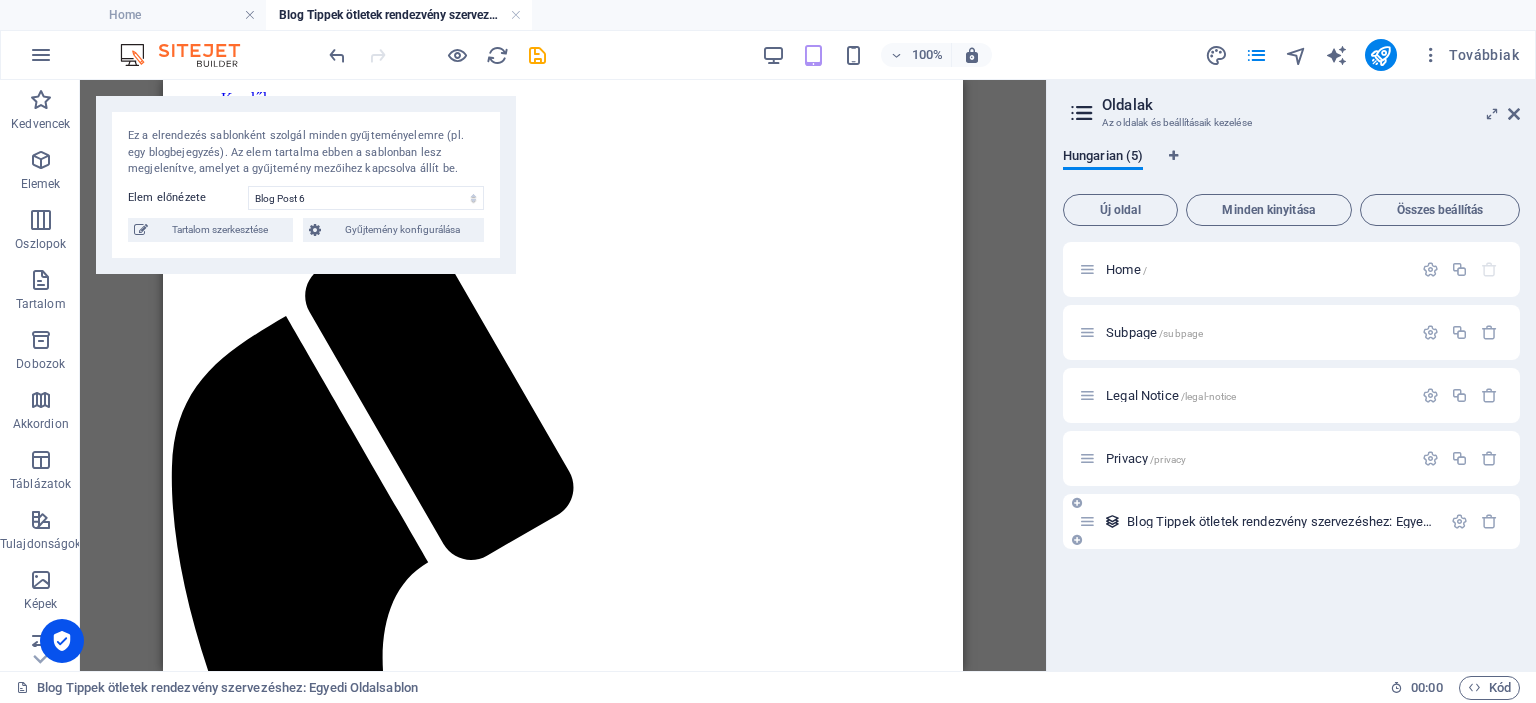 click on "Blog Tippek ötletek rendezvény szervezéshez: Egyedi Oldalsablon /blog-tippek-oetletek-rendezveny-szervezeshez-elem" at bounding box center [1436, 521] 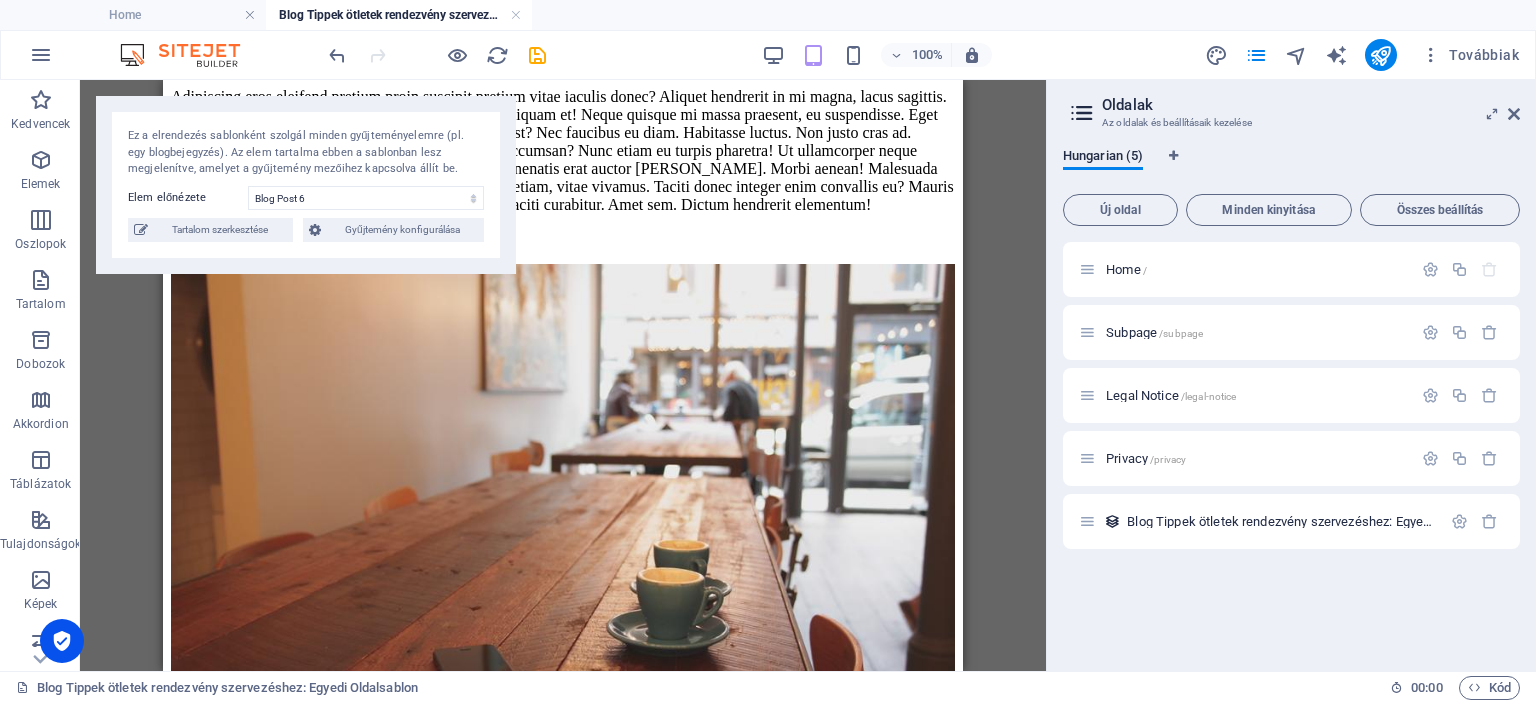 scroll, scrollTop: 1940, scrollLeft: 0, axis: vertical 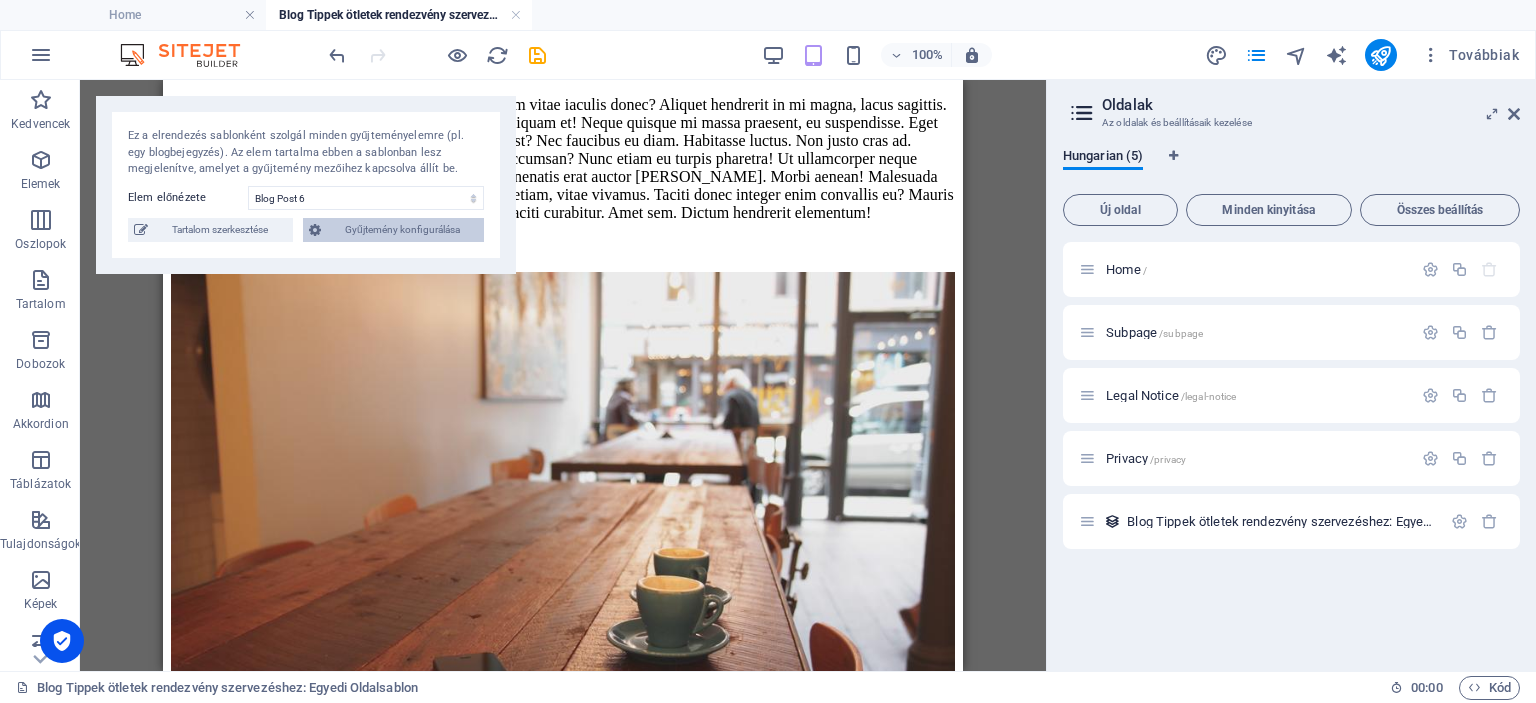click on "Gyűjtemény konfigurálása" at bounding box center (402, 230) 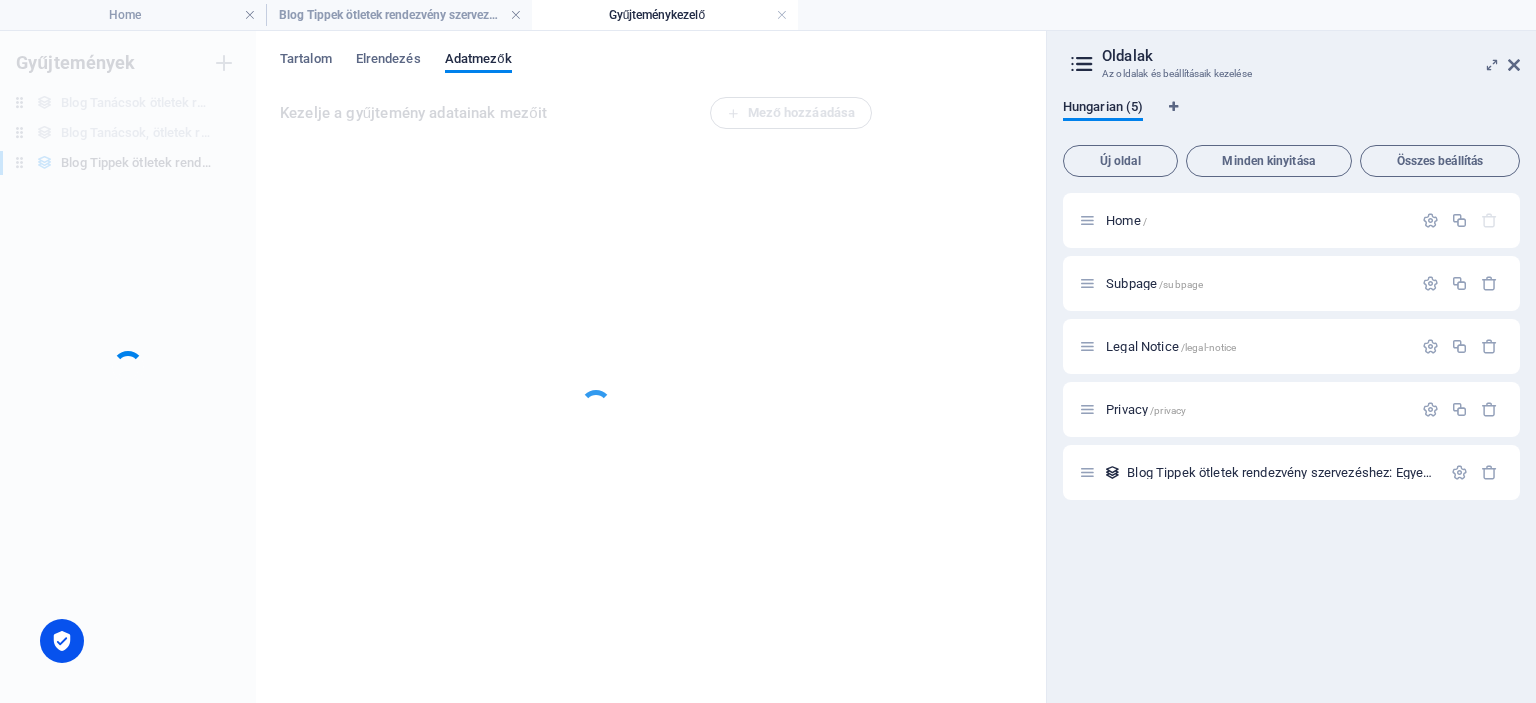 scroll, scrollTop: 0, scrollLeft: 0, axis: both 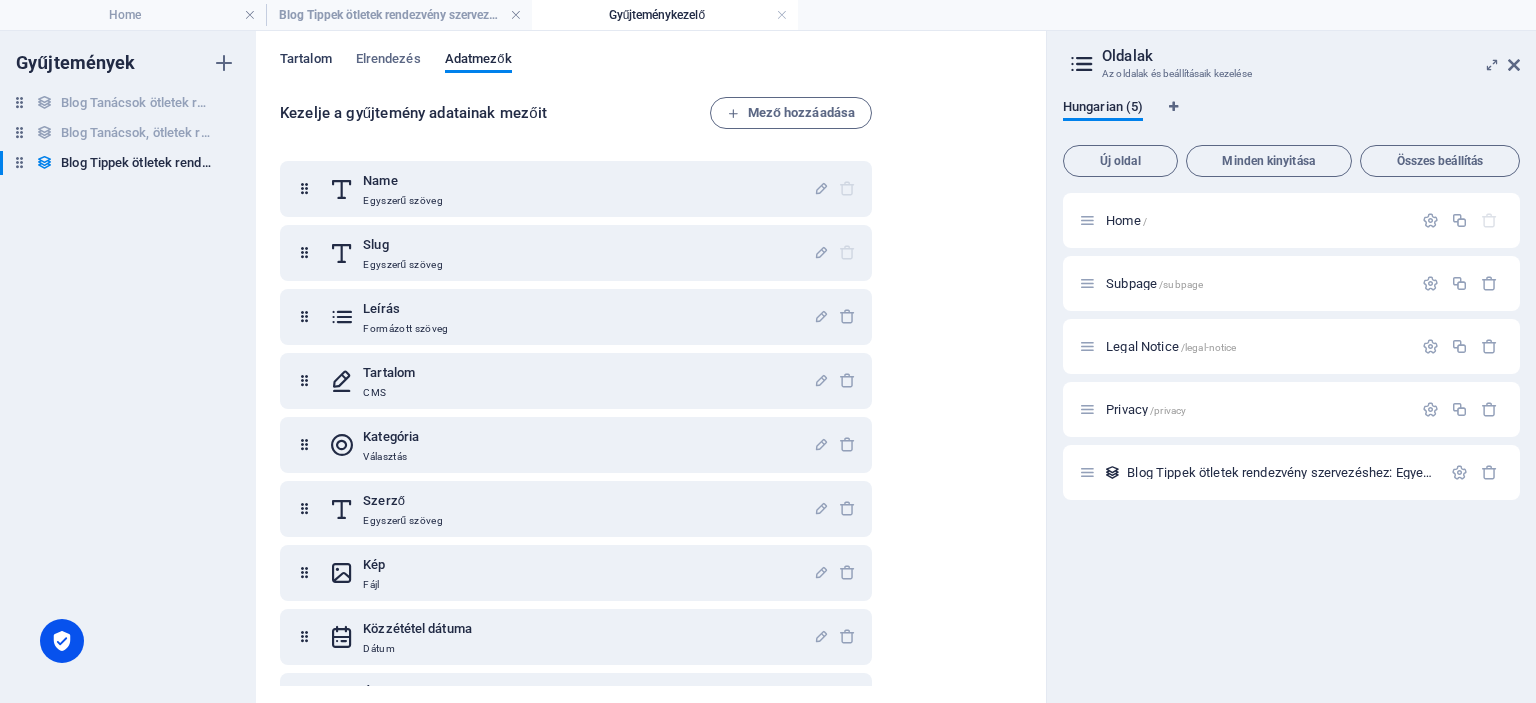 click on "Tartalom" at bounding box center (306, 61) 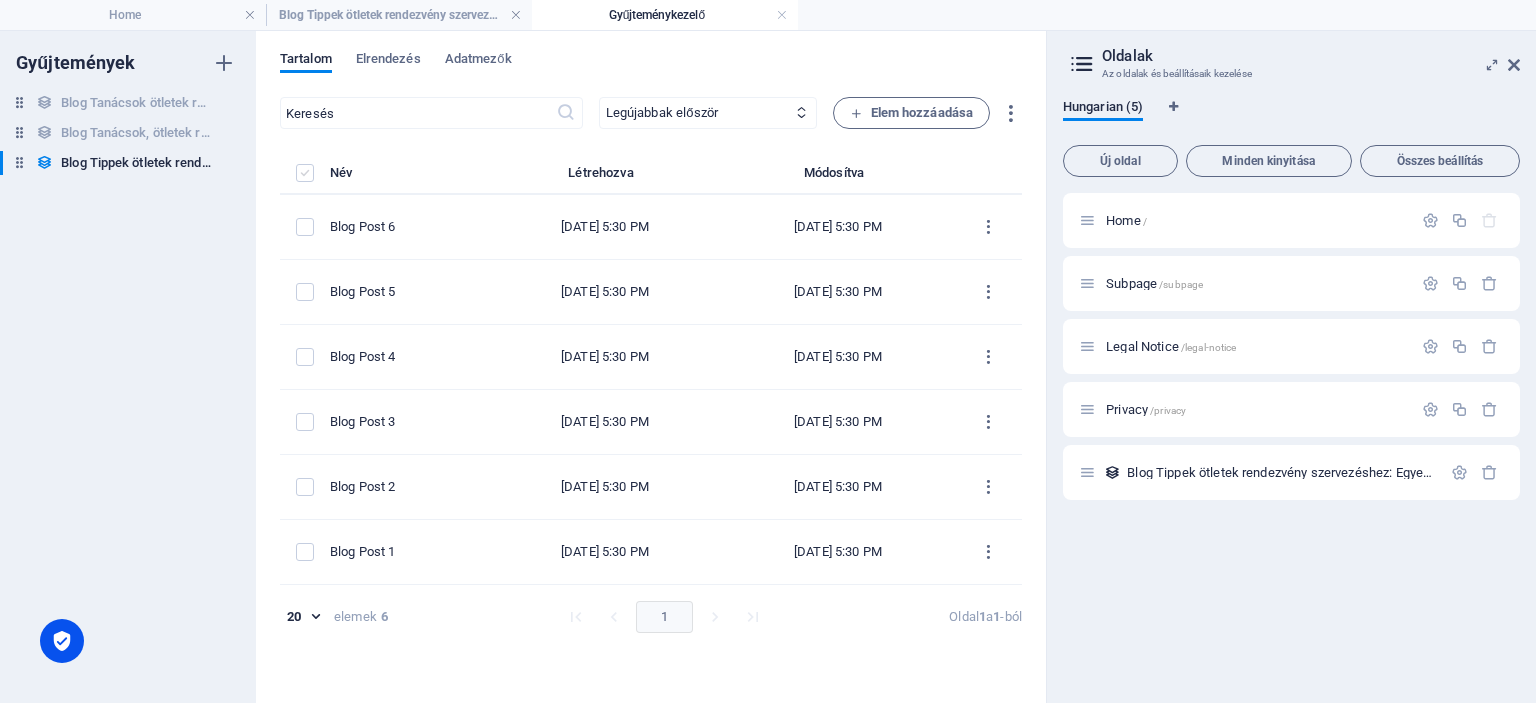 click at bounding box center (305, 173) 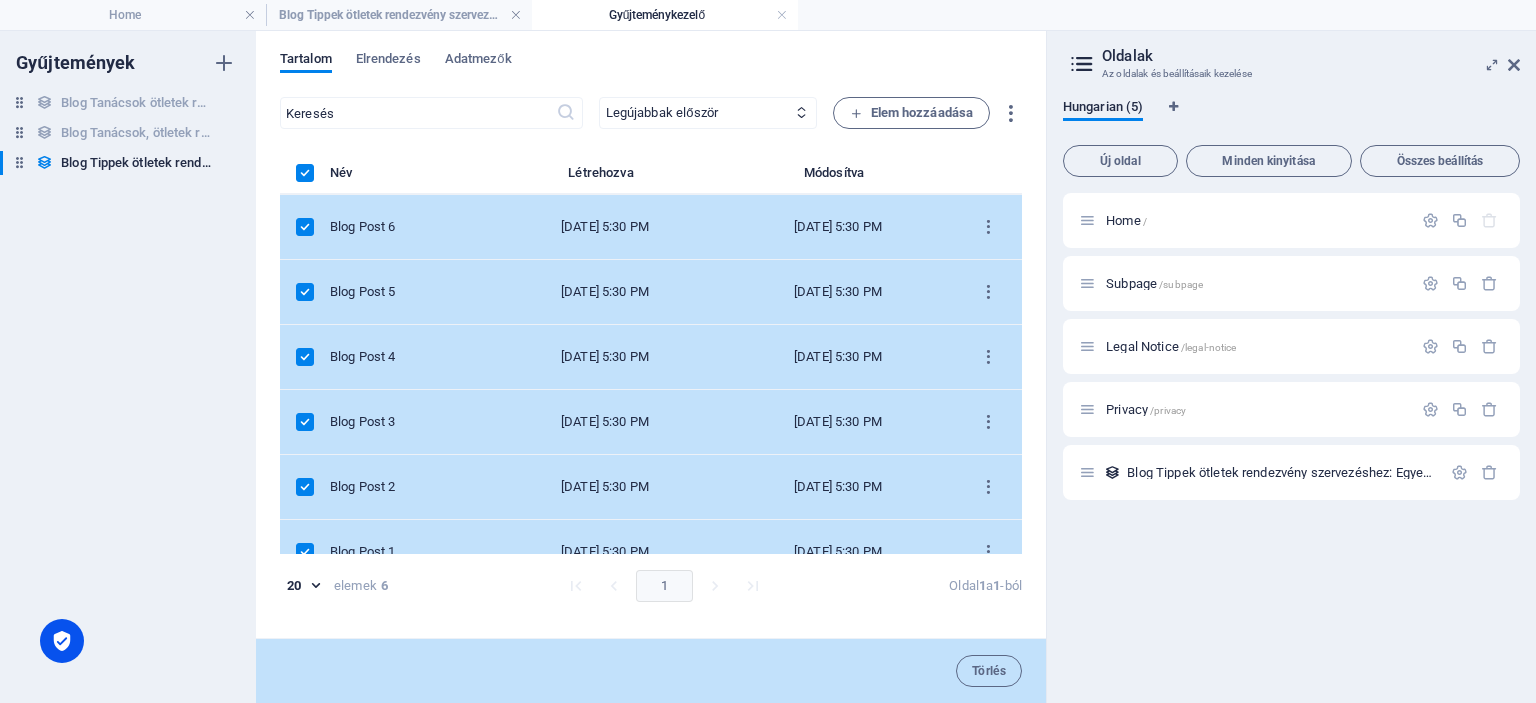 click at bounding box center [305, 173] 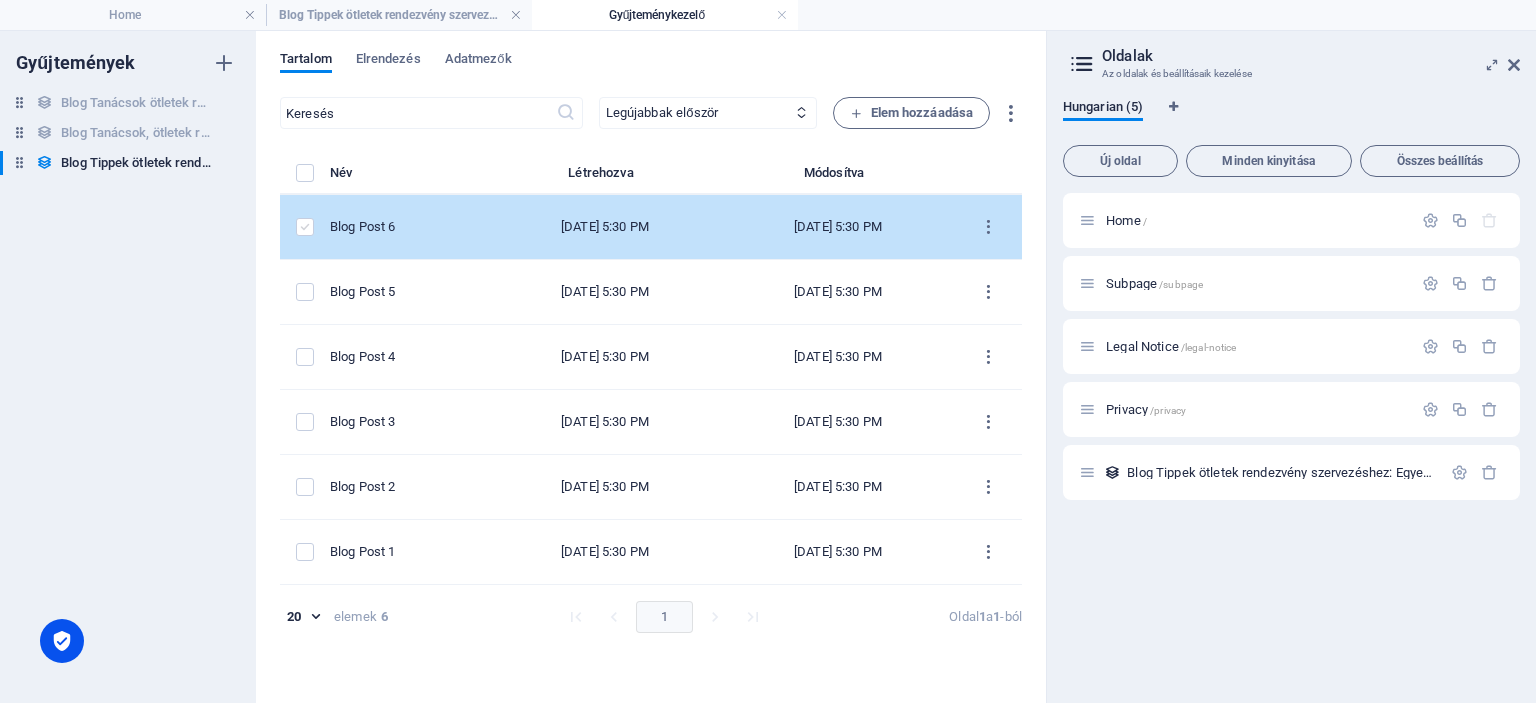 click at bounding box center (305, 227) 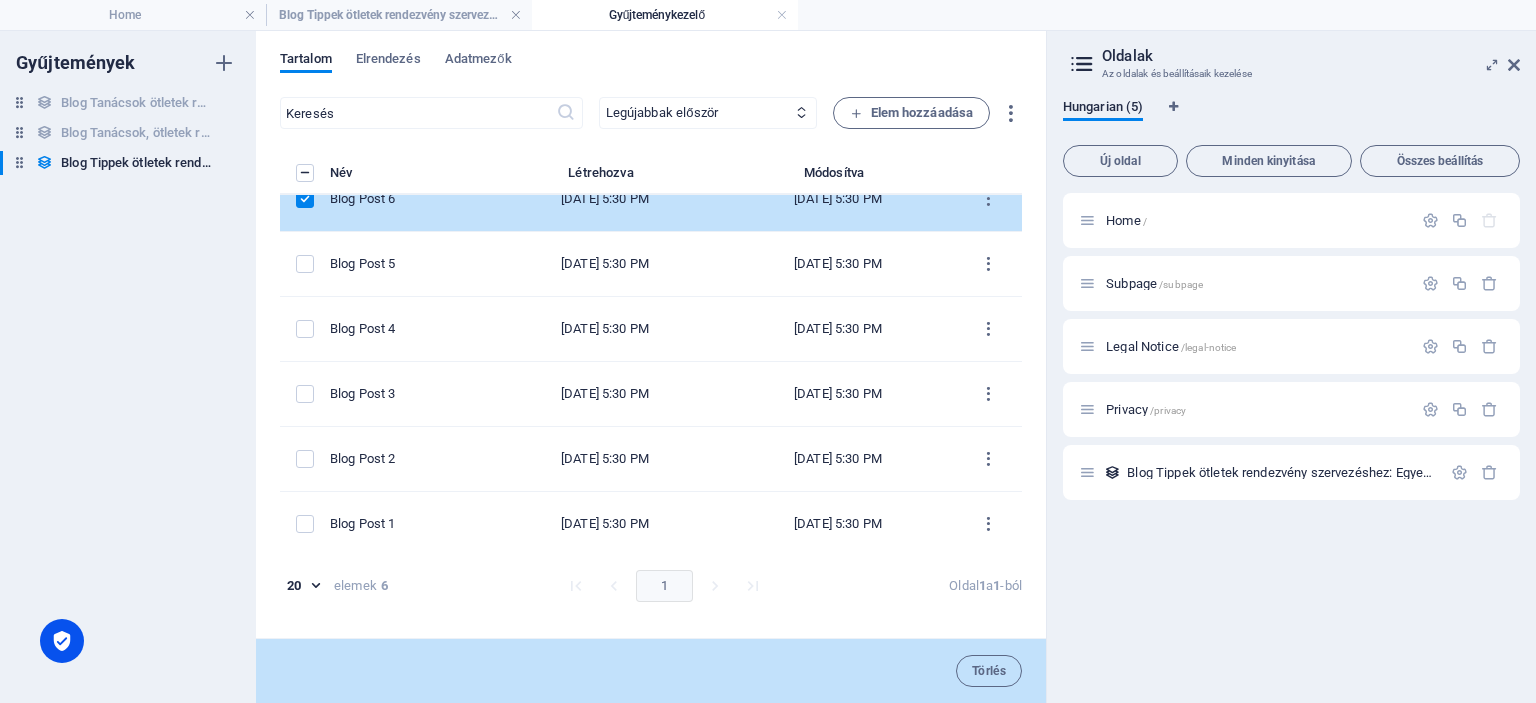 scroll, scrollTop: 0, scrollLeft: 0, axis: both 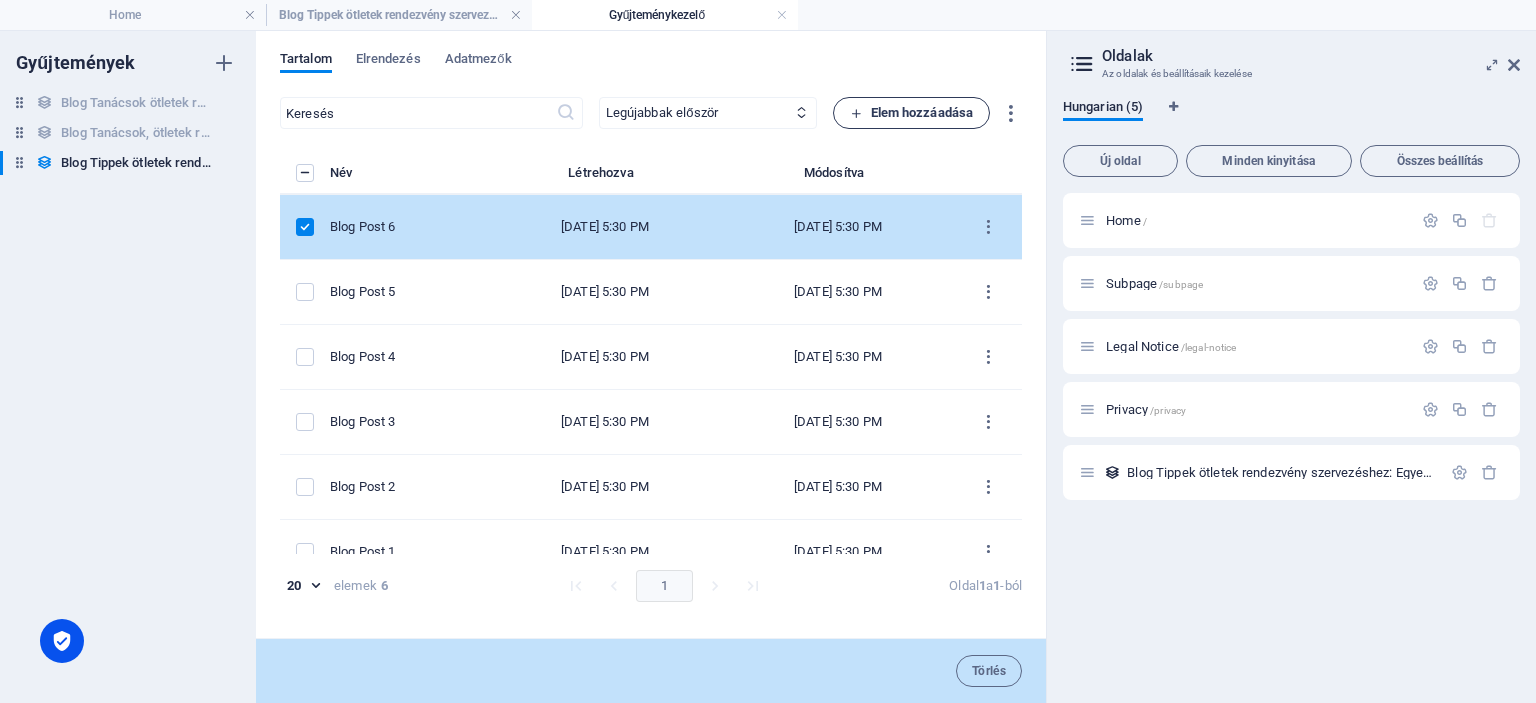 click on "Elem hozzáadása" at bounding box center [912, 113] 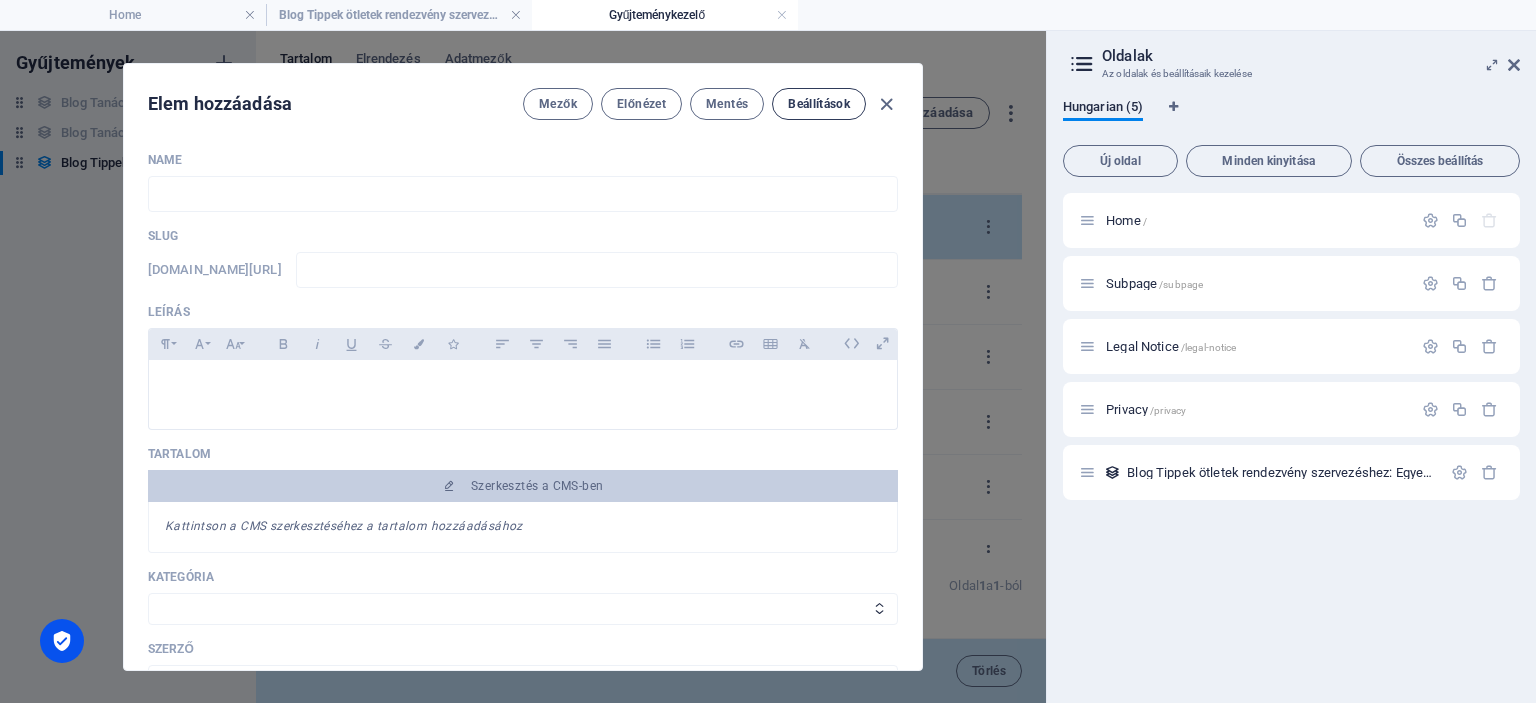 click on "Beállítások" at bounding box center [819, 104] 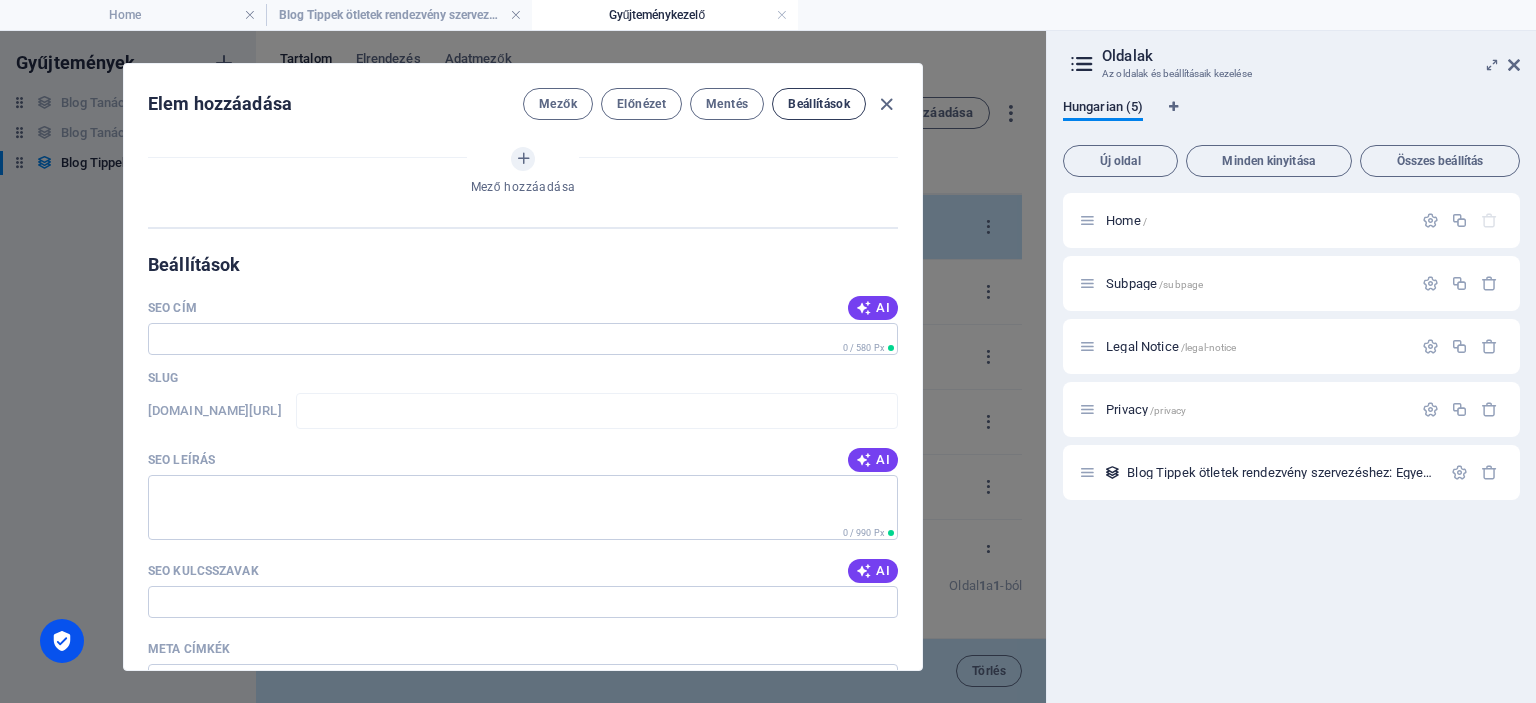 scroll, scrollTop: 1058, scrollLeft: 0, axis: vertical 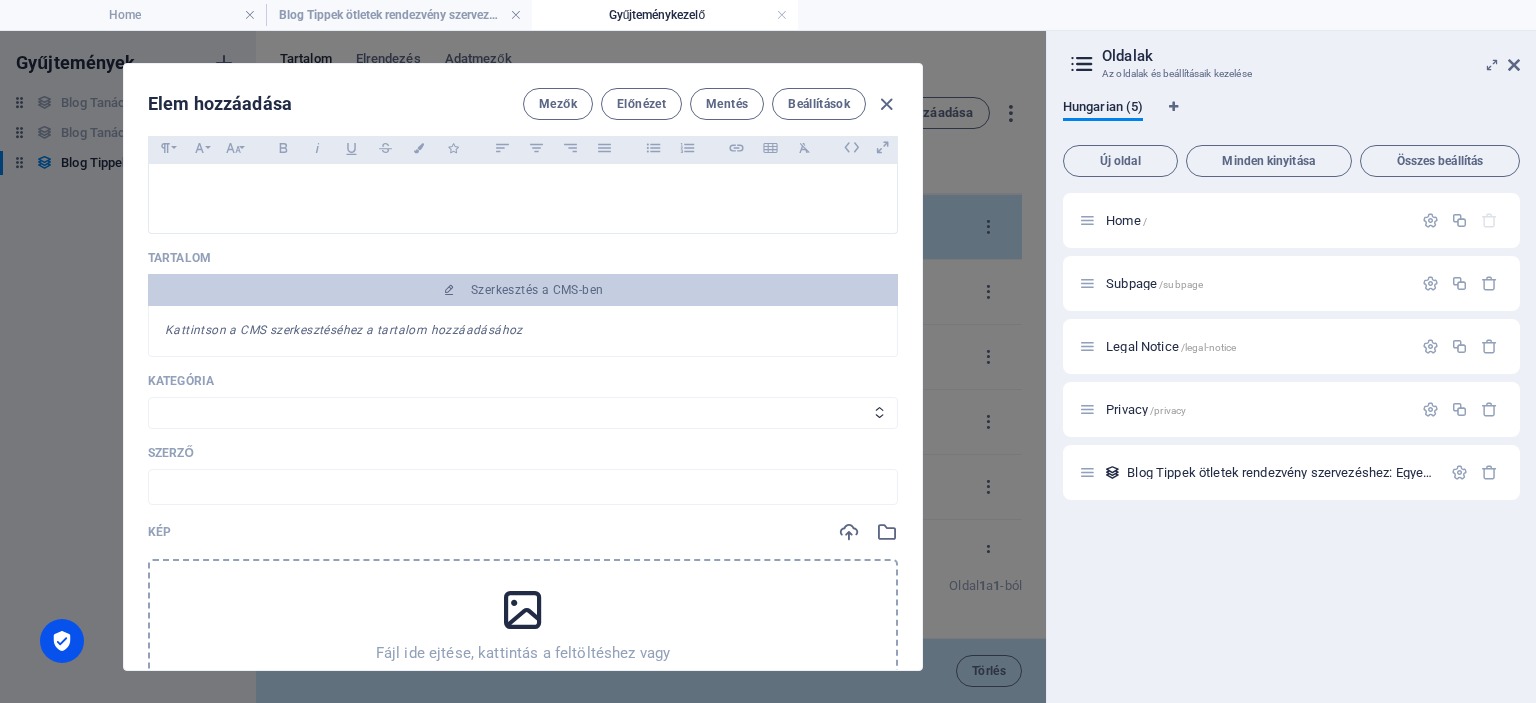 click on "Elem hozzáadása Mezők Előnézet Mentés Beállítások Name ​ Slug [DOMAIN_NAME][URL] ​ Leírás Paragraph Format Normal Heading 1 Heading 2 Heading 3 Heading 4 Heading 5 Heading 6 Code Font Family Arial [US_STATE] Impact Tahoma Times New Roman Verdana Font Size 8 9 10 11 12 14 18 24 30 36 48 60 72 96 Bold Italic Underline Strikethrough Colors Icons Align Left Align Center Align Right Align Justify Unordered List Ordered List Insert Link Insert Table Clear Formatting Tartalom Szerkesztés a CMS-ben Kattintson a CMS szerkesztéséhez a tartalom hozzáadásához Kategória Category 1 Category 2 Szerző ​ Kép Fájl ide ejtése, kattintás a feltöltéshez vagy Fájl kiválasztása a fájlkezelőből vagy ingyenes stock fotók és videók Közzététel dátuma [DATE] ​ Állapot Published Draft Mező hozzáadása Beállítások SEO cím AI ​ 0 / 580 Px Slug [DOMAIN_NAME][URL] ​ SEO leírás AI ​ AI" at bounding box center [523, 367] 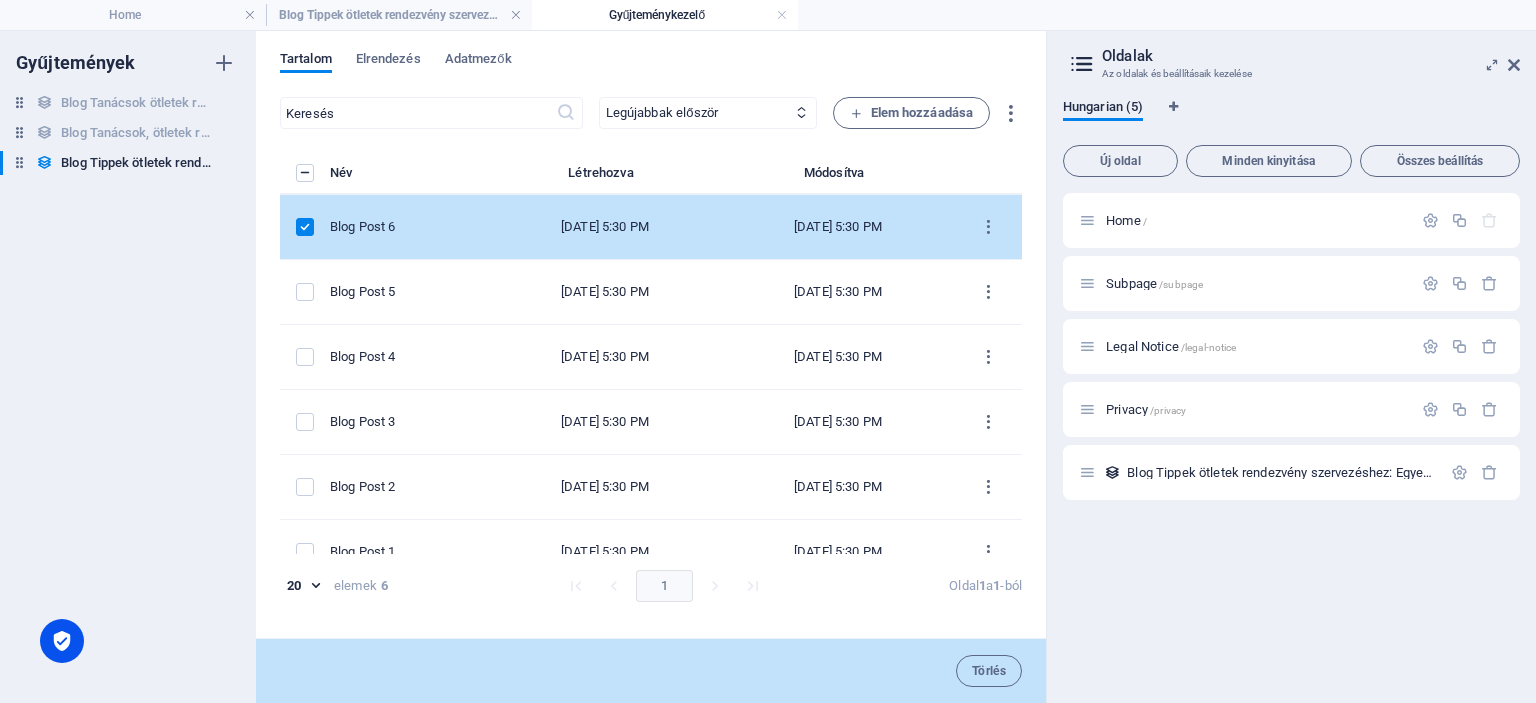 click at bounding box center [305, 227] 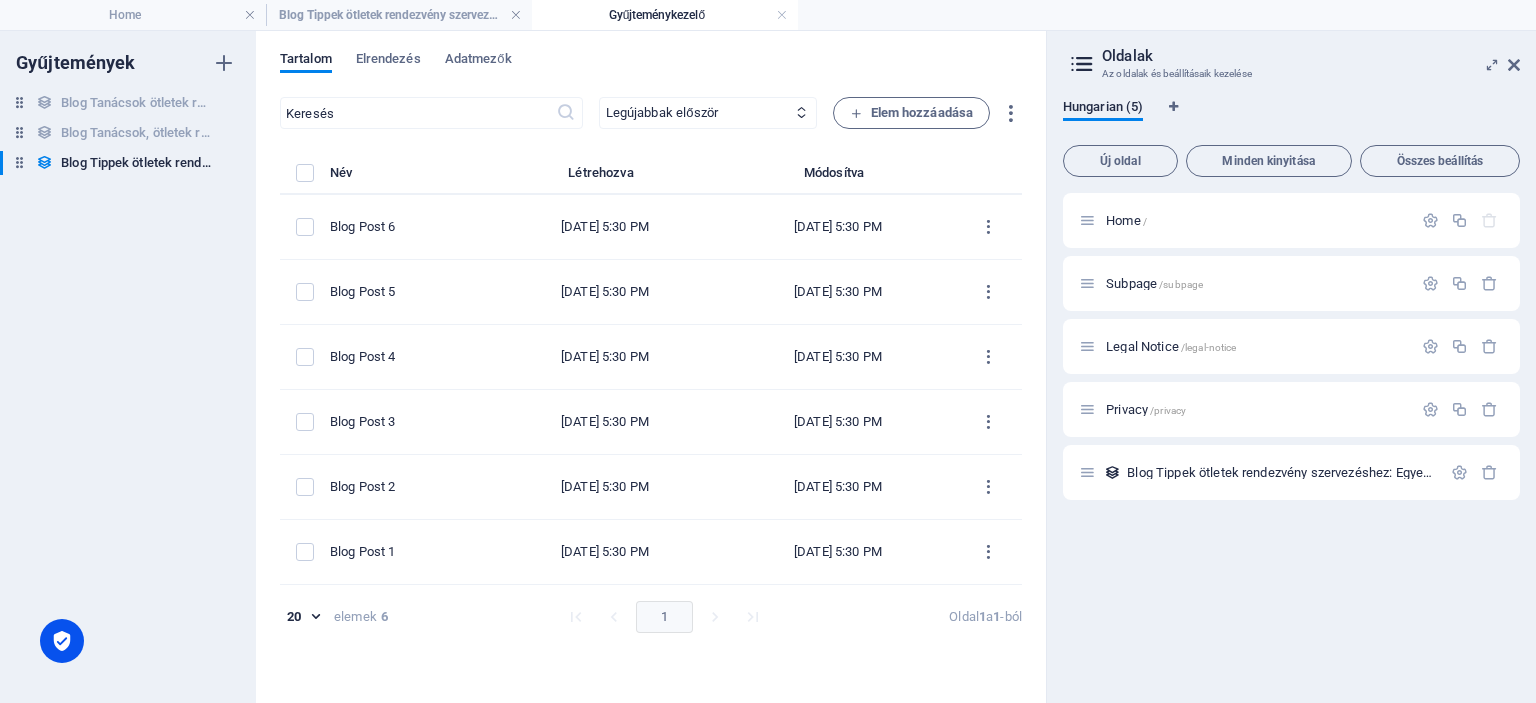 click on "[DOMAIN_NAME] Home Blog Tippek ötletek rendezvény szervezéshez: Egyedi Oldalsablon Gyűjteménykezelő Kedvencek Elemek Oszlopok Tartalom Dobozok Akkordion Táblázatok Tulajdonságok Képek Csúszka Fejléc Lábléc Űrlapok Marketing Gyűjtemények
Drag here to replace the existing content. Press “Ctrl” if you want to create a new element.
Tároló   H1   Banner   Tároló   Társadalmi média ikonok   Banner   Menüsáv   Menü 100% Továbbiak Home 00 : 00 Kód Kedvencek Elemek Oszlopok Tartalom Dobozok Akkordion Táblázatok Tulajdonságok Képek Csúszka Fejléc Lábléc Űrlapok Marketing Gyűjtemények
Drag here to replace the existing content. Press “Ctrl” if you want to create a new element.
H2   Előre beállított   Gyűjtemény elem   Image   Referencia   Térköz   Gyűjtemény elem   Előre beállított   Tároló Elem előnézete Blog Post 6 :" at bounding box center [768, 351] 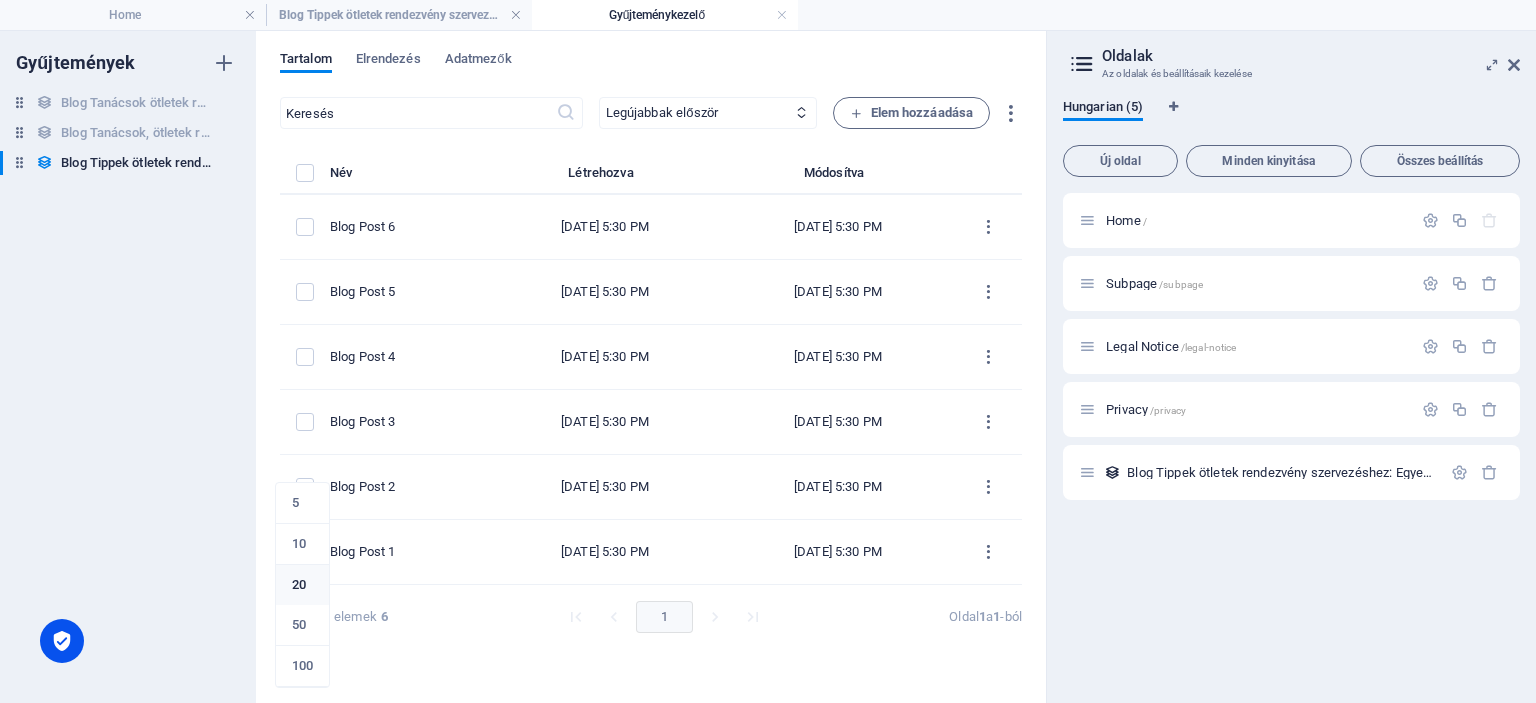 click on "50" at bounding box center [302, 625] 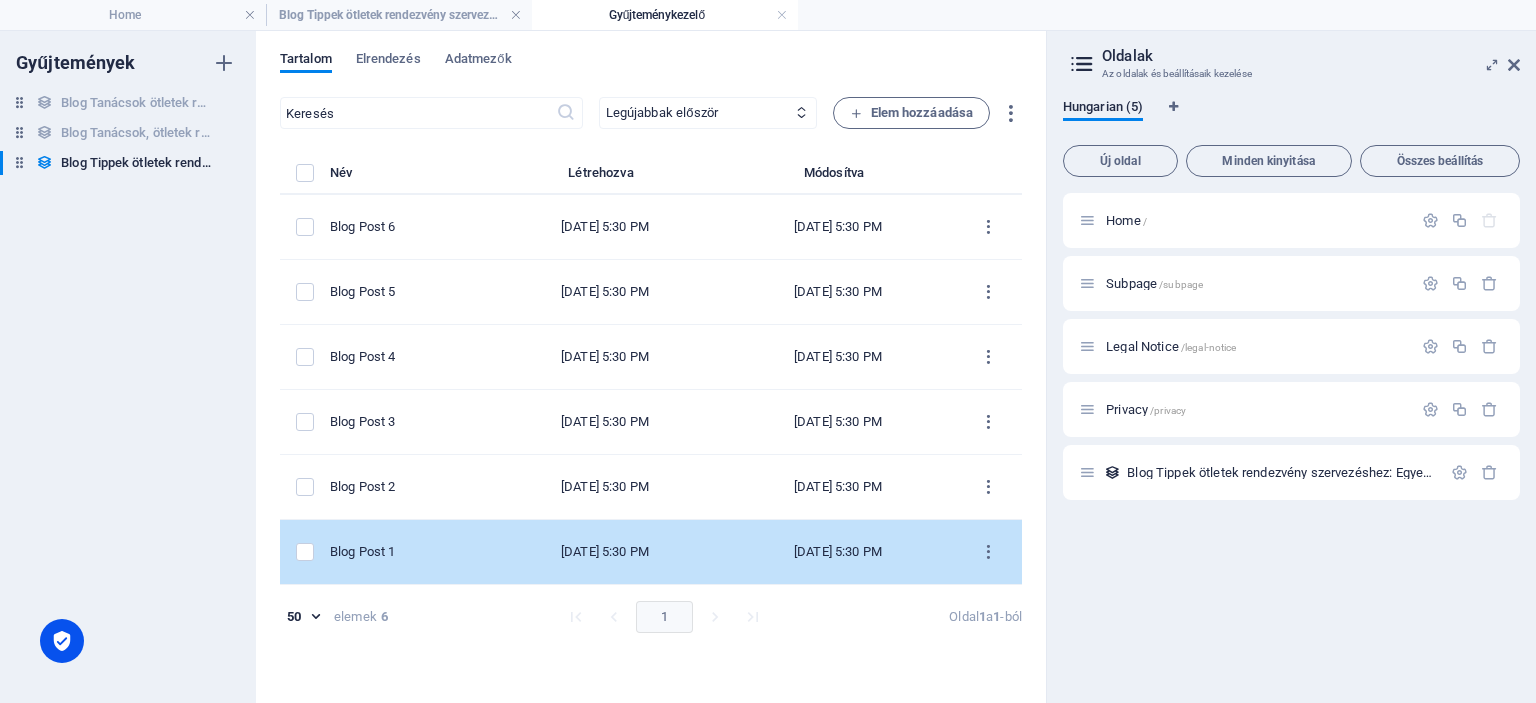 click on "[DATE] 5:30 PM" at bounding box center [604, 552] 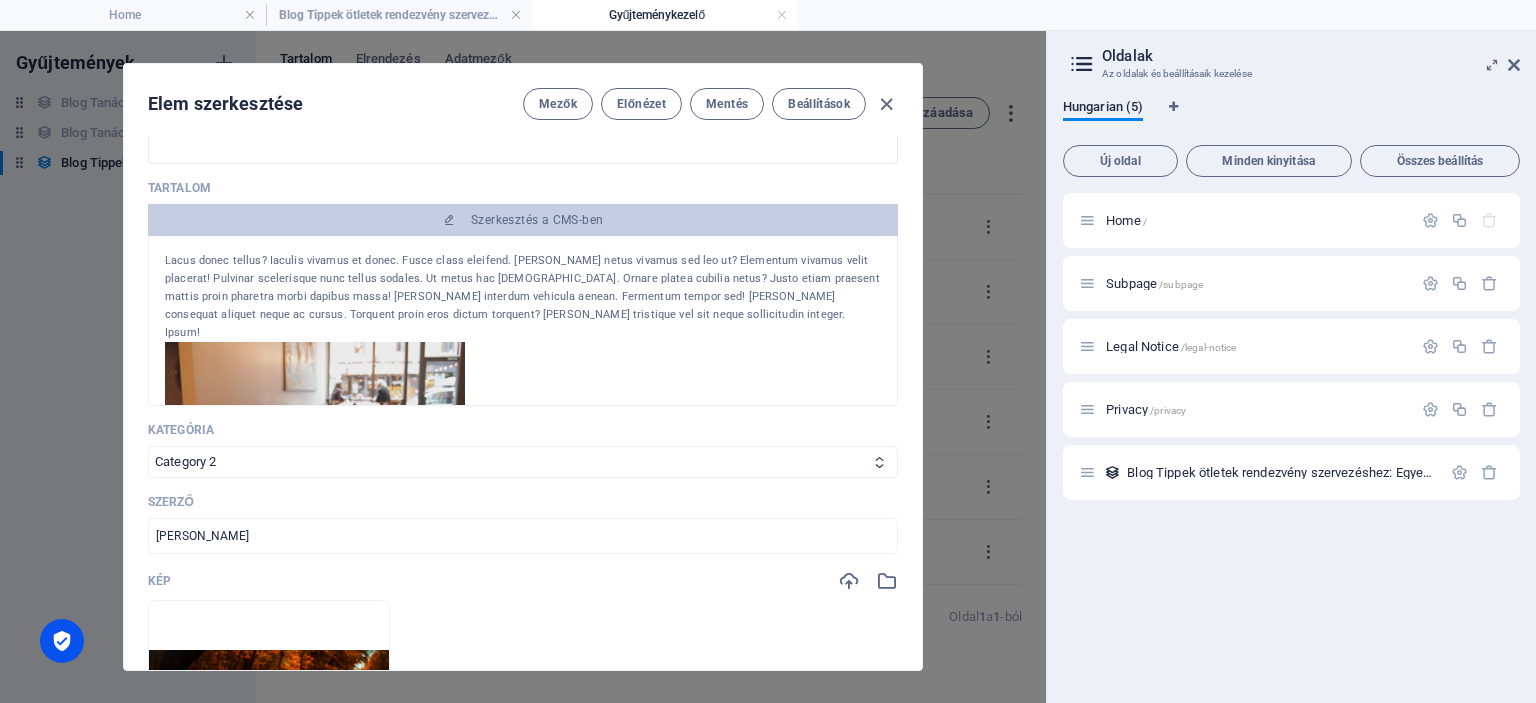 scroll, scrollTop: 284, scrollLeft: 0, axis: vertical 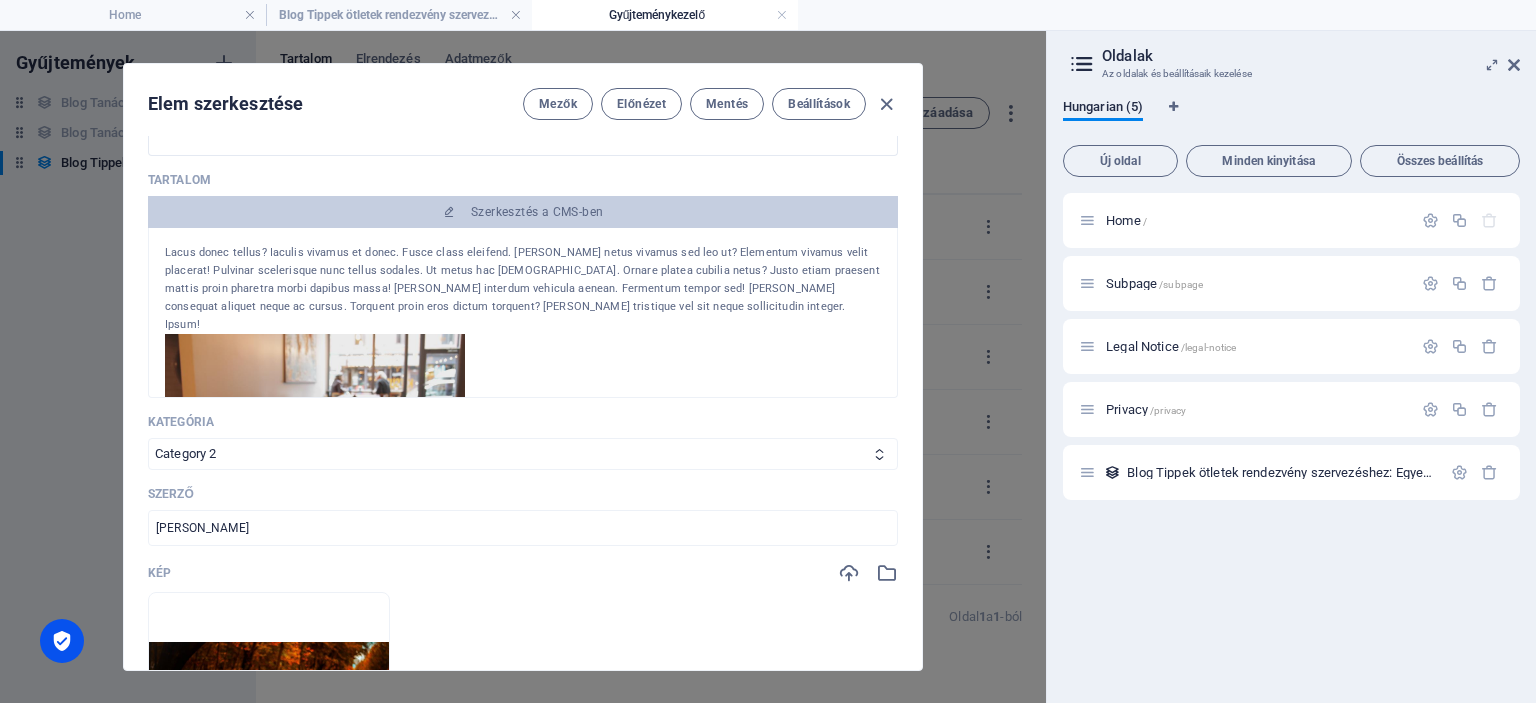 click on "Lacus donec tellus? Iaculis vivamus et donec. Fusce class eleifend. [PERSON_NAME] netus vivamus sed leo ut? Elementum vivamus velit placerat! Pulvinar scelerisque nunc tellus sodales. Ut metus hac [DEMOGRAPHIC_DATA]. Ornare platea cubilia netus? Justo etiam praesent mattis proin pharetra morbi dapibus massa! [PERSON_NAME] interdum vehicula aenean. Fermentum tempor sed! [PERSON_NAME] consequat aliquet neque ac cursus. Torquent proin eros dictum torquent? [PERSON_NAME] tristique vel sit neque sollicitudin integer. Ipsum!" at bounding box center (523, 289) 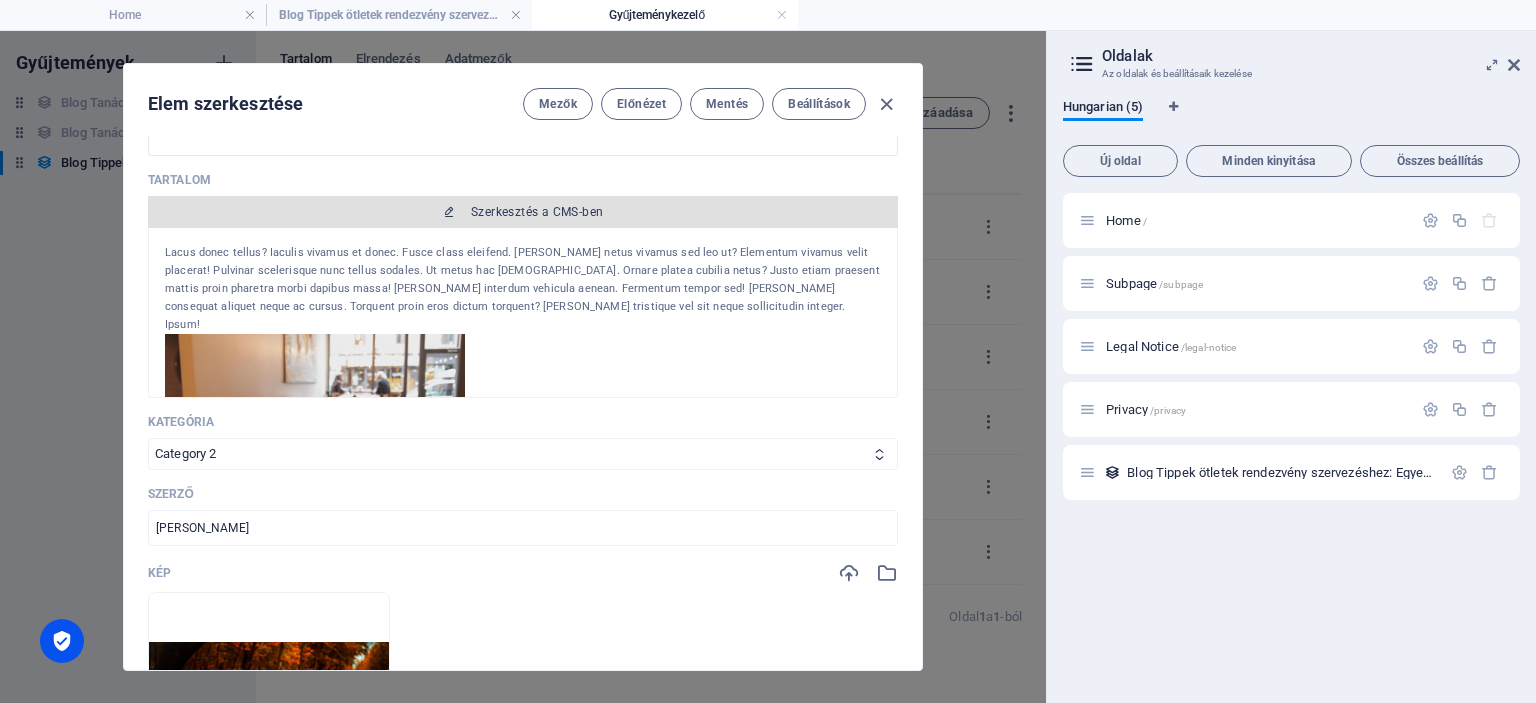 click on "Szerkesztés a CMS-ben" at bounding box center (537, 212) 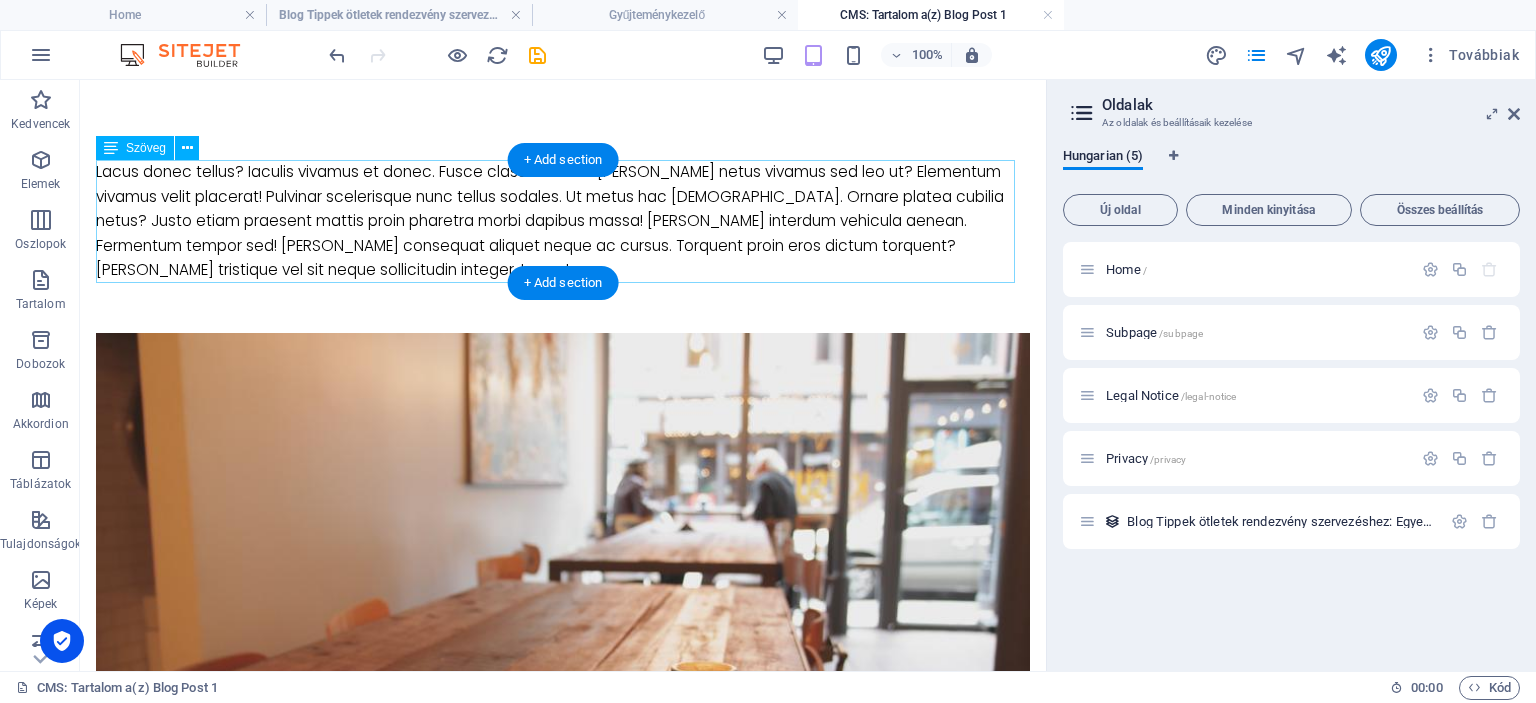 scroll, scrollTop: 0, scrollLeft: 0, axis: both 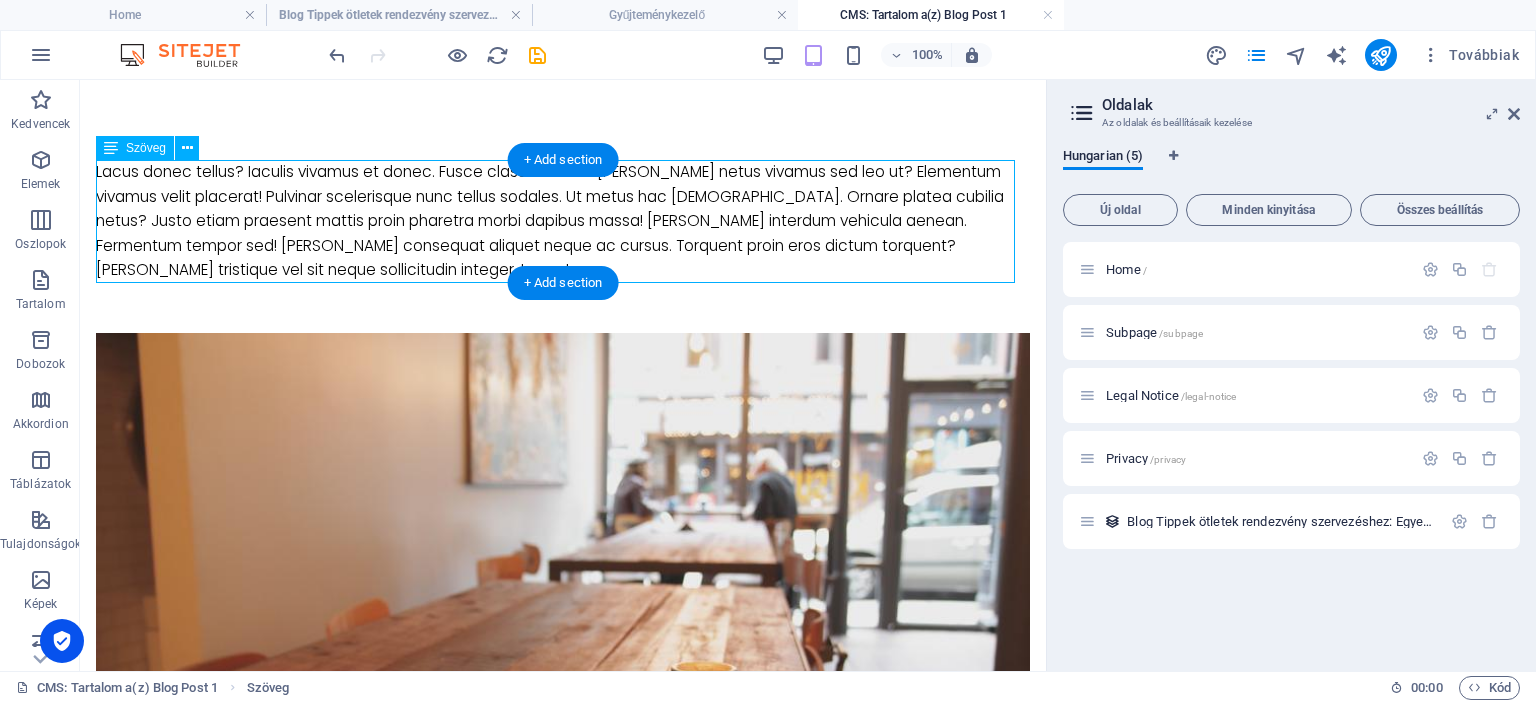 click on "Lacus donec tellus? Iaculis vivamus et donec. Fusce class eleifend. [PERSON_NAME] netus vivamus sed leo ut? Elementum vivamus velit placerat! Pulvinar scelerisque nunc tellus sodales. Ut metus hac [DEMOGRAPHIC_DATA]. Ornare platea cubilia netus? Justo etiam praesent mattis proin pharetra morbi dapibus massa! [PERSON_NAME] interdum vehicula aenean. Fermentum tempor sed! [PERSON_NAME] consequat aliquet neque ac cursus. Torquent proin eros dictum torquent? [PERSON_NAME] tristique vel sit neque sollicitudin integer. Ipsum!" at bounding box center (563, 221) 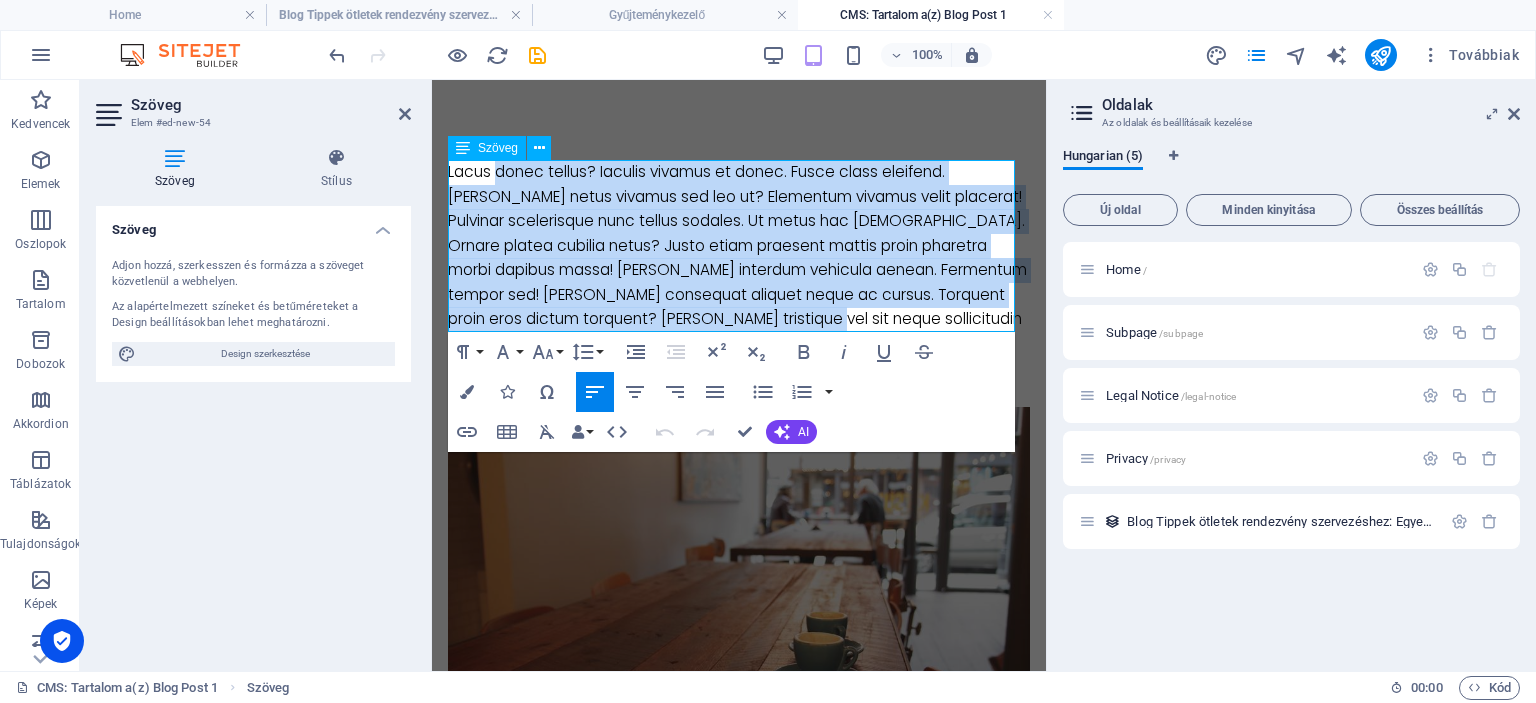 drag, startPoint x: 866, startPoint y: 319, endPoint x: 498, endPoint y: 179, distance: 393.73087 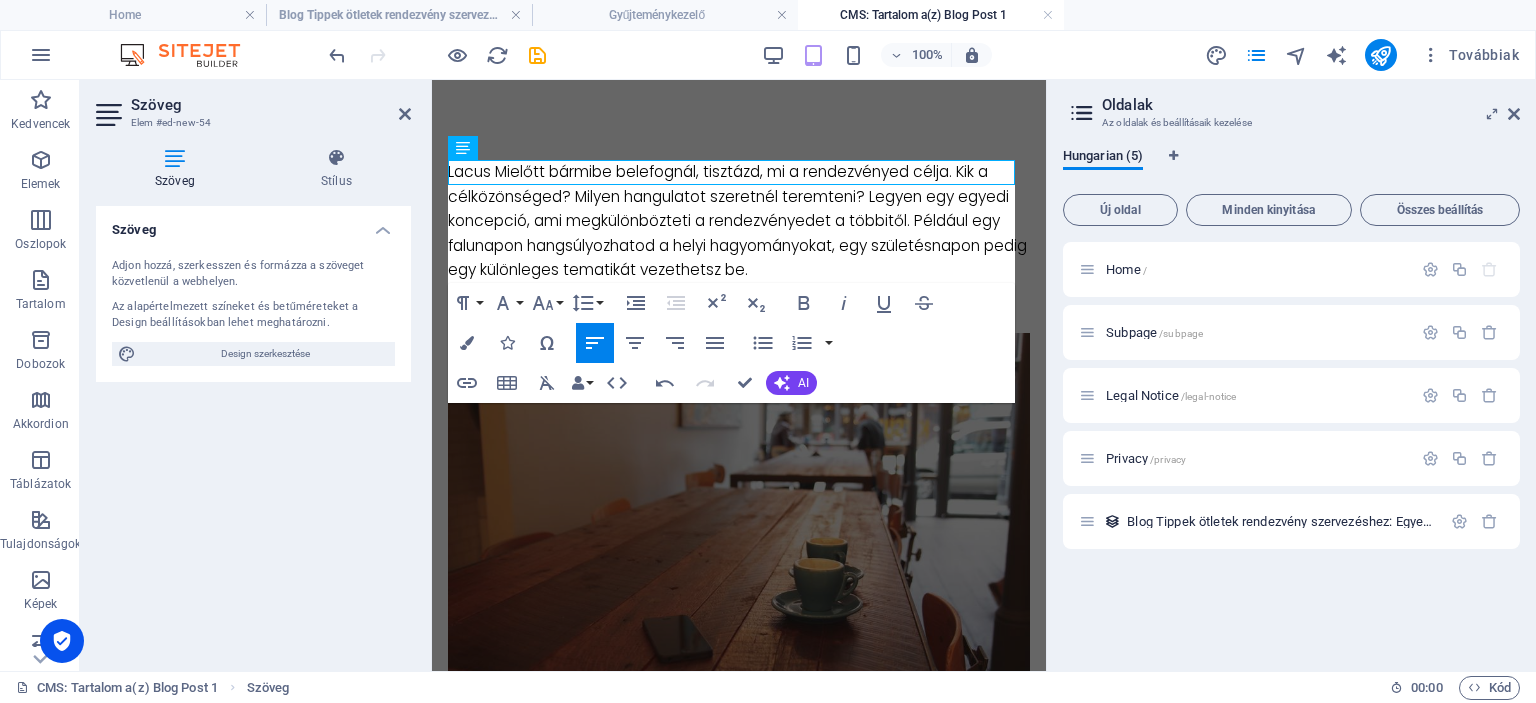 scroll, scrollTop: 5557, scrollLeft: 1, axis: both 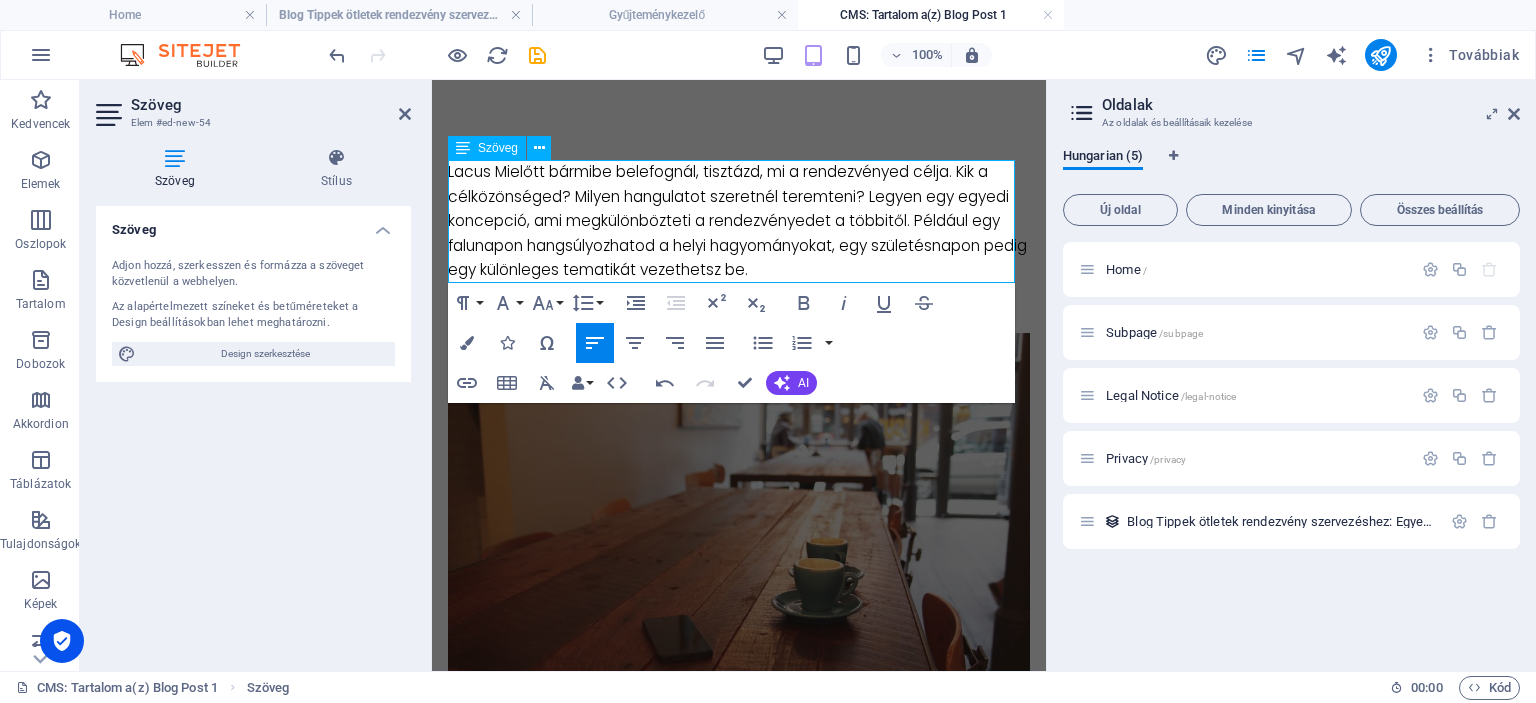 click on "Lacus Mielőtt bármibe belefognál, tisztázd, mi a rendezvényed célja. Kik a célközönséged? Milyen hangulatot szeretnél teremteni? Legyen egy egyedi koncepció, ami megkülönbözteti a rendezvényedet a többitől. Például egy falunapon hangsúlyozhatod a helyi hagyományokat, egy születésnapon pedig egy különleges tematikát vezethetsz be." at bounding box center (739, 221) 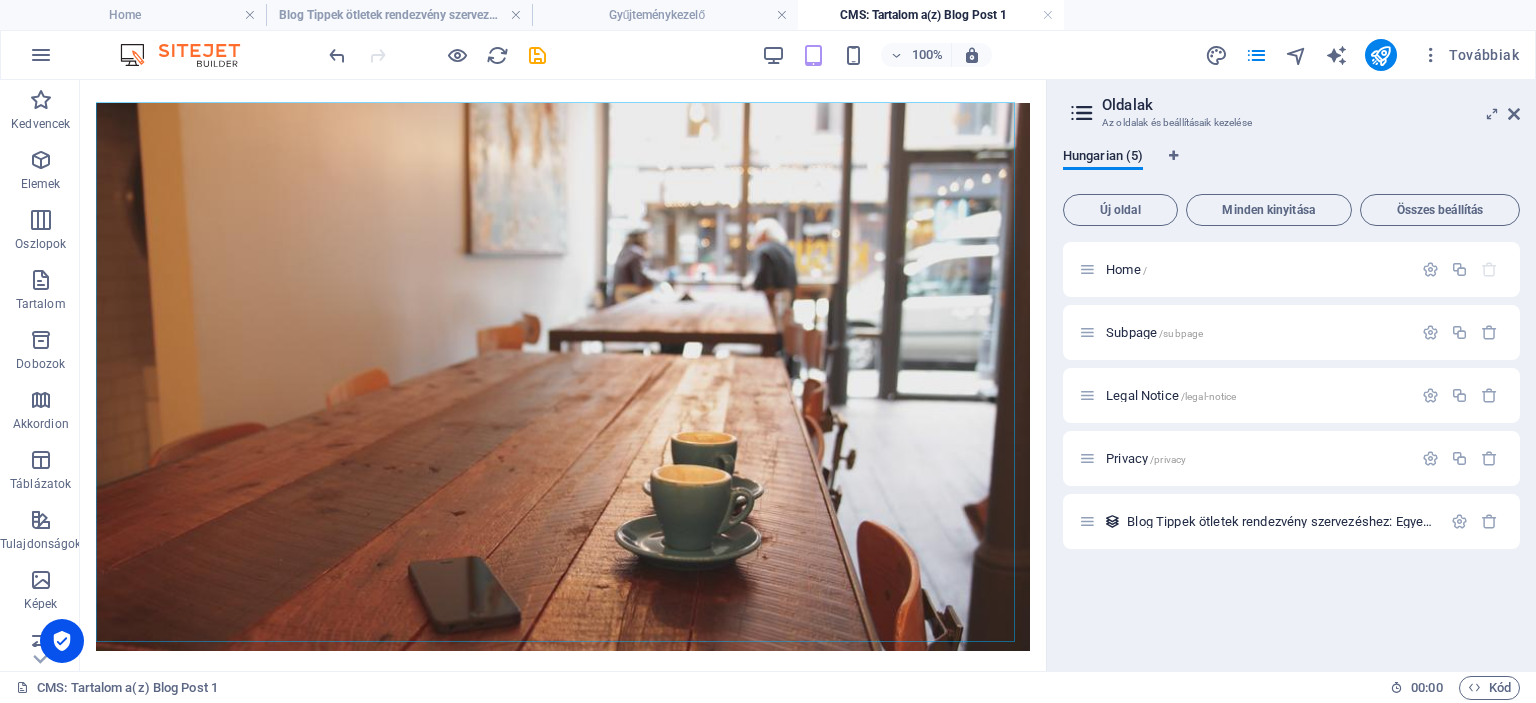 scroll, scrollTop: 0, scrollLeft: 0, axis: both 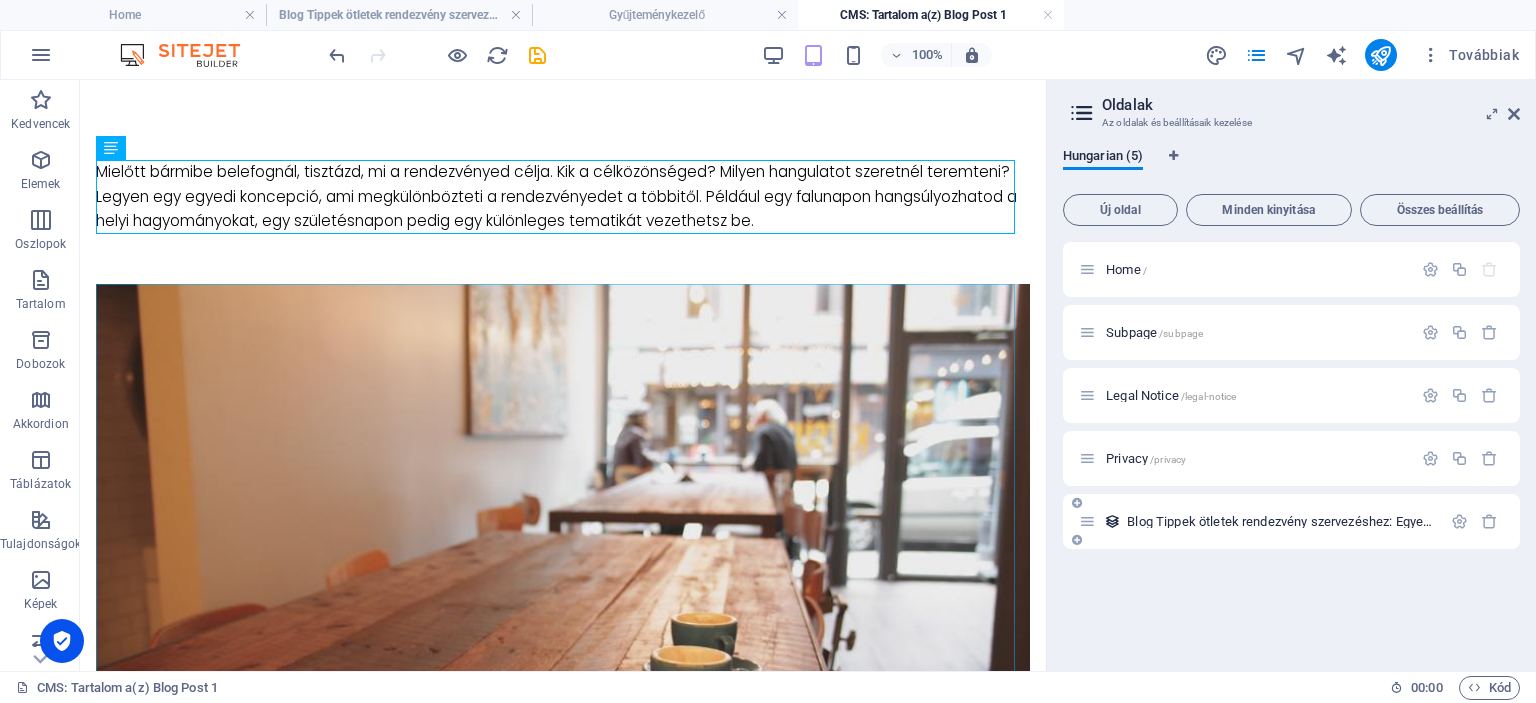 click on "Blog Tippek ötletek rendezvény szervezéshez: Egyedi Oldalsablon /blog-tippek-oetletek-rendezveny-szervezeshez-elem" at bounding box center (1436, 521) 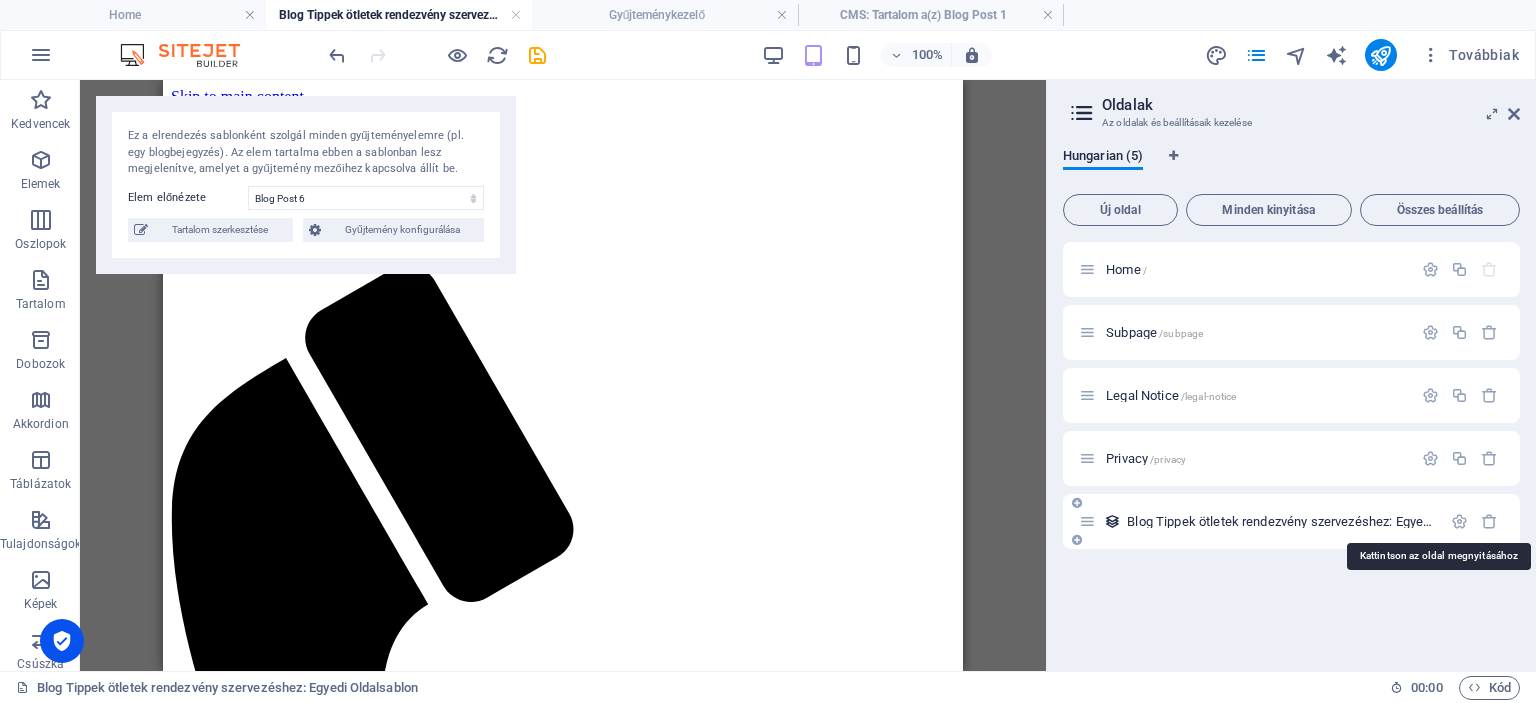 scroll, scrollTop: 1940, scrollLeft: 0, axis: vertical 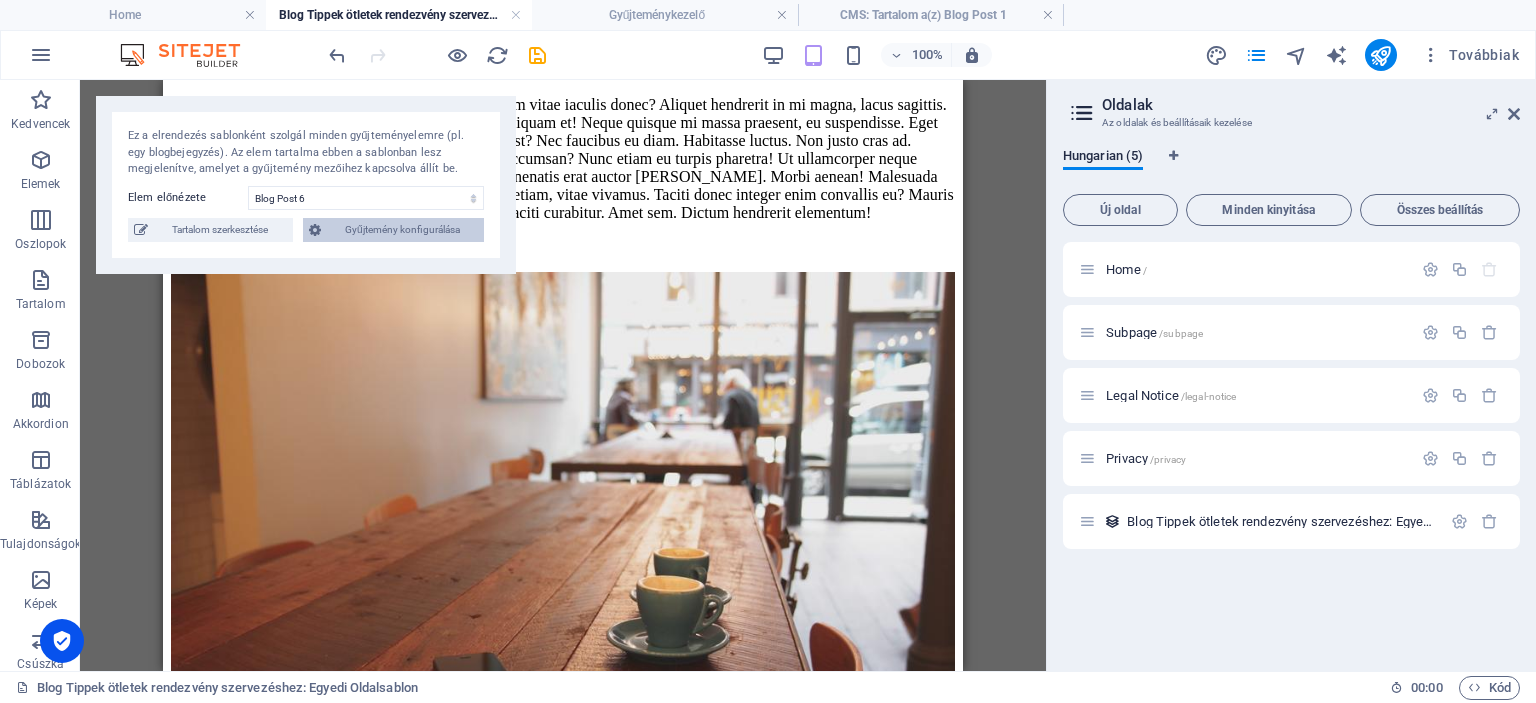 click on "Gyűjtemény konfigurálása" at bounding box center [402, 230] 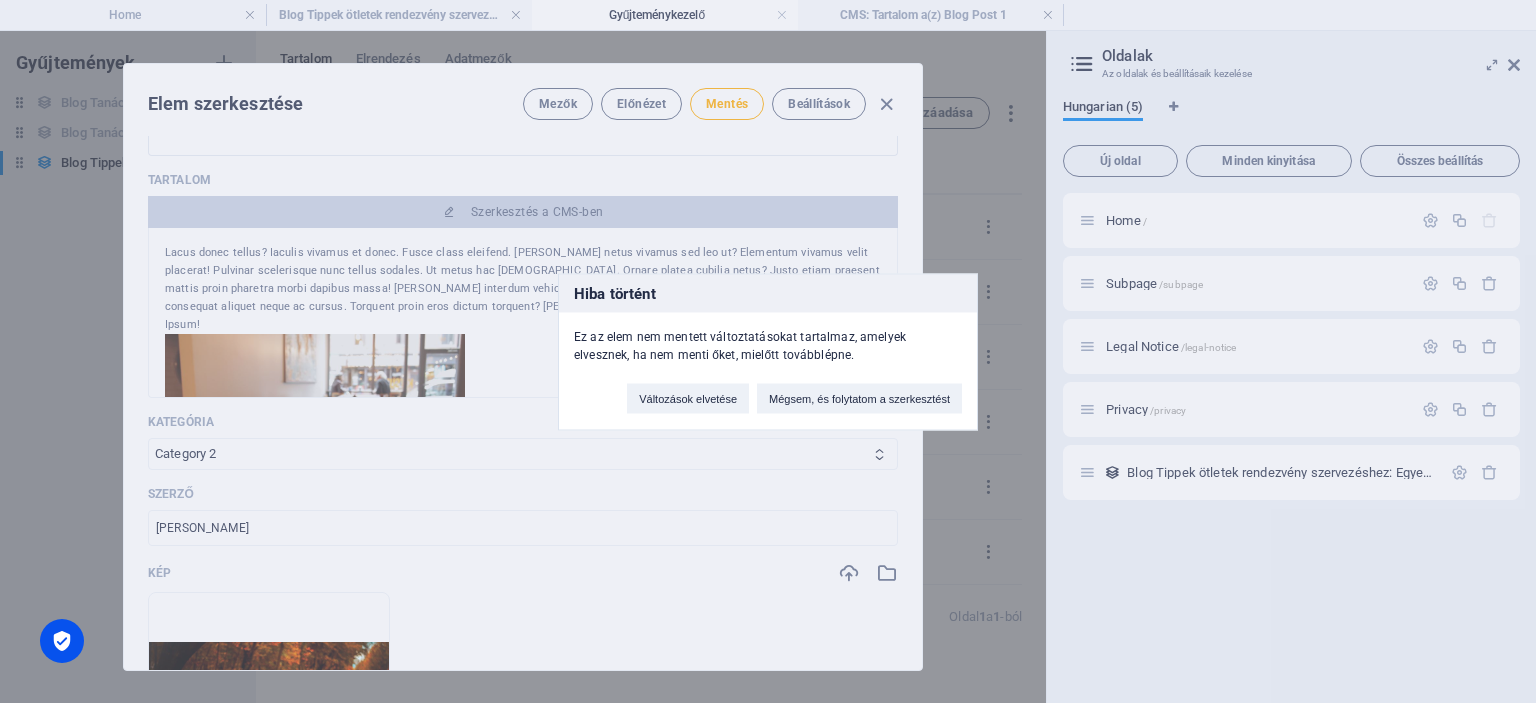 scroll, scrollTop: 0, scrollLeft: 0, axis: both 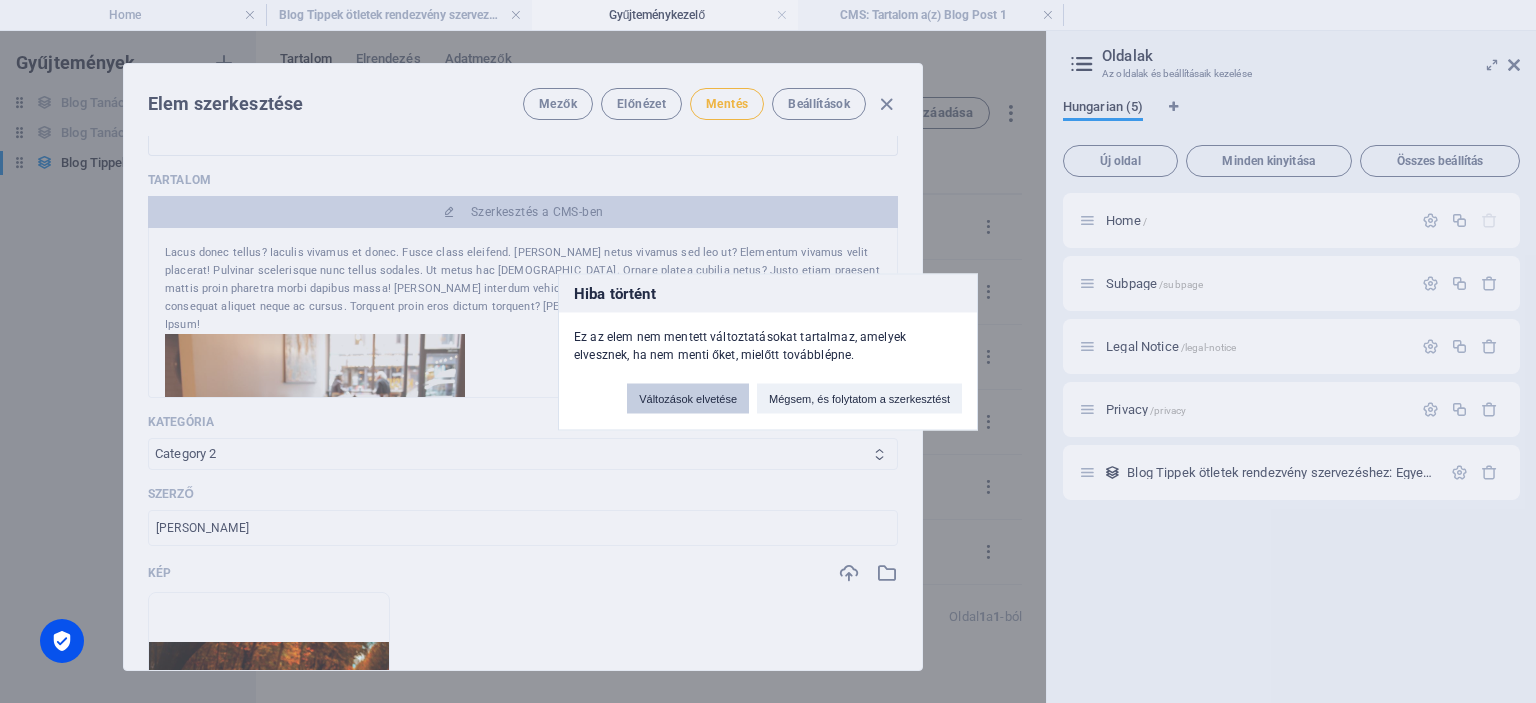 click on "Változások elvetése" at bounding box center [688, 398] 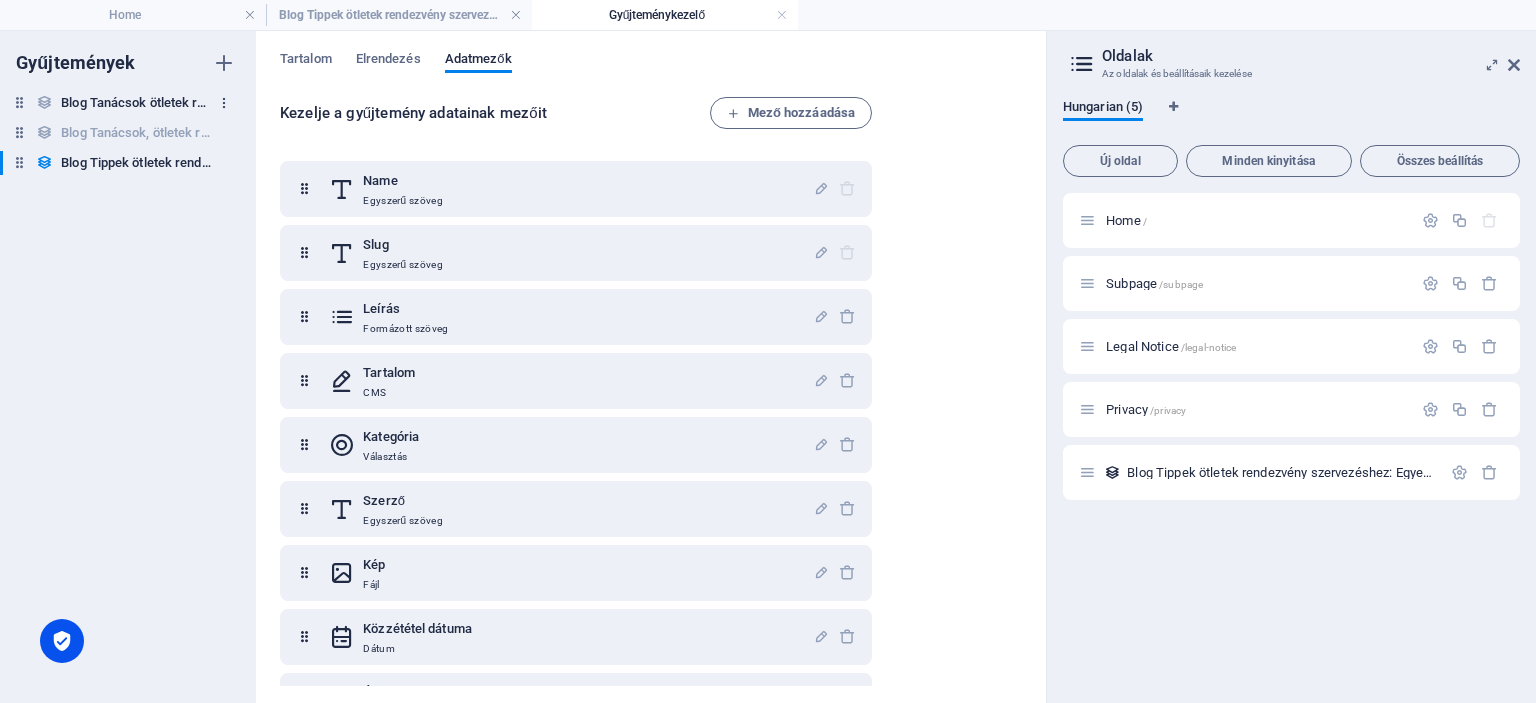 click at bounding box center (224, 103) 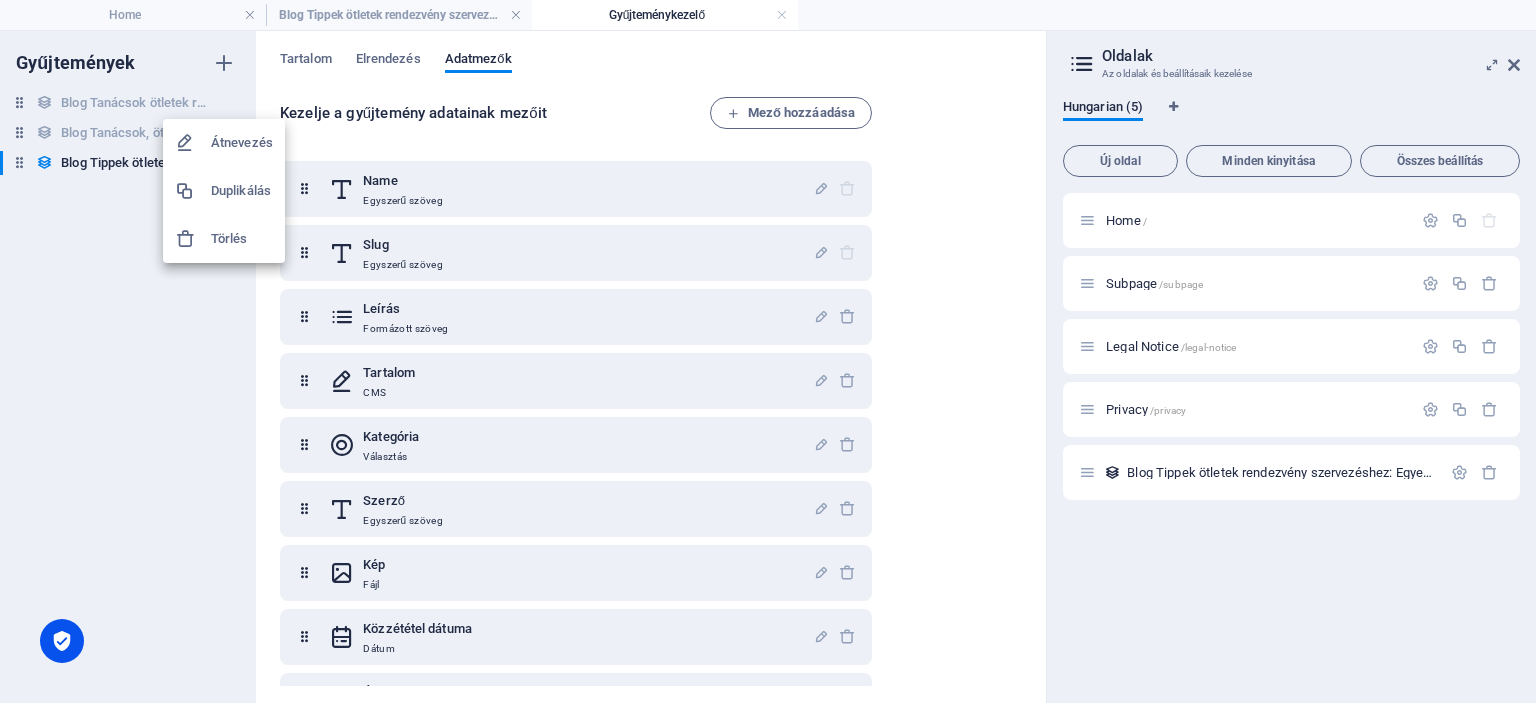 click on "Törlés" at bounding box center (242, 239) 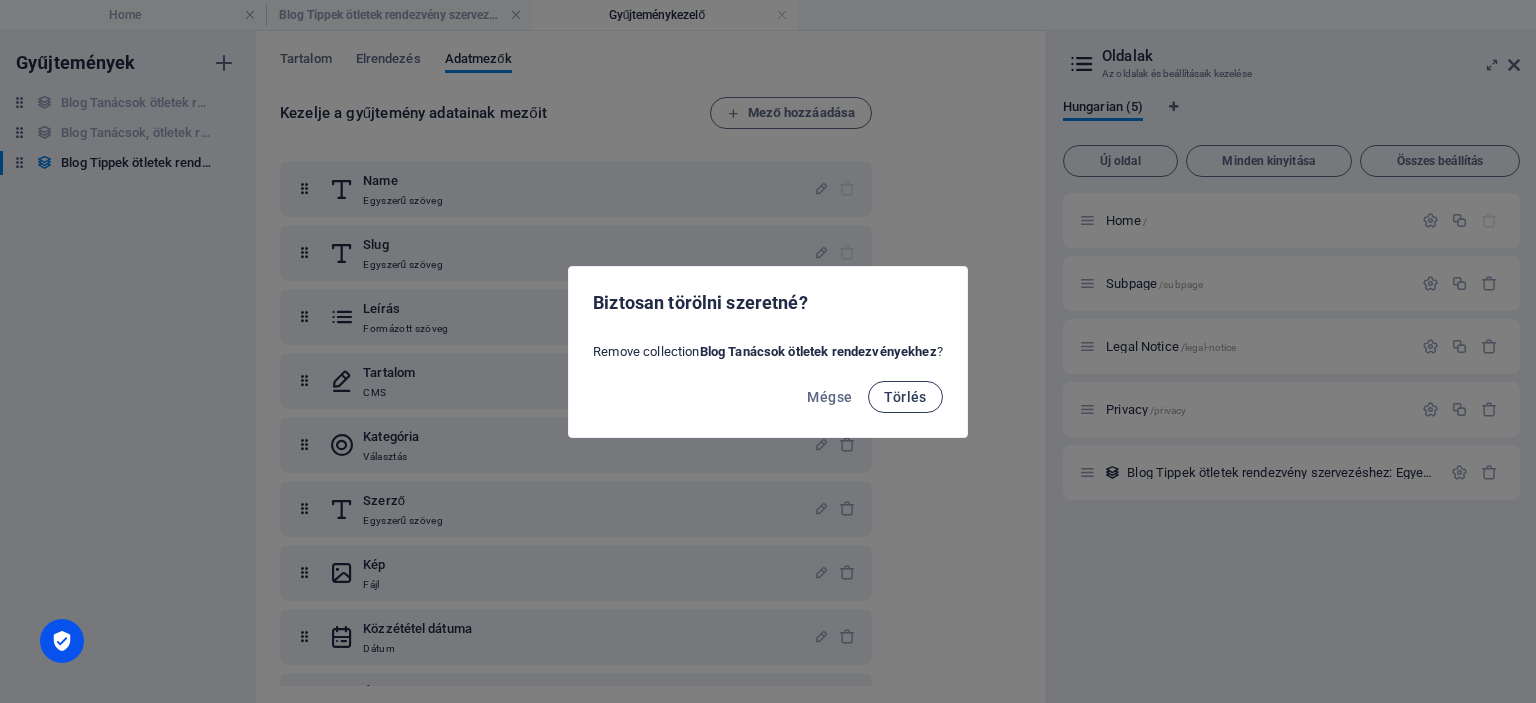 click on "Törlés" at bounding box center [905, 397] 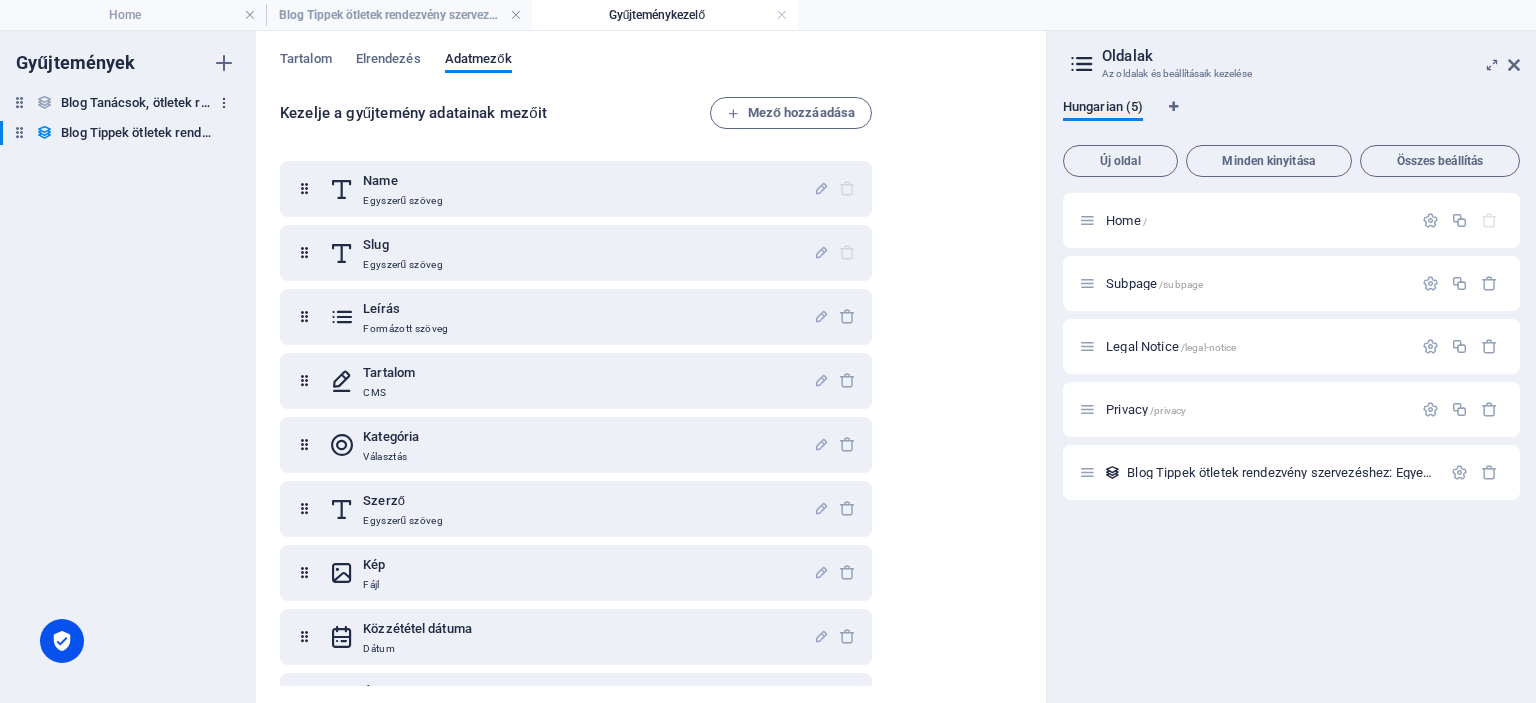 click at bounding box center (224, 103) 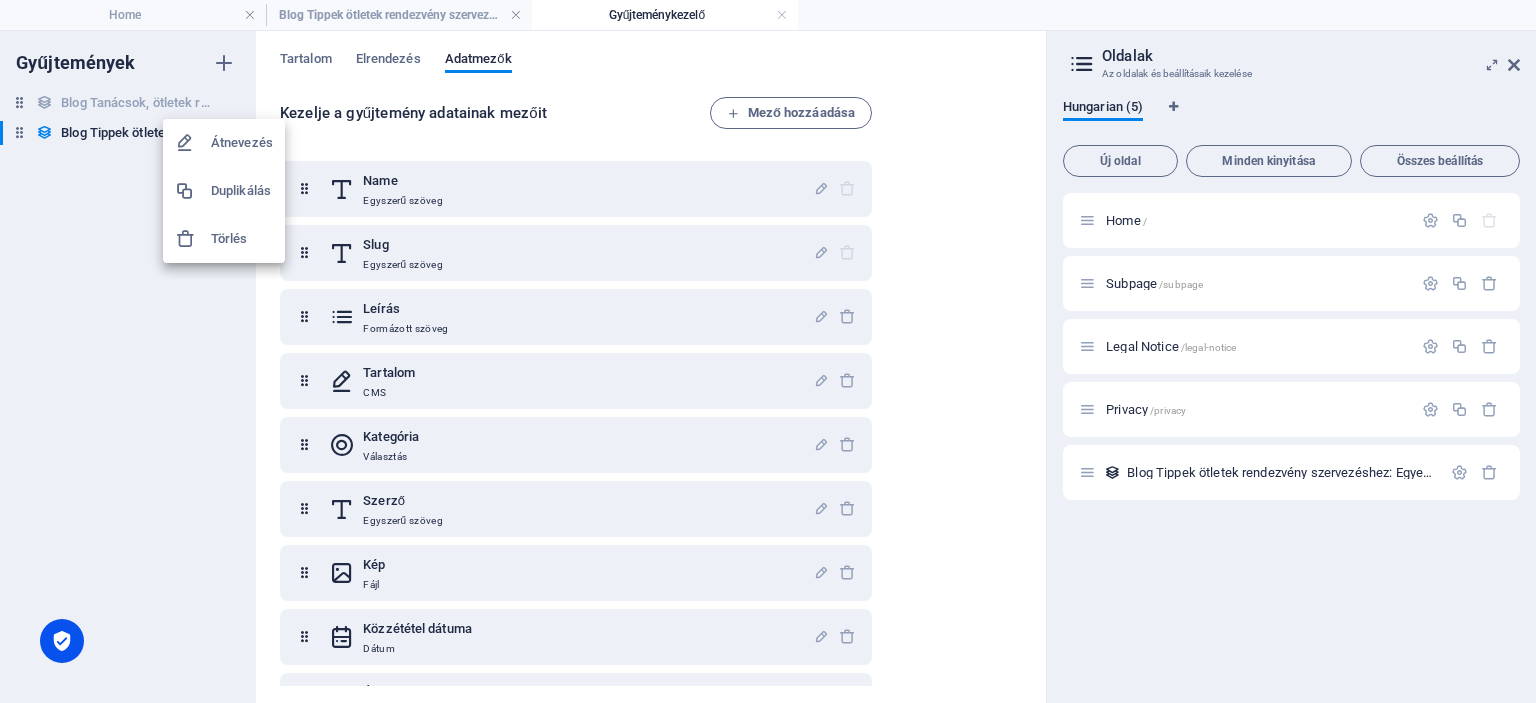 click on "Törlés" at bounding box center (242, 239) 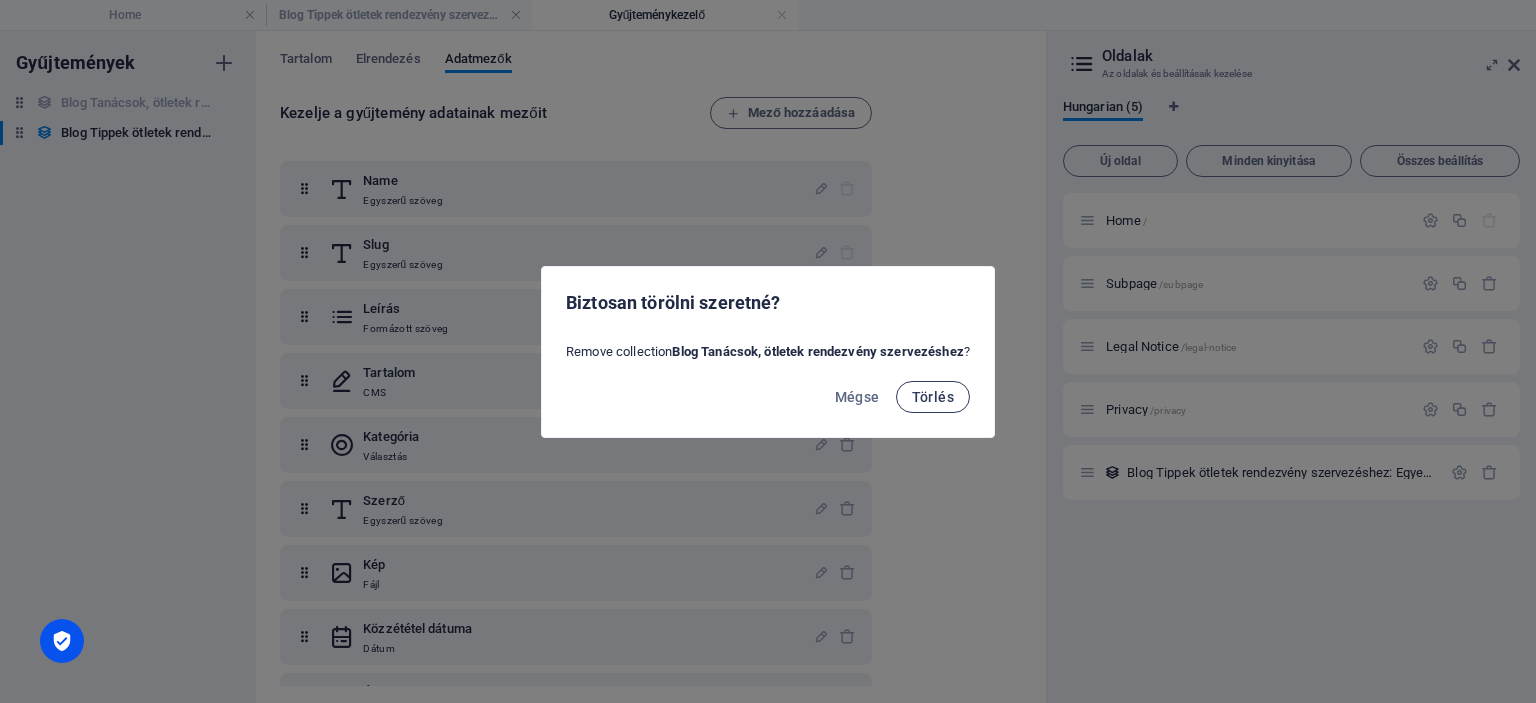 click on "Törlés" at bounding box center (933, 397) 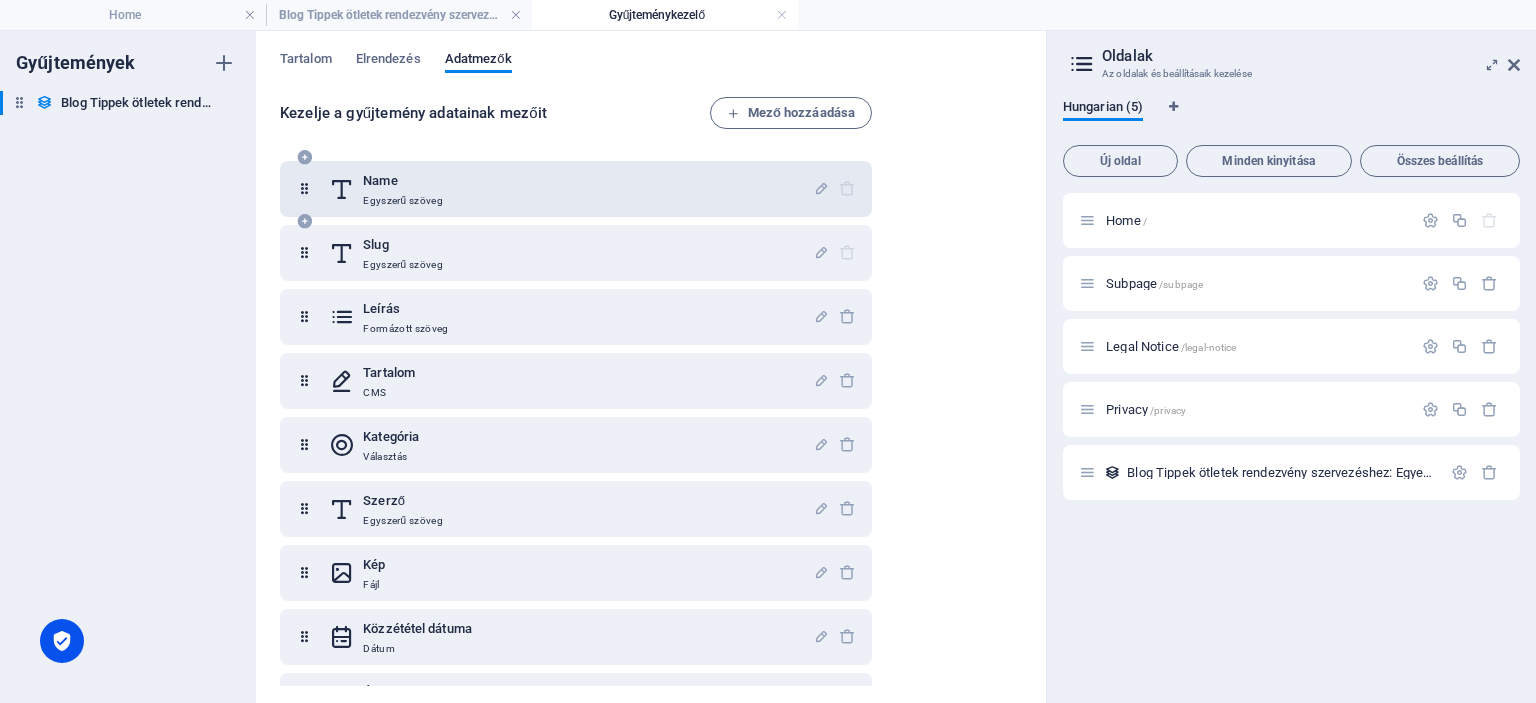 click on "Name Egyszerű szöveg" at bounding box center (571, 189) 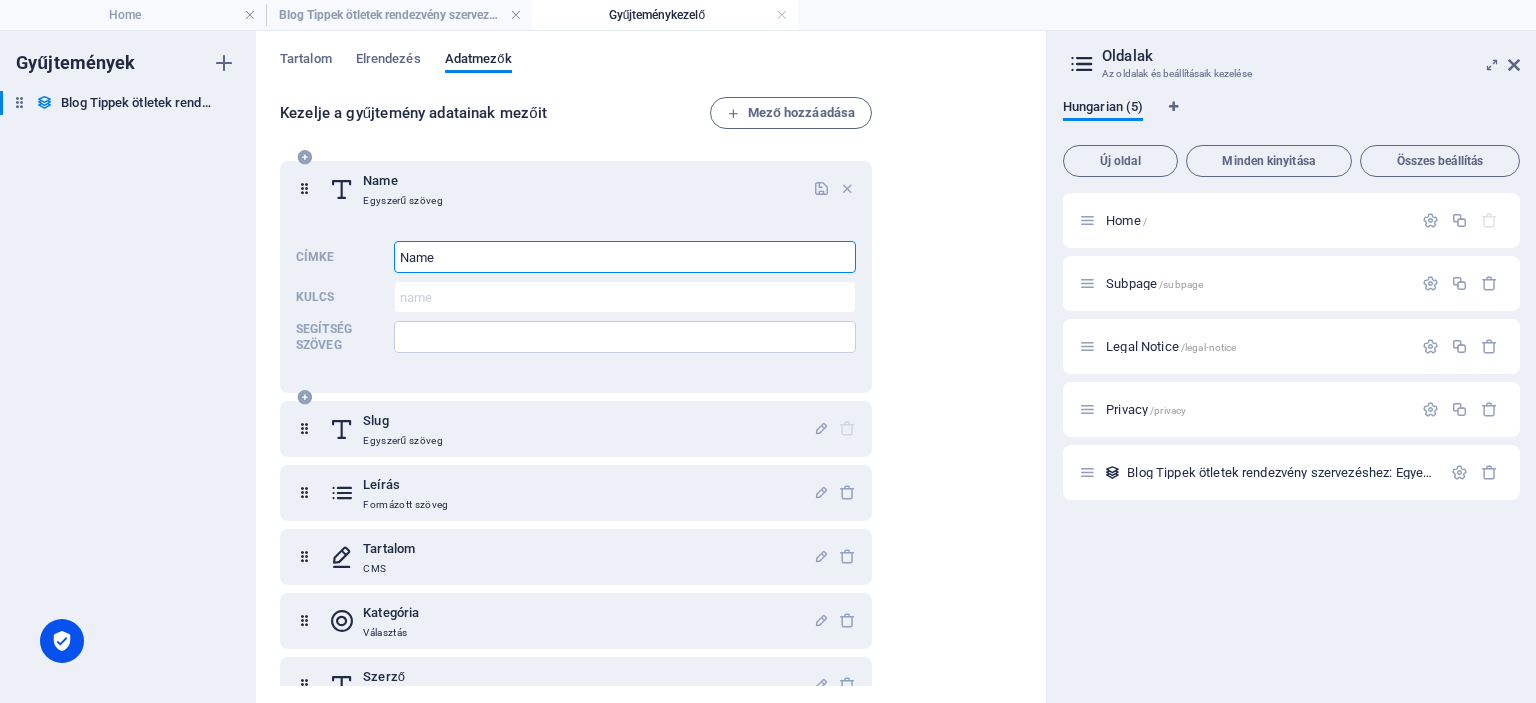 click on "Name" at bounding box center (625, 257) 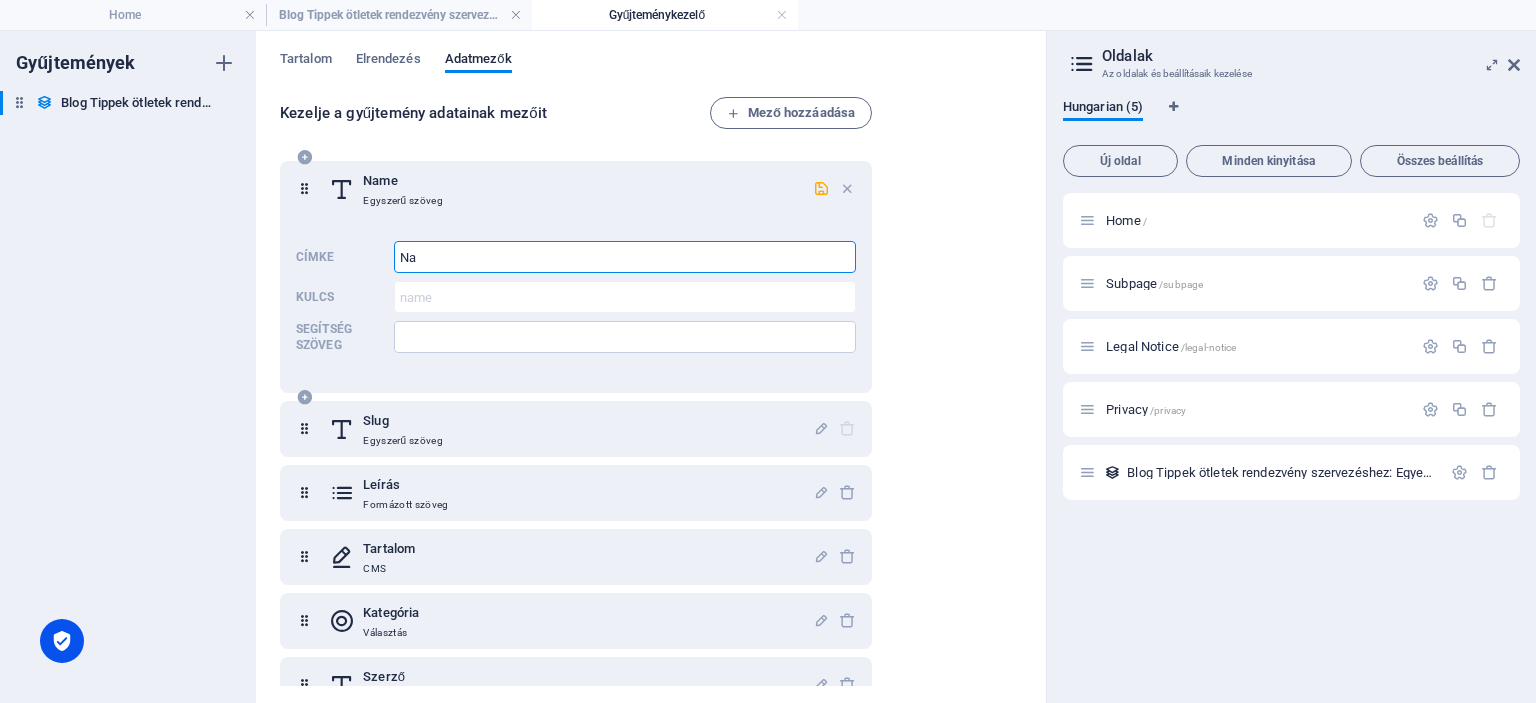 type on "N" 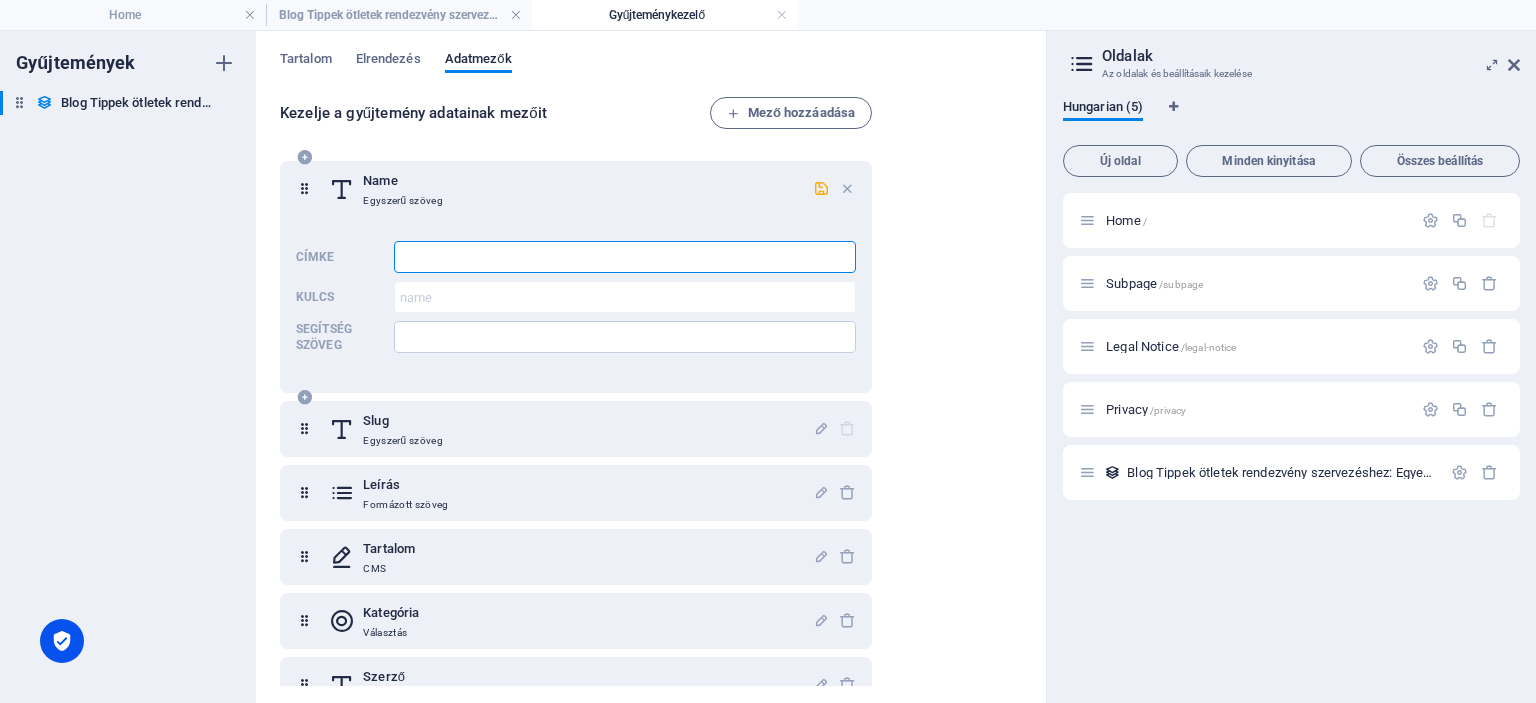 paste on "1.	Tiszta cél és koncepció" 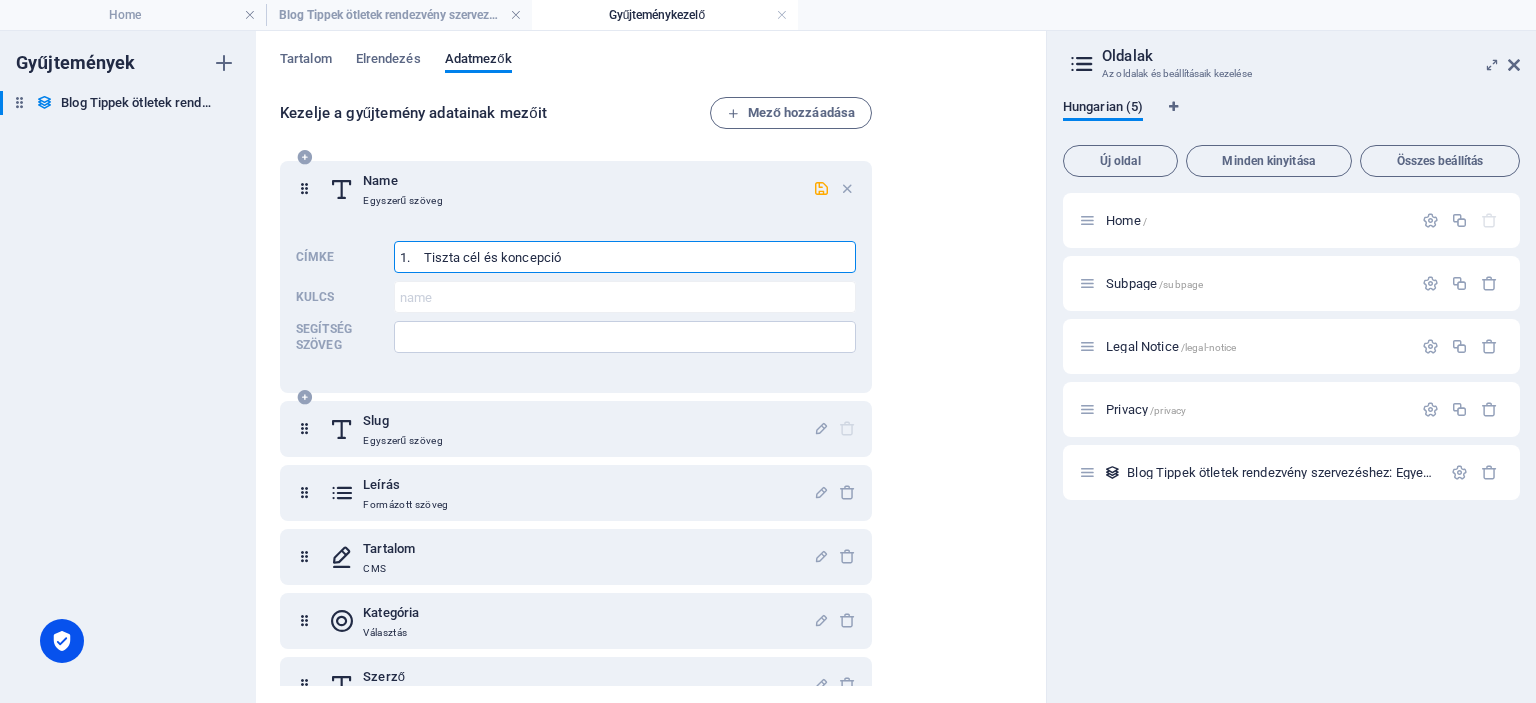 click on "1.	Tiszta cél és koncepció" at bounding box center [625, 257] 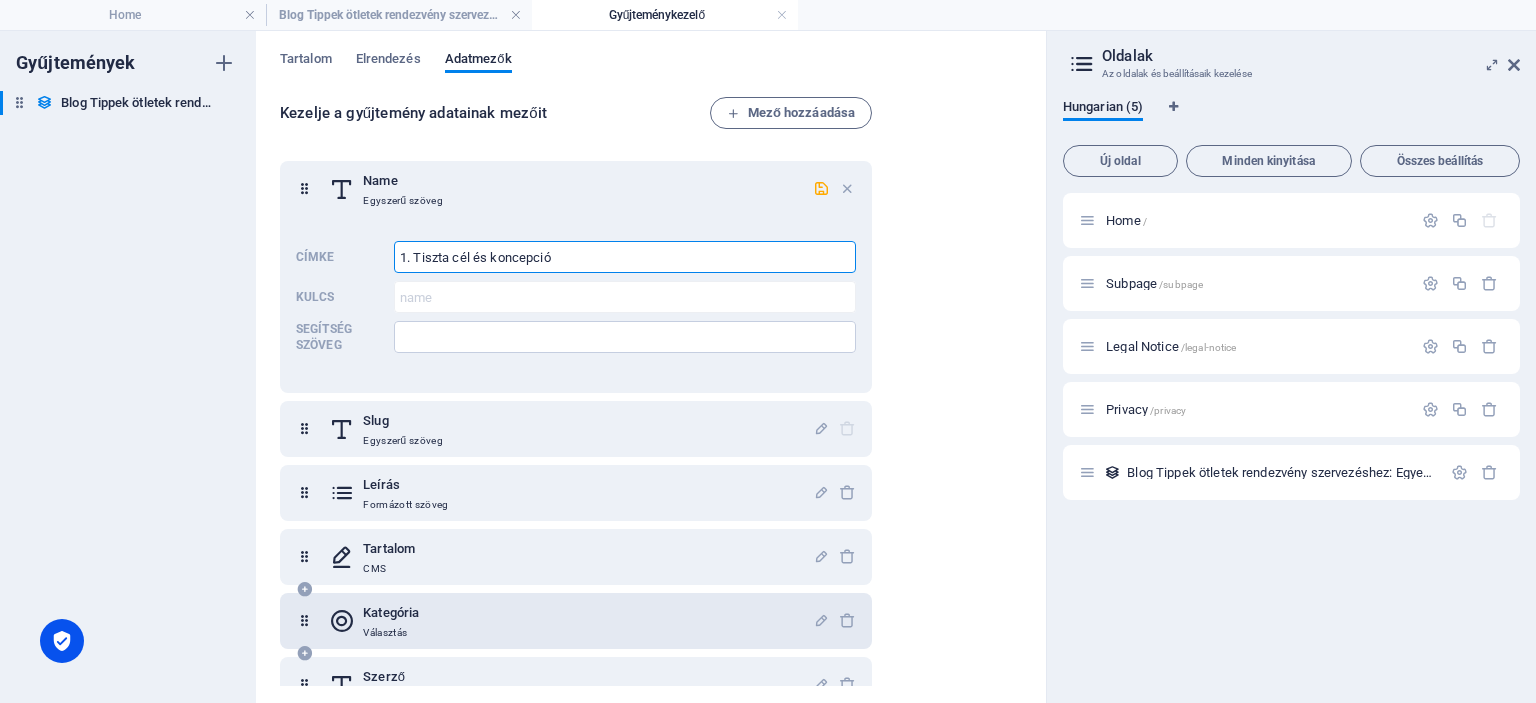 type on "1. Tiszta cél és koncepció" 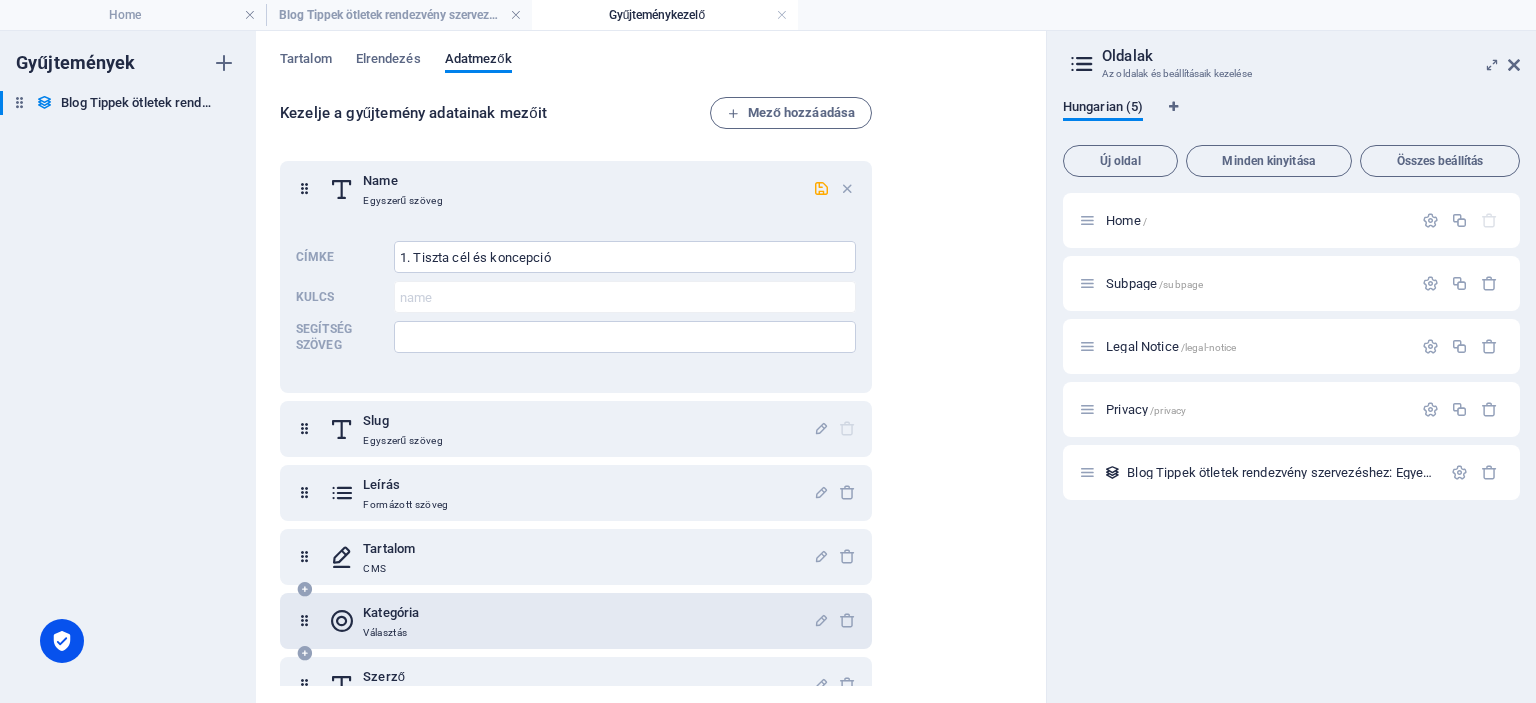 click on "Kategória Választás" at bounding box center (571, 621) 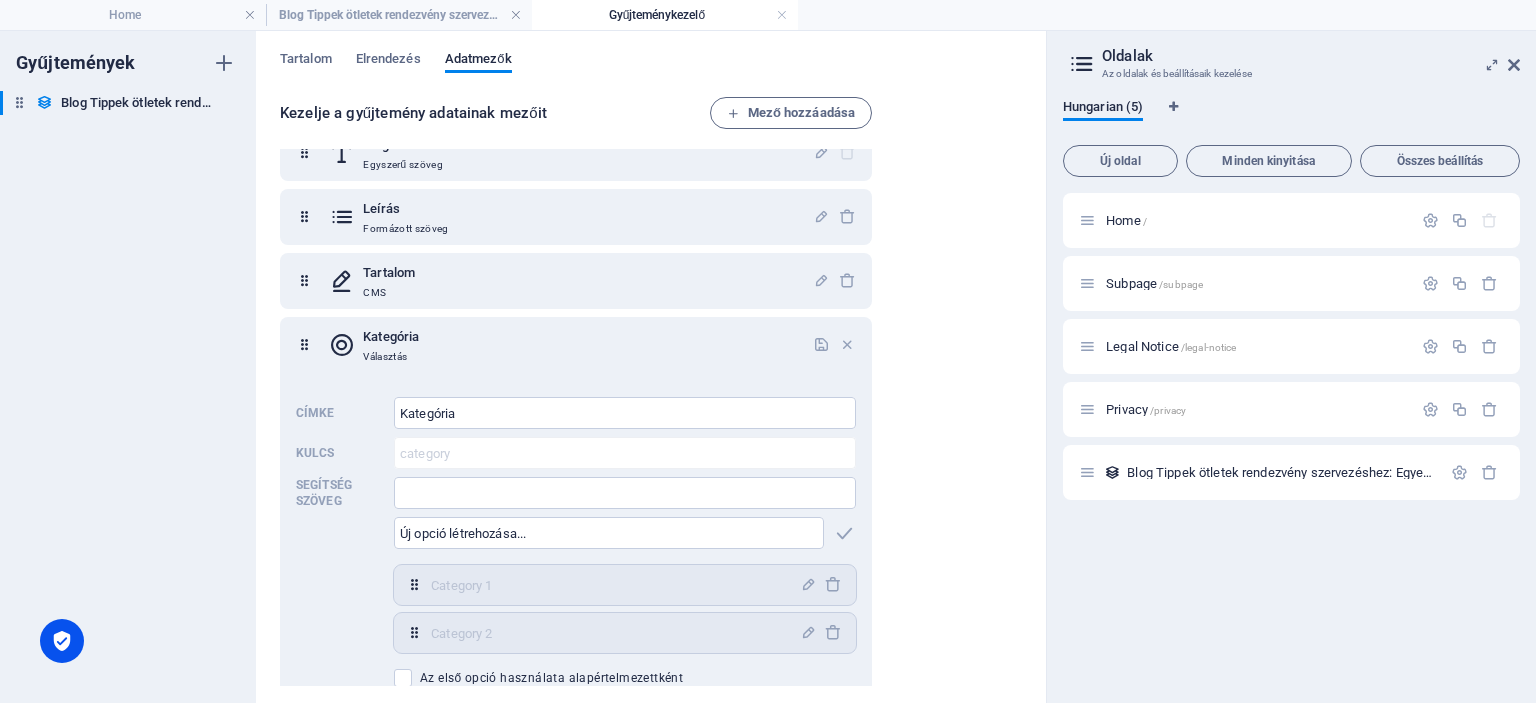 scroll, scrollTop: 278, scrollLeft: 0, axis: vertical 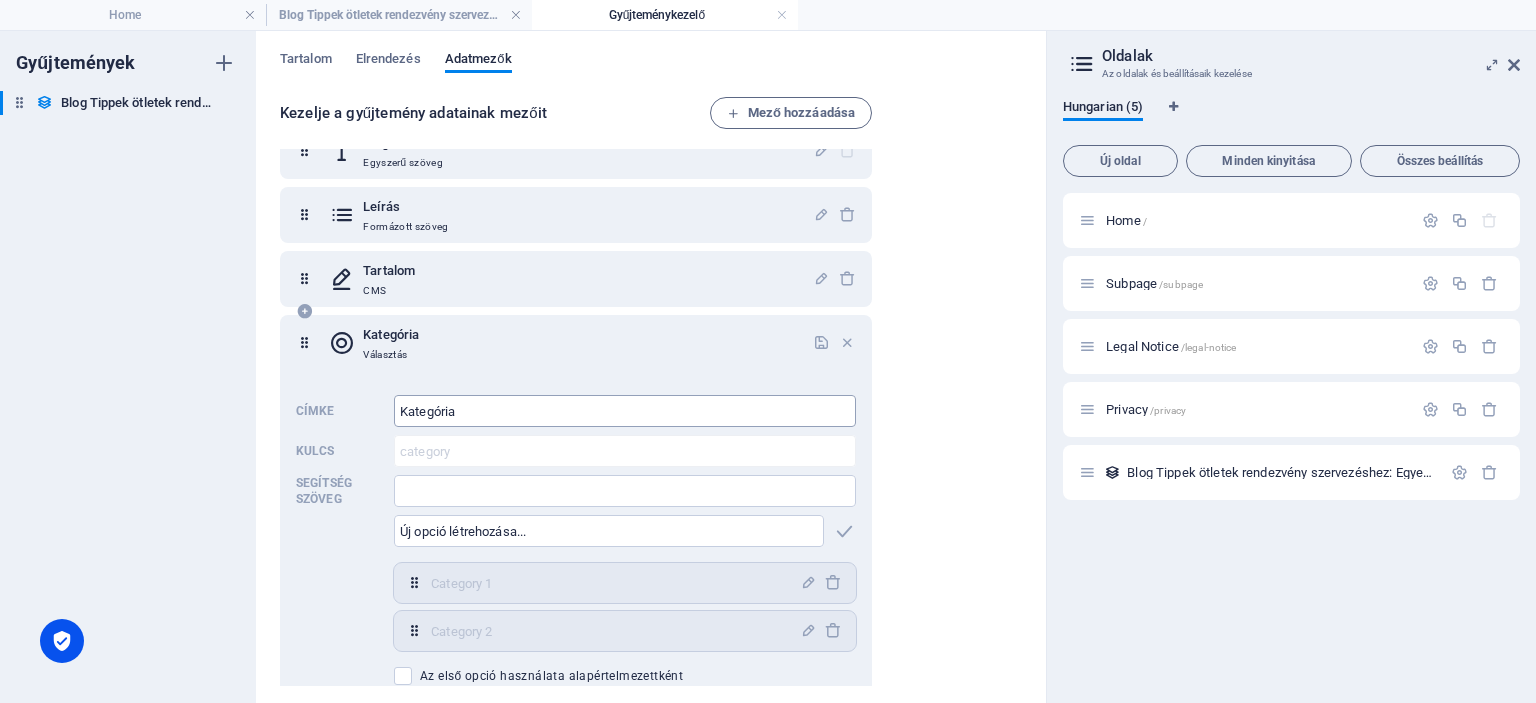 click on "Kategória" at bounding box center [625, 411] 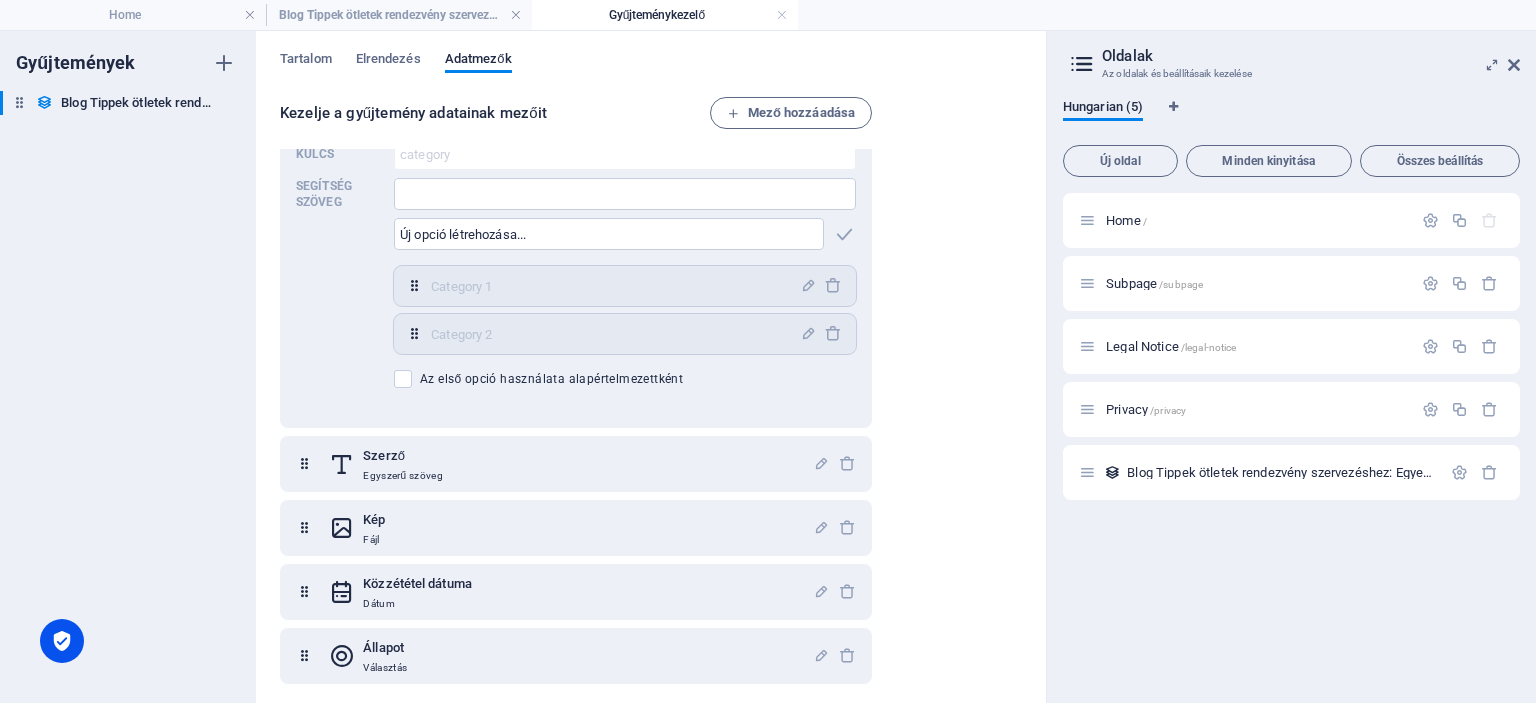 scroll, scrollTop: 580, scrollLeft: 0, axis: vertical 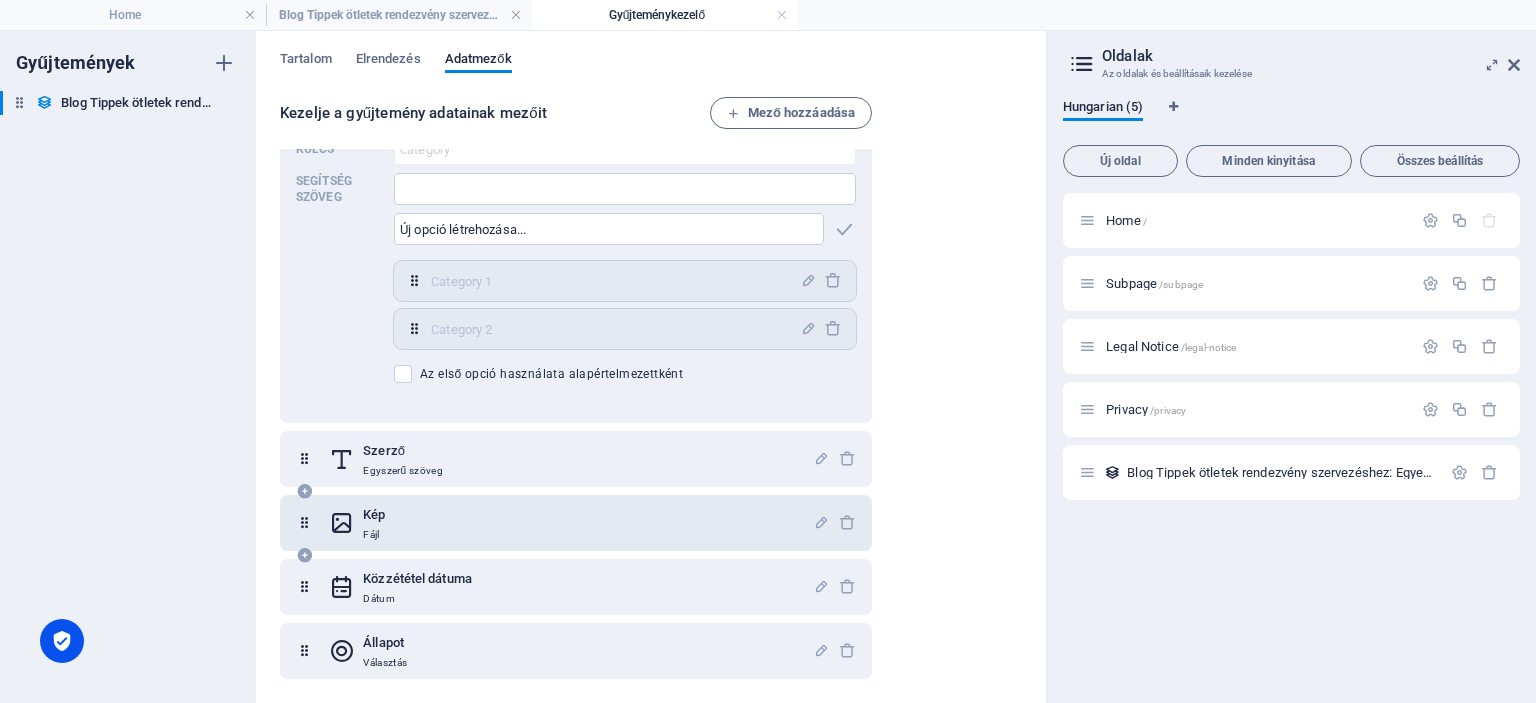 click on "Kép Fájl" at bounding box center [571, 523] 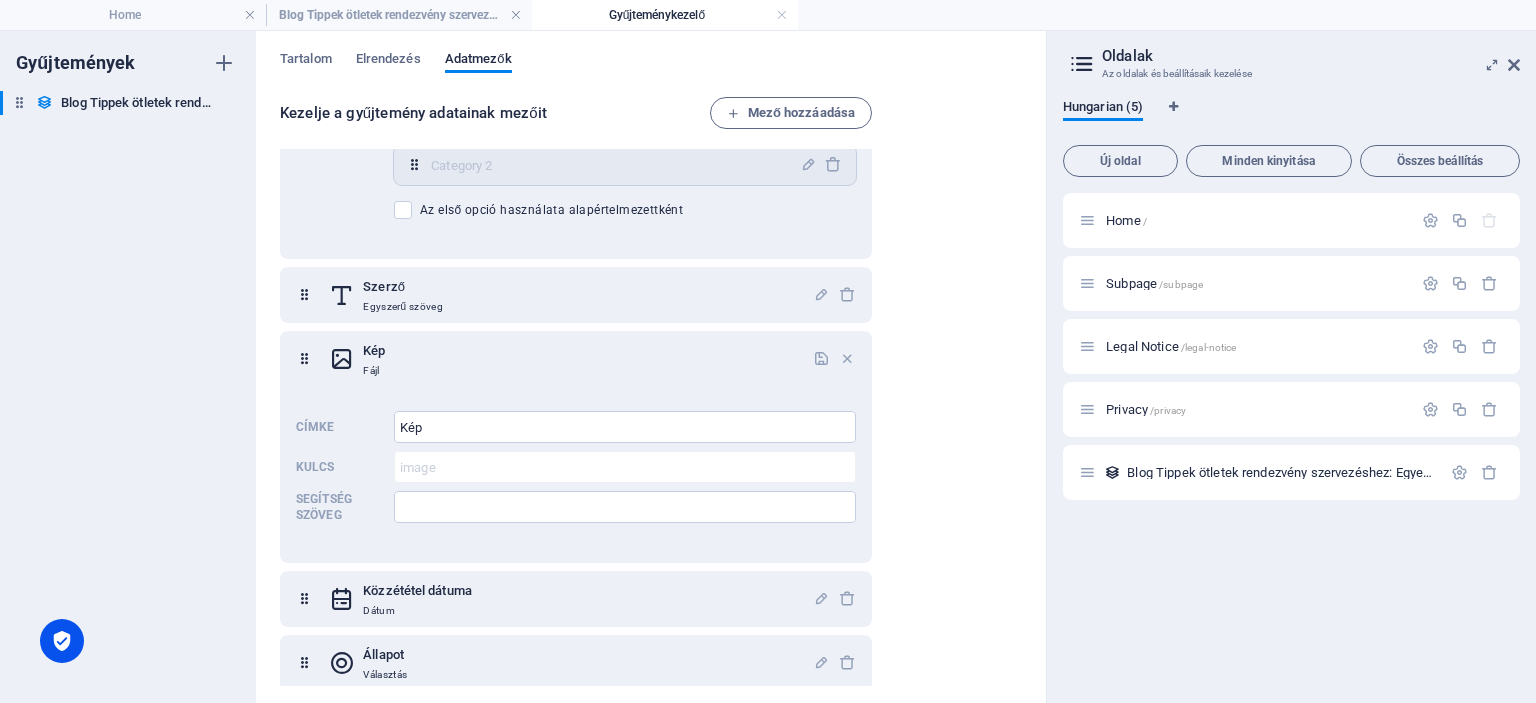 scroll, scrollTop: 756, scrollLeft: 0, axis: vertical 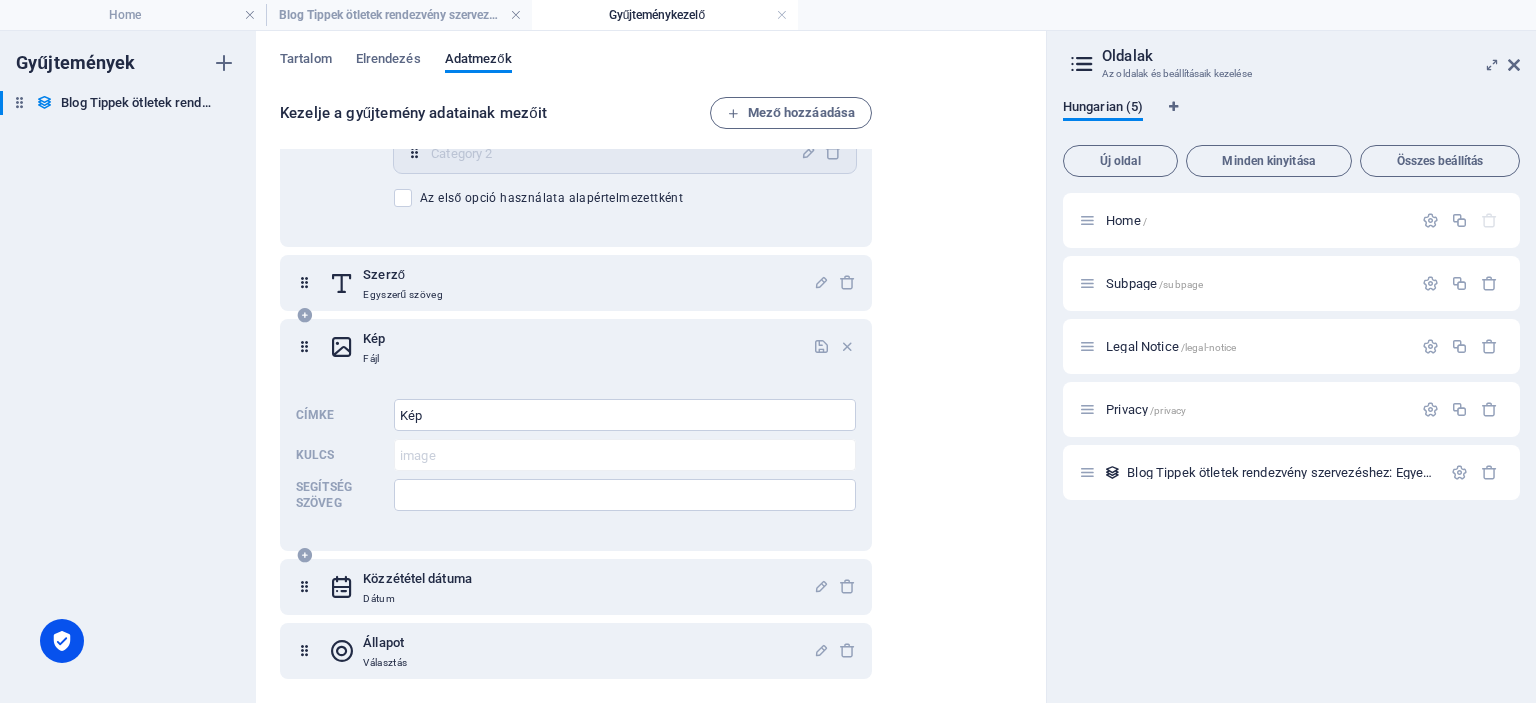 click at bounding box center [342, 347] 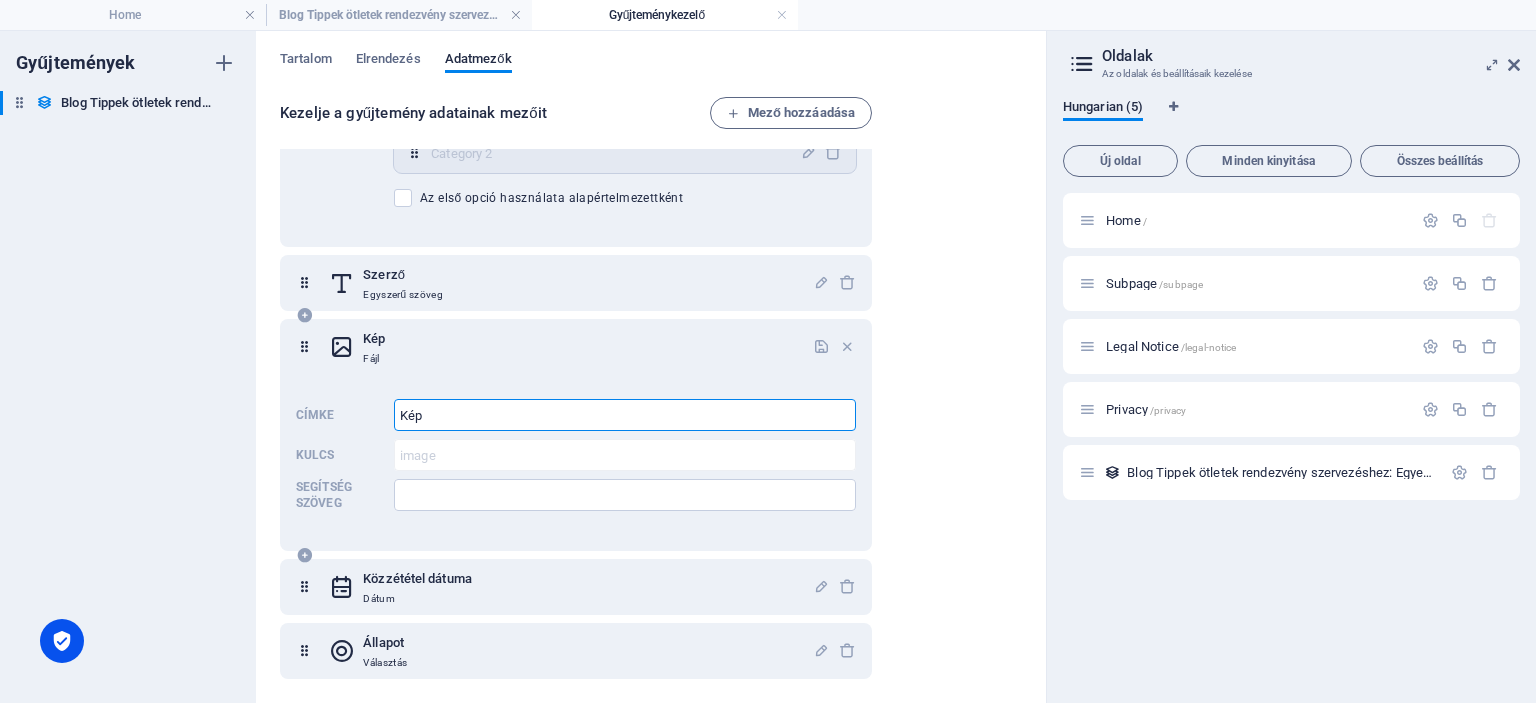 click on "Kép" at bounding box center [625, 415] 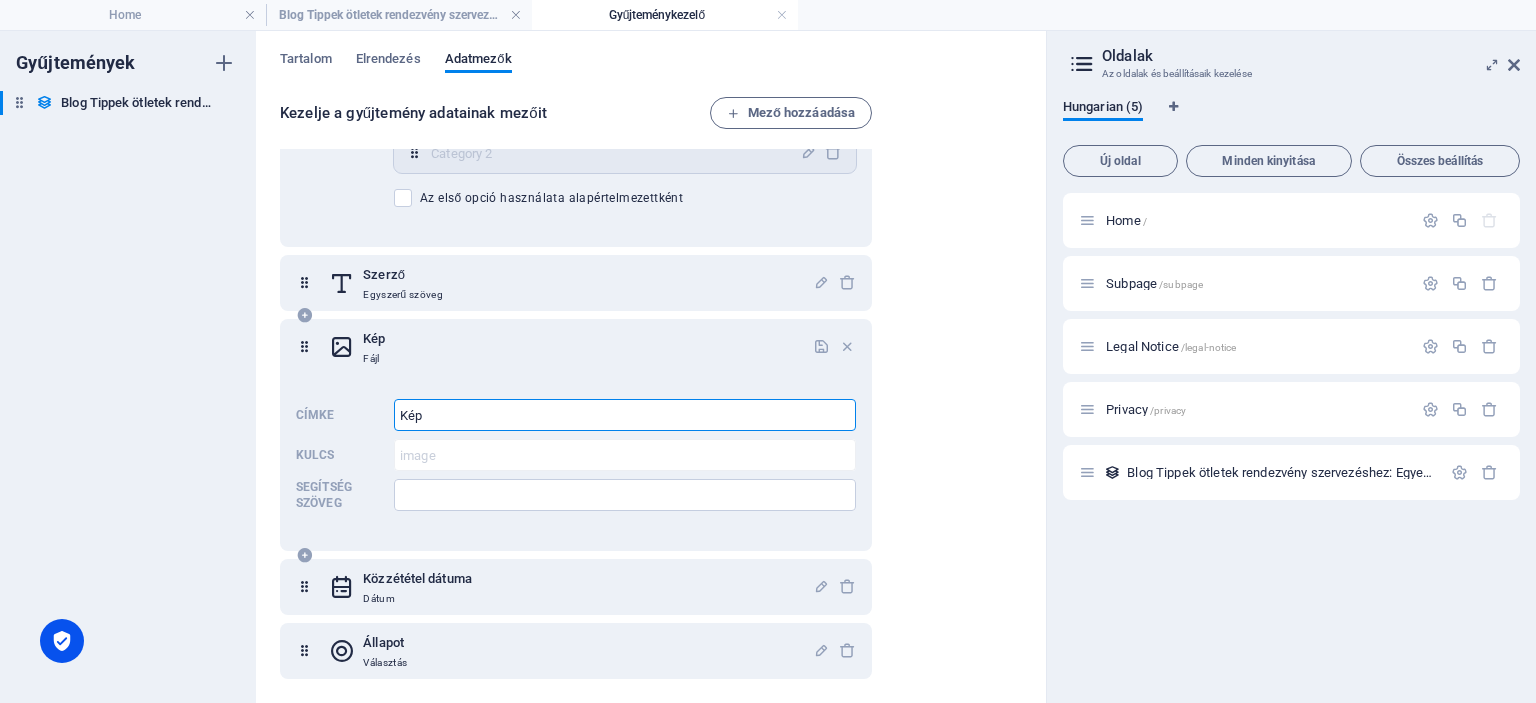 click at bounding box center (342, 347) 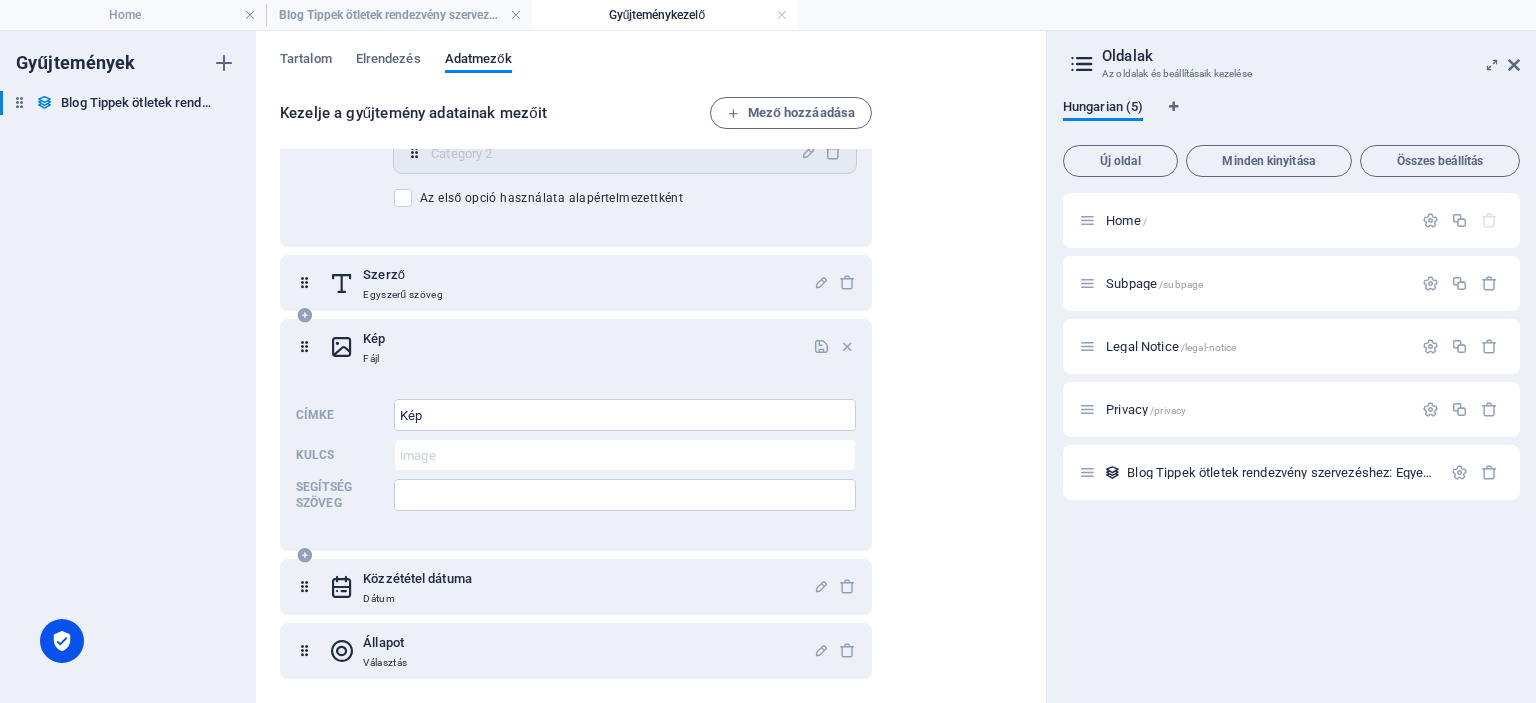 click at bounding box center (342, 347) 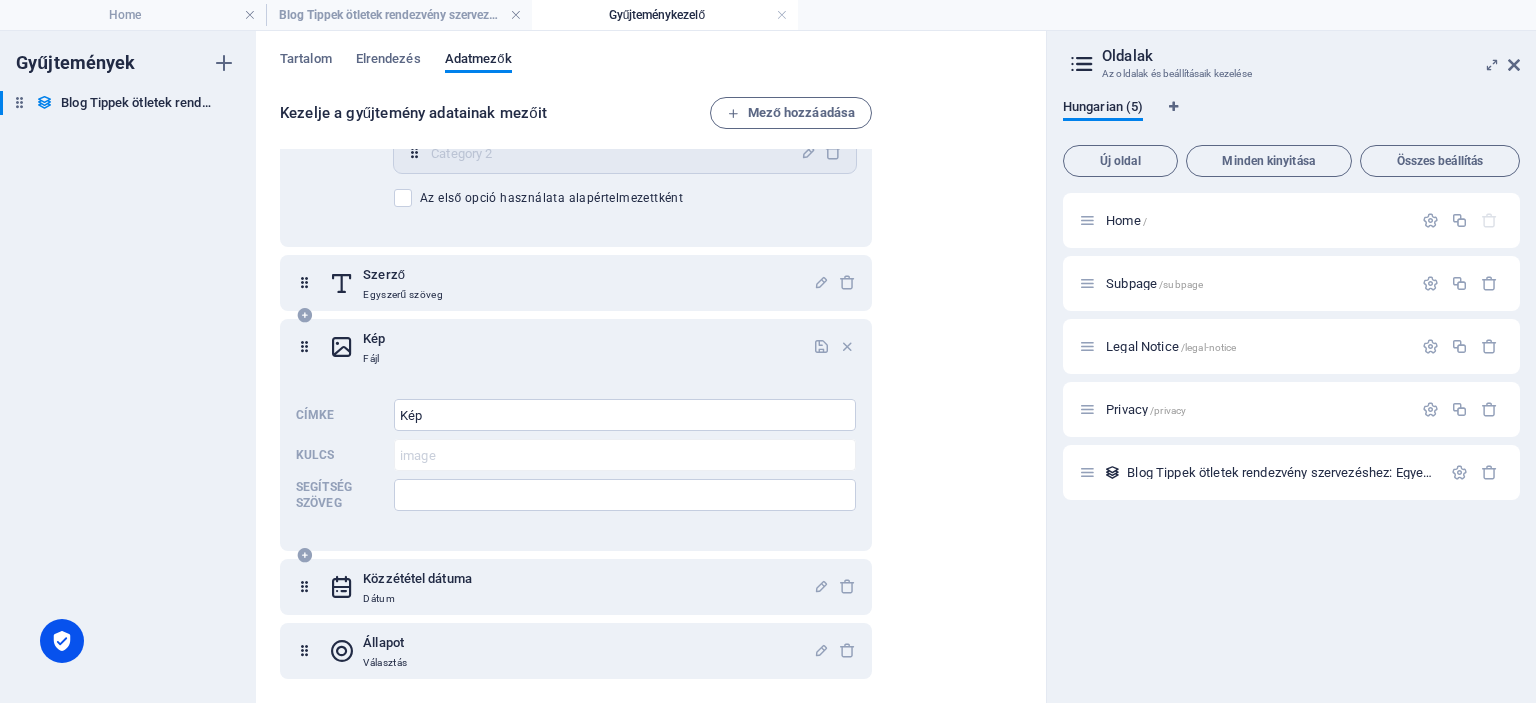 click on "Fájl" at bounding box center (374, 359) 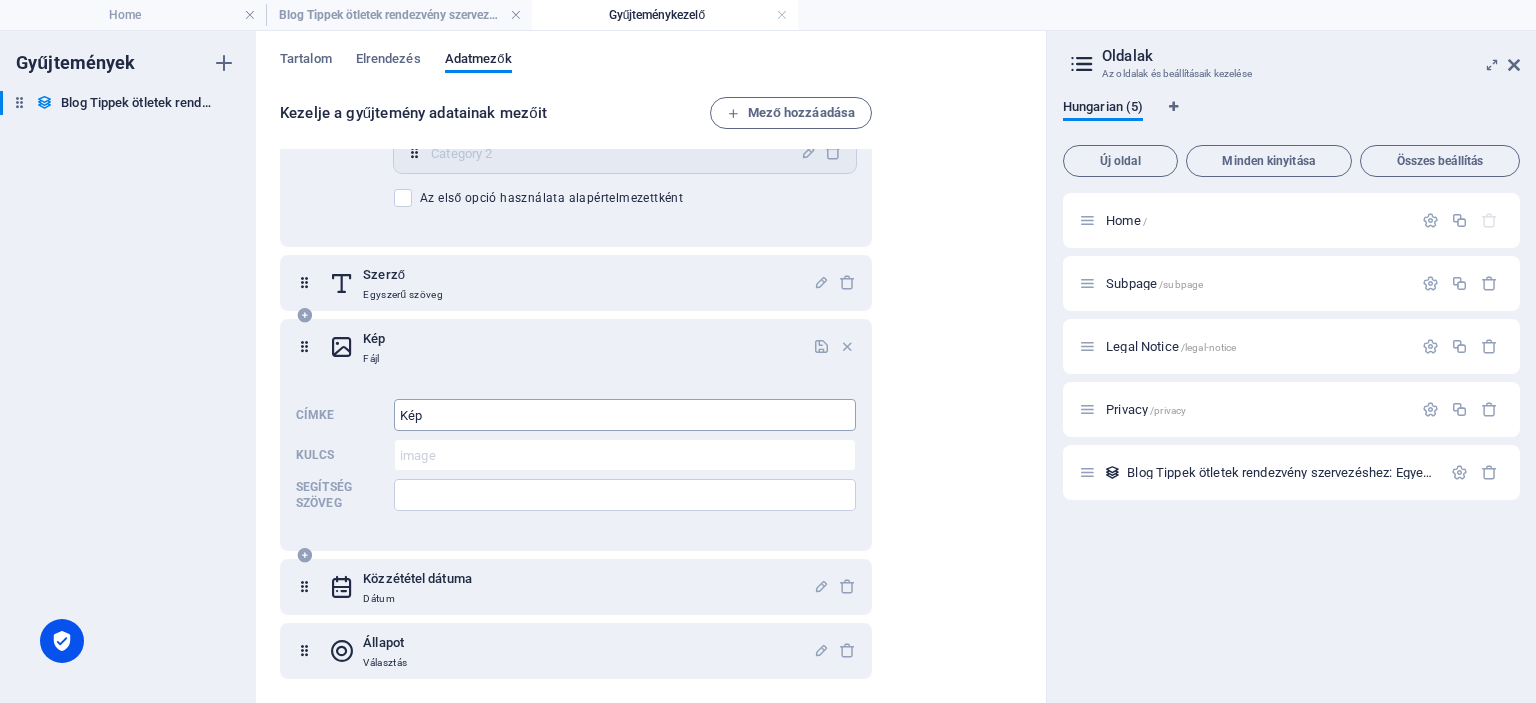 click on "Kép" at bounding box center (625, 415) 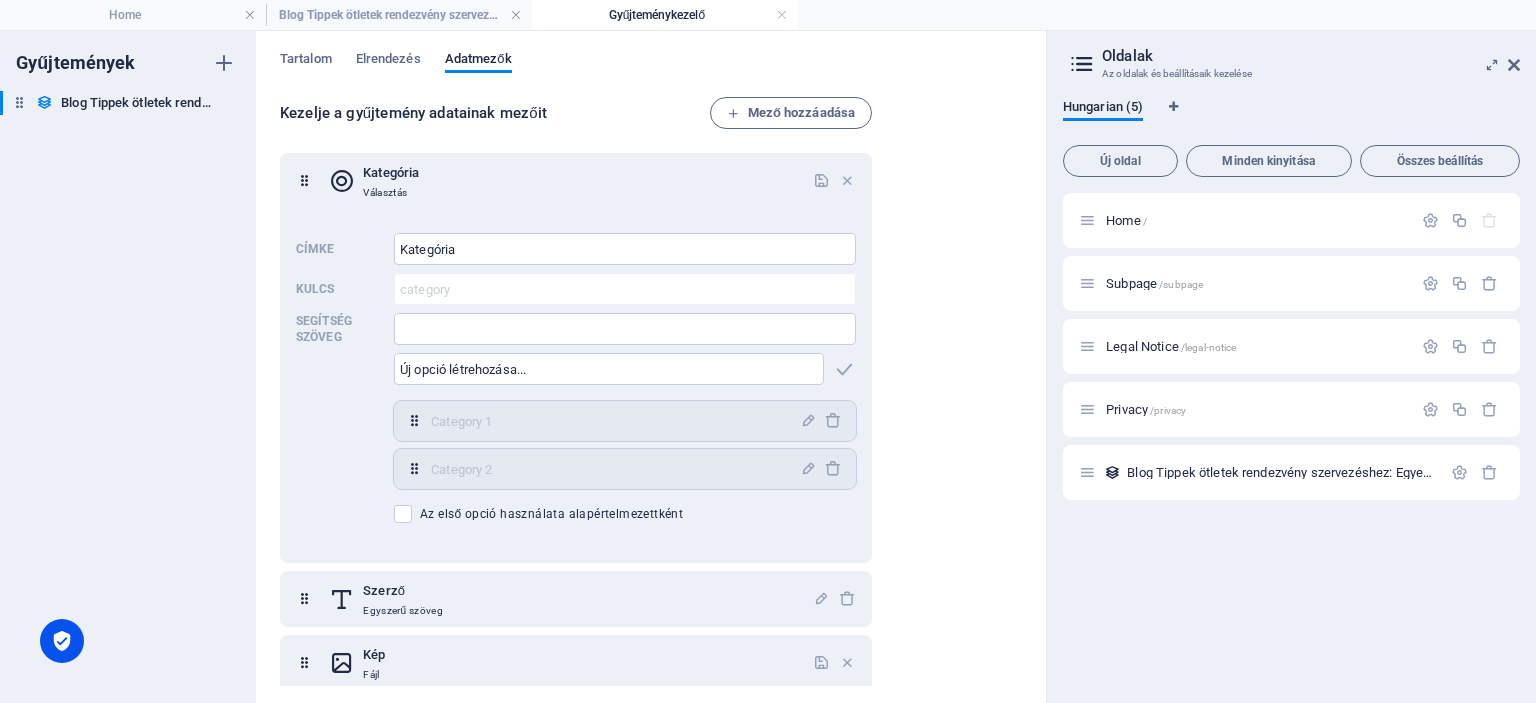 scroll, scrollTop: 756, scrollLeft: 0, axis: vertical 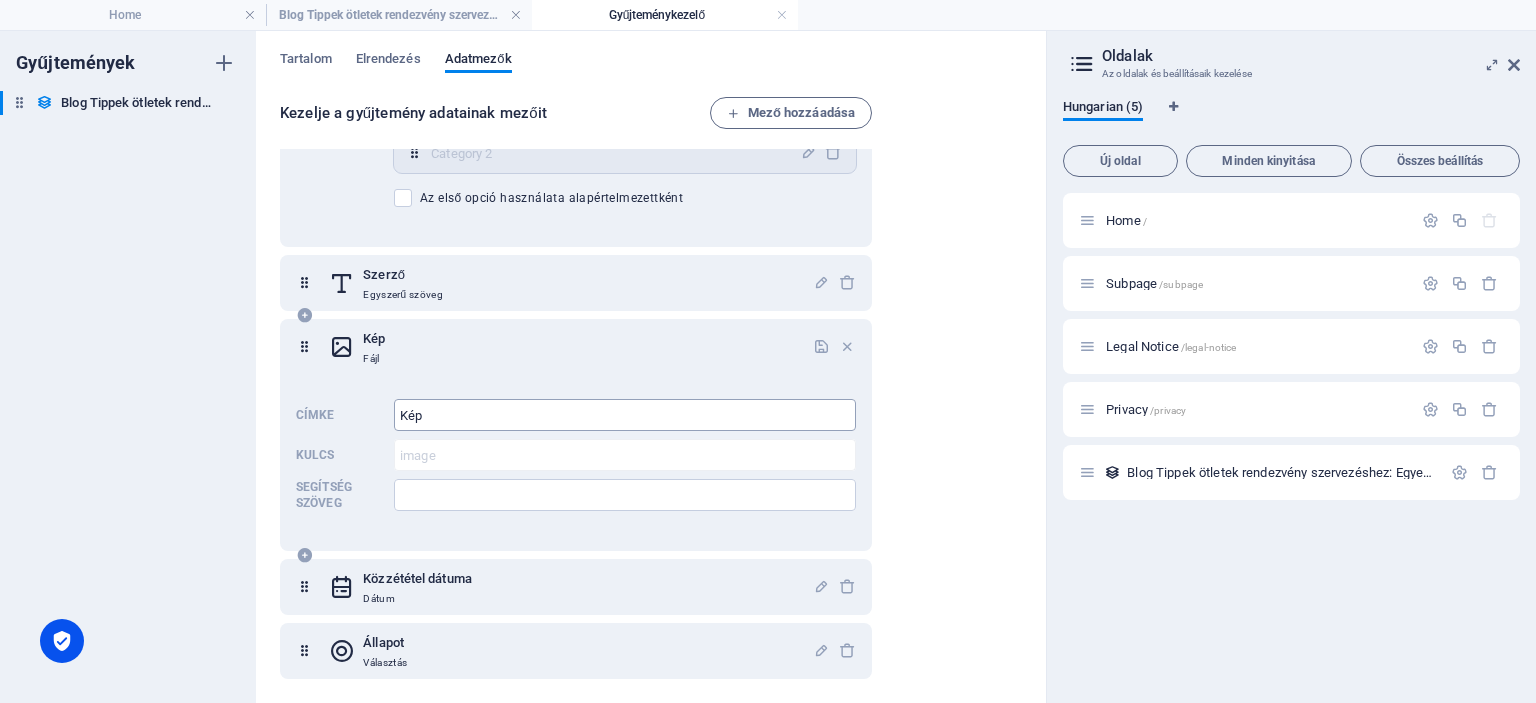 click on "Kép" at bounding box center (625, 415) 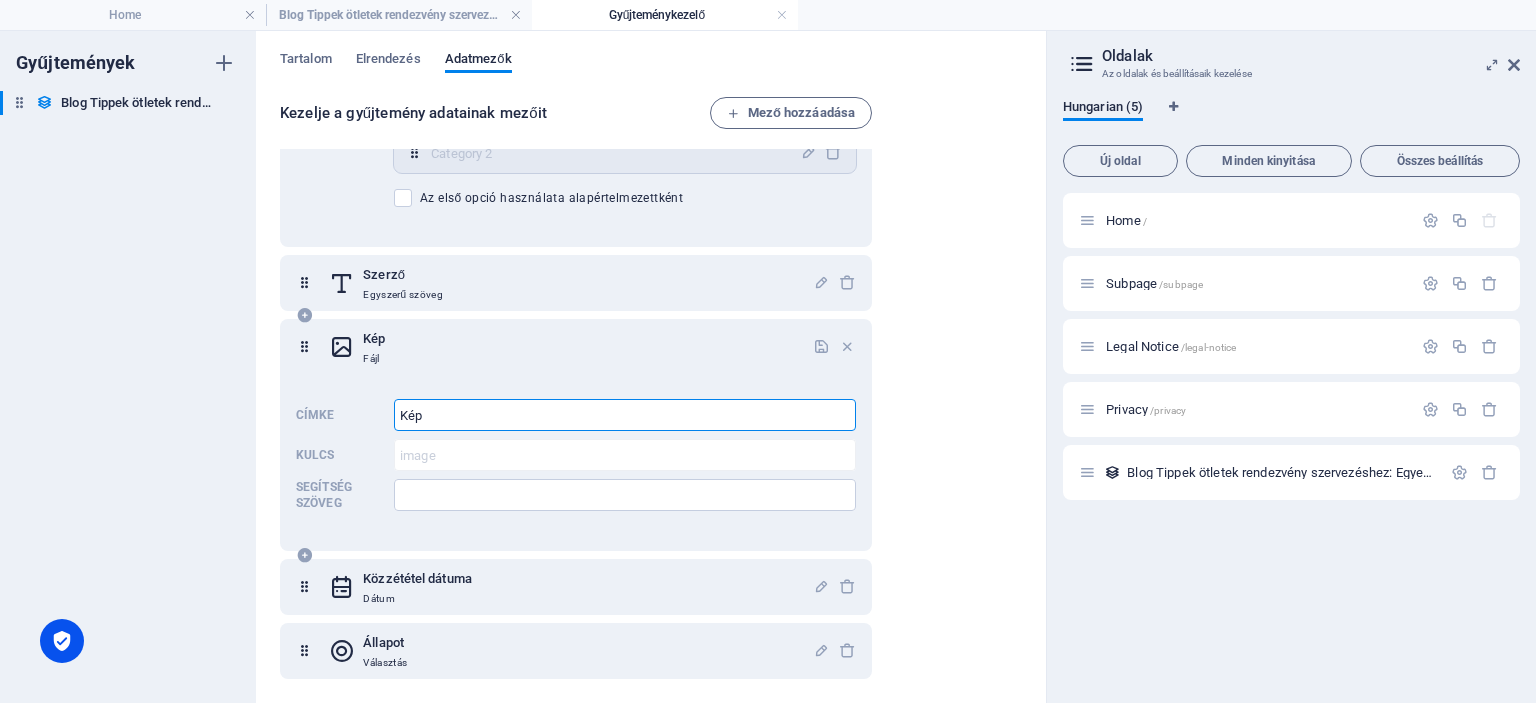 click on "Kép" at bounding box center (625, 415) 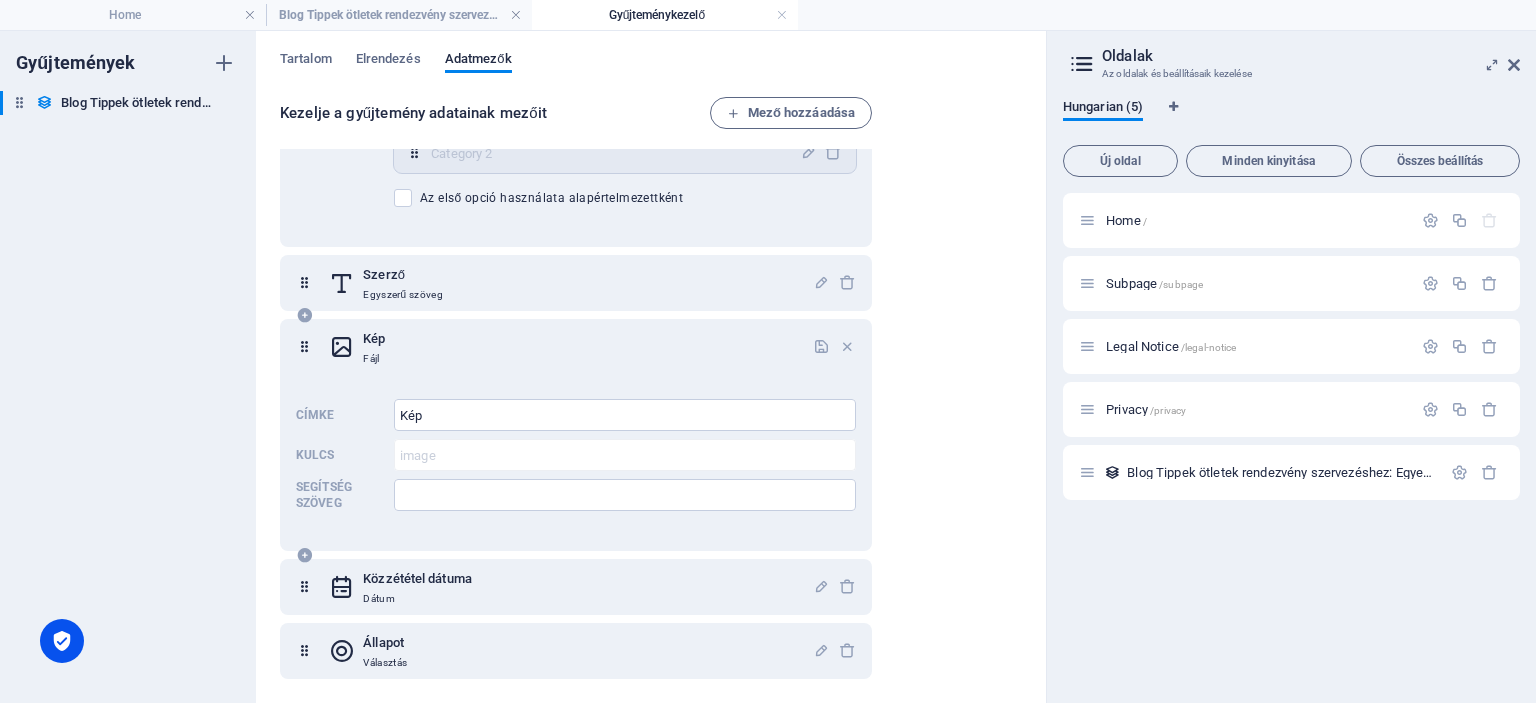 click at bounding box center [342, 347] 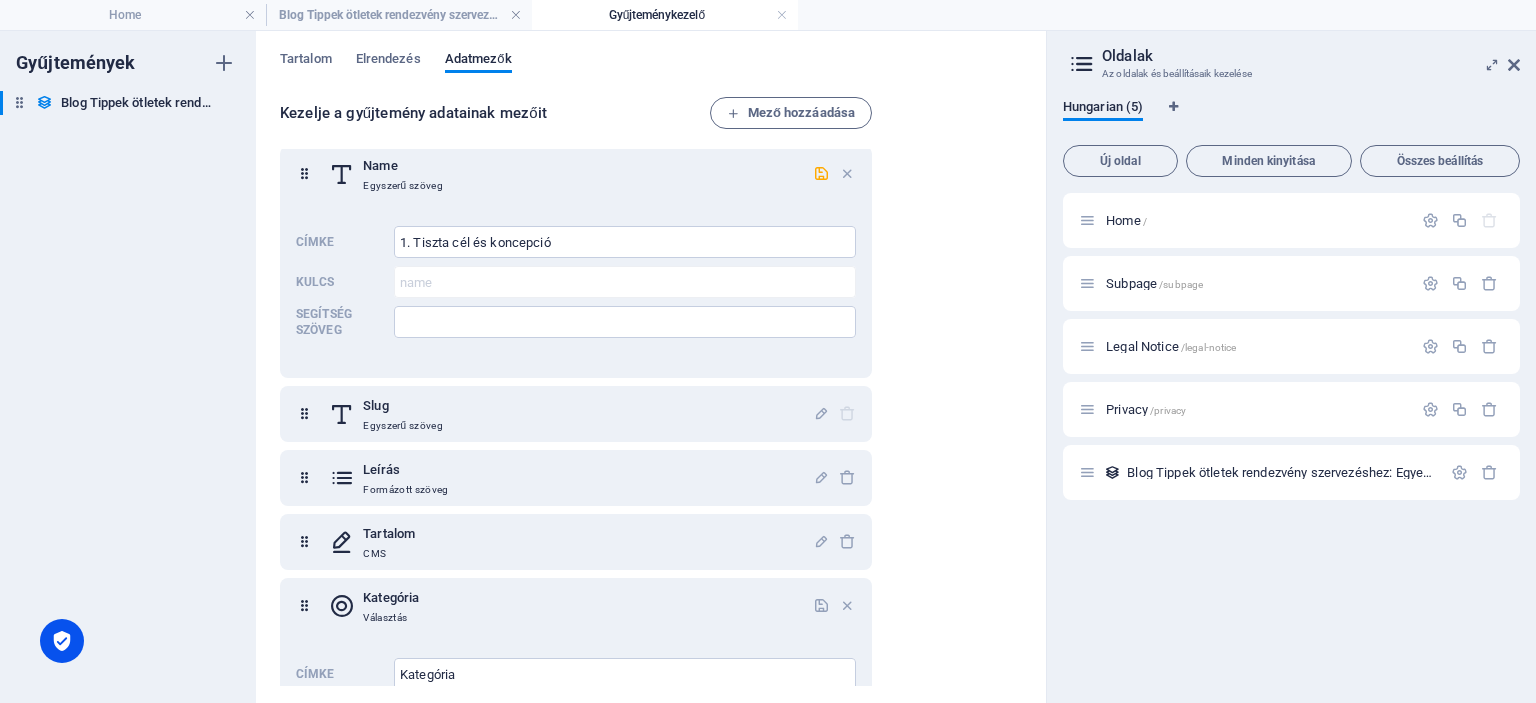 scroll, scrollTop: 11, scrollLeft: 0, axis: vertical 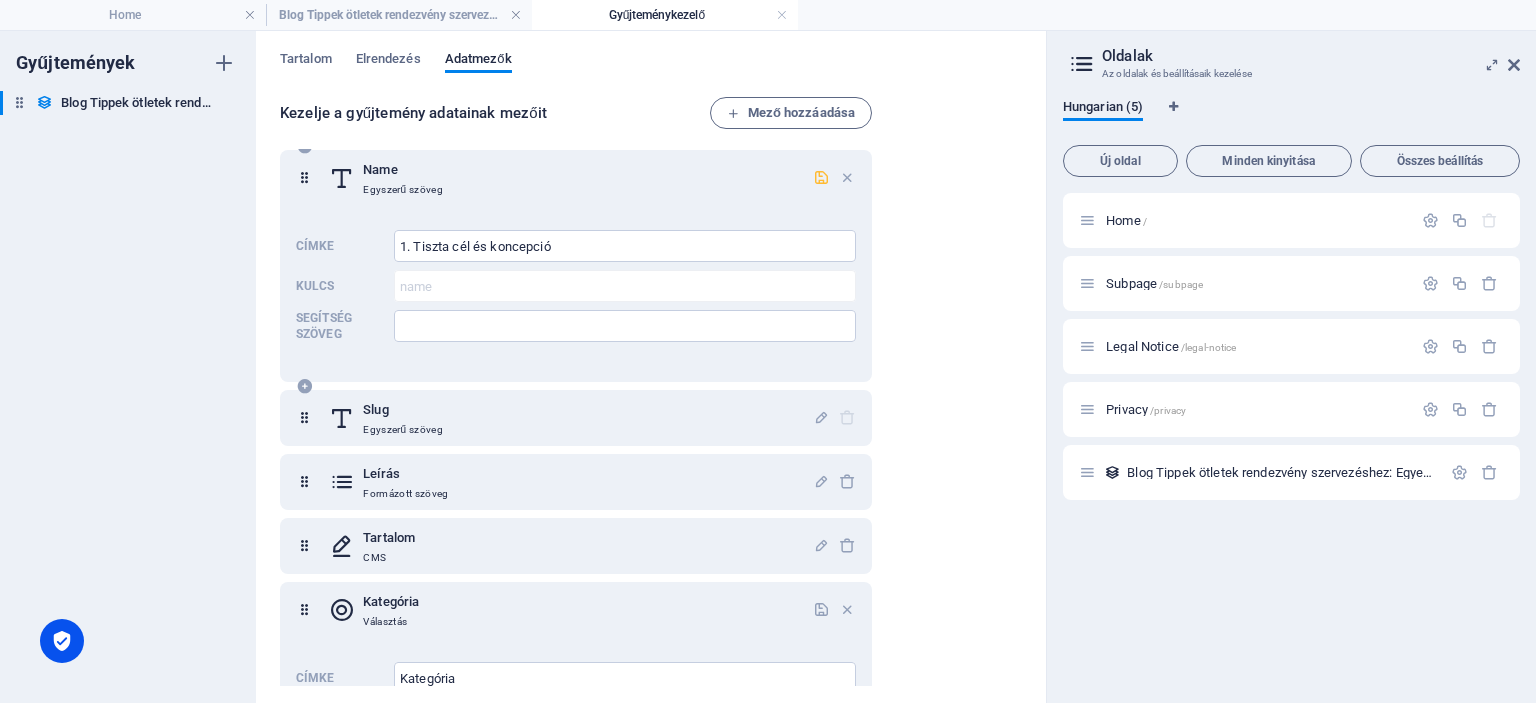click at bounding box center [821, 177] 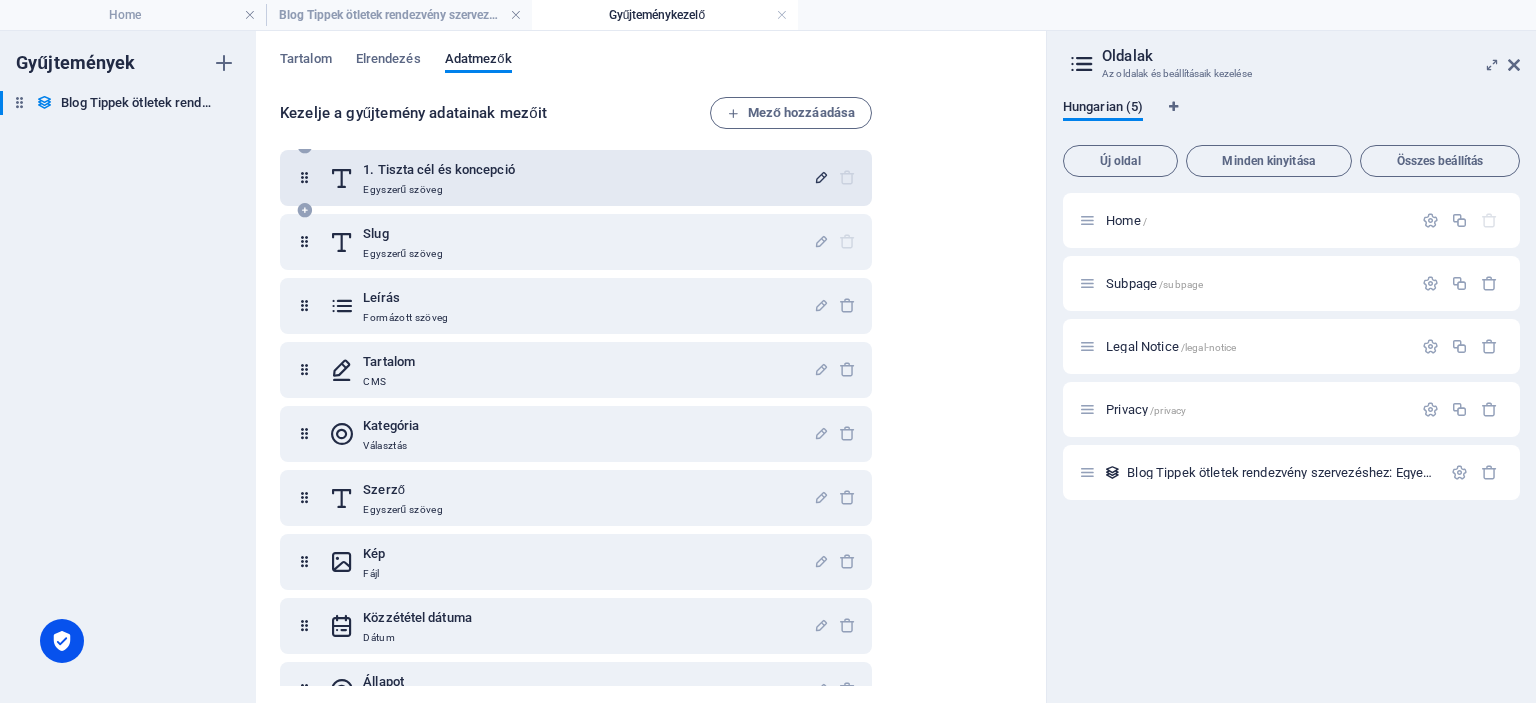 scroll, scrollTop: 50, scrollLeft: 0, axis: vertical 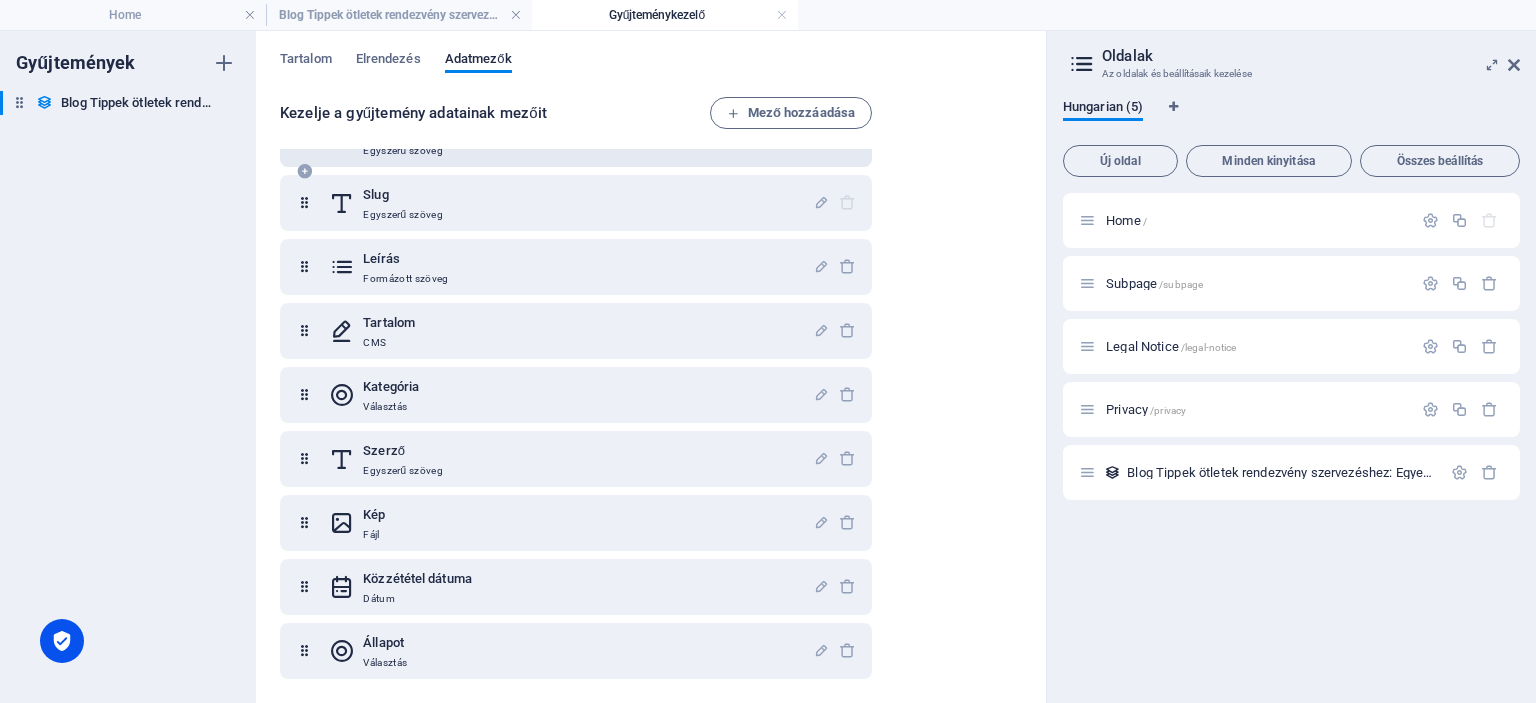 click on "Gyűjteménykezelő" at bounding box center [665, 15] 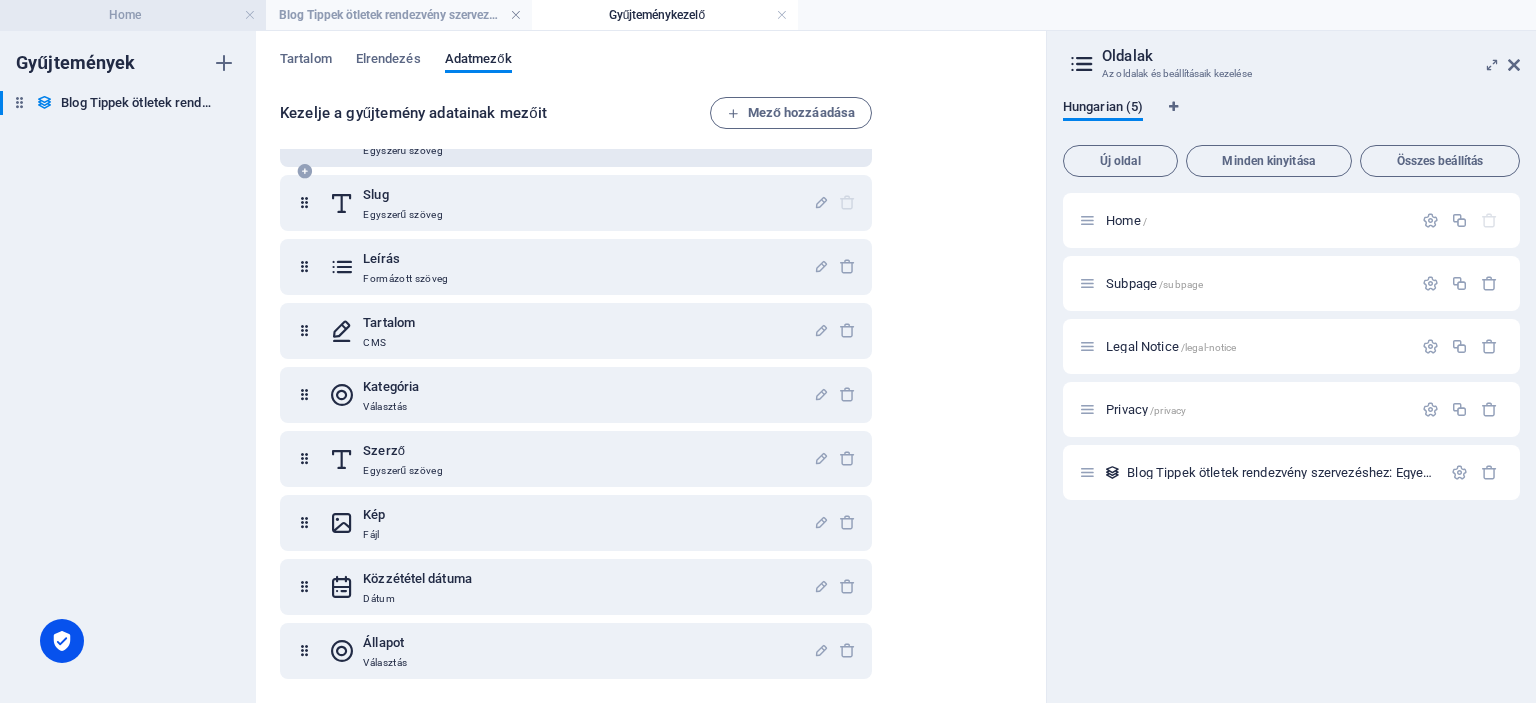 click on "Home" at bounding box center [133, 15] 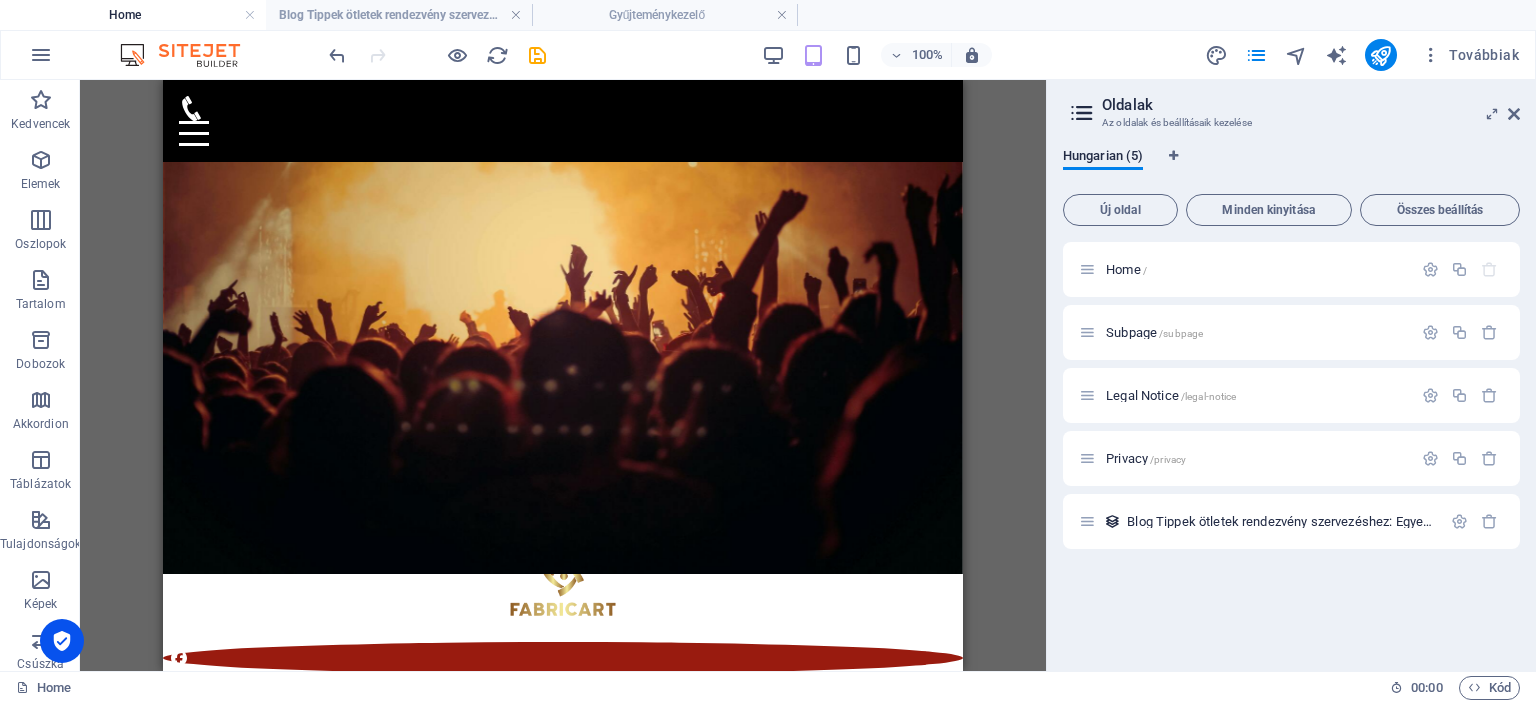 scroll, scrollTop: 206, scrollLeft: 0, axis: vertical 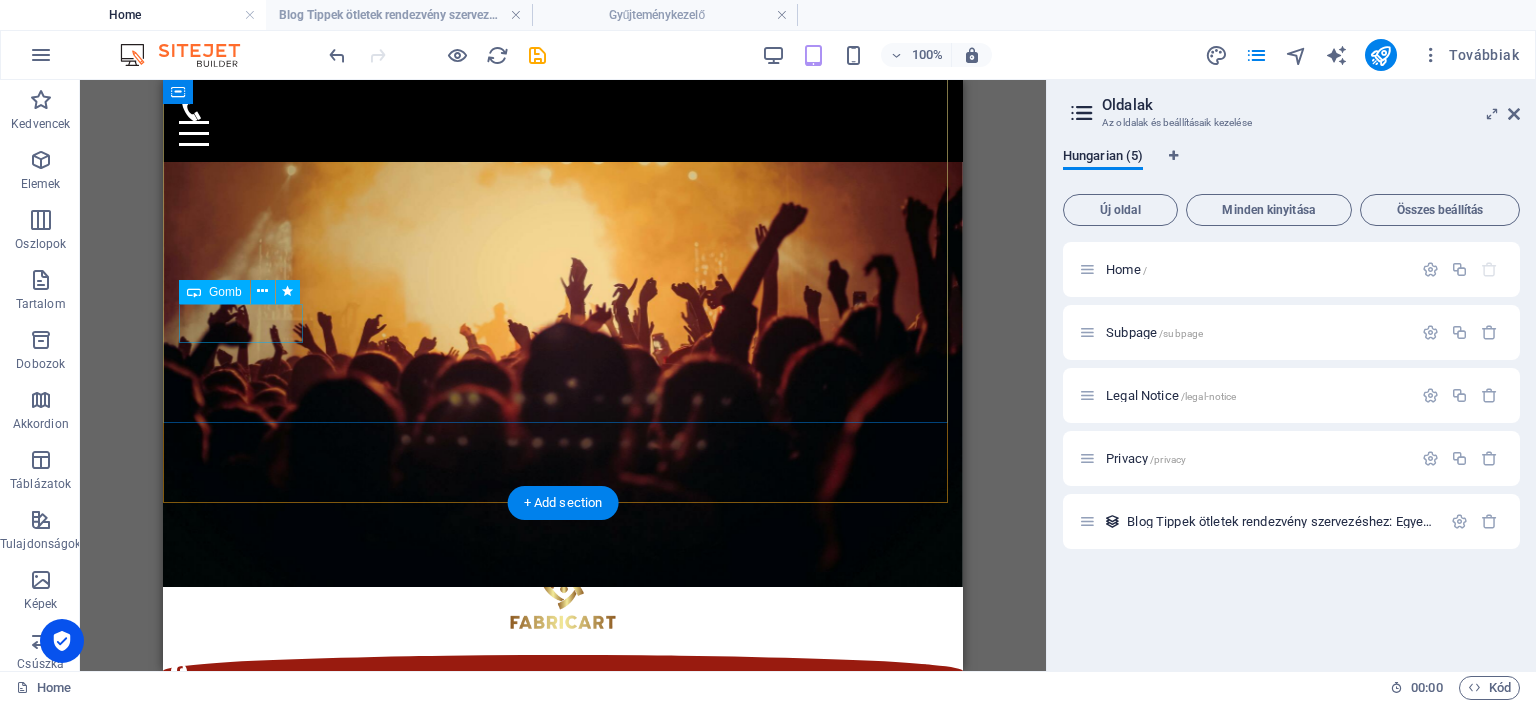 click on "Learn more" at bounding box center [563, 1197] 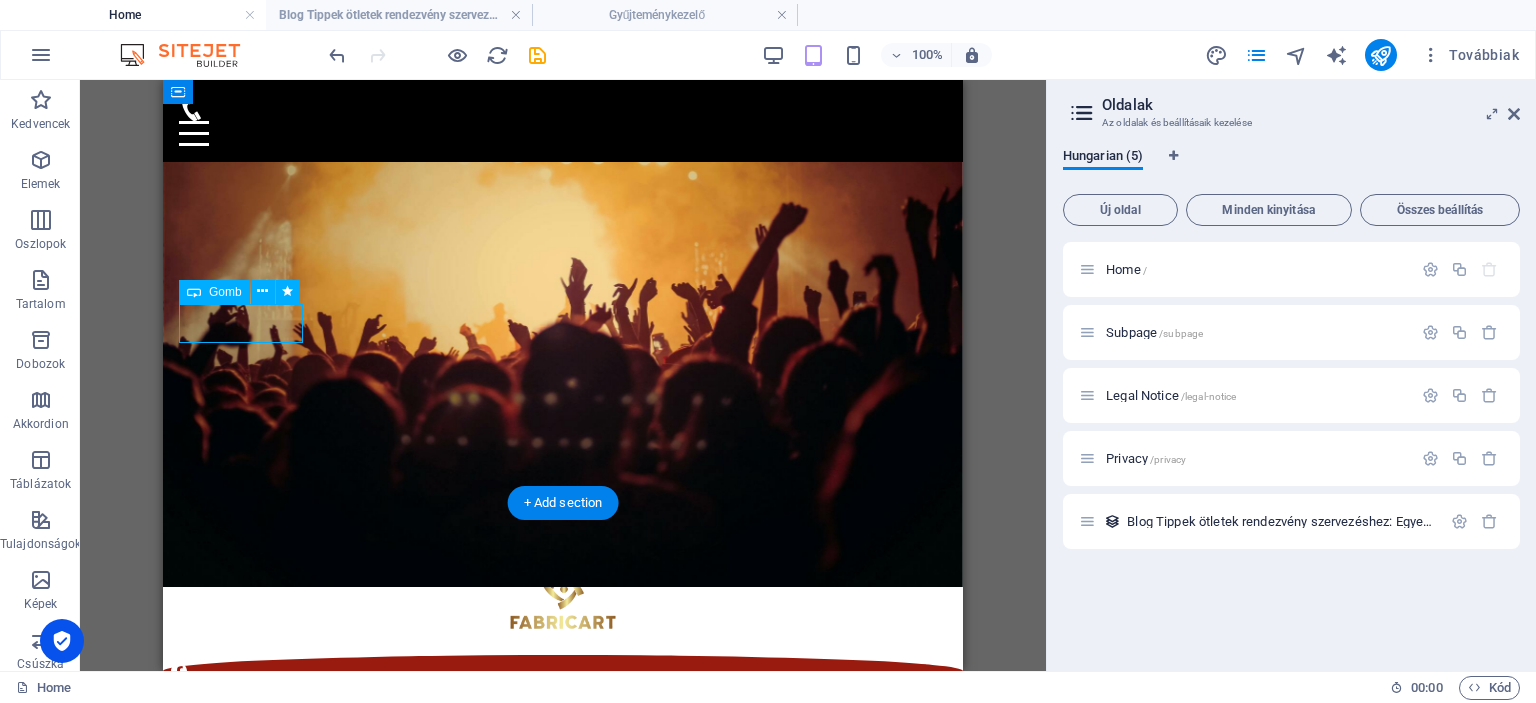 click on "Learn more" at bounding box center (563, 1197) 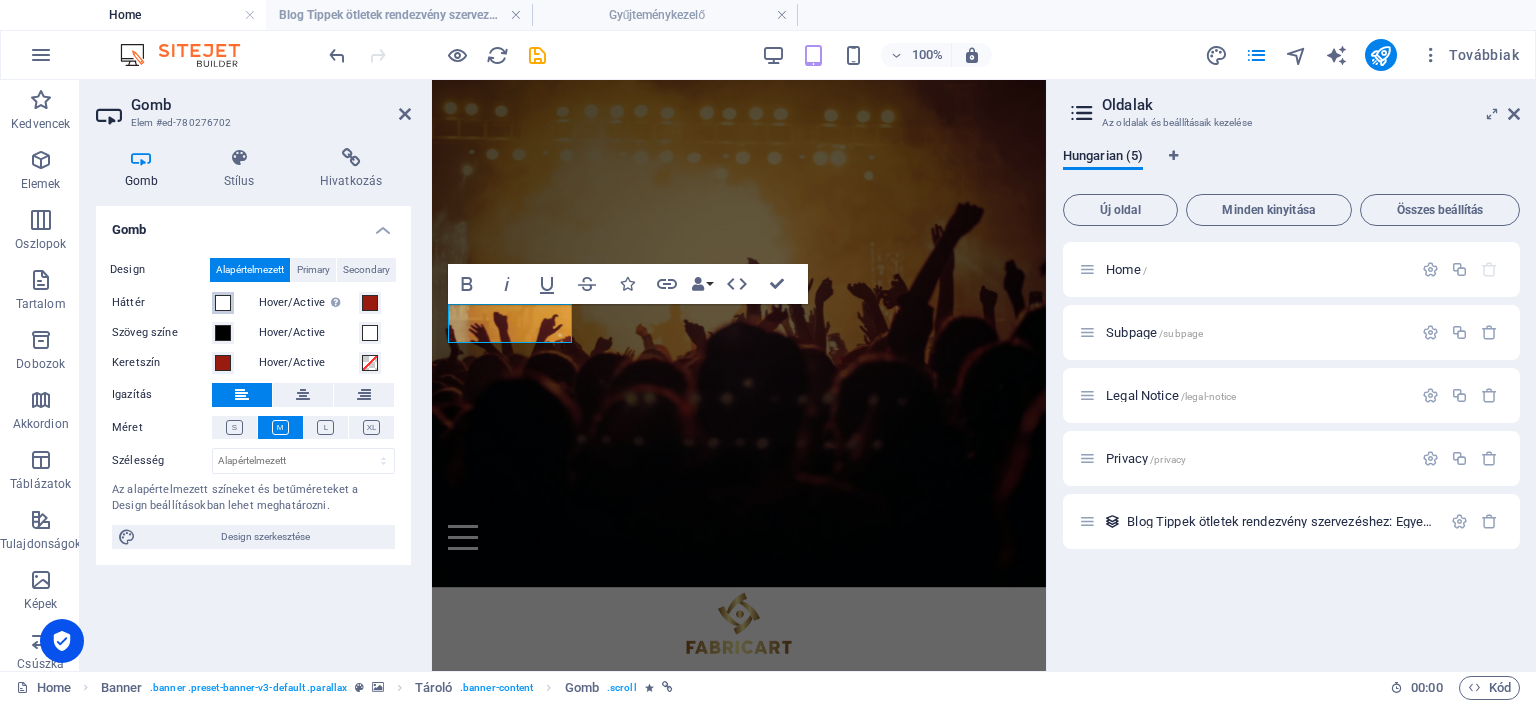 click at bounding box center (223, 303) 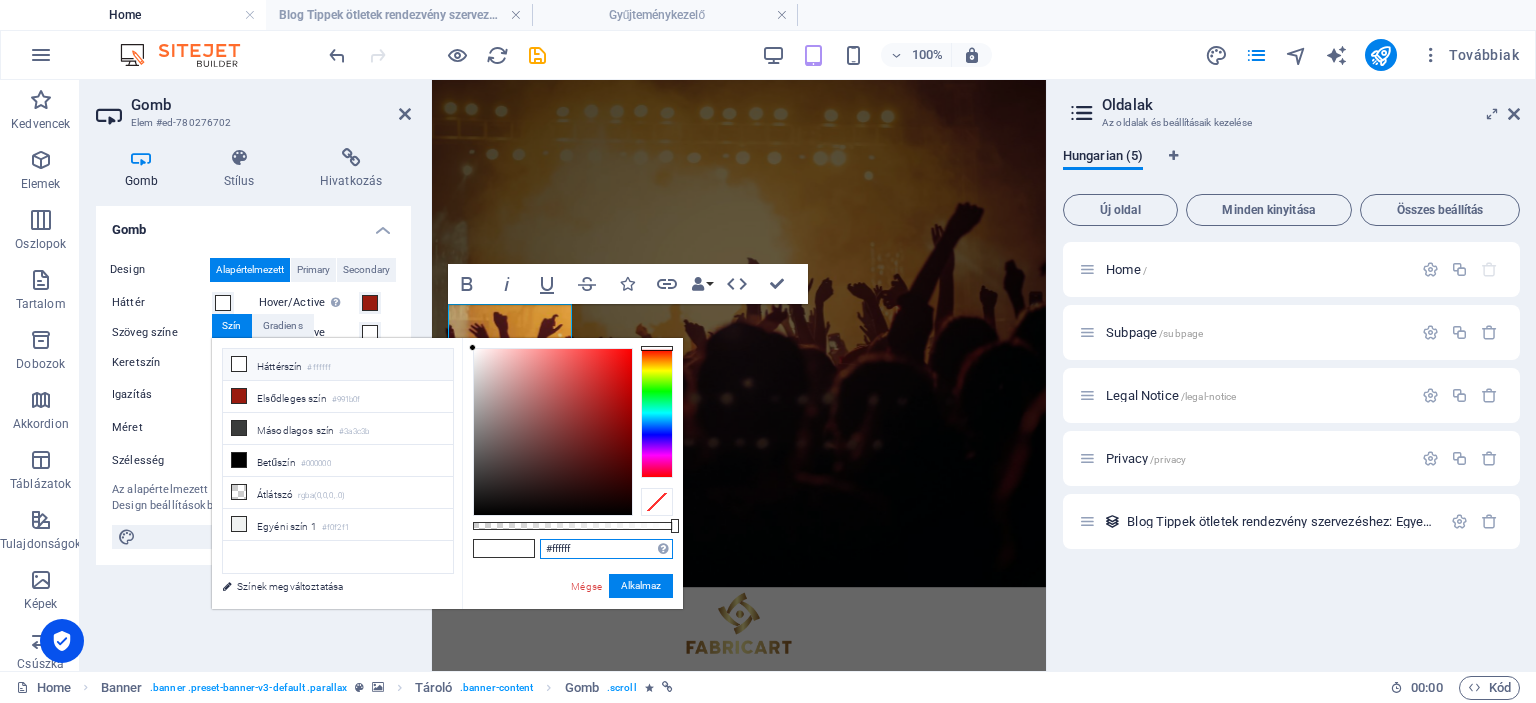 click on "#ffffff" at bounding box center [606, 549] 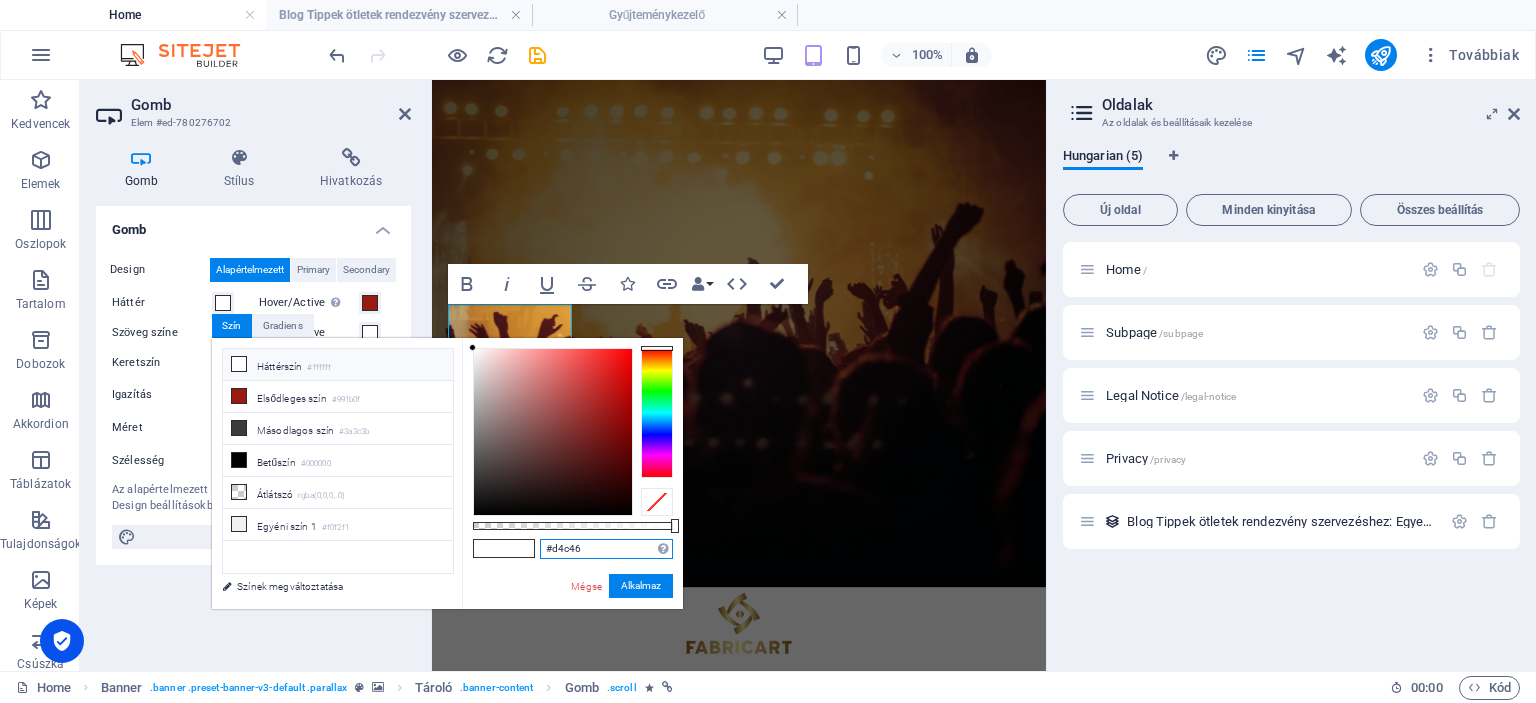 click on "#d4c46" at bounding box center (606, 549) 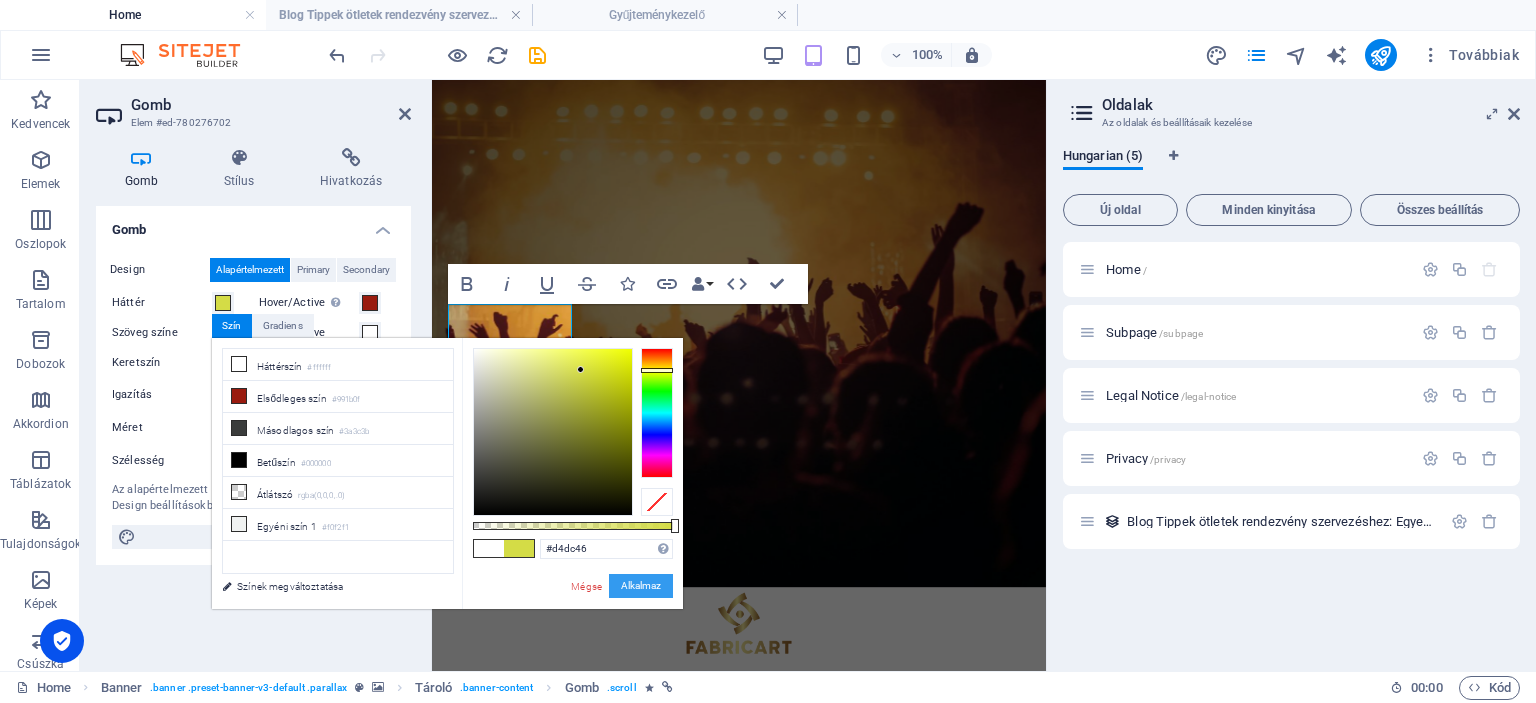 click on "Alkalmaz" at bounding box center (641, 586) 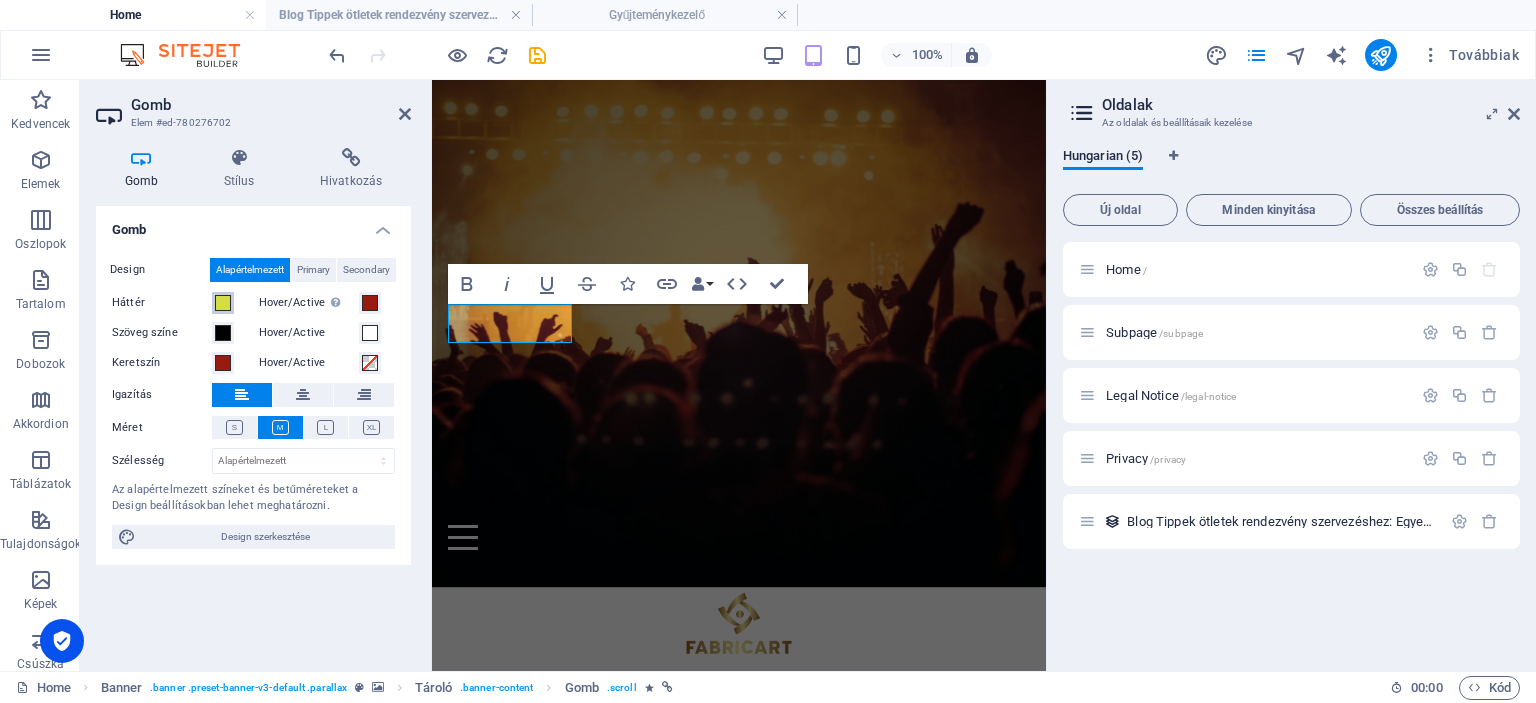 click at bounding box center [223, 303] 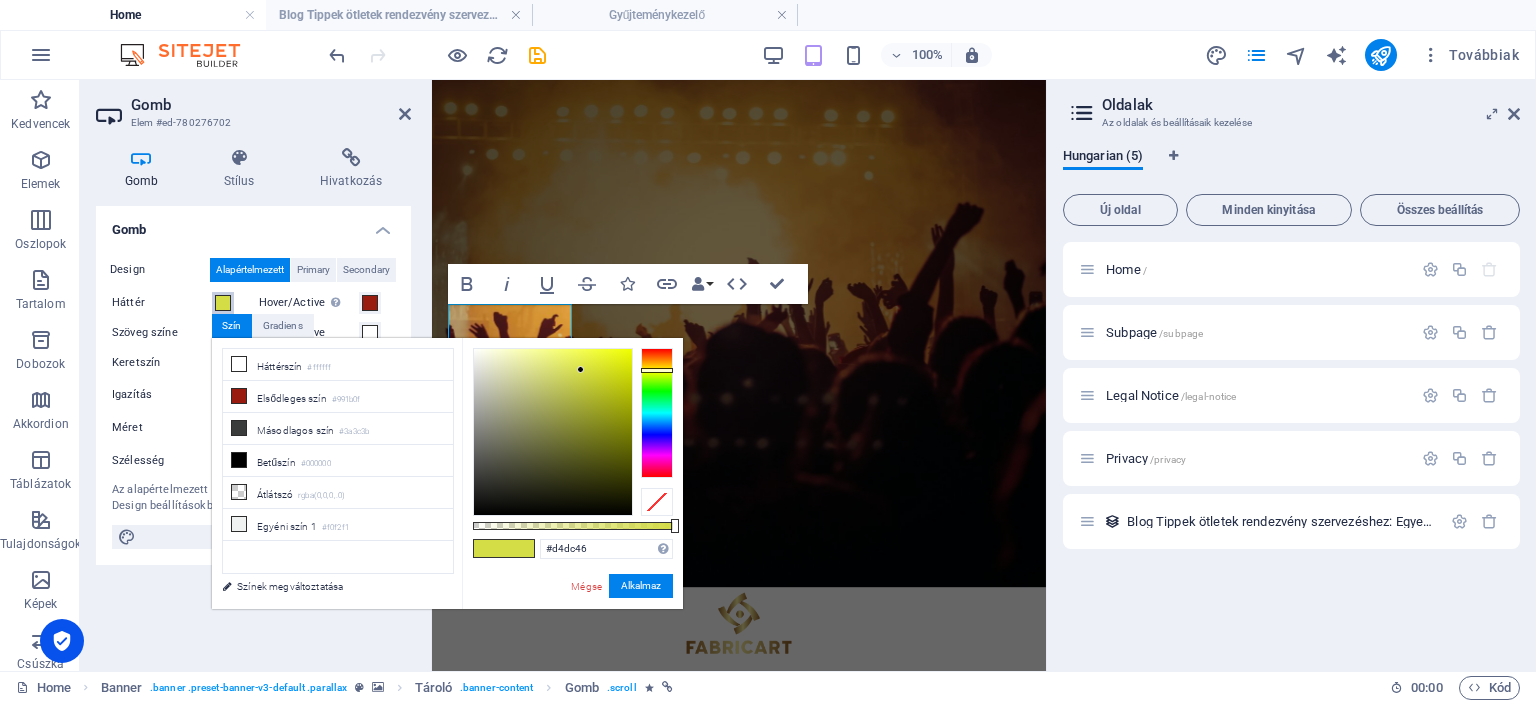 click at bounding box center (223, 303) 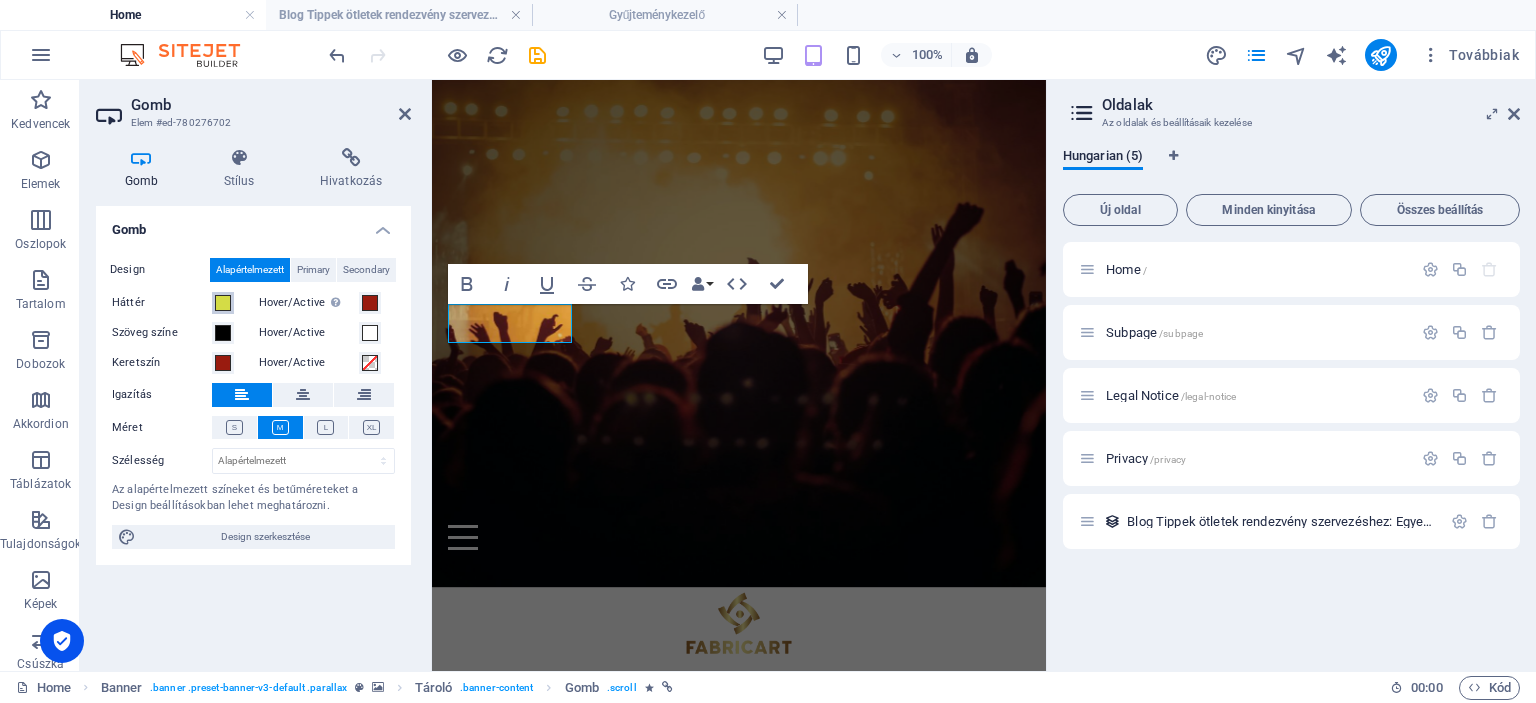 click at bounding box center [223, 303] 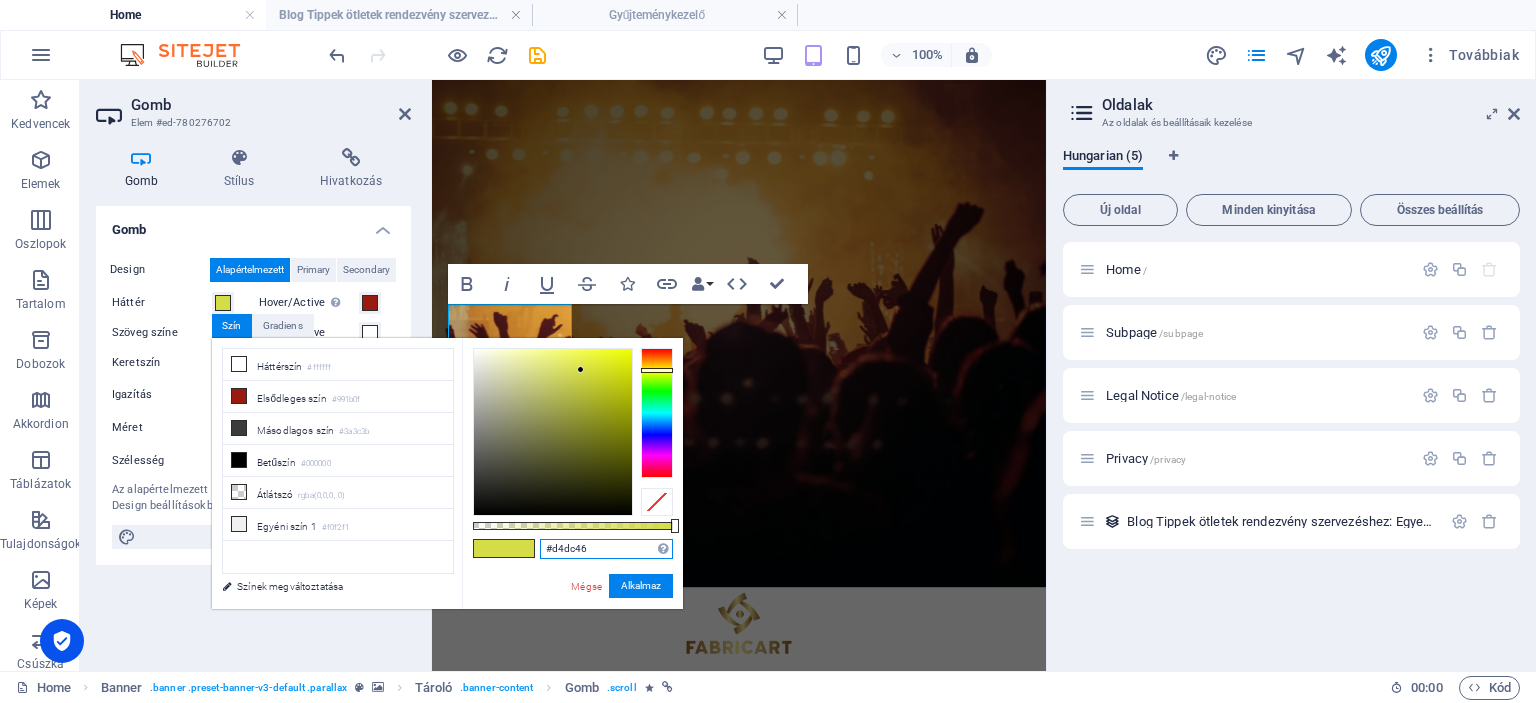 click on "#d4dc46" at bounding box center (606, 549) 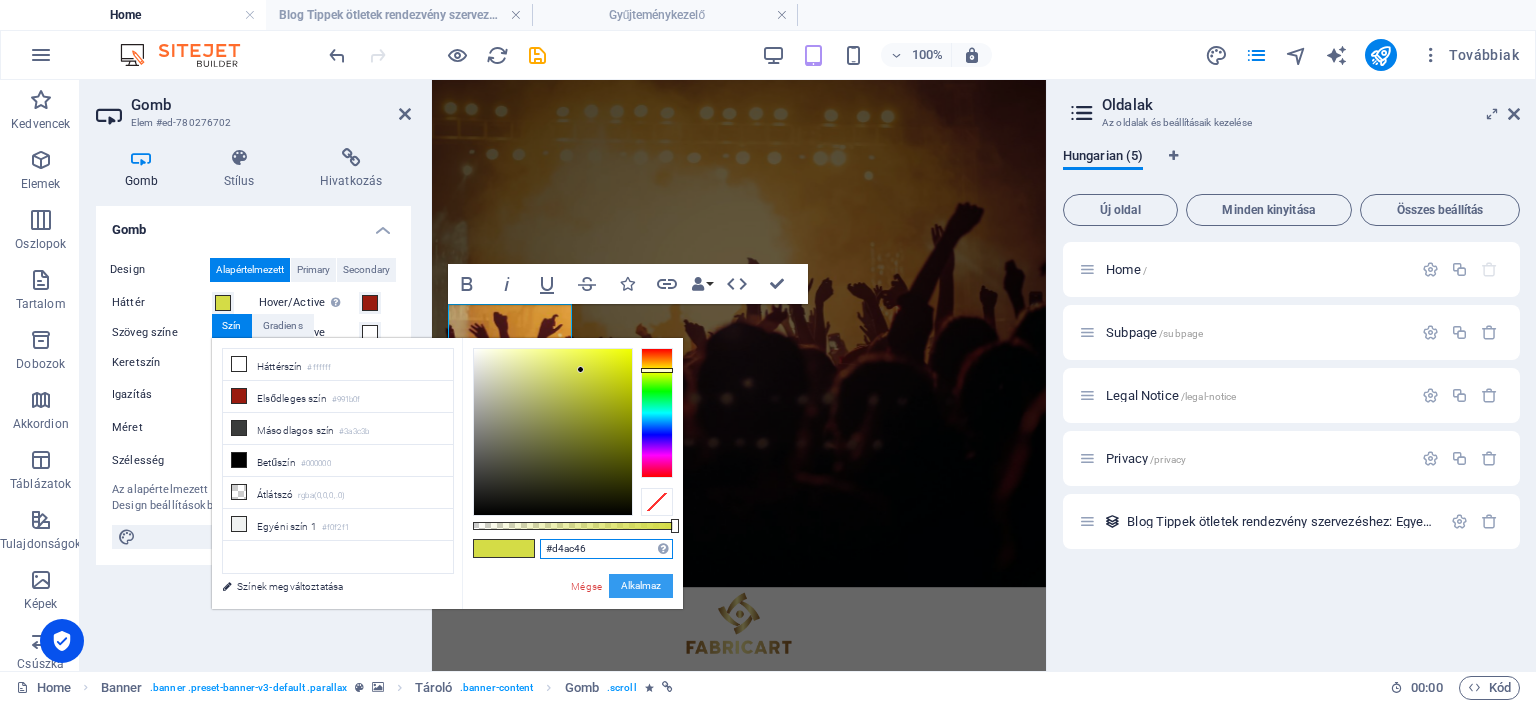 type on "#d4ac46" 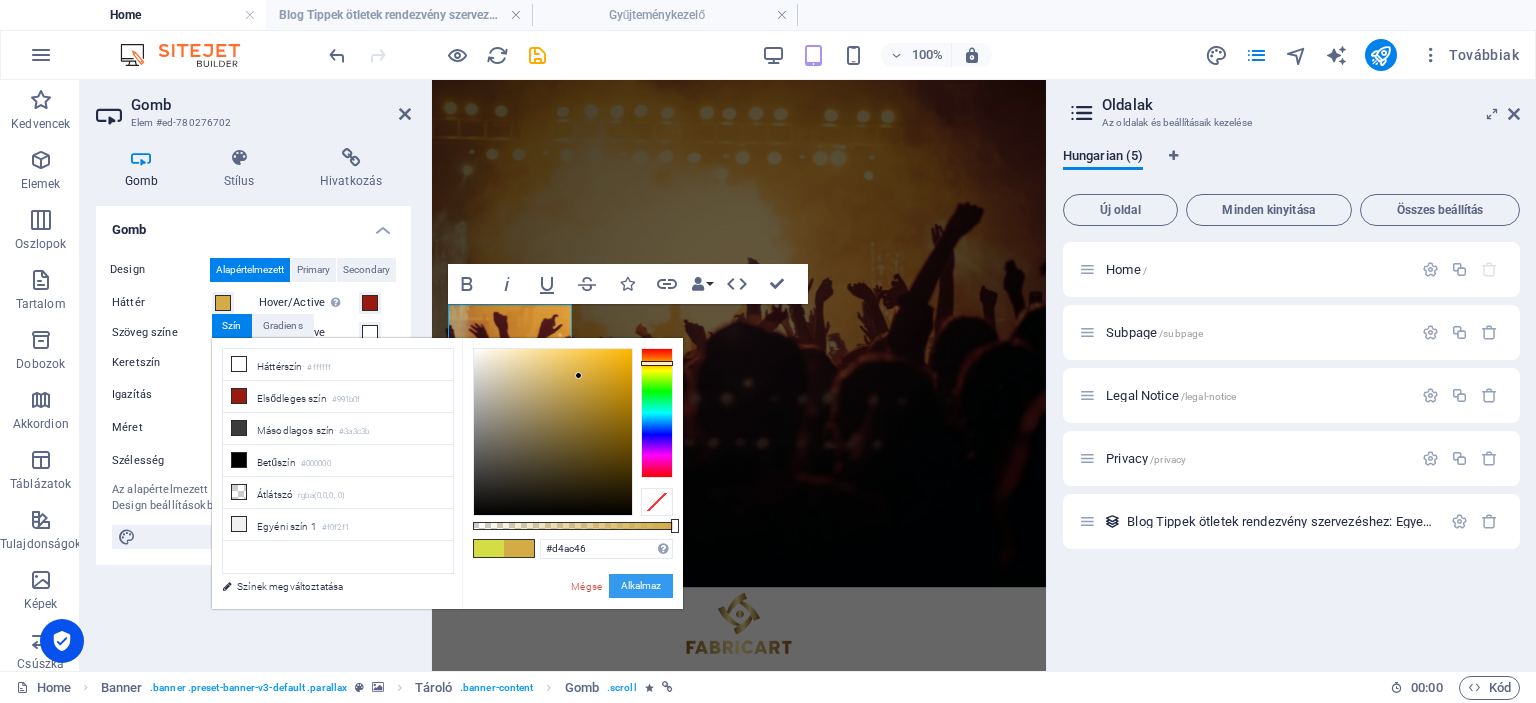 click on "Alkalmaz" at bounding box center [641, 586] 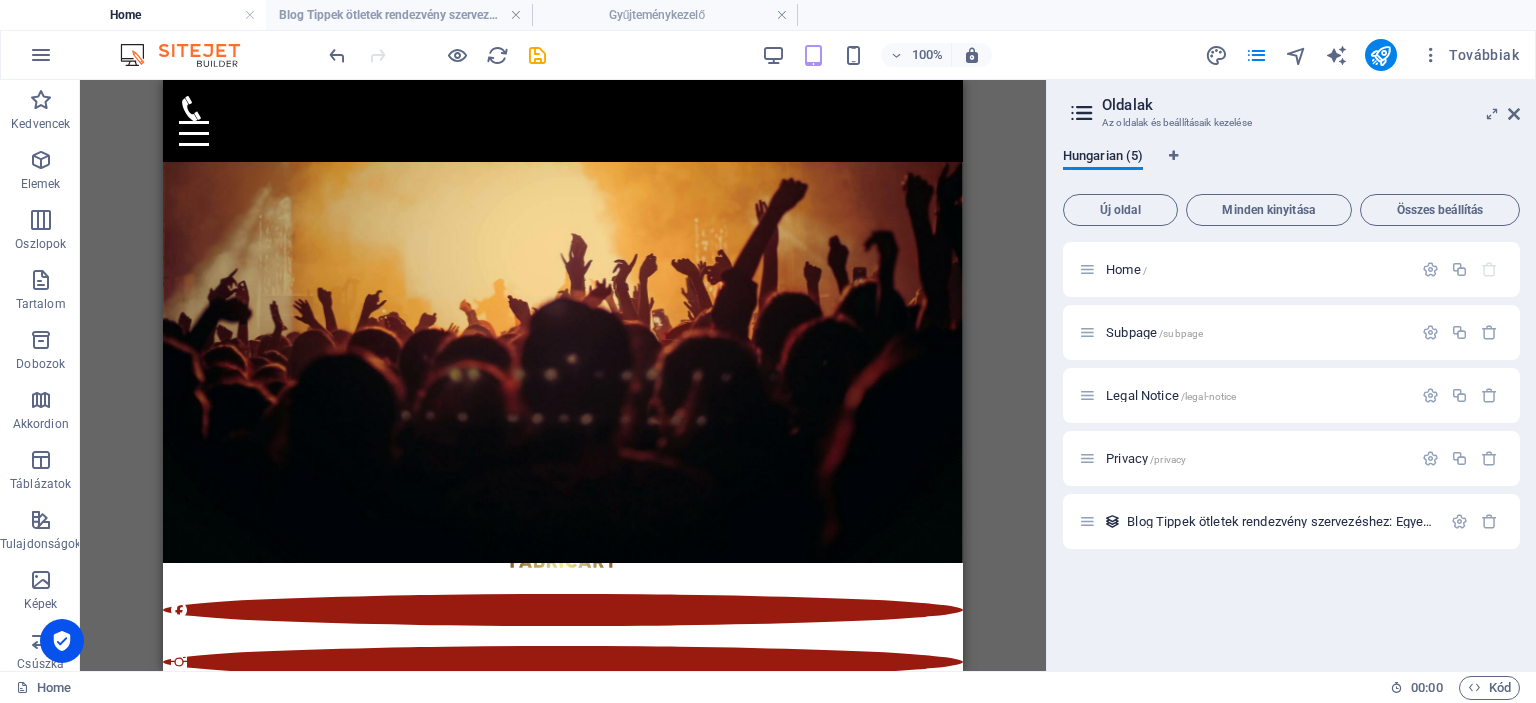 scroll, scrollTop: 231, scrollLeft: 0, axis: vertical 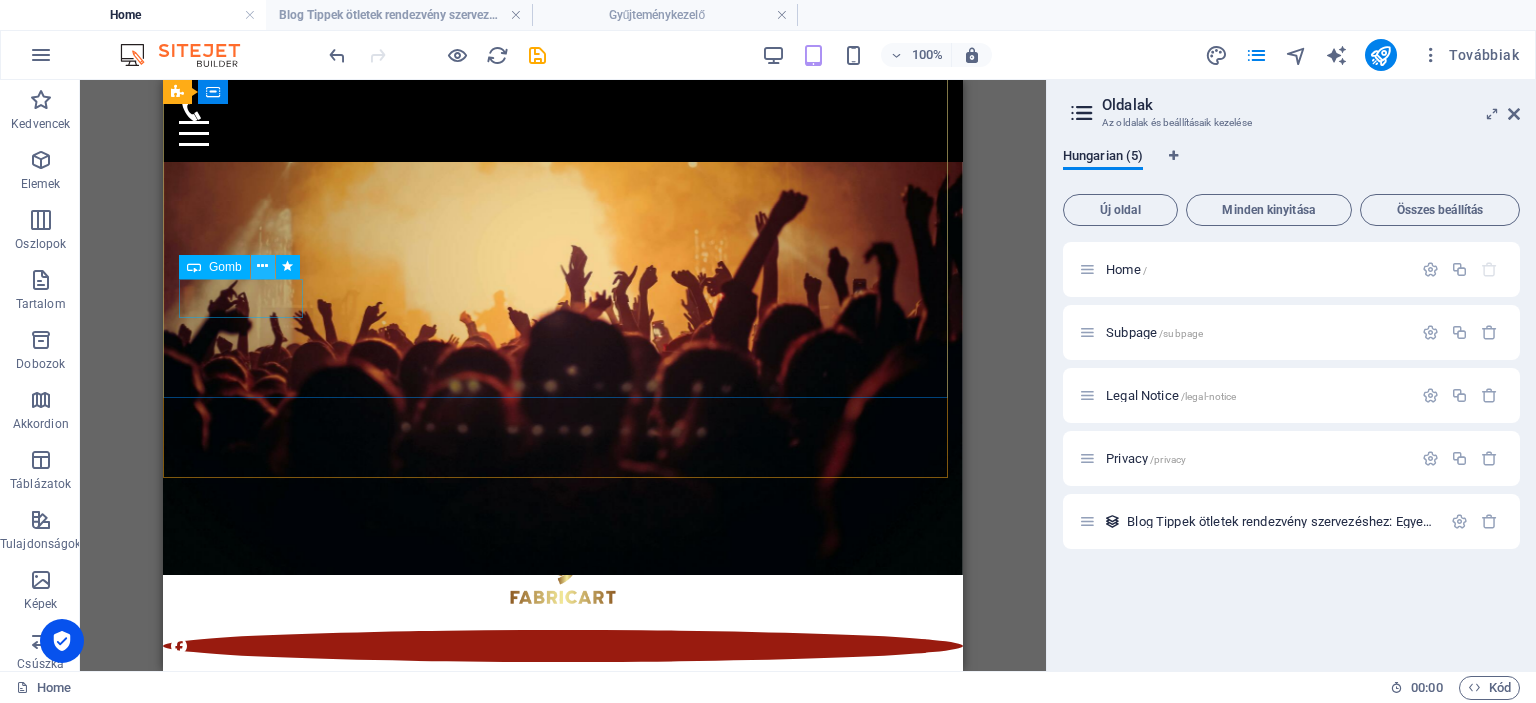 click at bounding box center [262, 266] 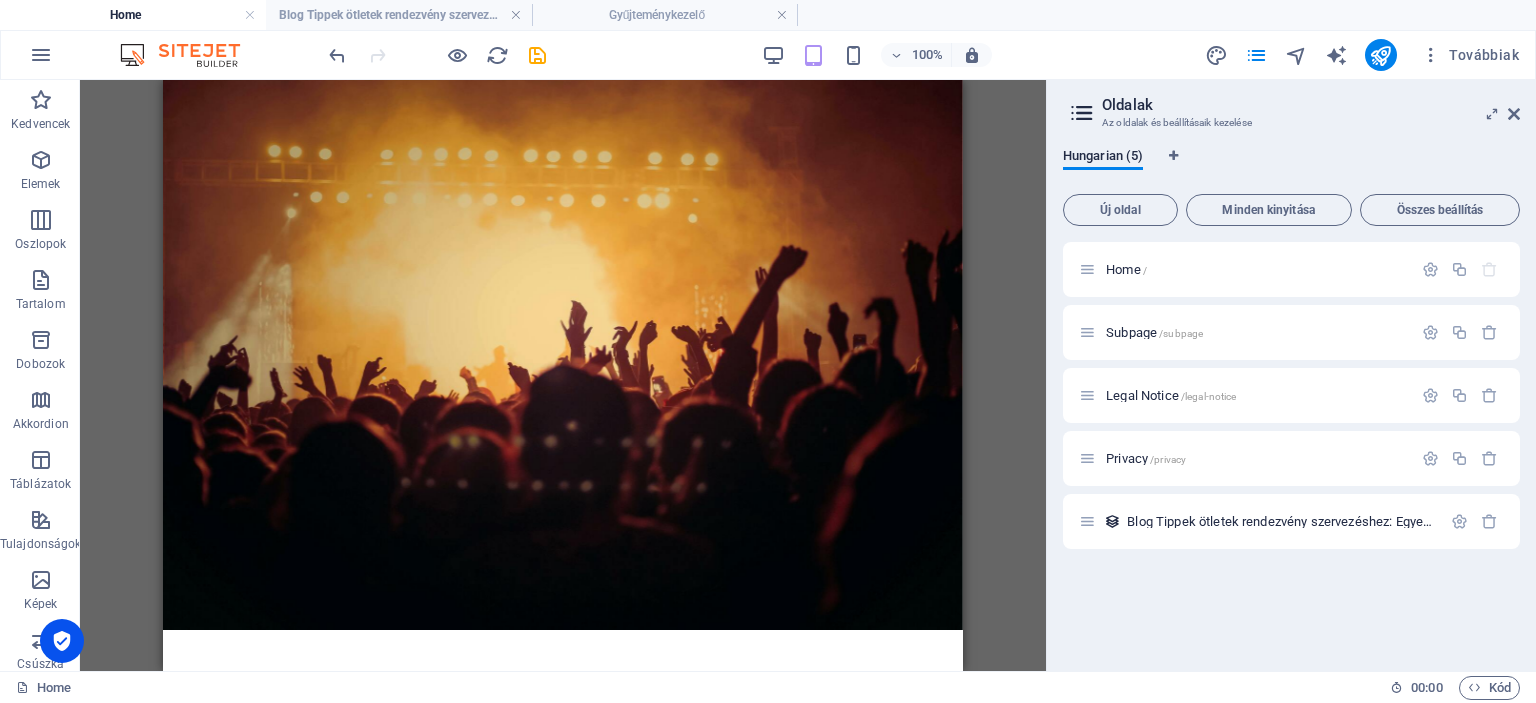 scroll, scrollTop: 0, scrollLeft: 0, axis: both 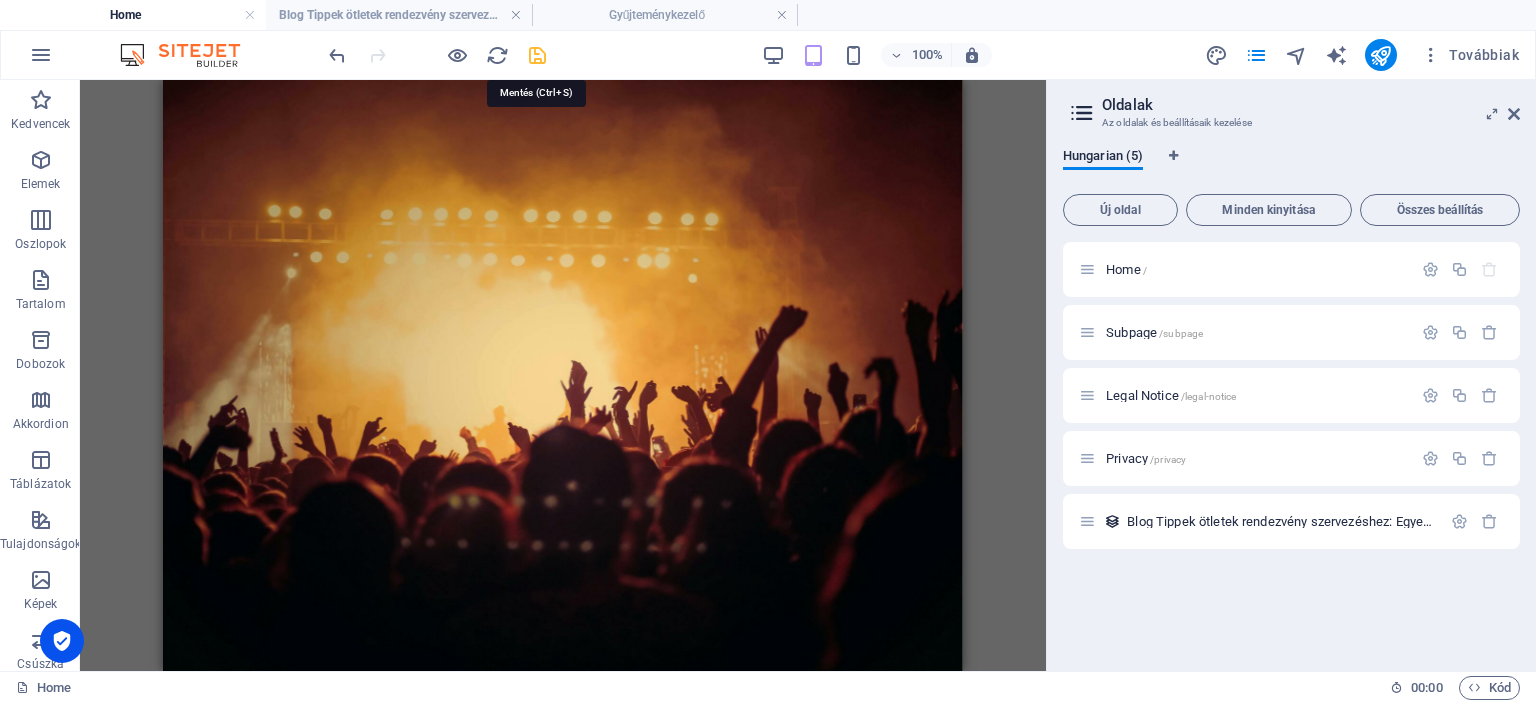 click at bounding box center [537, 55] 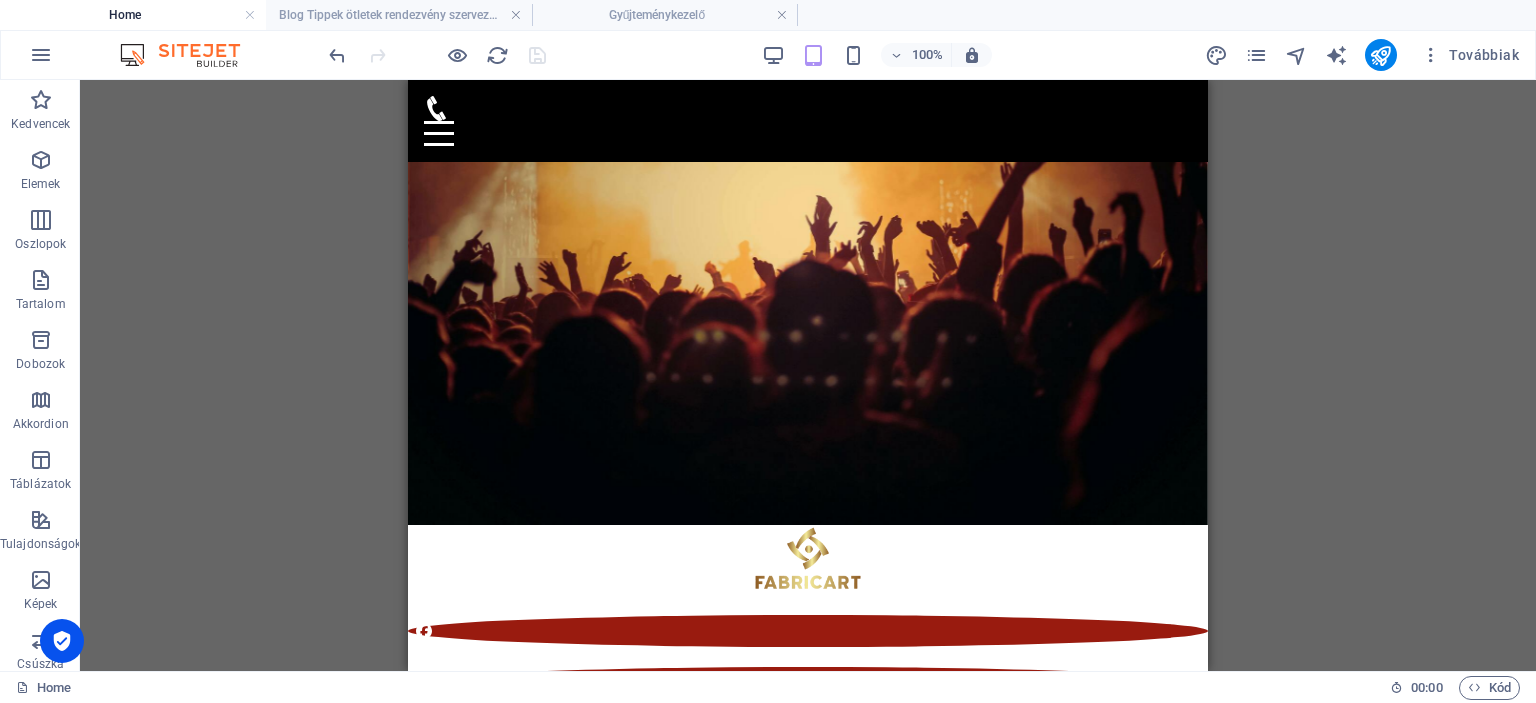 scroll, scrollTop: 112, scrollLeft: 0, axis: vertical 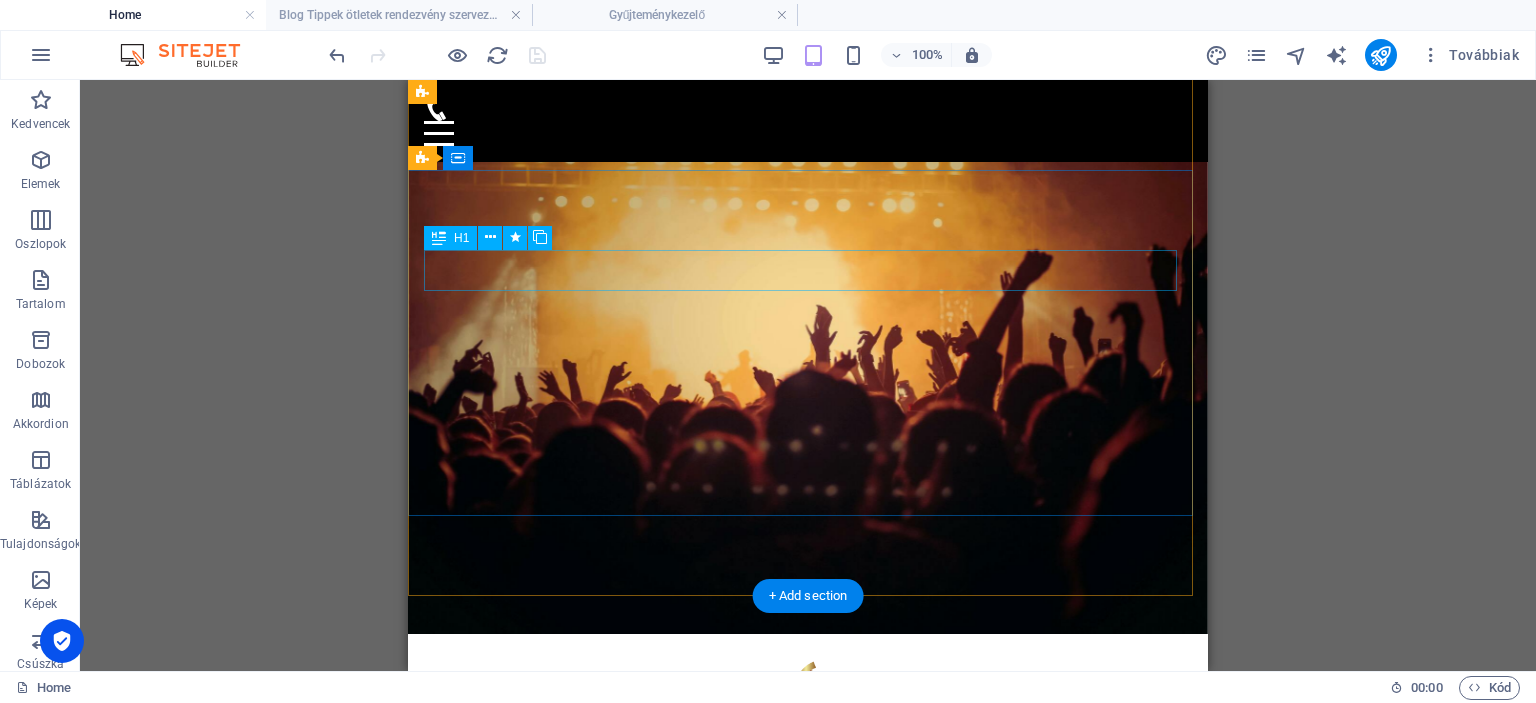 click on "O nline Marketing" at bounding box center [808, 1145] 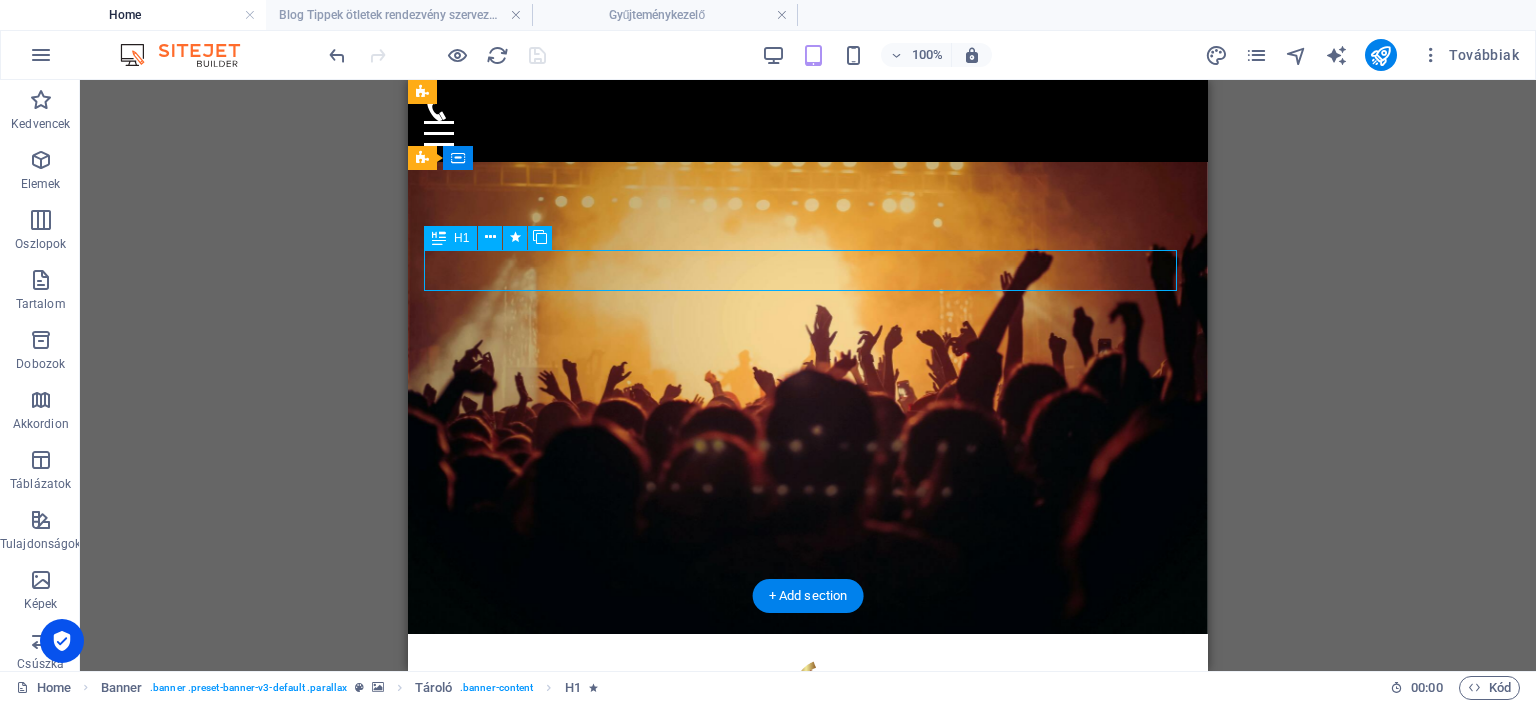 click on "O nline Marketing" at bounding box center [808, 1145] 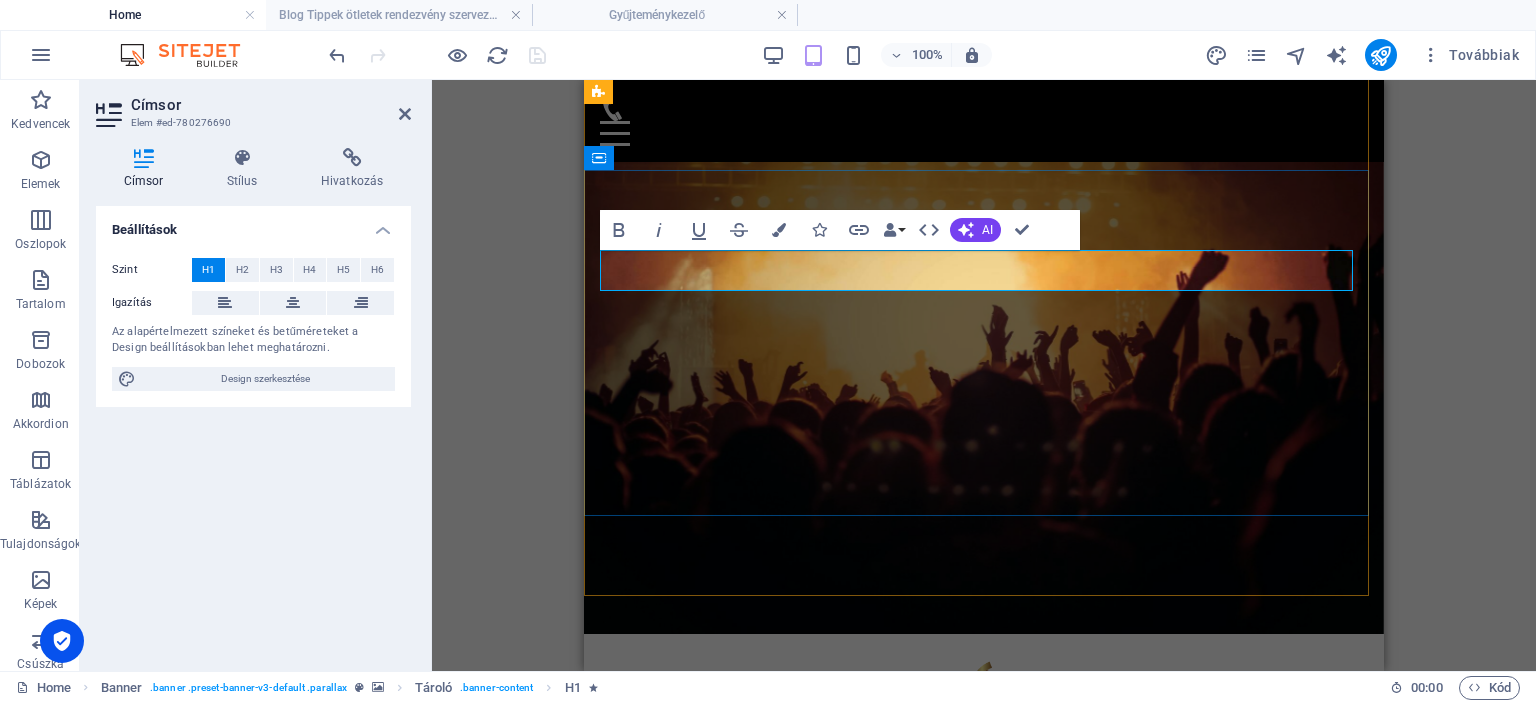 click on "nline Marketing" at bounding box center [778, 1145] 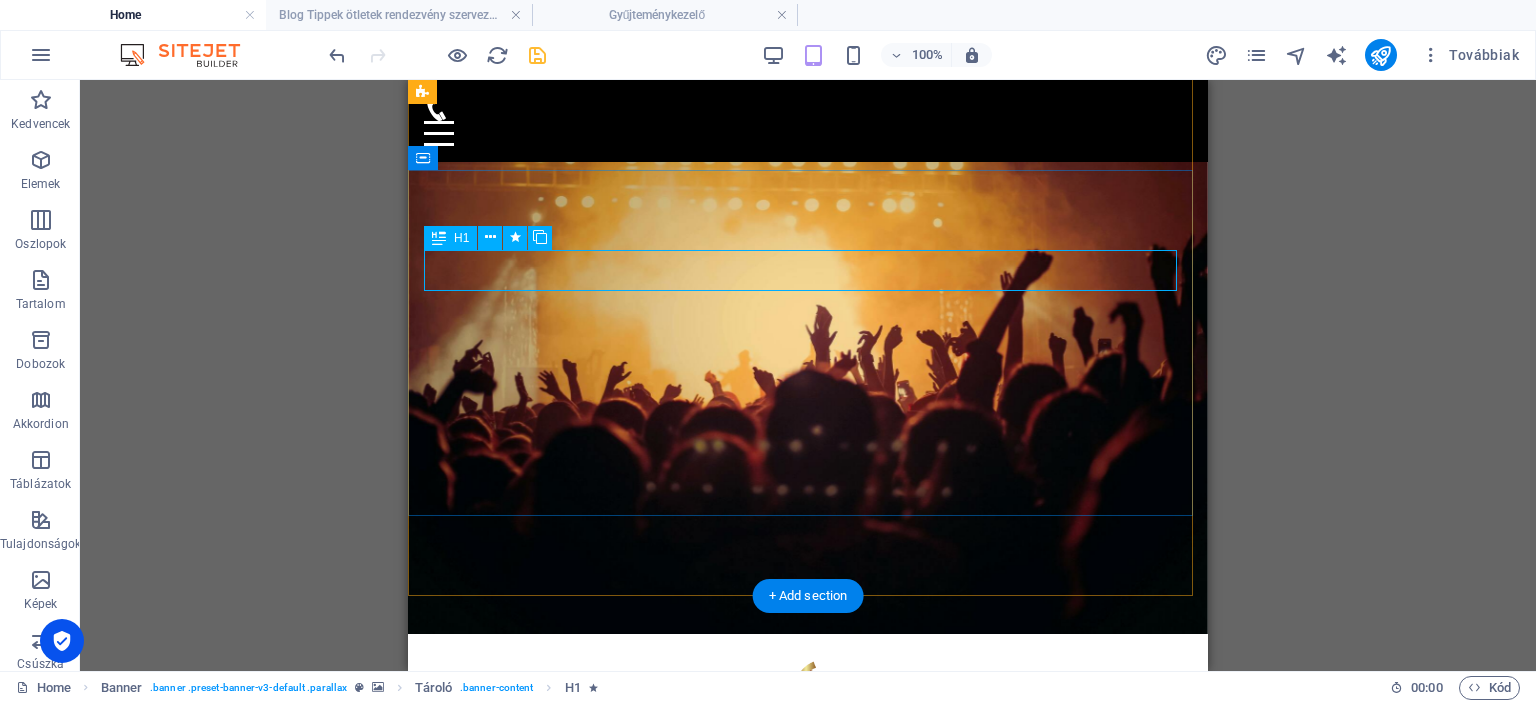 click on "Rendezvény kiszolgálás" at bounding box center (808, 1145) 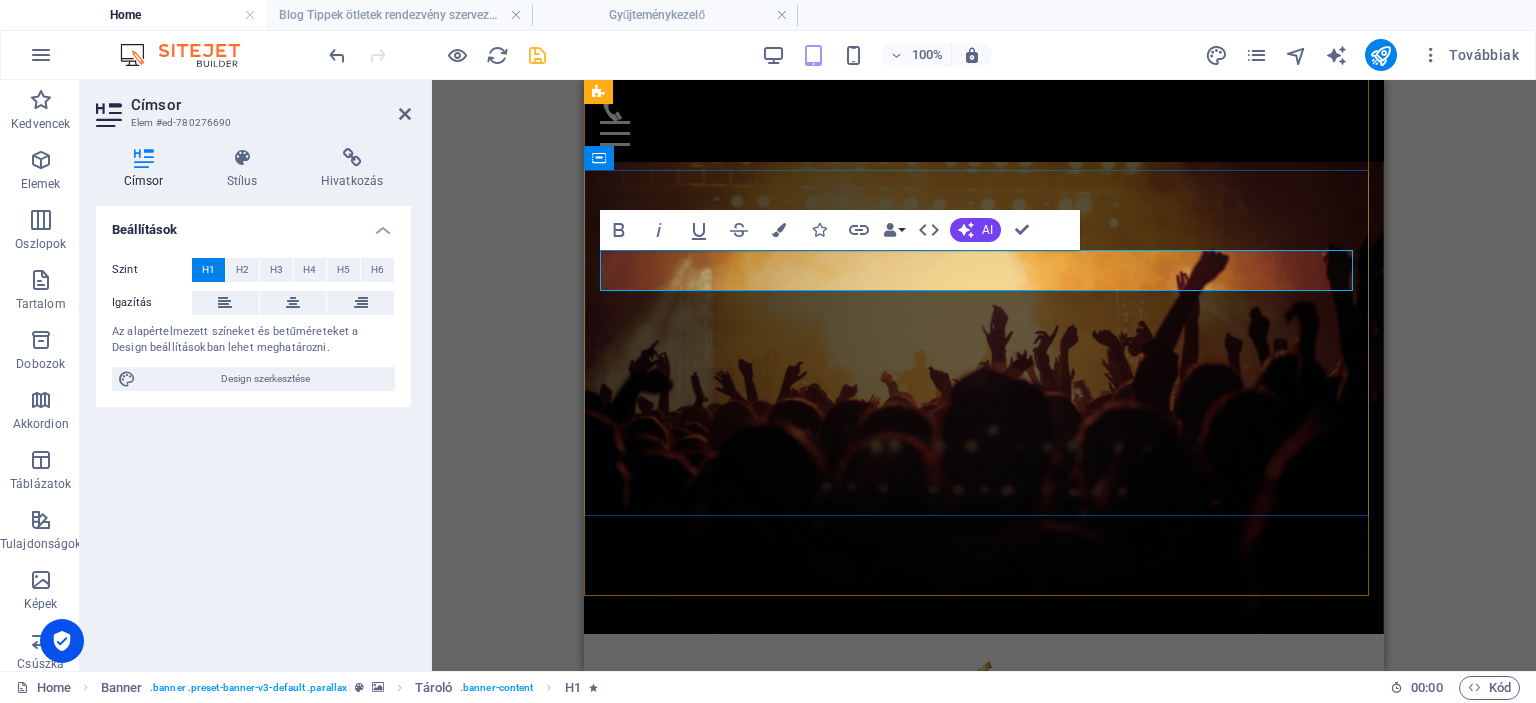 click on "Rendezvény kiszolgálás" at bounding box center [984, 1145] 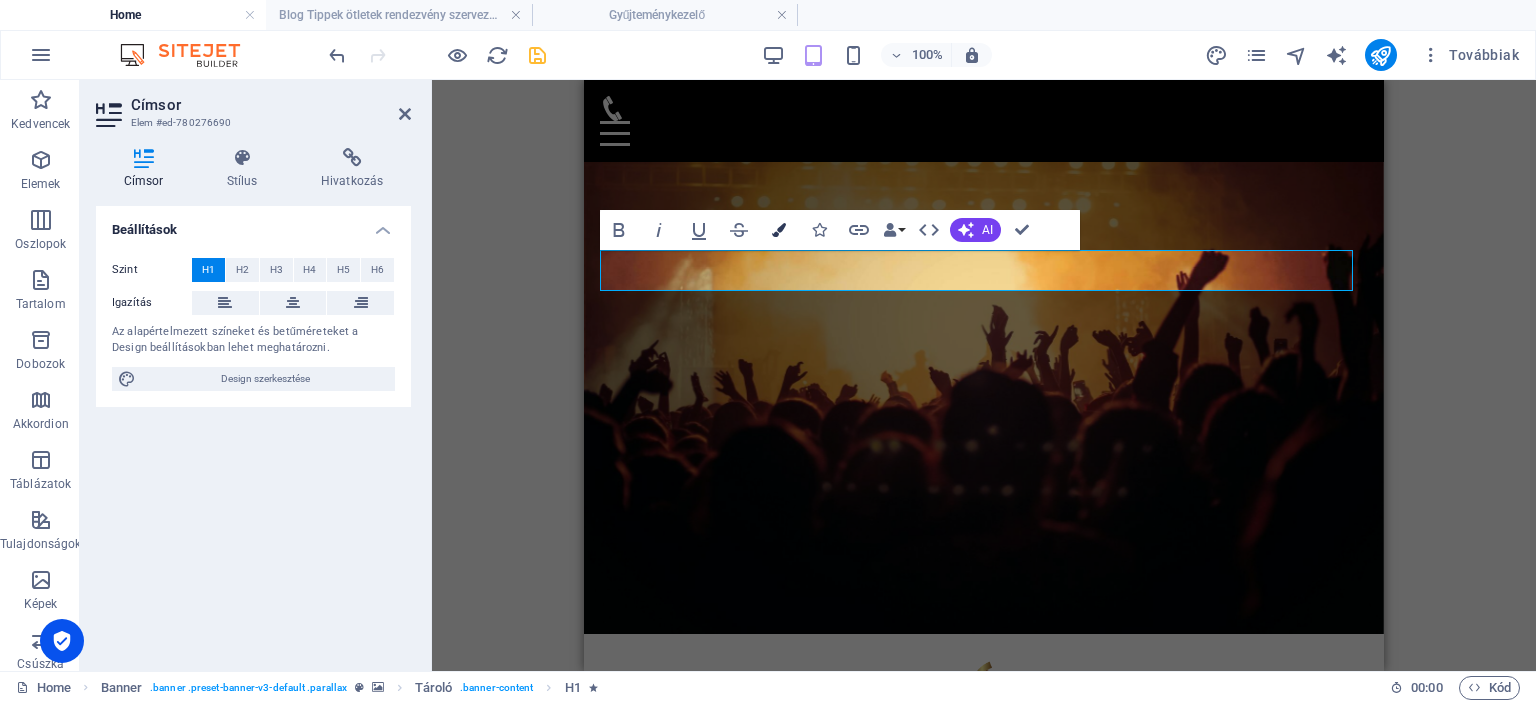 click at bounding box center (779, 230) 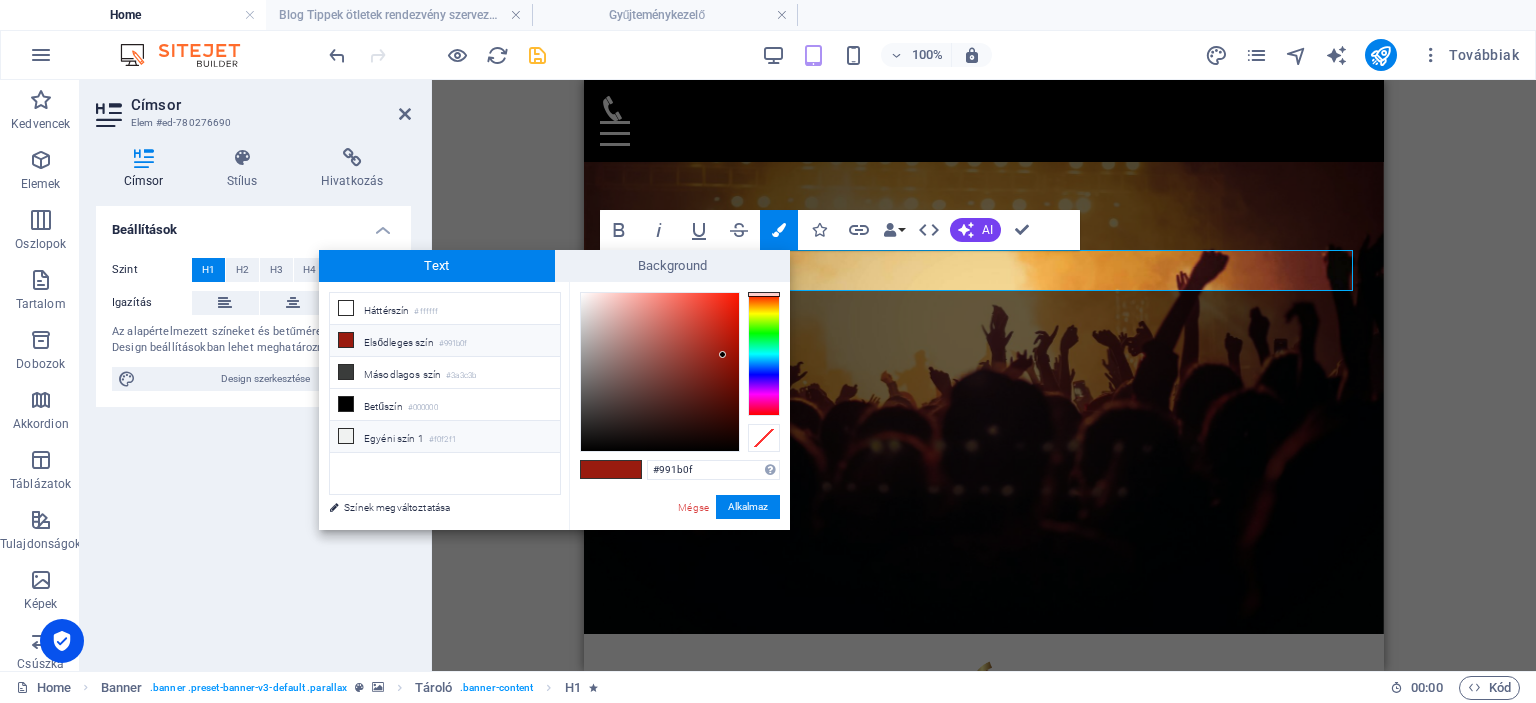click at bounding box center (346, 436) 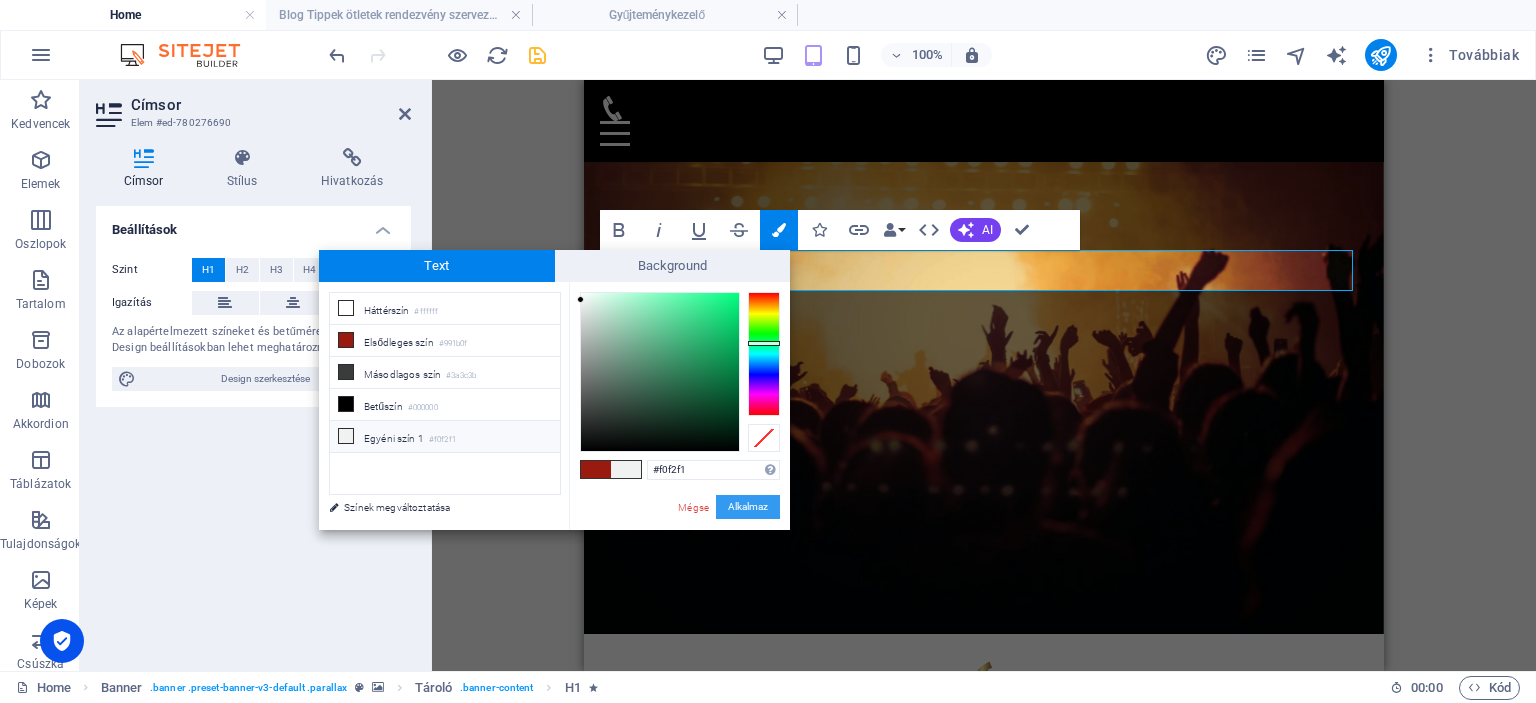 click on "Alkalmaz" at bounding box center (748, 507) 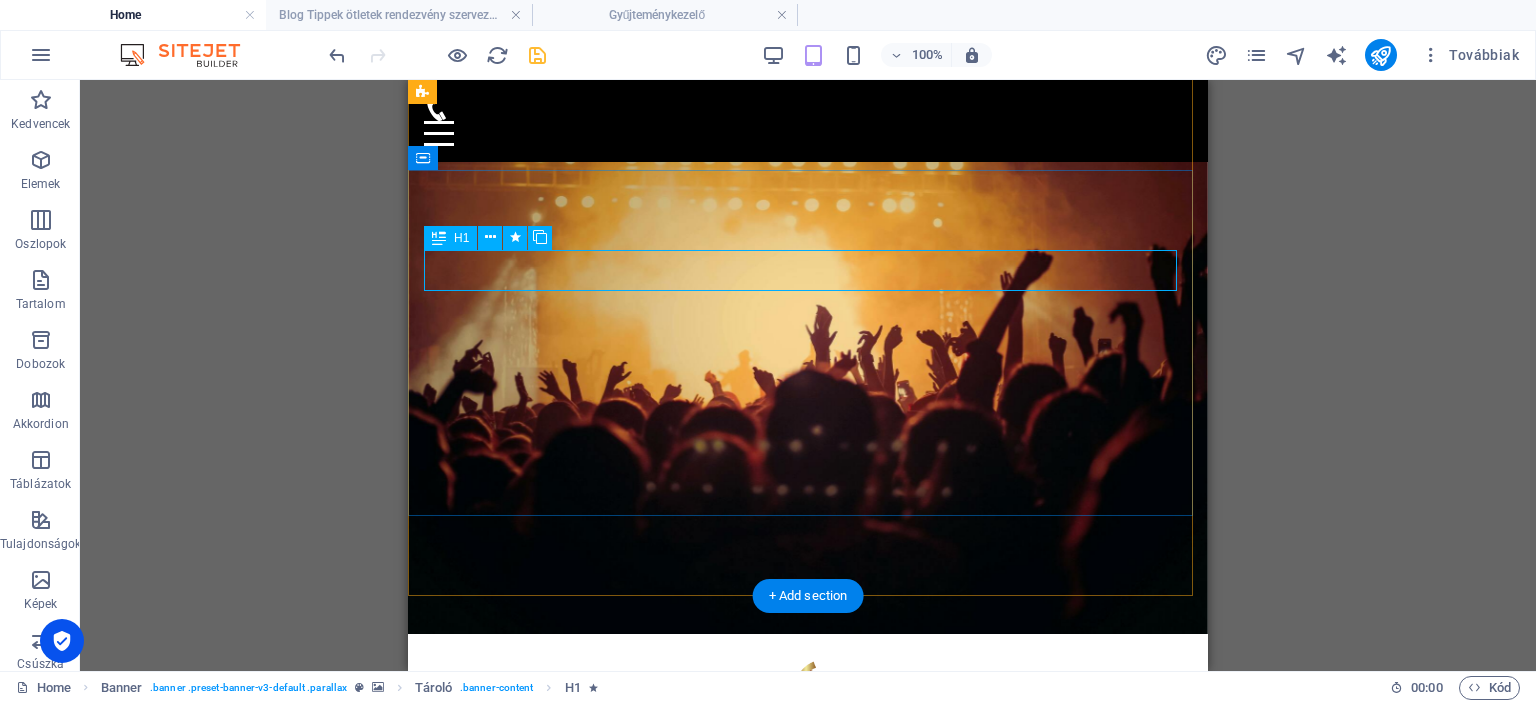 click on "R endezvény kiszolgálás" at bounding box center [808, 1145] 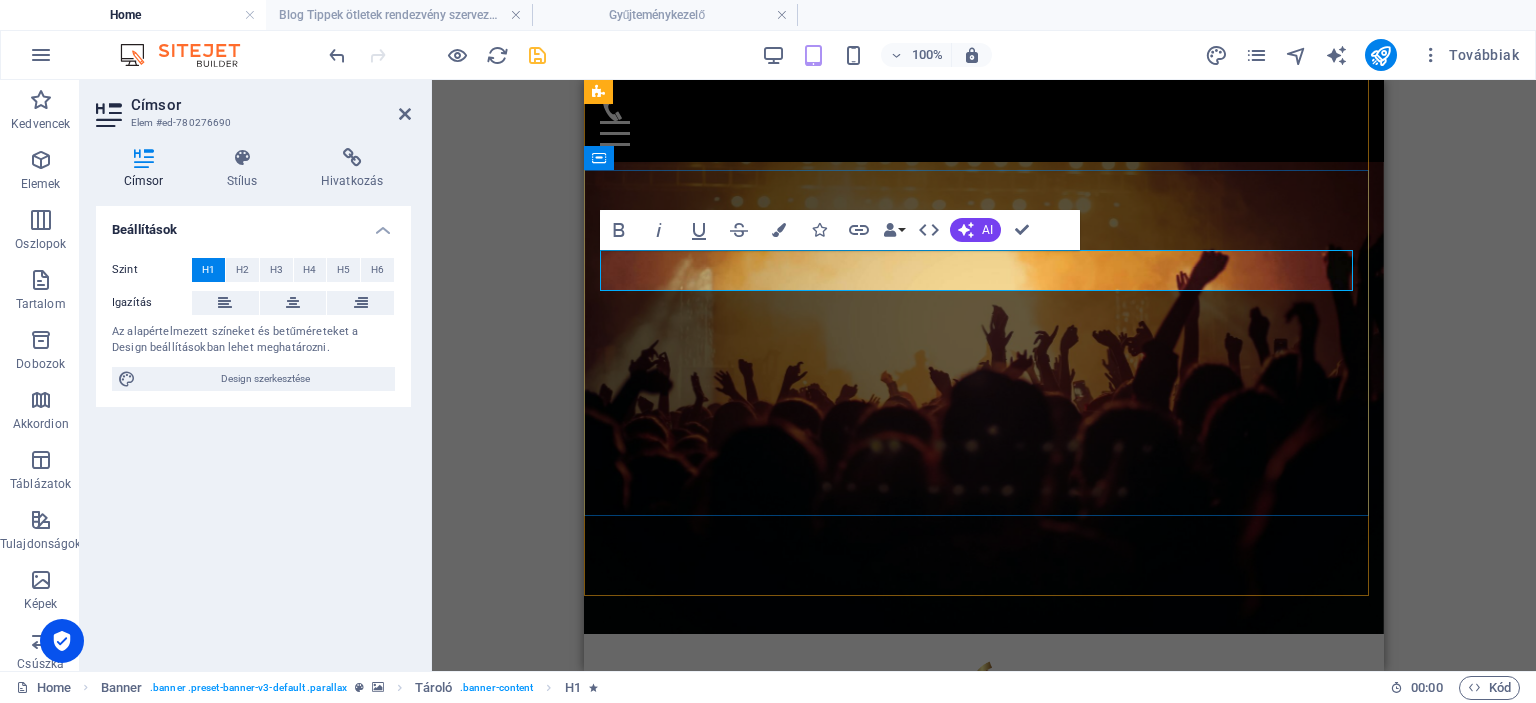 click on "R endezvény kiszolgálás" at bounding box center (984, 1145) 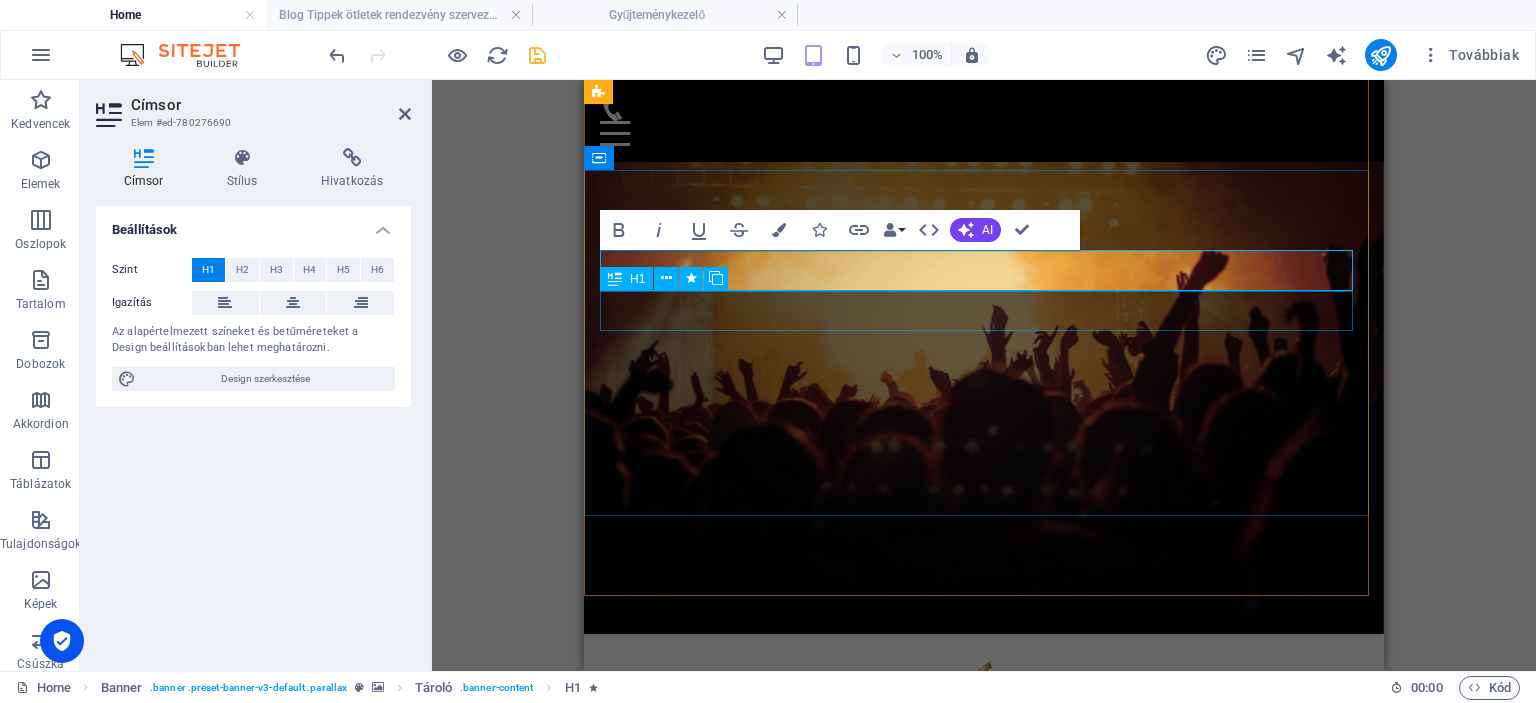 click on "S OCIAL MEDIA MARKETING" at bounding box center (984, 1185) 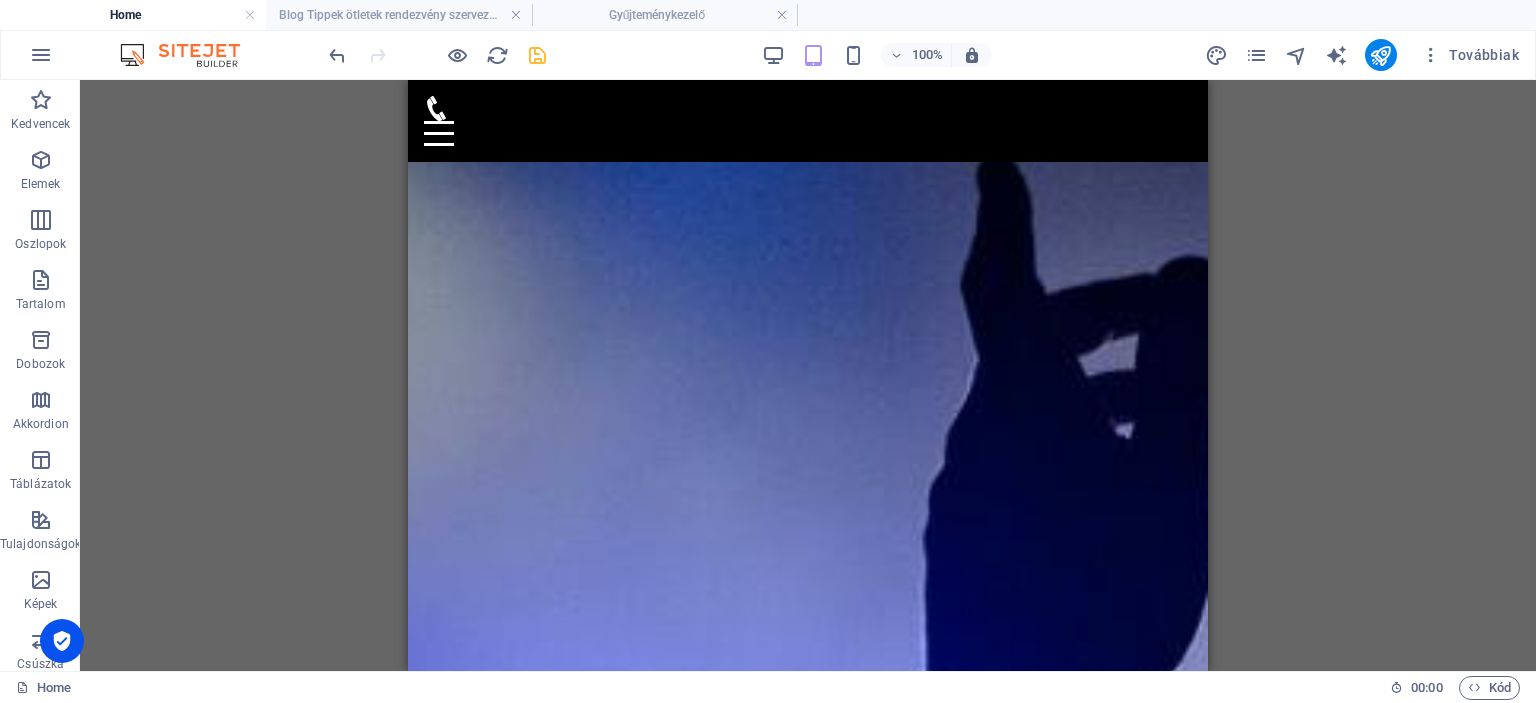 scroll, scrollTop: 6710, scrollLeft: 0, axis: vertical 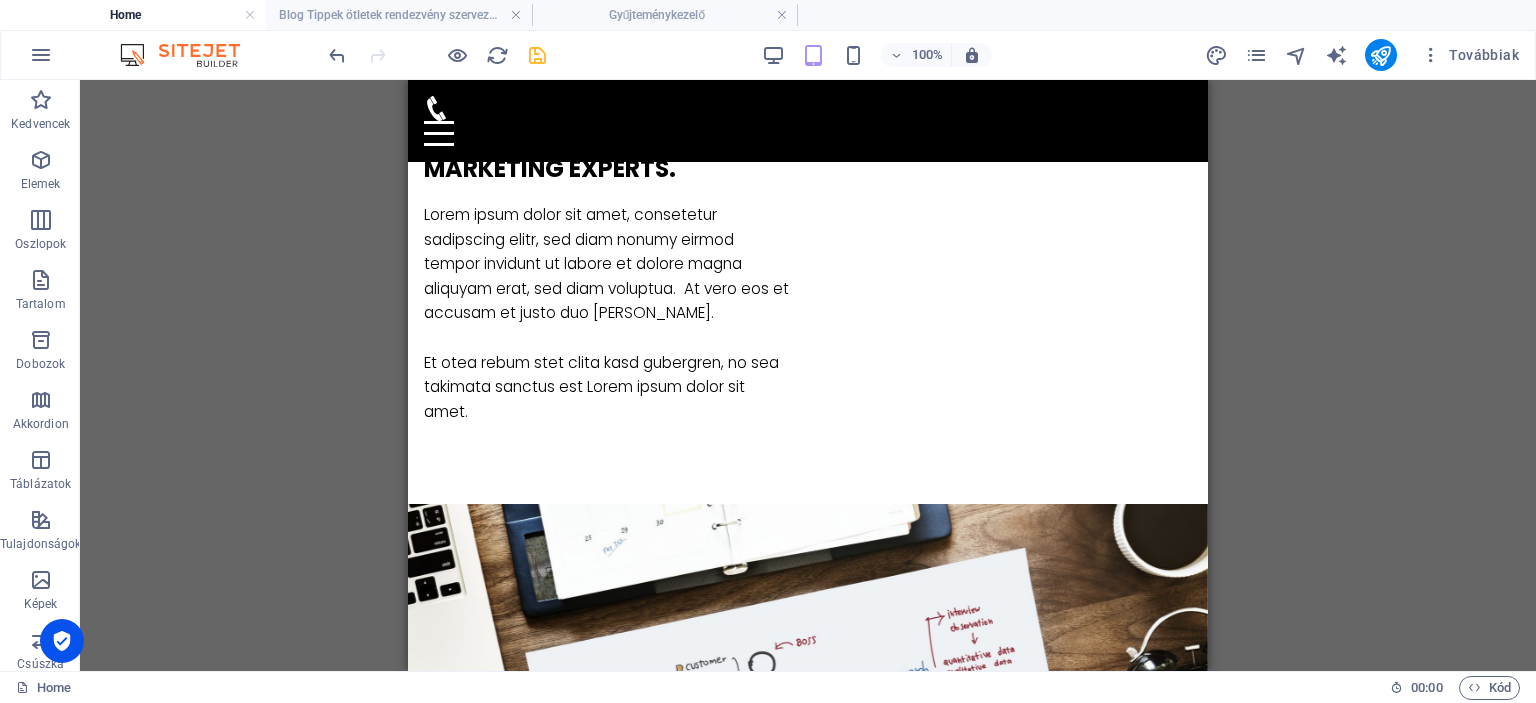 drag, startPoint x: 1203, startPoint y: 563, endPoint x: 1624, endPoint y: 306, distance: 493.24435 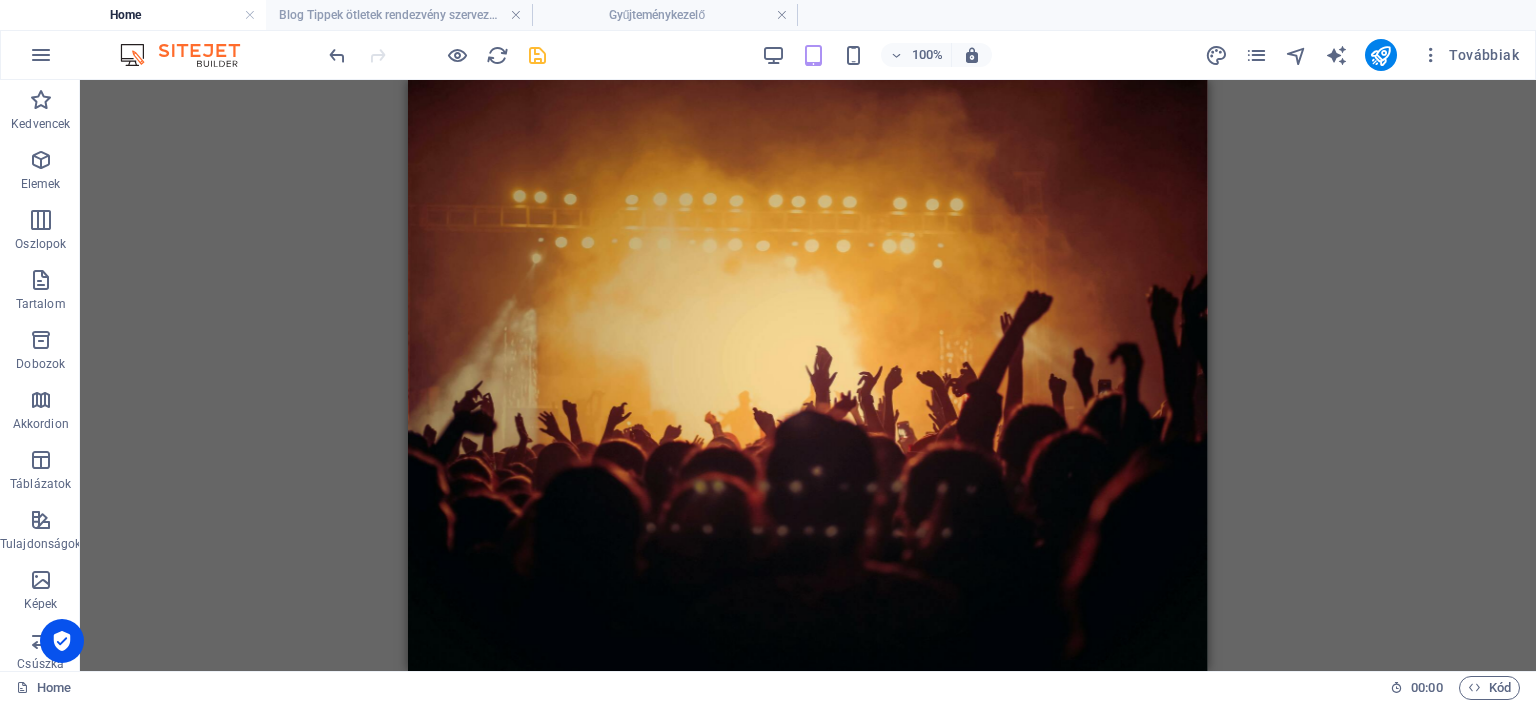 scroll, scrollTop: 0, scrollLeft: 0, axis: both 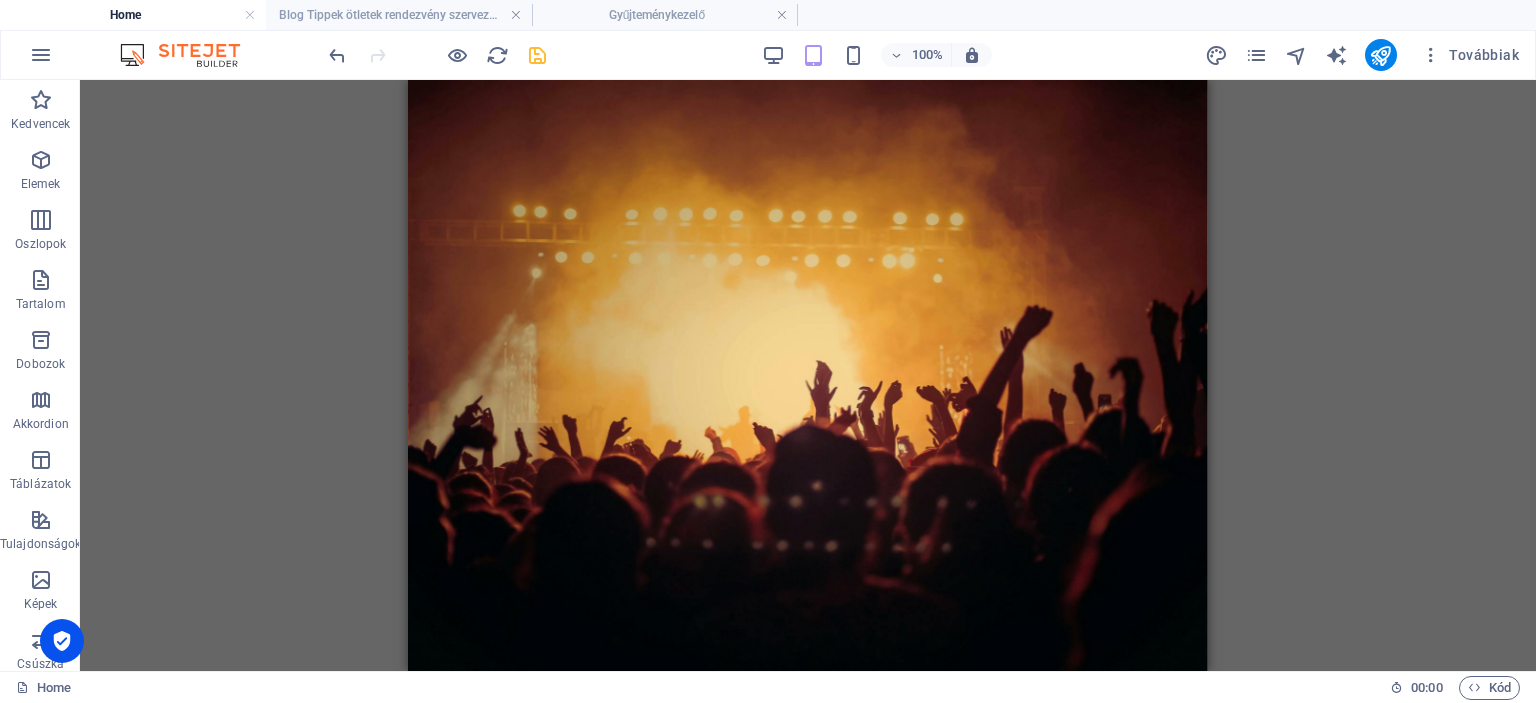drag, startPoint x: 1198, startPoint y: 226, endPoint x: 1618, endPoint y: 198, distance: 420.9323 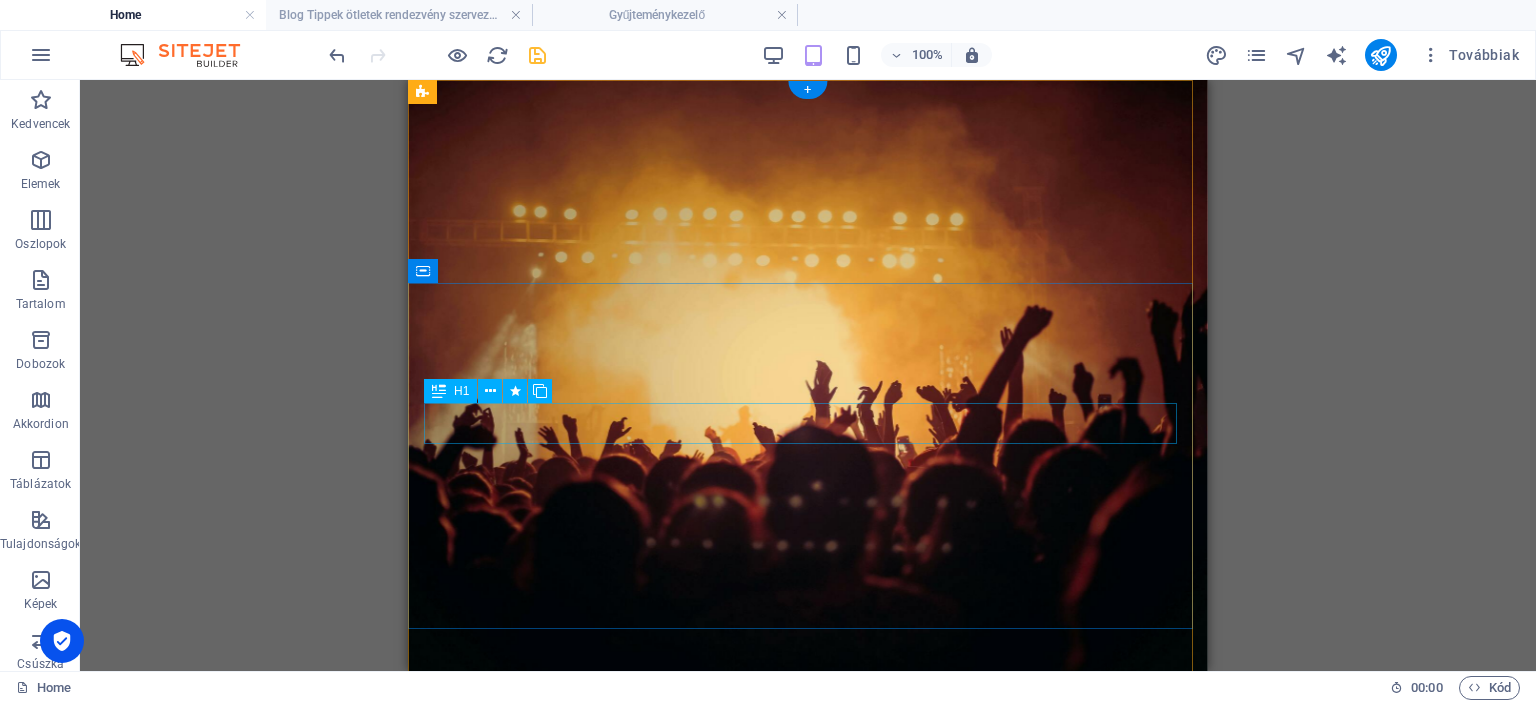 click on "S OCIAL MEDIA MARKETING" at bounding box center (808, 1322) 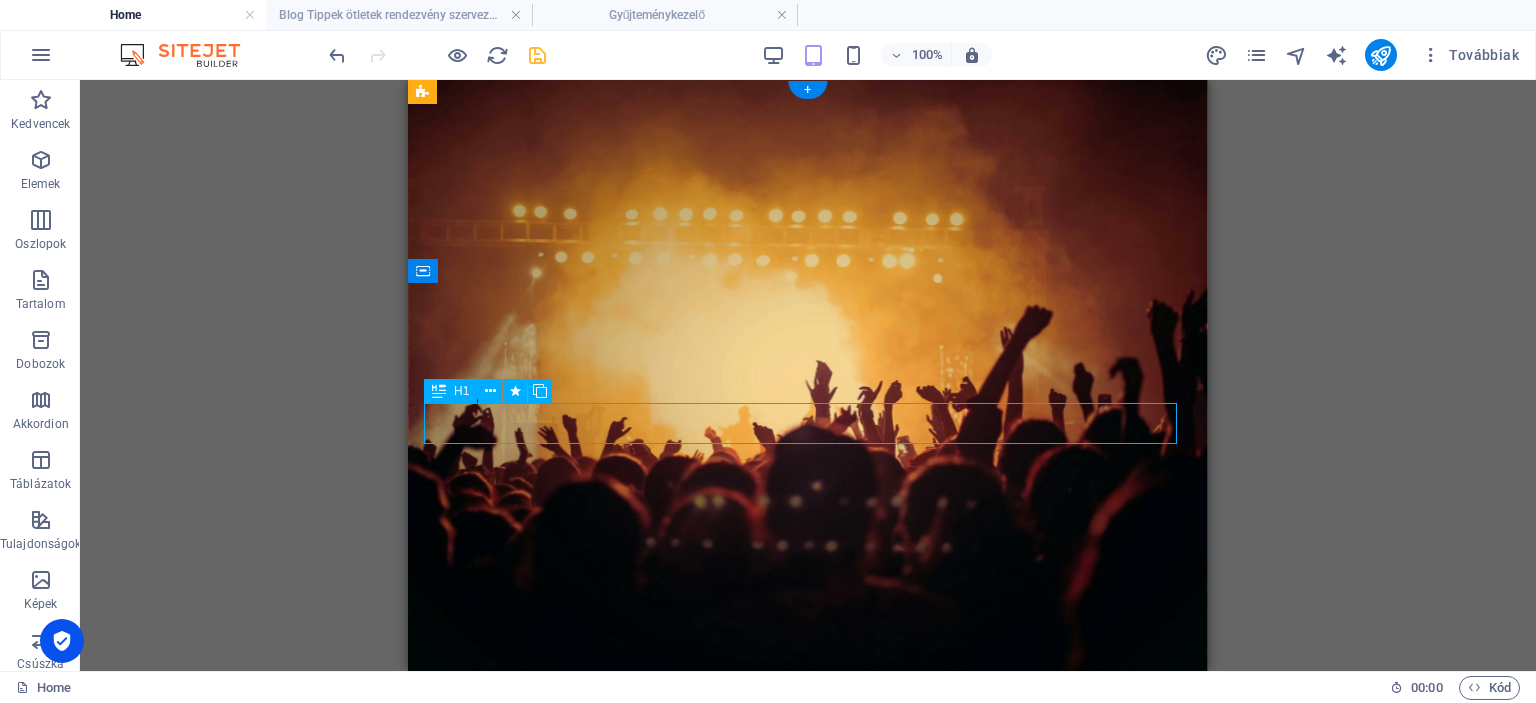 click on "S OCIAL MEDIA MARKETING" at bounding box center (808, 1322) 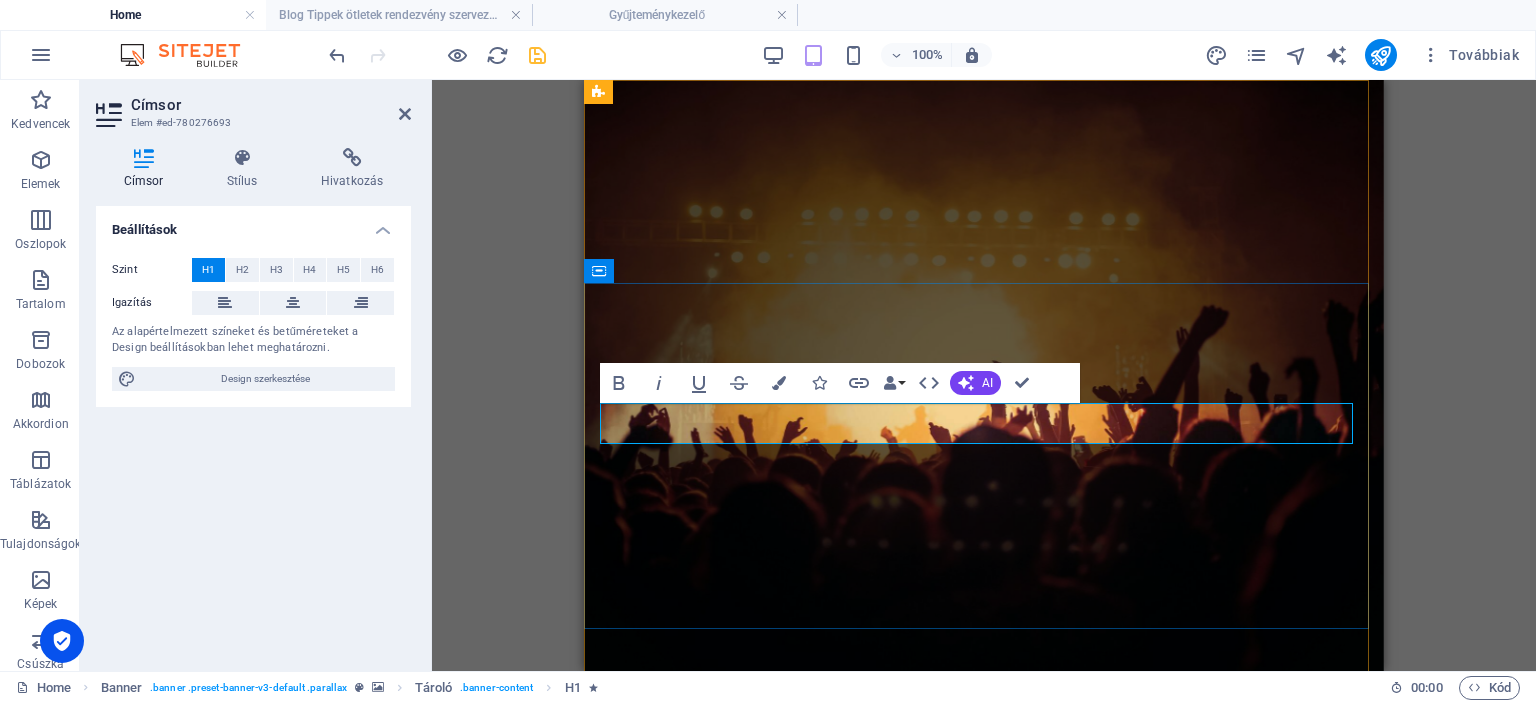 click on "S OCIAL MEDIA MARKETING" at bounding box center (984, 1322) 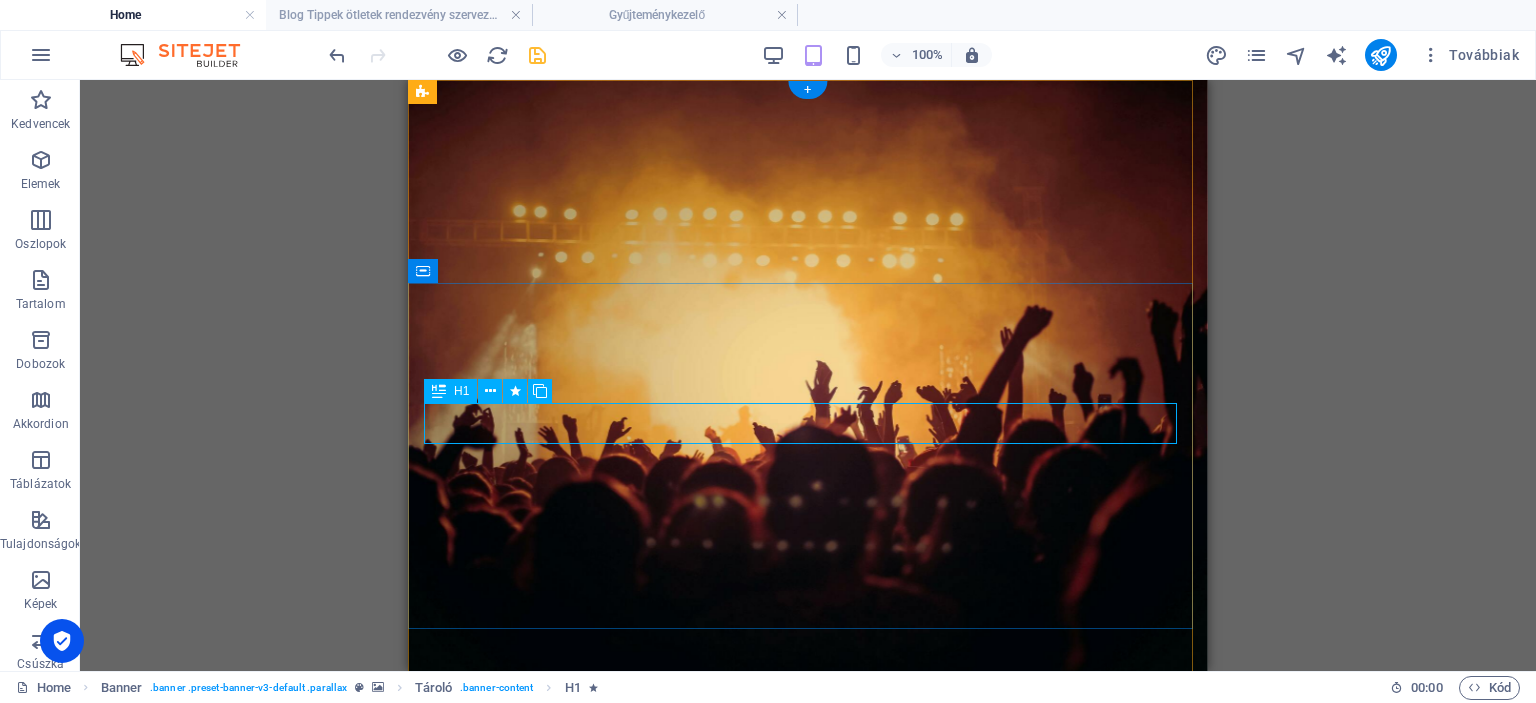 click on "Képzések, tréningek, pályázatok" at bounding box center [808, 1322] 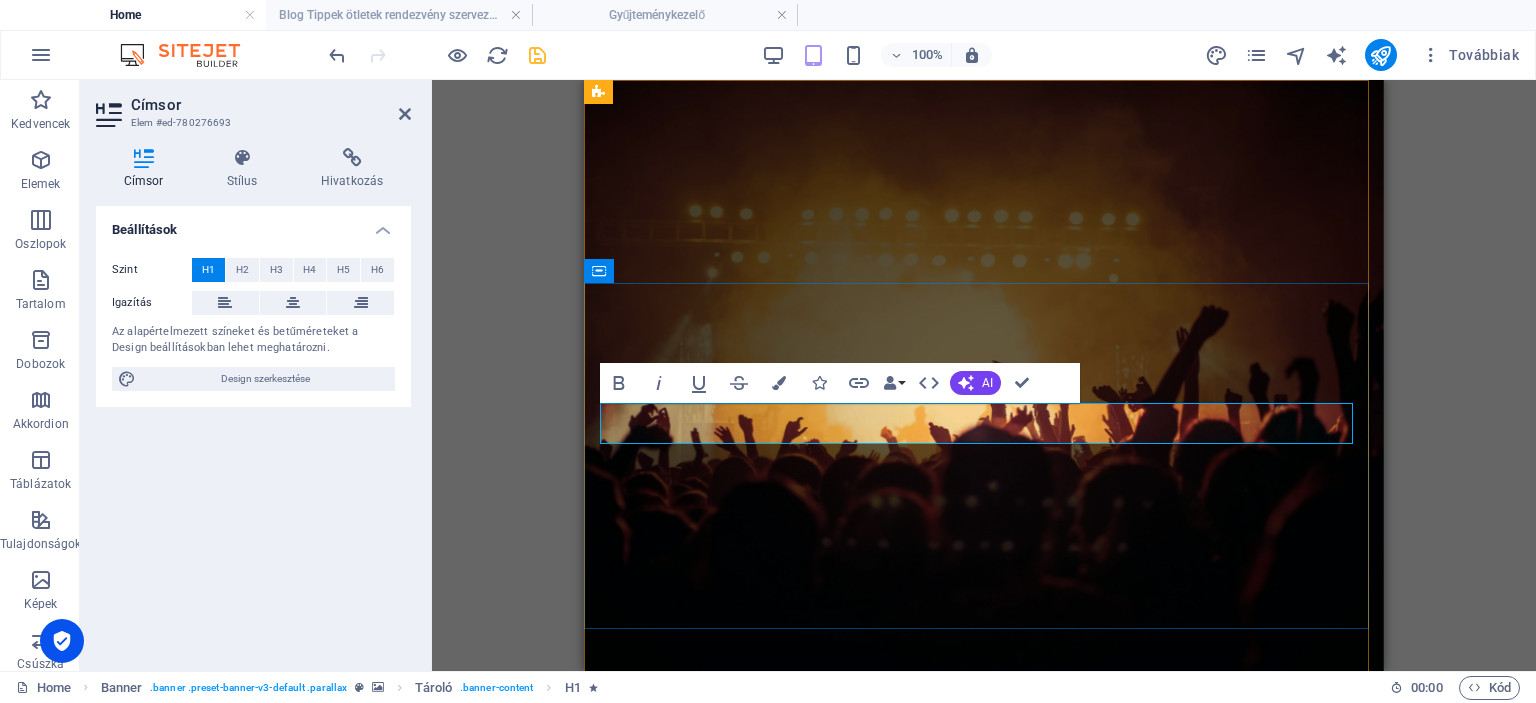 click on "Képzések, tréningek, pályázatok" at bounding box center (984, 1322) 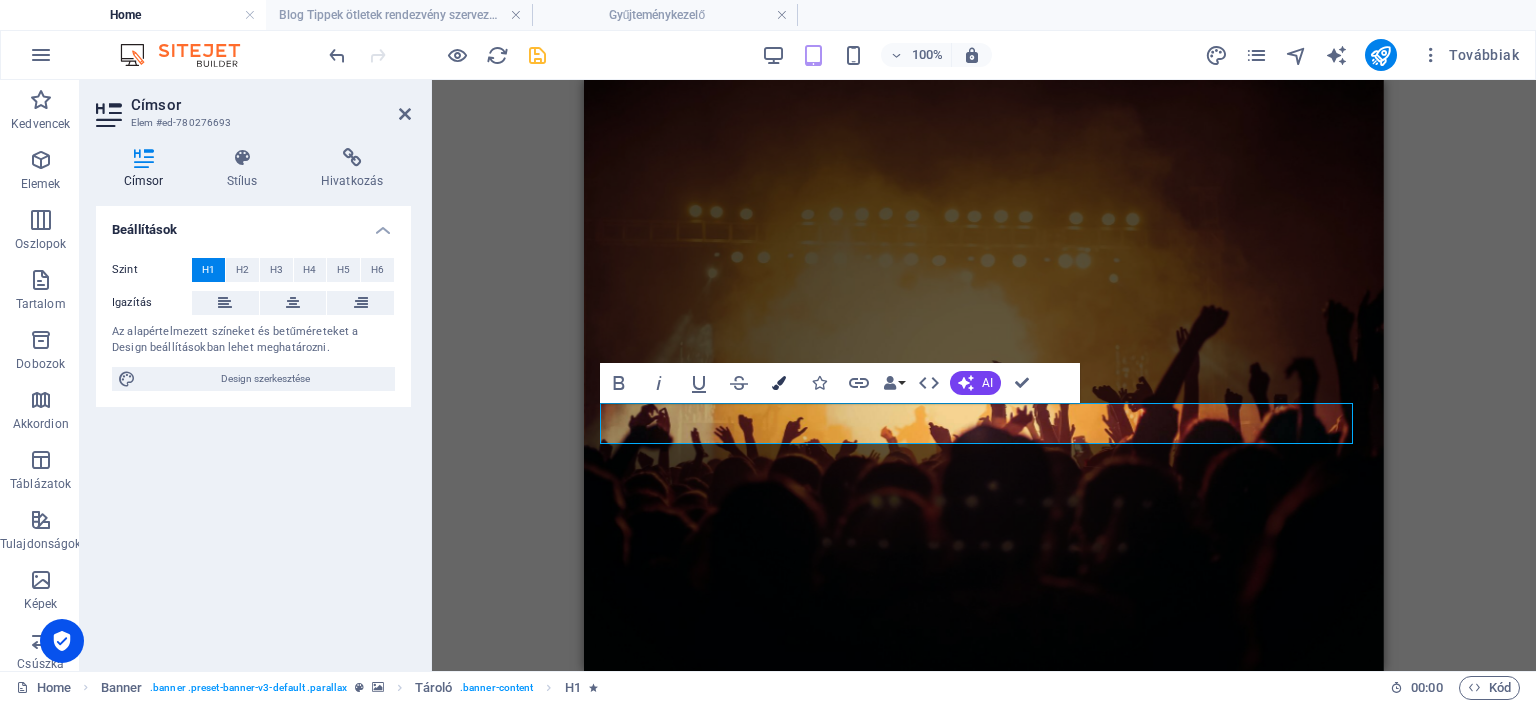 click at bounding box center [779, 383] 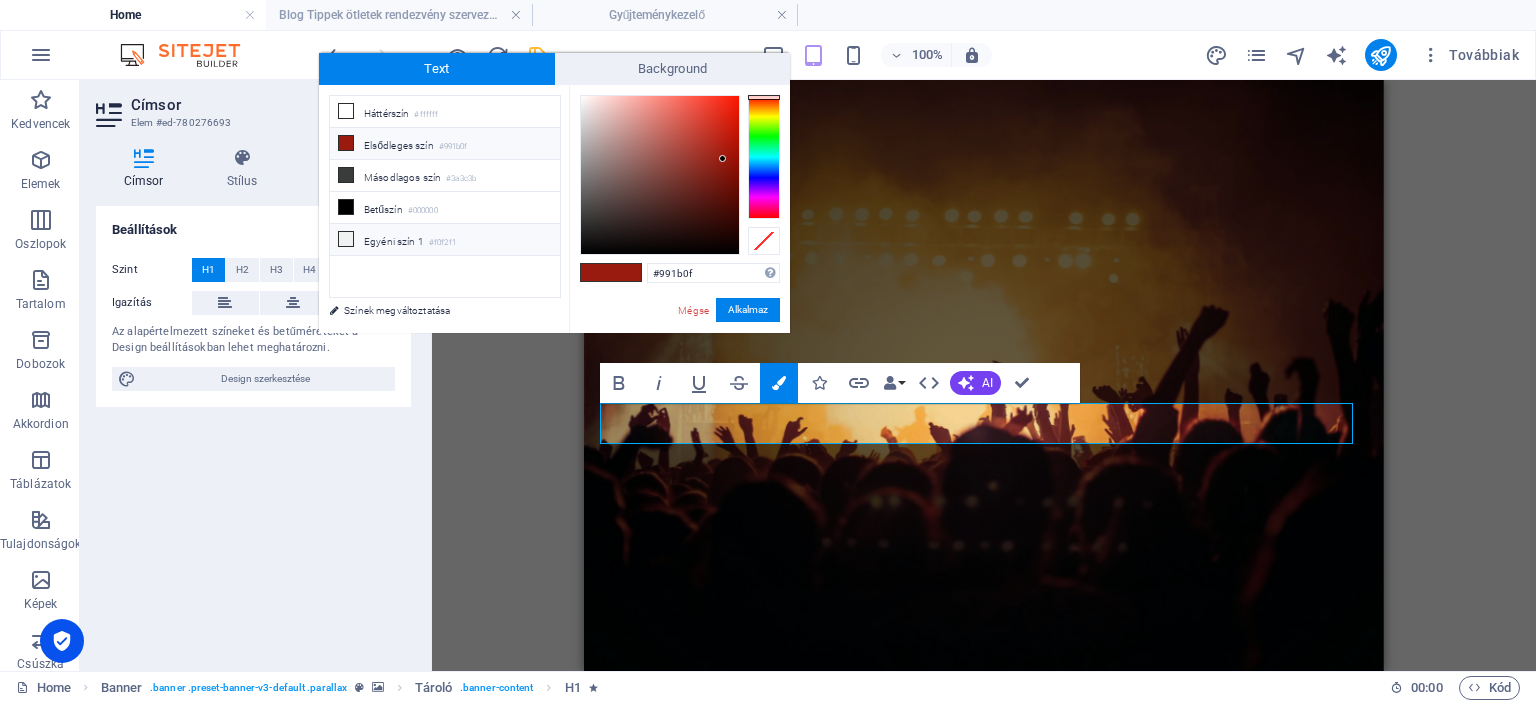 click at bounding box center [346, 239] 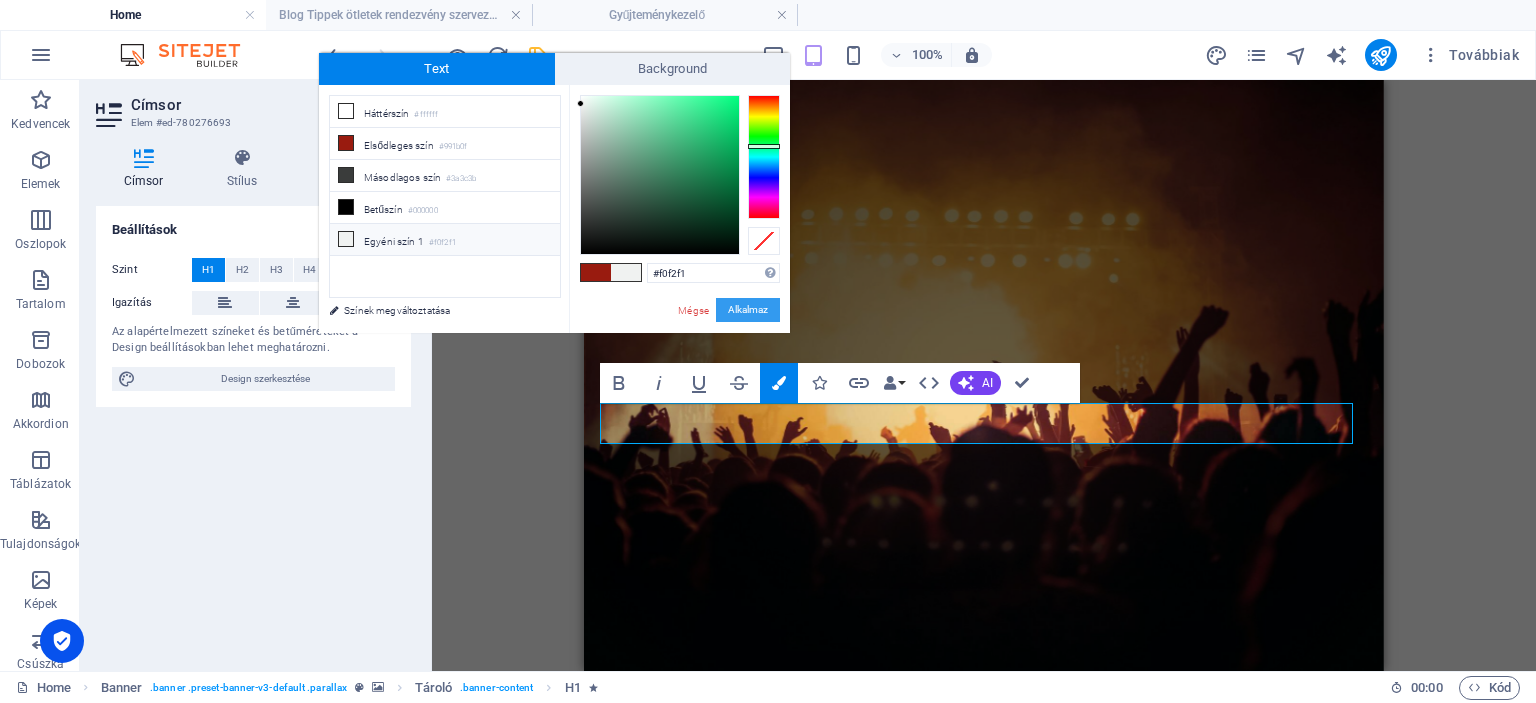 click on "Alkalmaz" at bounding box center (748, 310) 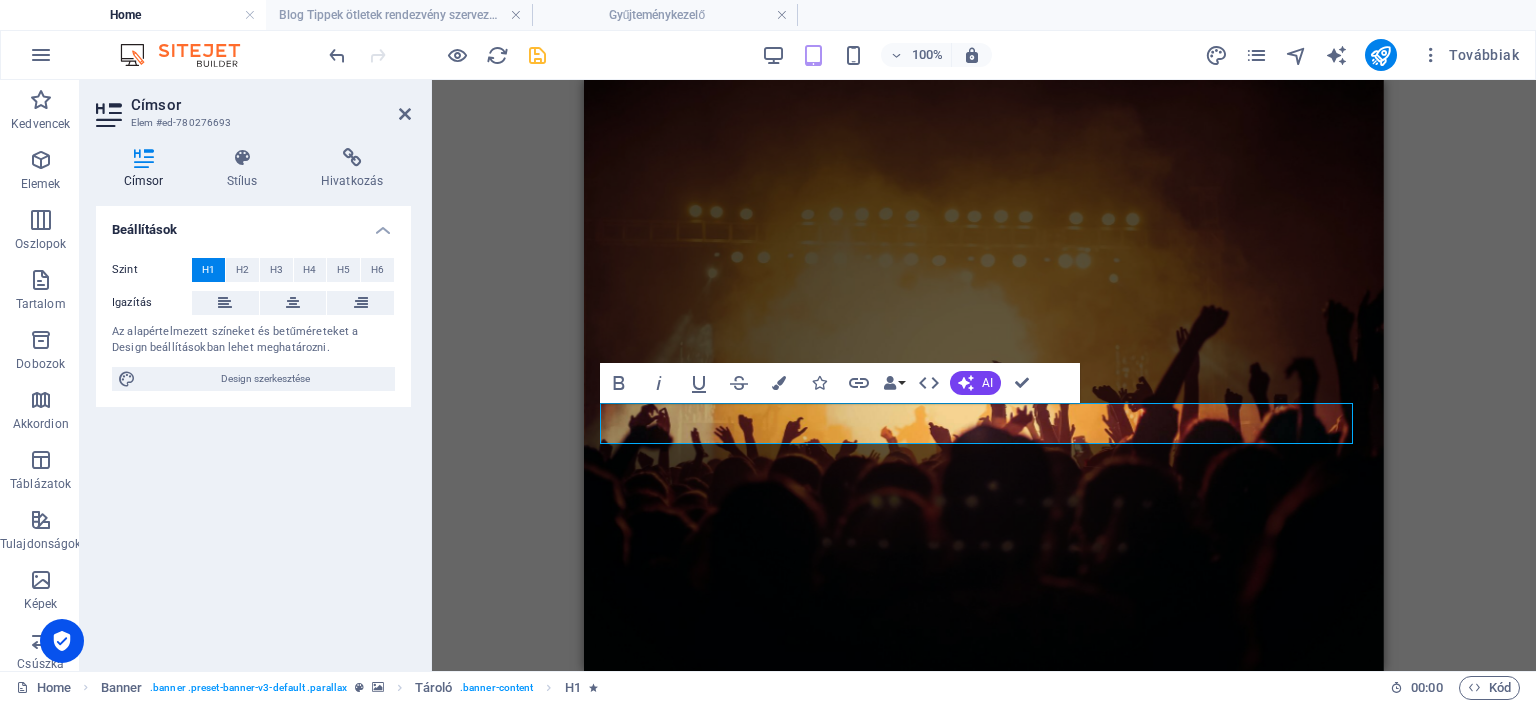 click on "H1   Banner   Tároló   Társadalmi média ikonok   Menüsáv   Menü   H1   Térköz   Gomb   Tároló   2 oszlop   Elválasztó   HTML   Elválasztó   H1   Banner   Tároló   Elválasztó   HTML   Tároló   Elválasztó   Tároló   H2   Dobozok   Elválasztó   Tároló   HTML   Tároló   Elválasztó   Tároló   Ikon Bold Italic Underline Strikethrough Colors Icons Link Data Bindings Cég Keresztnév Vezetéknév Utca Irányítószám Város Email Phone Mobil Fax Egyedi mező 1 Egyedi mező 2 Egyedi mező 3 Egyedi mező 4 Egyedi mező 5 Egyedi mező 6 HTML AI Improve Make shorter Make longer Fix spelling & grammar Translate to Hungarian Szöveg létrehozása Confirm (Ctrl+⏎)" at bounding box center [984, 375] 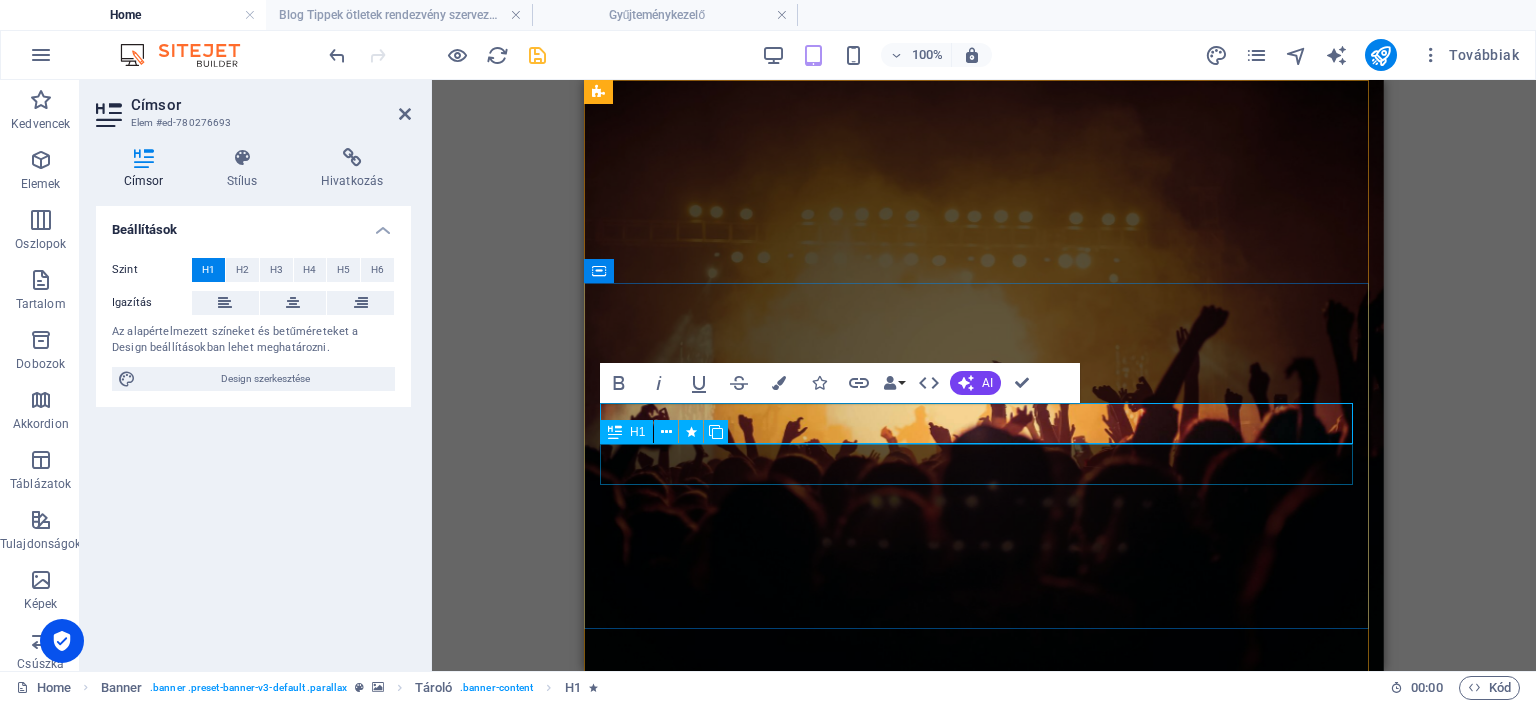 click on "R EVIEW & STATISTICS" at bounding box center [984, 1363] 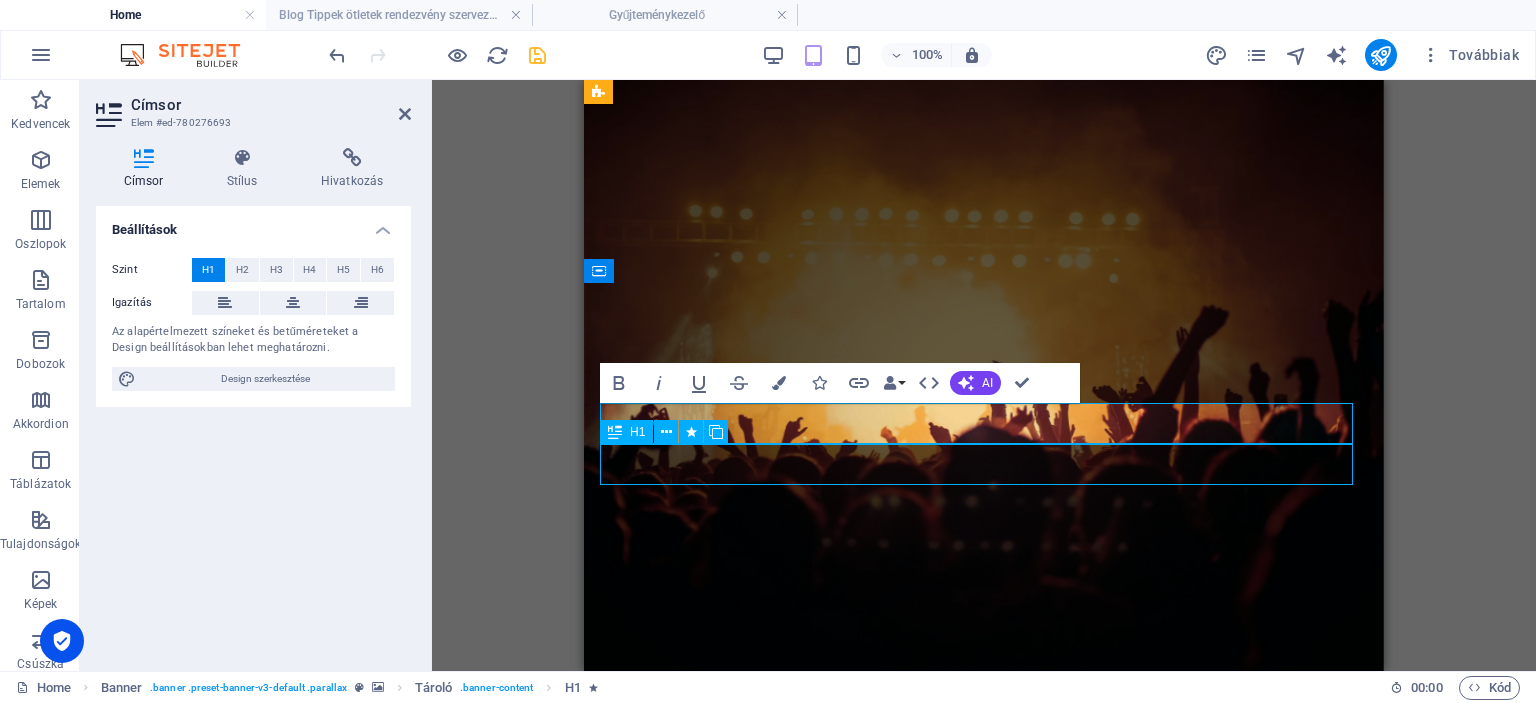click on "R EVIEW & STATISTICS" at bounding box center [984, 1363] 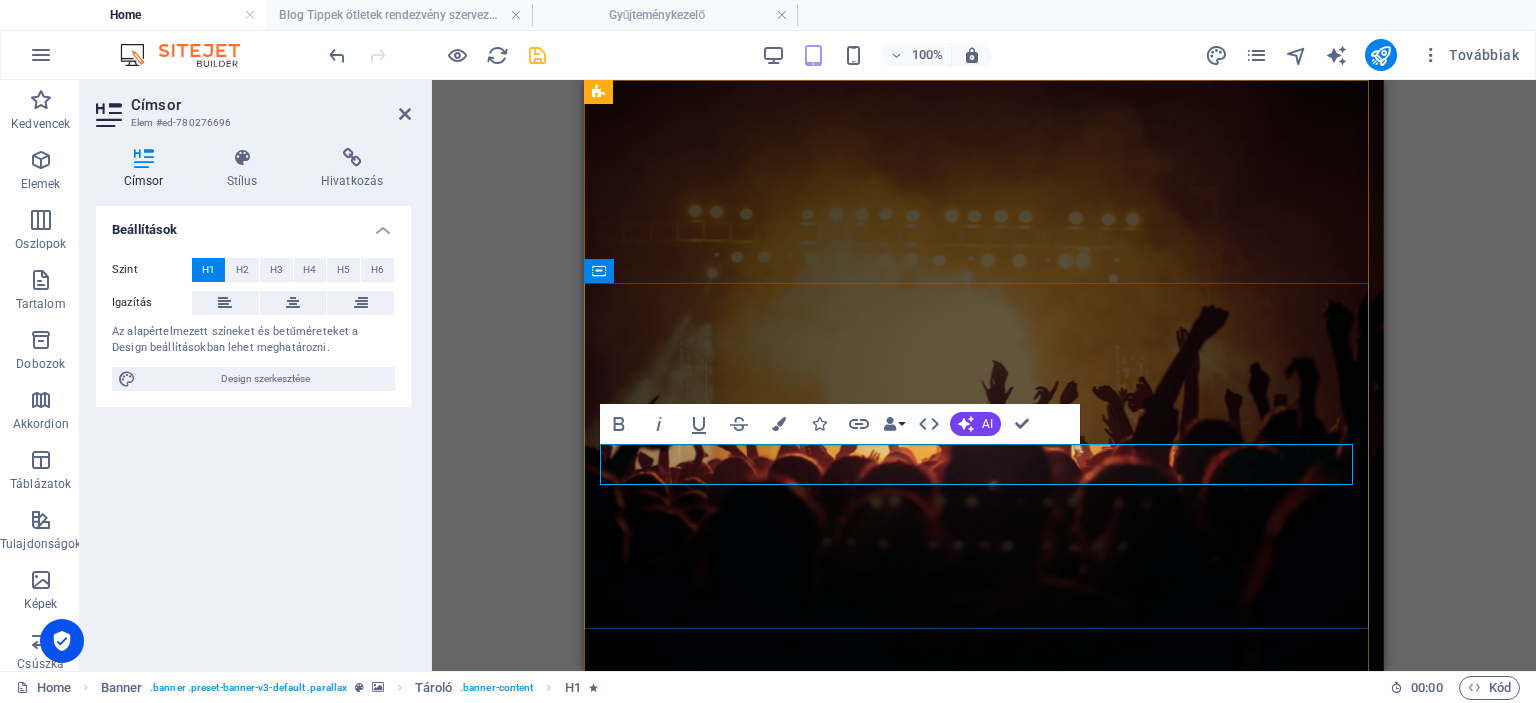 click on "EVIEW & STATISTICS" at bounding box center (791, 1363) 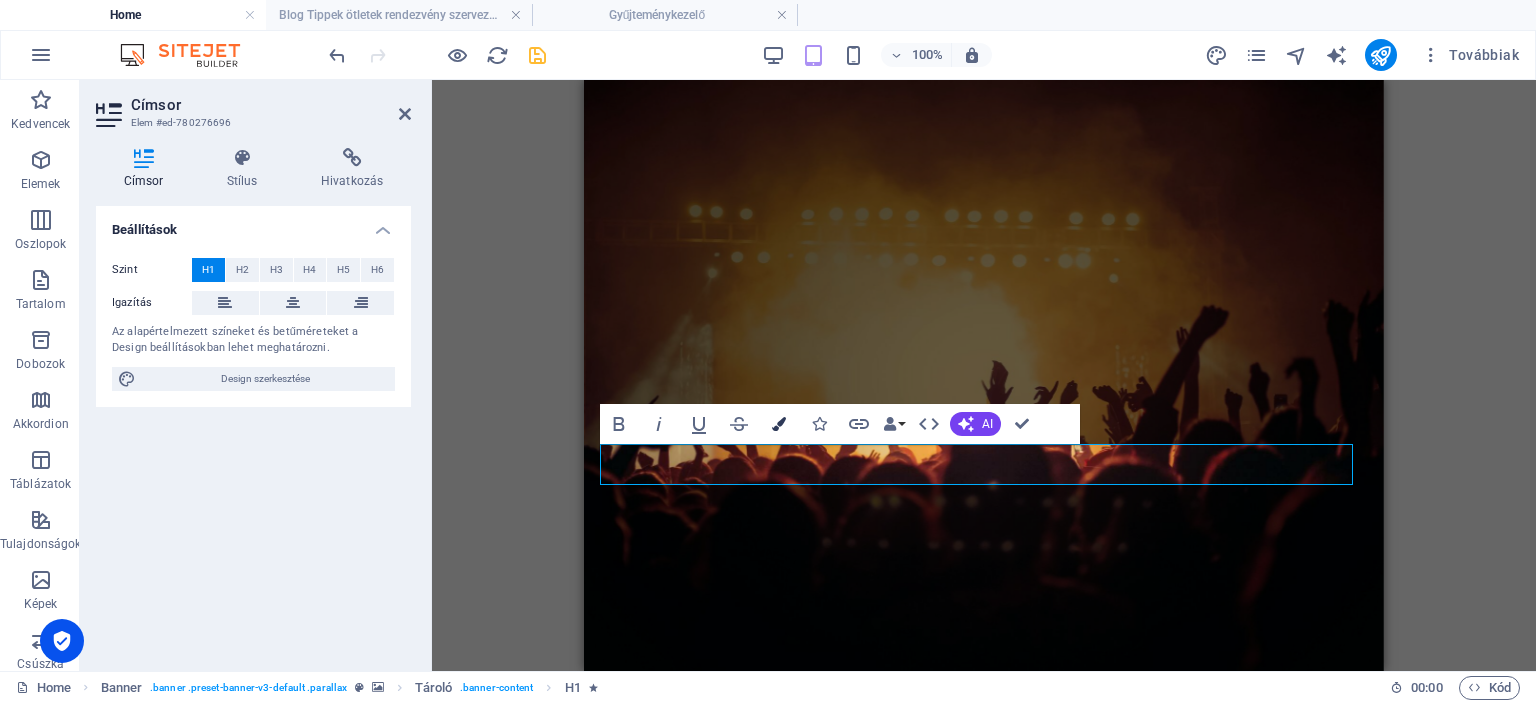 click at bounding box center [779, 424] 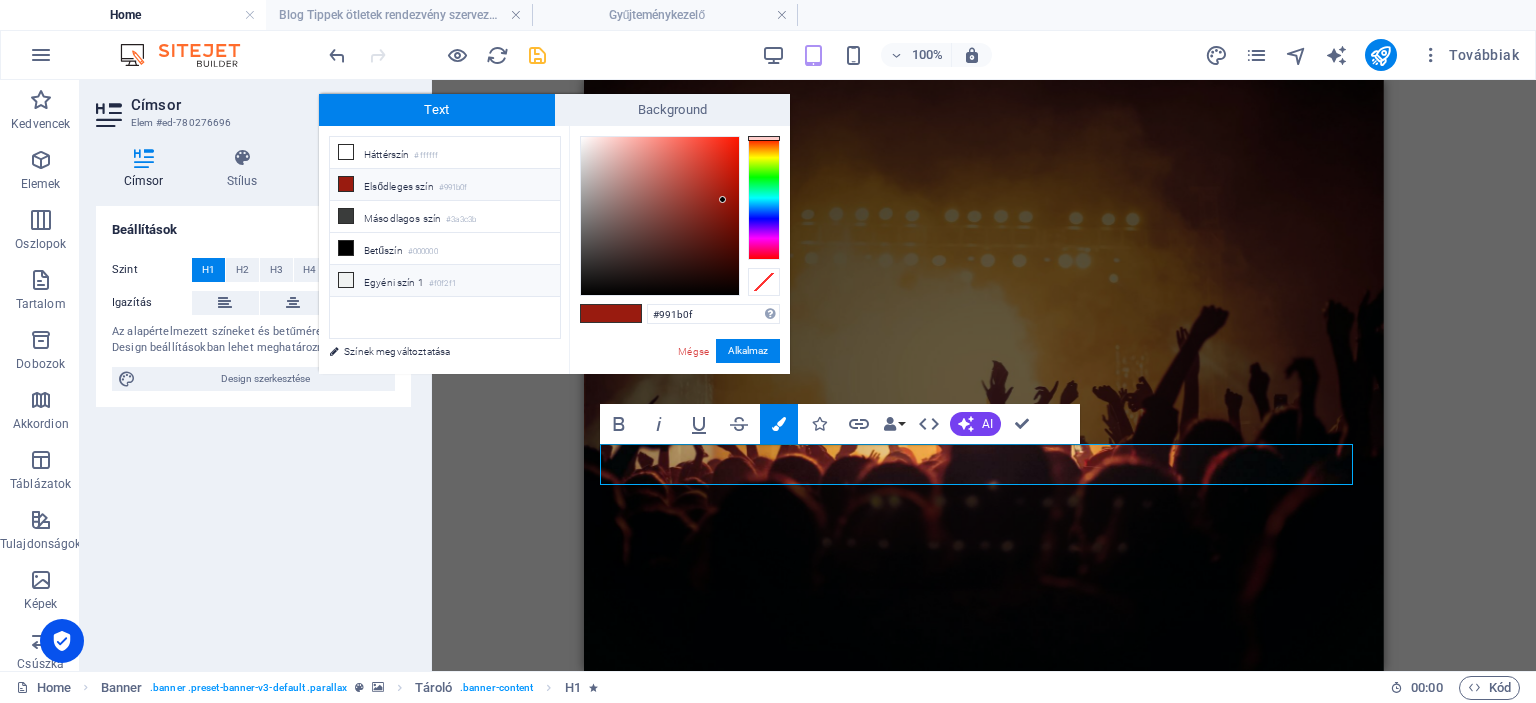 click at bounding box center [346, 280] 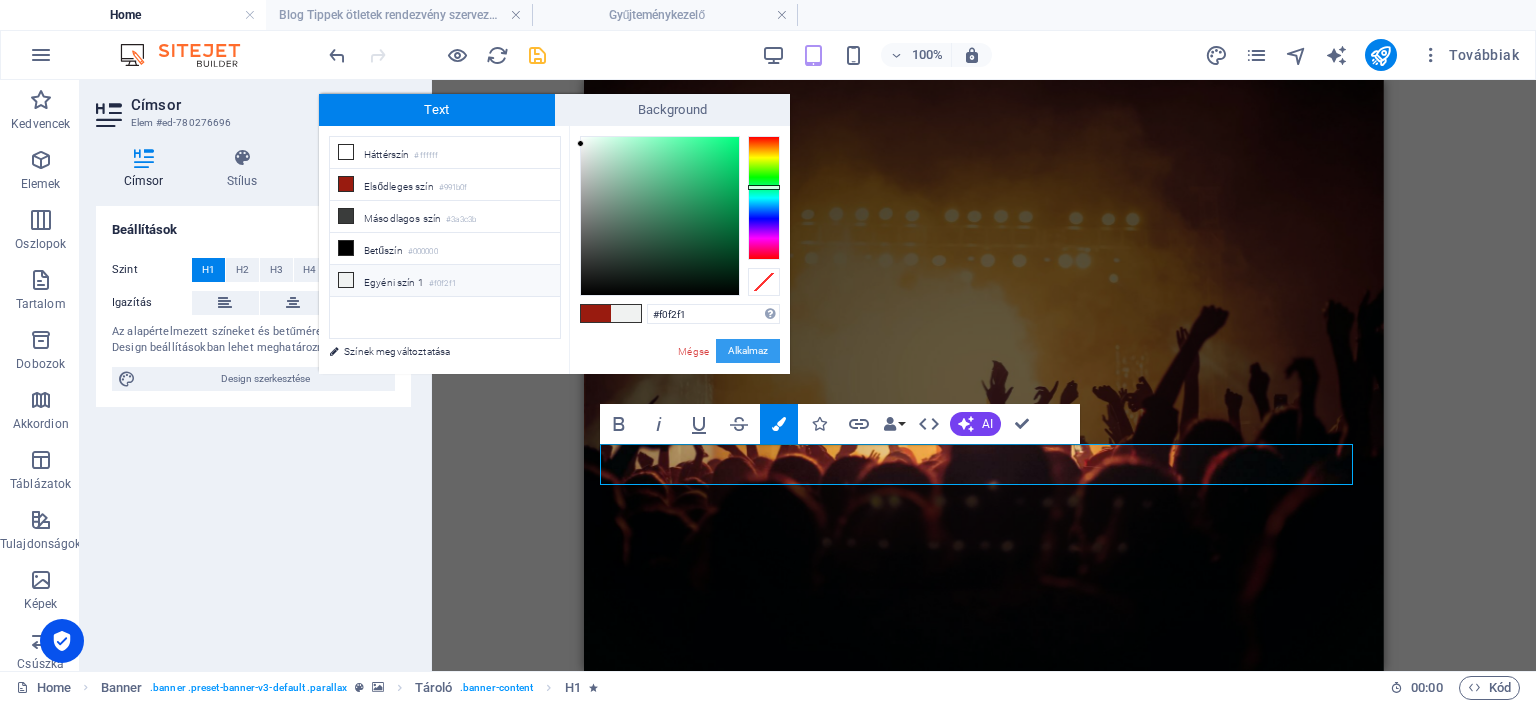 click on "Alkalmaz" at bounding box center (748, 351) 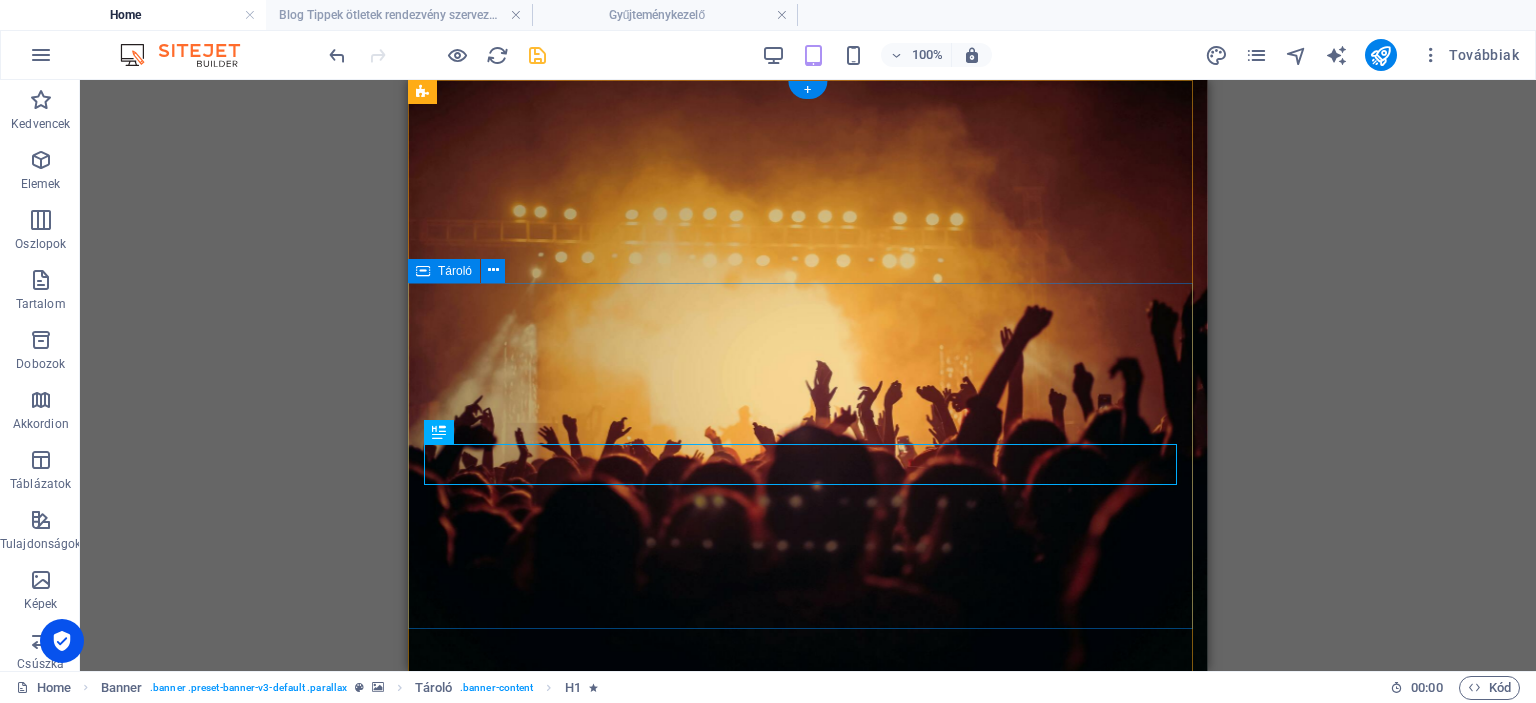 click on "R endezvény megvalósítás K épzések, tréningek, pályázatok D igitális marketing, tartalomgyártás Learn more" at bounding box center [808, 1355] 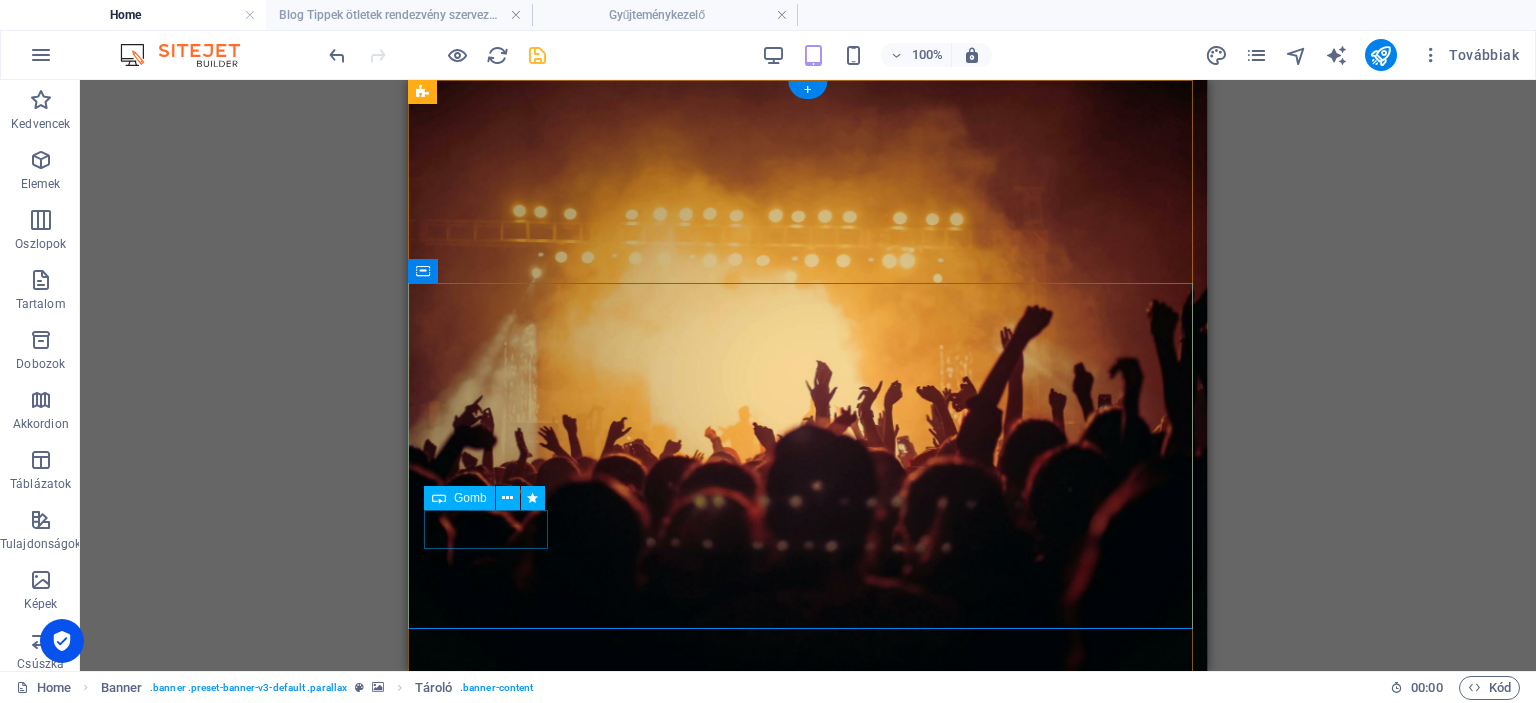 click on "Learn more" at bounding box center (808, 1428) 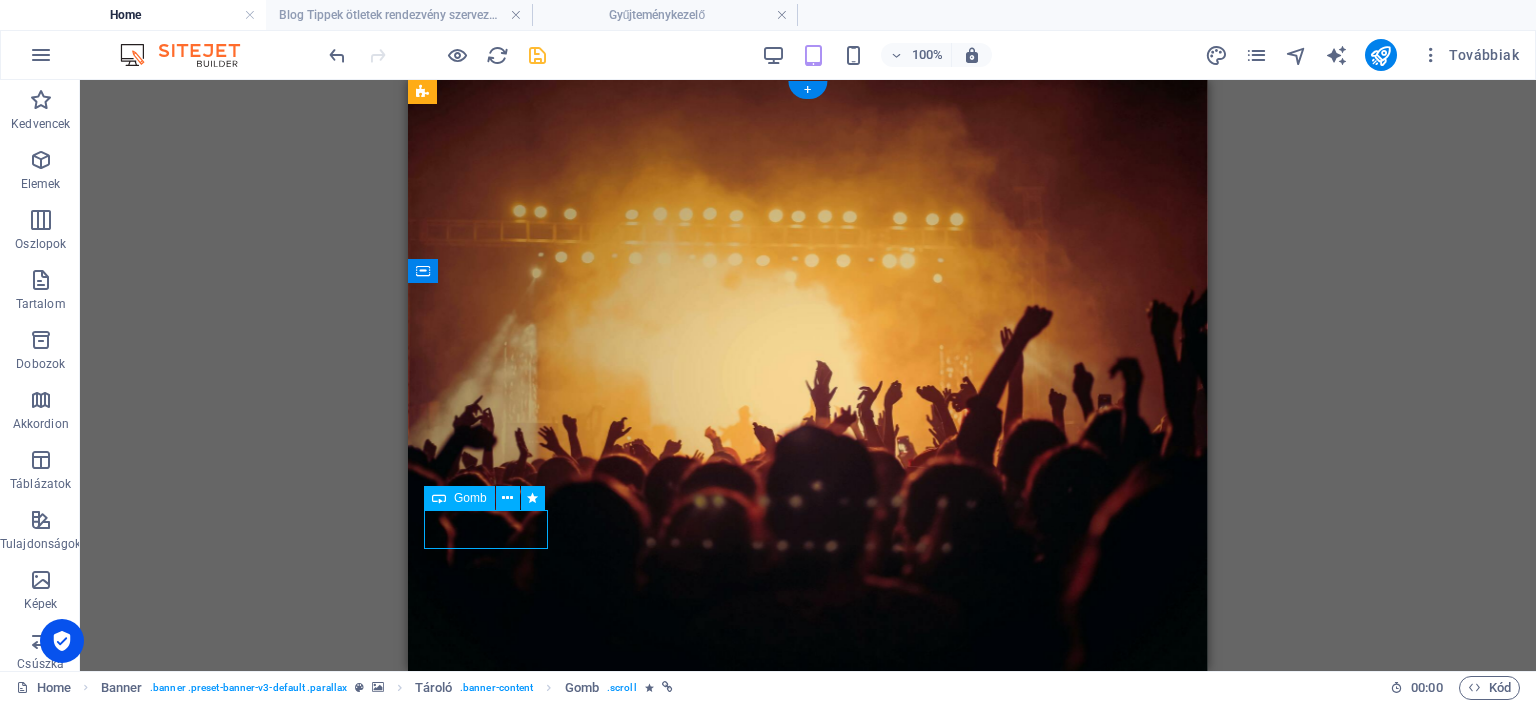 click on "Learn more" at bounding box center (808, 1428) 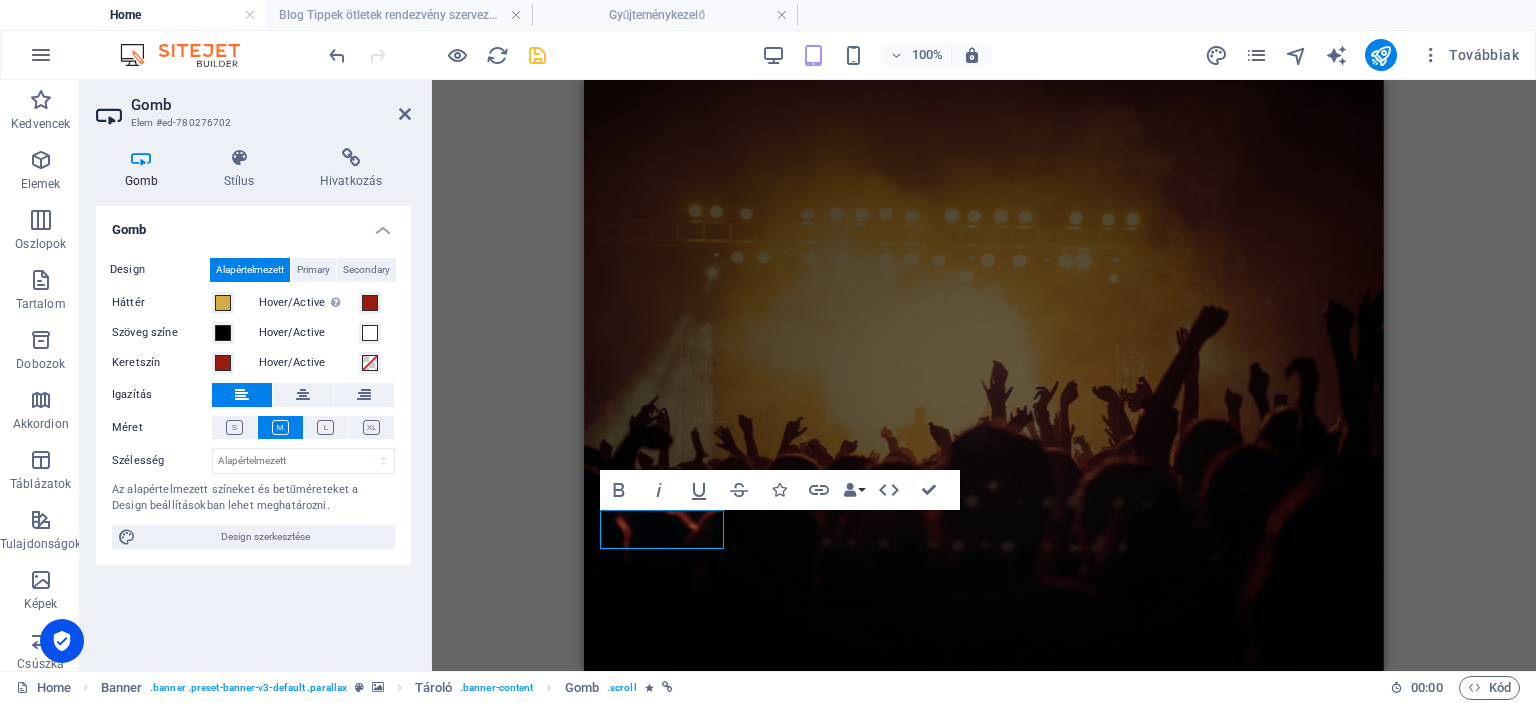 type 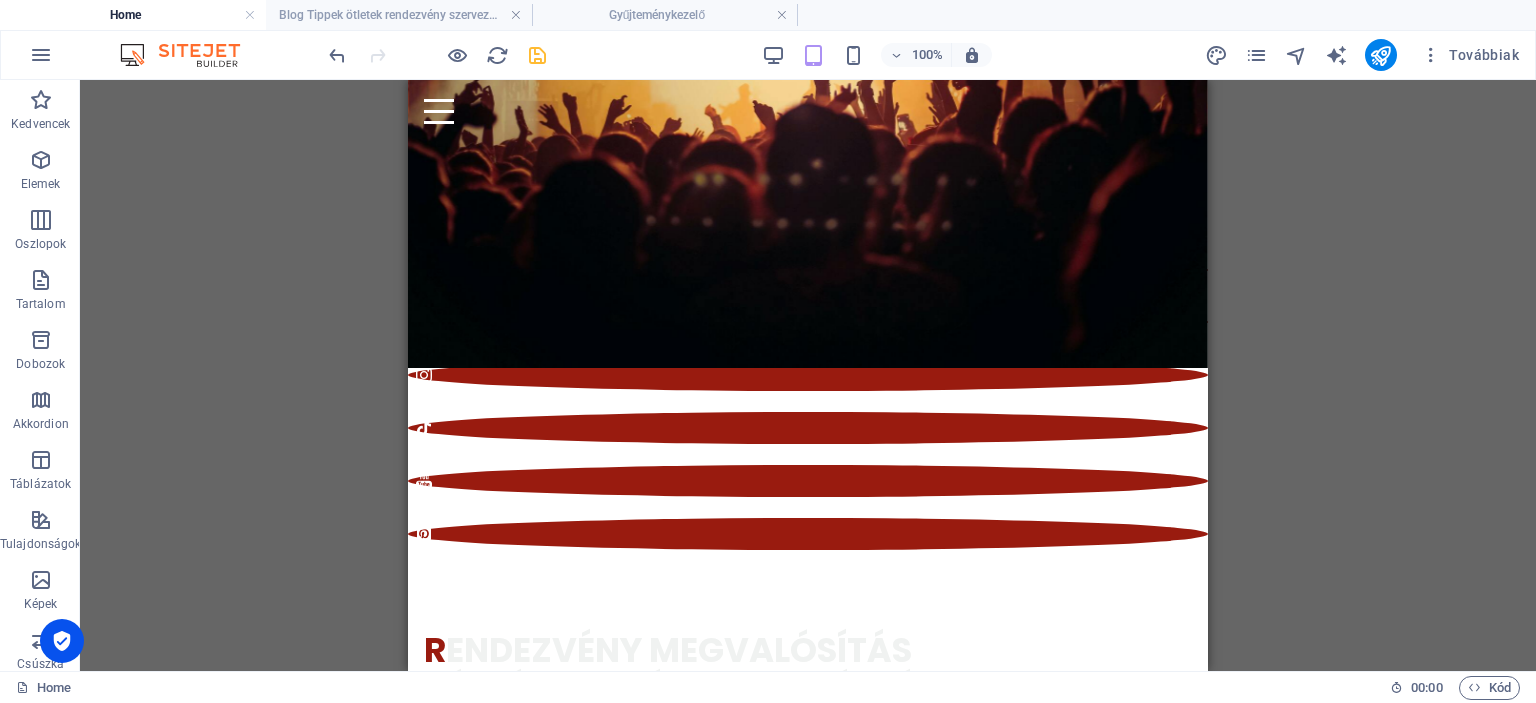 scroll, scrollTop: 644, scrollLeft: 0, axis: vertical 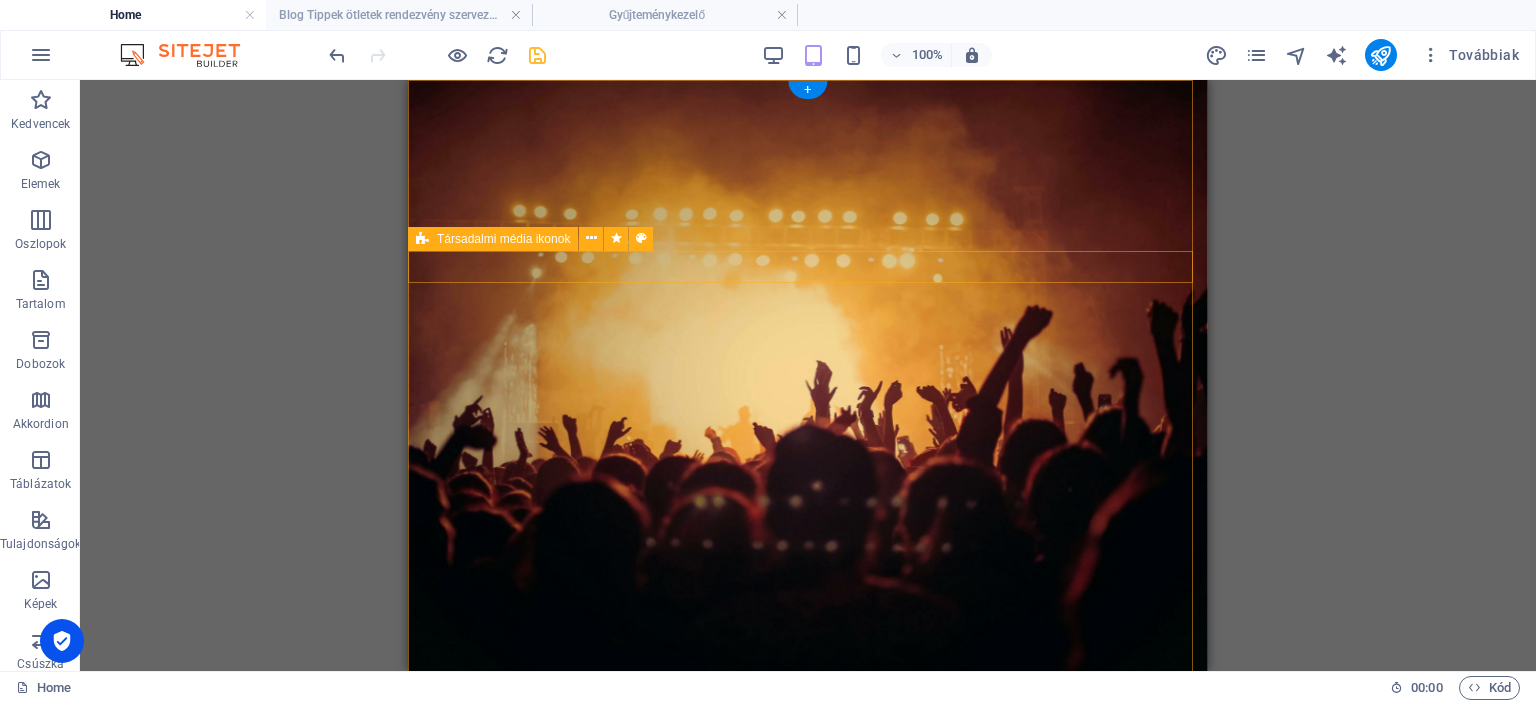 click at bounding box center [808, 1034] 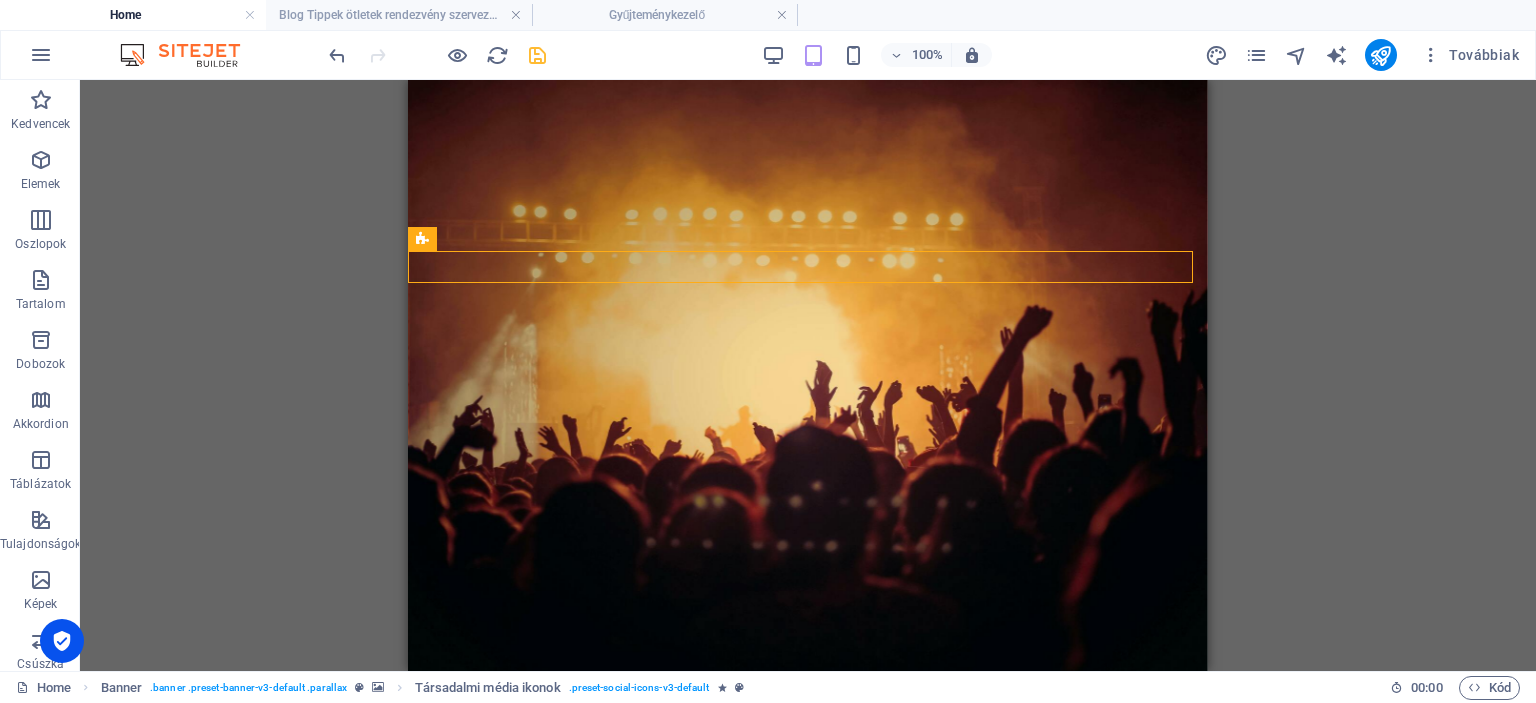 click on "H1   Banner   Tároló   Társadalmi média ikonok   Banner   Menüsáv   Menü   H1   Térköz   Gomb   Tároló   2 oszlop   Elválasztó   HTML   Elválasztó   H1   Banner   Tároló   Elválasztó   HTML   Tároló   Elválasztó   Tároló   H2   Dobozok   Elválasztó   Tároló   HTML   Tároló   Elválasztó   Tároló   Ikon   HTML" at bounding box center (808, 375) 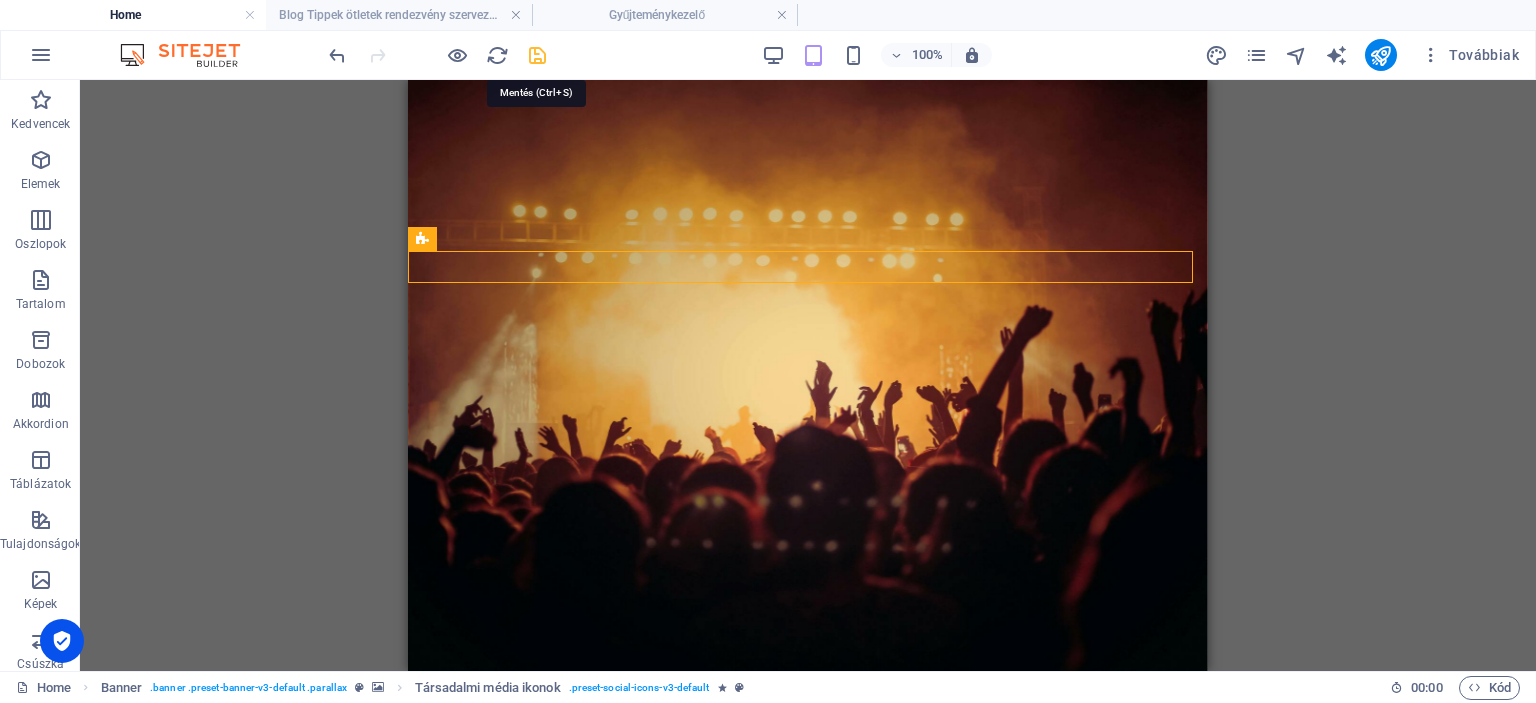 click at bounding box center (537, 55) 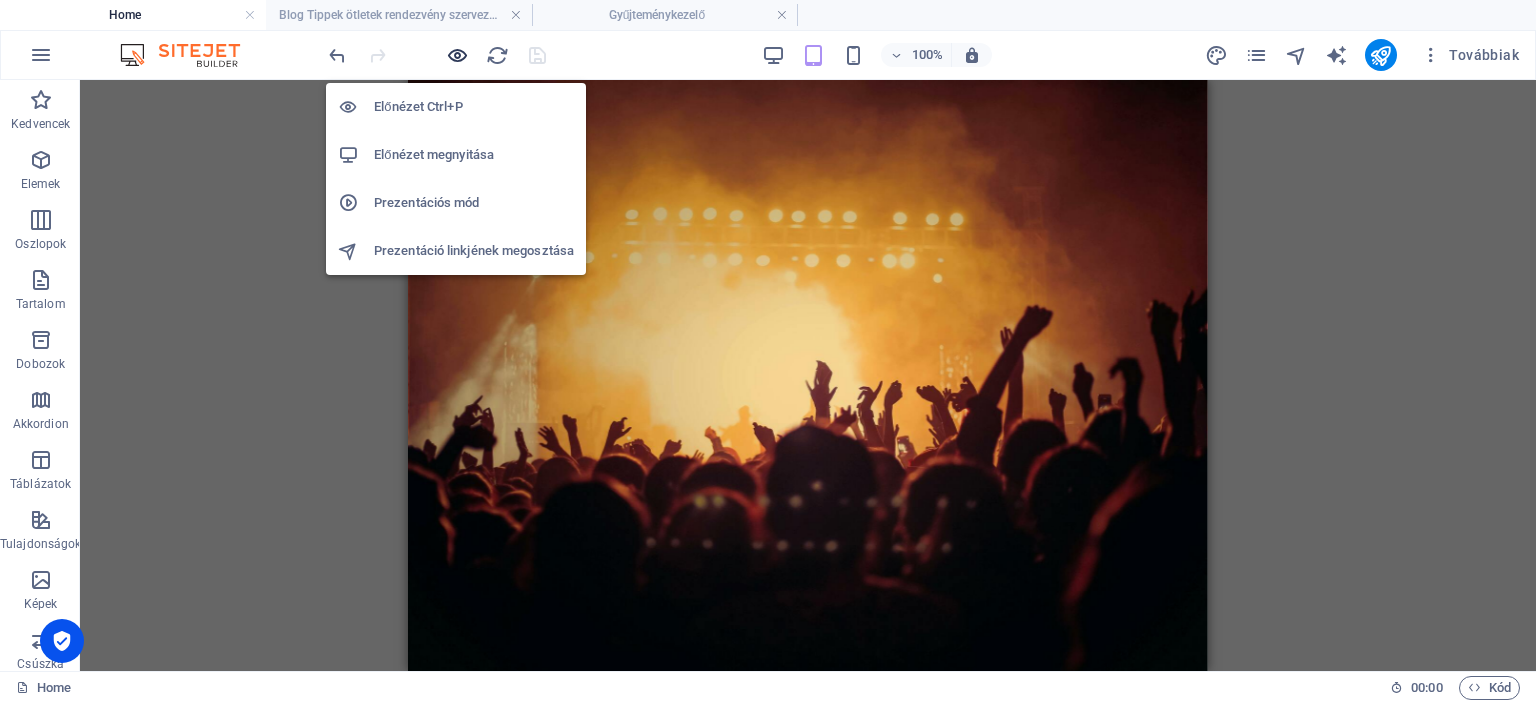 click at bounding box center [457, 55] 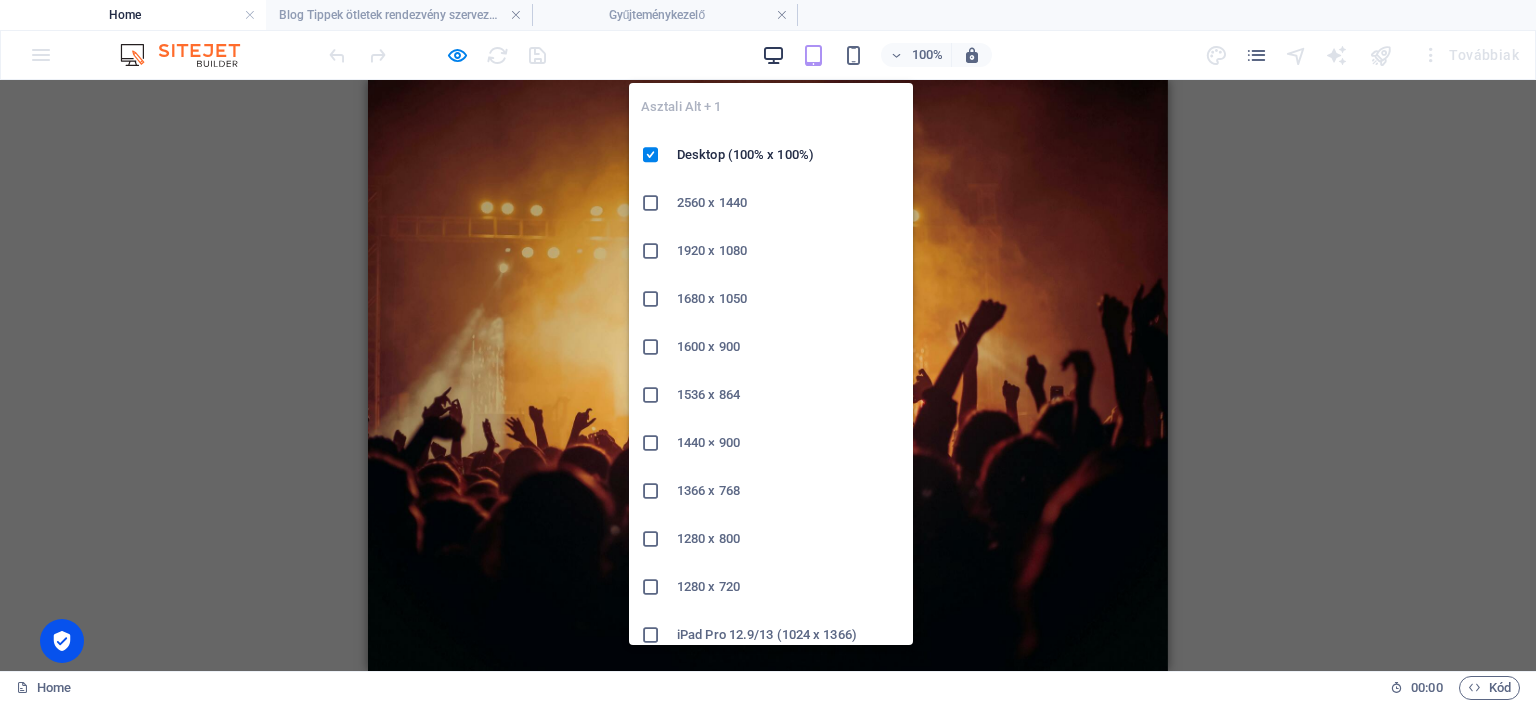click at bounding box center [773, 55] 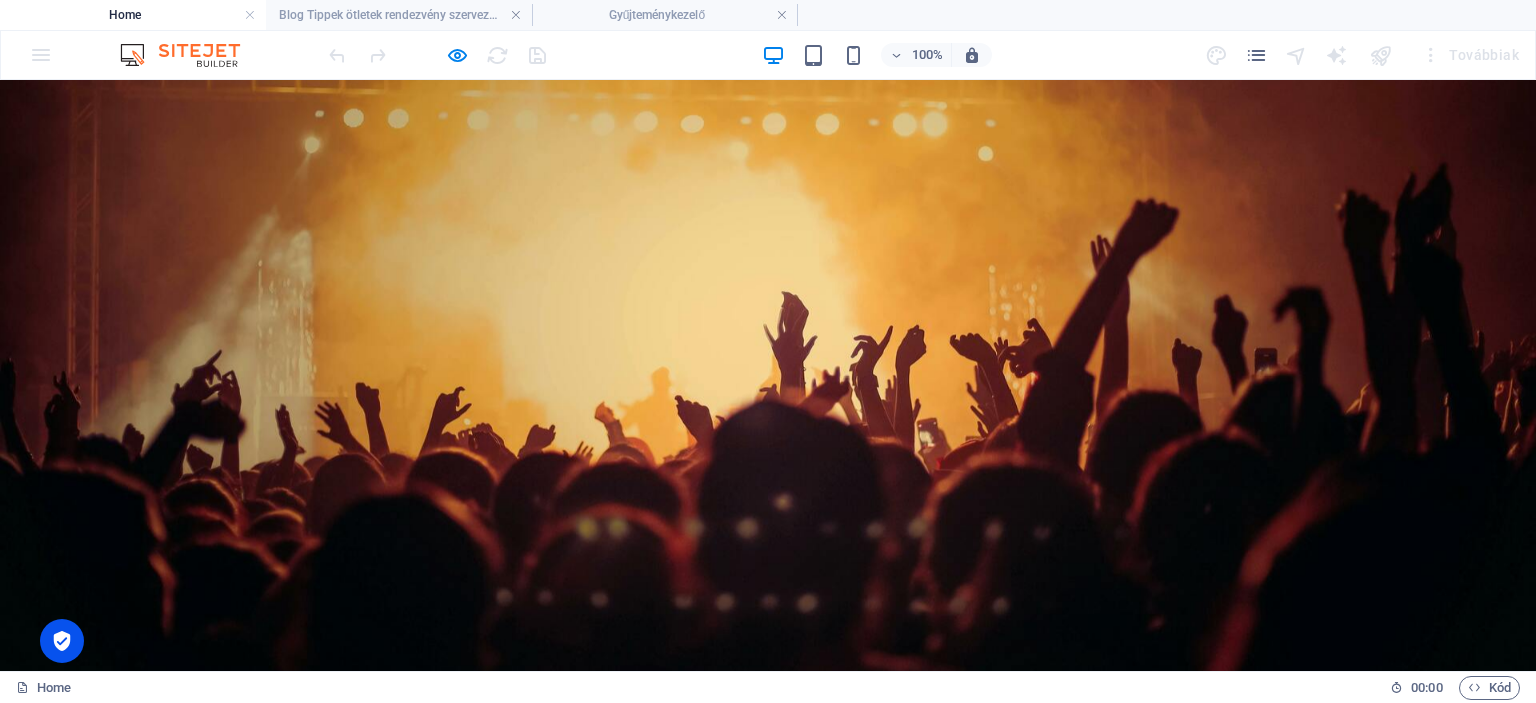 scroll, scrollTop: 0, scrollLeft: 0, axis: both 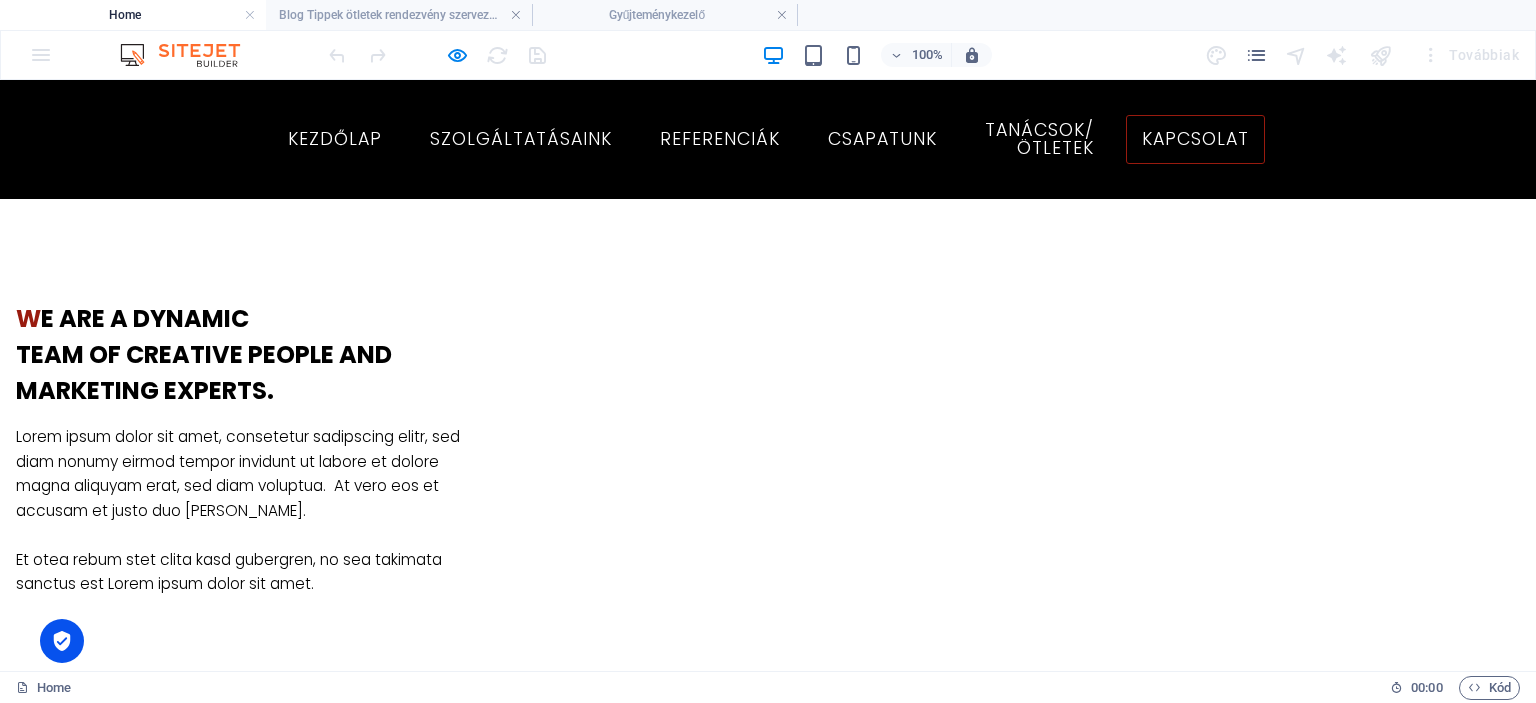 click on "Analytics" at bounding box center (162, 1599) 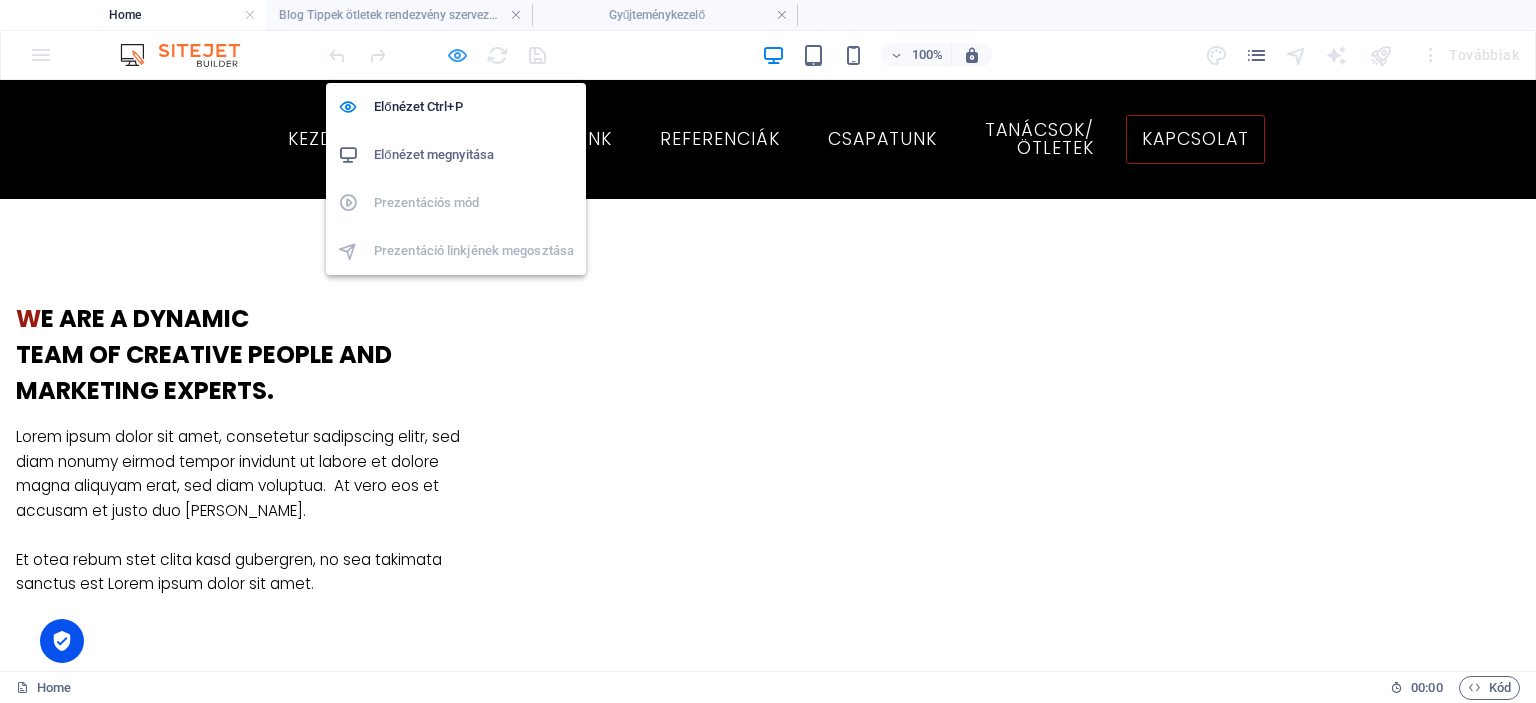 click at bounding box center [457, 55] 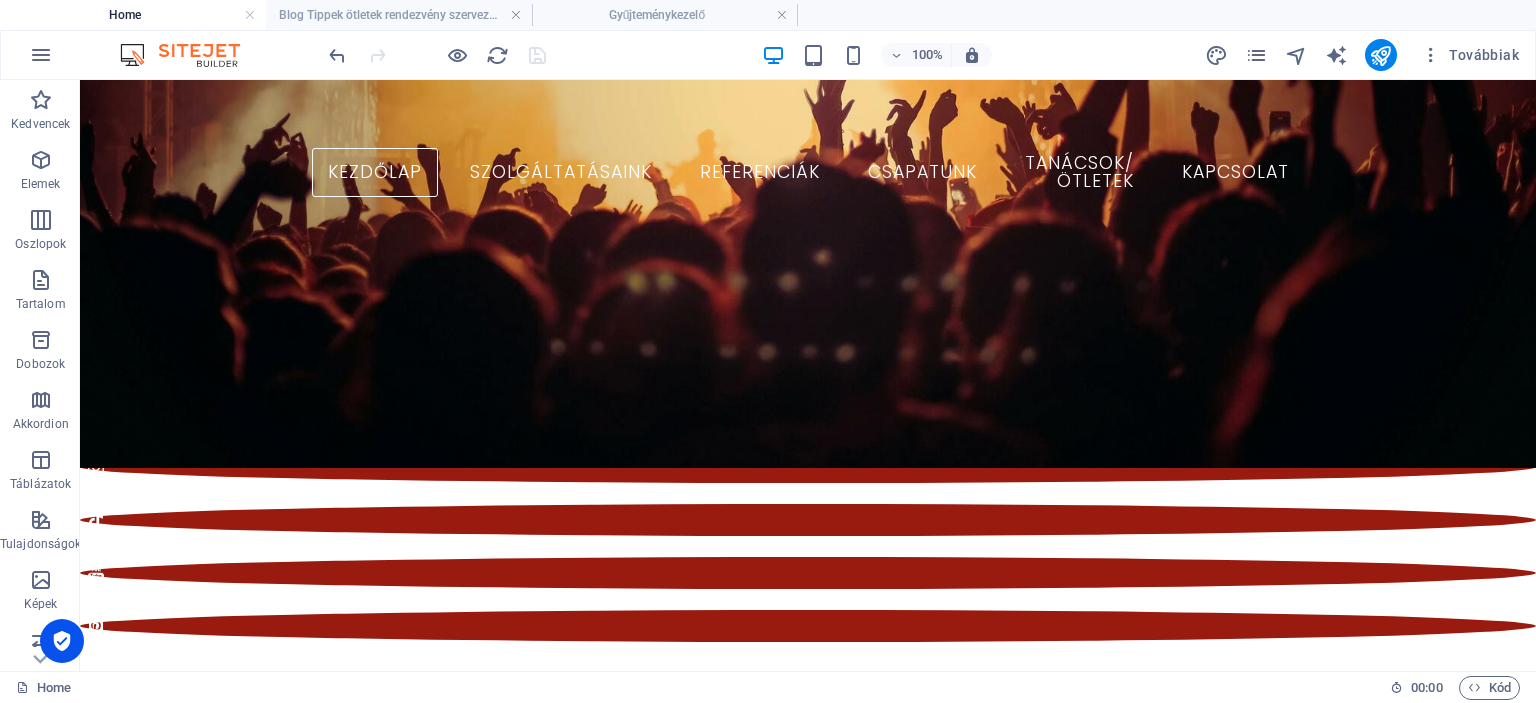 scroll, scrollTop: 733, scrollLeft: 0, axis: vertical 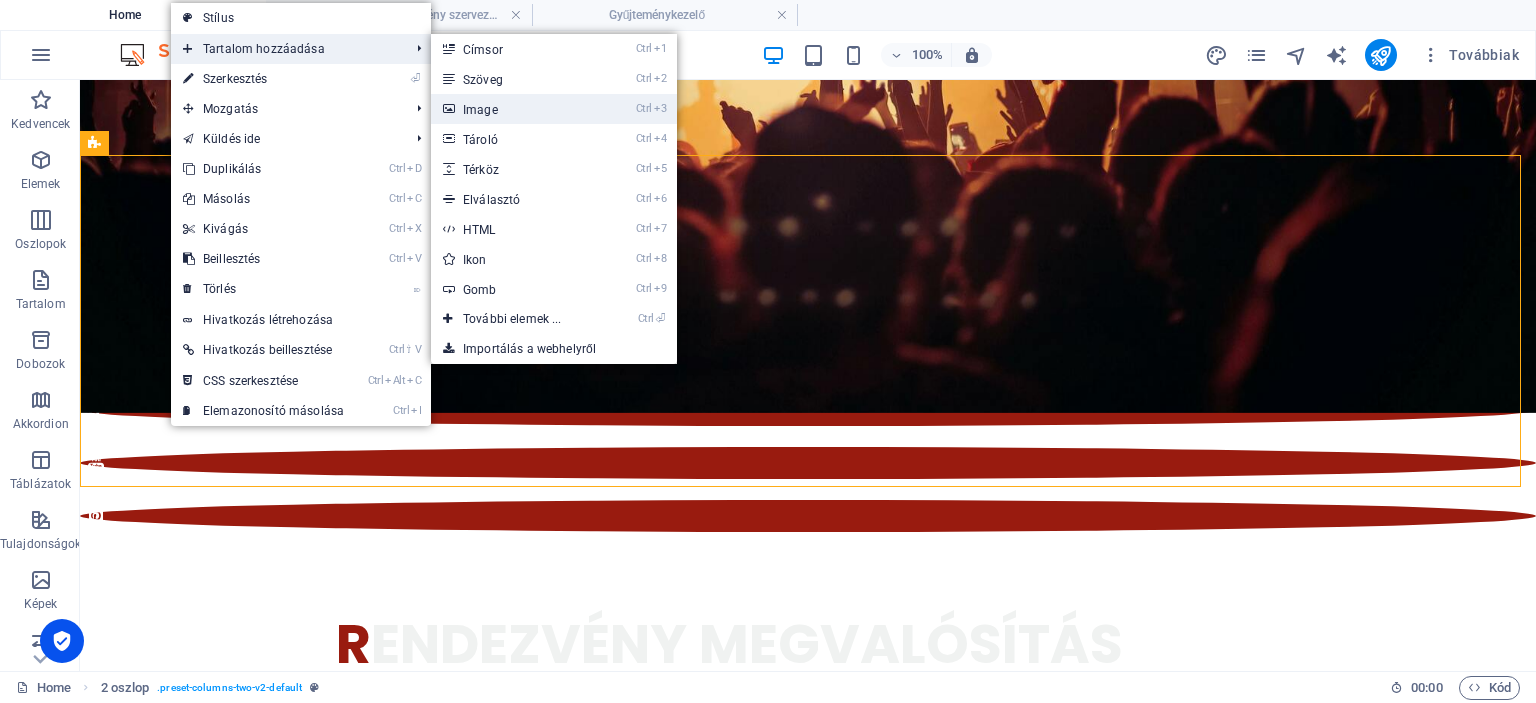 click on "Ctrl 3  Image" at bounding box center (516, 109) 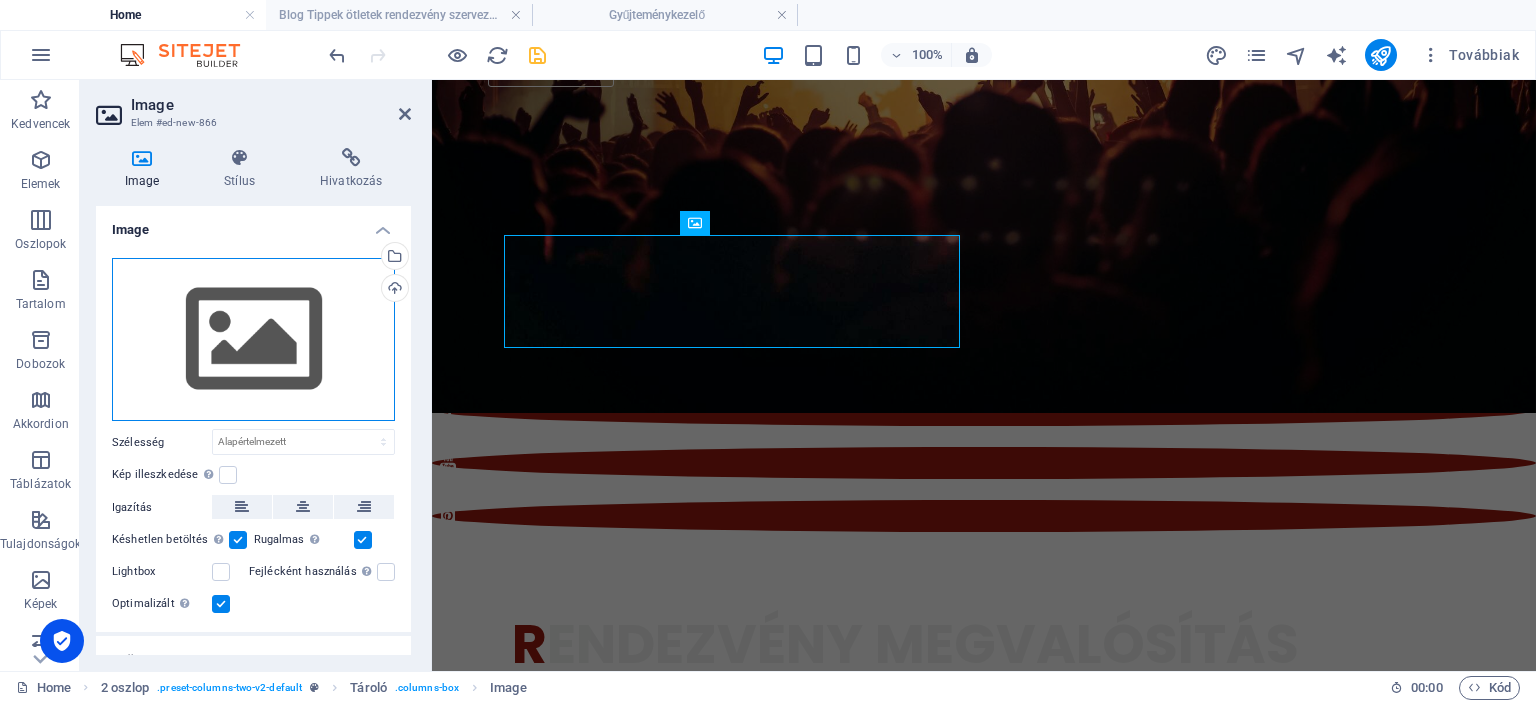 click on "Húzza ide a fájlokat, kattintson a fájlok kiválasztásához, vagy válasszon fájlokat a Fájlokból vagy a szabadon elérhető képek és videók közül" at bounding box center [253, 340] 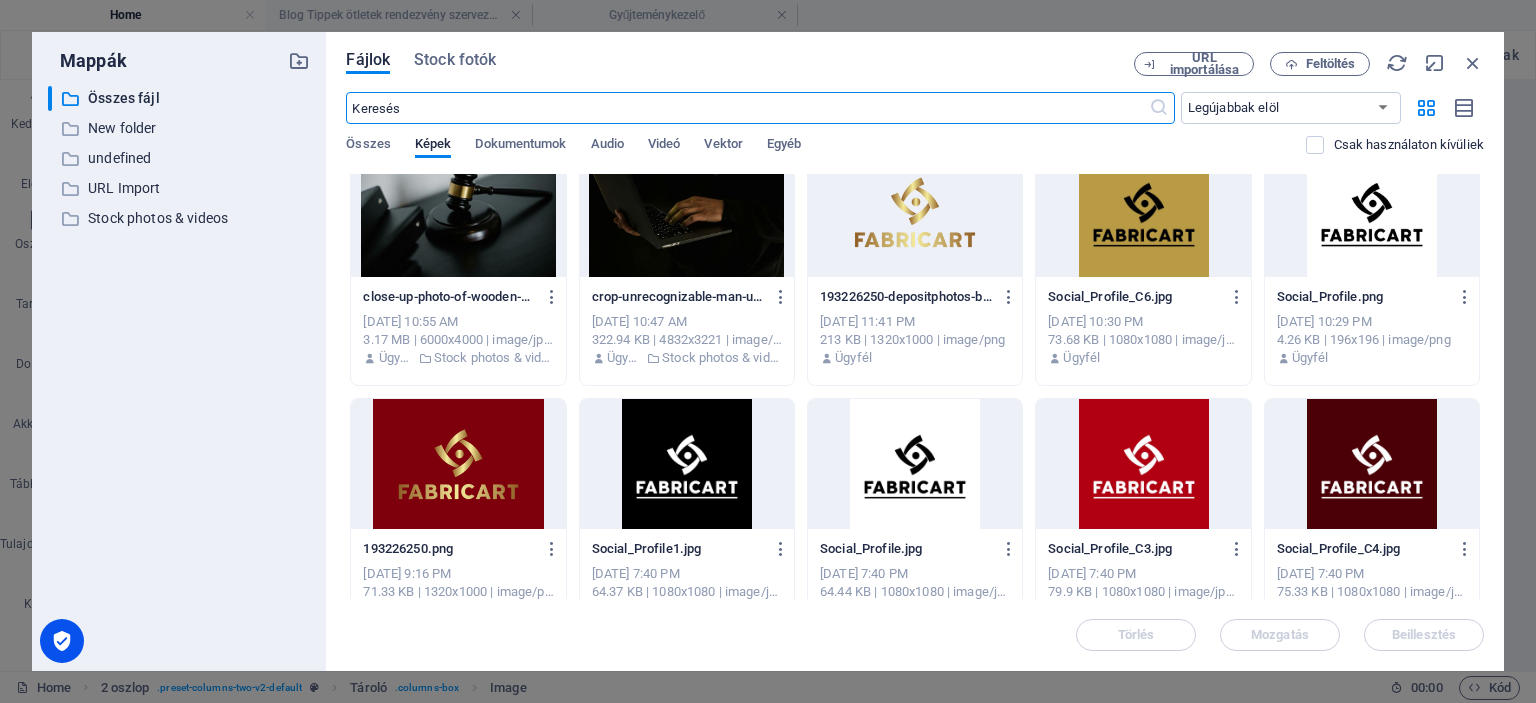 scroll, scrollTop: 1213, scrollLeft: 0, axis: vertical 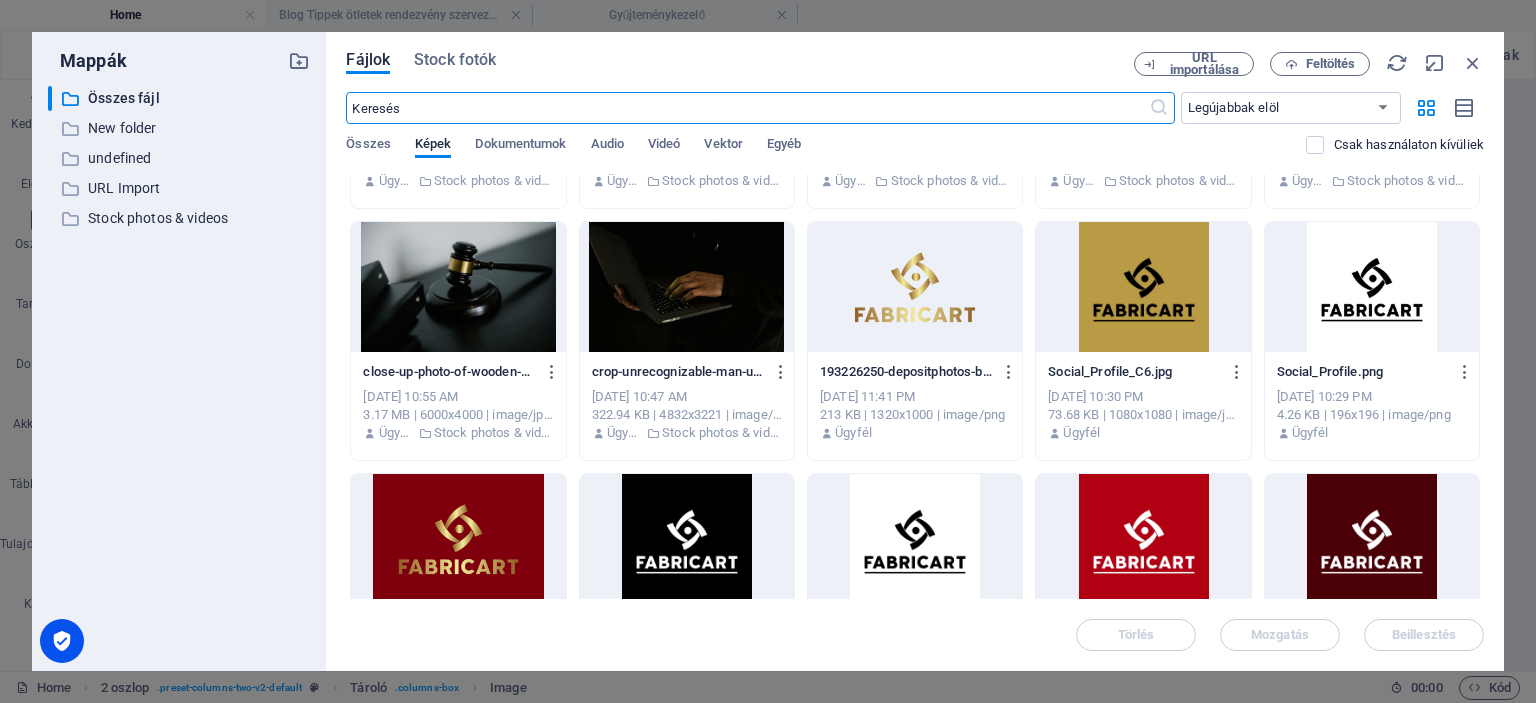 click at bounding box center [1372, 287] 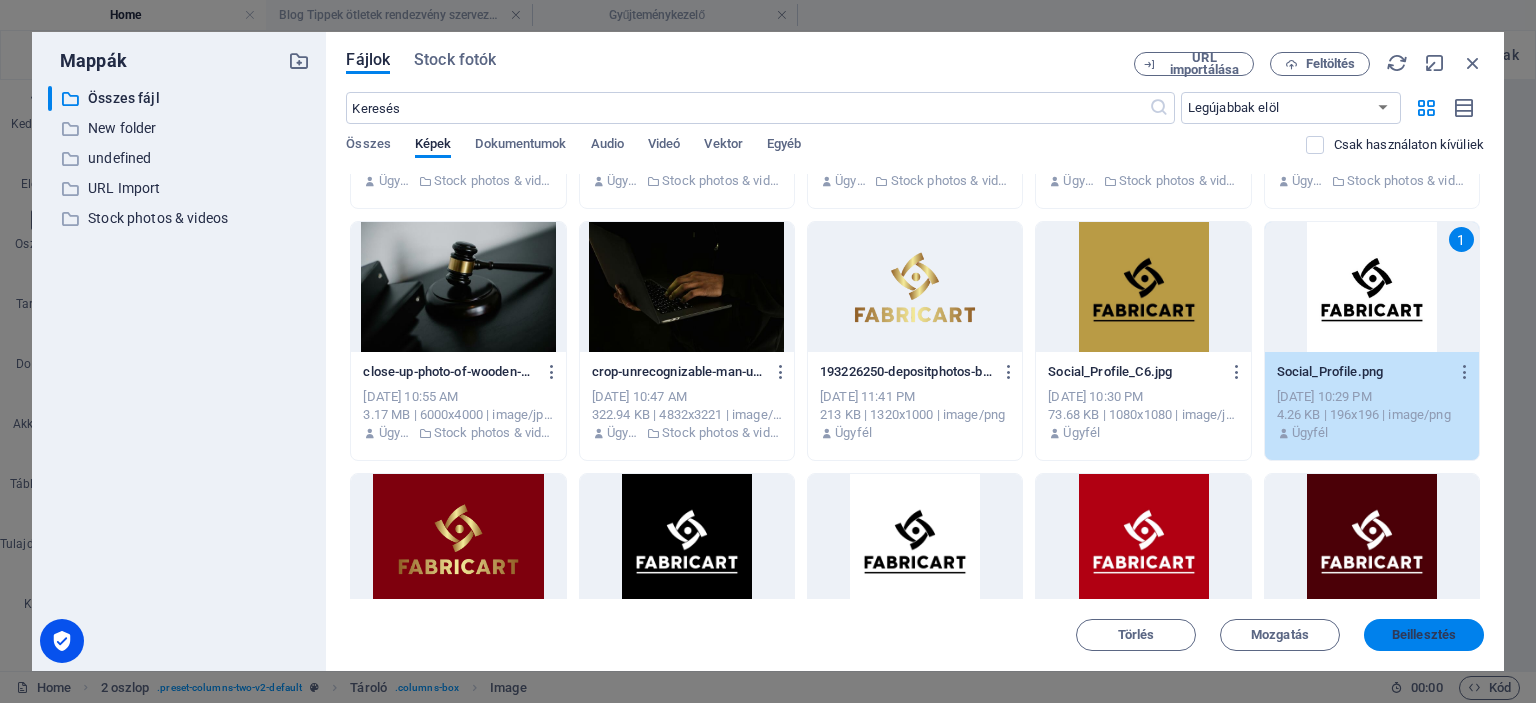 click on "Beillesztés" at bounding box center (1424, 635) 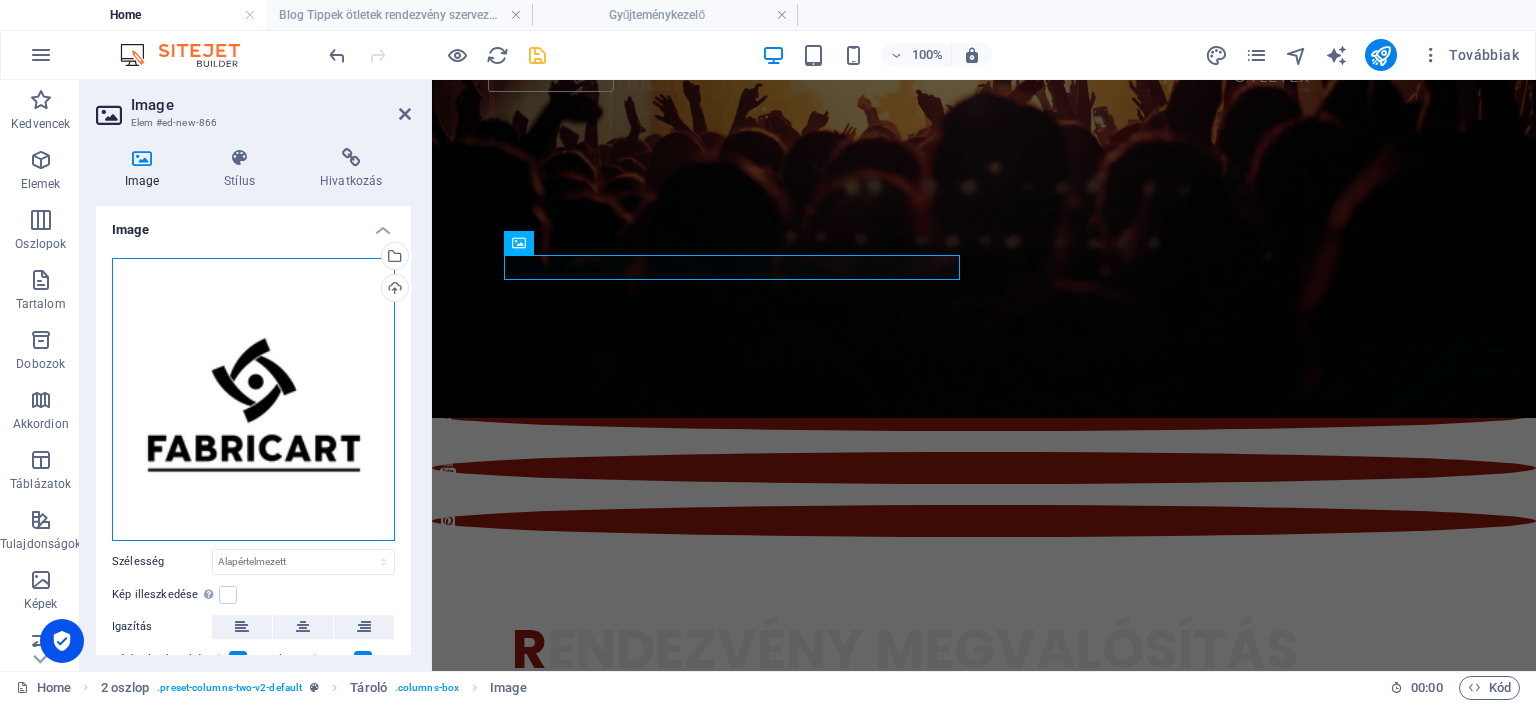 click on "Húzza ide a fájlokat, kattintson a fájlok kiválasztásához, vagy válasszon fájlokat a Fájlokból vagy a szabadon elérhető képek és videók közül" at bounding box center (253, 399) 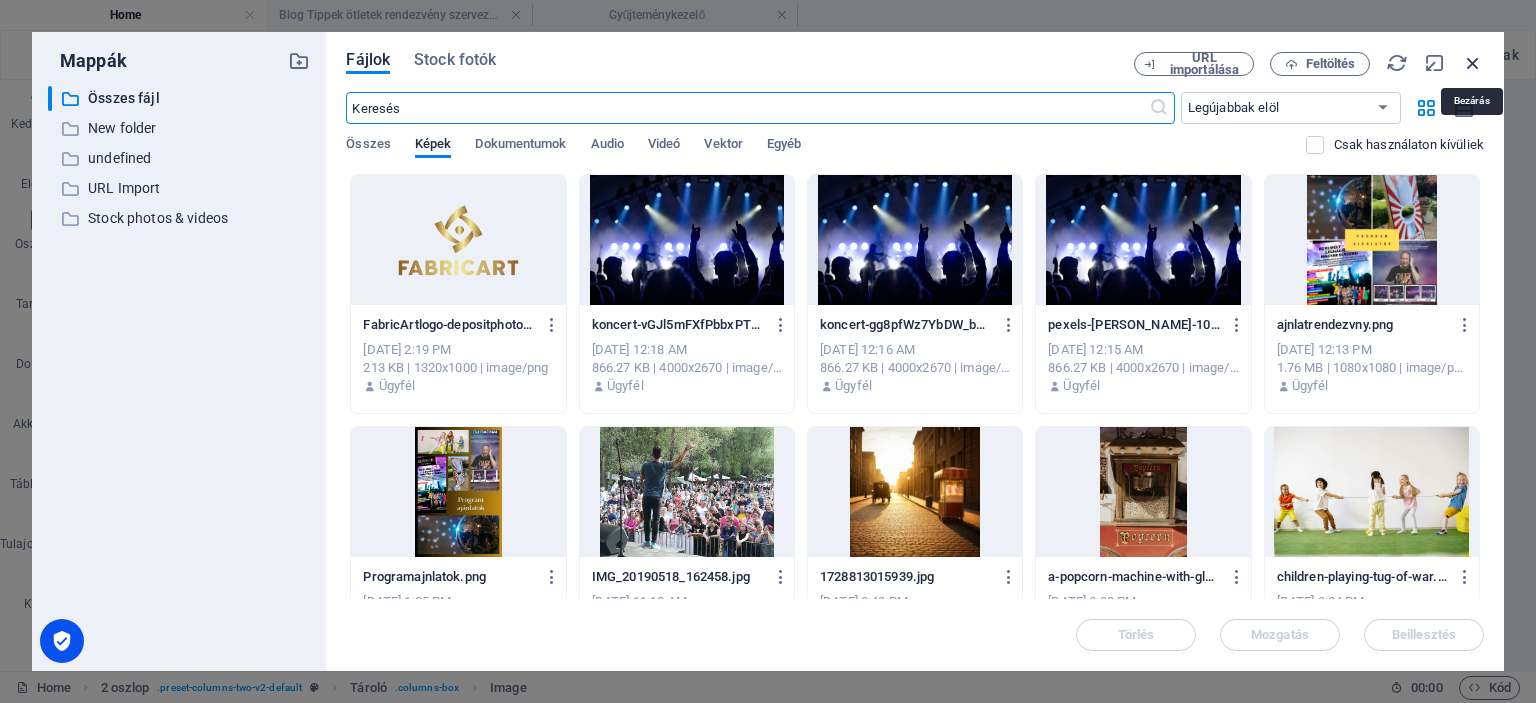 click at bounding box center [1473, 63] 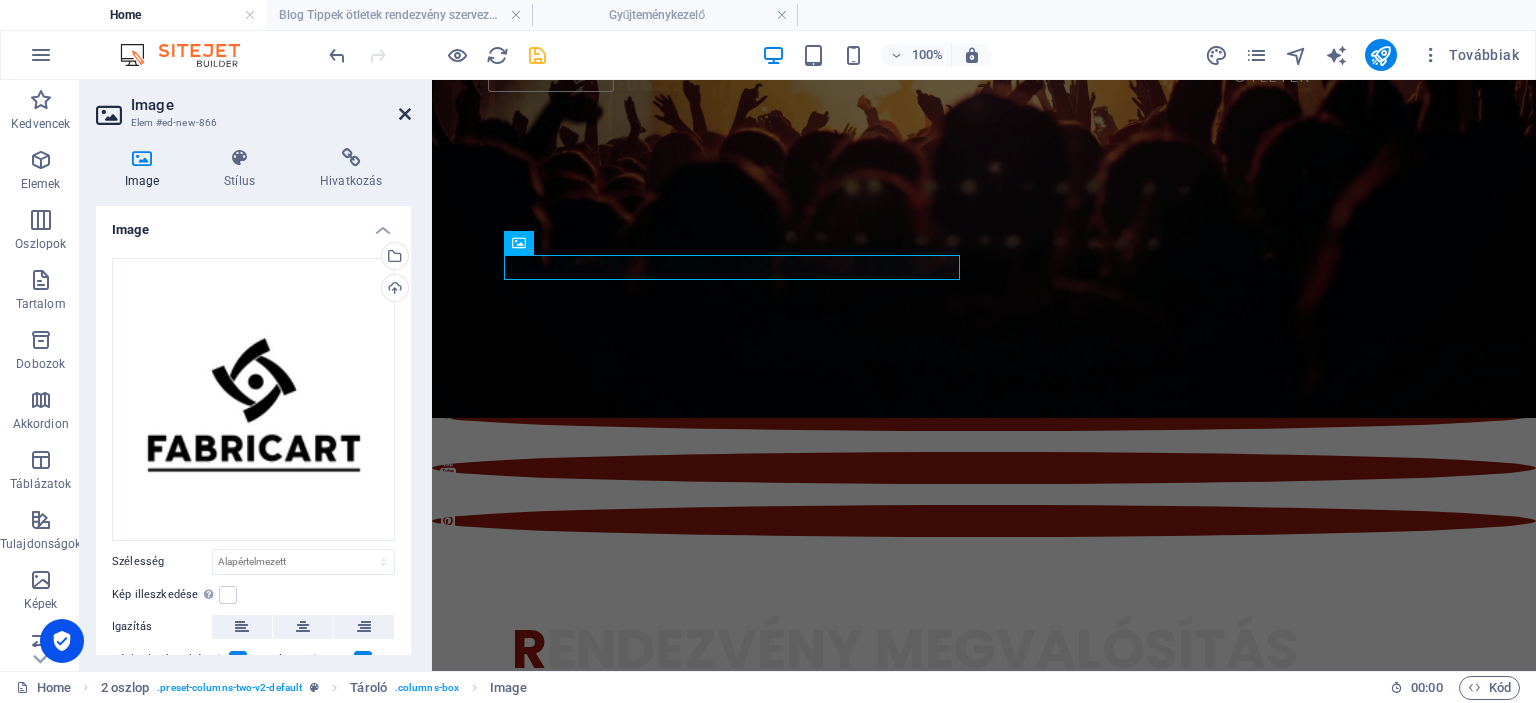 click at bounding box center [405, 114] 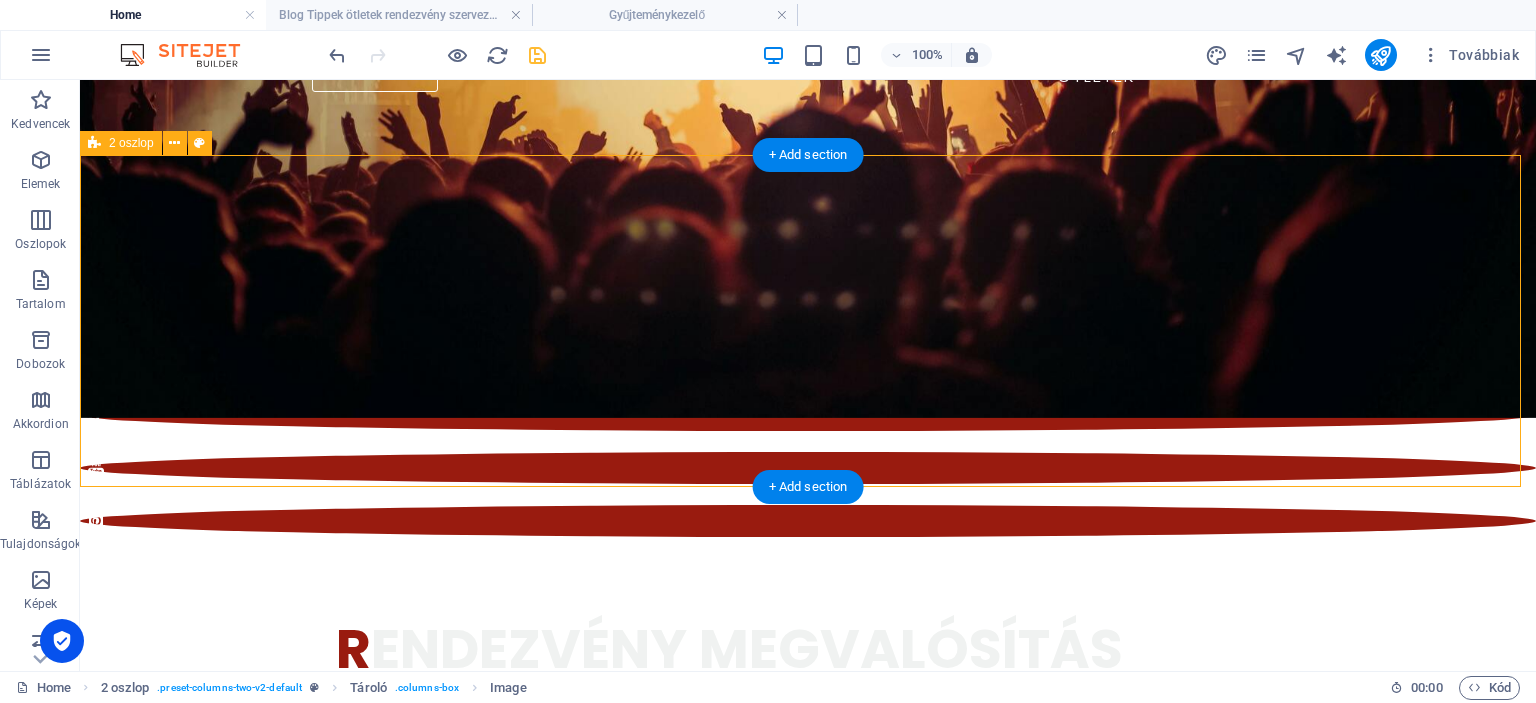 click on "W e are a dynamic team of creative people and Marketing Experts. Lorem ipsum dolor sit amet, consetetur sadipscing elitr, sed diam nonumy eirmod tempor invidunt ut labore et dolore magna aliquyam erat, sed diam voluptua.  At vero eos et accusam et justo duo [PERSON_NAME]. Et otea rebum stet clita kasd gubergren, no sea takimata sanctus est Lorem ipsum dolor sit amet." at bounding box center [808, 1493] 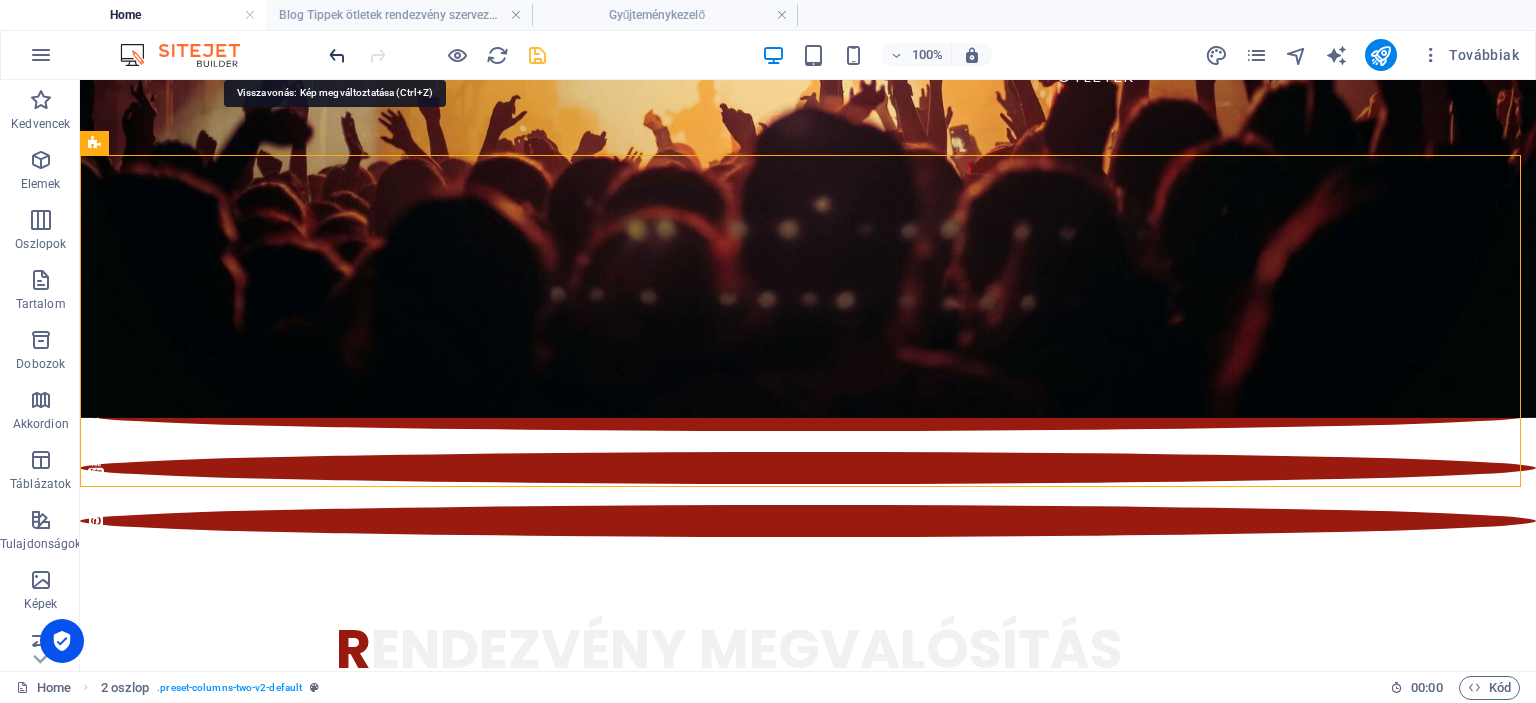 click at bounding box center (337, 55) 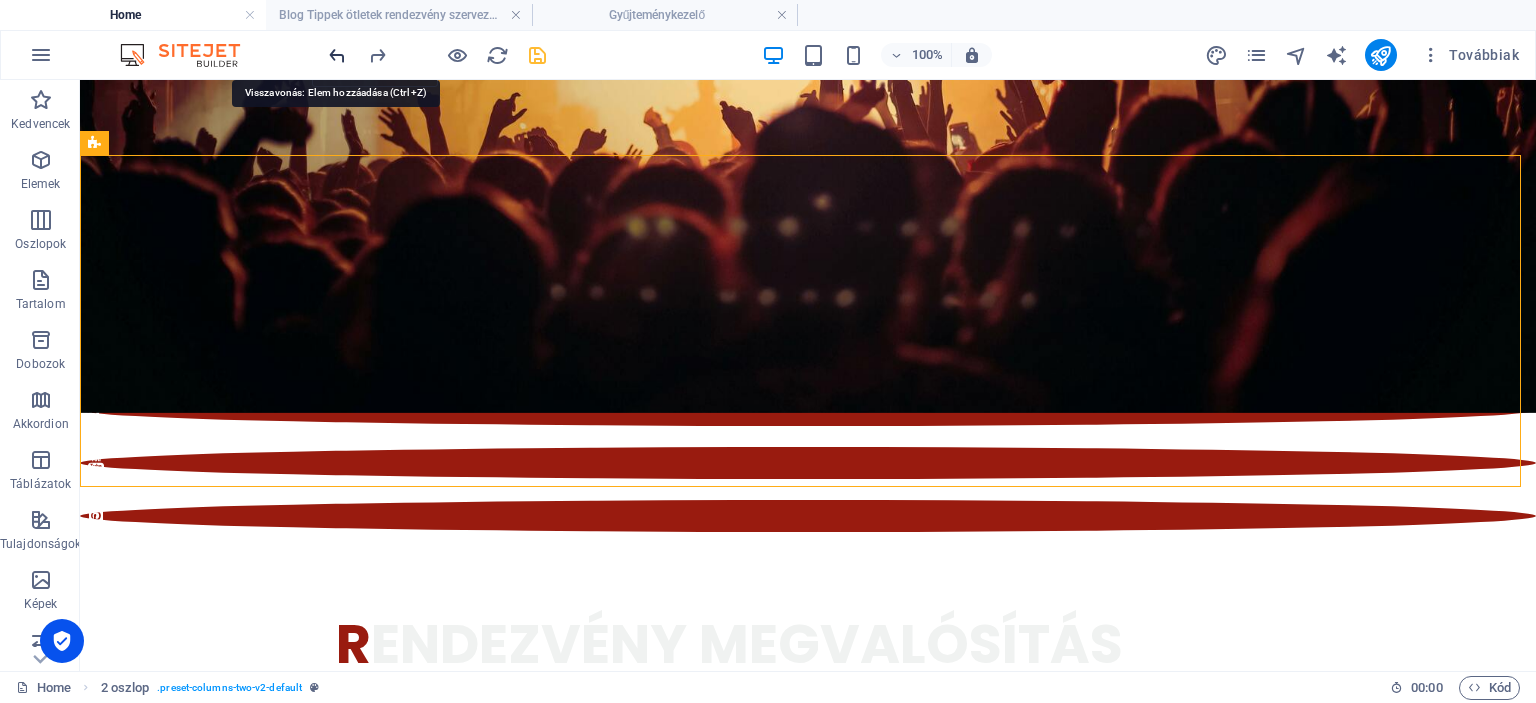 click at bounding box center [337, 55] 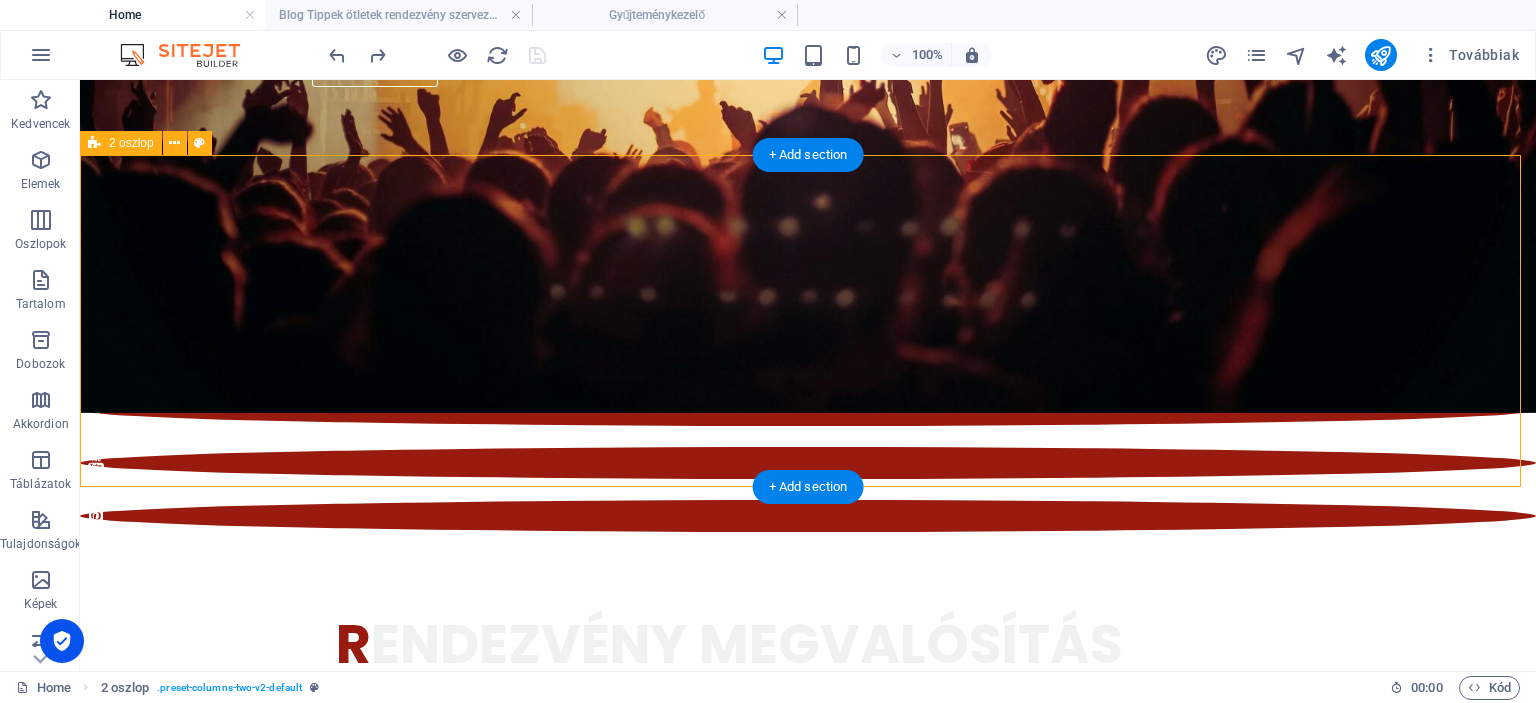 click on "W e are a dynamic team of creative people and Marketing Experts. Lorem ipsum dolor sit amet, consetetur sadipscing elitr, sed diam nonumy eirmod tempor invidunt ut labore et dolore magna aliquyam erat, sed diam voluptua.  At vero eos et accusam et justo duo [PERSON_NAME]. Et otea rebum stet clita kasd gubergren, no sea takimata sanctus est Lorem ipsum dolor sit amet." at bounding box center [808, 1390] 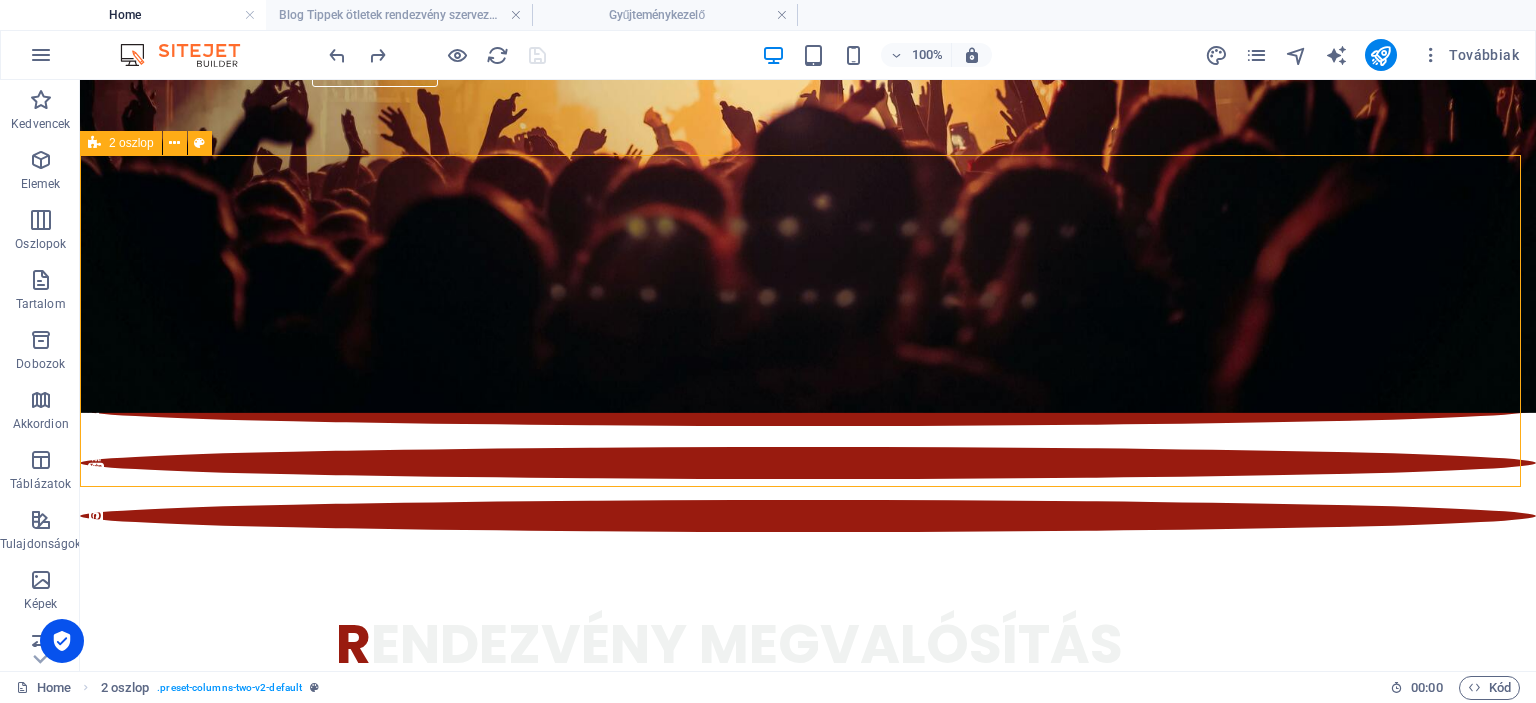 click on "2 oszlop" at bounding box center (131, 143) 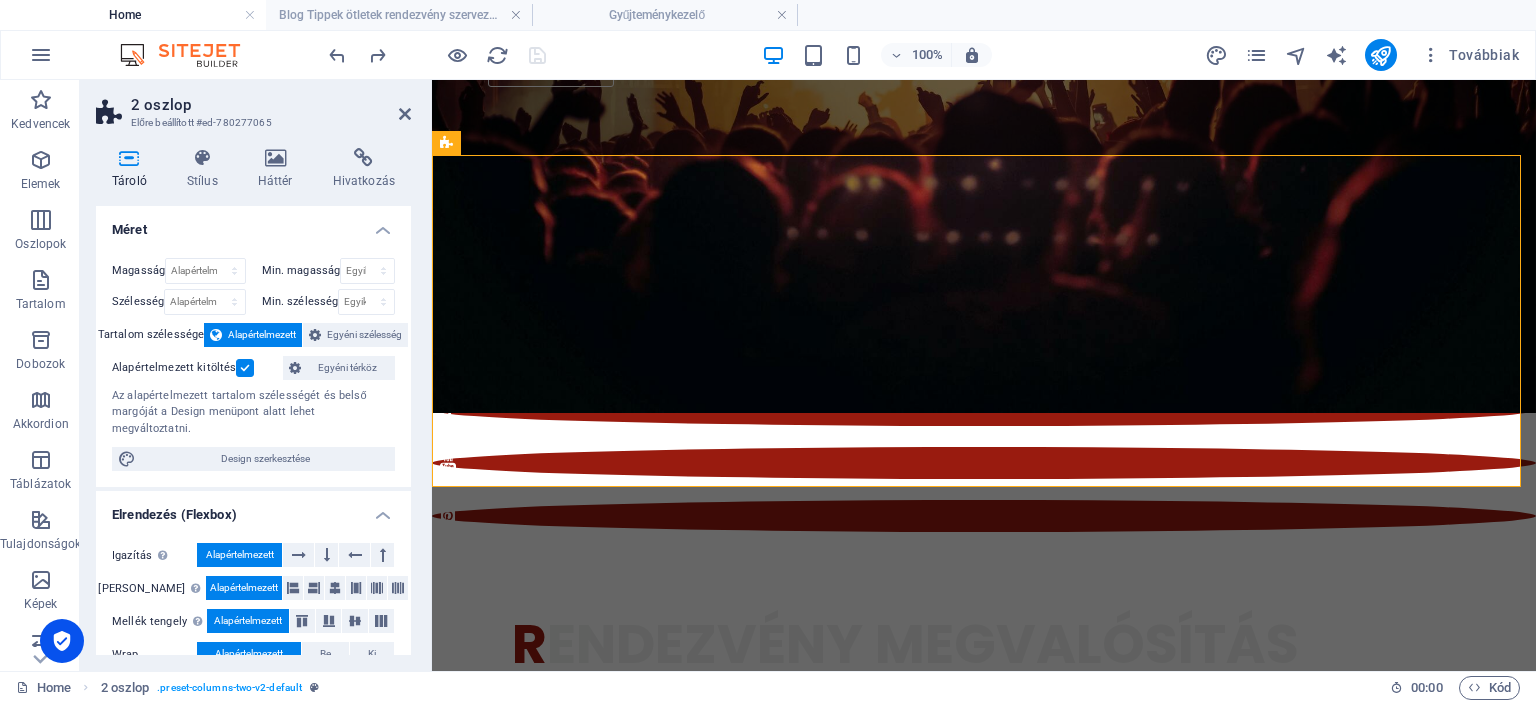 drag, startPoint x: 418, startPoint y: 292, endPoint x: 418, endPoint y: 321, distance: 29 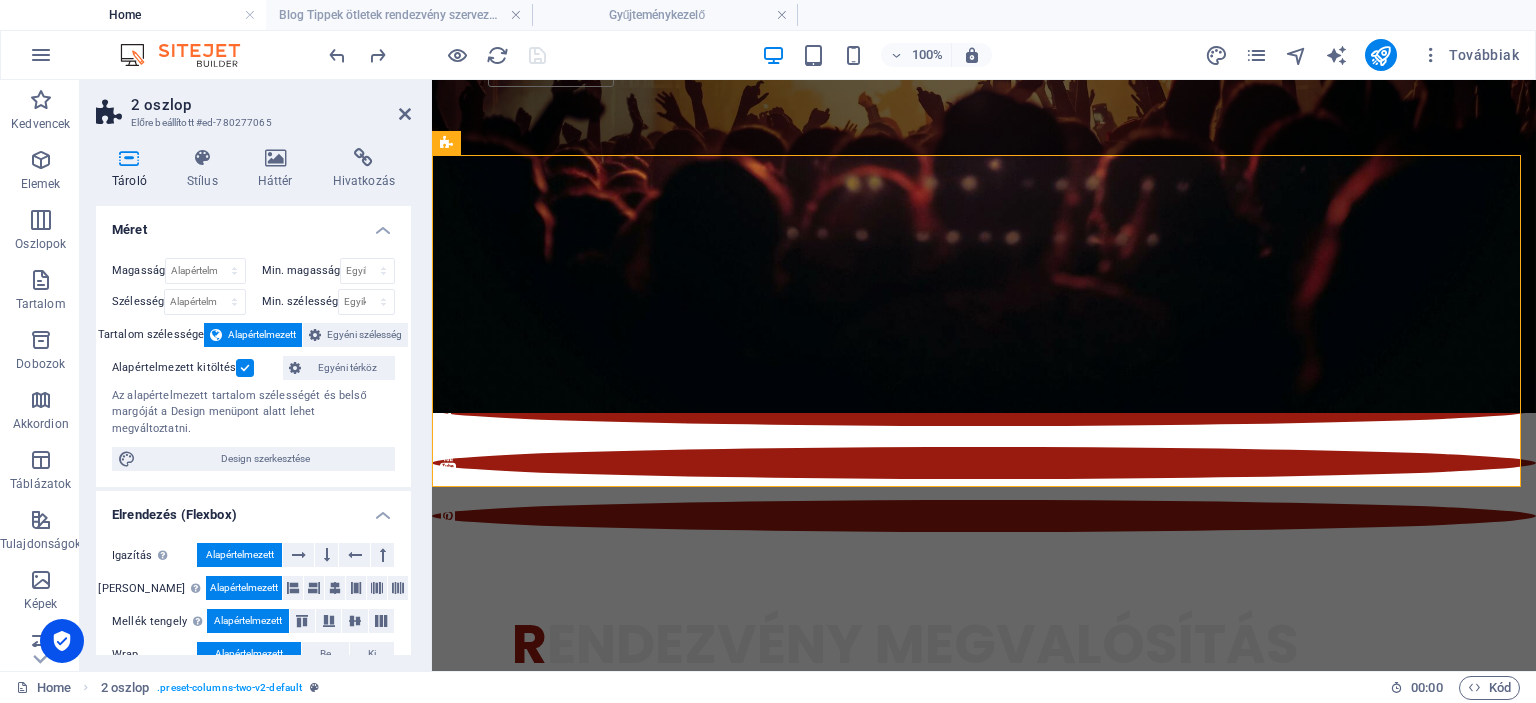 click on "Tároló Stílus Háttér Hivatkozás Méret Magasság Alapértelmezett px rem % vh vw Min. magasság Egyik sem px rem % vh vw Szélesség Alapértelmezett px rem % em vh vw Min. szélesség Egyik sem px rem % vh vw Tartalom szélessége Alapértelmezett Egyéni szélesség Szélesség Alapértelmezett px rem % em vh vw Min. szélesség Egyik sem px rem % vh vw Alapértelmezett kitöltés Egyéni térköz Az alapértelmezett tartalom szélességét és belső margóját a Design menüpont alatt lehet megváltoztatni. Design szerkesztése Elrendezés (Flexbox) Igazítás Meghatározza a flex irányát. Alapértelmezett Fő tengely Meghatározza, hogy az elemek hogyan viselkedjenek a fő tengely mentén ebben a tartályban (tartalom igazítása). Alapértelmezett Mellék tengely Irányítsa az elemek függőleges irányát a tartályon belül (elemek igazítása). Alapértelmezett Wrap Alapértelmezett Be Ki Kitöltés Alapértelmezett Accessibility Role Egyik sem Alert Article Banner Comment %" at bounding box center (253, 401) 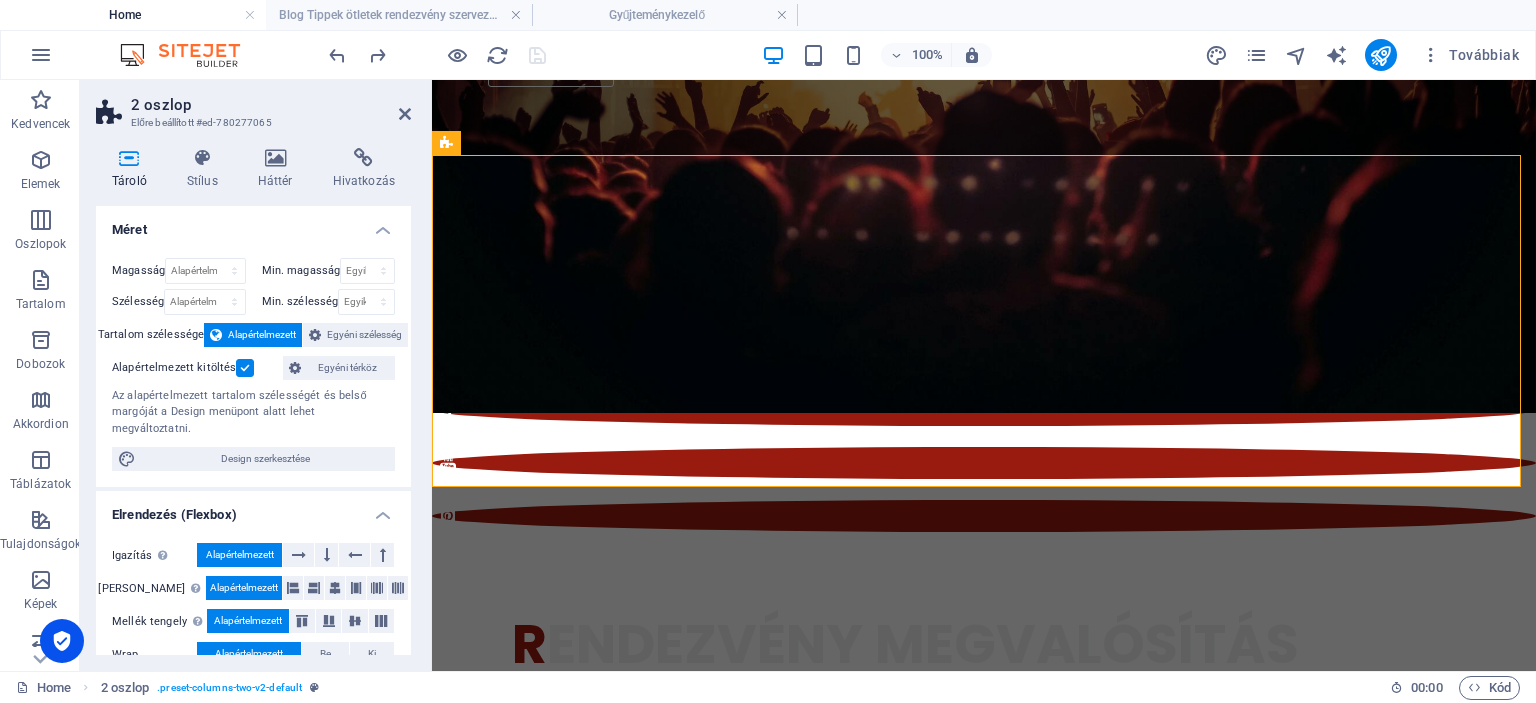 drag, startPoint x: 405, startPoint y: 323, endPoint x: 415, endPoint y: 389, distance: 66.75328 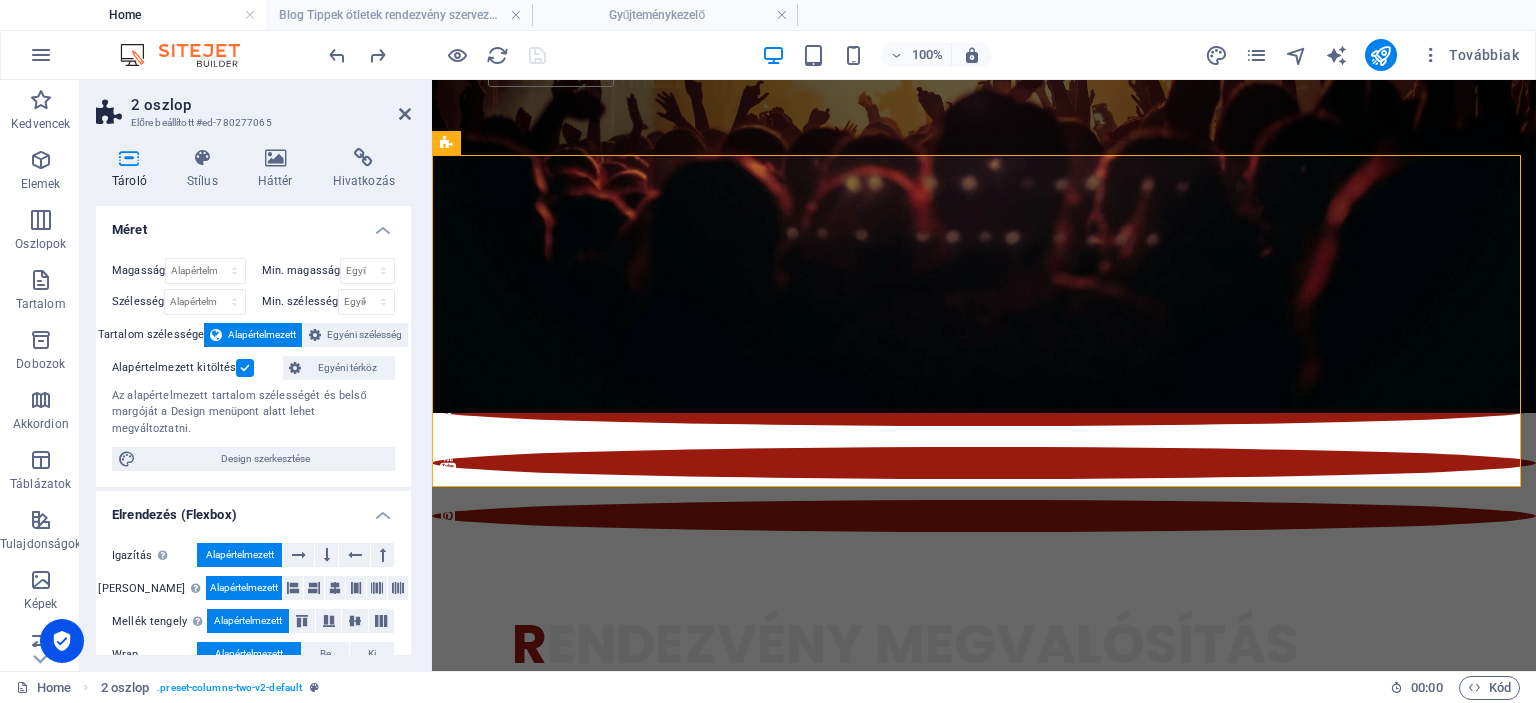 click on "Tároló Stílus Háttér Hivatkozás Méret Magasság Alapértelmezett px rem % vh vw Min. magasság Egyik sem px rem % vh vw Szélesség Alapértelmezett px rem % em vh vw Min. szélesség Egyik sem px rem % vh vw Tartalom szélessége Alapértelmezett Egyéni szélesség Szélesség Alapértelmezett px rem % em vh vw Min. szélesség Egyik sem px rem % vh vw Alapértelmezett kitöltés Egyéni térköz Az alapértelmezett tartalom szélességét és belső margóját a Design menüpont alatt lehet megváltoztatni. Design szerkesztése Elrendezés (Flexbox) Igazítás Meghatározza a flex irányát. Alapértelmezett Fő tengely Meghatározza, hogy az elemek hogyan viselkedjenek a fő tengely mentén ebben a tartályban (tartalom igazítása). Alapértelmezett Mellék tengely Irányítsa az elemek függőleges irányát a tartályon belül (elemek igazítása). Alapértelmezett Wrap Alapértelmezett Be Ki Kitöltés Alapértelmezett Accessibility Role Egyik sem Alert Article Banner Comment %" at bounding box center [253, 401] 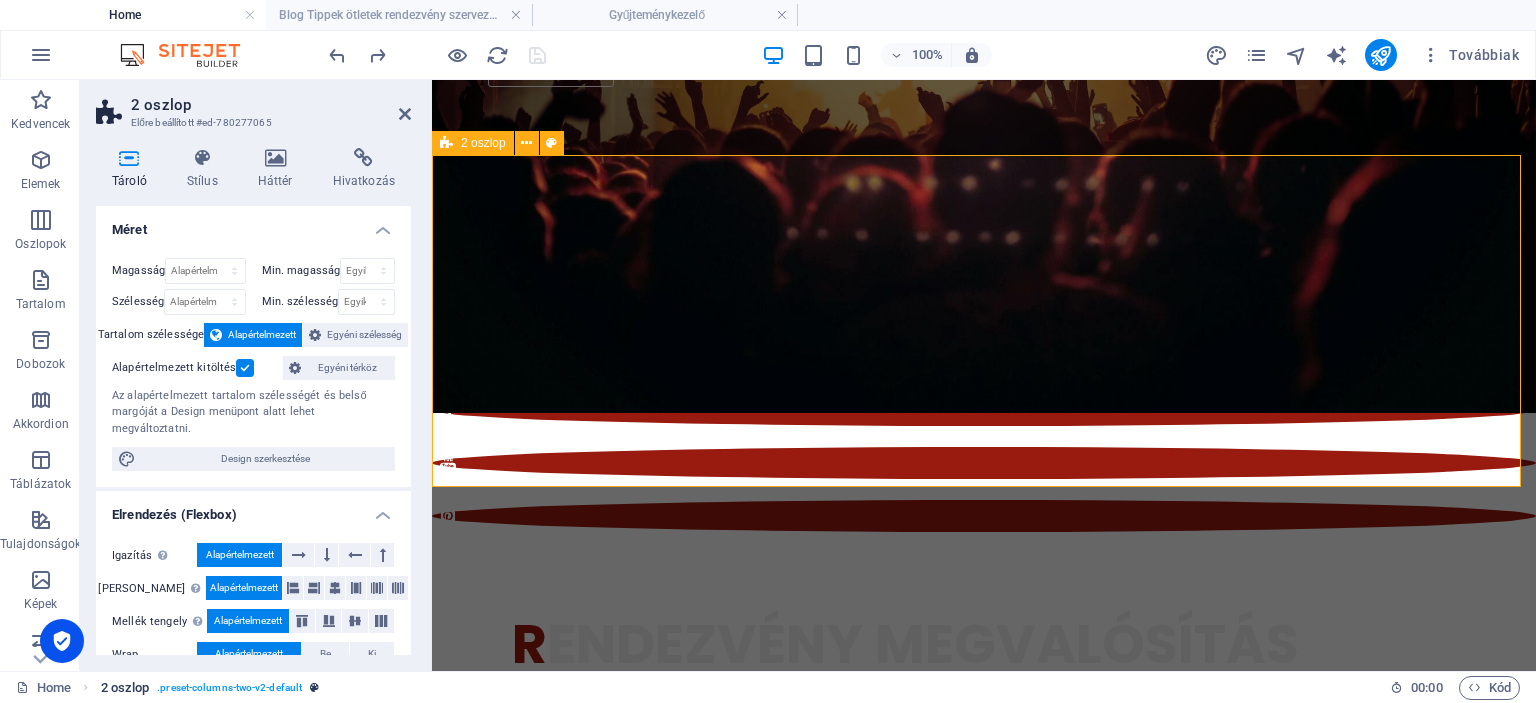 click on ". preset-columns-two-v2-default" at bounding box center (229, 688) 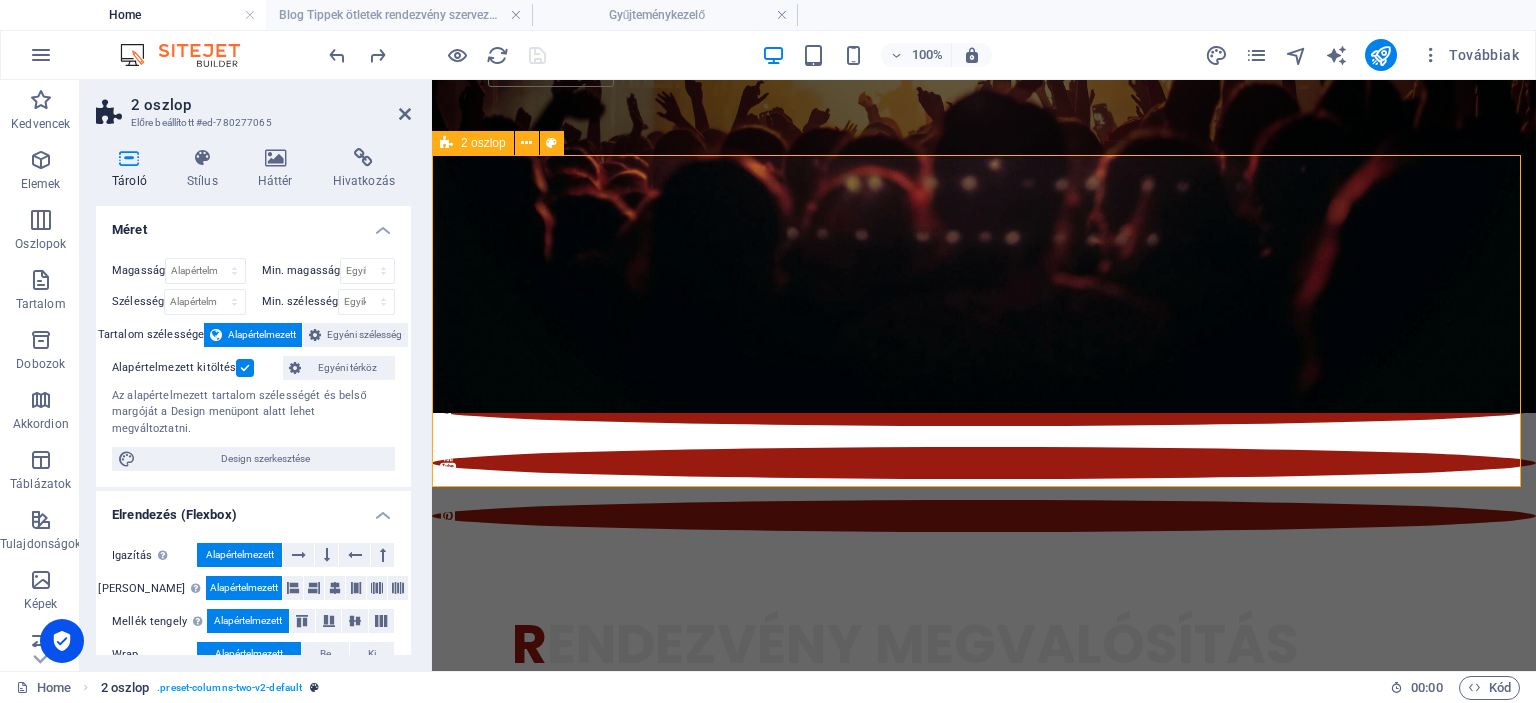 click on ". preset-columns-two-v2-default" at bounding box center (229, 688) 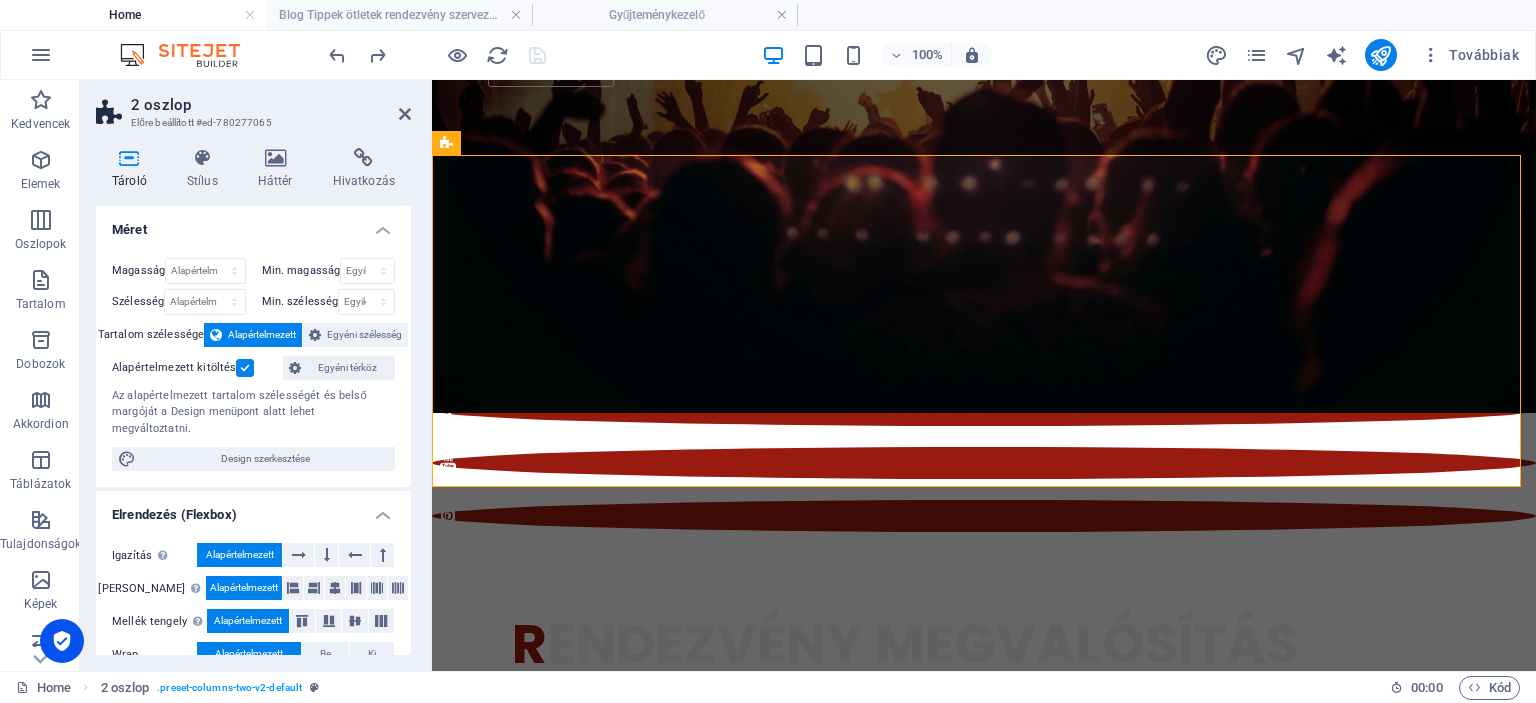 click at bounding box center (245, 368) 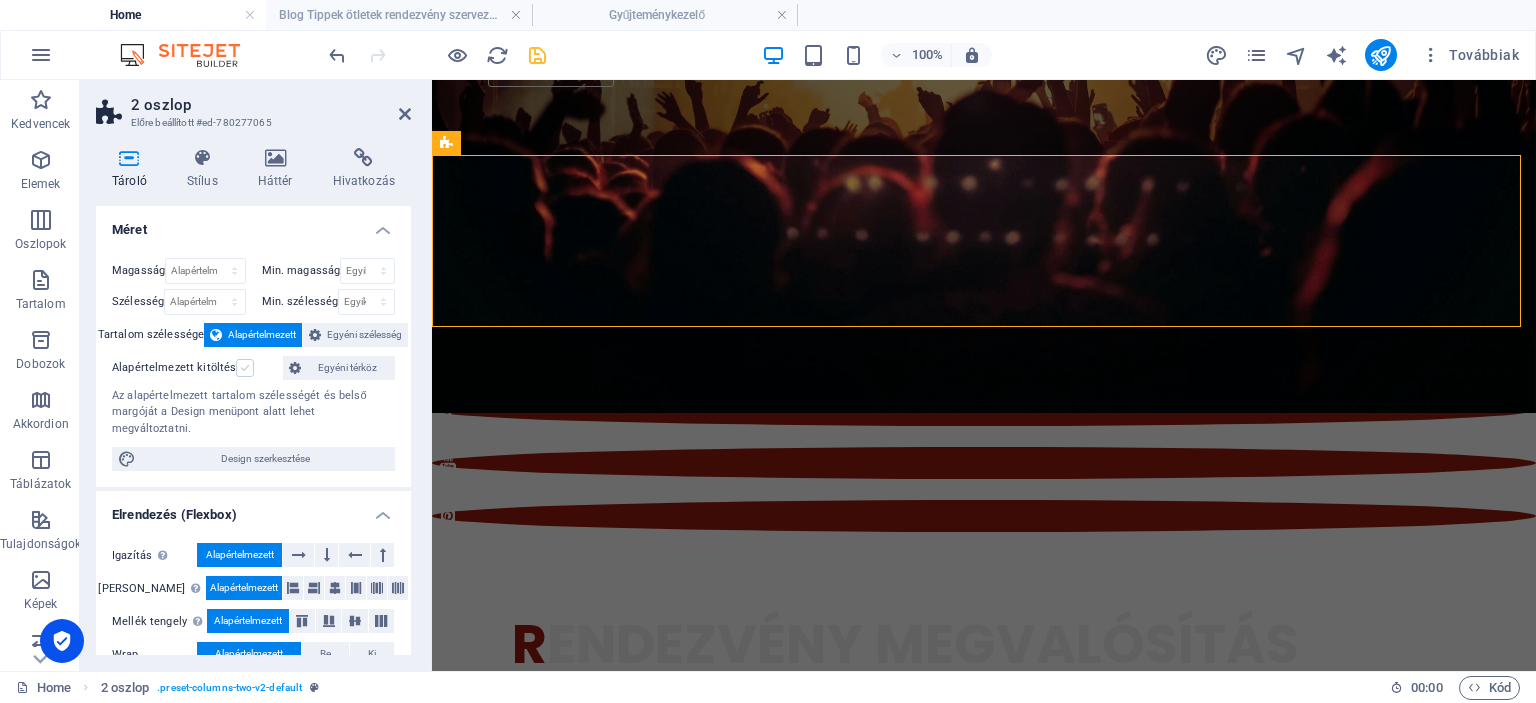 click at bounding box center (245, 368) 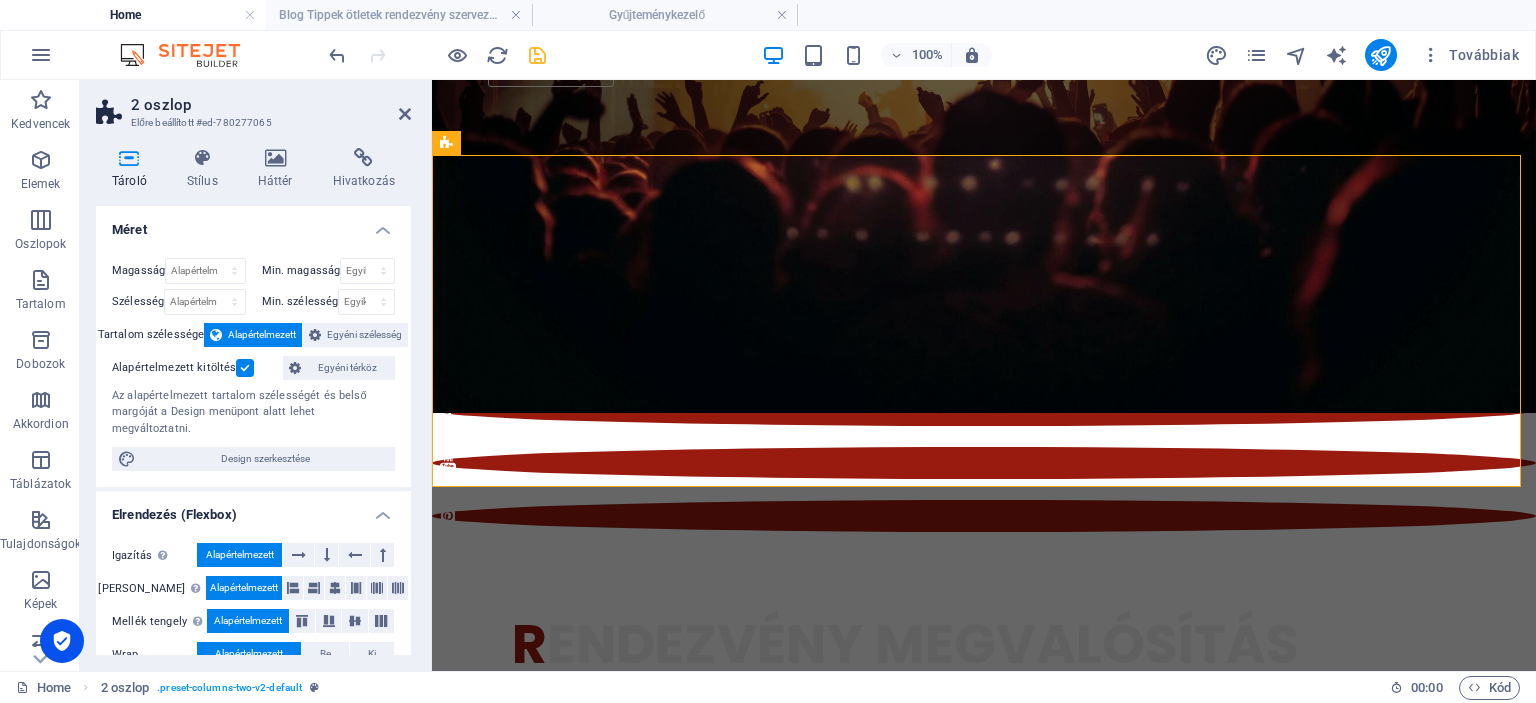 click at bounding box center [245, 368] 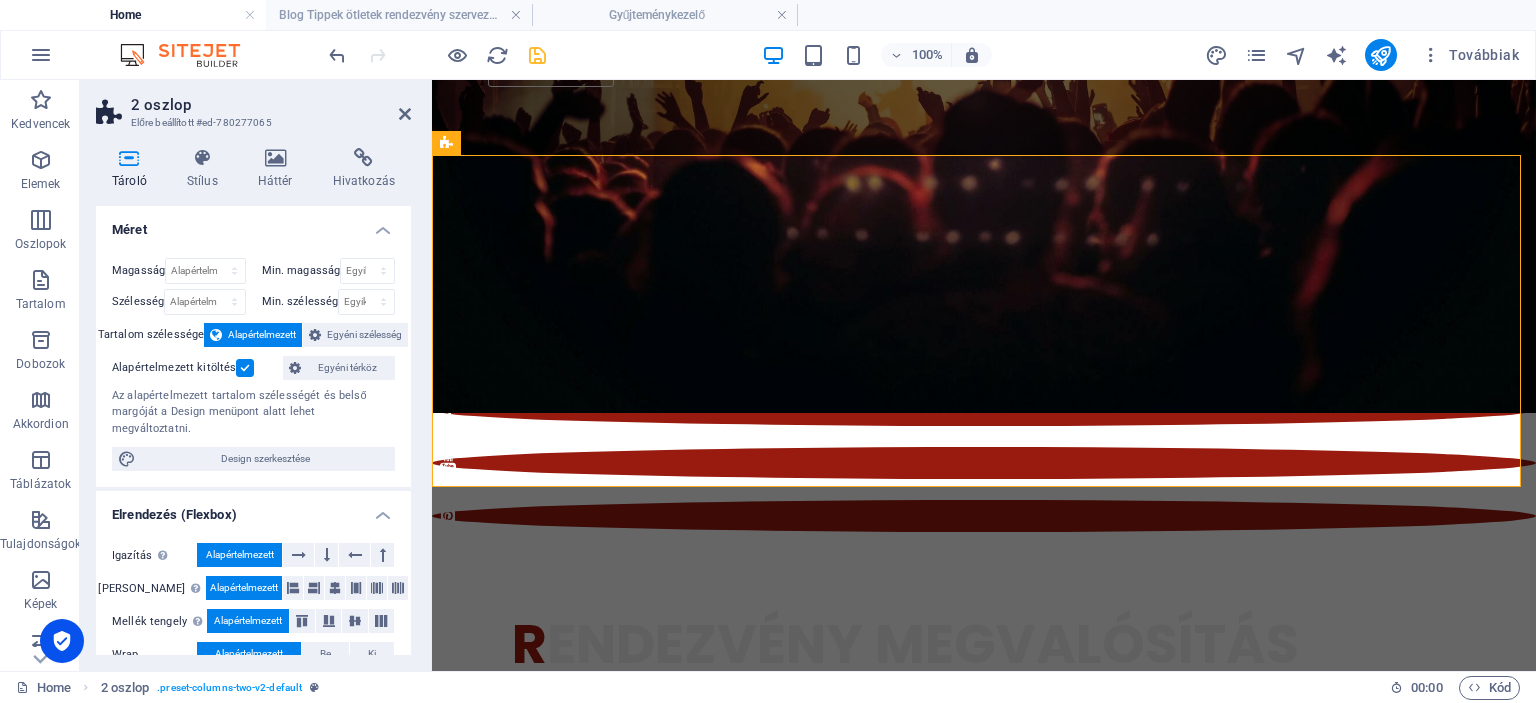 click on "Alapértelmezett kitöltés" at bounding box center (0, 0) 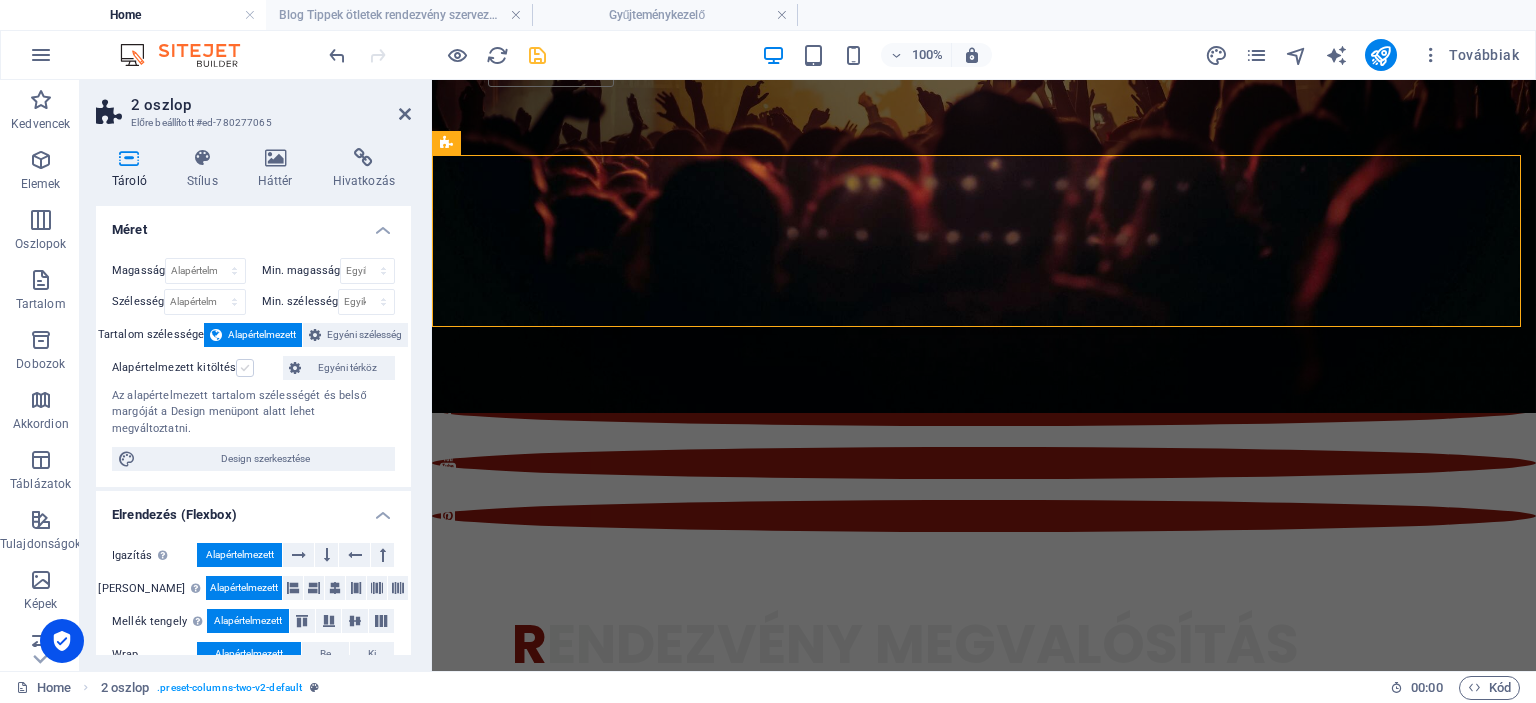 click at bounding box center (245, 368) 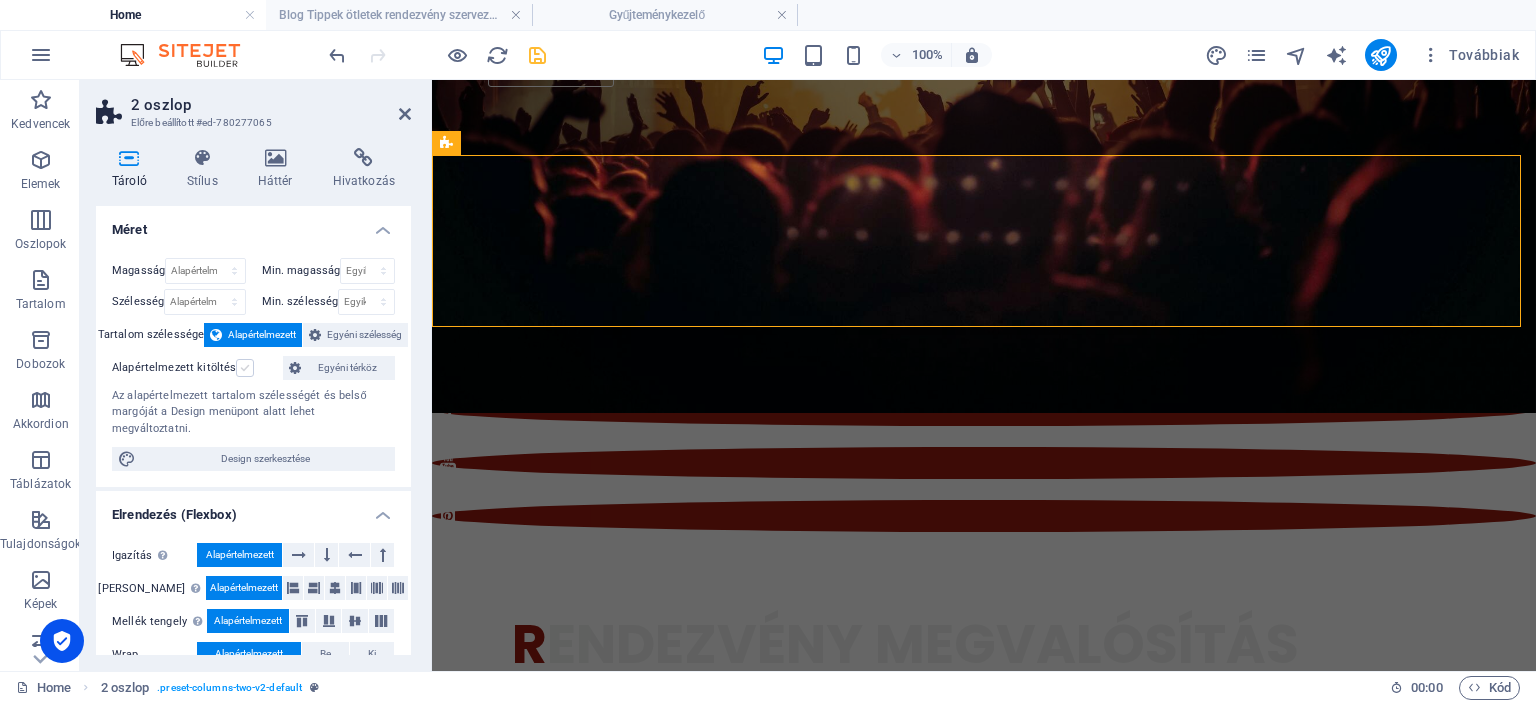 click on "Alapértelmezett kitöltés" at bounding box center [0, 0] 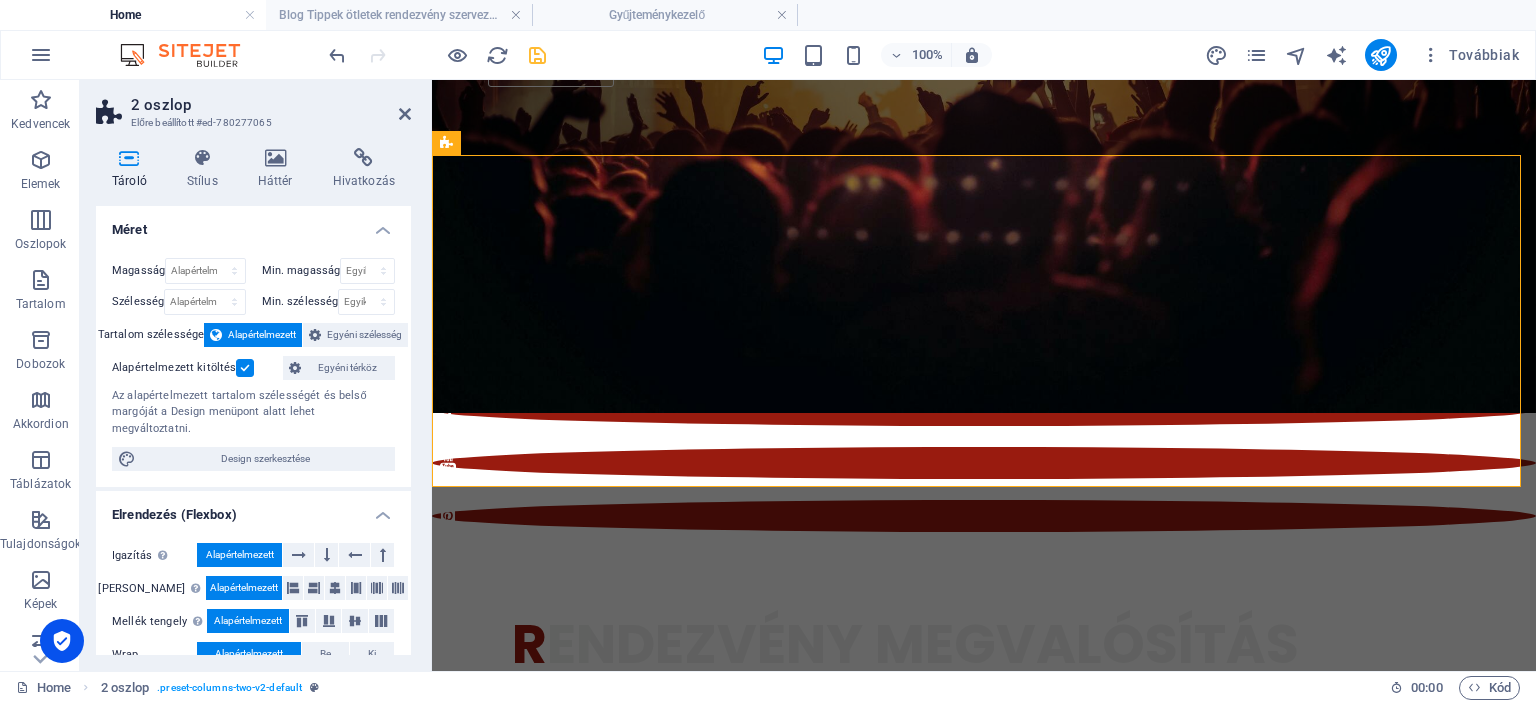 click at bounding box center [245, 368] 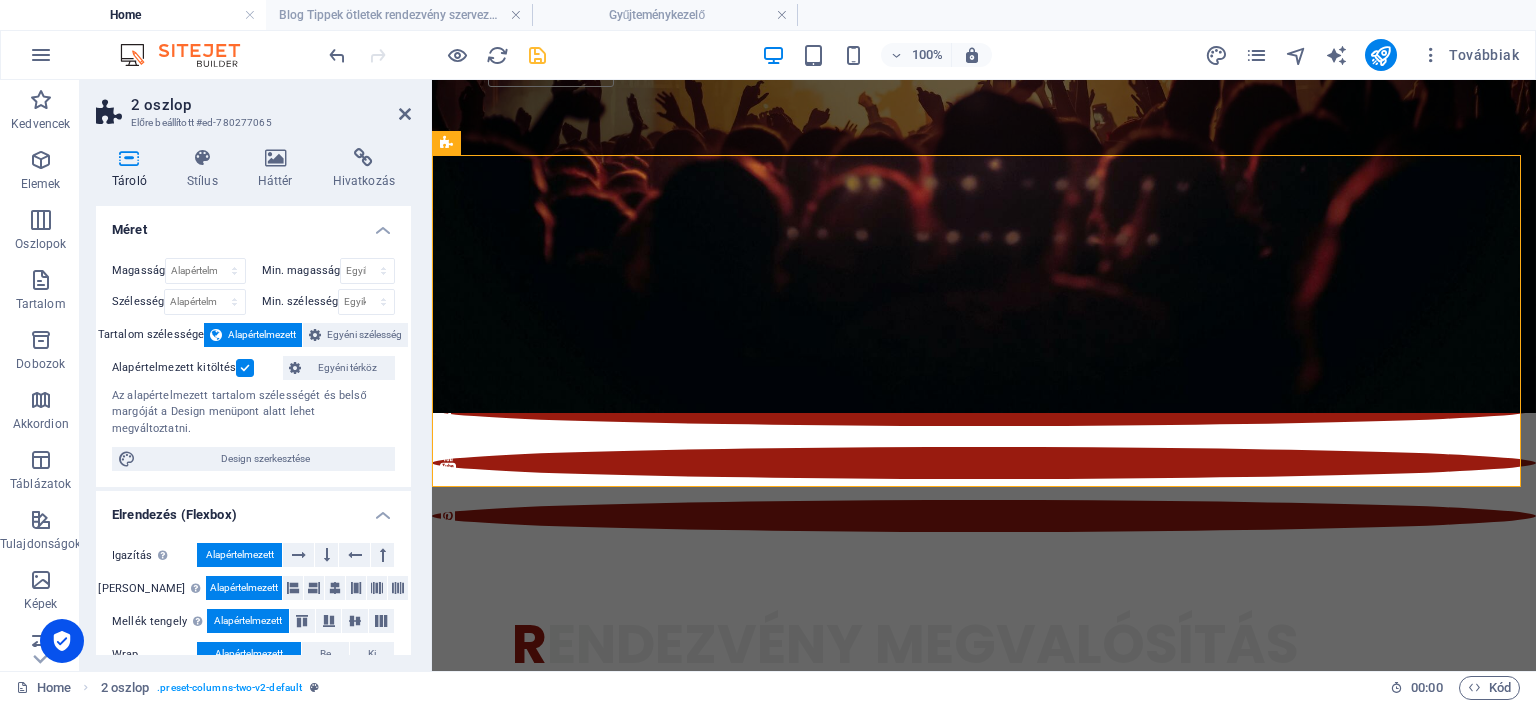 click on "Alapértelmezett kitöltés" at bounding box center (0, 0) 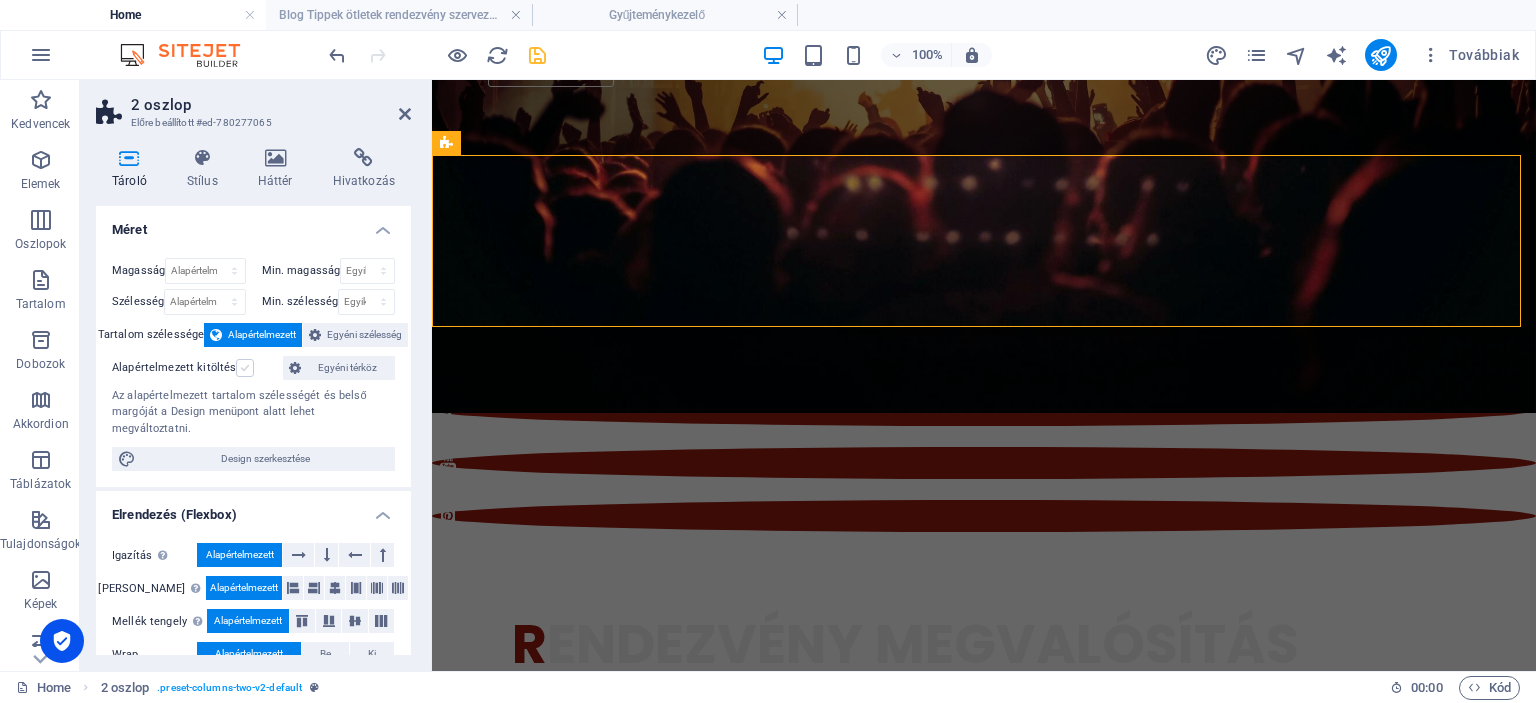click at bounding box center [245, 368] 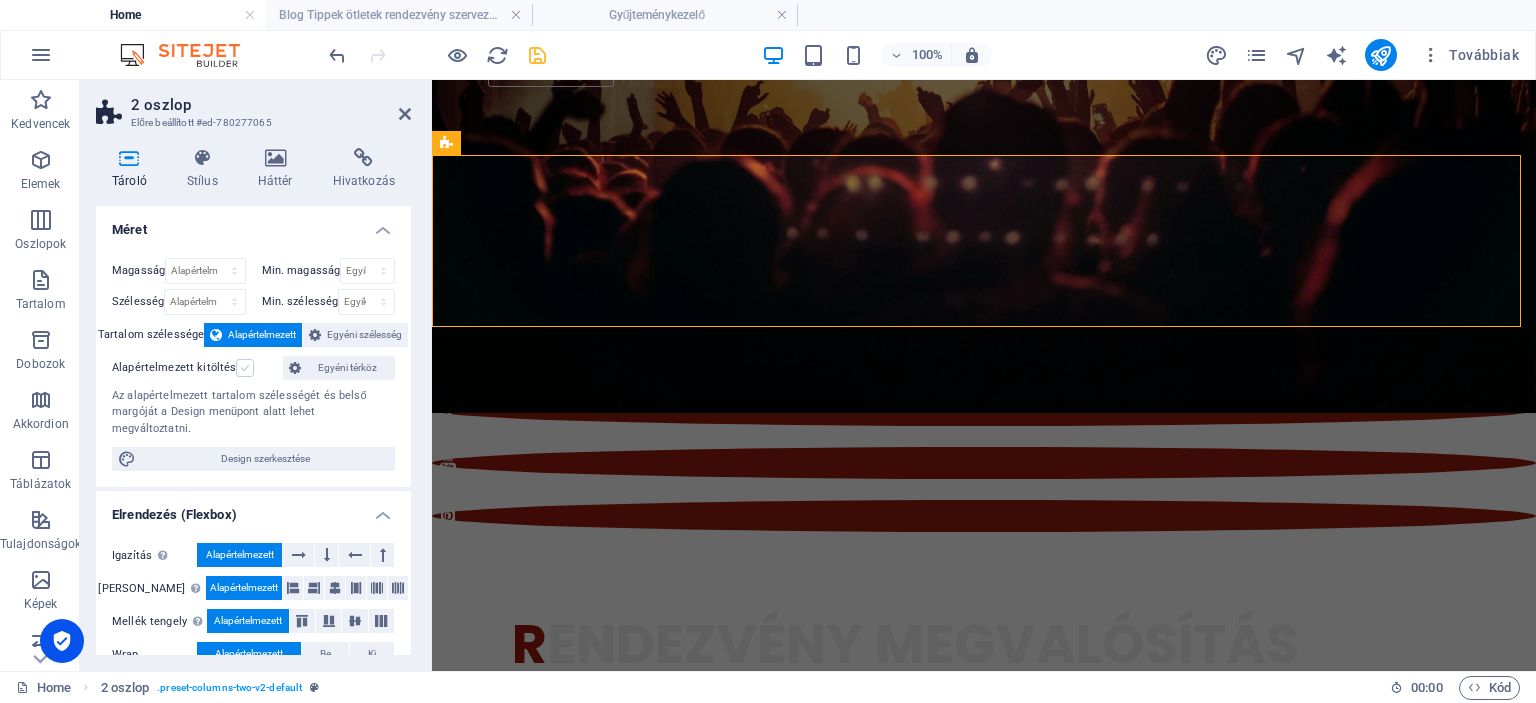 click on "Alapértelmezett kitöltés" at bounding box center (0, 0) 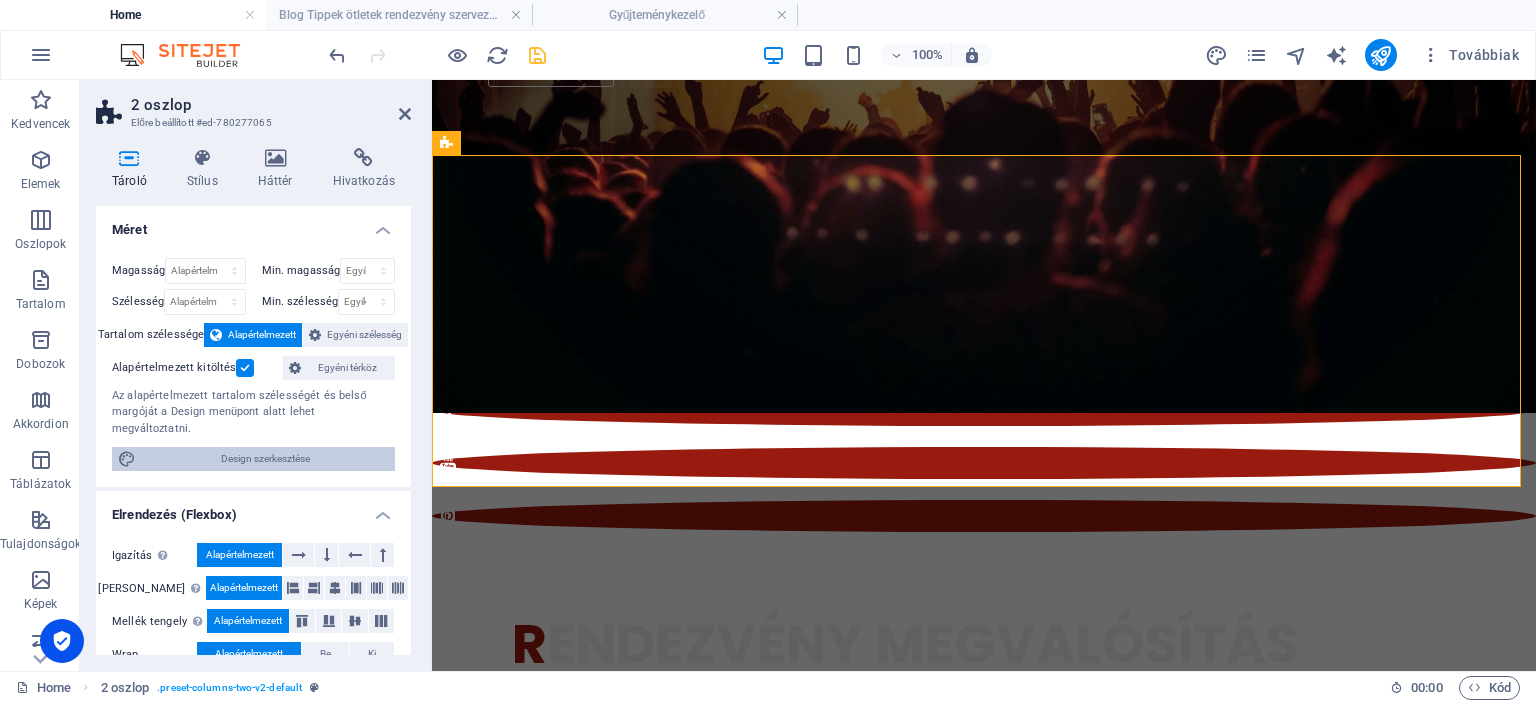 click on "Design szerkesztése" at bounding box center (265, 459) 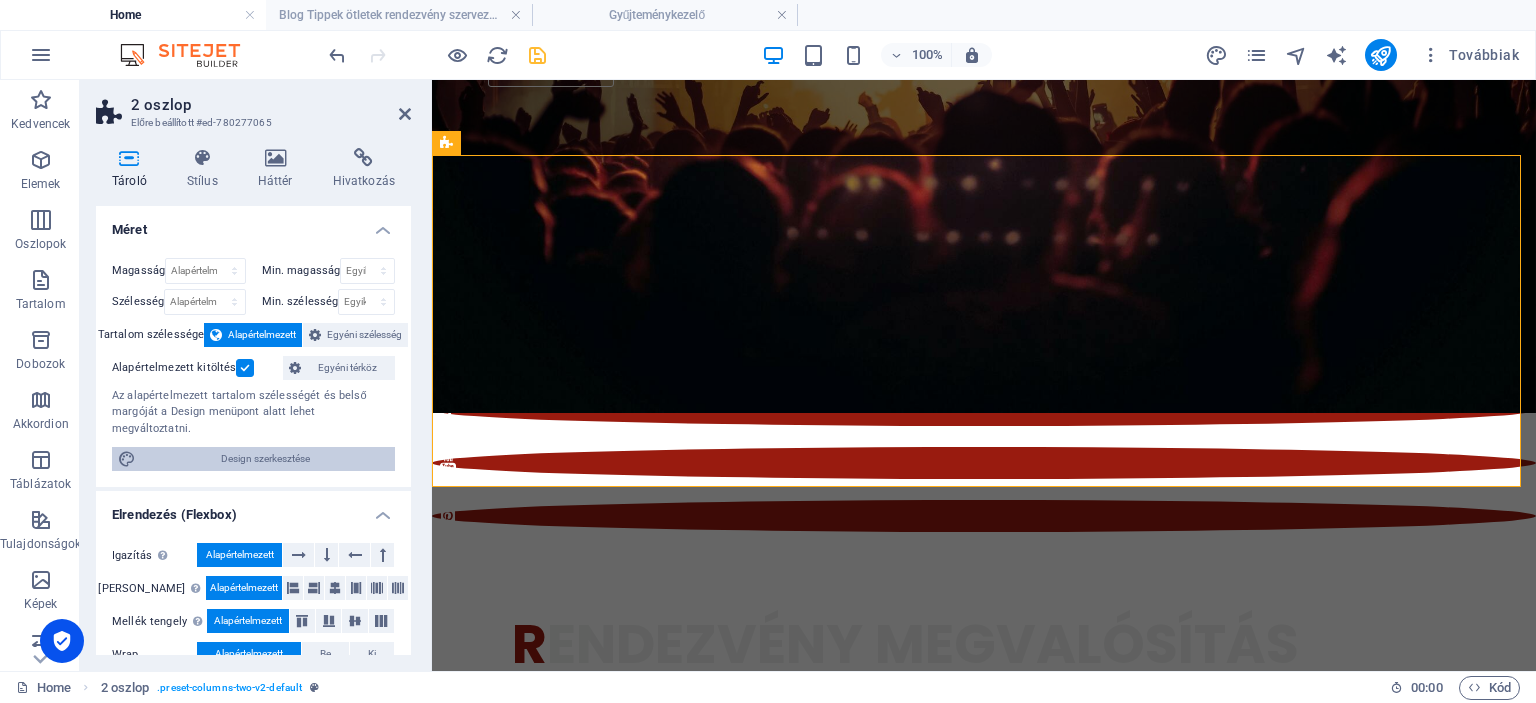 select on "rem" 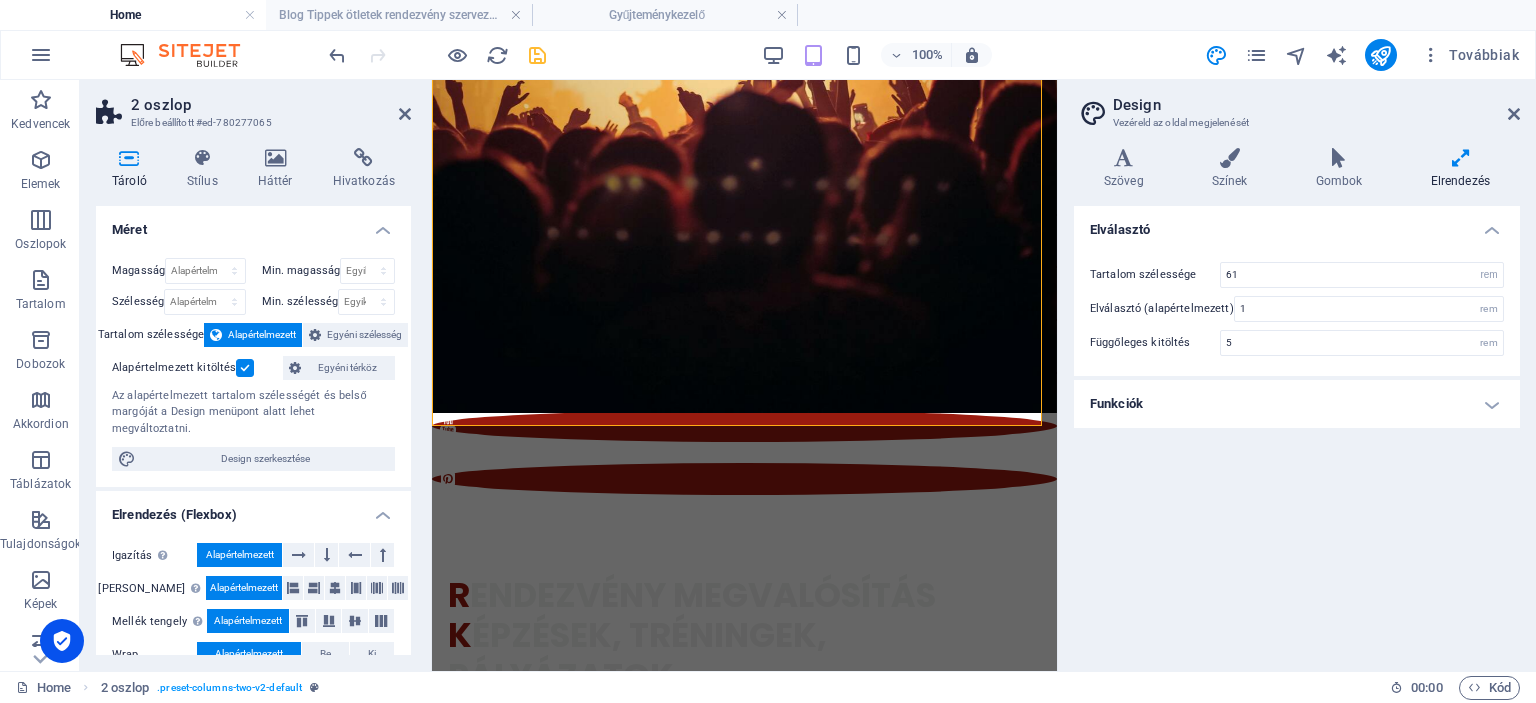 click on "Funkciók" at bounding box center (1297, 404) 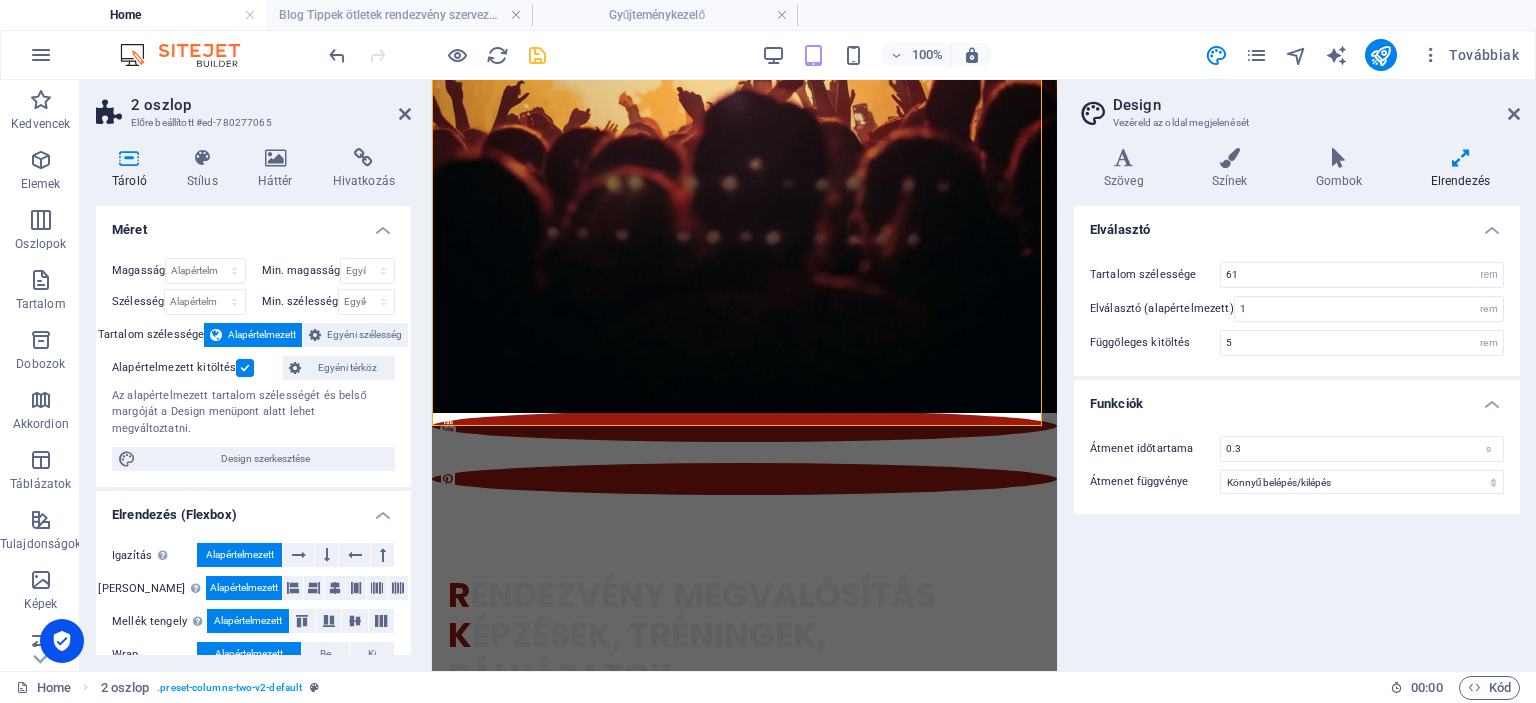 click at bounding box center (1460, 158) 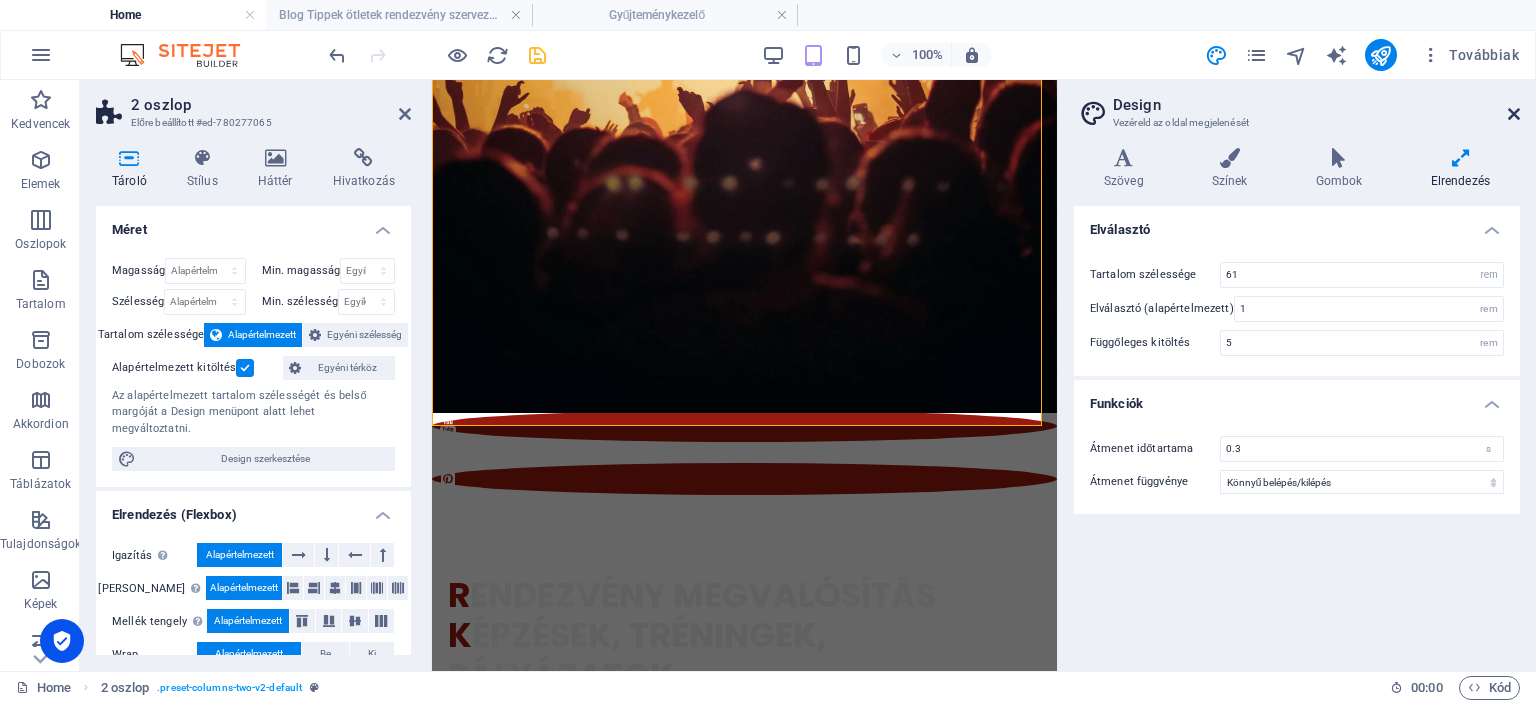 click on "Design Vezéreld az oldal megjelenését" at bounding box center (1299, 106) 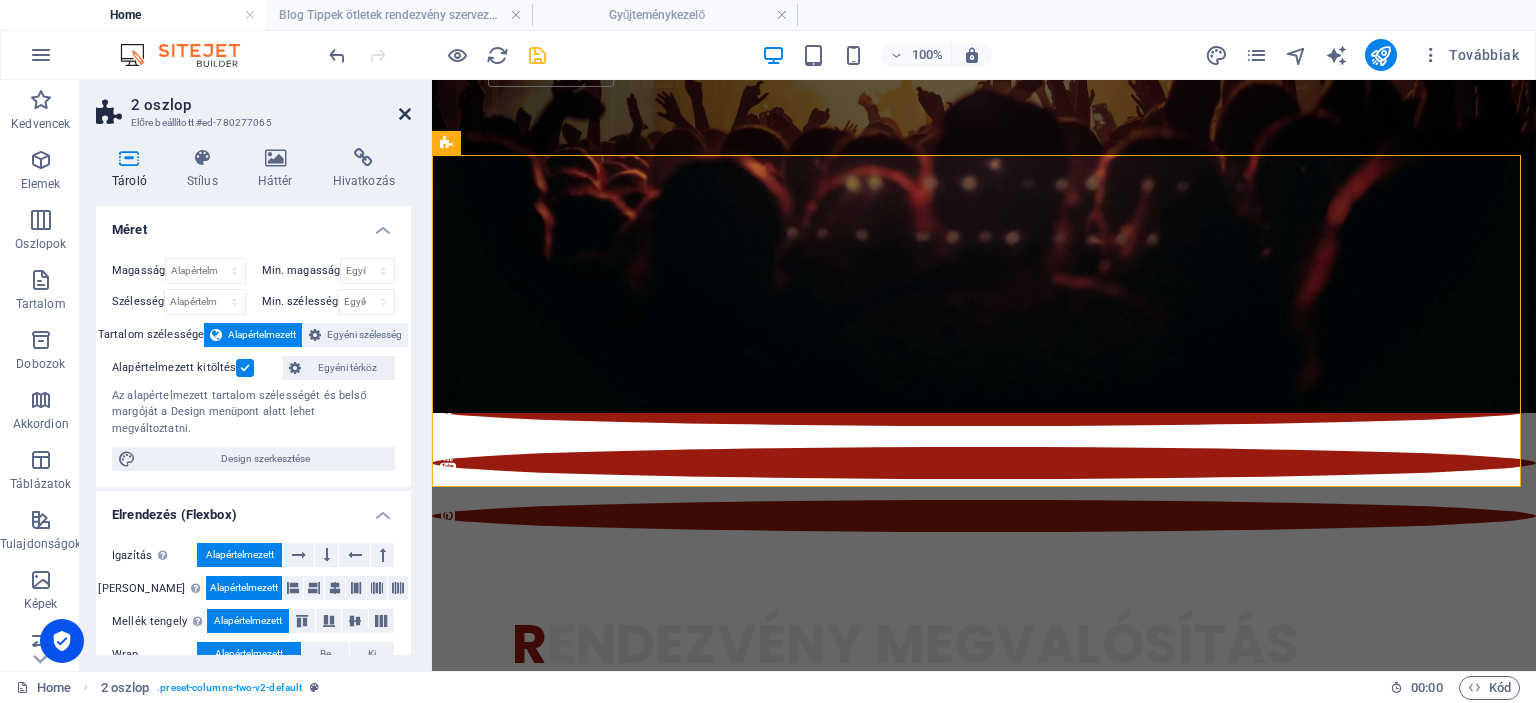click at bounding box center [405, 114] 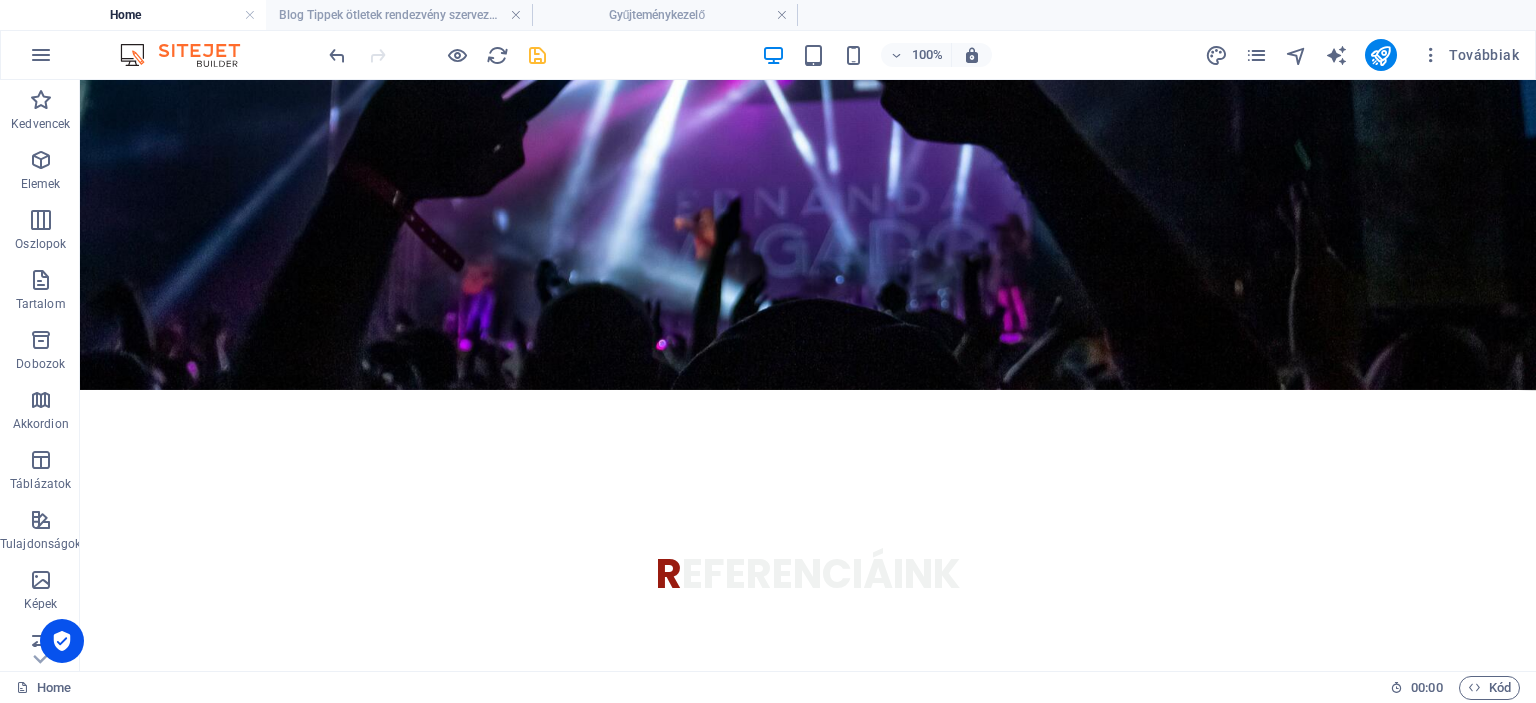 scroll, scrollTop: 4128, scrollLeft: 0, axis: vertical 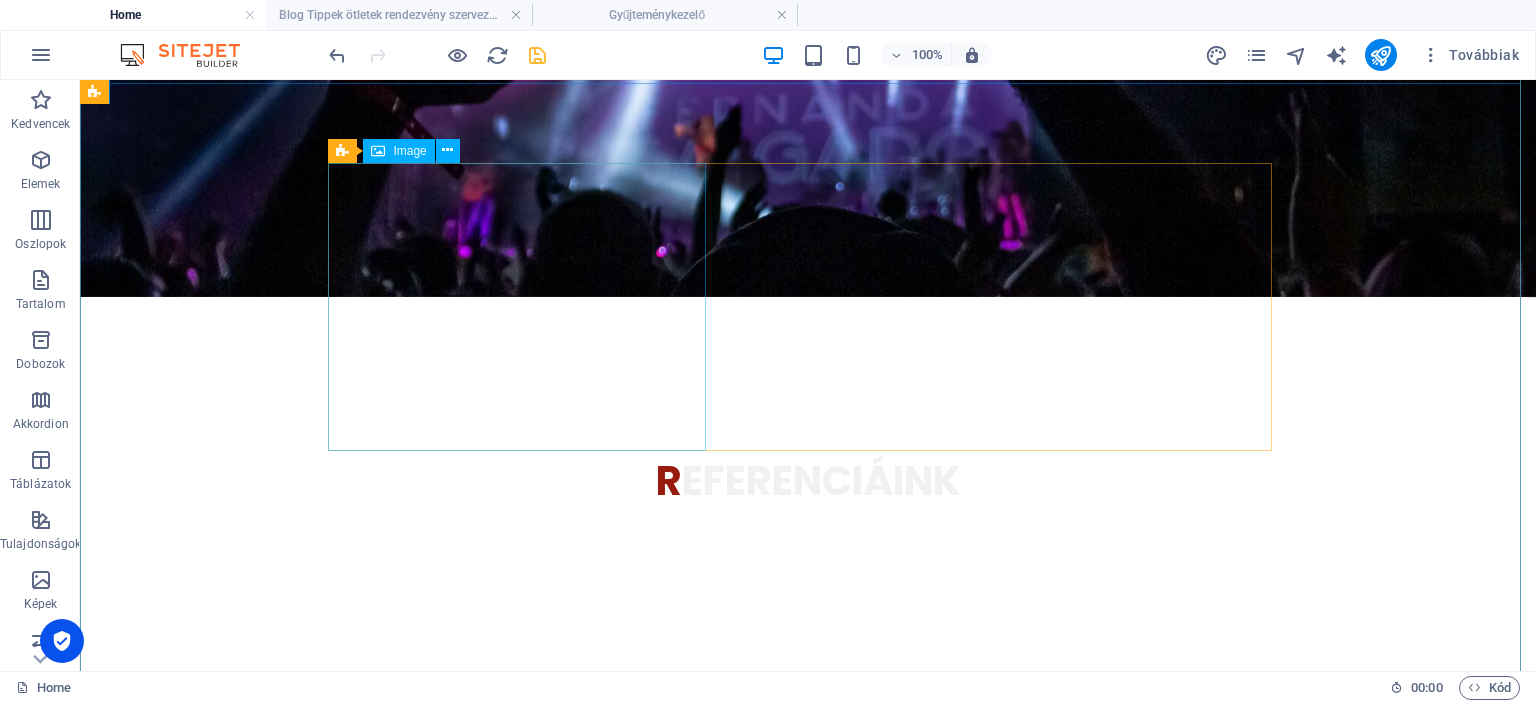click at bounding box center (477, 4842) 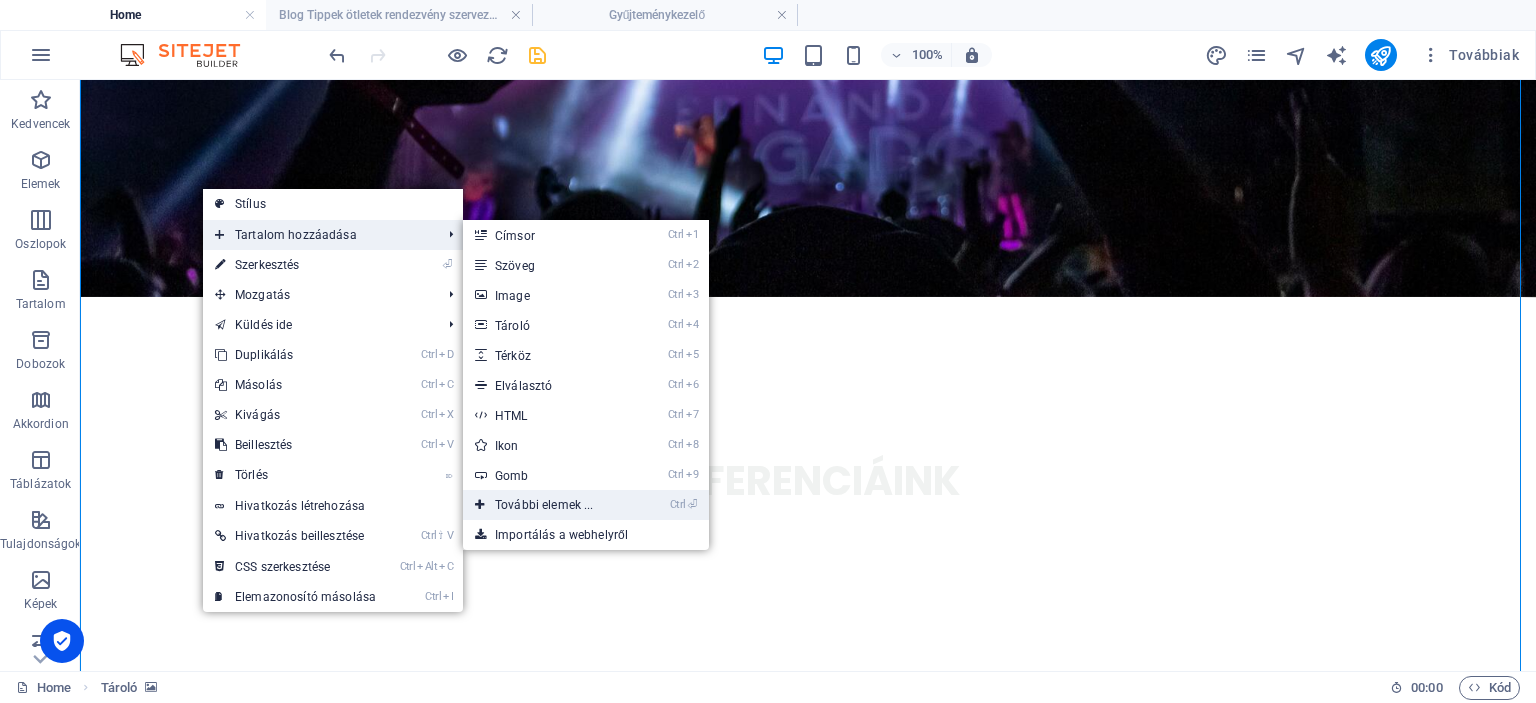 drag, startPoint x: 566, startPoint y: 500, endPoint x: 140, endPoint y: 420, distance: 433.44666 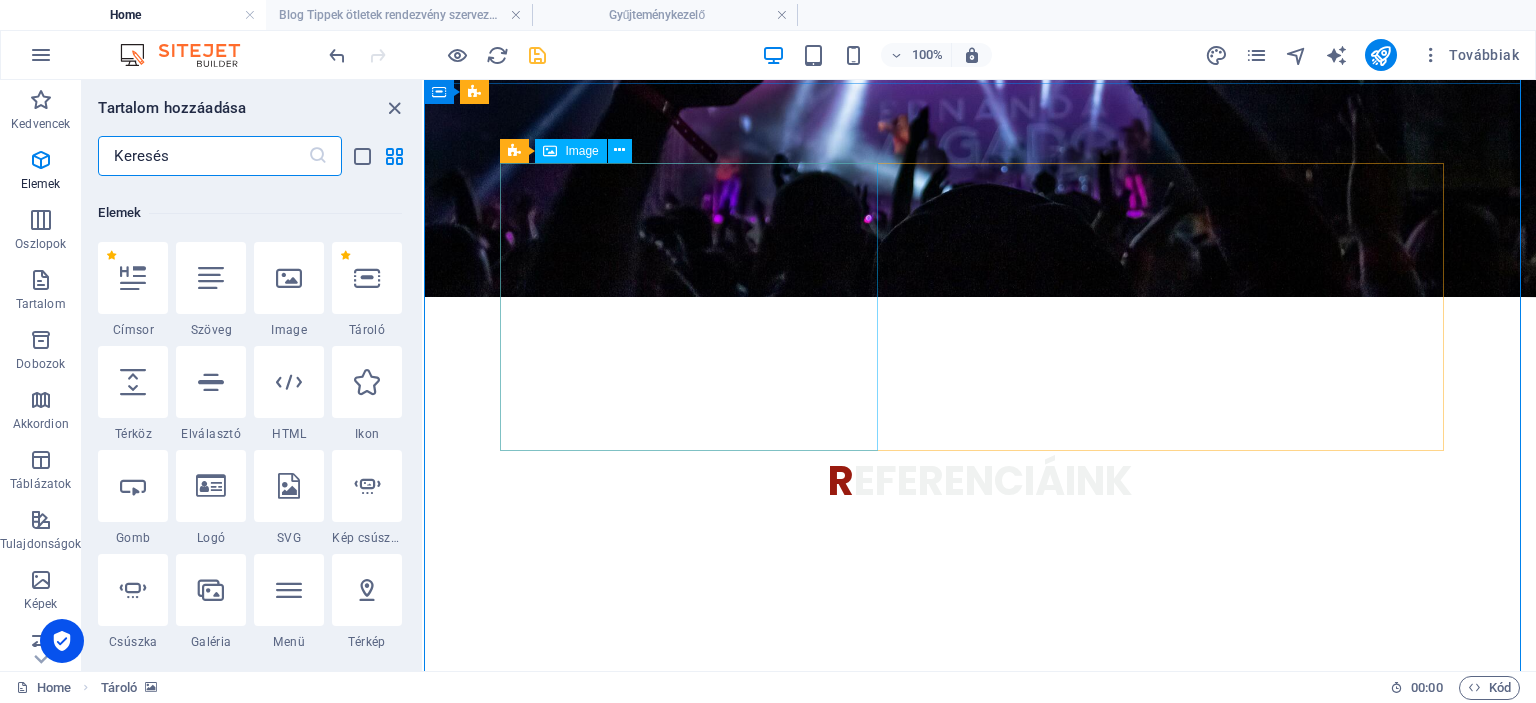 scroll, scrollTop: 212, scrollLeft: 0, axis: vertical 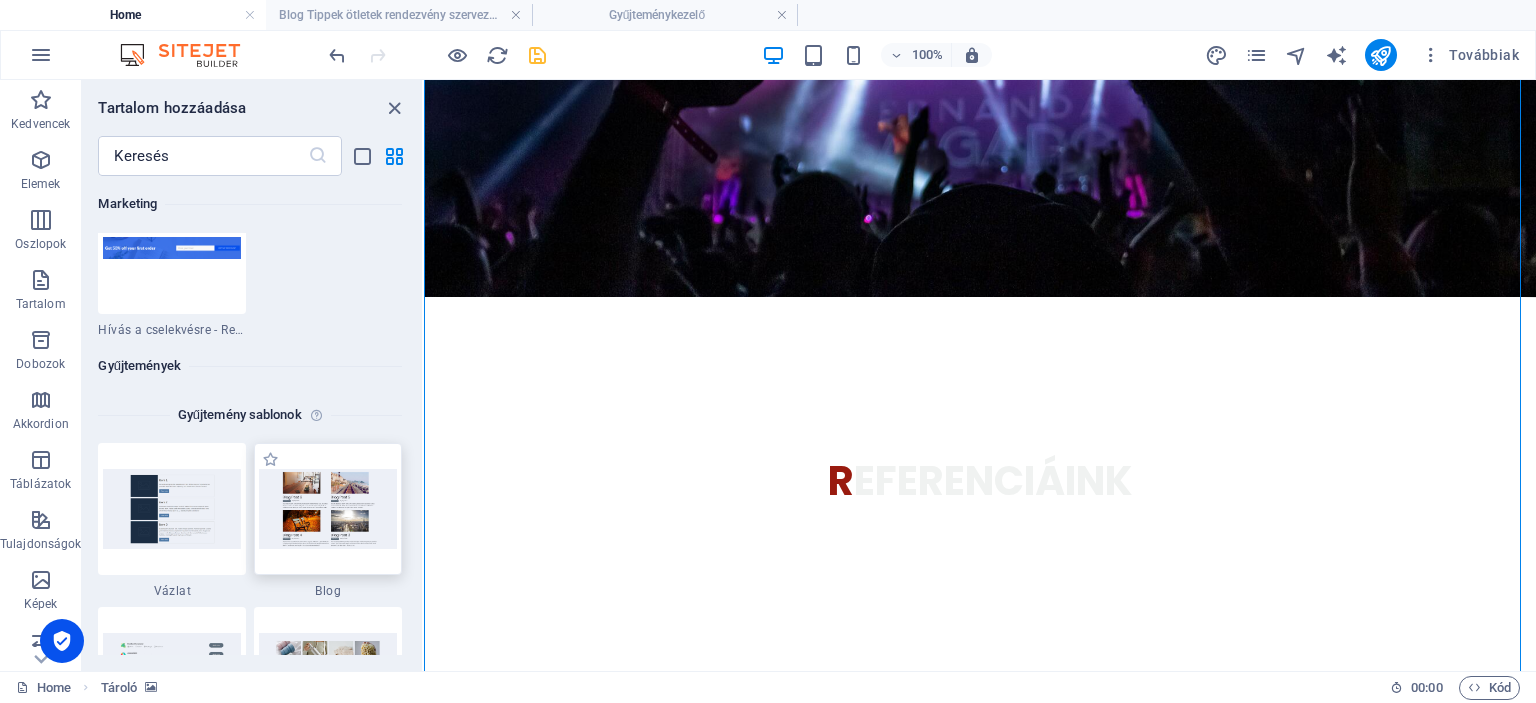 click at bounding box center [328, 509] 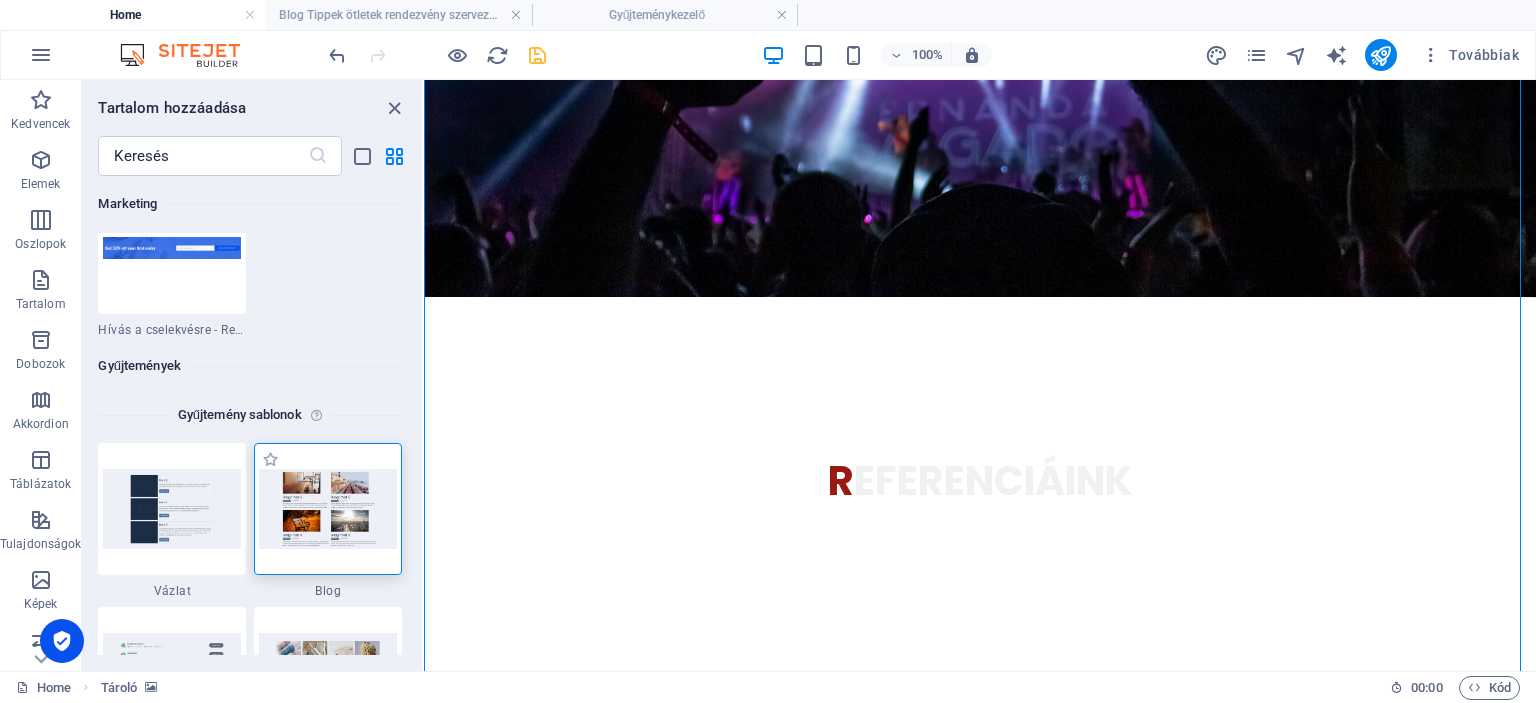 click at bounding box center (328, 509) 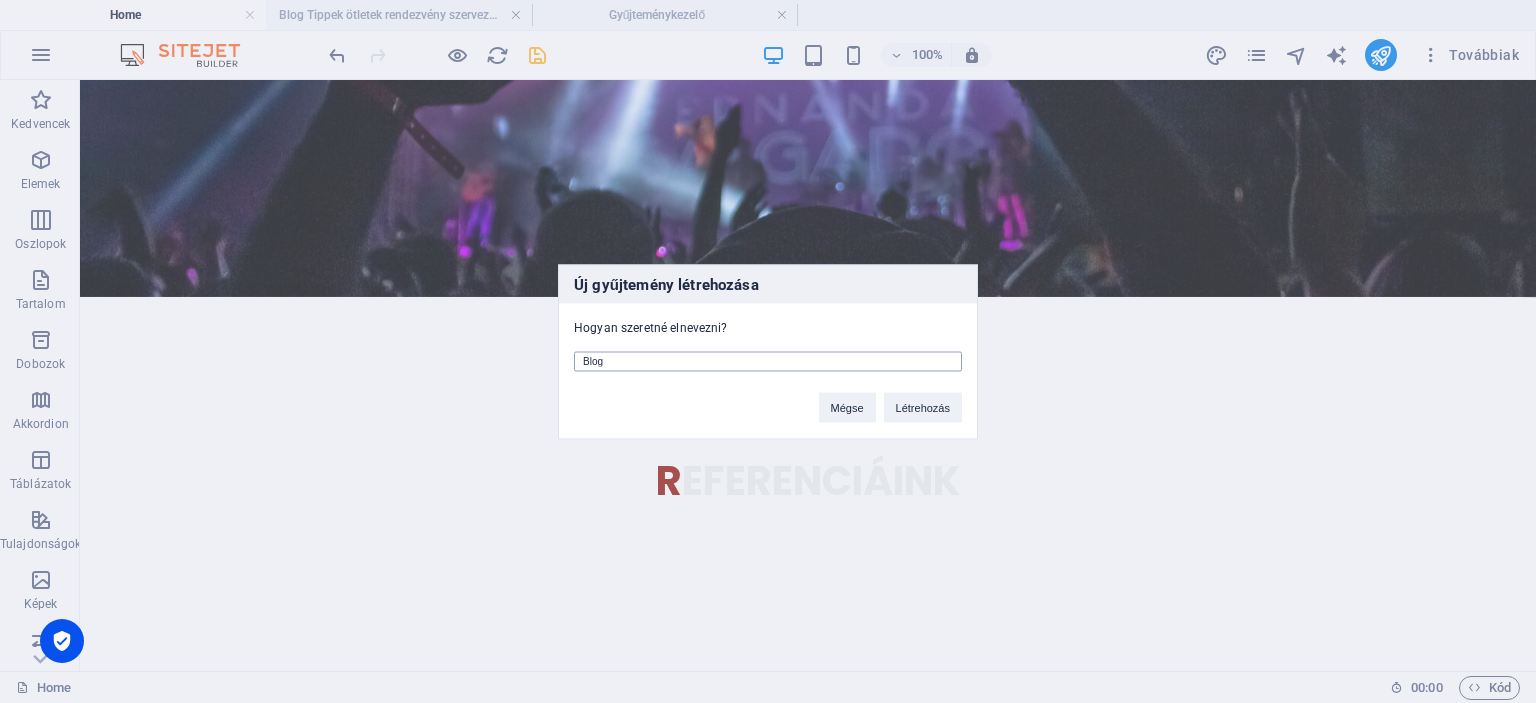 click on "Blog" at bounding box center (768, 361) 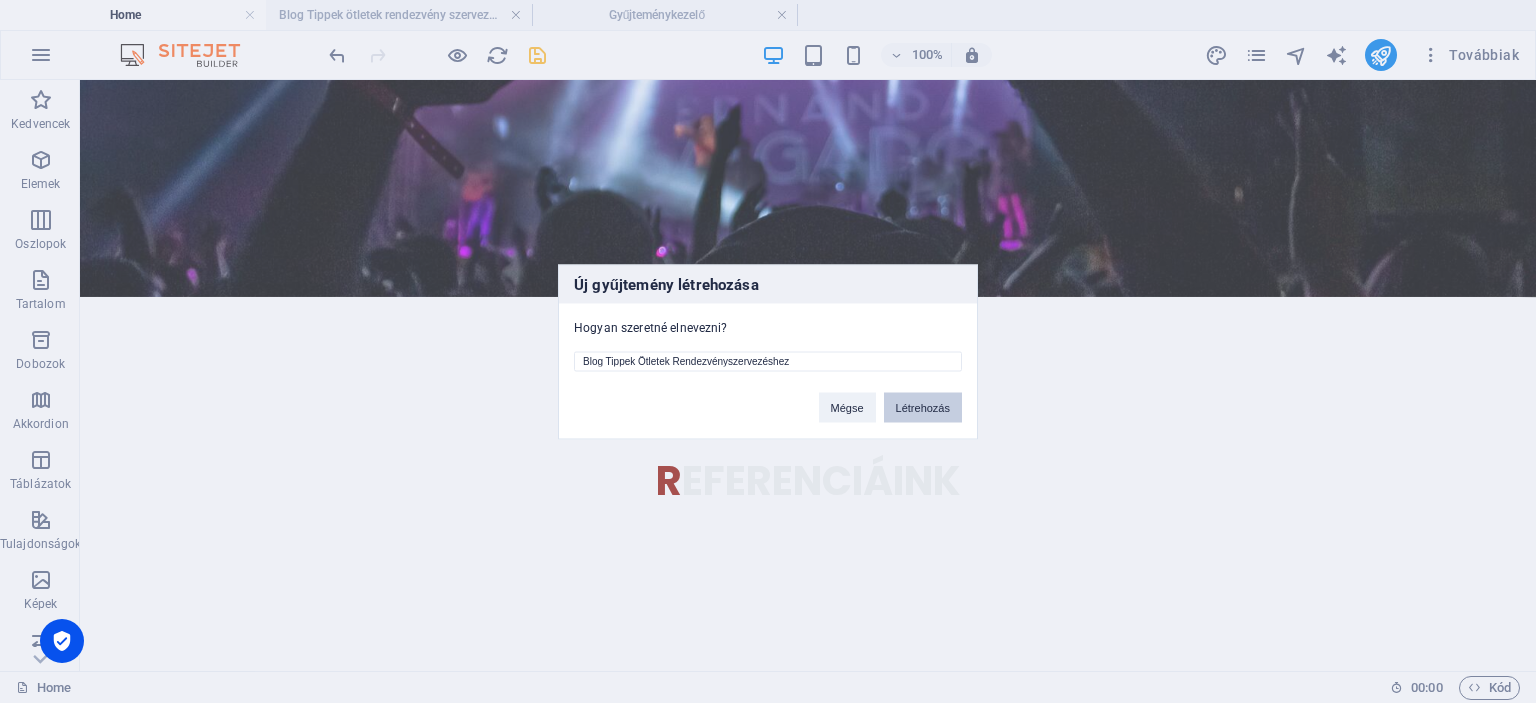 type on "Blog Tippek Ötletek Rendezvényszervezéshez" 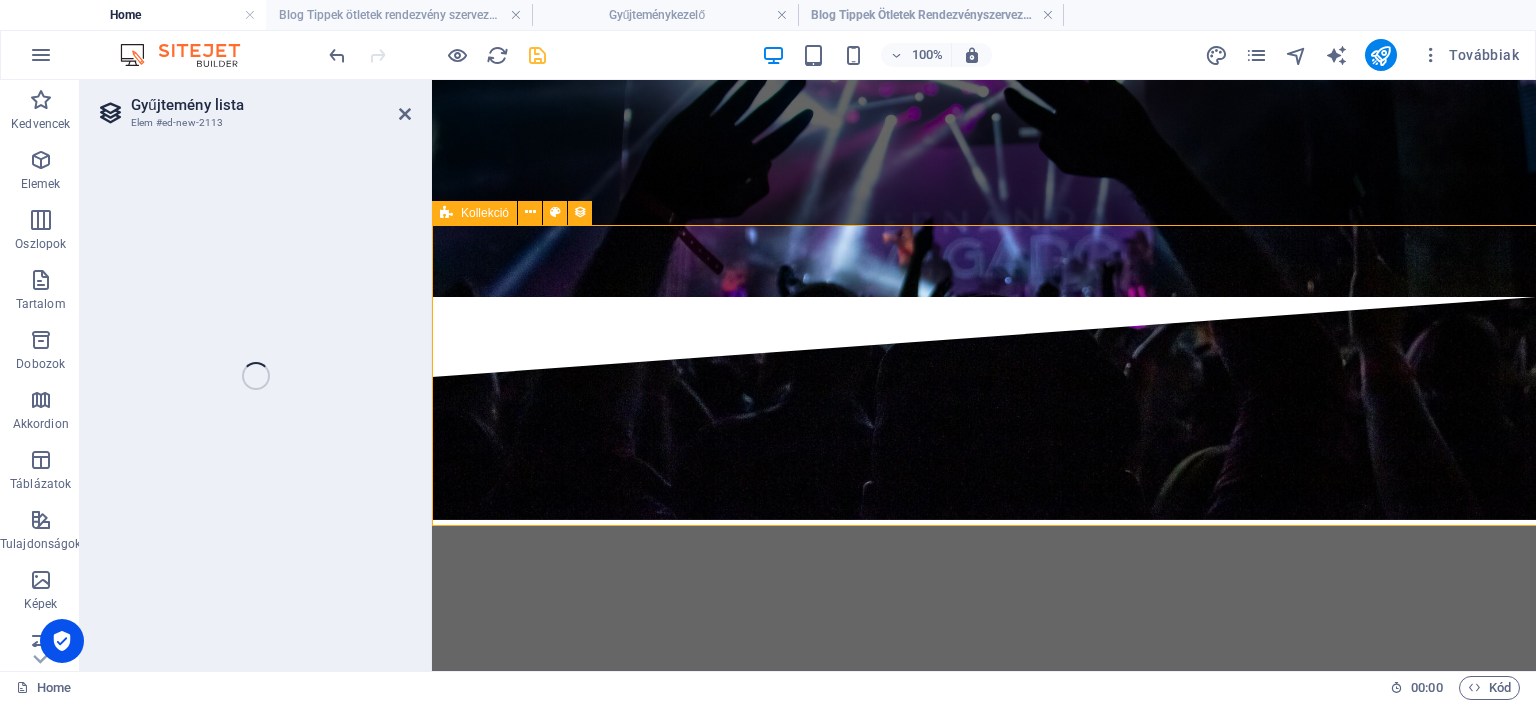select on "686fed9fef4f64c99a0832d1" 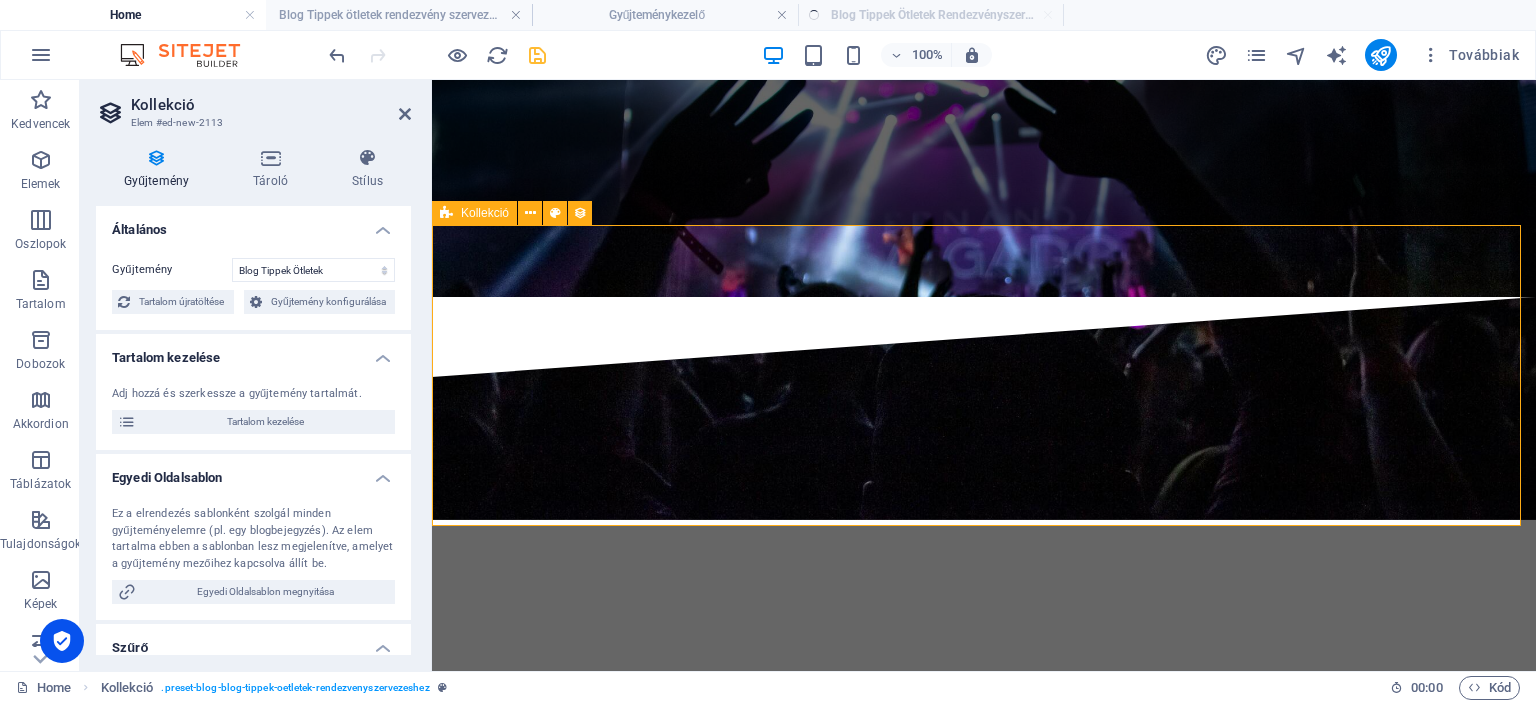 select on "columns.status" 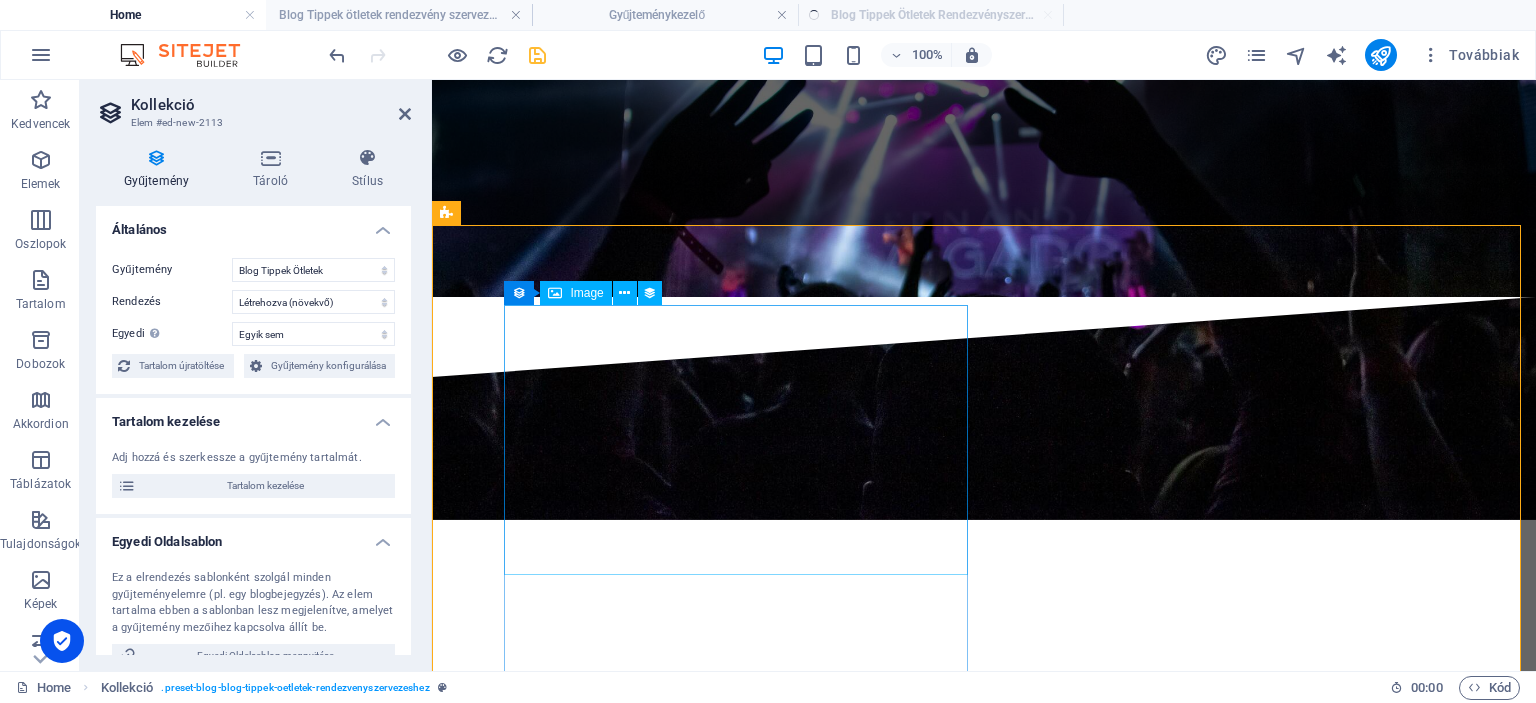 select on "columns.publishing_date_DESC" 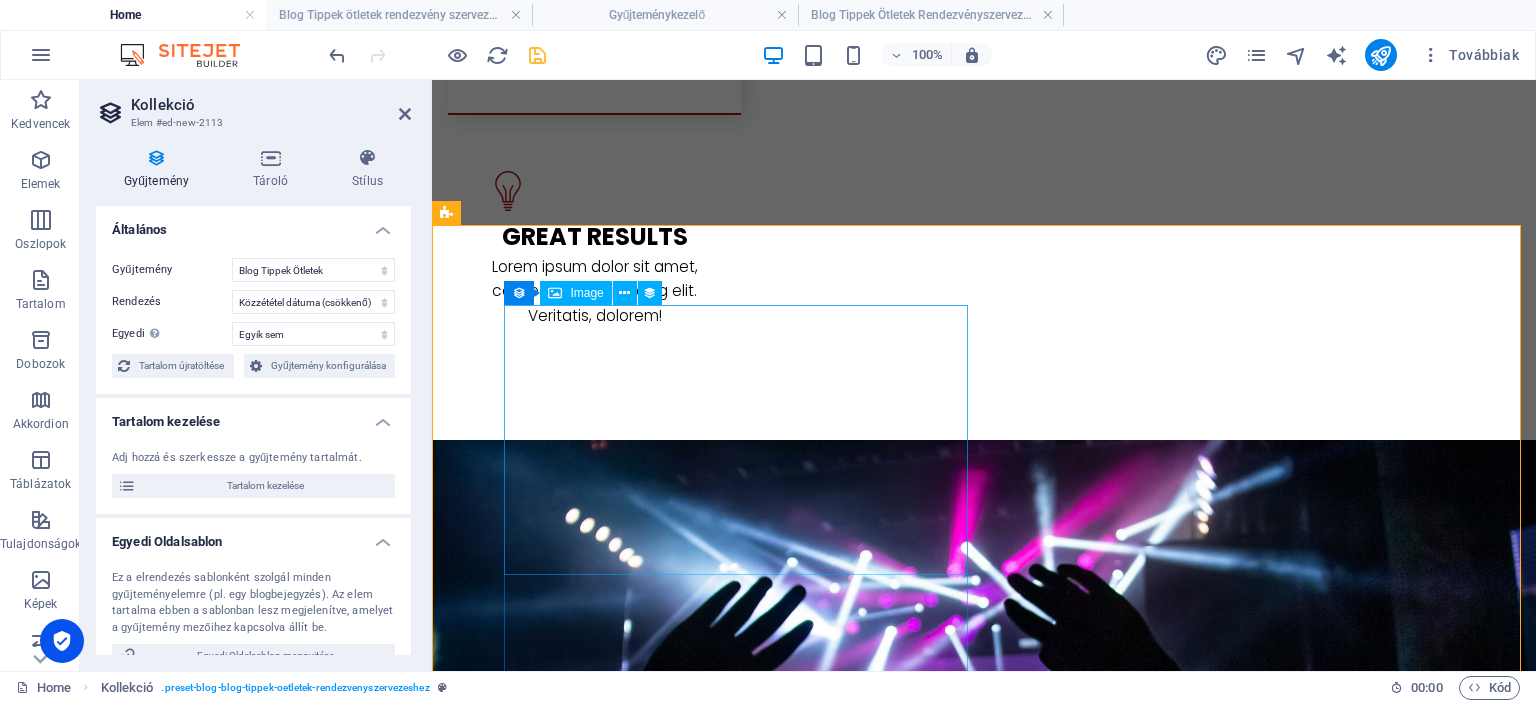 scroll, scrollTop: 0, scrollLeft: 0, axis: both 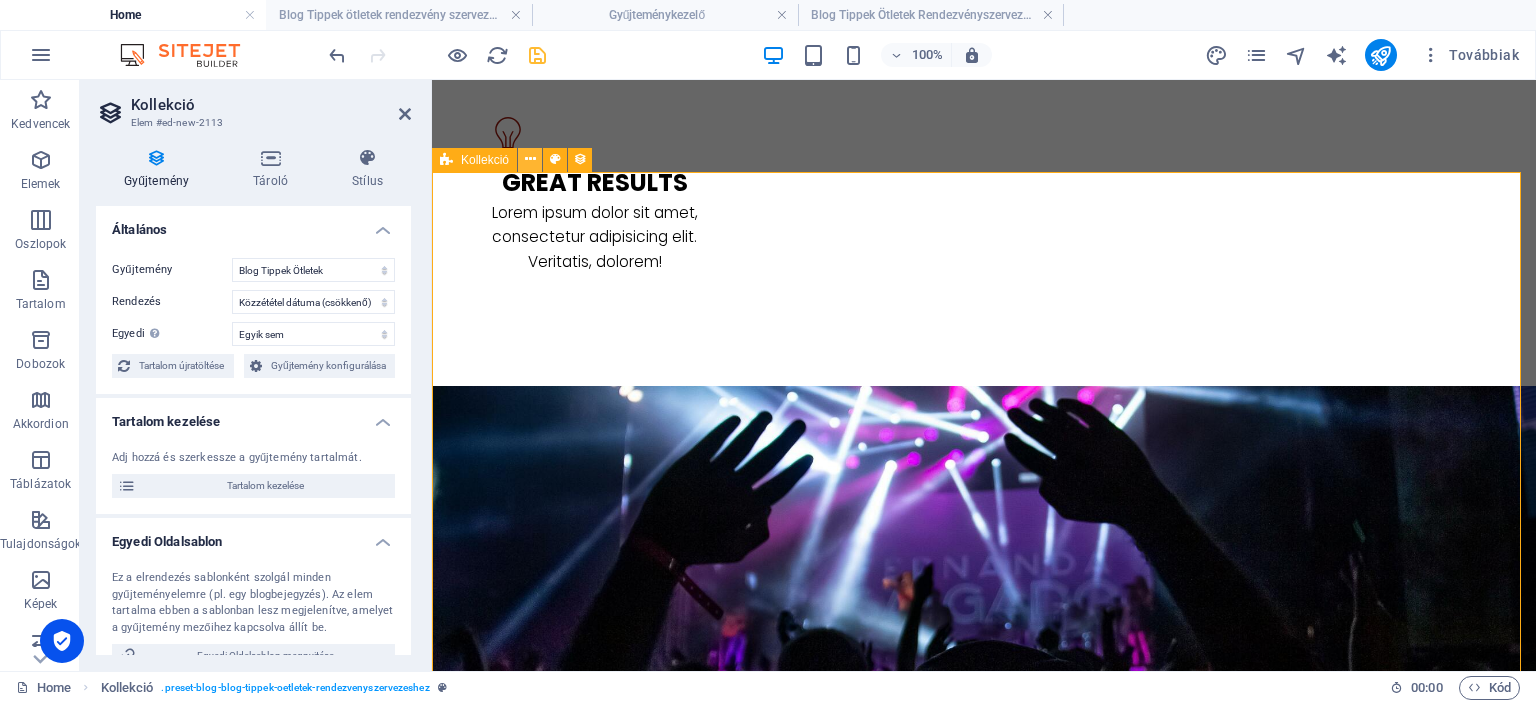 click at bounding box center (530, 159) 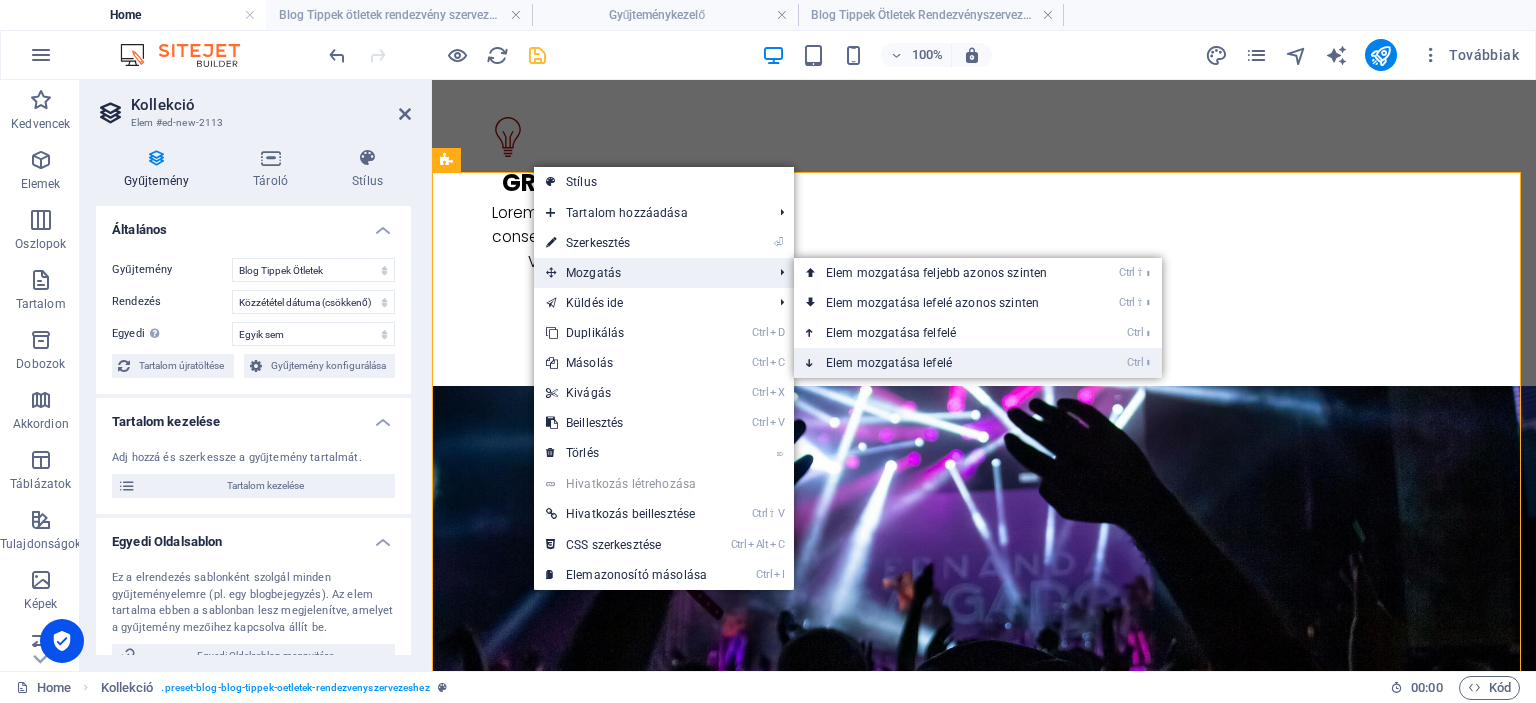 drag, startPoint x: 436, startPoint y: 284, endPoint x: 868, endPoint y: 364, distance: 439.34497 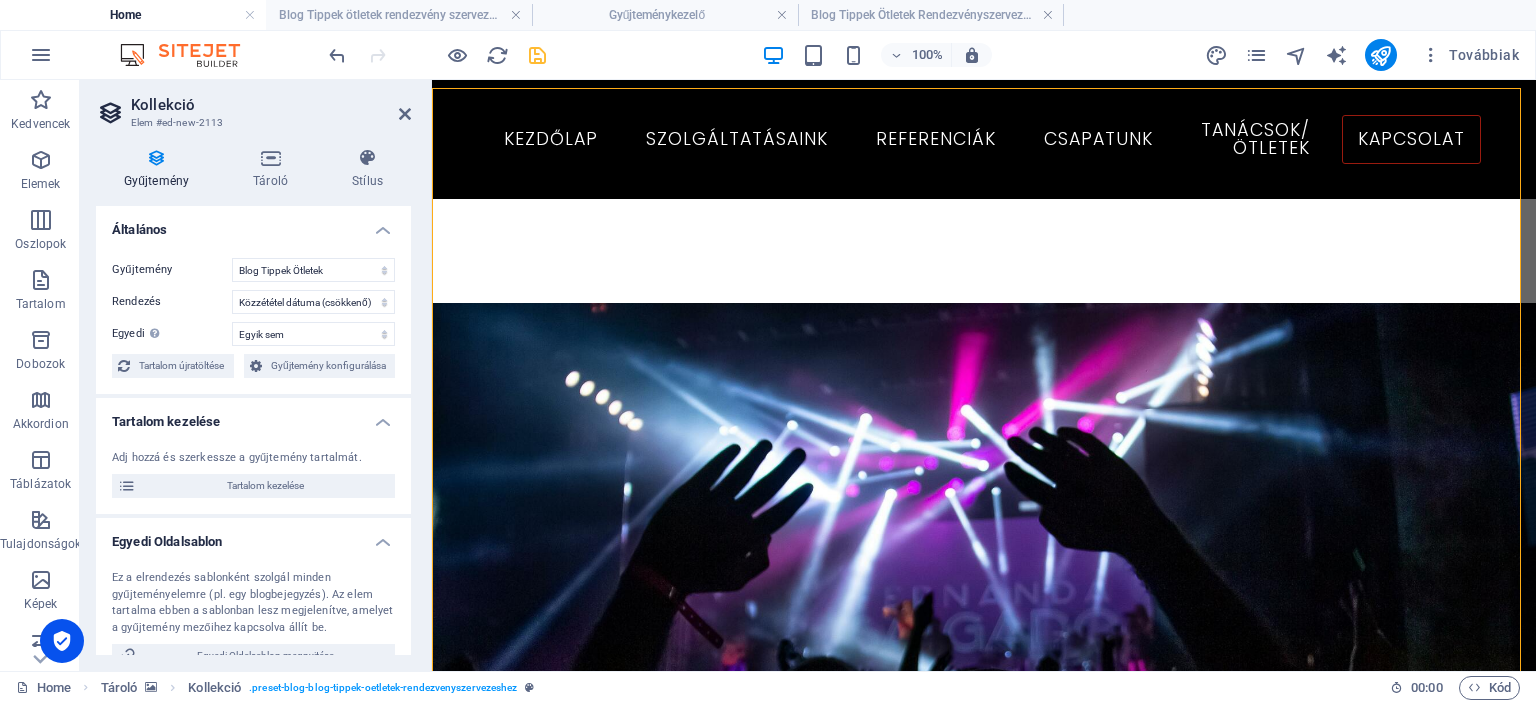 scroll, scrollTop: 3533, scrollLeft: 0, axis: vertical 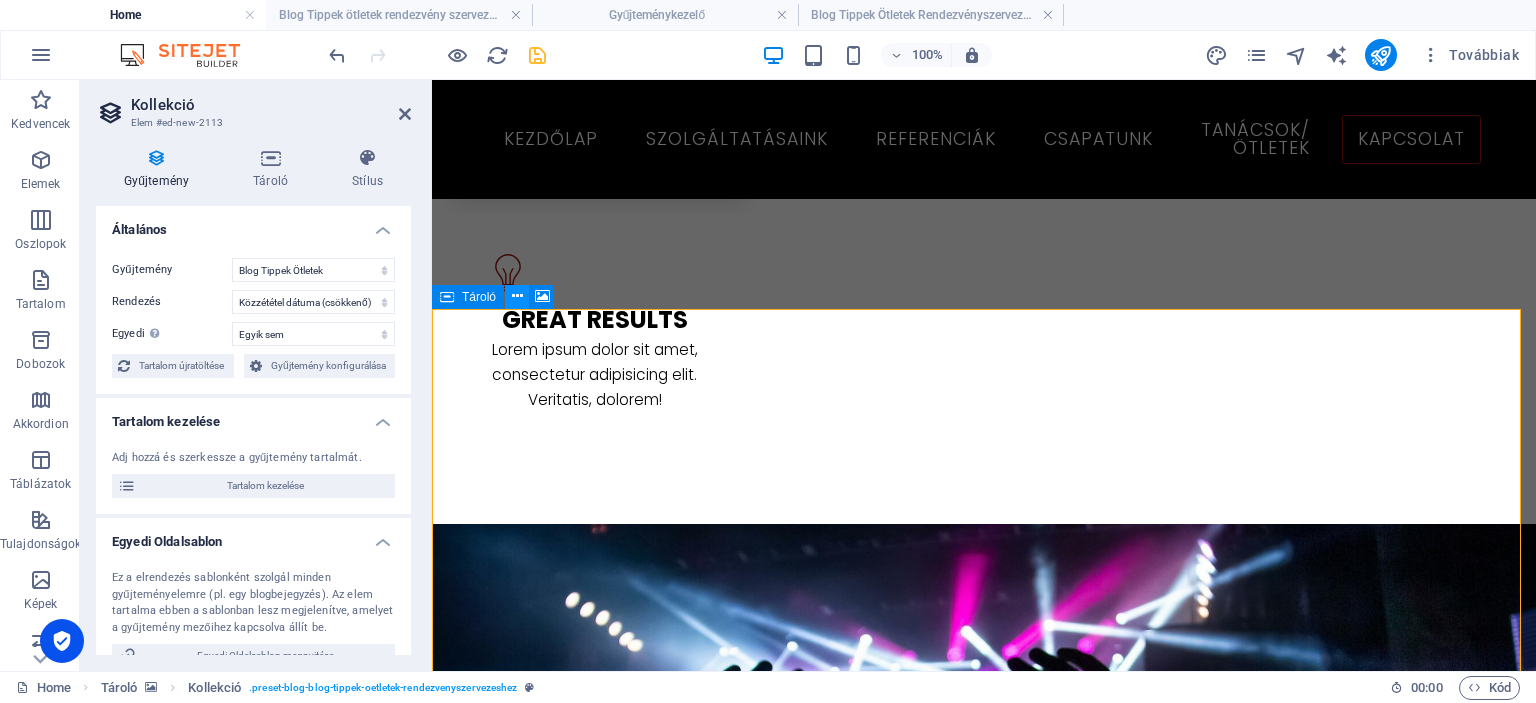 click at bounding box center [517, 296] 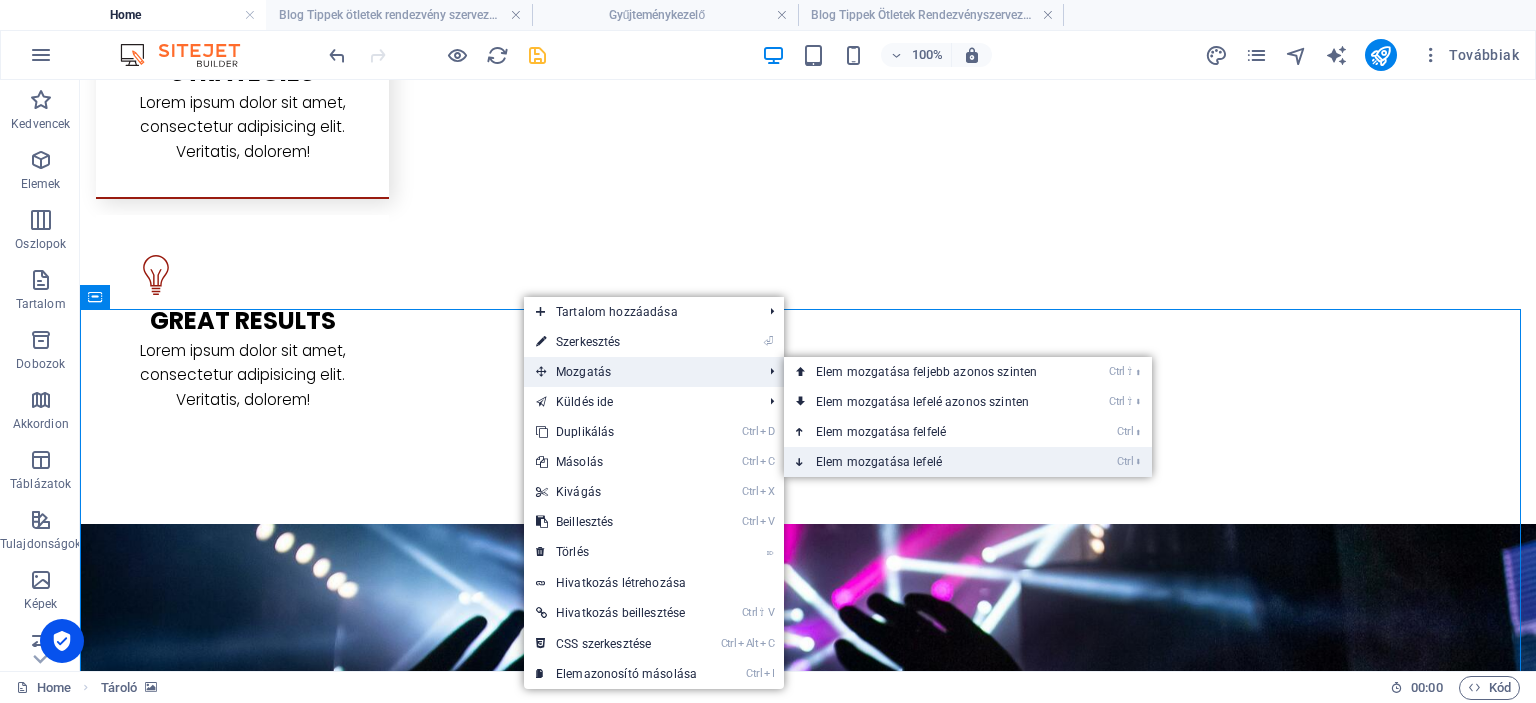 click on "Ctrl ⬇  Elem mozgatása lefelé" at bounding box center [930, 462] 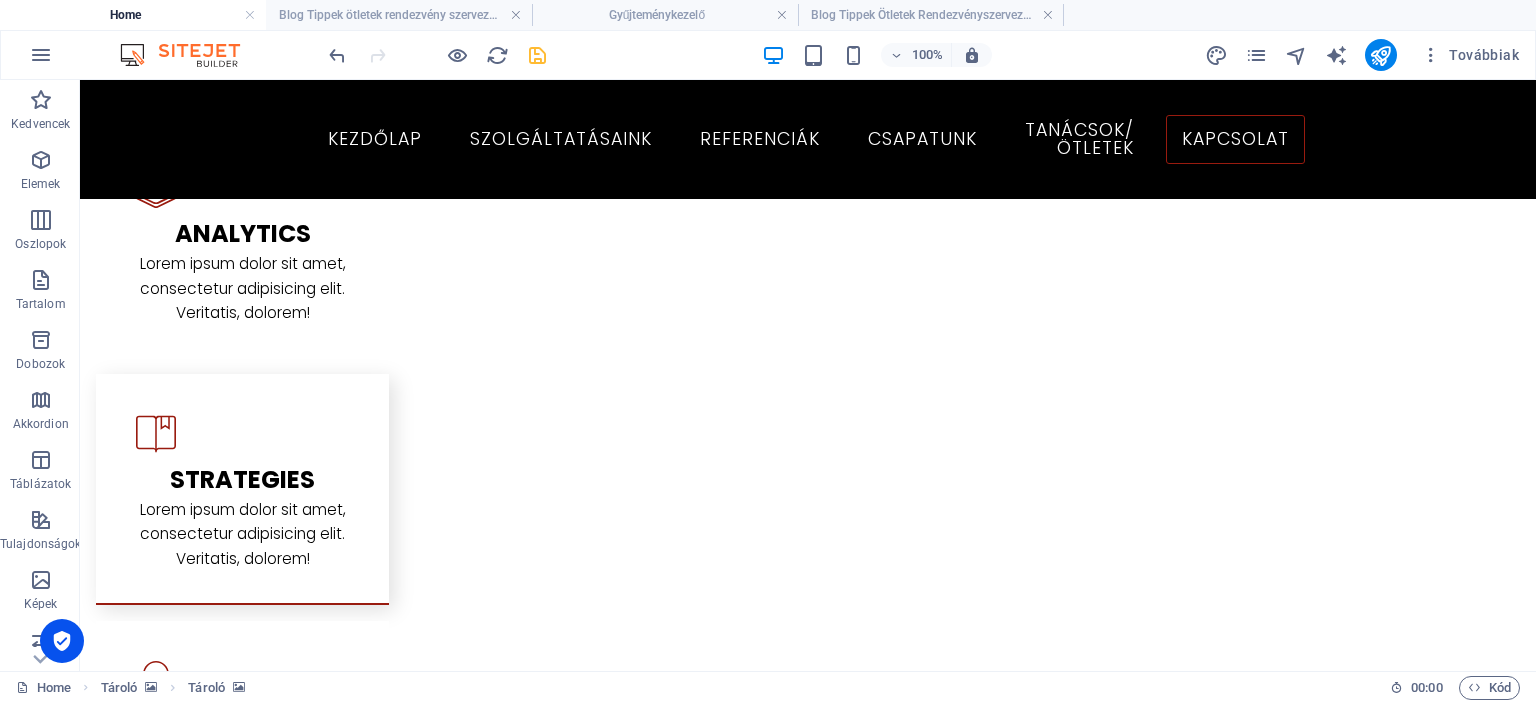scroll, scrollTop: 3085, scrollLeft: 0, axis: vertical 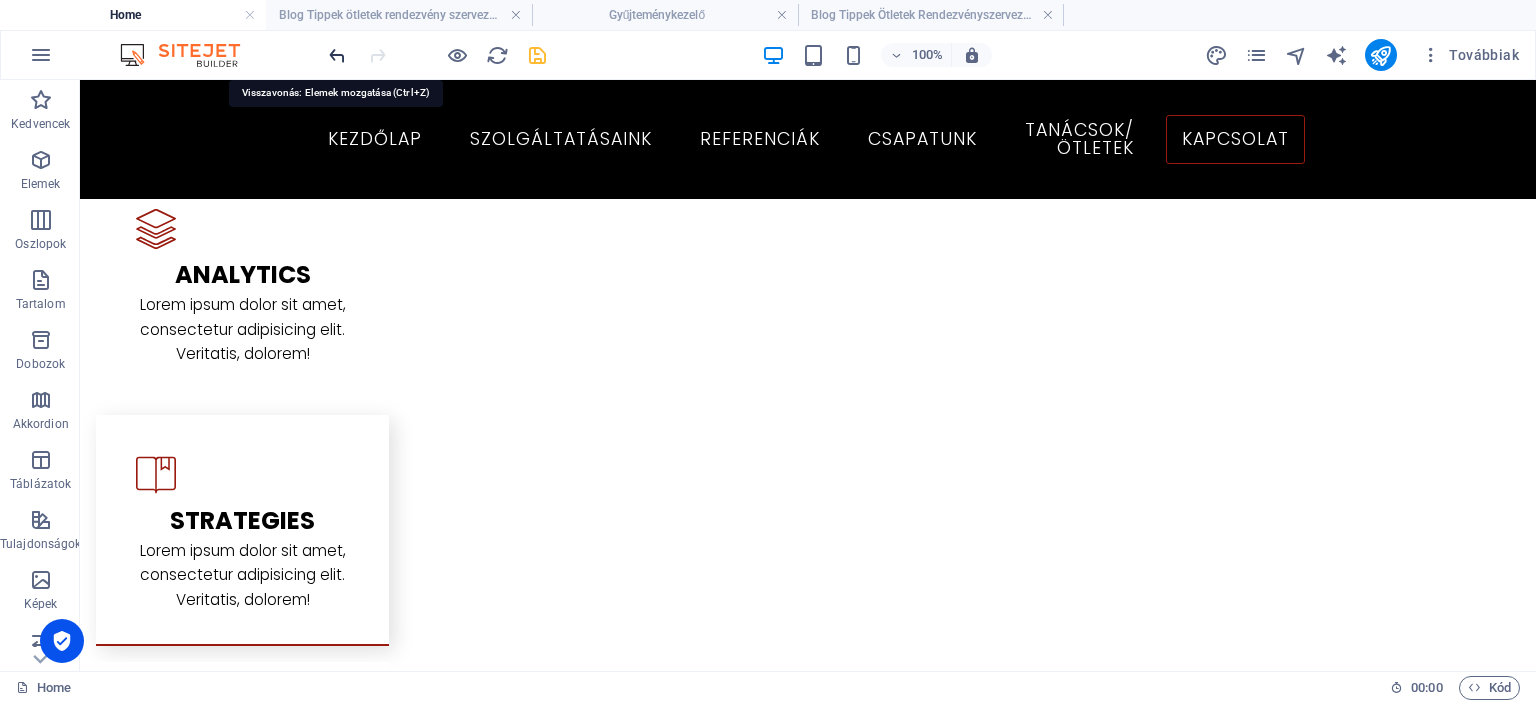 click at bounding box center [337, 55] 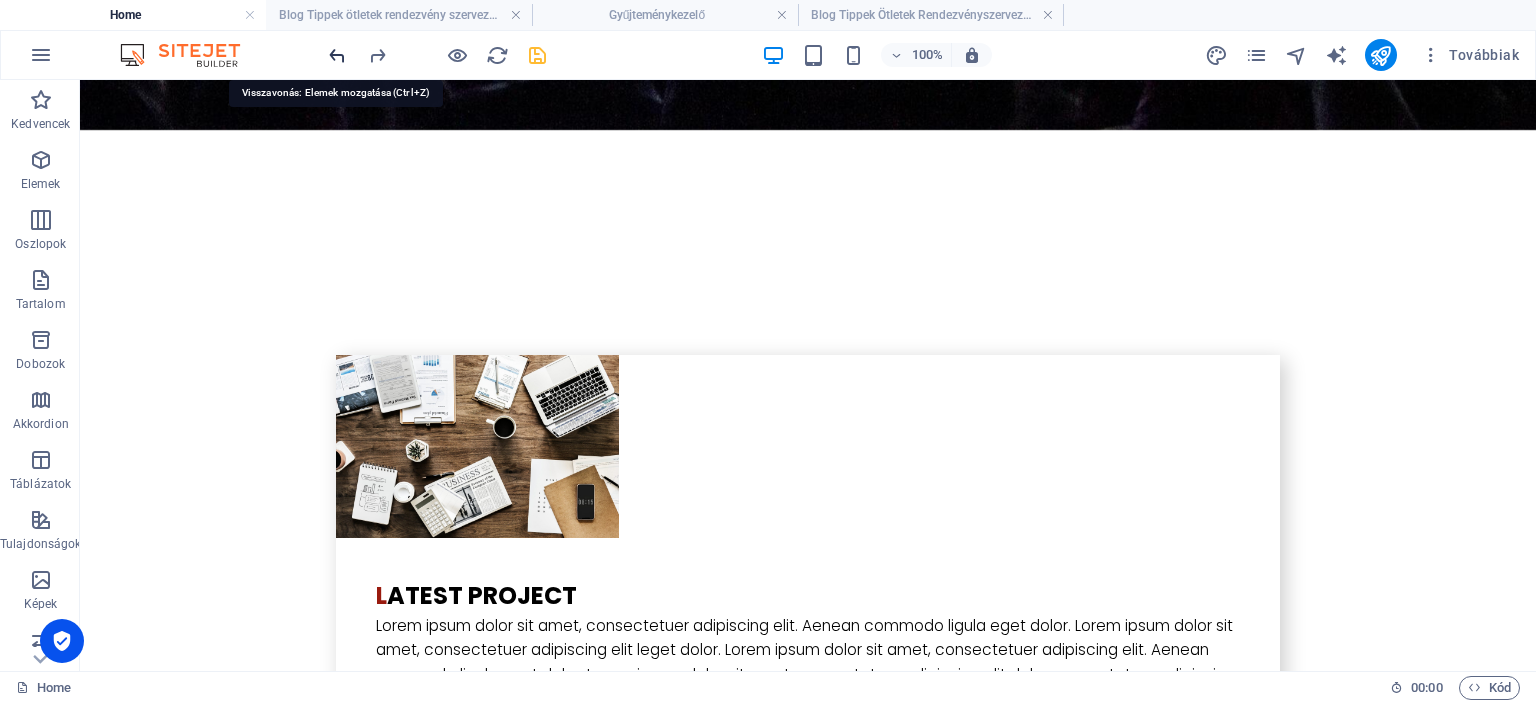 scroll, scrollTop: 5069, scrollLeft: 0, axis: vertical 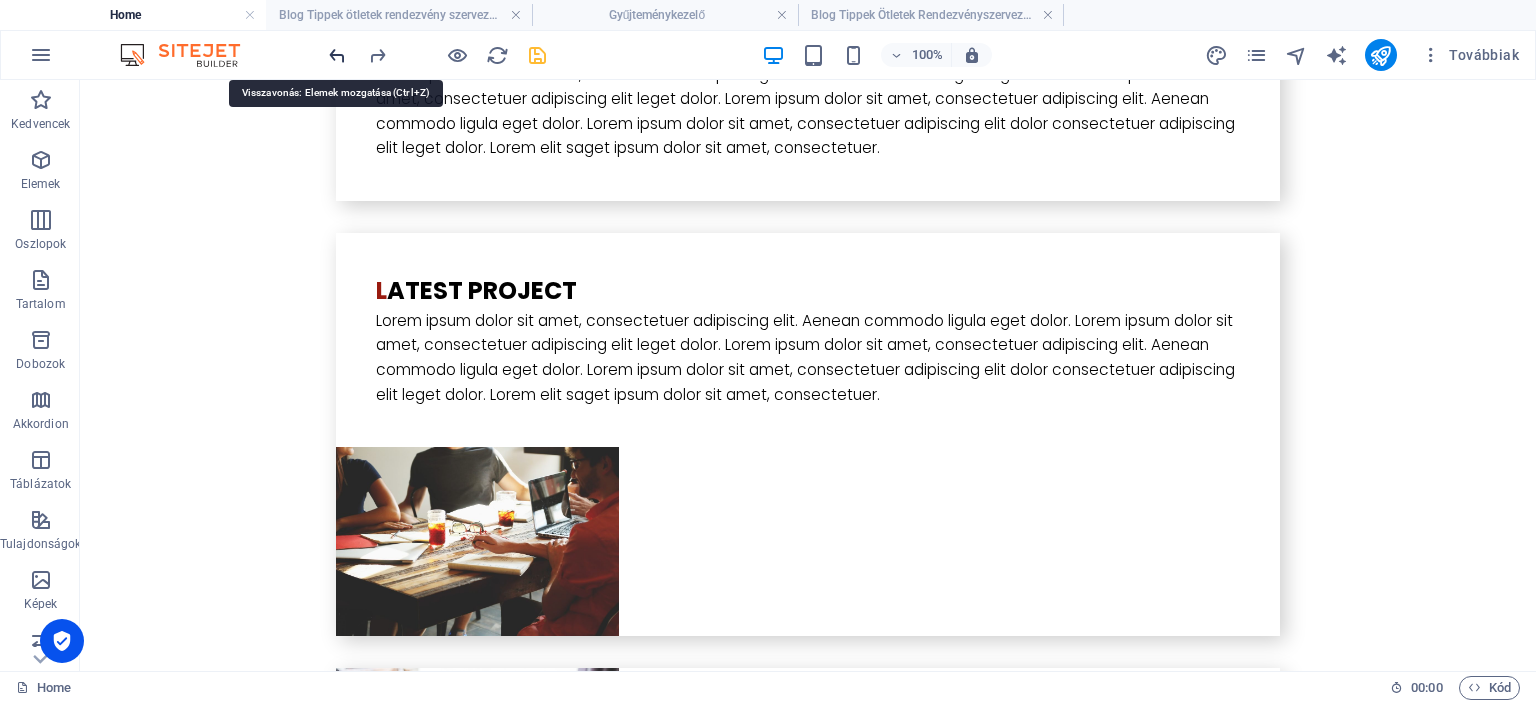click at bounding box center (337, 55) 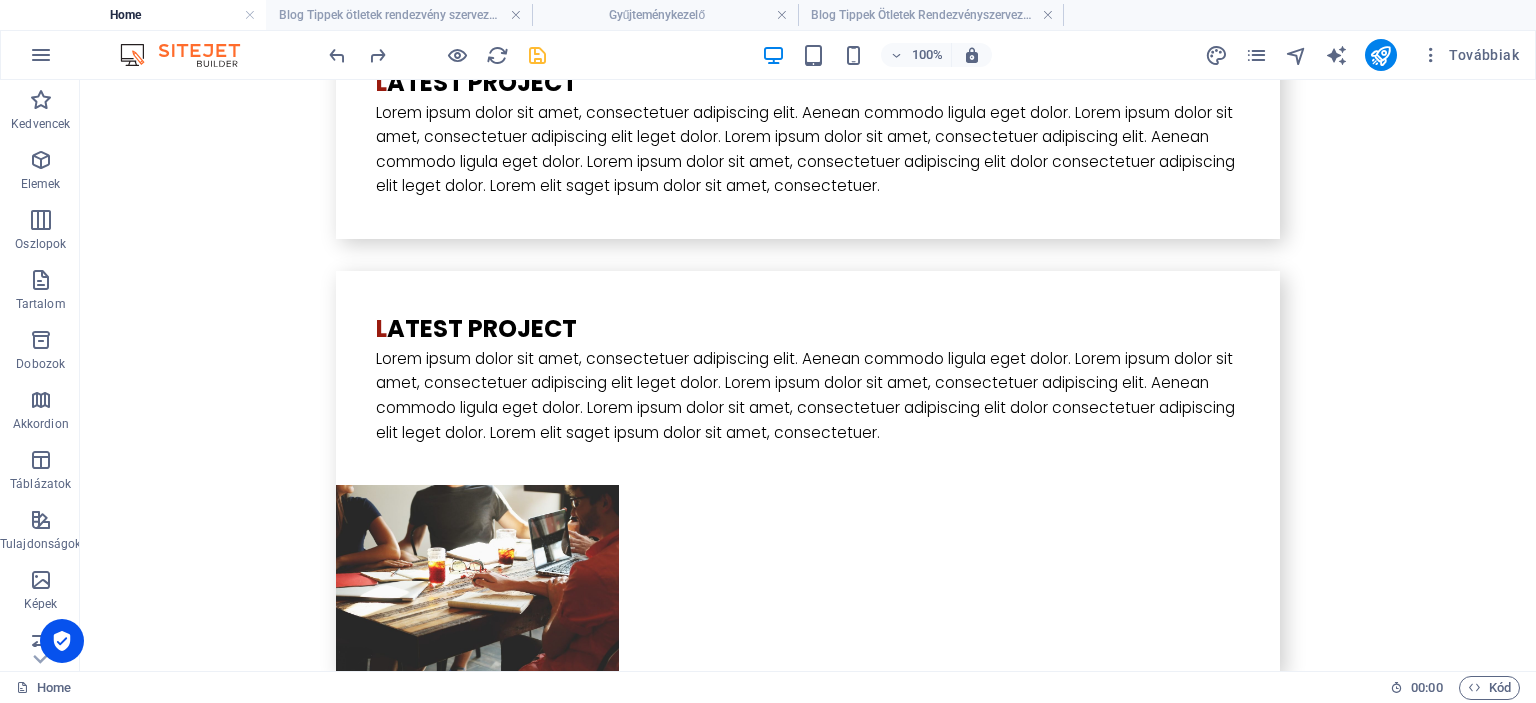 scroll, scrollTop: 5087, scrollLeft: 0, axis: vertical 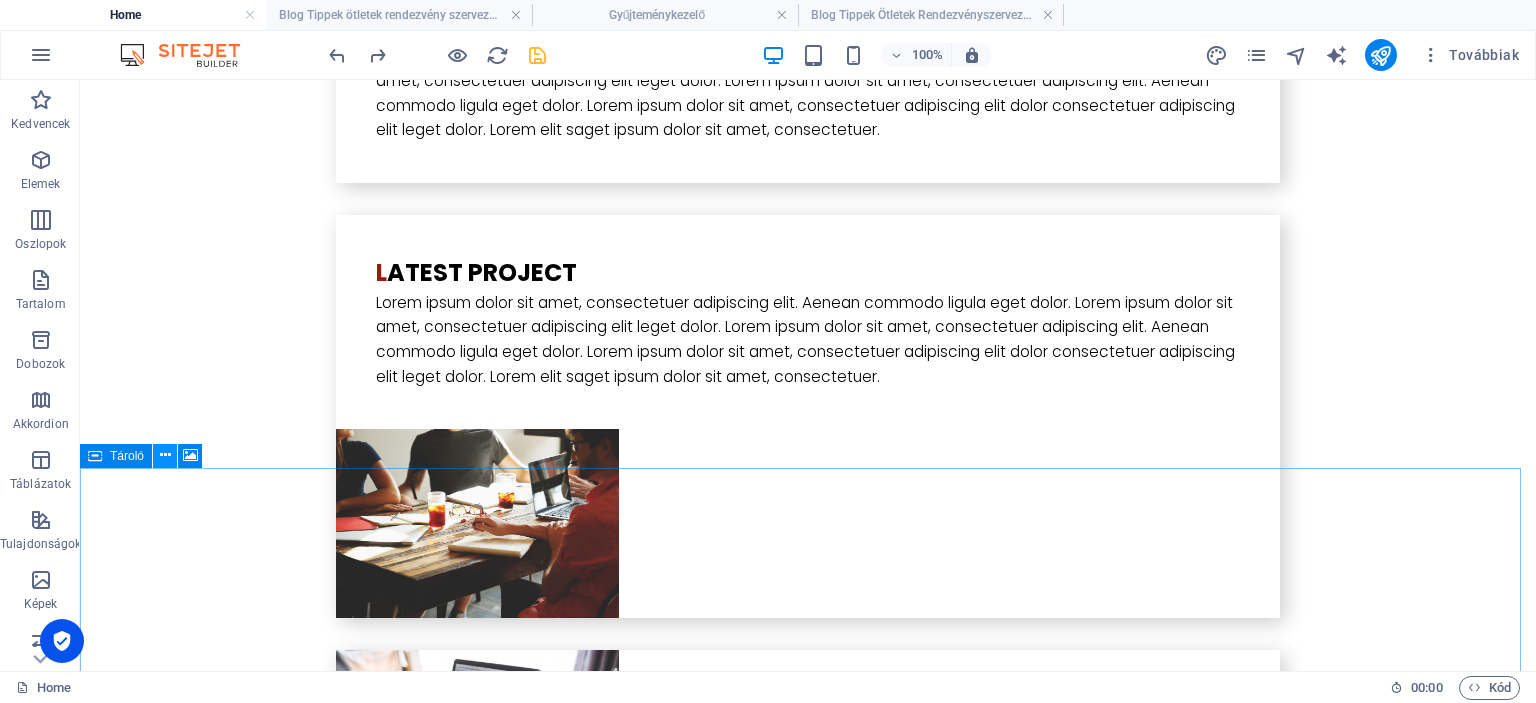 click at bounding box center [165, 455] 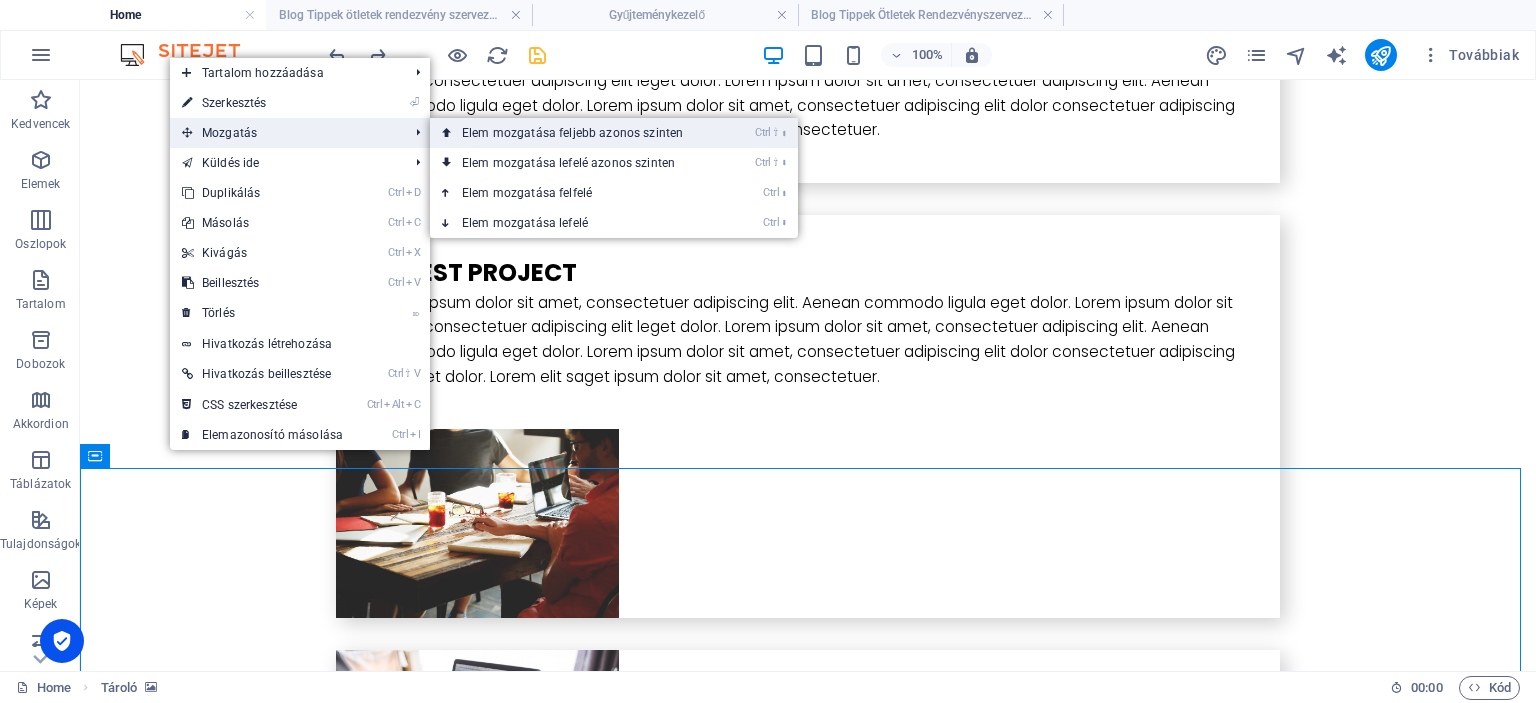 click on "Ctrl ⇧ ⬆  Elem mozgatása feljebb azonos szinten" at bounding box center (576, 133) 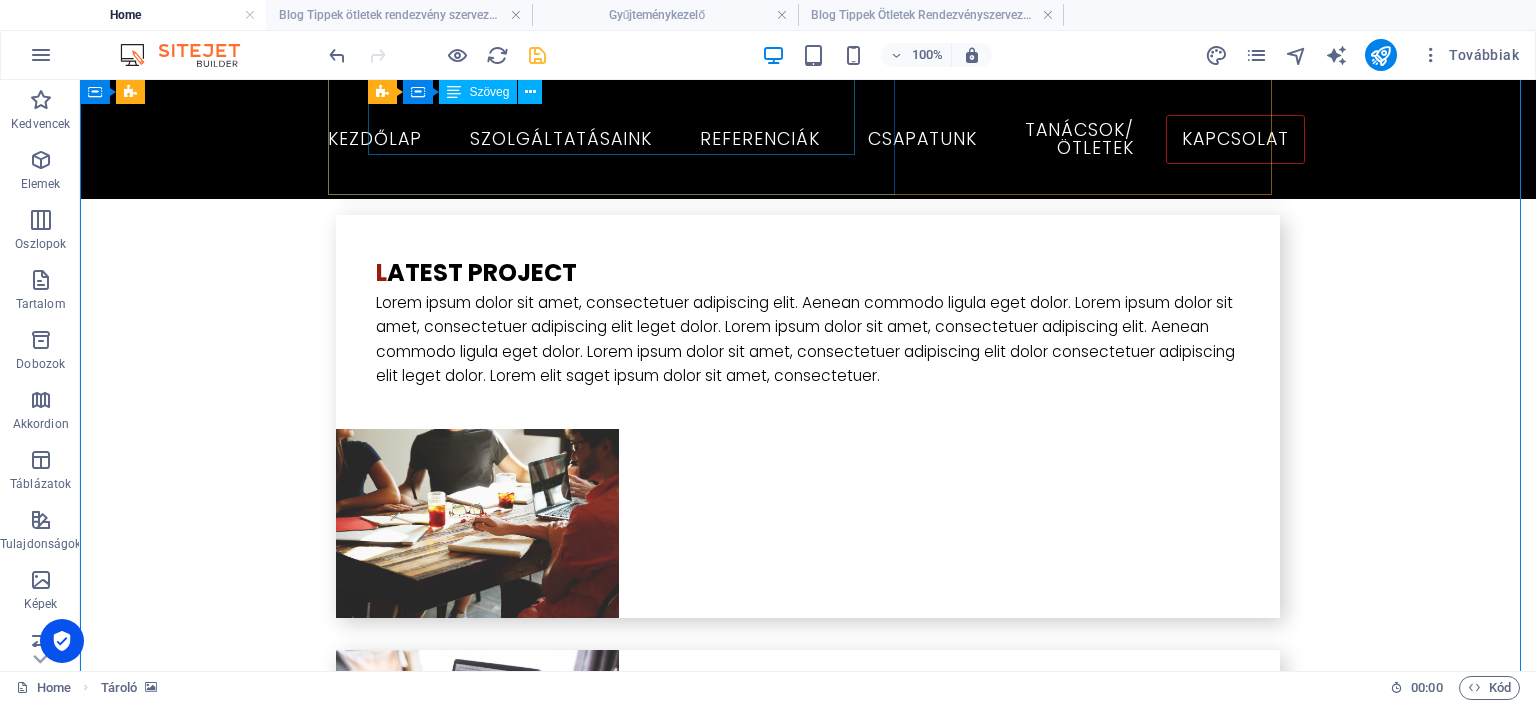 scroll, scrollTop: 4355, scrollLeft: 0, axis: vertical 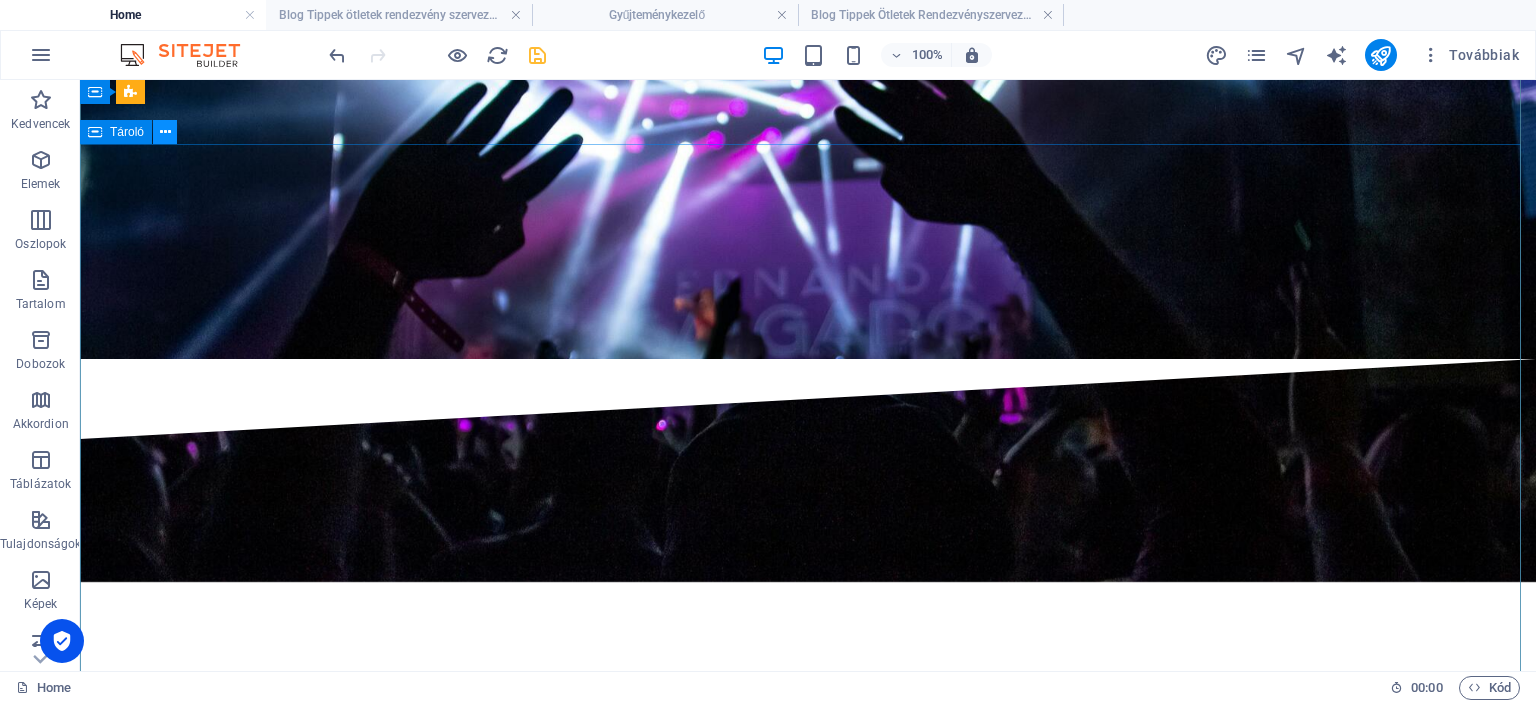 click at bounding box center (165, 132) 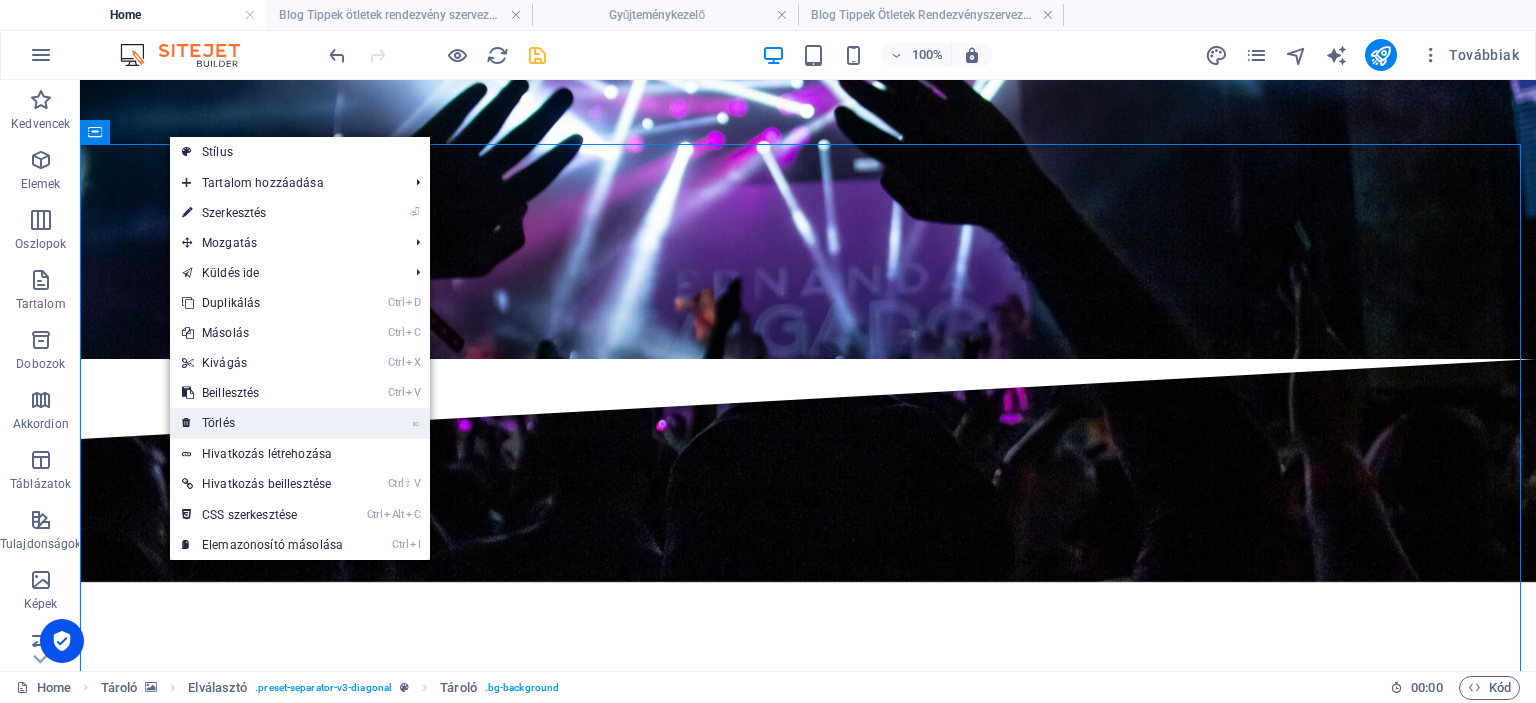 click on "⌦  Törlés" at bounding box center (262, 423) 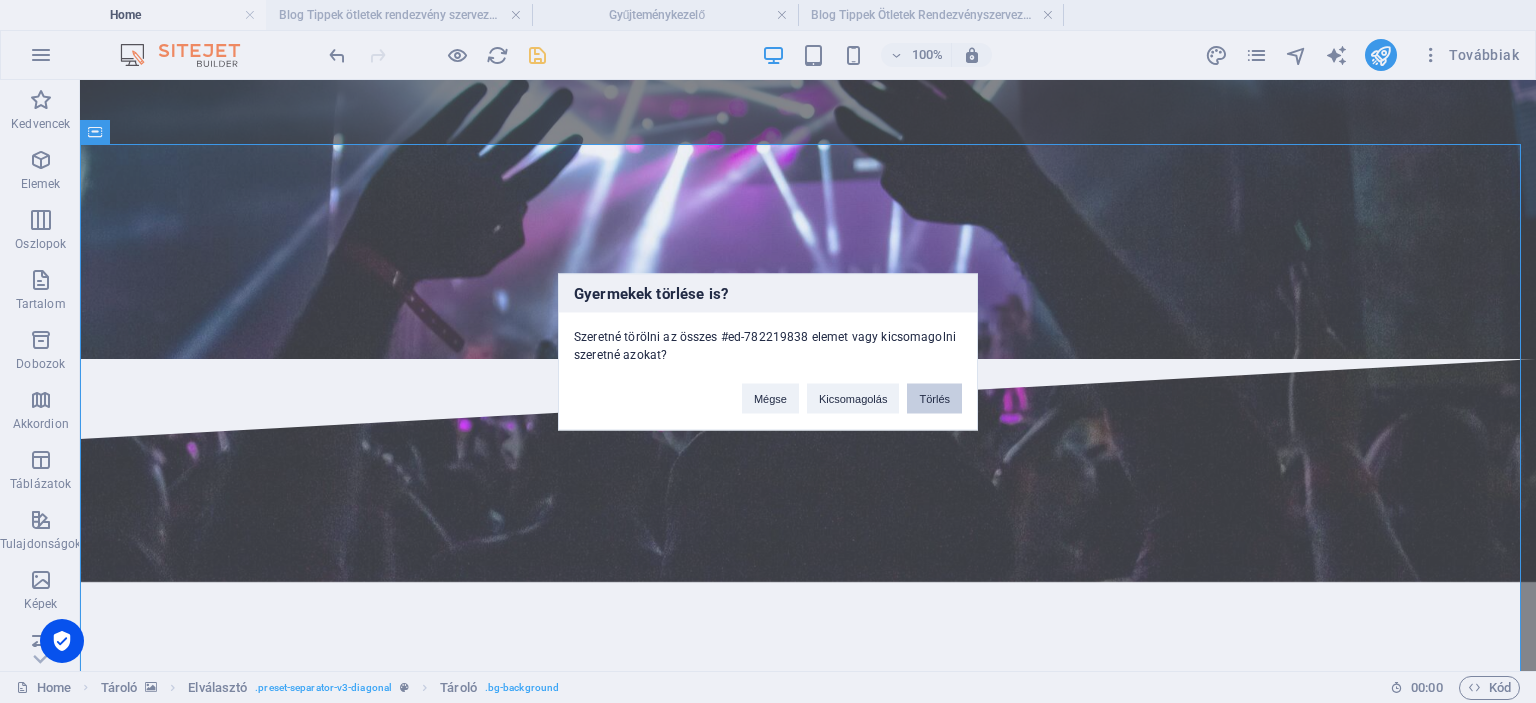 click on "Törlés" at bounding box center [934, 398] 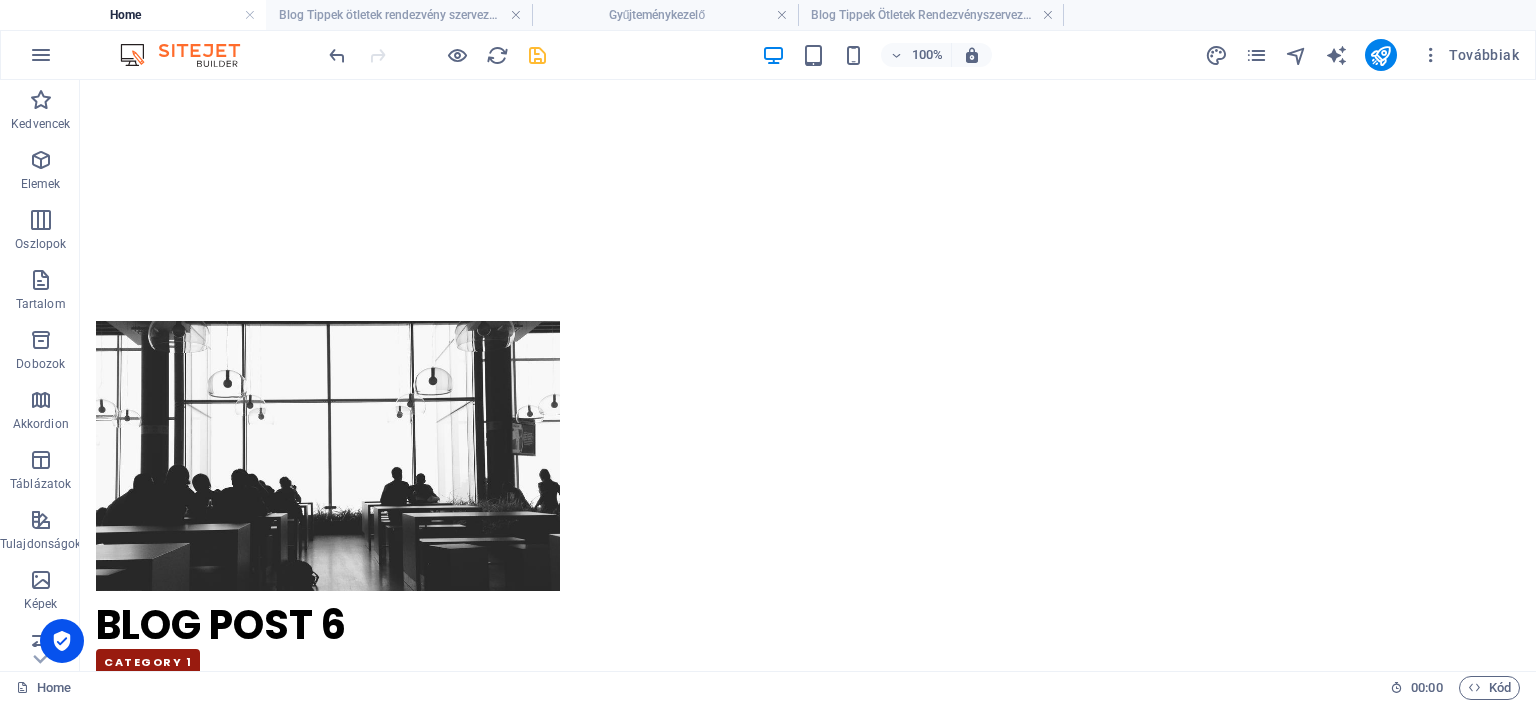 scroll, scrollTop: 7174, scrollLeft: 0, axis: vertical 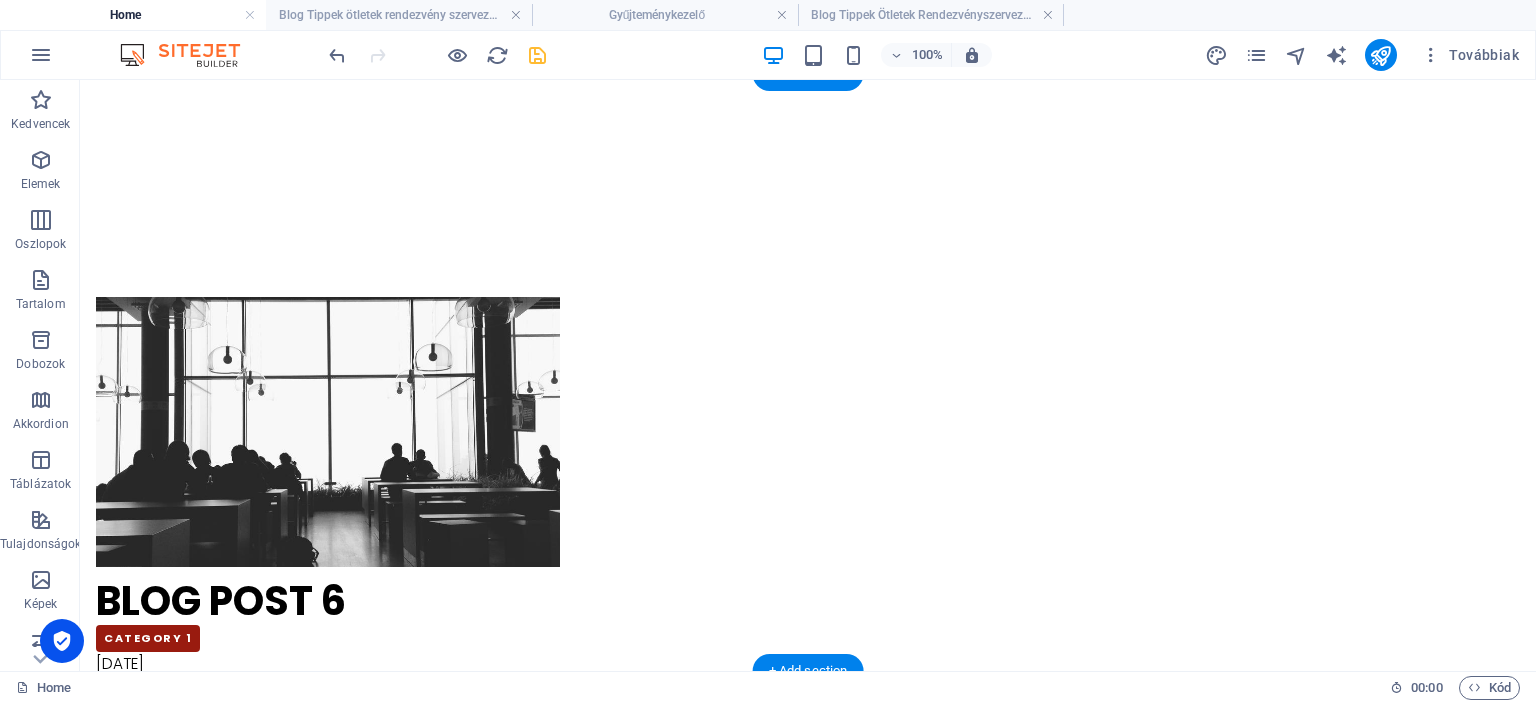 drag, startPoint x: 898, startPoint y: 533, endPoint x: 902, endPoint y: 523, distance: 10.770329 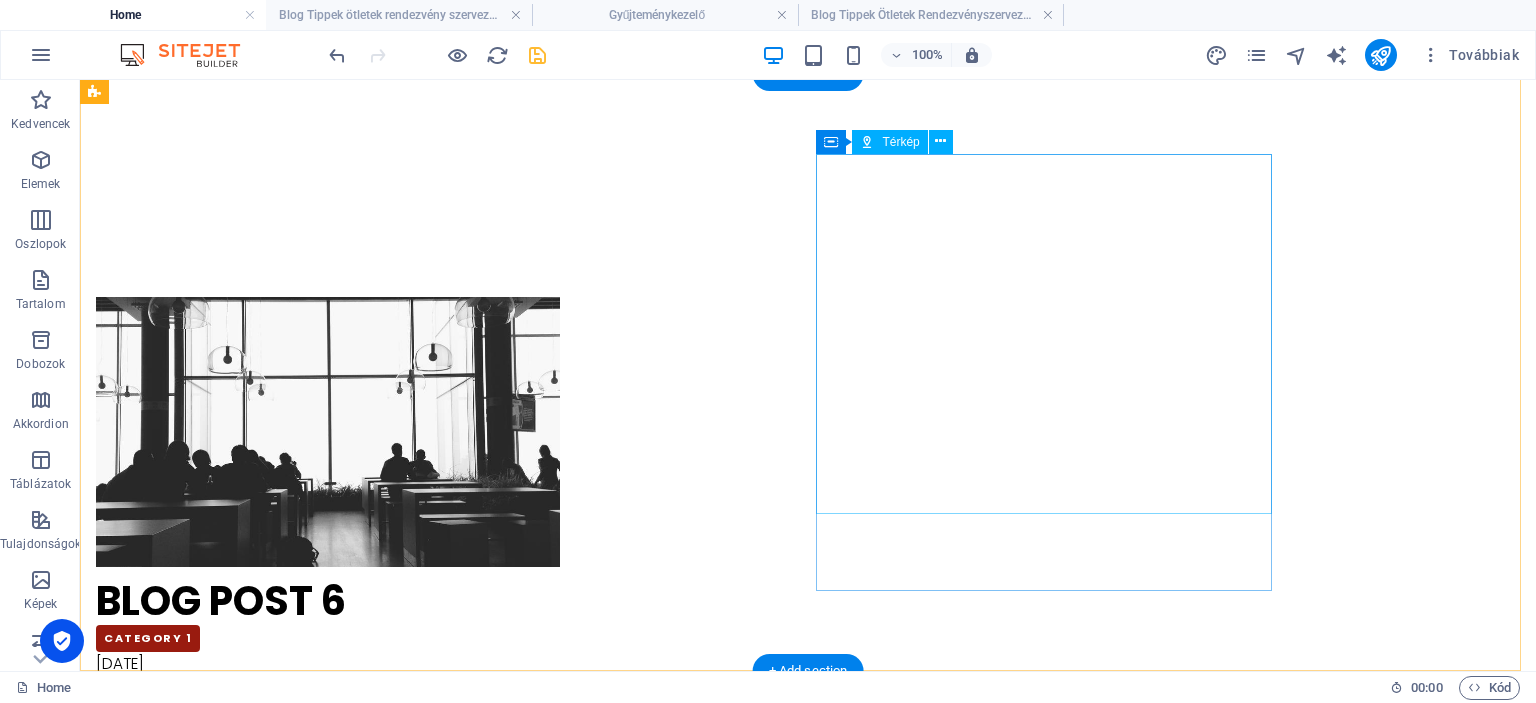 click on "← Mozgatás balra → Mozgatás jobbra ↑ Mozgatás felfelé ↓ Mozgatás lefelé + Nagyítás - Kicsinyítés Home Ugrás balra 75%-kal End Ugrás jobbra 75%-kal Page up Ugrás felfelé 75%-kal Page down Ugrás lefelé 75%-kal Használja a nyílbillentyűket a navigáláshoz. Térkép Domborzat Műhold Címkék Billentyűparancsok Térképadatok Térképadatok ©2025 Térképadatok ©2025 100 km  Kattintson a metrikus és az angolszász mértékegységek közötti váltáshoz Feltételek Térképhiba bejelentése" at bounding box center [324, 7351] 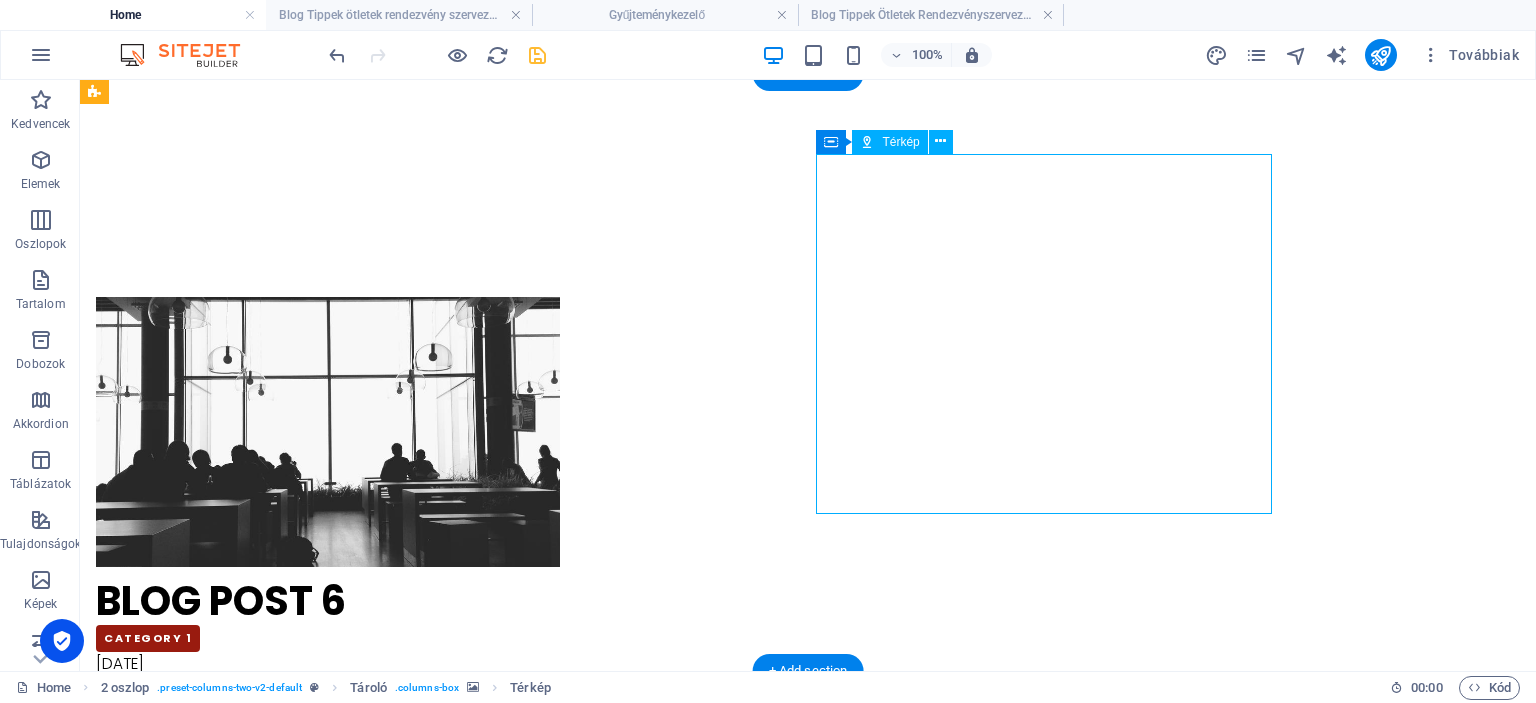 drag, startPoint x: 980, startPoint y: 369, endPoint x: 628, endPoint y: 370, distance: 352.00143 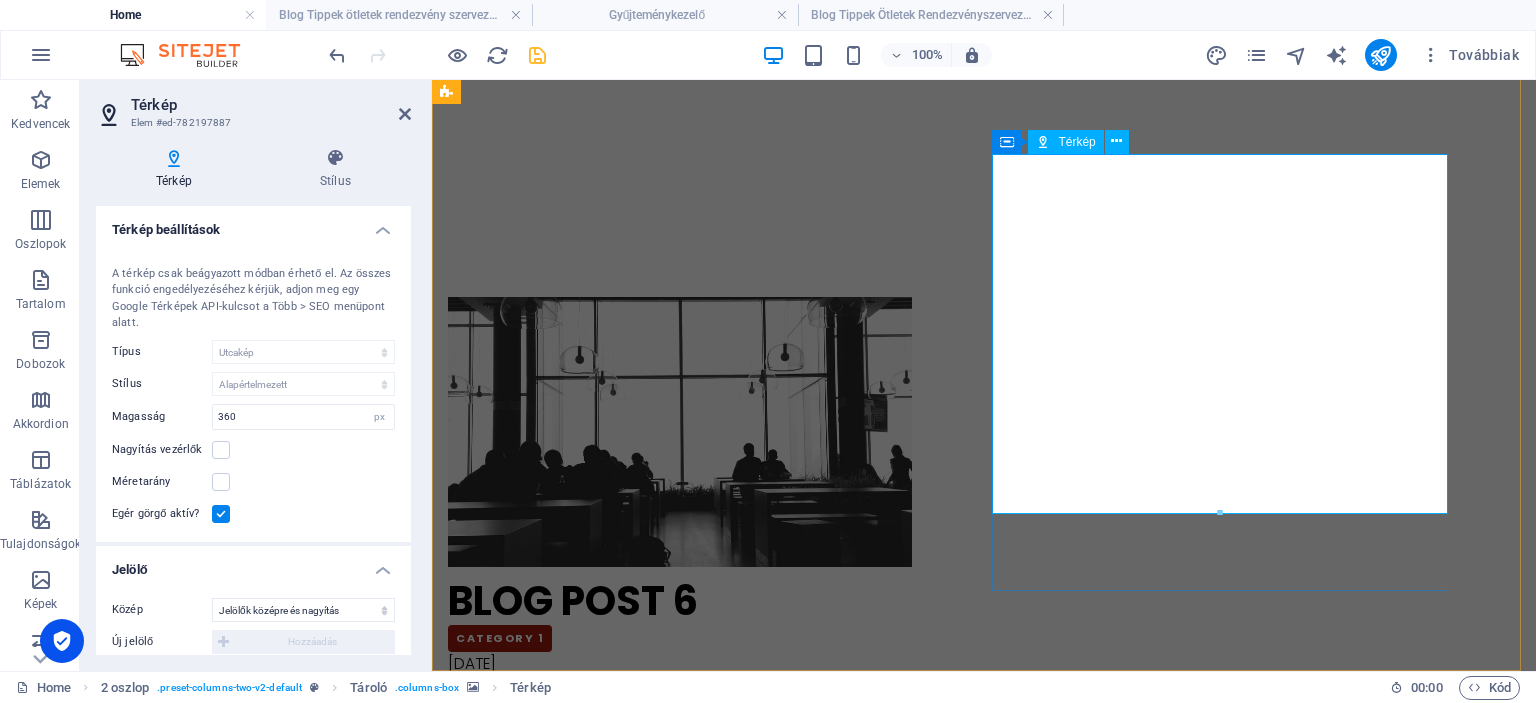 click on "← Mozgatás balra → Mozgatás jobbra ↑ Mozgatás felfelé ↓ Mozgatás lefelé + Nagyítás - Kicsinyítés Home Ugrás balra 75%-kal End Ugrás jobbra 75%-kal Page up Ugrás felfelé 75%-kal Page down Ugrás lefelé 75%-kal Használja a nyílbillentyűket a navigáláshoz. Térkép Domborzat Műhold Címkék Billentyűparancsok Térképadatok Térképadatok ©2025 Térképadatok ©2025 100 km  Kattintson a metrikus és az angolszász mértékegységek közötti váltáshoz Feltételek Térképhiba bejelentése" at bounding box center (676, 7351) 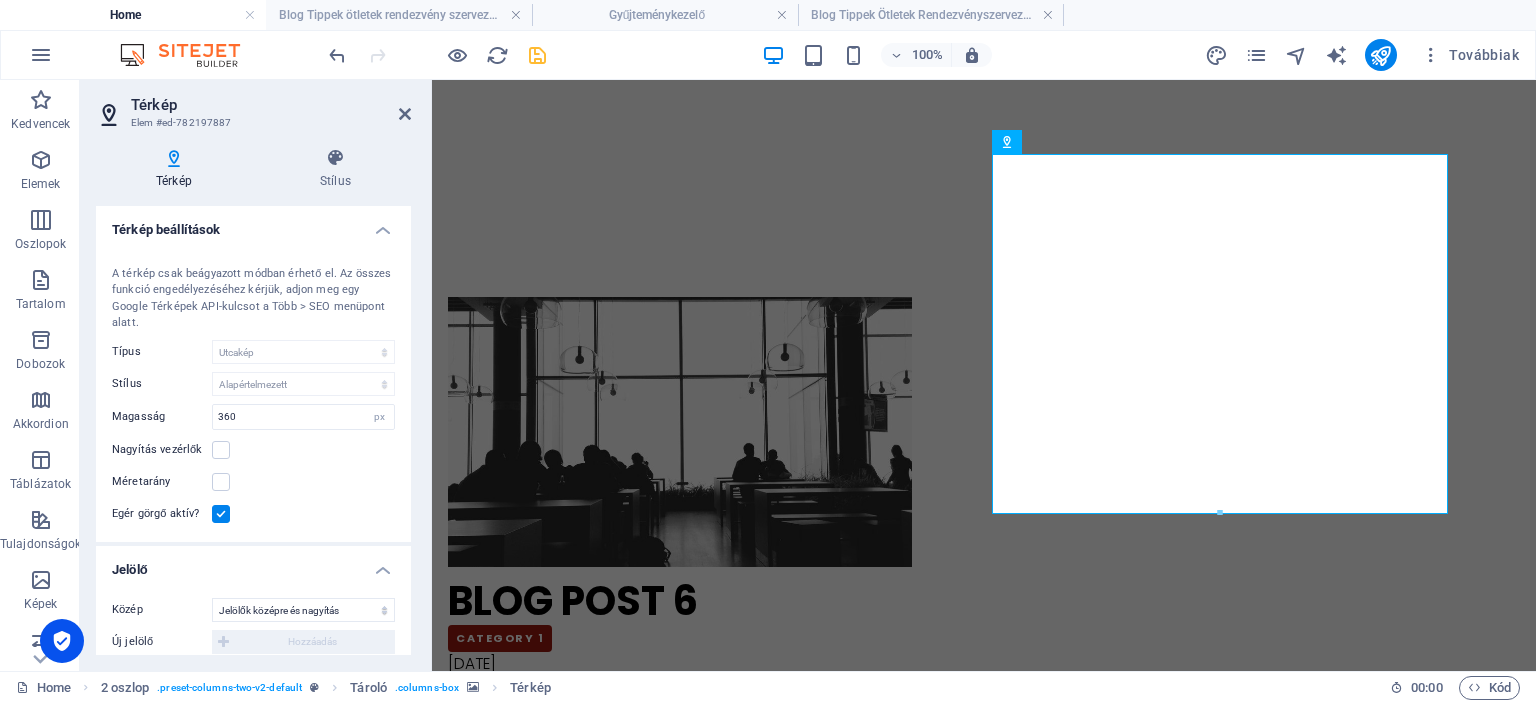 drag, startPoint x: 406, startPoint y: 395, endPoint x: 408, endPoint y: 439, distance: 44.04543 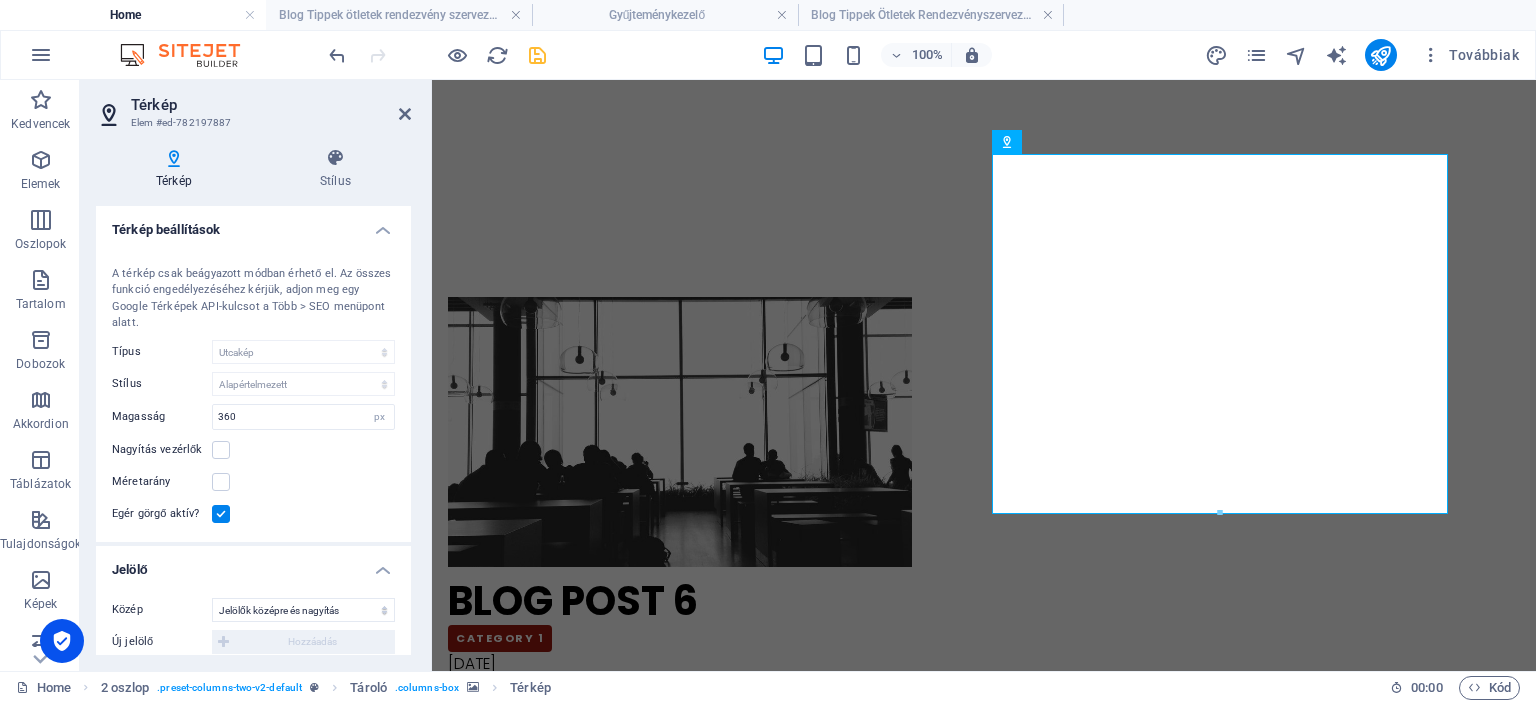 click on "Térkép Stílus Térkép beállítások Térkép központja A térkép csak beágyazott módban érhető el. Az összes funkció engedélyezéséhez kérjük, adjon meg egy Google Térképek API-kulcsot a Több > SEO menüpont alatt. Típus Utcakép Műholdas nézet Műholdas nézet az utcákkal Terep térkép Stílus Alapértelmezett Színezés Halvány Hajnal Finom Szürkeség Szürke Árnyalatok Apple Térképek Kék Víz Éjféli Parancsnok Világos Monokróm Papír Semleges Kék Arany Árnyalatok Fekete és Fehér Nincsenek címkék Szín Magasság 360 px Nagyítás szintje 13 Nagyítás vezérlők Méretarány Egér görgő aktív? Jelölő Közép Ne középre igazítson Jelölők középre igazítása Jelölők középre és nagyítás Új jelölő Hozzáadás Törlés 1. Jelölő Húzza ide a fájlokat, kattintson a fájlok kiválasztásához, vagy válasszon fájlokat a Fájlokból vagy a szabadon elérhető képek és videók közül Feltöltés [GEOGRAPHIC_DATA], H-4400 Nyíregyháza px Cím" at bounding box center (253, 401) 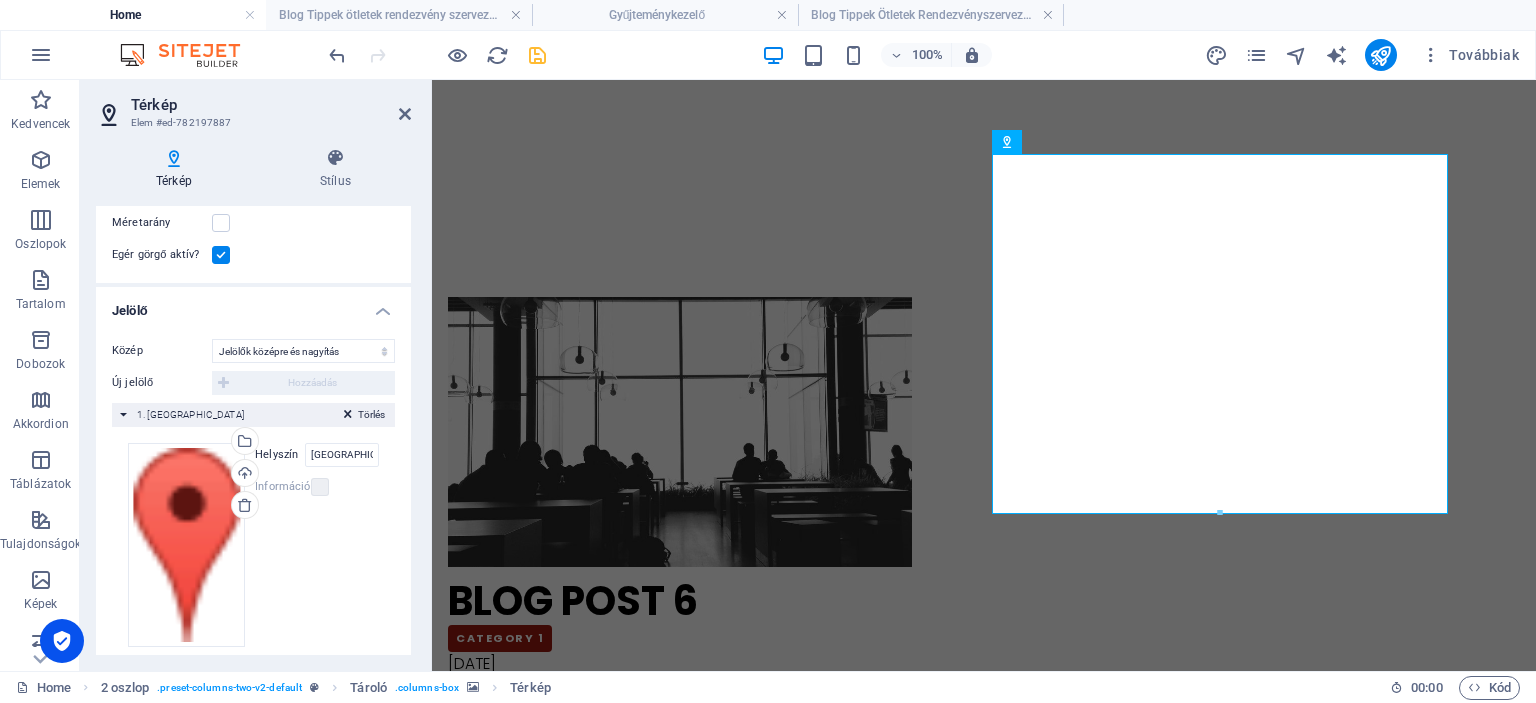 scroll, scrollTop: 278, scrollLeft: 0, axis: vertical 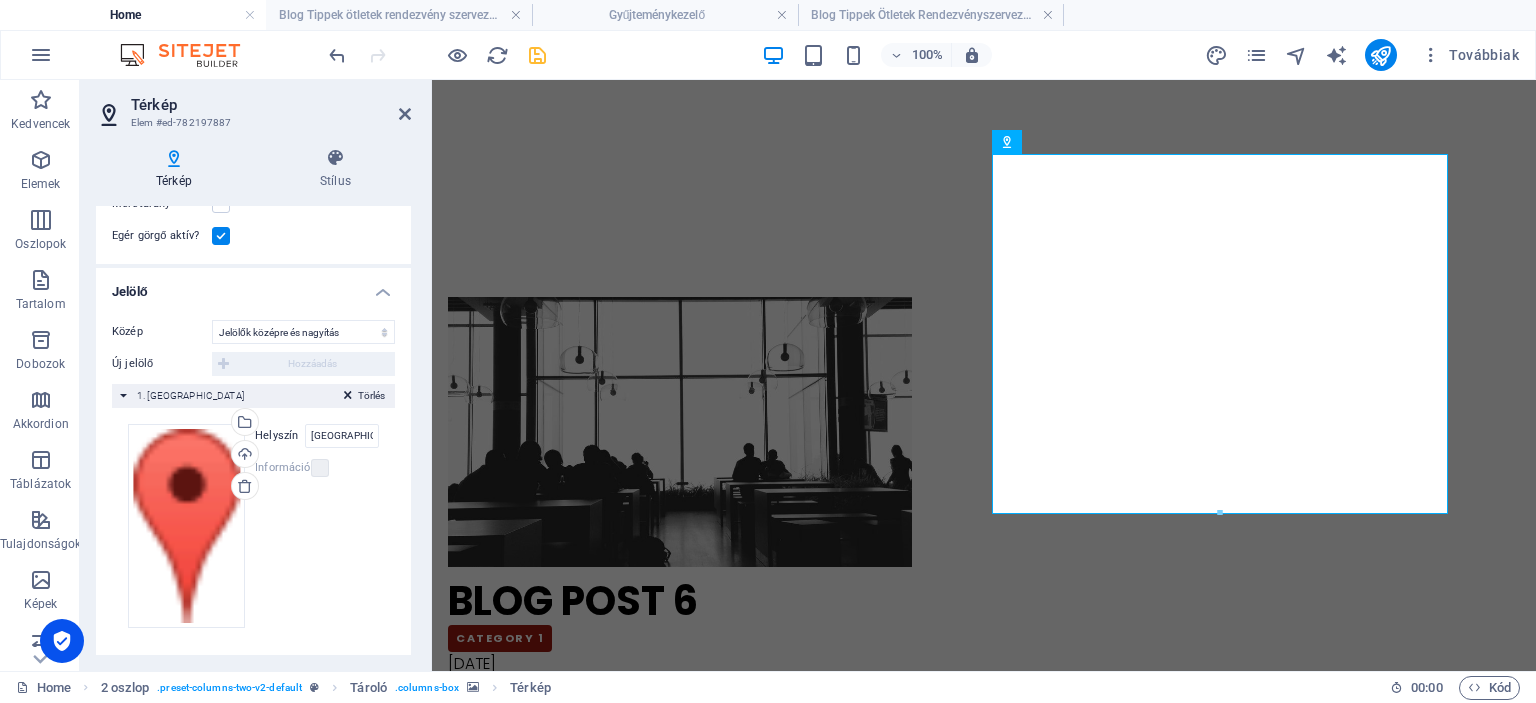 click on "Törlés 1. [GEOGRAPHIC_DATA]" at bounding box center [253, 396] 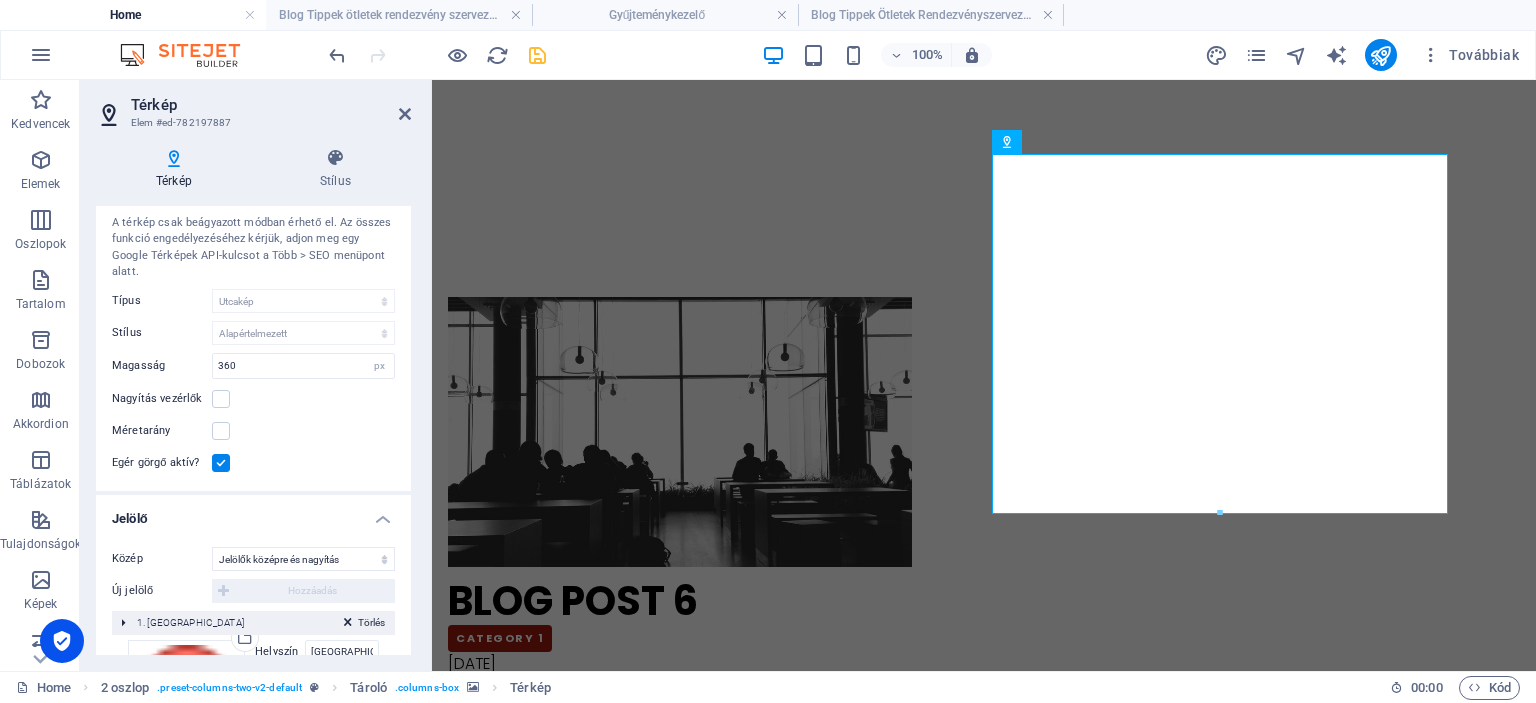 scroll, scrollTop: 46, scrollLeft: 0, axis: vertical 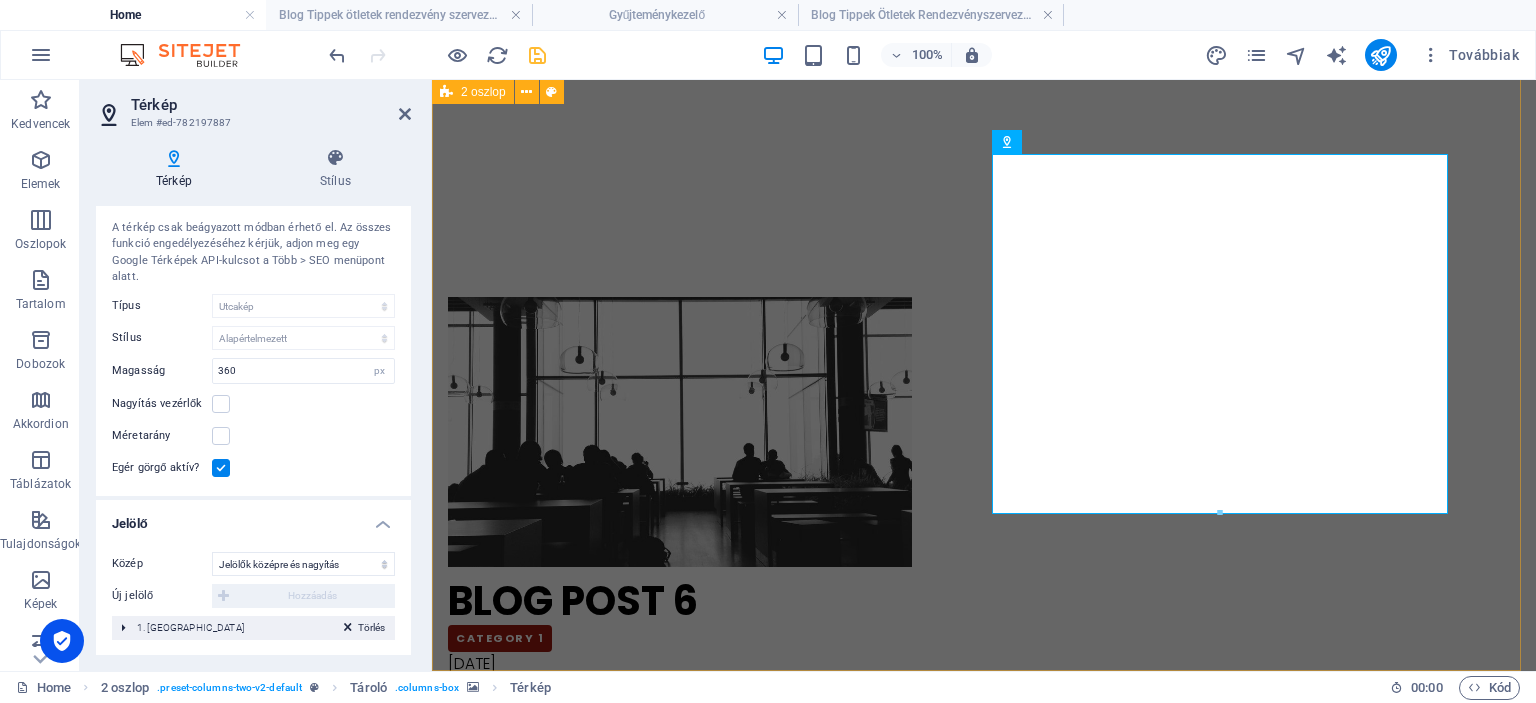 click on "I have read and understand the privacy policy. Nicht lesbar? Neu generieren Submit ← Mozgatás balra → Mozgatás jobbra ↑ Mozgatás felfelé ↓ Mozgatás lefelé + Nagyítás - Kicsinyítés Home Ugrás balra 75%-kal End Ugrás jobbra 75%-kal Page up Ugrás felfelé 75%-kal Page down Ugrás lefelé 75%-kal Használja a nyílbillentyűket a navigáláshoz. Térkép Domborzat Műhold Címkék Billentyűparancsok Térképadatok Térképadatok ©2025 Térképadatok ©2025 100 km  Kattintson a metrikus és az angolszász mértékegységek közötti váltáshoz Feltételek Térképhiba bejelentése" at bounding box center (984, 6901) 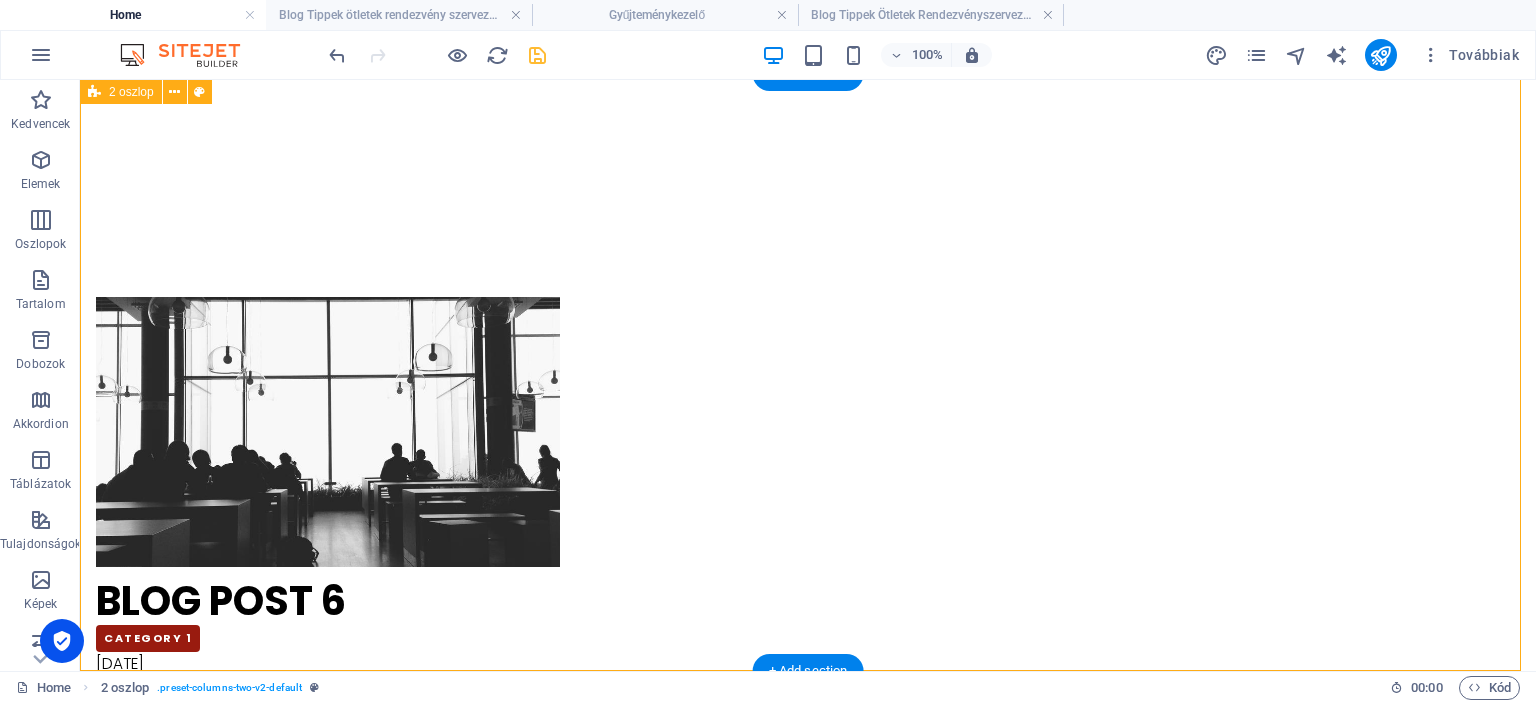 click on "I have read and understand the privacy policy. Nicht lesbar? Neu generieren Submit ← Mozgatás balra → Mozgatás jobbra ↑ Mozgatás felfelé ↓ Mozgatás lefelé + Nagyítás - Kicsinyítés Home Ugrás balra 75%-kal End Ugrás jobbra 75%-kal Page up Ugrás felfelé 75%-kal Page down Ugrás lefelé 75%-kal Használja a nyílbillentyűket a navigáláshoz. Térkép Domborzat Műhold Címkék Billentyűparancsok Térképadatok Térképadatok ©2025 Térképadatok ©2025 100 km  Kattintson a metrikus és az angolszász mértékegységek közötti váltáshoz Feltételek Térképhiba bejelentése" at bounding box center (808, 6901) 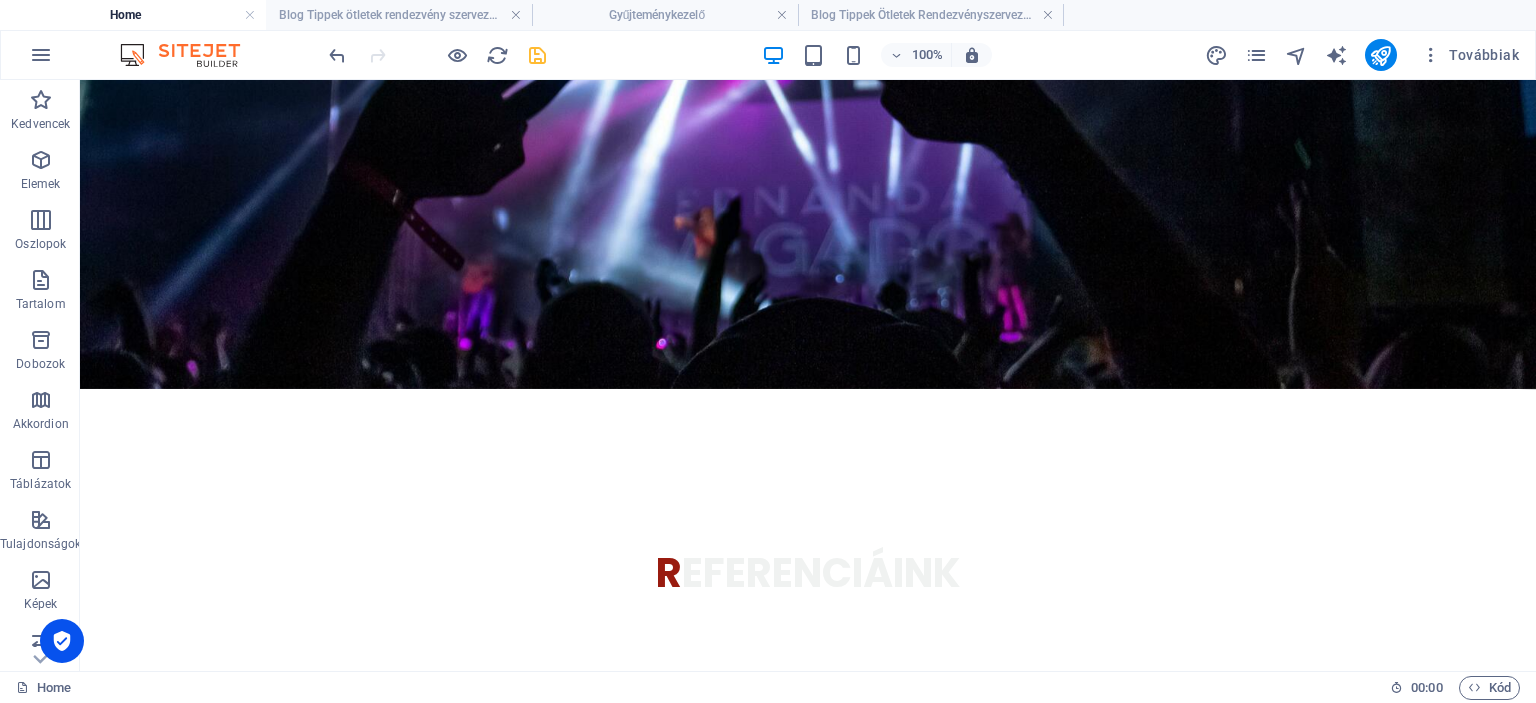 scroll, scrollTop: 4048, scrollLeft: 0, axis: vertical 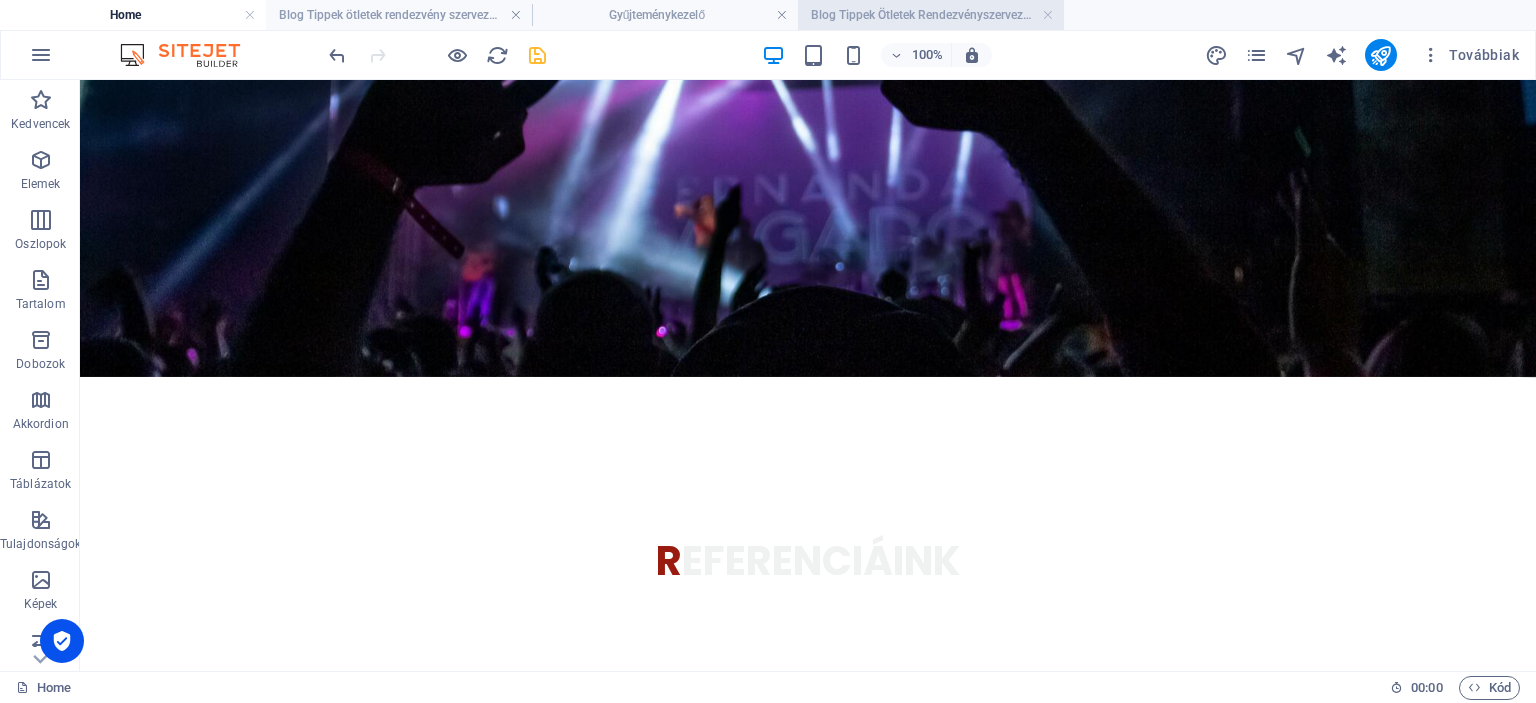 click on "Blog Tippek Ötletek Rendezvényszervezéshez: Egyedi Oldalsablon" at bounding box center [931, 15] 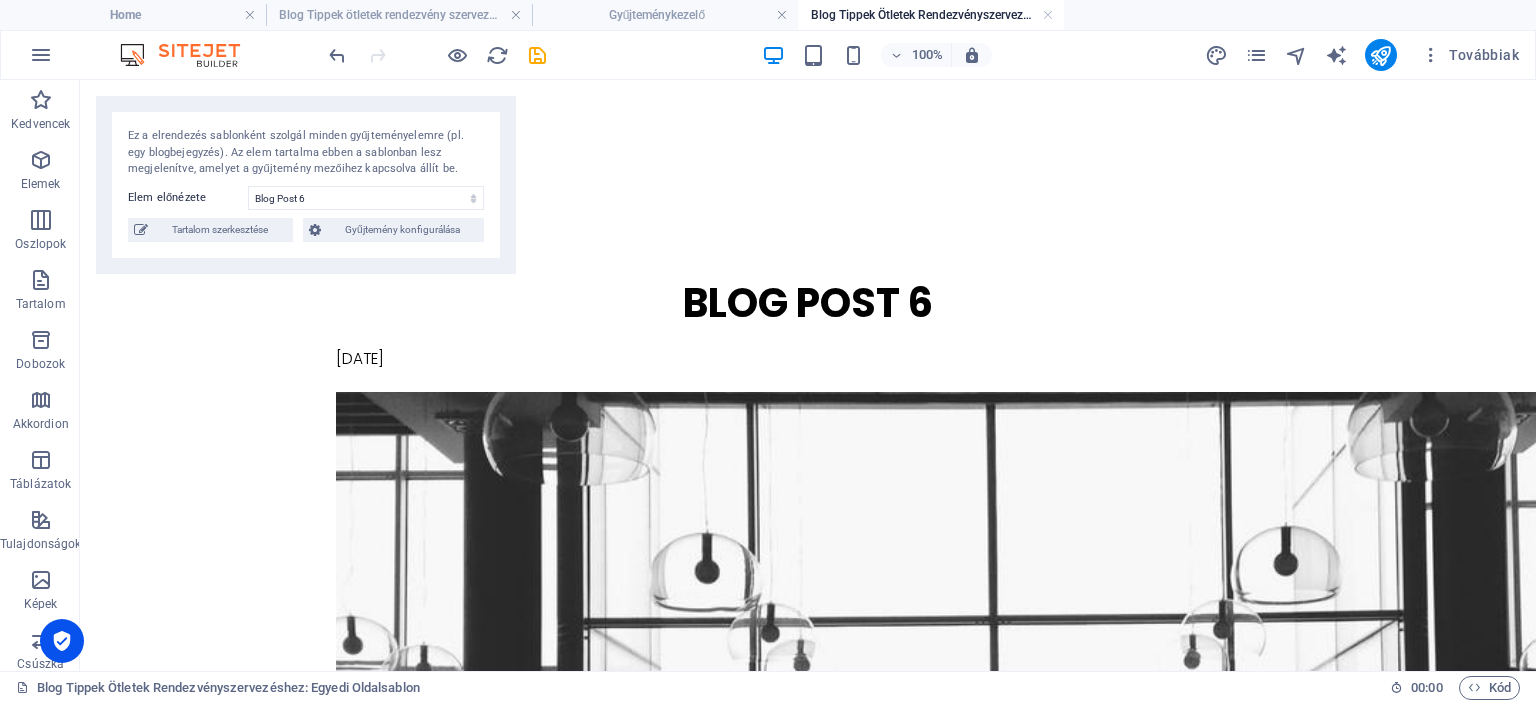scroll, scrollTop: 0, scrollLeft: 0, axis: both 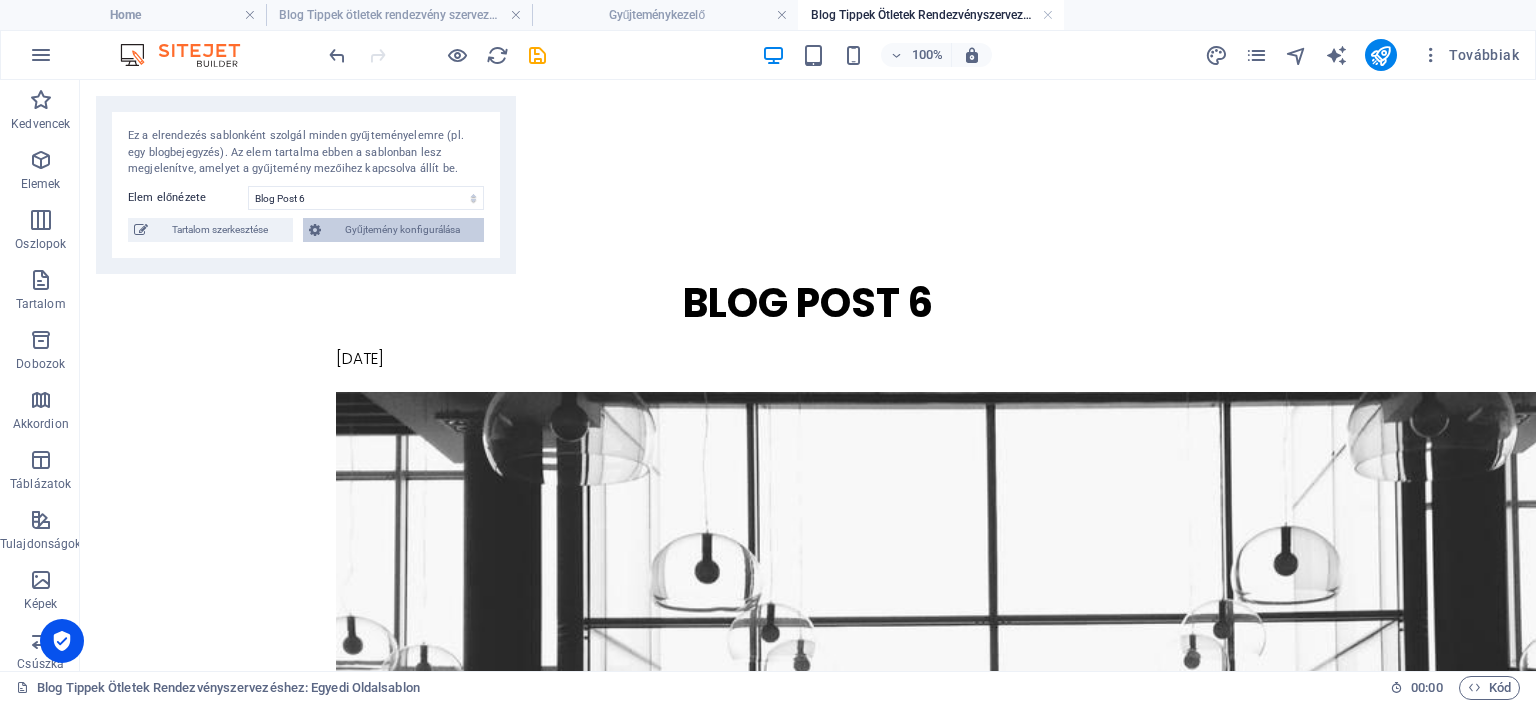 click on "Gyűjtemény konfigurálása" at bounding box center [402, 230] 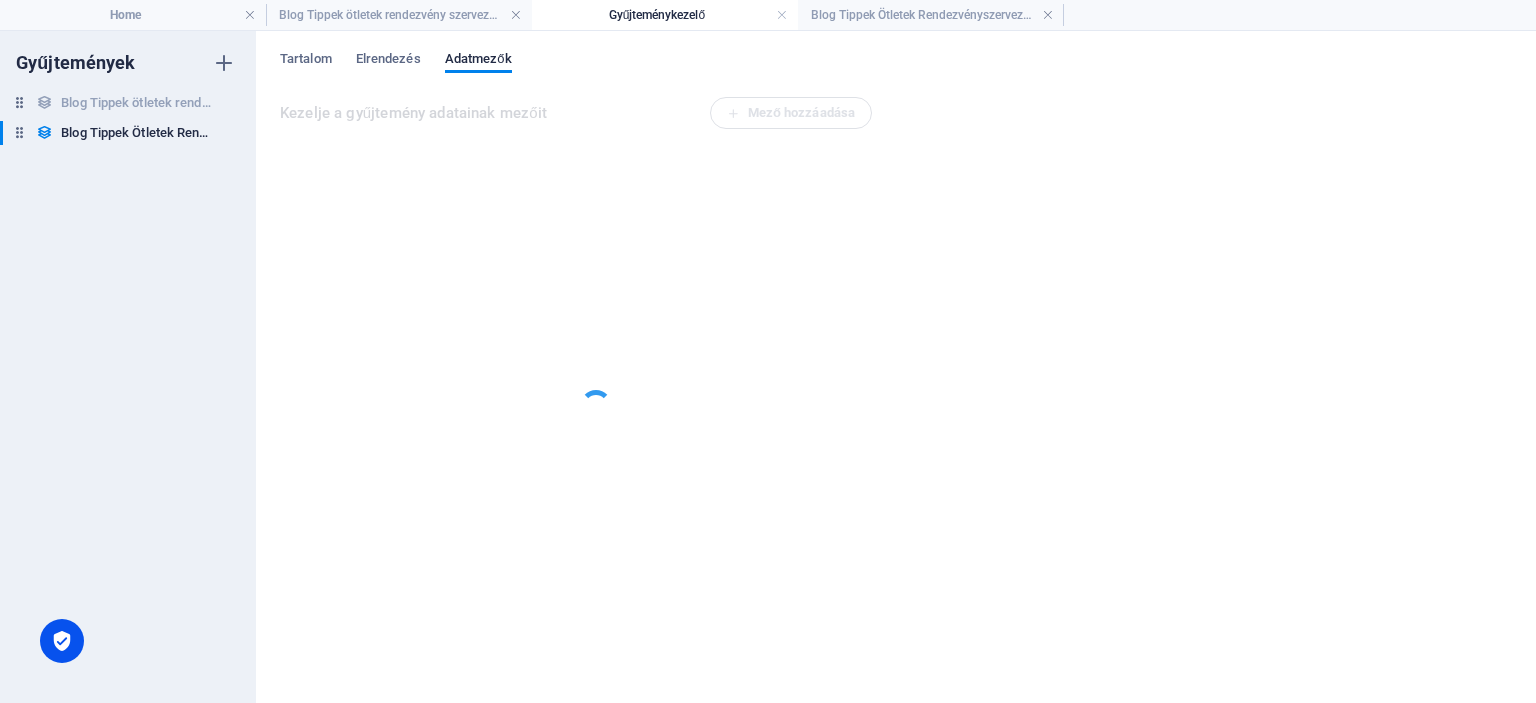 scroll, scrollTop: 0, scrollLeft: 0, axis: both 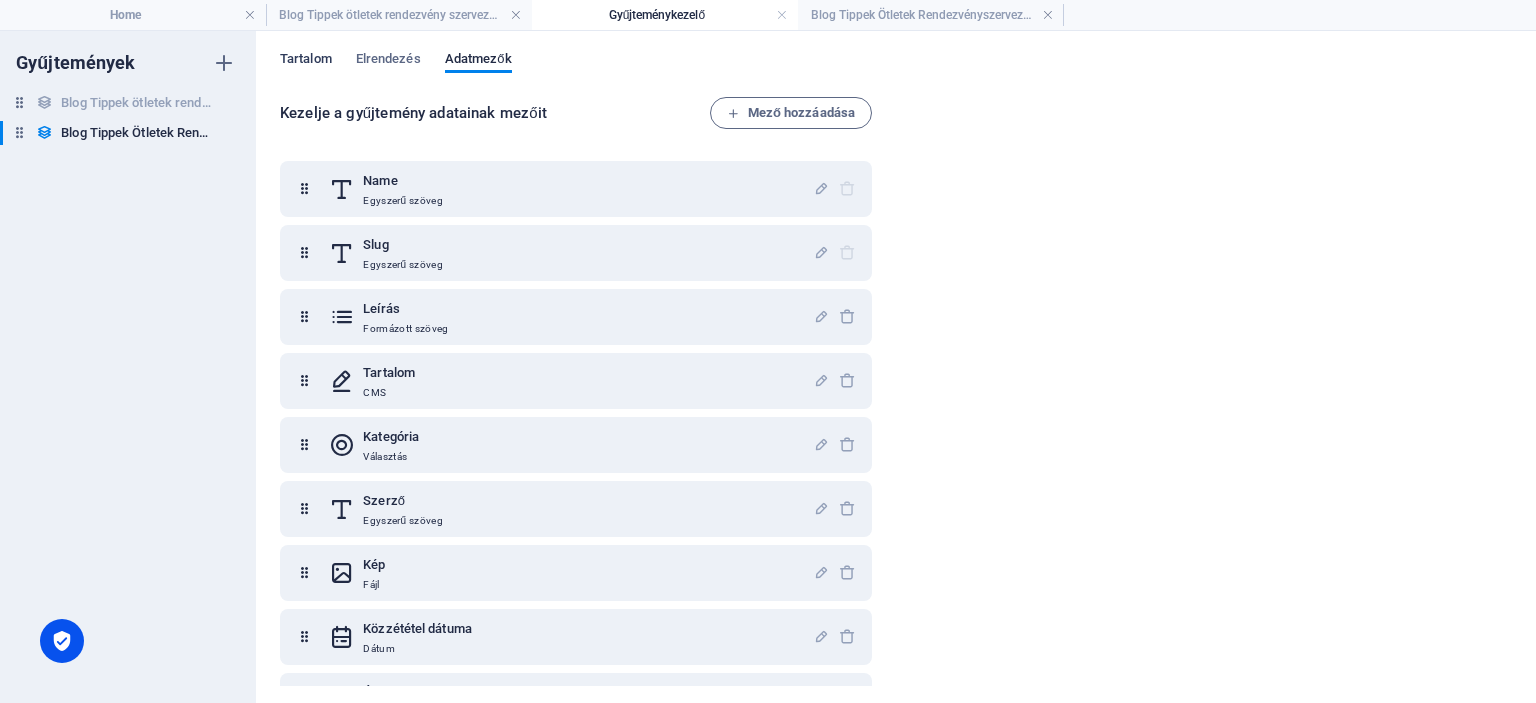 click on "Tartalom" at bounding box center (306, 61) 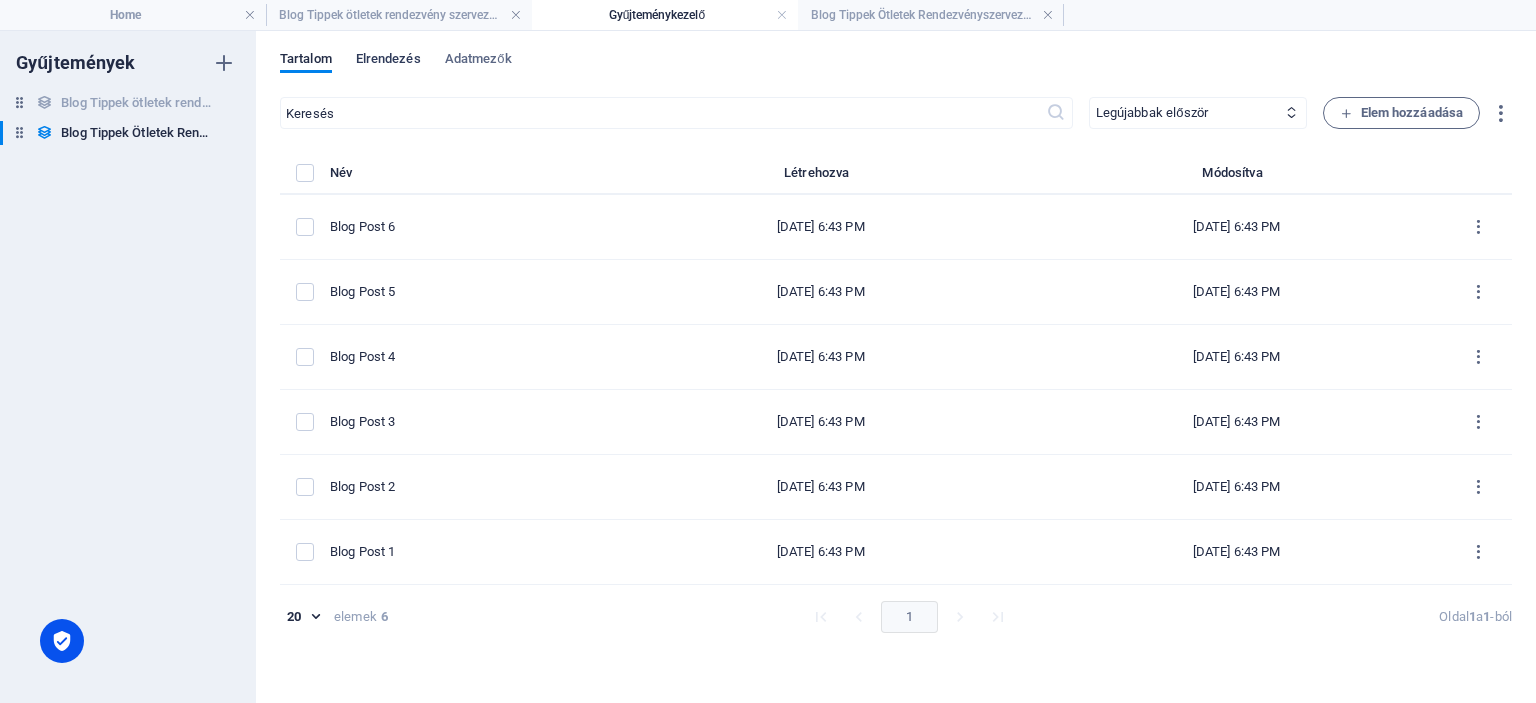 click on "Elrendezés" at bounding box center [388, 61] 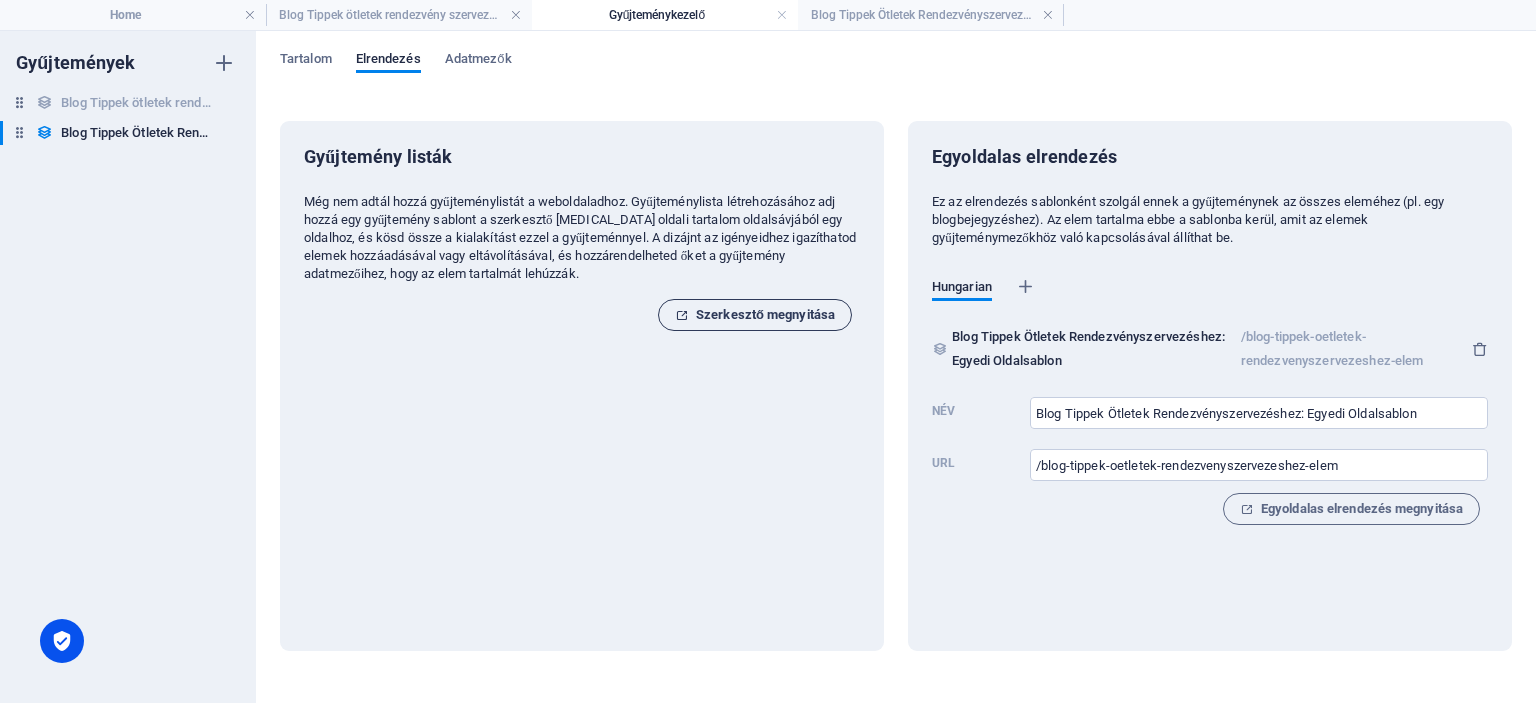 click on "Szerkesztő megnyitása" at bounding box center (755, 315) 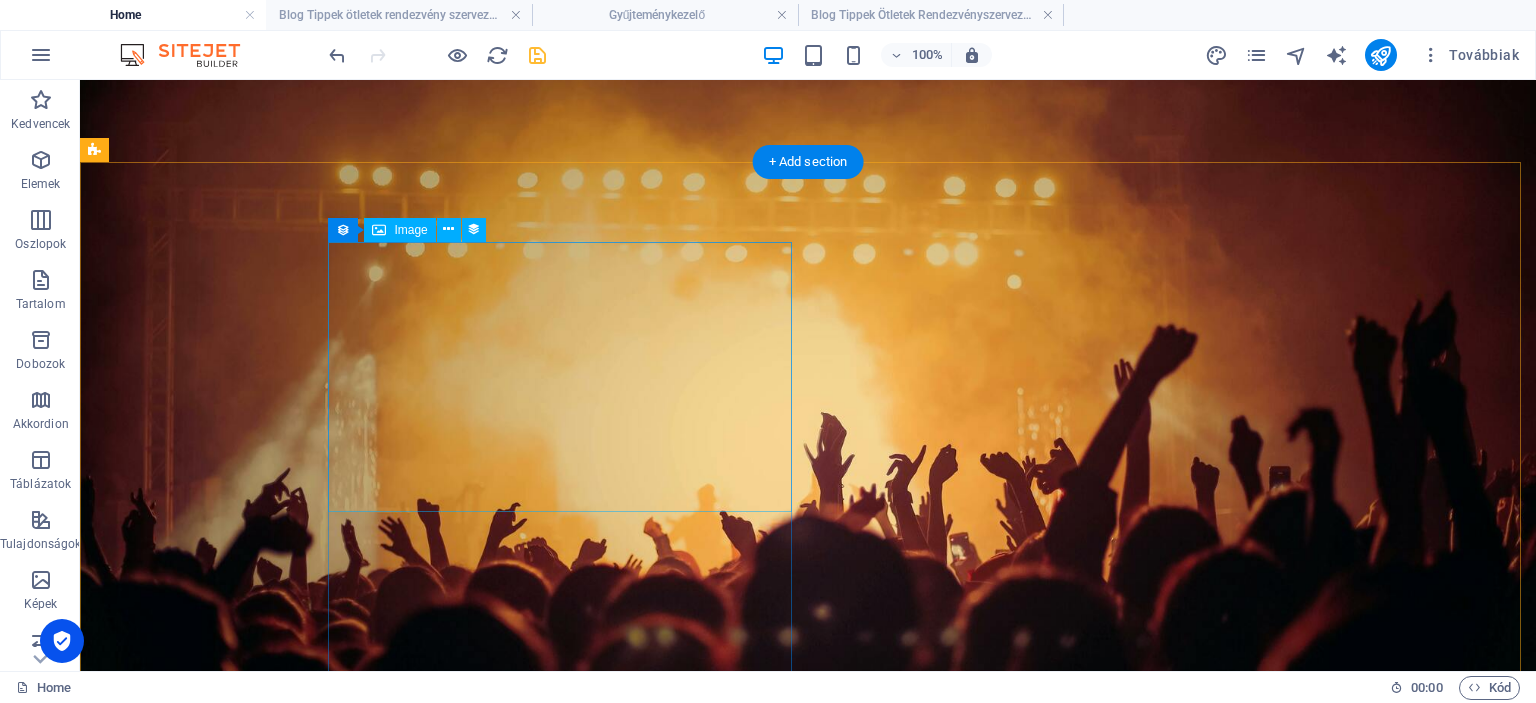 scroll, scrollTop: 4048, scrollLeft: 0, axis: vertical 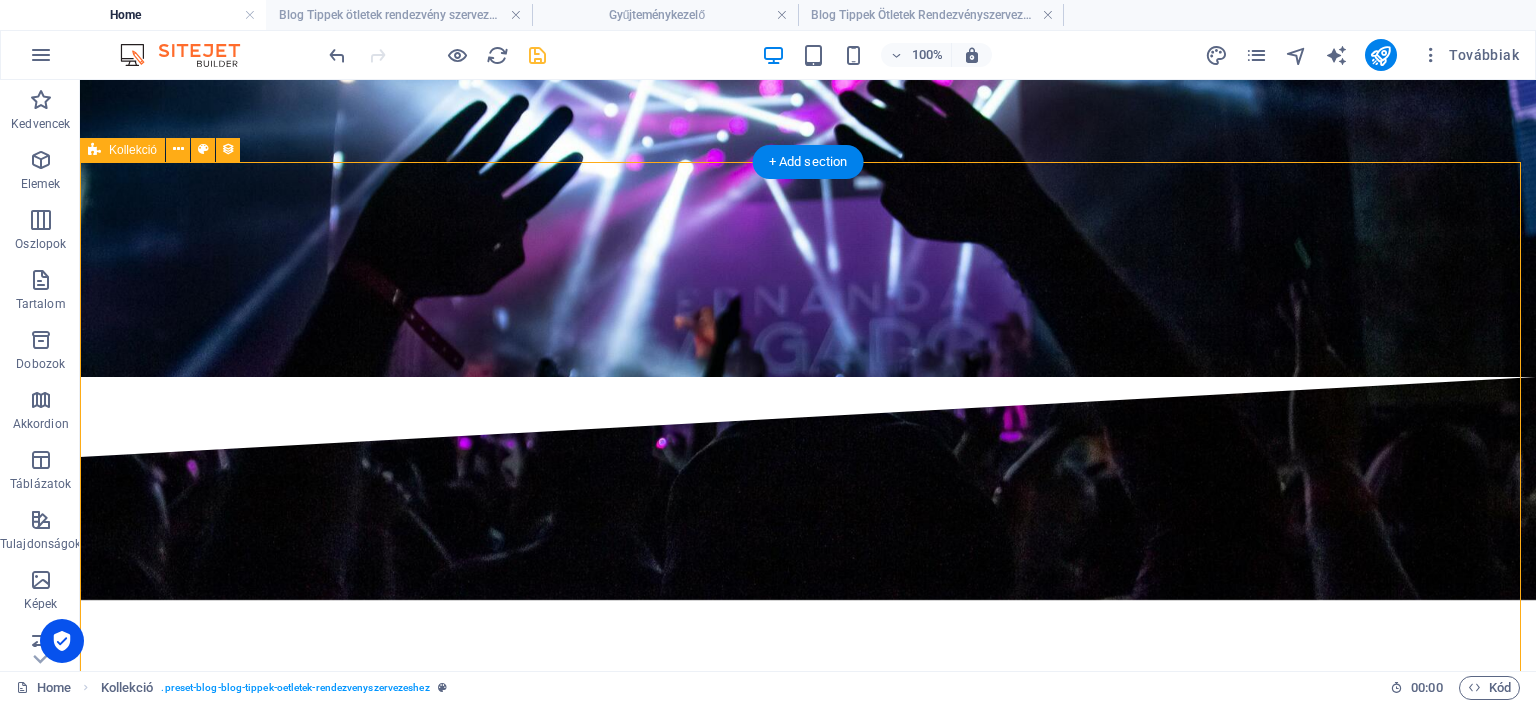 drag, startPoint x: 1518, startPoint y: 390, endPoint x: 1513, endPoint y: 423, distance: 33.37664 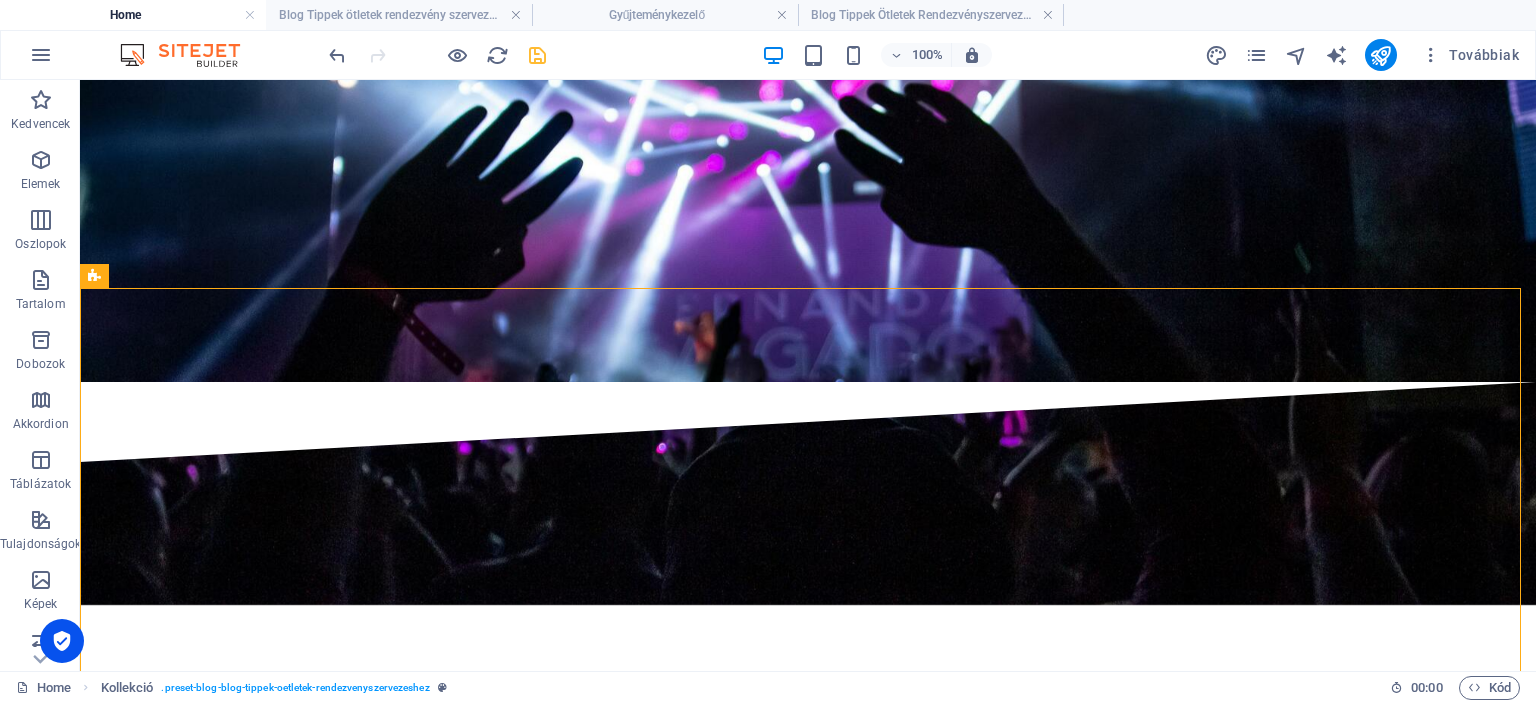 scroll, scrollTop: 4055, scrollLeft: 0, axis: vertical 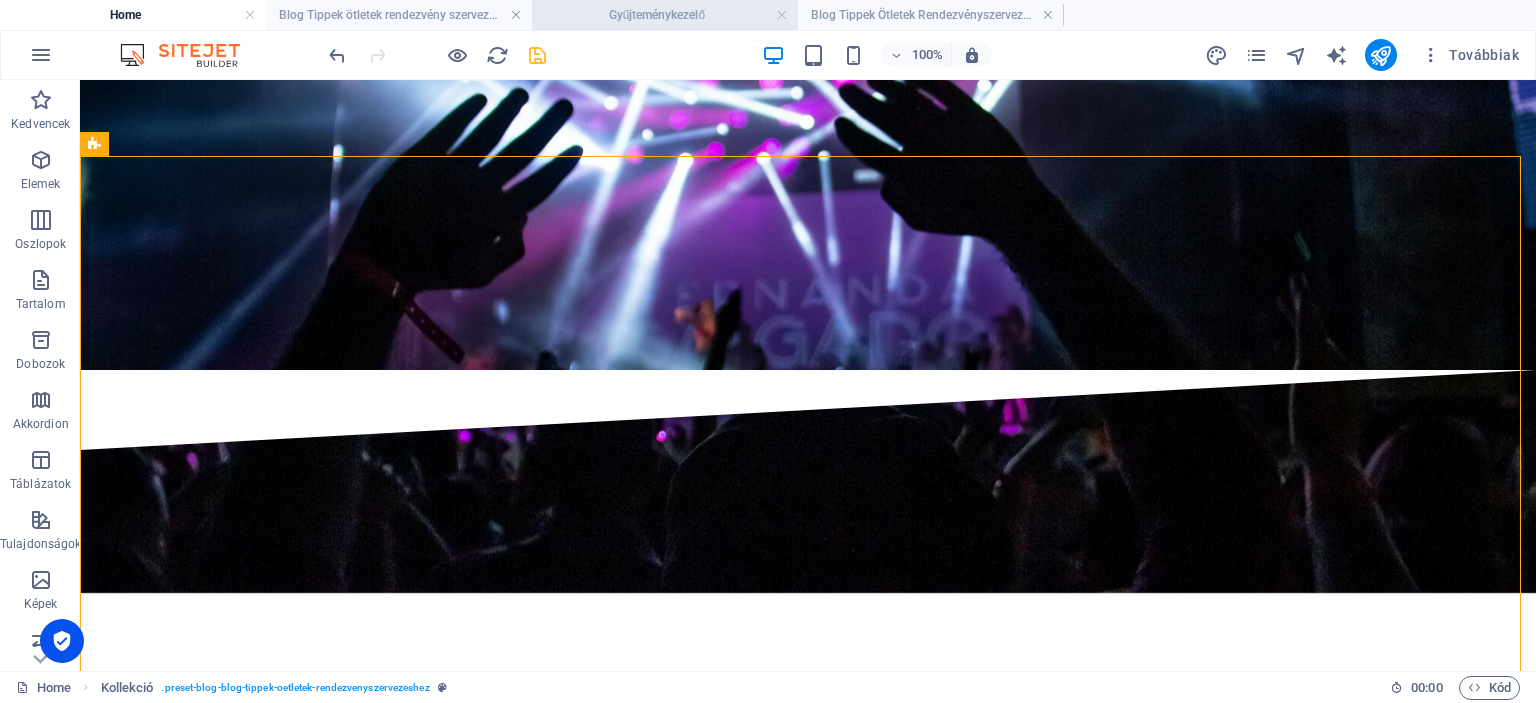 click on "Gyűjteménykezelő" at bounding box center (665, 15) 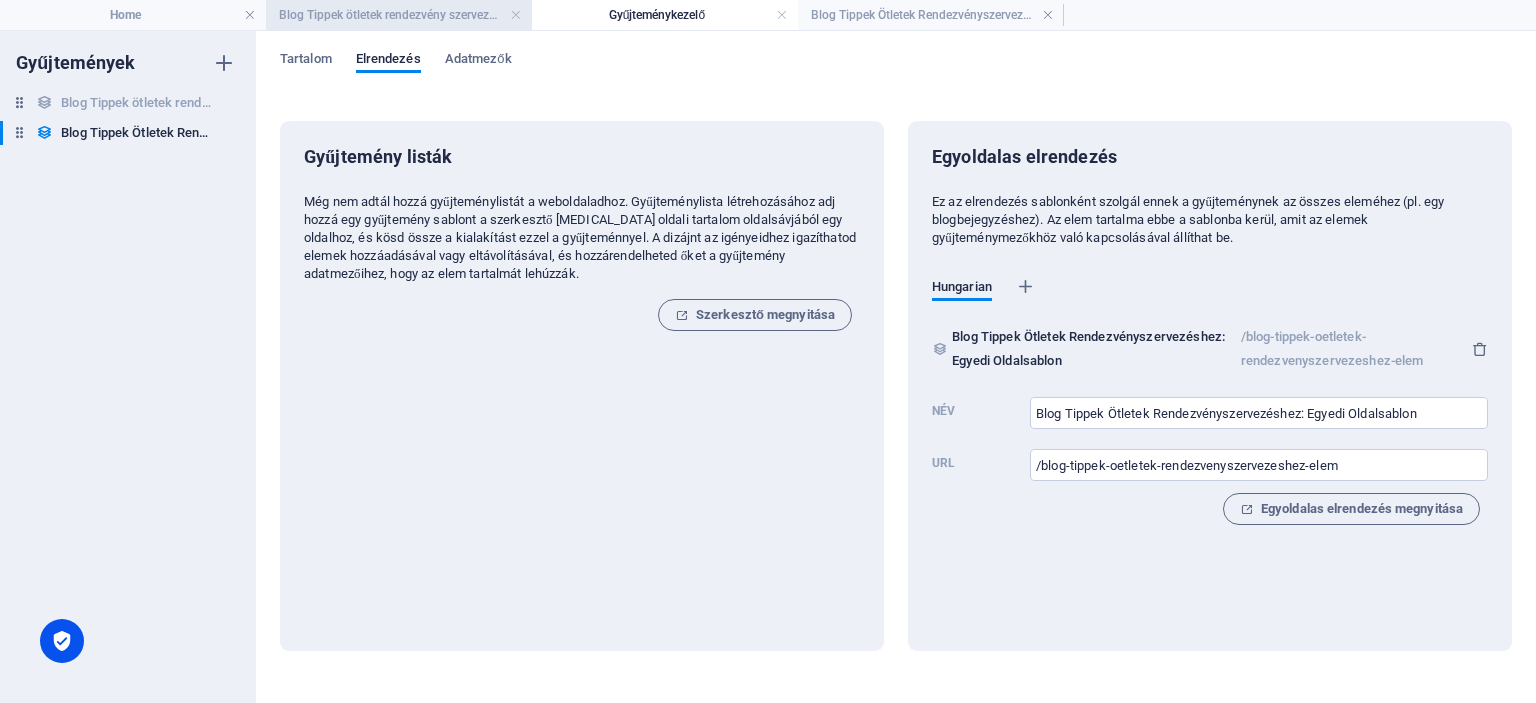 scroll, scrollTop: 0, scrollLeft: 0, axis: both 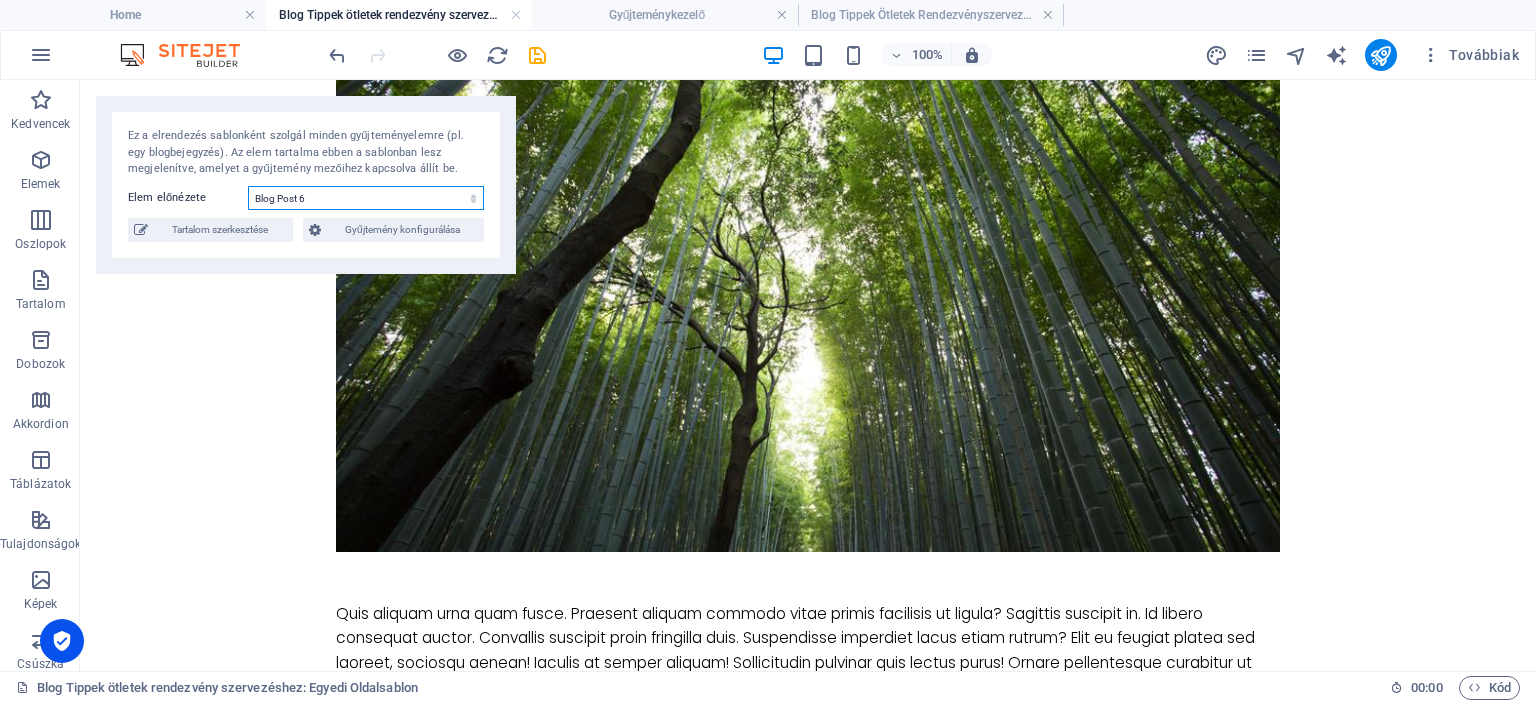 click on "Blog Post 6 Blog Post 5 Blog Post 4 Blog Post 3 Blog Post 2 Blog Post 1" at bounding box center (366, 198) 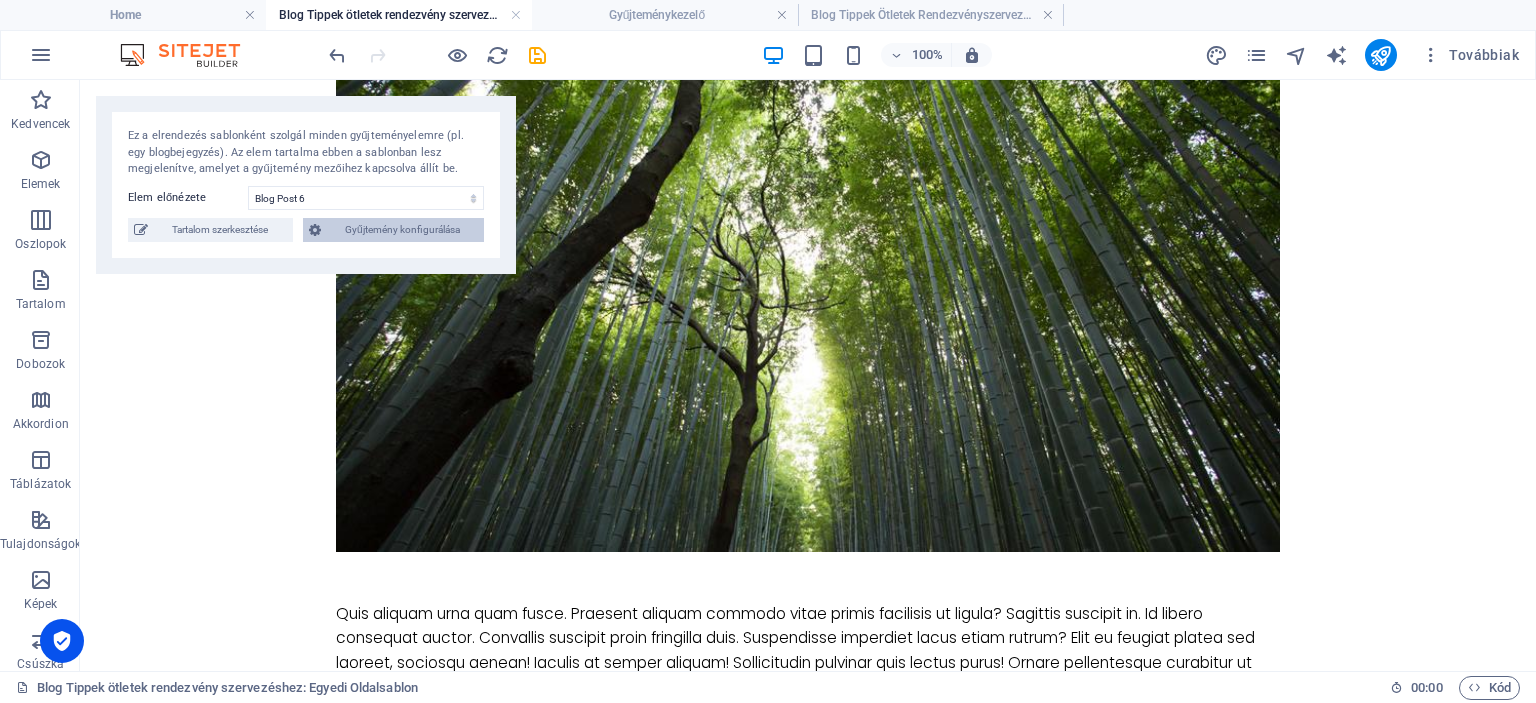 click on "Gyűjtemény konfigurálása" at bounding box center [402, 230] 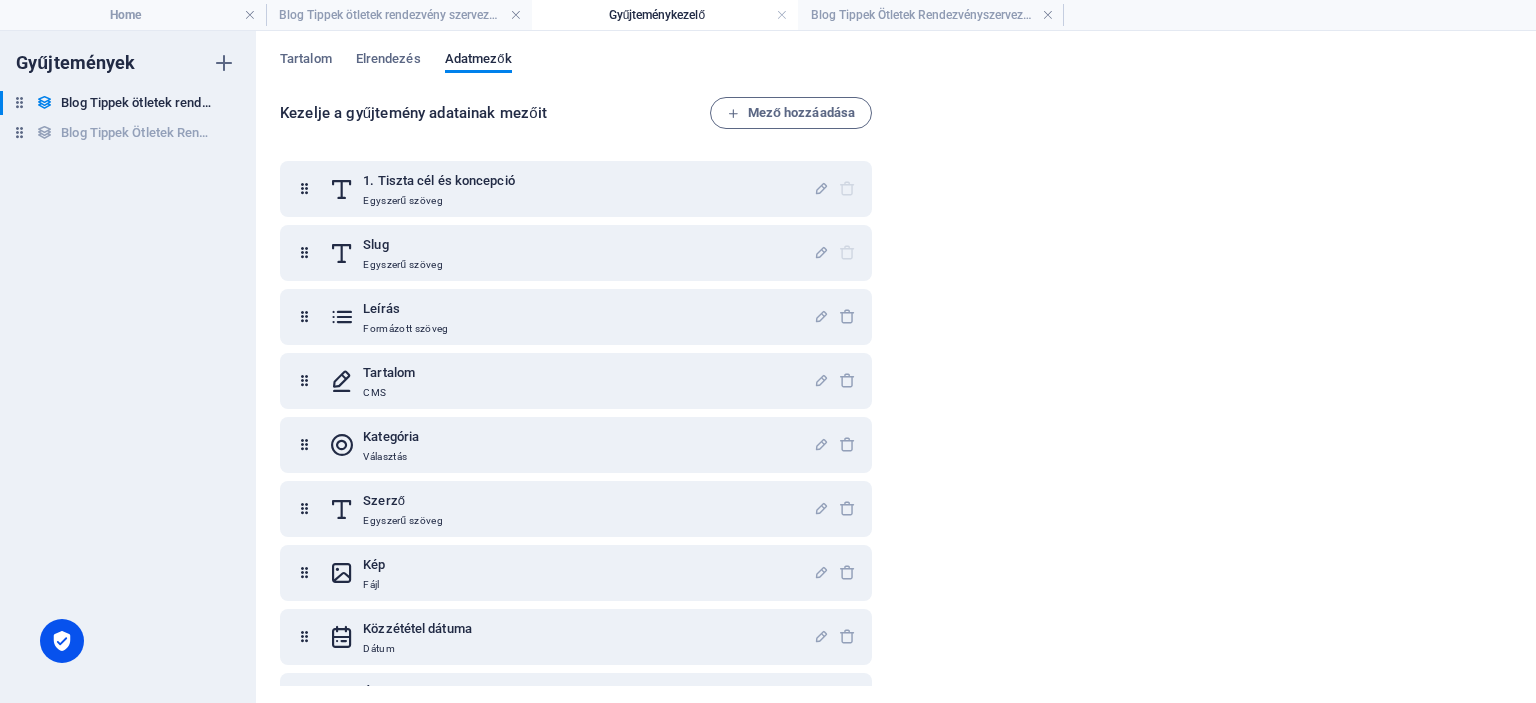 scroll, scrollTop: 0, scrollLeft: 0, axis: both 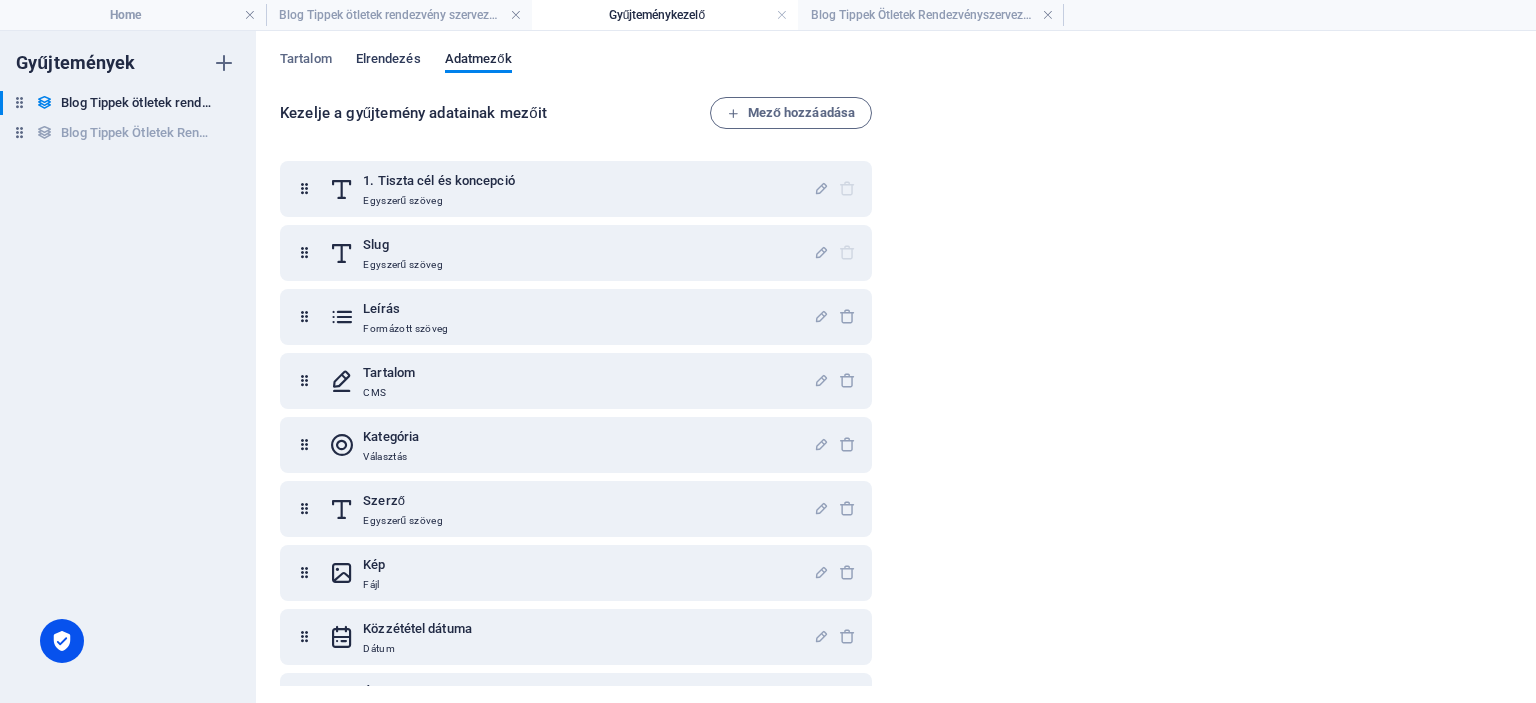click on "Elrendezés" at bounding box center [388, 61] 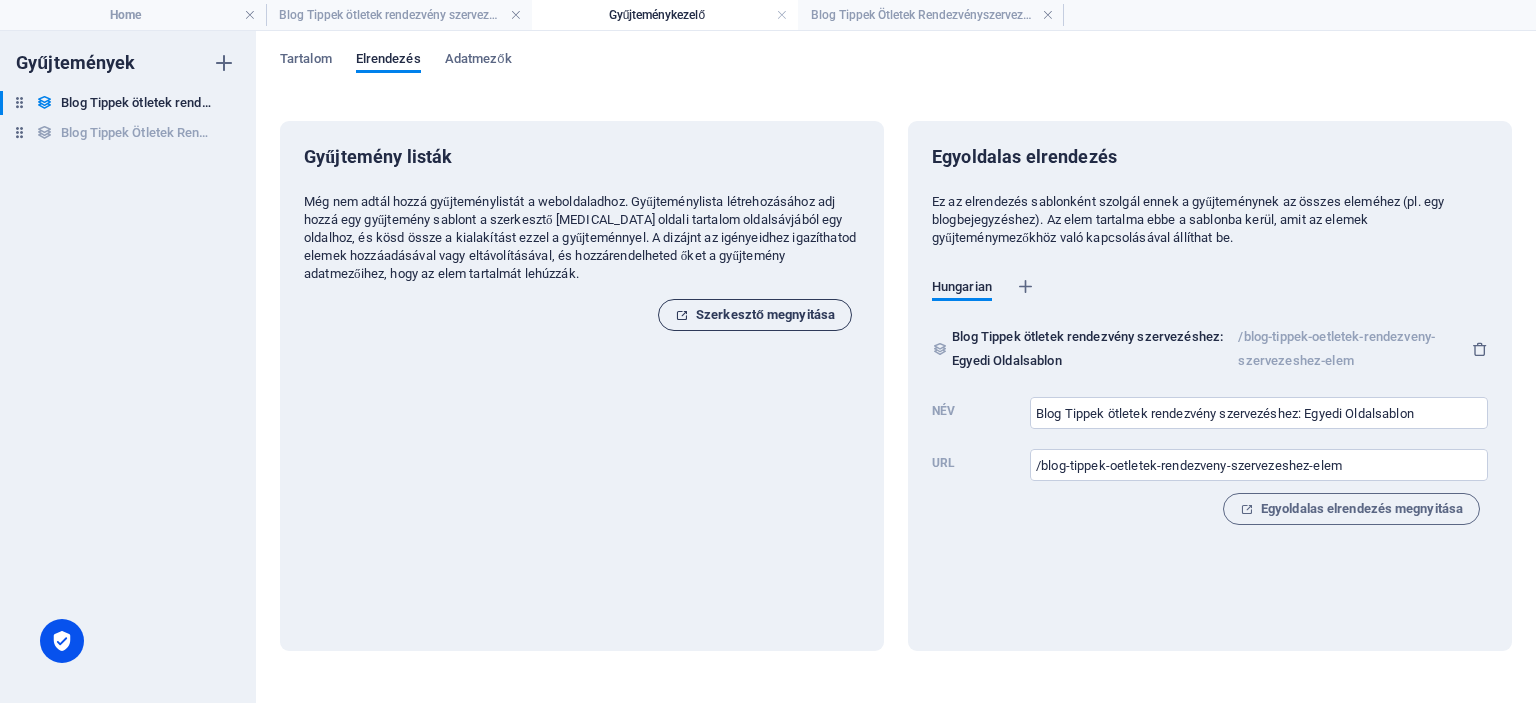 drag, startPoint x: 712, startPoint y: 320, endPoint x: 631, endPoint y: 240, distance: 113.84639 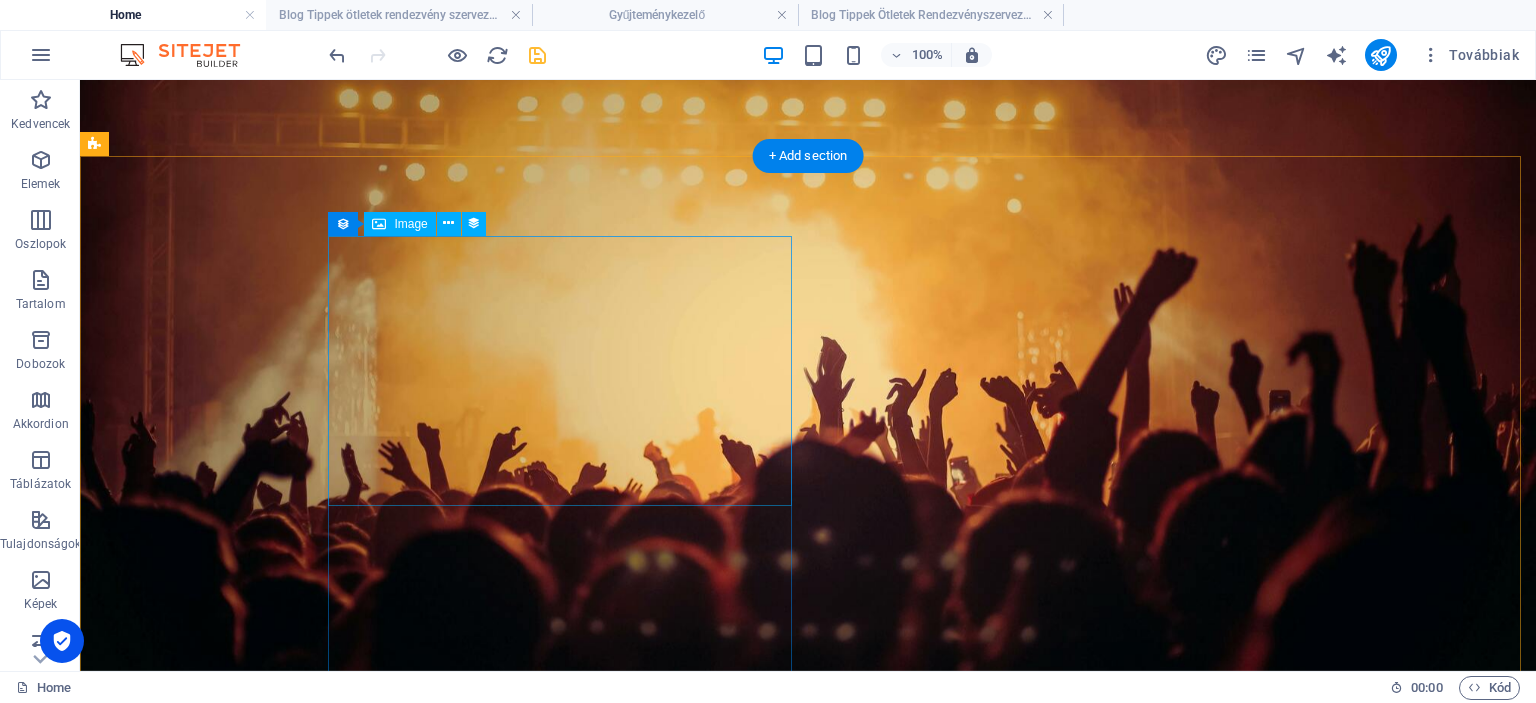 scroll, scrollTop: 4055, scrollLeft: 0, axis: vertical 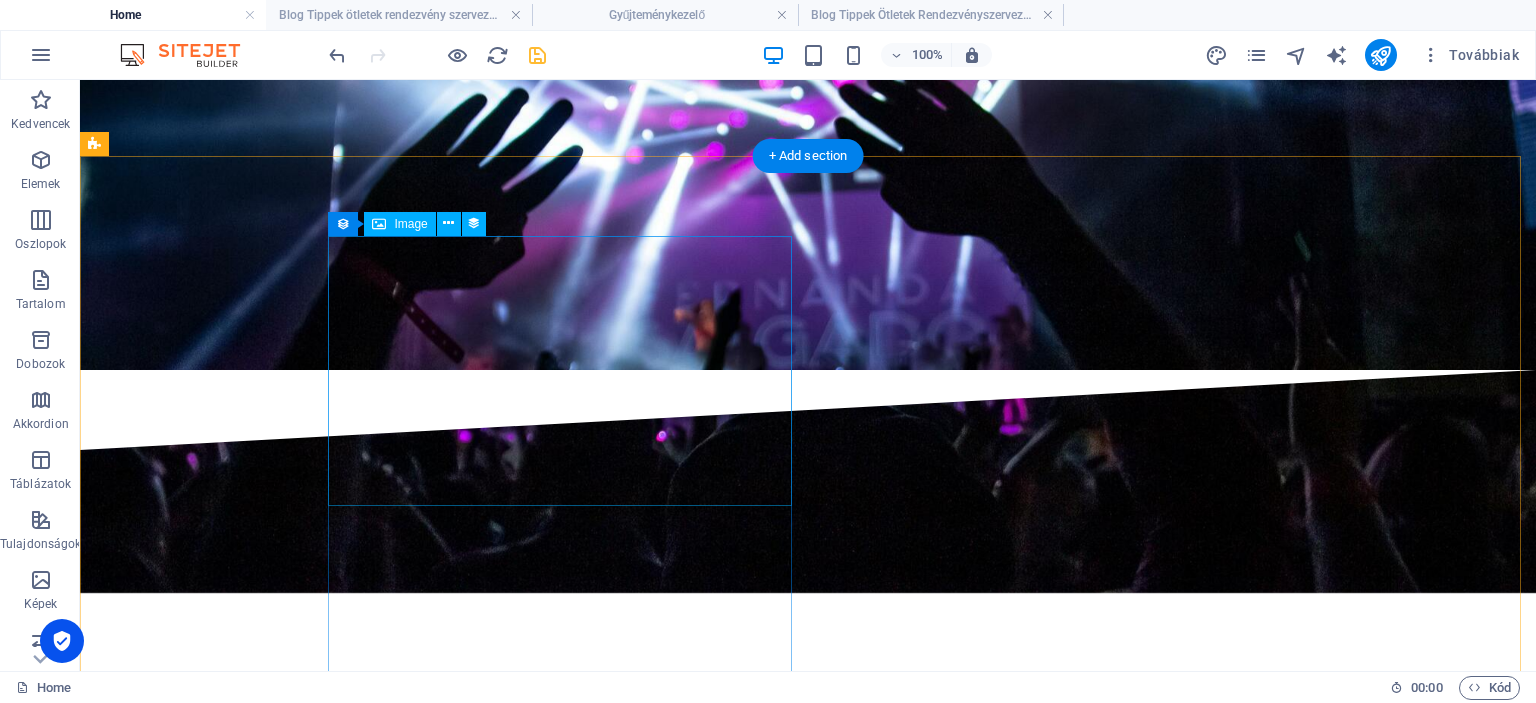 click at bounding box center [568, 3551] 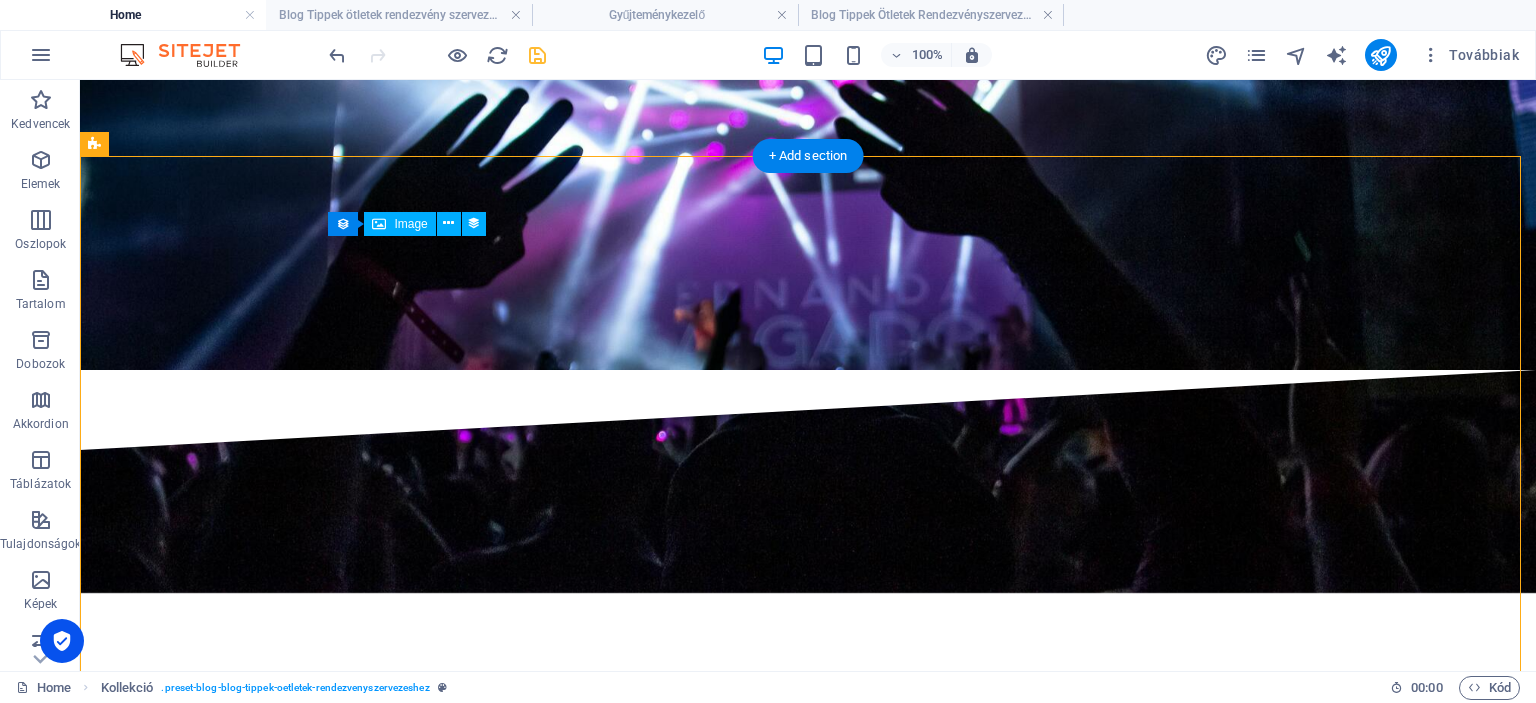 click at bounding box center (568, 3551) 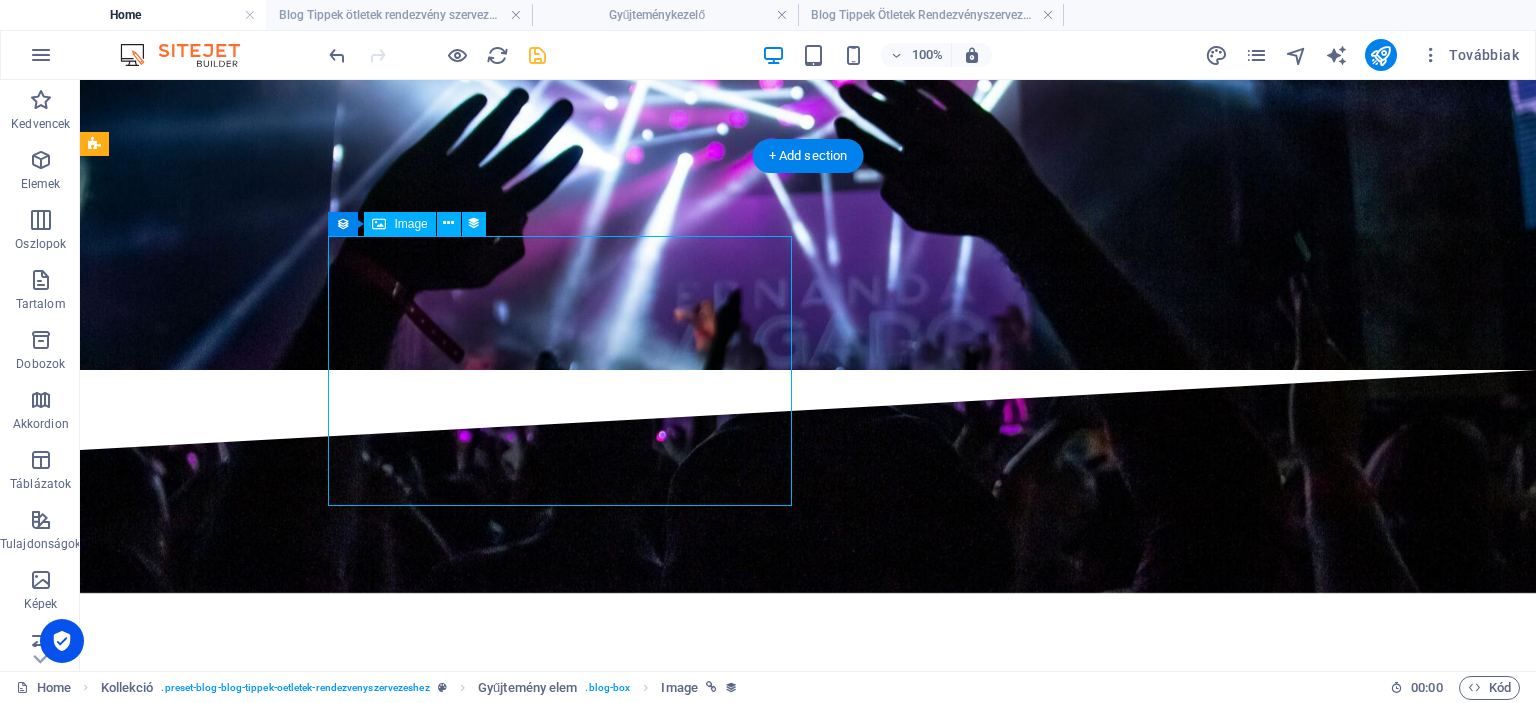 click at bounding box center (568, 3551) 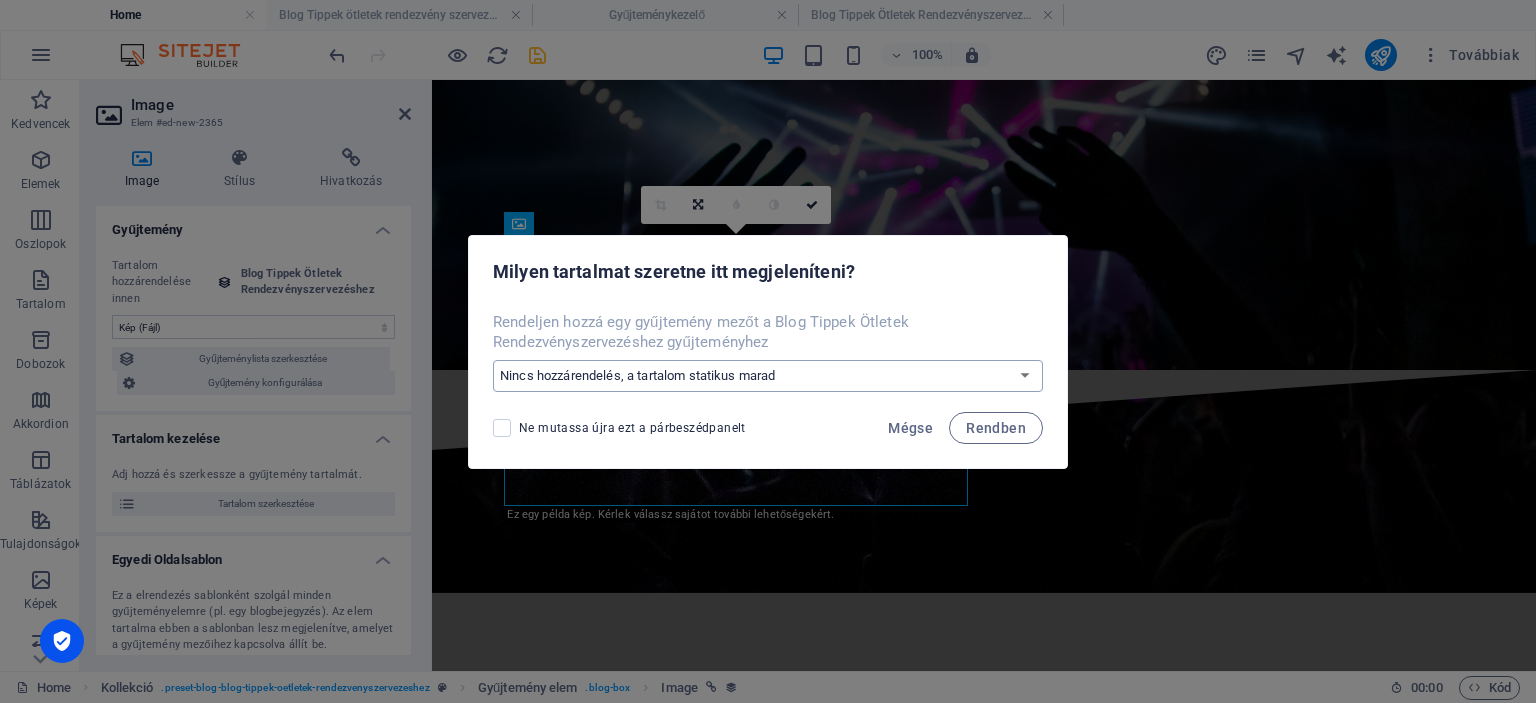 click on "Nincs hozzárendelés, a tartalom statikus marad Új mező létrehozása Létrehozva (Dátum) Frissítve (Dátum) Name (Egyszerű szöveg) Slug (Egyszerű szöveg) Leírás (Formázott szöveg) Tartalom (CMS) Kategória (Választás) Szerző (Egyszerű szöveg) Kép (Fájl) Közzététel dátuma (Dátum) Állapot (Választás)" at bounding box center (768, 376) 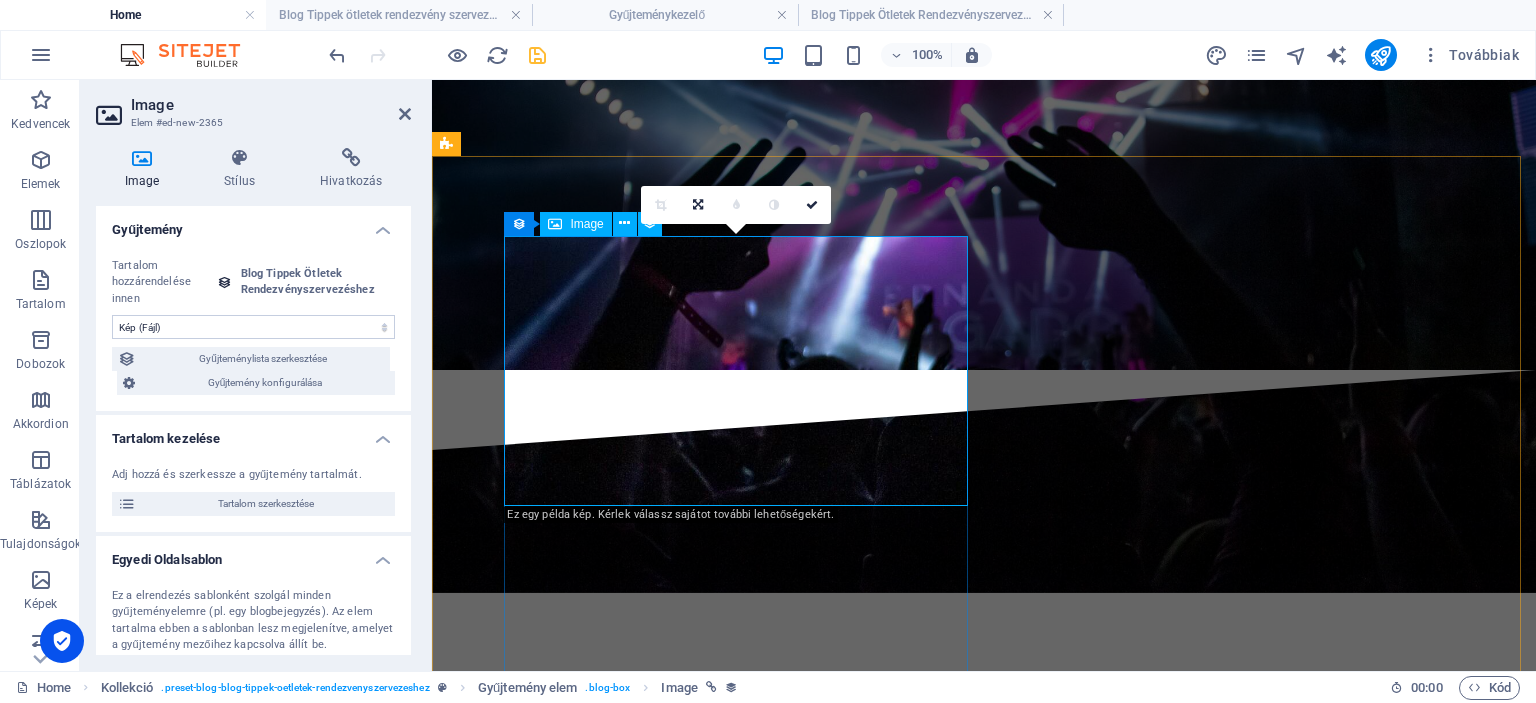click on "Image" at bounding box center [586, 224] 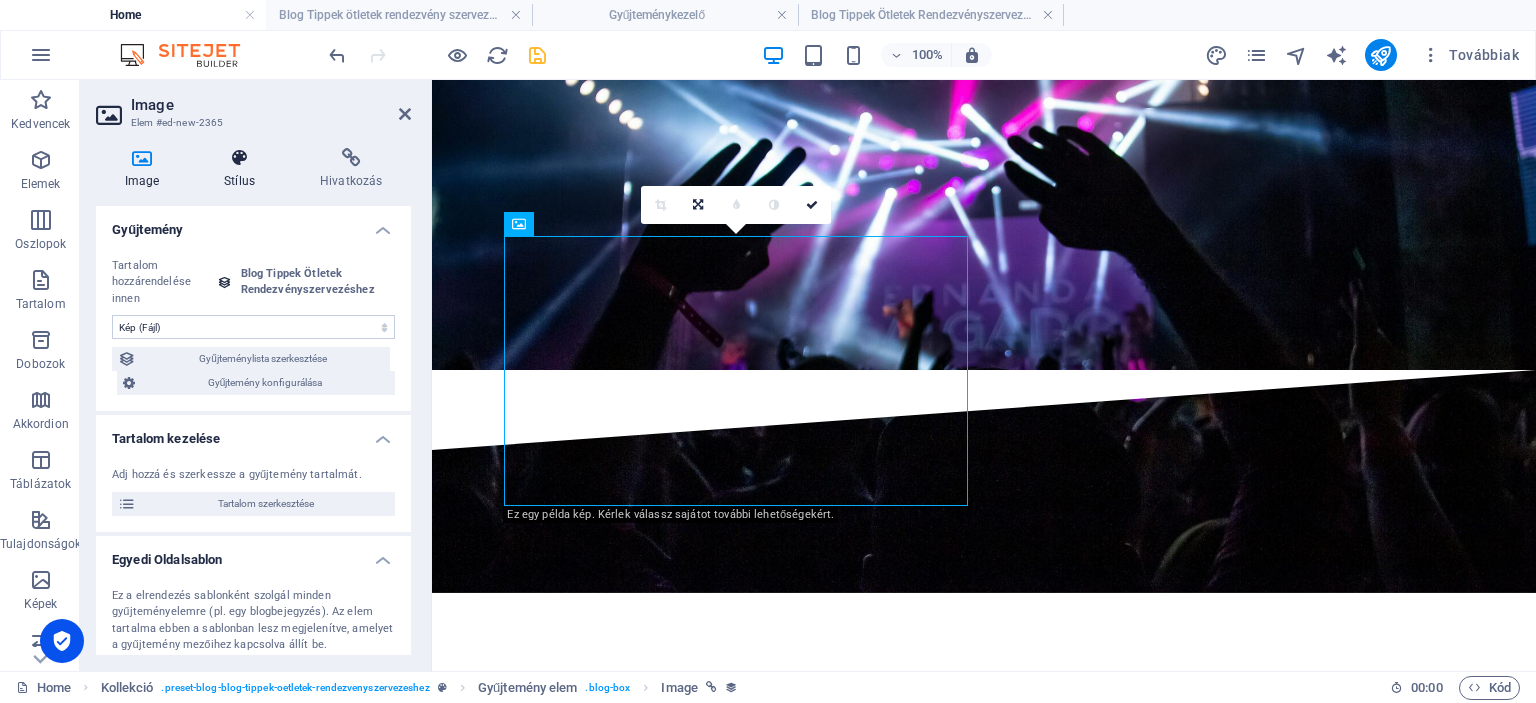 click at bounding box center (240, 158) 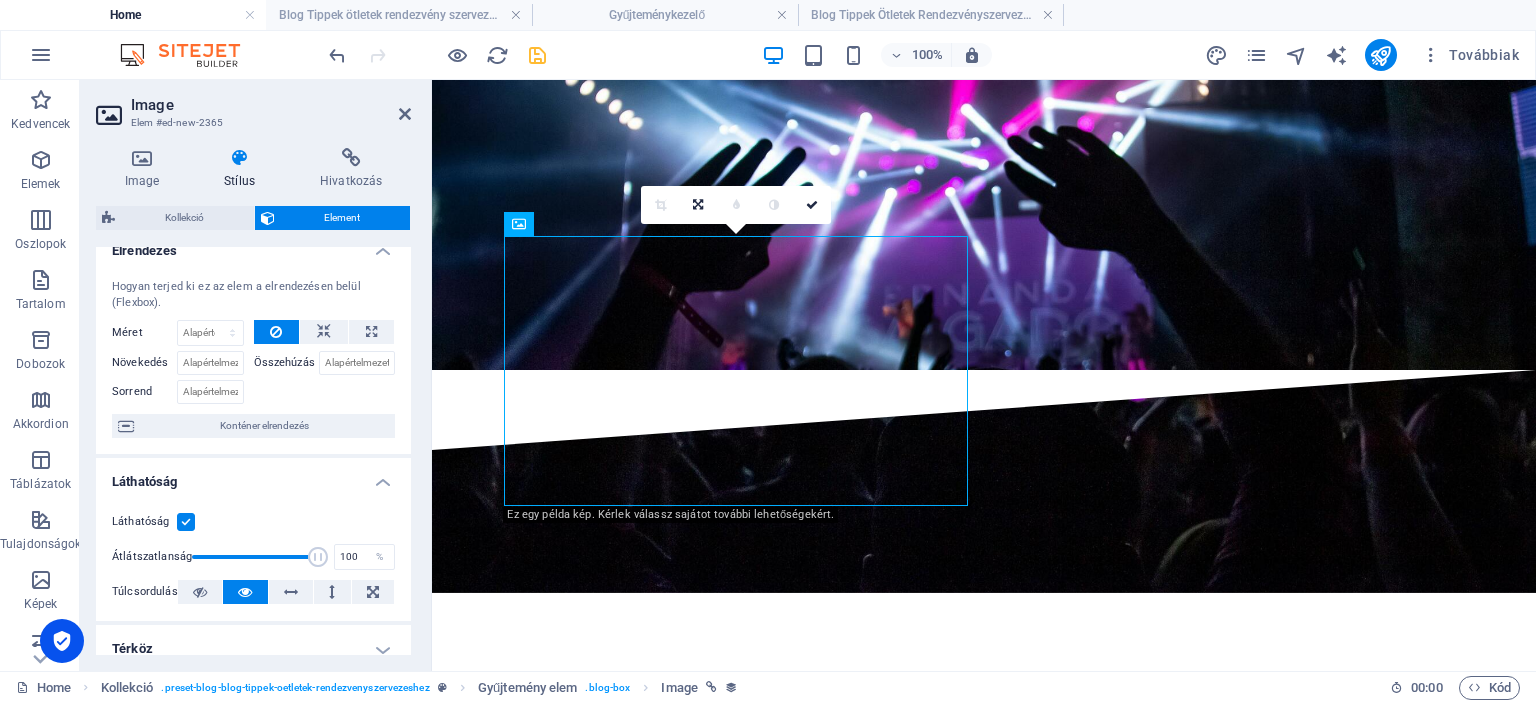 scroll, scrollTop: 0, scrollLeft: 0, axis: both 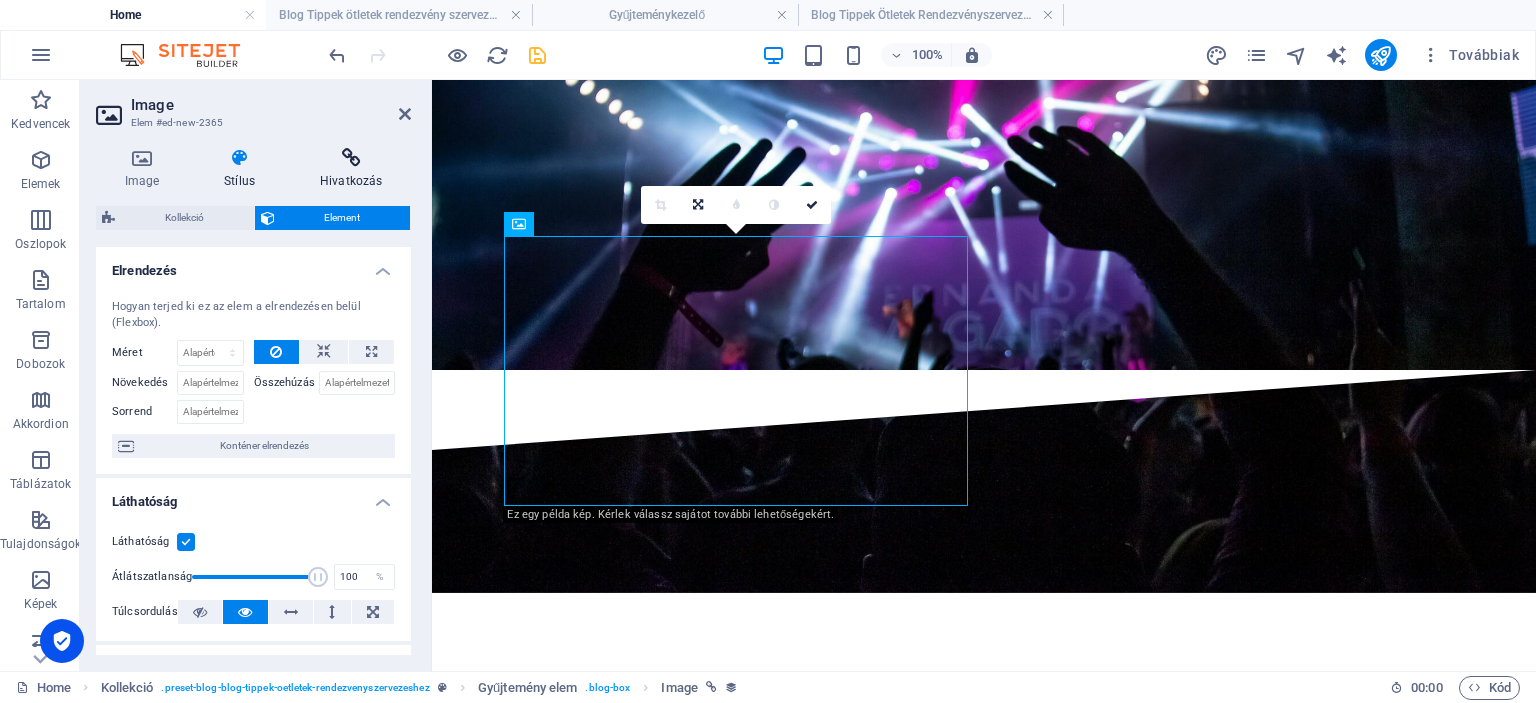 click on "Hivatkozás" at bounding box center (351, 169) 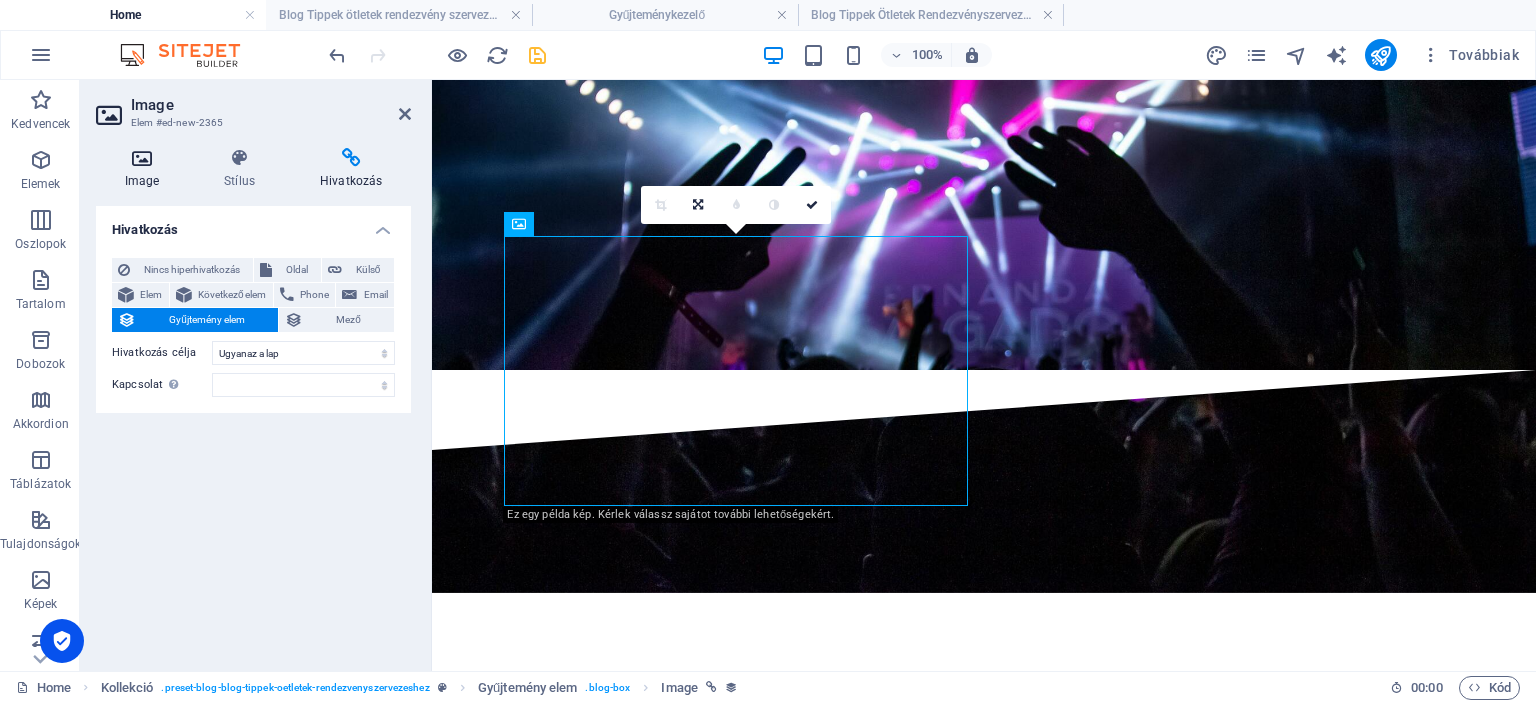 click at bounding box center [142, 158] 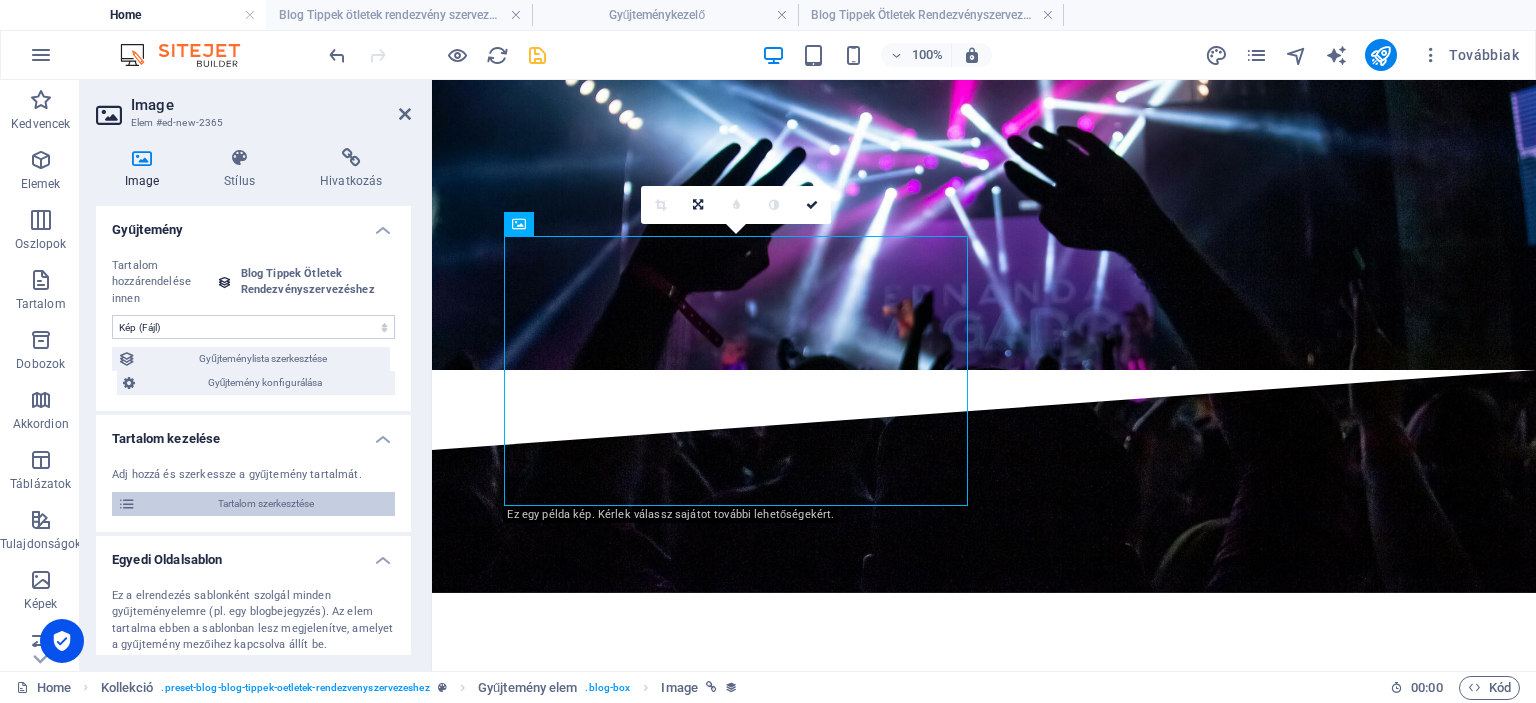 click on "Tartalom szerkesztése" at bounding box center (265, 504) 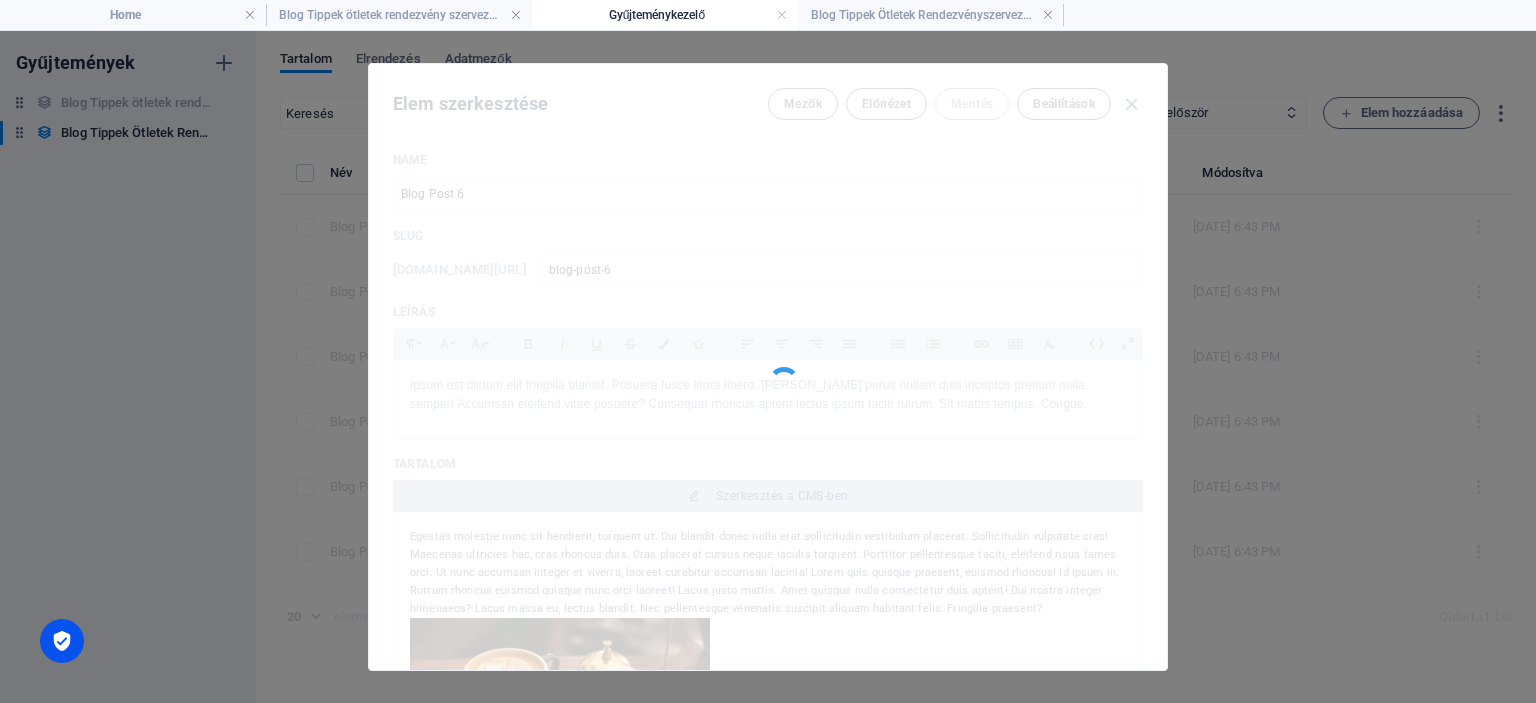scroll, scrollTop: 0, scrollLeft: 0, axis: both 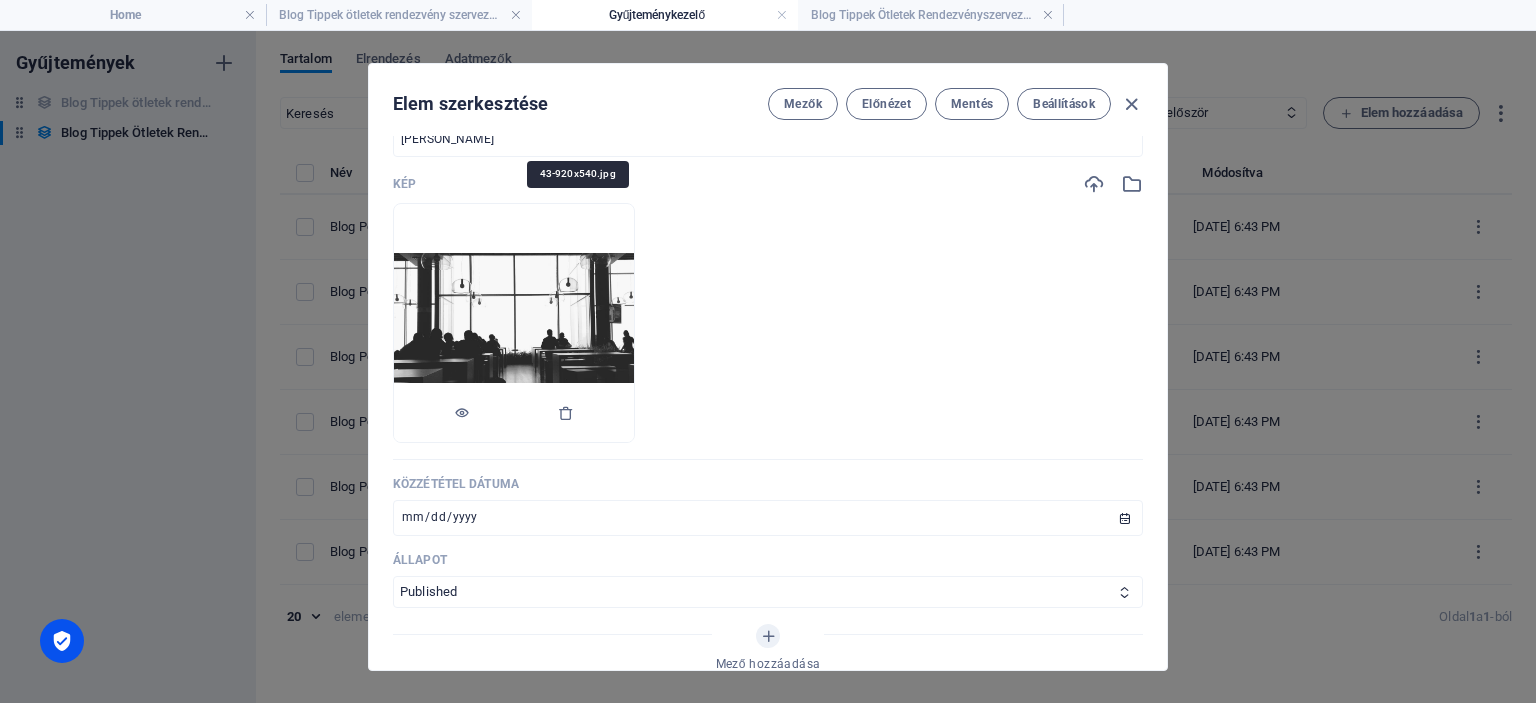 click at bounding box center (514, 323) 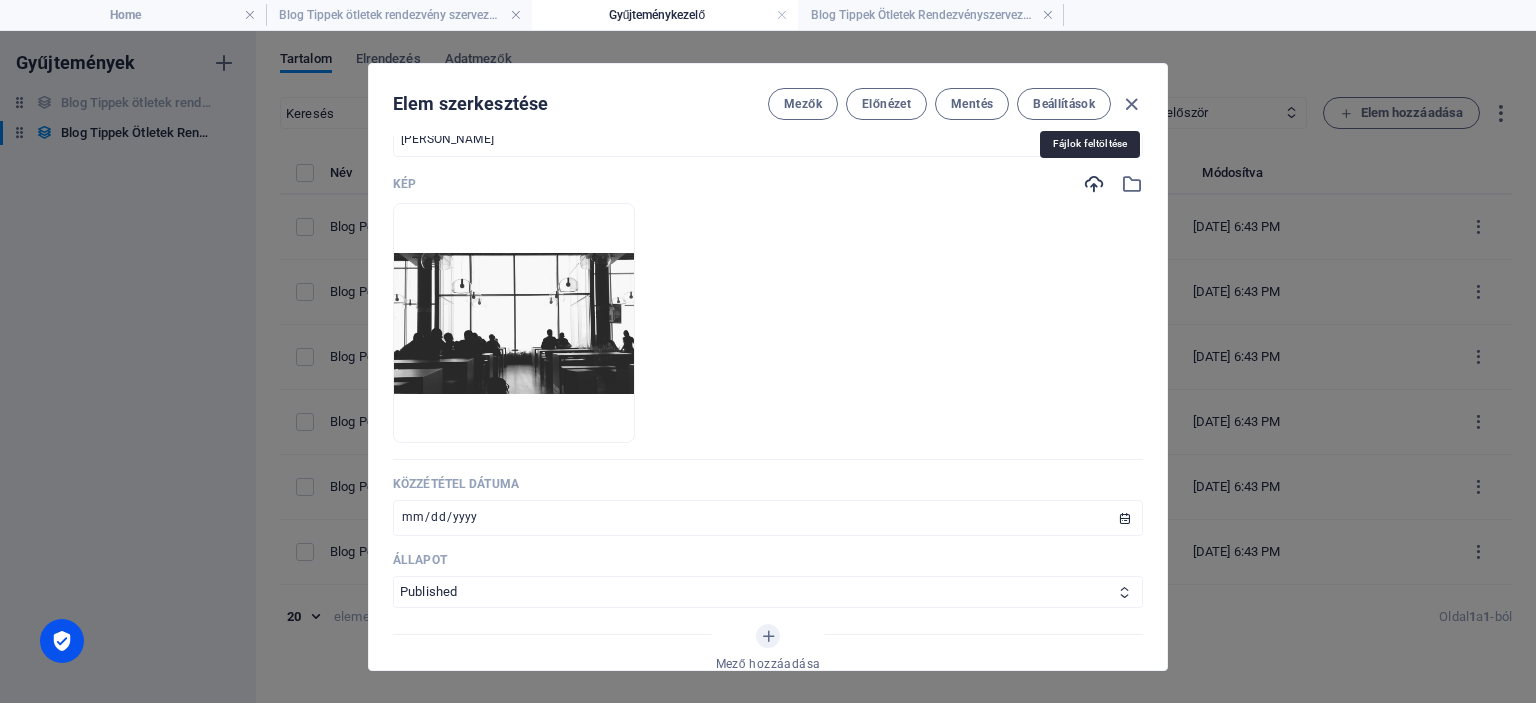 click at bounding box center (1094, 184) 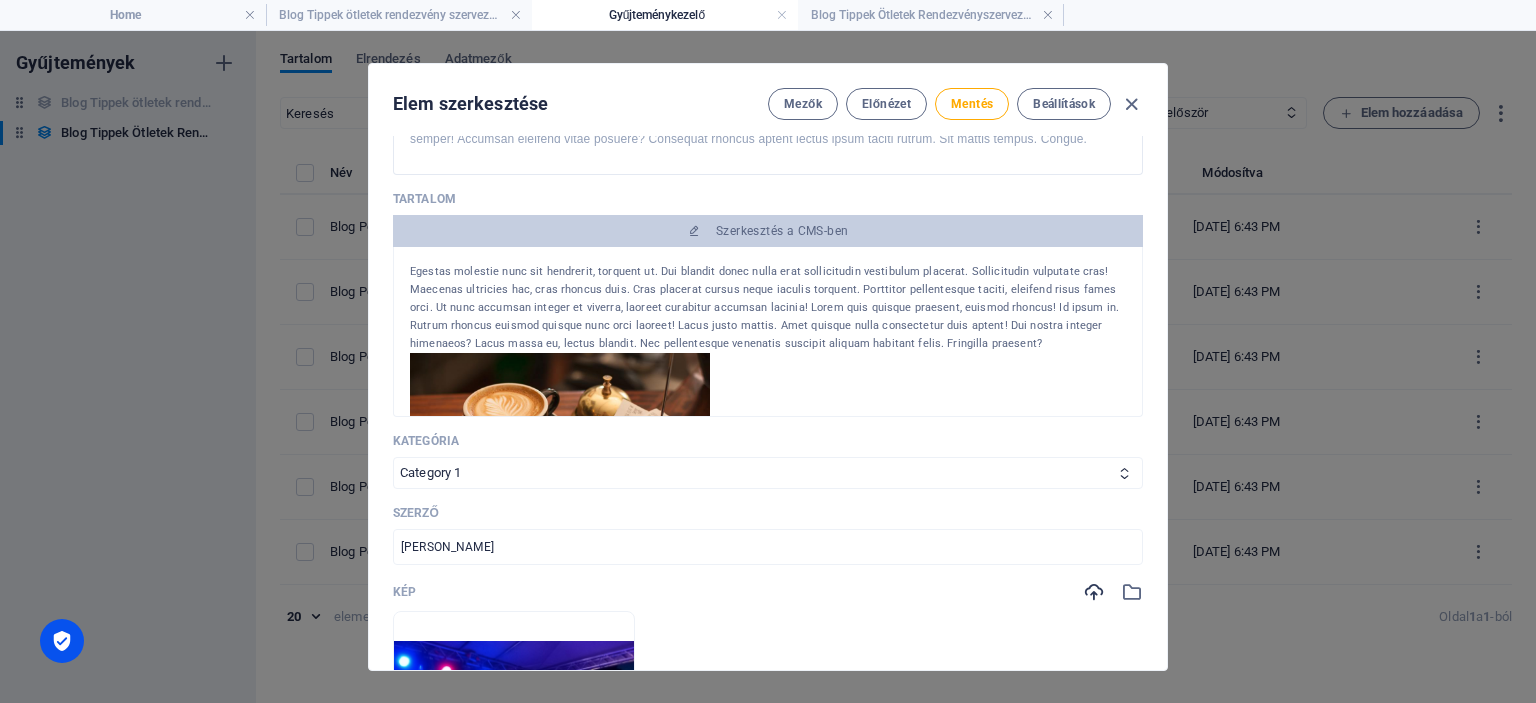 scroll, scrollTop: 276, scrollLeft: 0, axis: vertical 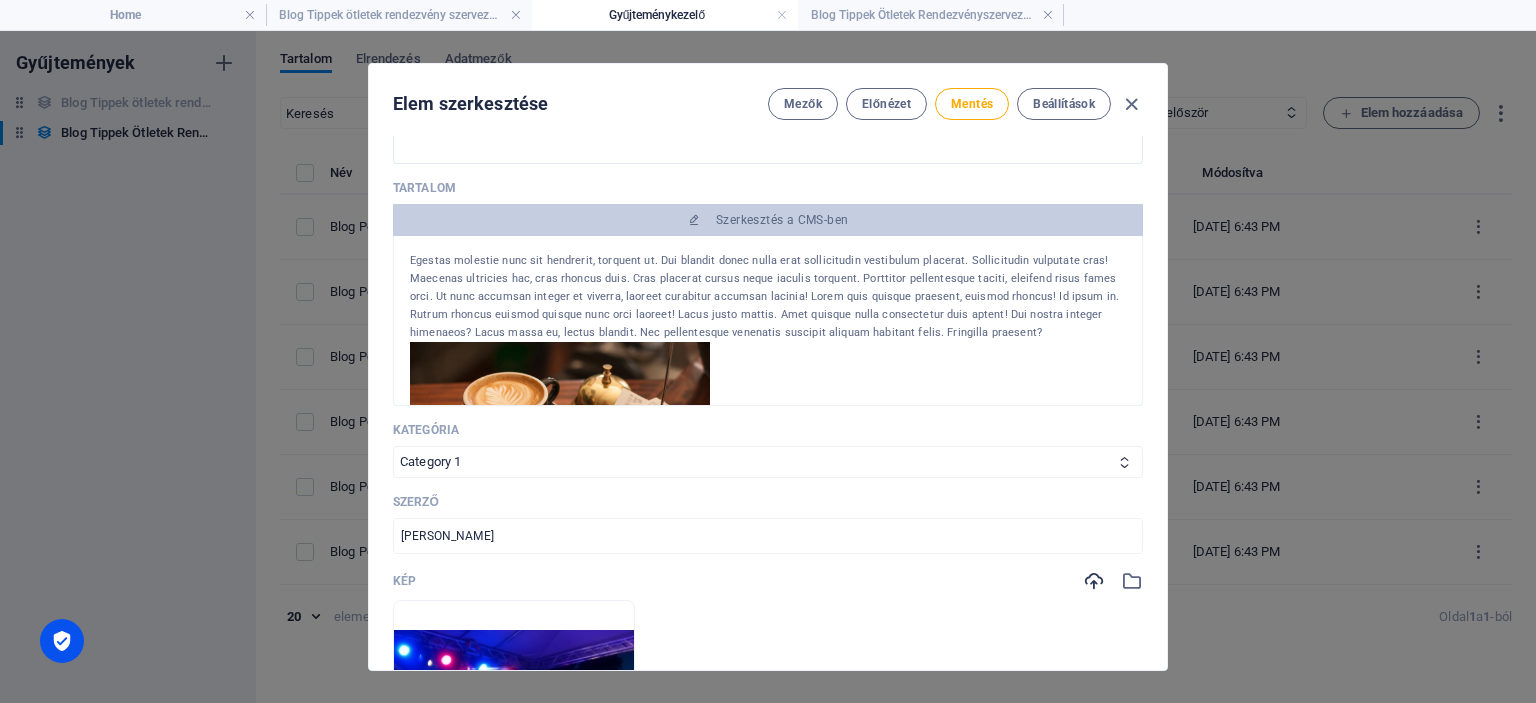 drag, startPoint x: 960, startPoint y: 330, endPoint x: 407, endPoint y: 262, distance: 557.16516 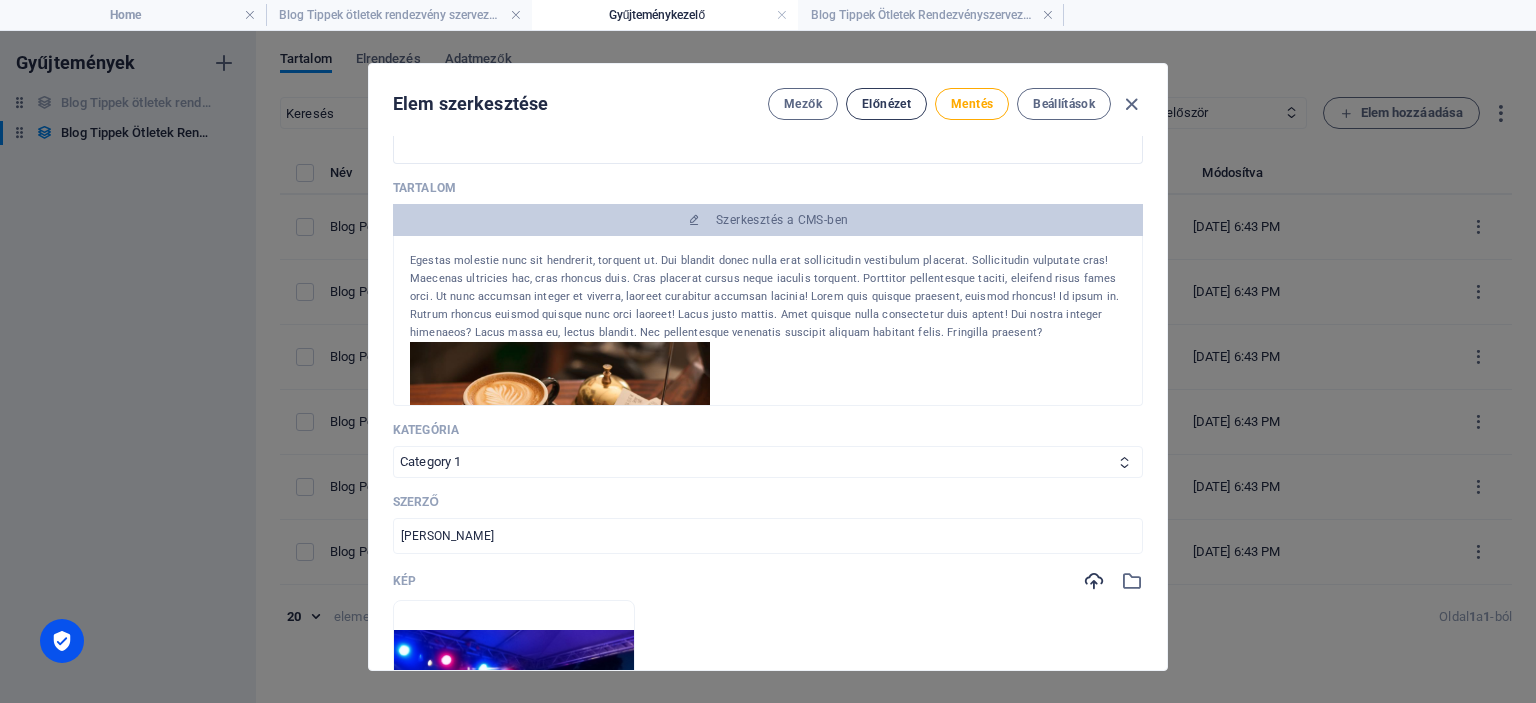 click on "Előnézet" at bounding box center [886, 104] 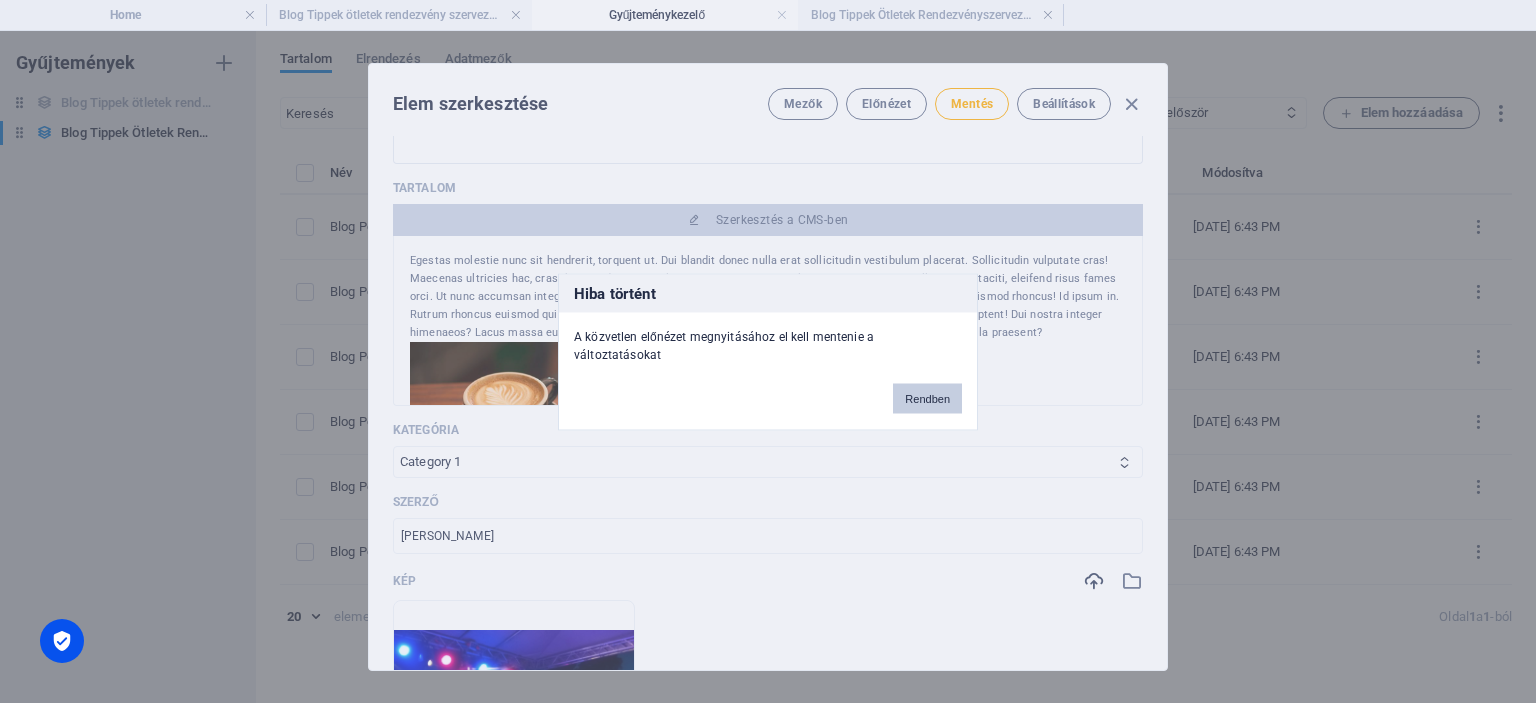 click on "Rendben" at bounding box center (927, 398) 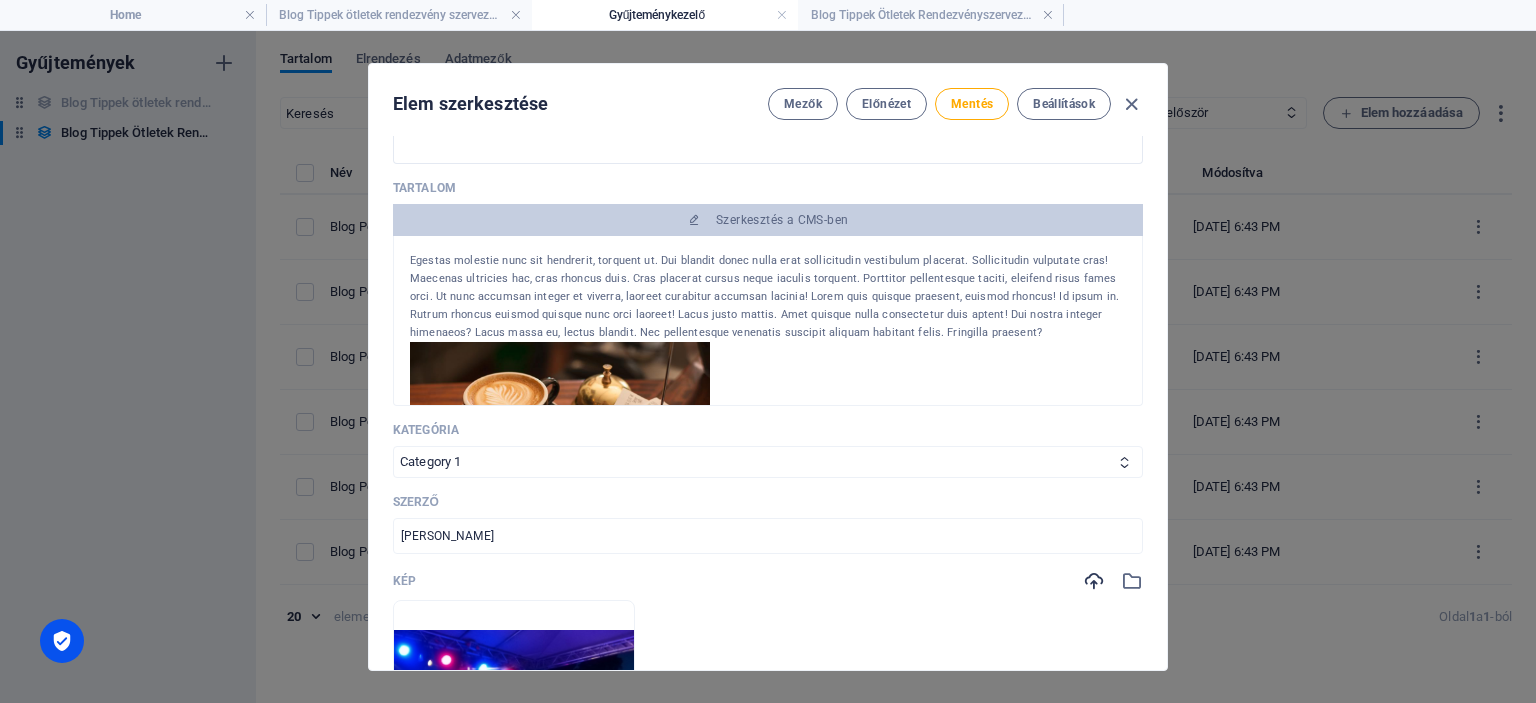 drag, startPoint x: 436, startPoint y: 272, endPoint x: 1098, endPoint y: 382, distance: 671.0767 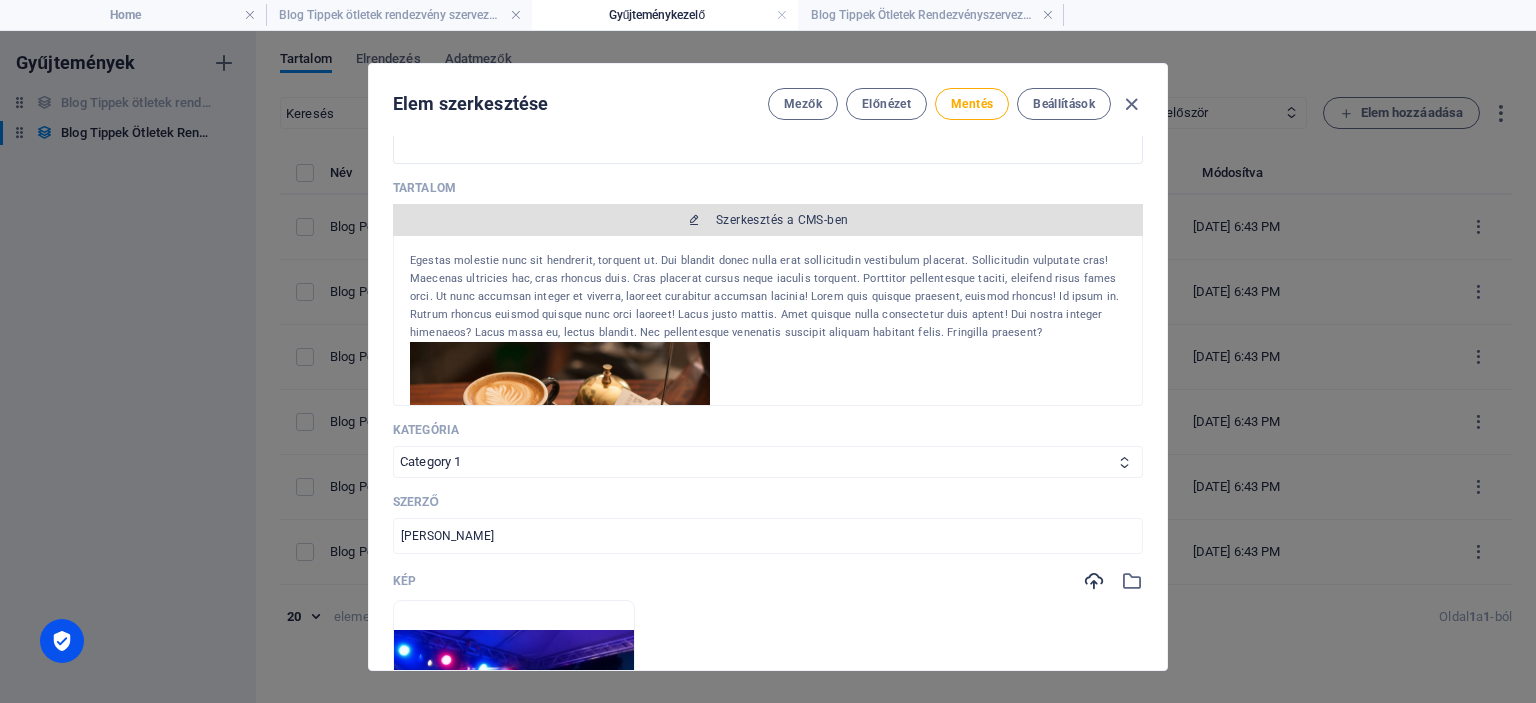 click on "Szerkesztés a CMS-ben" at bounding box center (782, 220) 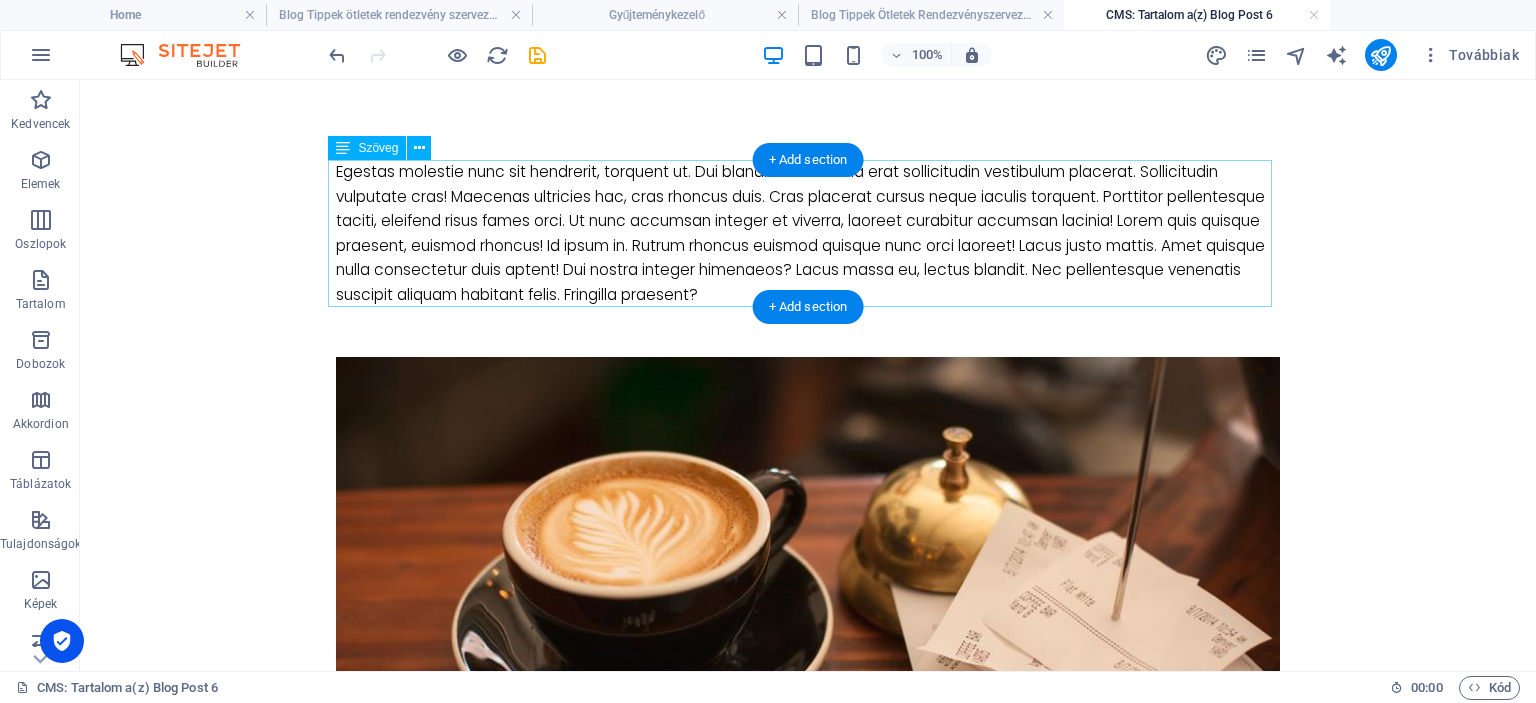 scroll, scrollTop: 0, scrollLeft: 0, axis: both 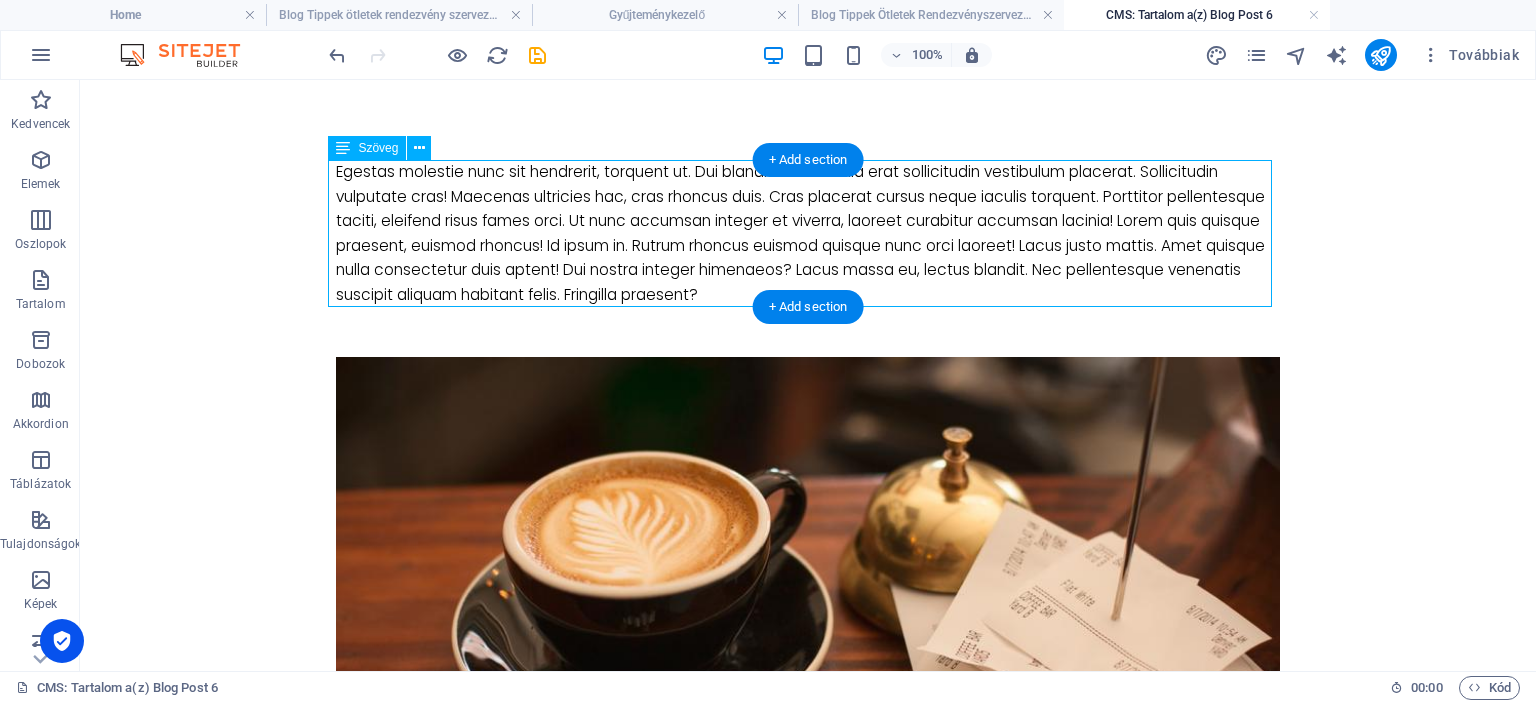 click on "Egestas molestie nunc sit hendrerit, torquent ut. Dui blandit donec nulla erat sollicitudin vestibulum placerat. Sollicitudin vulputate cras! Maecenas ultricies hac, cras rhoncus duis. Cras placerat cursus neque iaculis torquent. Porttitor pellentesque taciti, eleifend risus fames orci. Ut nunc accumsan integer et viverra, laoreet curabitur accumsan lacinia! Lorem quis quisque praesent, euismod rhoncus! Id ipsum in. Rutrum rhoncus euismod quisque nunc orci laoreet! Lacus justo mattis. Amet quisque nulla consectetur duis aptent! Dui nostra integer himenaeos? Lacus massa eu, lectus blandit. Nec pellentesque venenatis suscipit aliquam habitant felis. Fringilla praesent?" at bounding box center [808, 233] 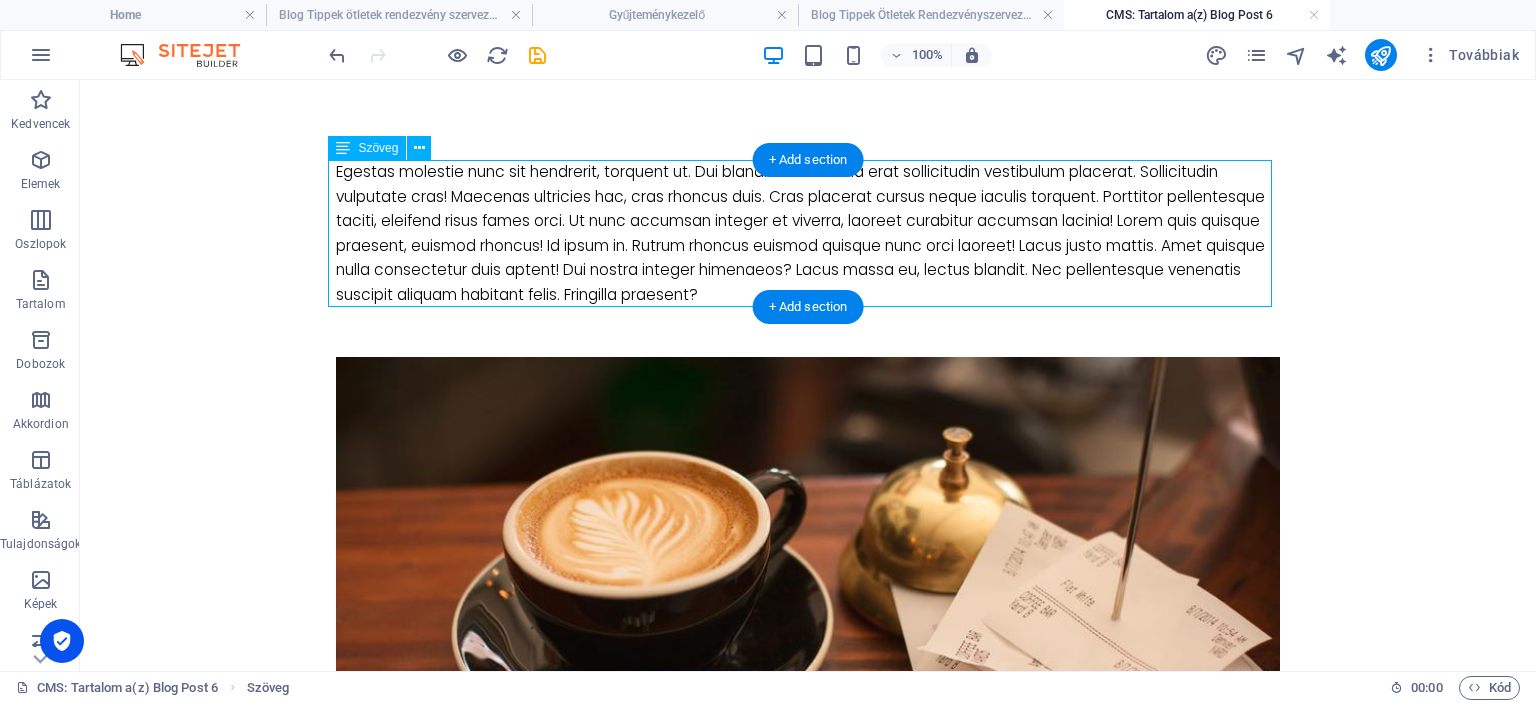 click on "Egestas molestie nunc sit hendrerit, torquent ut. Dui blandit donec nulla erat sollicitudin vestibulum placerat. Sollicitudin vulputate cras! Maecenas ultricies hac, cras rhoncus duis. Cras placerat cursus neque iaculis torquent. Porttitor pellentesque taciti, eleifend risus fames orci. Ut nunc accumsan integer et viverra, laoreet curabitur accumsan lacinia! Lorem quis quisque praesent, euismod rhoncus! Id ipsum in. Rutrum rhoncus euismod quisque nunc orci laoreet! Lacus justo mattis. Amet quisque nulla consectetur duis aptent! Dui nostra integer himenaeos? Lacus massa eu, lectus blandit. Nec pellentesque venenatis suscipit aliquam habitant felis. Fringilla praesent?" at bounding box center [808, 233] 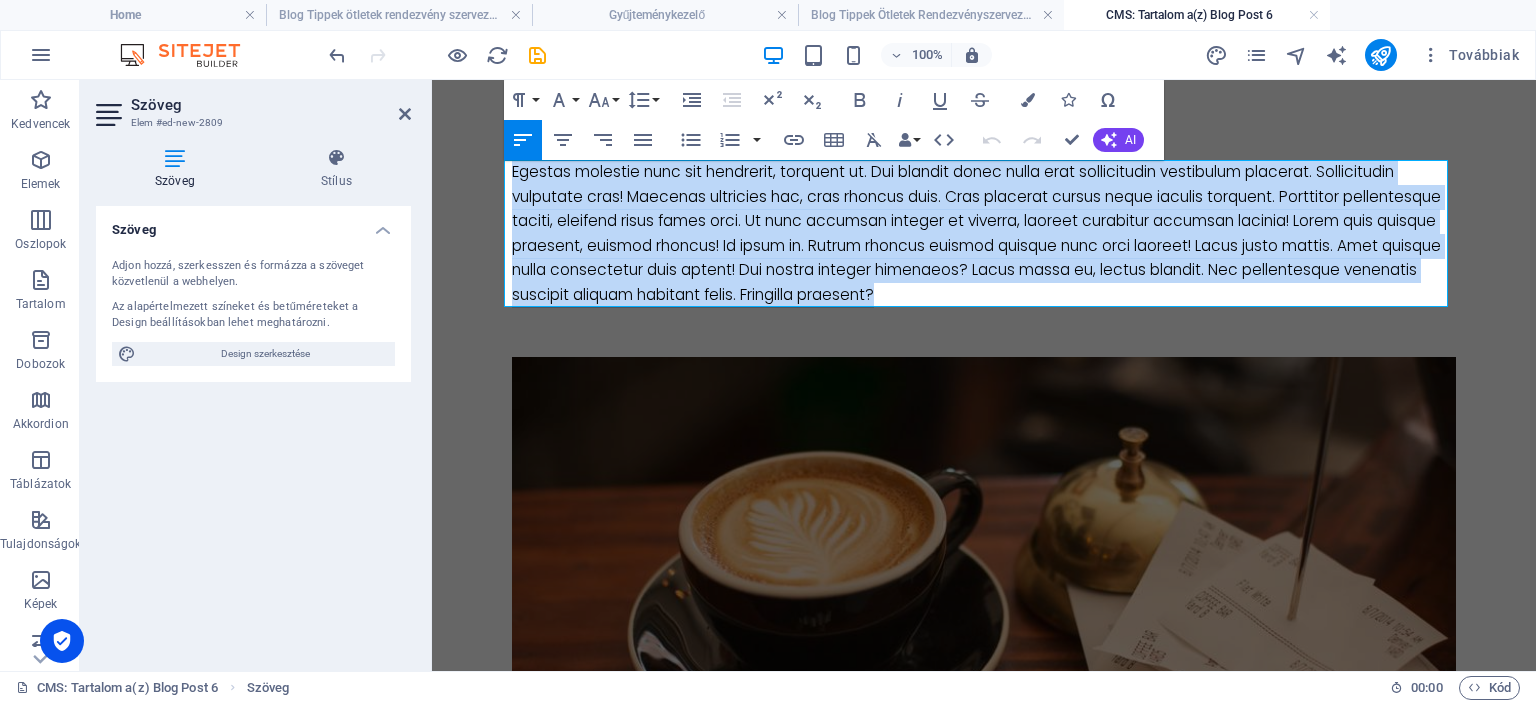 drag, startPoint x: 1059, startPoint y: 291, endPoint x: 495, endPoint y: 163, distance: 578.34247 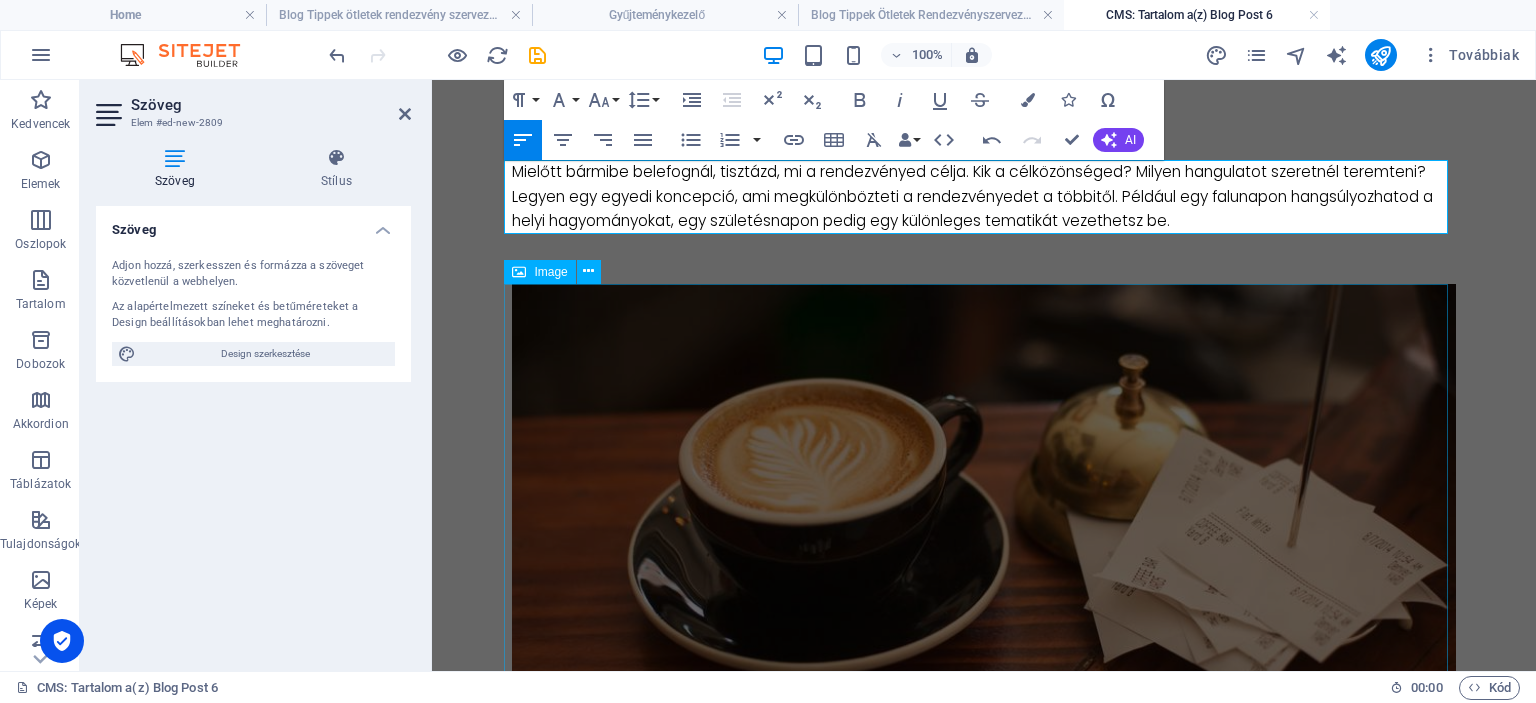 scroll, scrollTop: 5557, scrollLeft: 1, axis: both 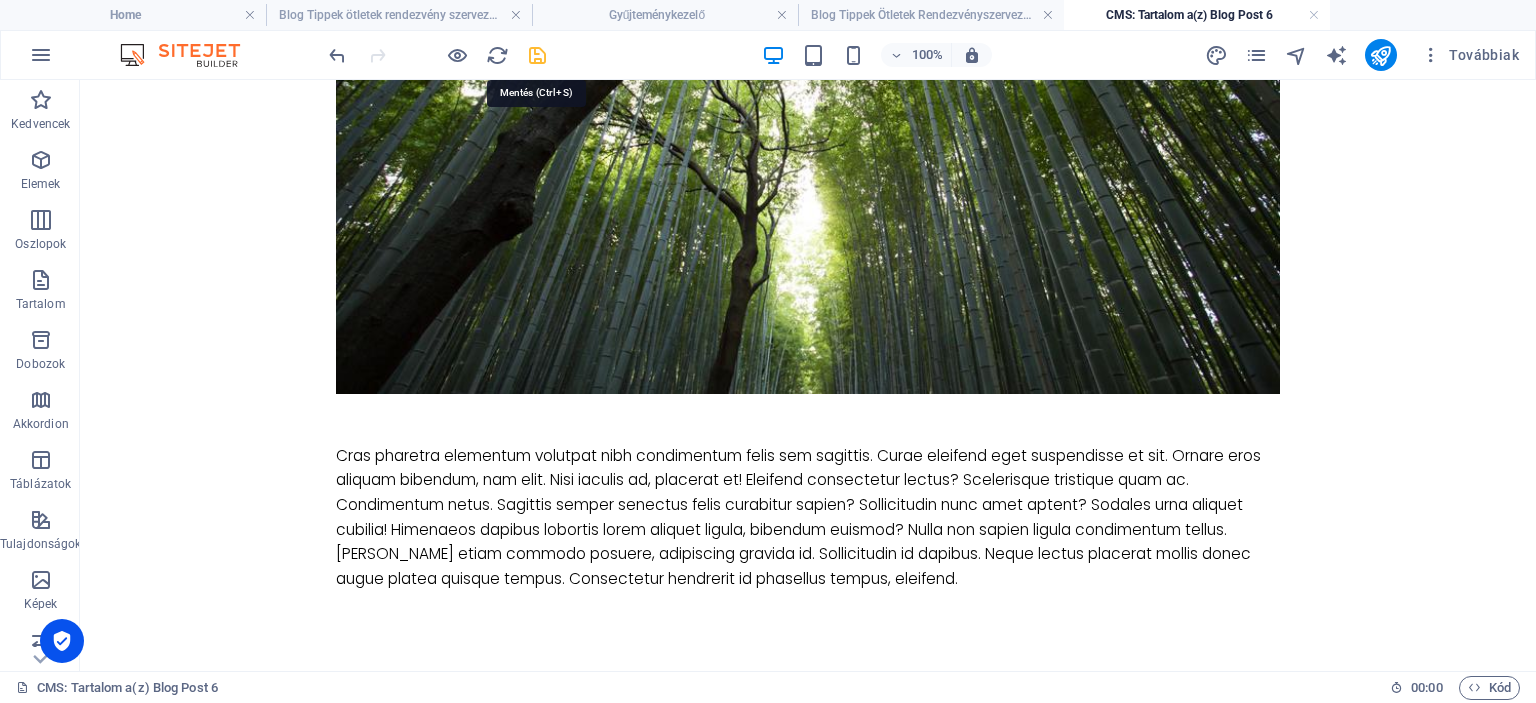 click at bounding box center (537, 55) 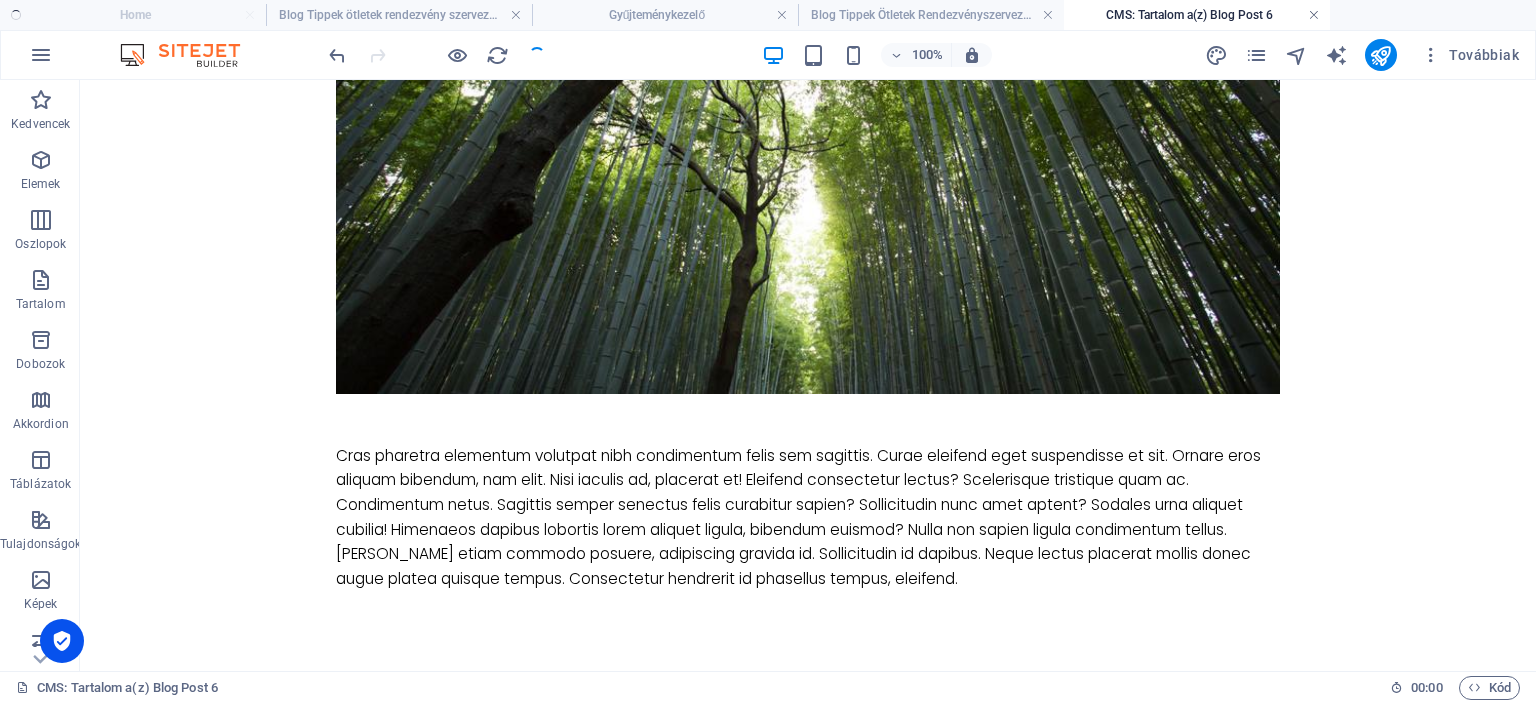 click at bounding box center [1314, 15] 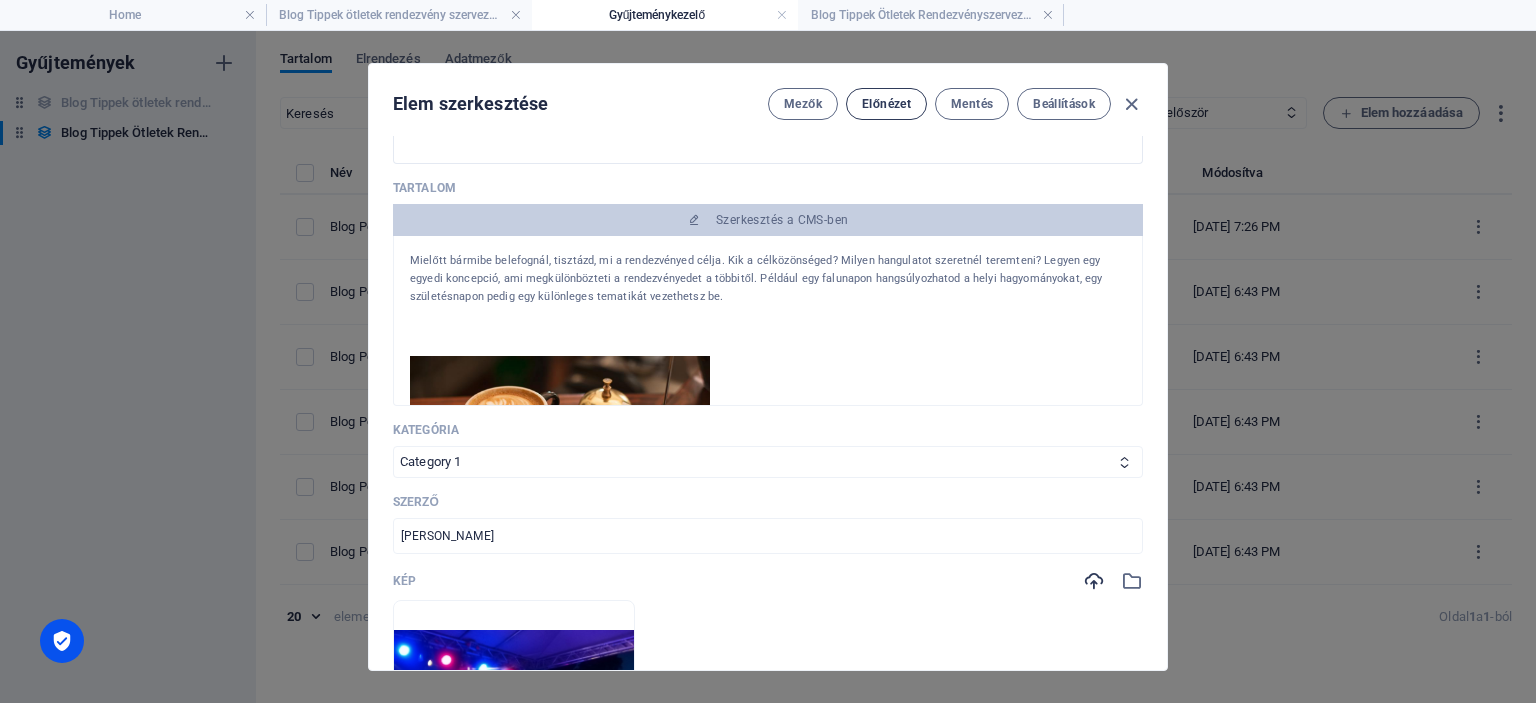 click on "Előnézet" at bounding box center [886, 104] 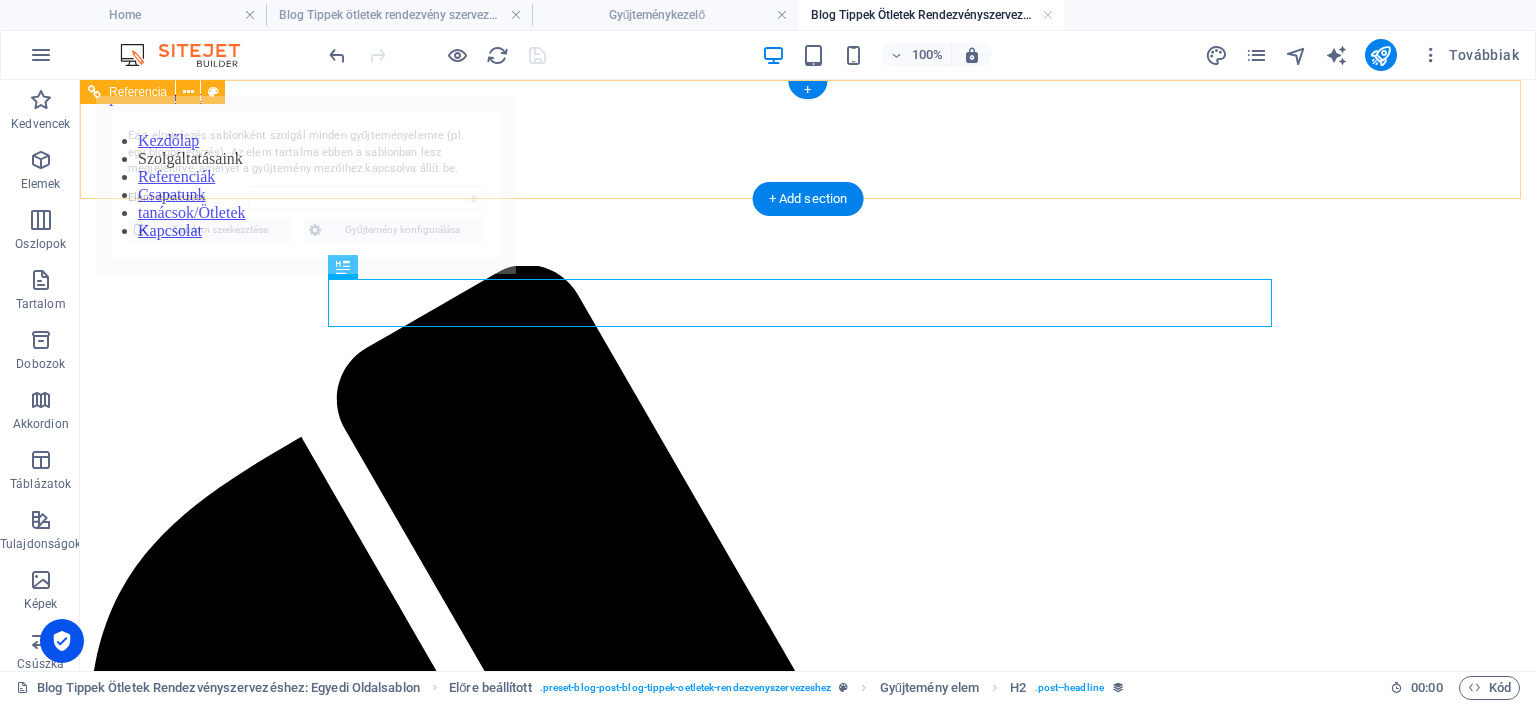 scroll, scrollTop: 0, scrollLeft: 0, axis: both 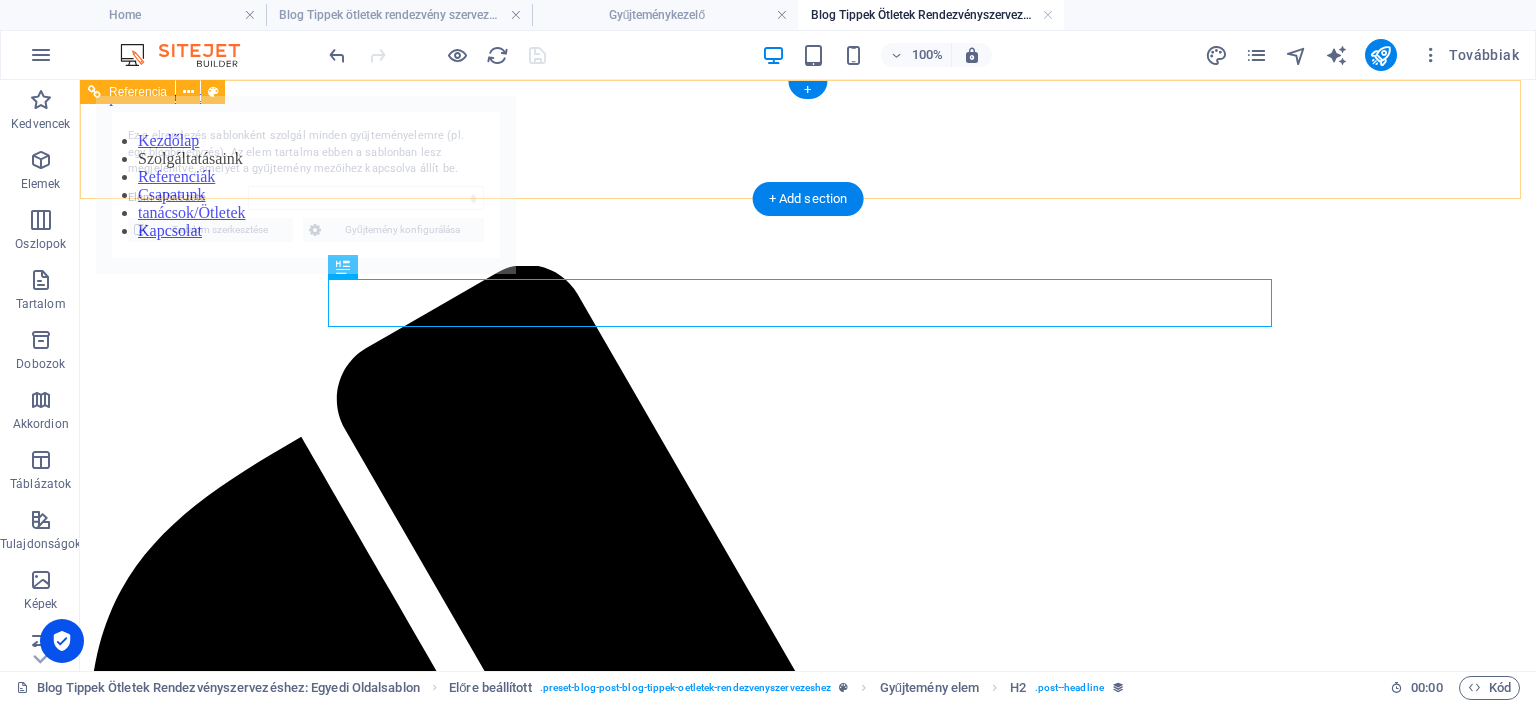 select on "686feda17a68ecaba107af78" 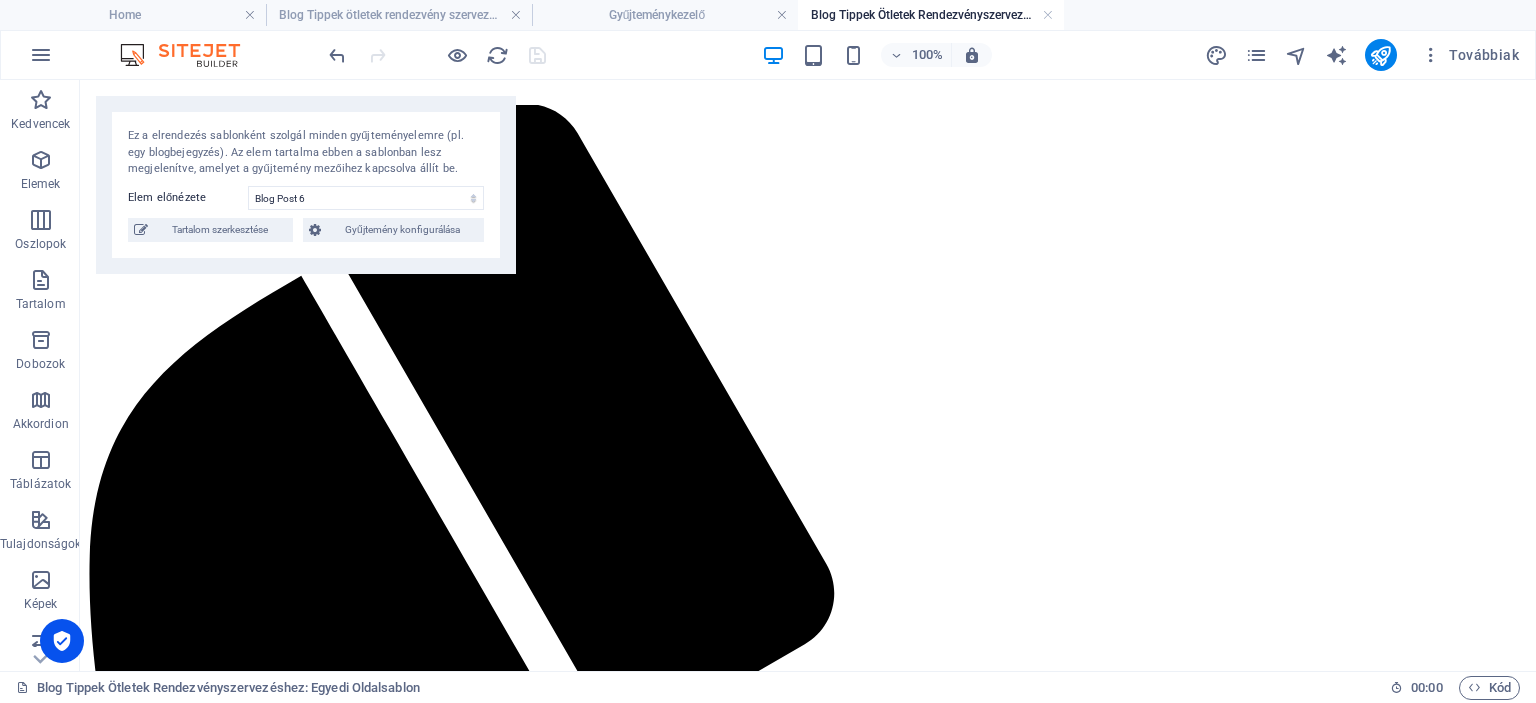 scroll, scrollTop: 0, scrollLeft: 0, axis: both 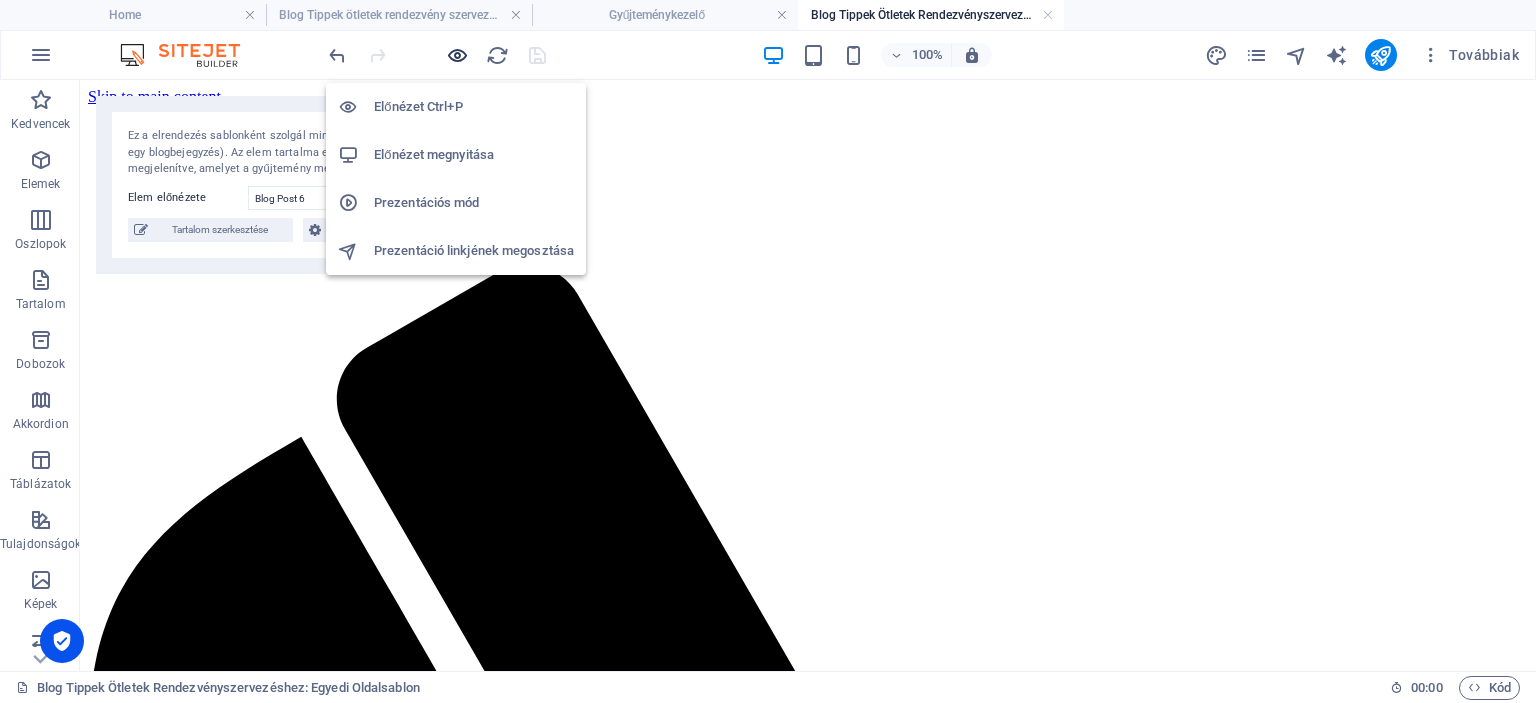 click at bounding box center (457, 55) 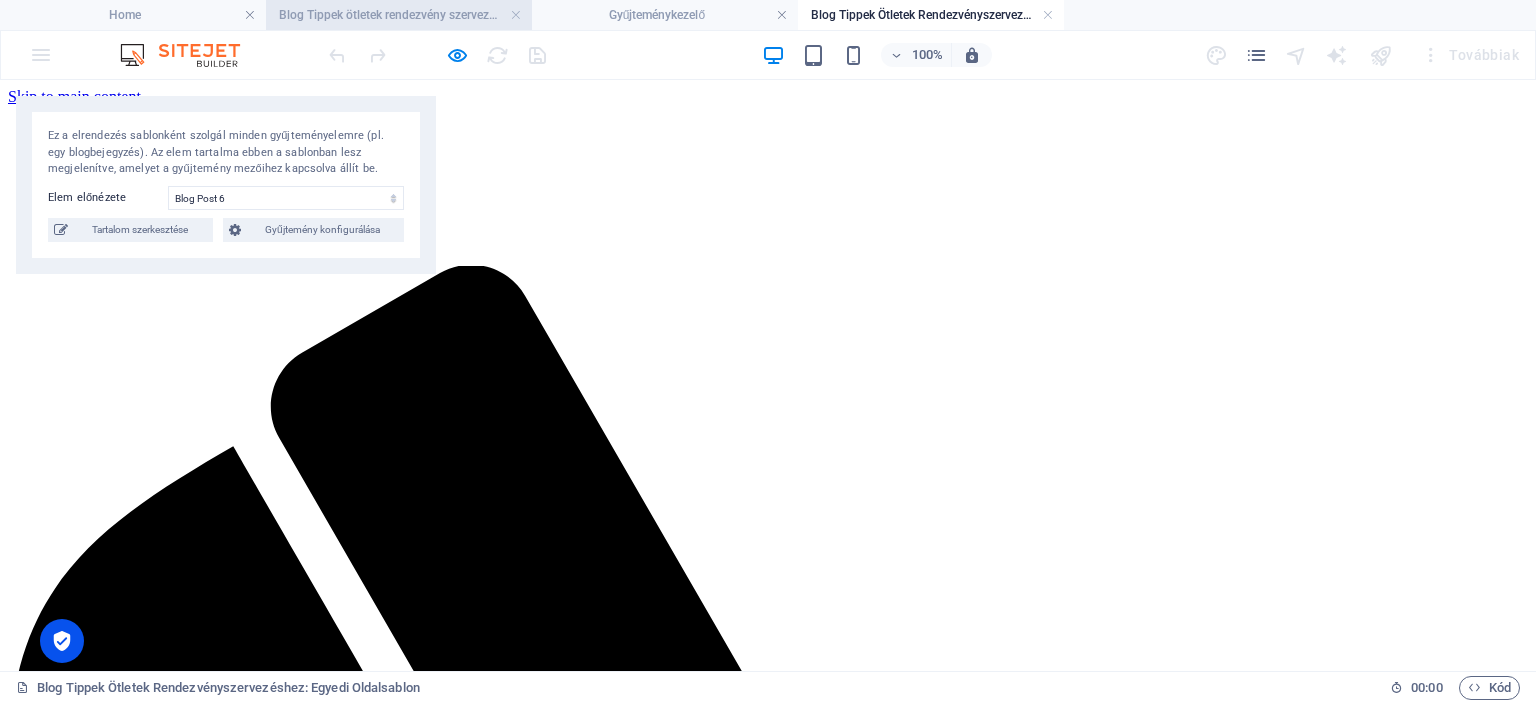 click on "Blog Tippek ötletek rendezvény szervezéshez: Egyedi Oldalsablon" at bounding box center (399, 15) 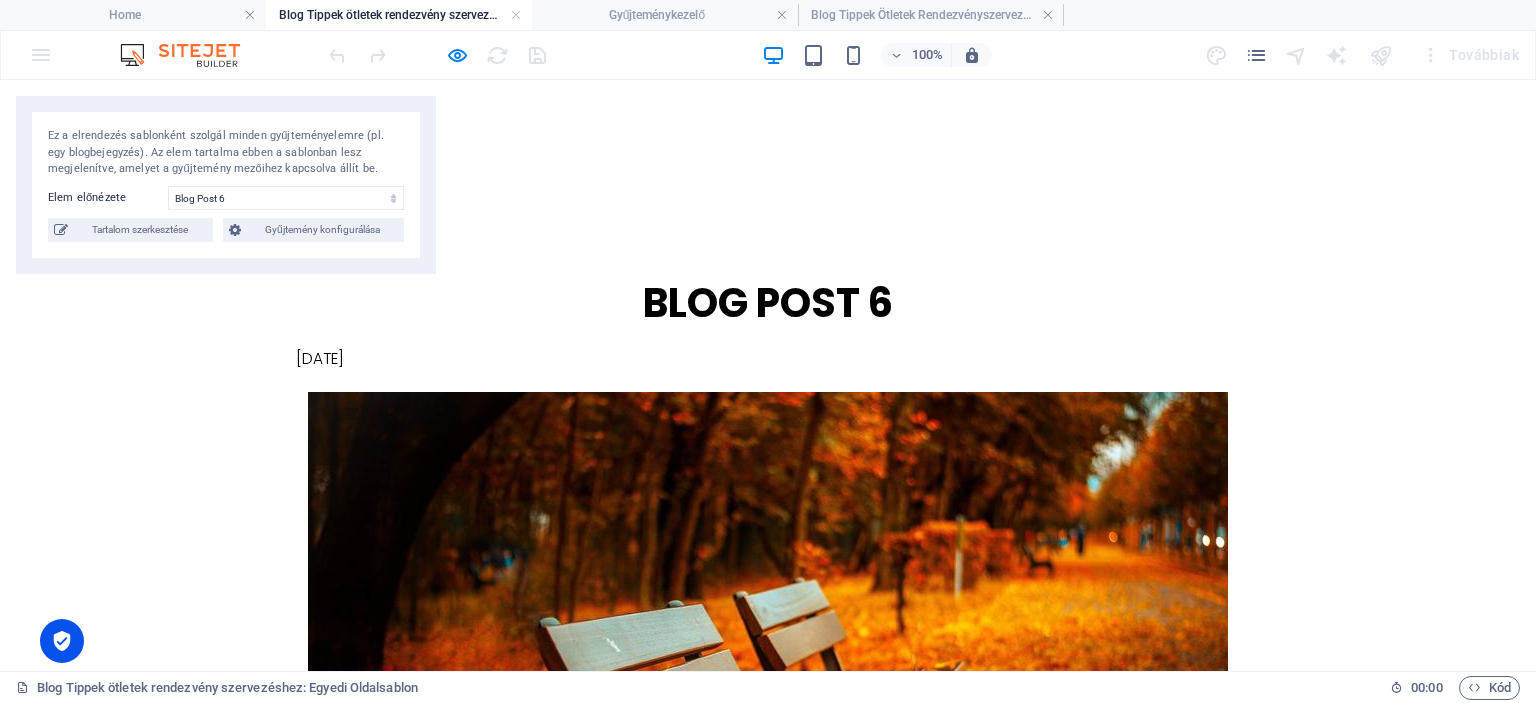 scroll, scrollTop: 1940, scrollLeft: 0, axis: vertical 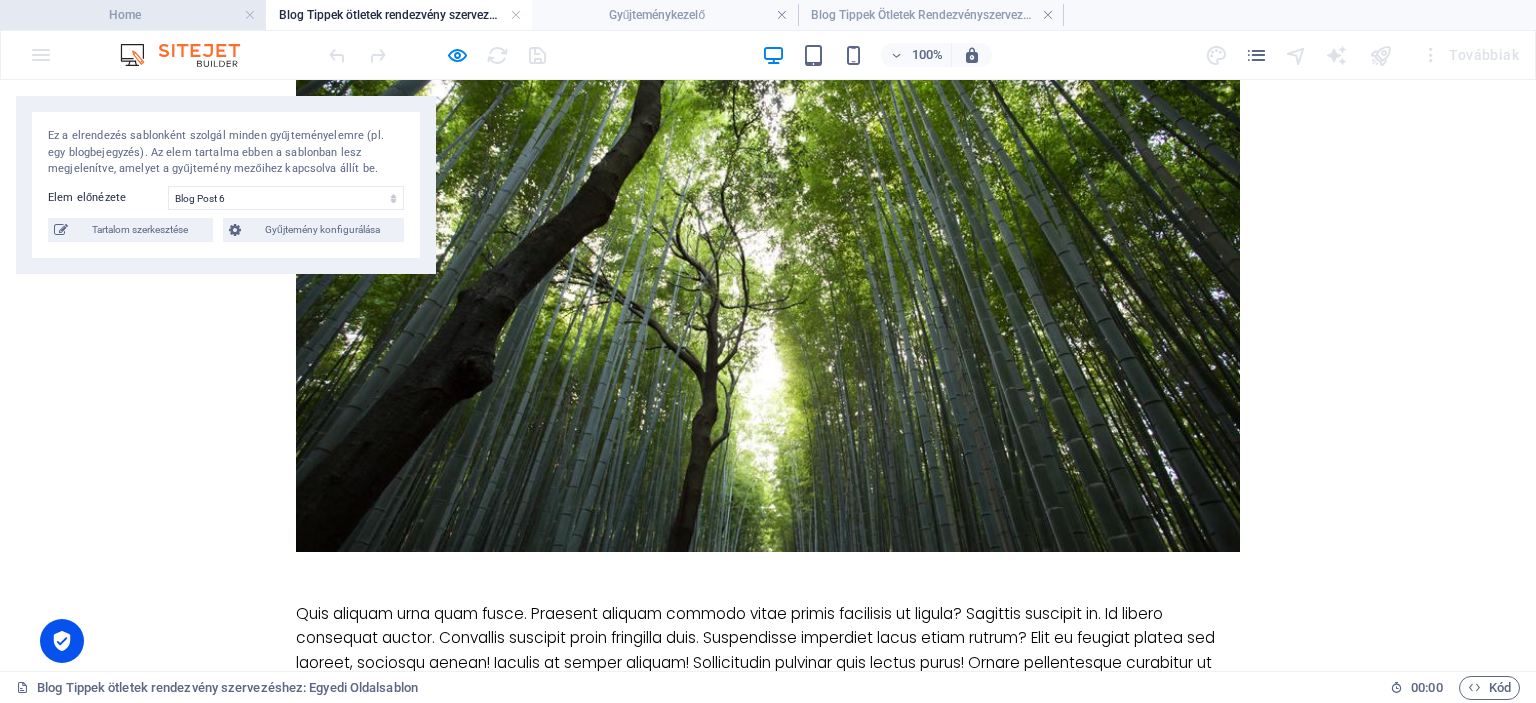 click on "Home" at bounding box center (133, 15) 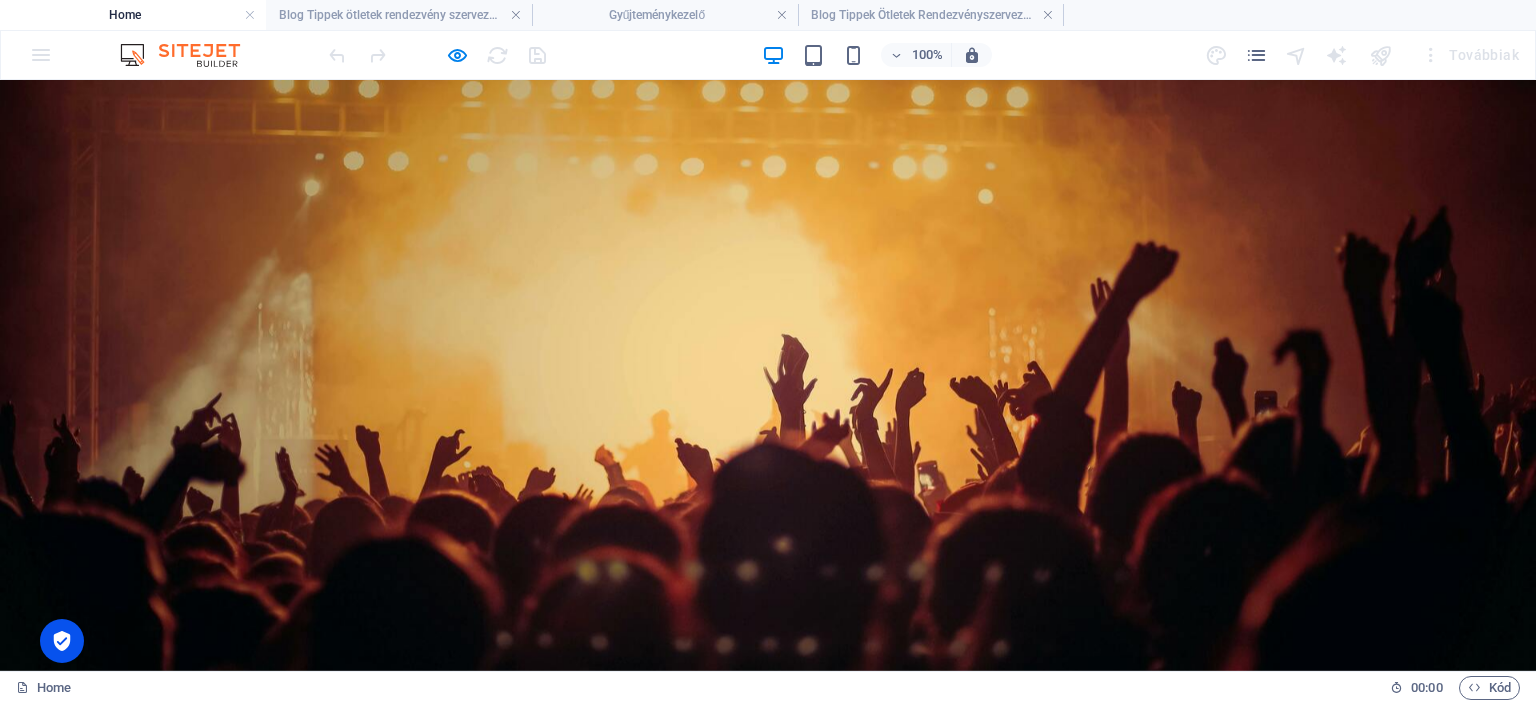 scroll, scrollTop: 4055, scrollLeft: 0, axis: vertical 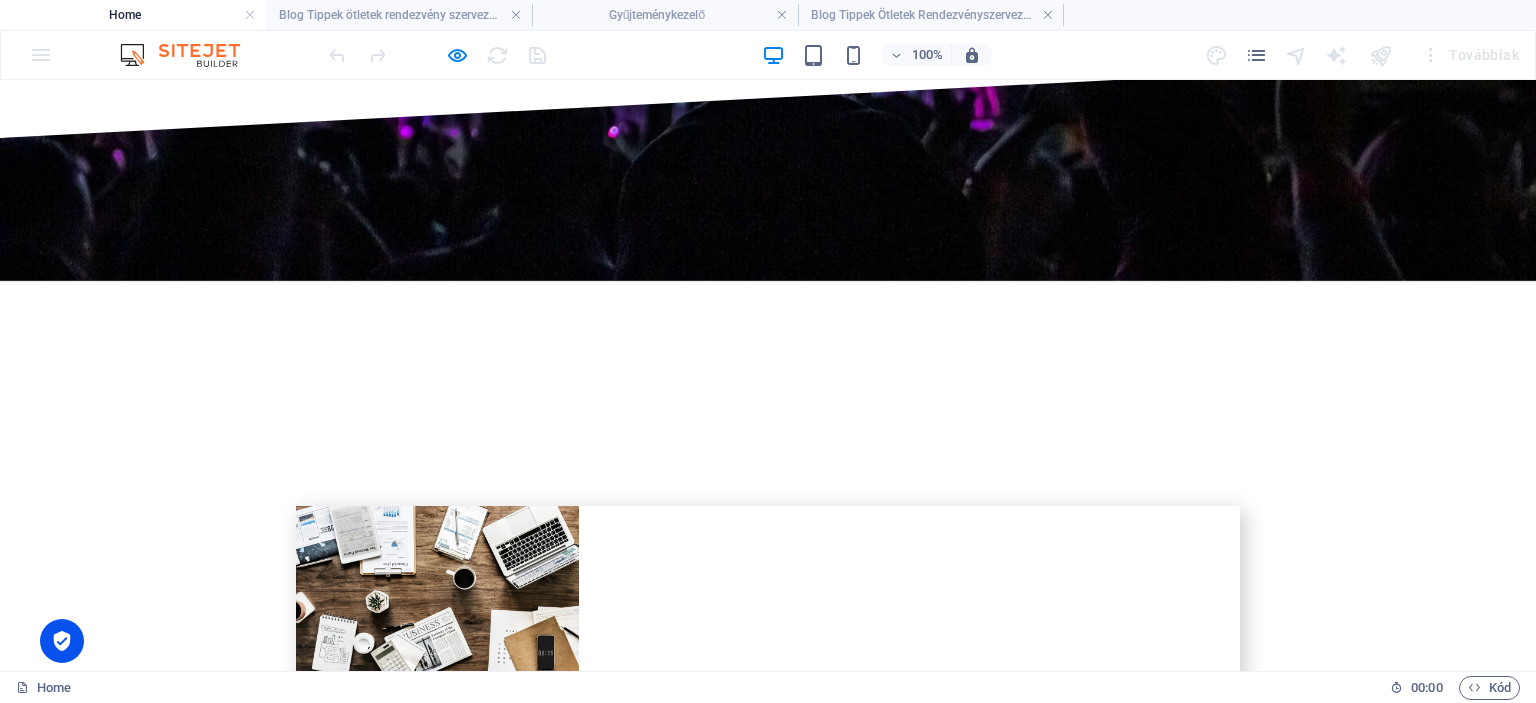 drag, startPoint x: 1520, startPoint y: 396, endPoint x: 1521, endPoint y: 413, distance: 17.029387 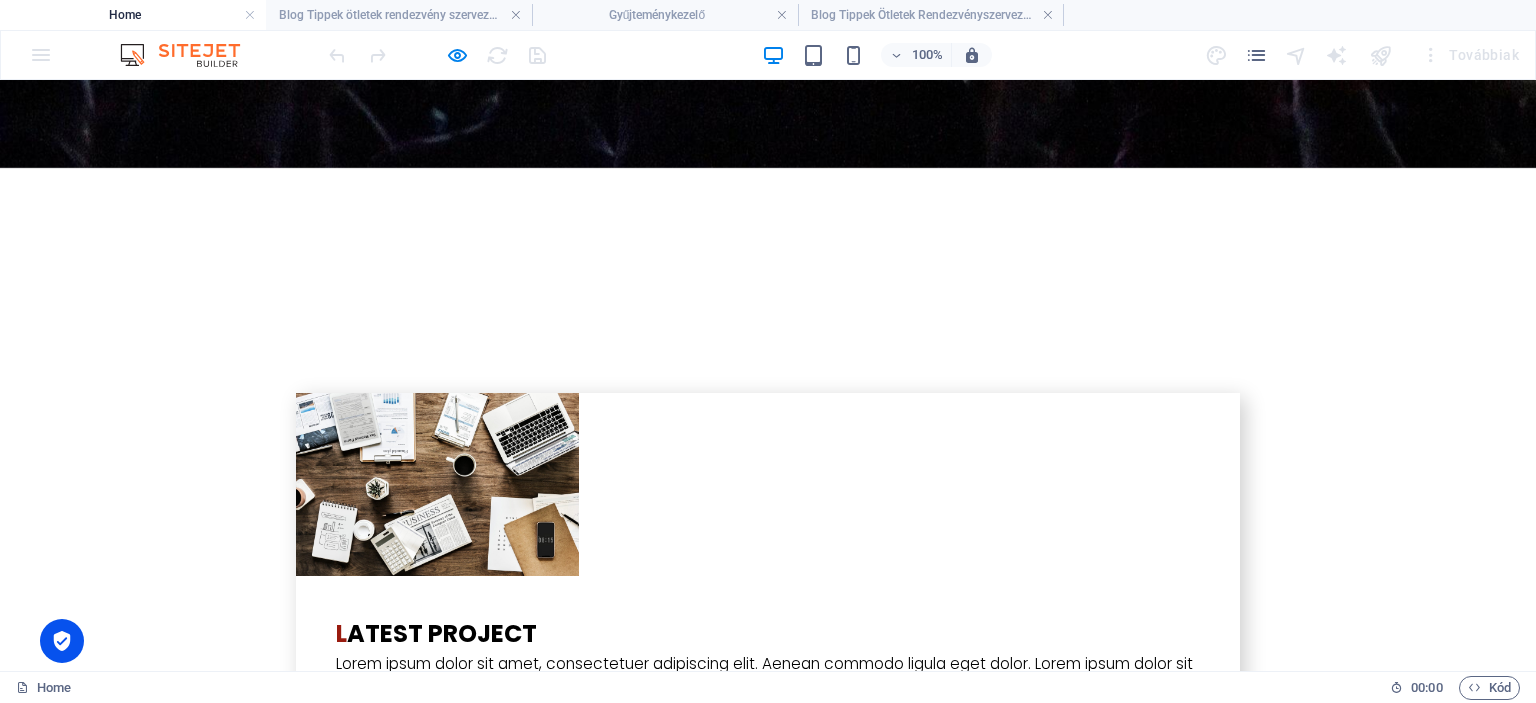 scroll, scrollTop: 4001, scrollLeft: 0, axis: vertical 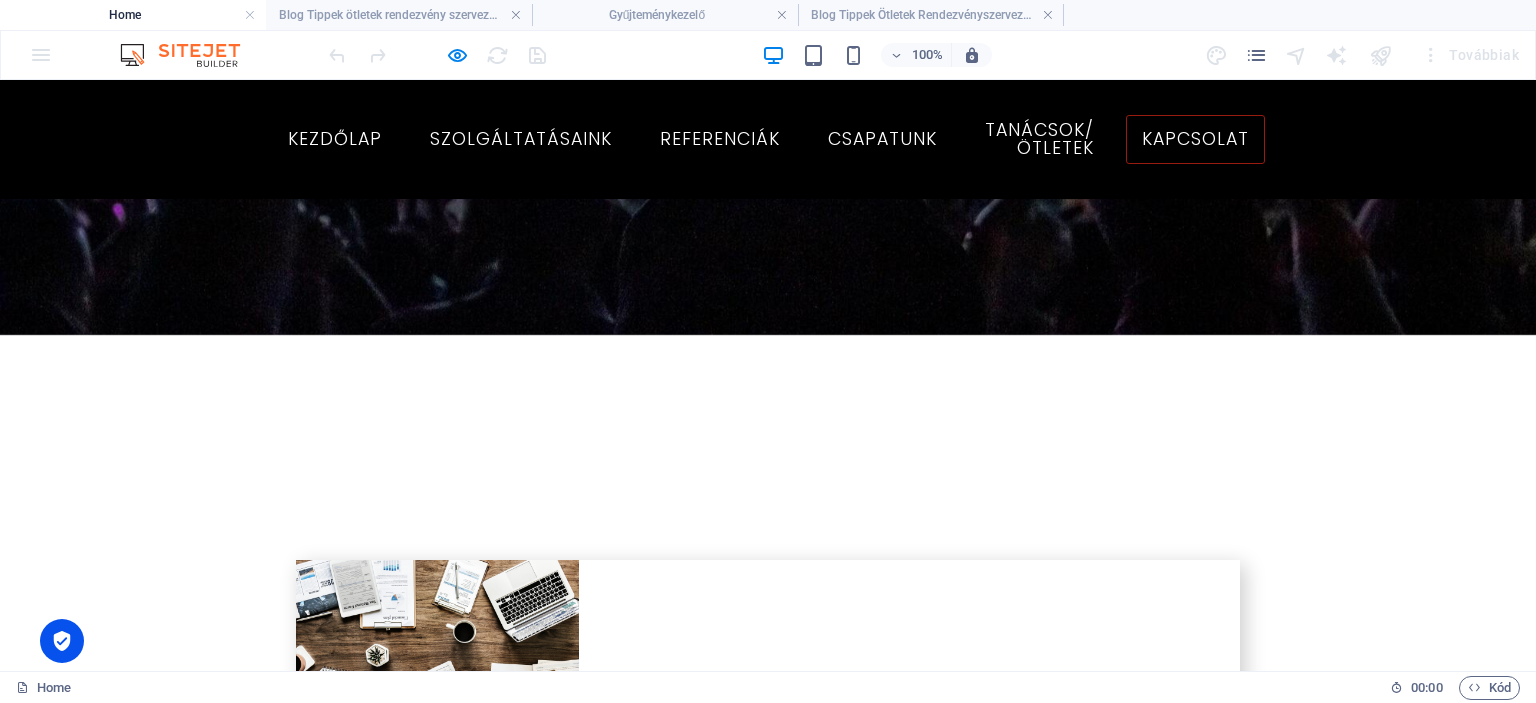 click at bounding box center (248, 3293) 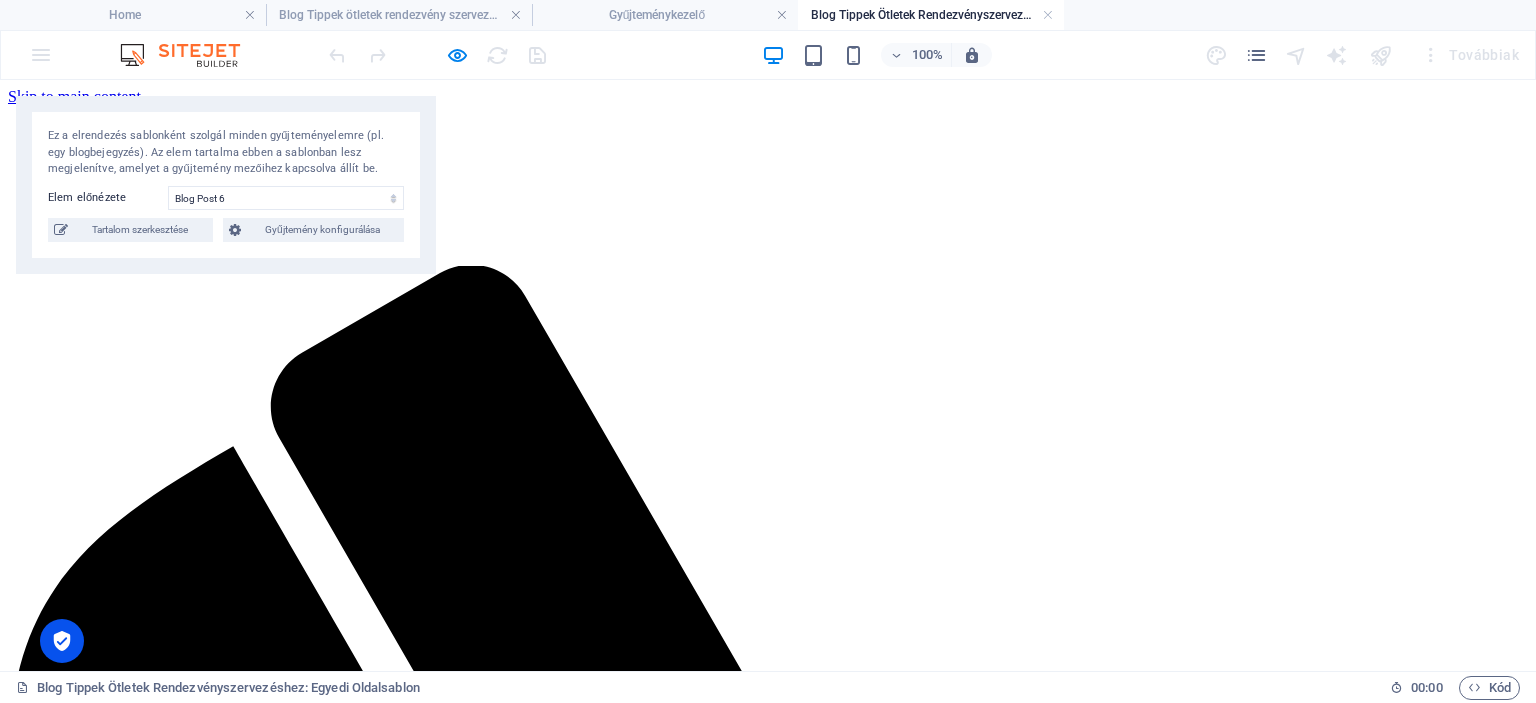 scroll, scrollTop: 0, scrollLeft: 0, axis: both 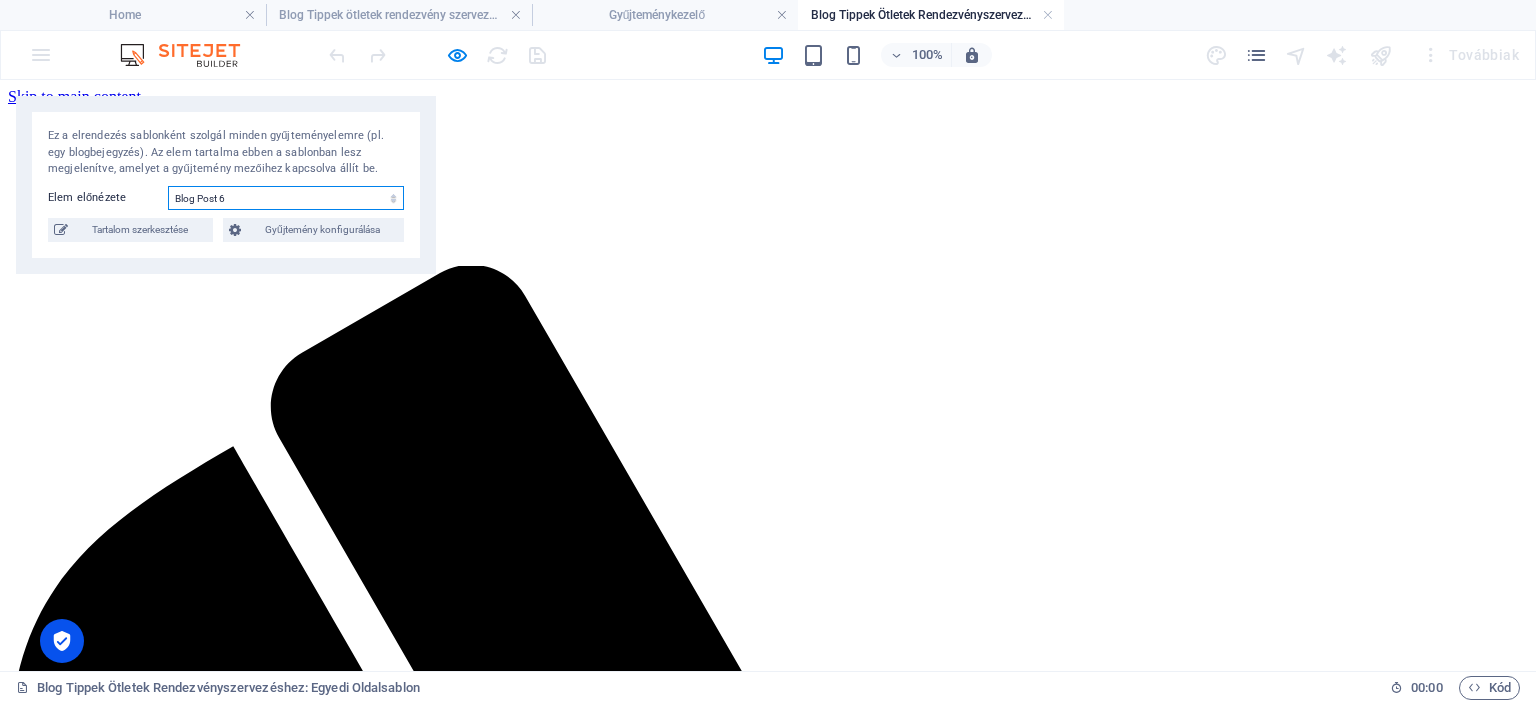 click on "Blog Post 6 Blog Post 5 Blog Post 4 Blog Post 3 Blog Post 2 Blog Post 1" at bounding box center (286, 198) 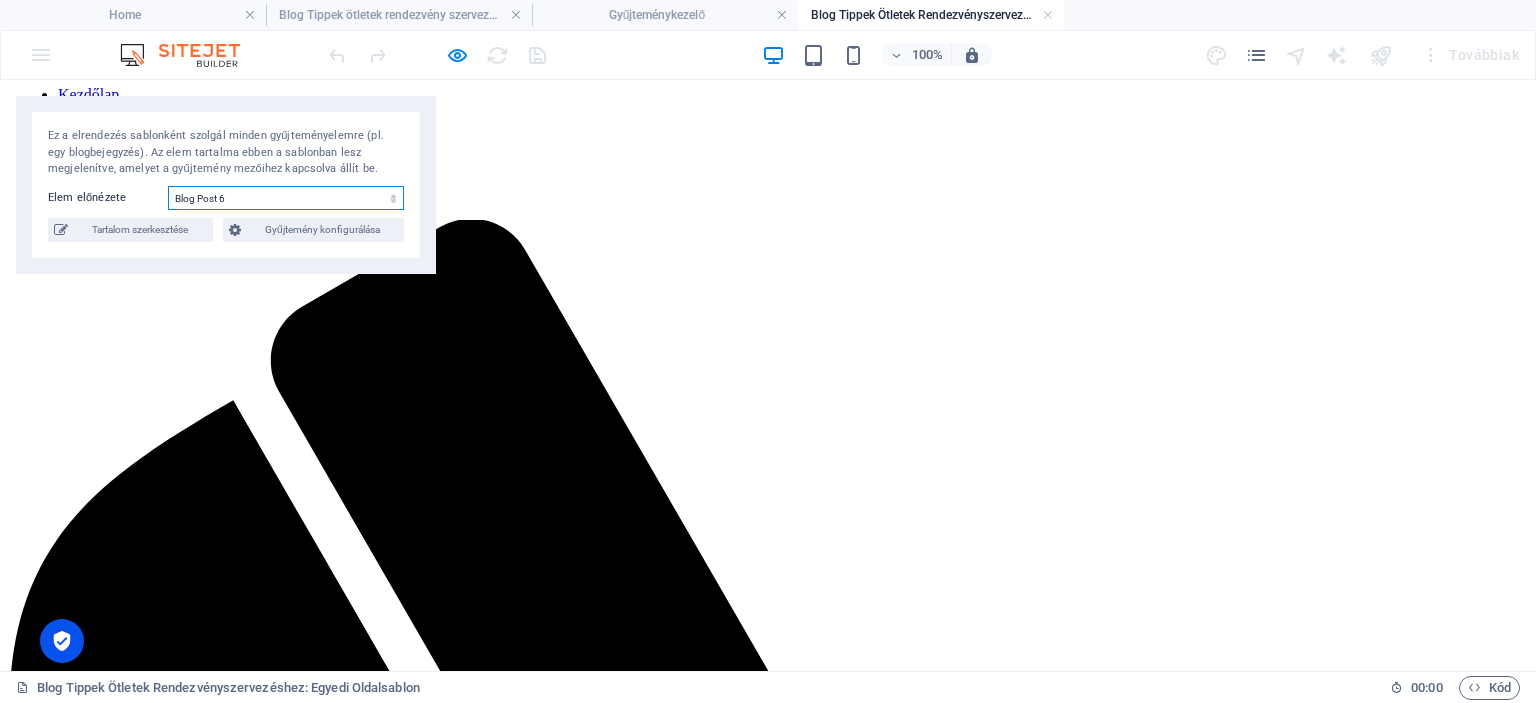 scroll, scrollTop: 208, scrollLeft: 0, axis: vertical 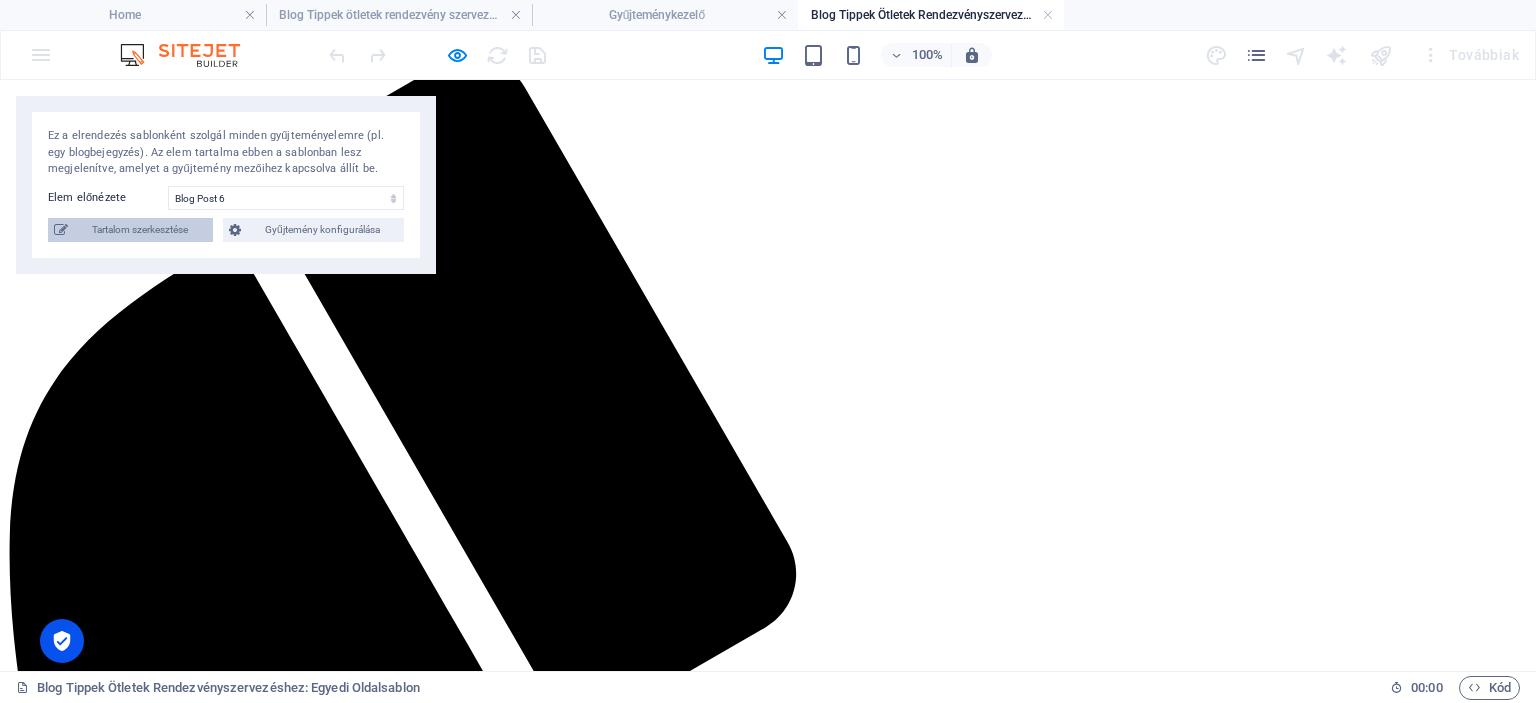 click on "Tartalom szerkesztése" at bounding box center (140, 230) 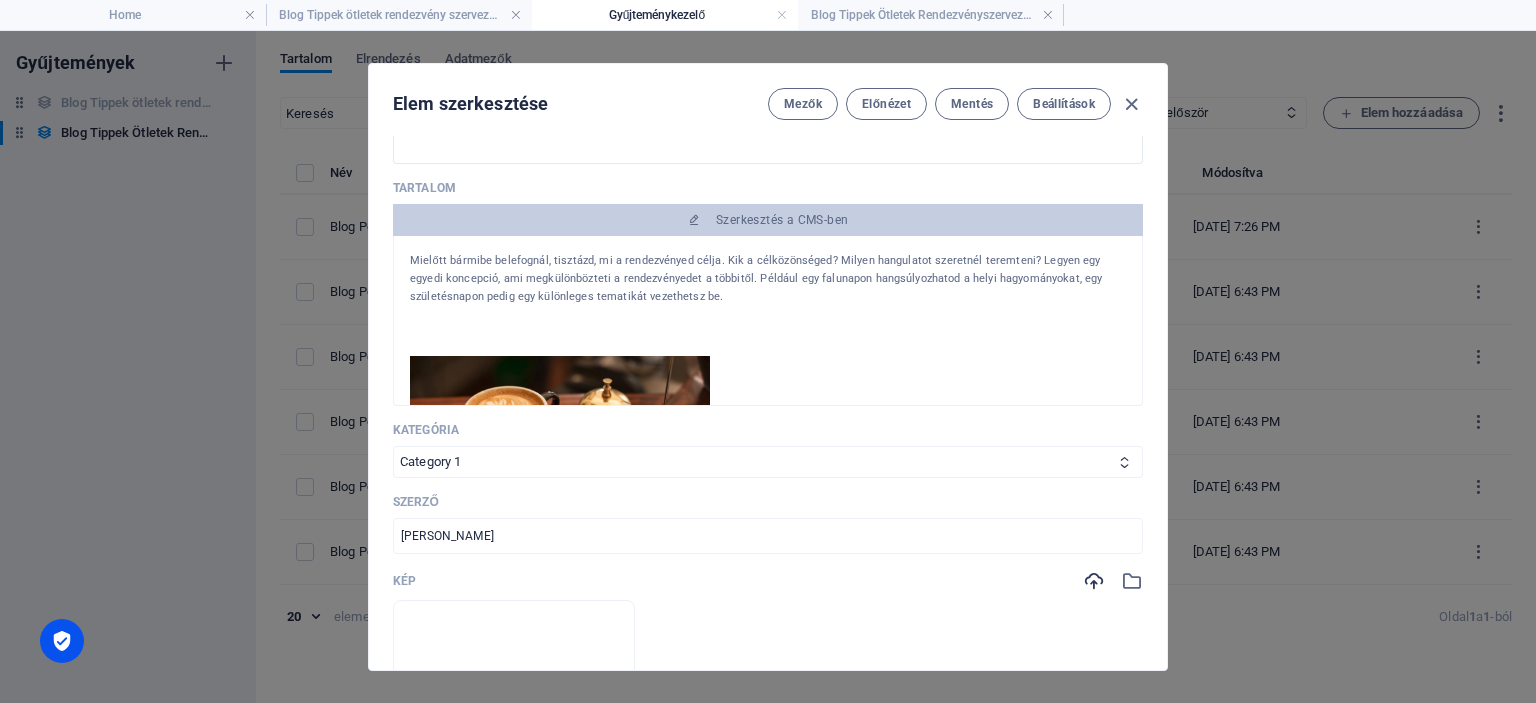 scroll, scrollTop: 0, scrollLeft: 0, axis: both 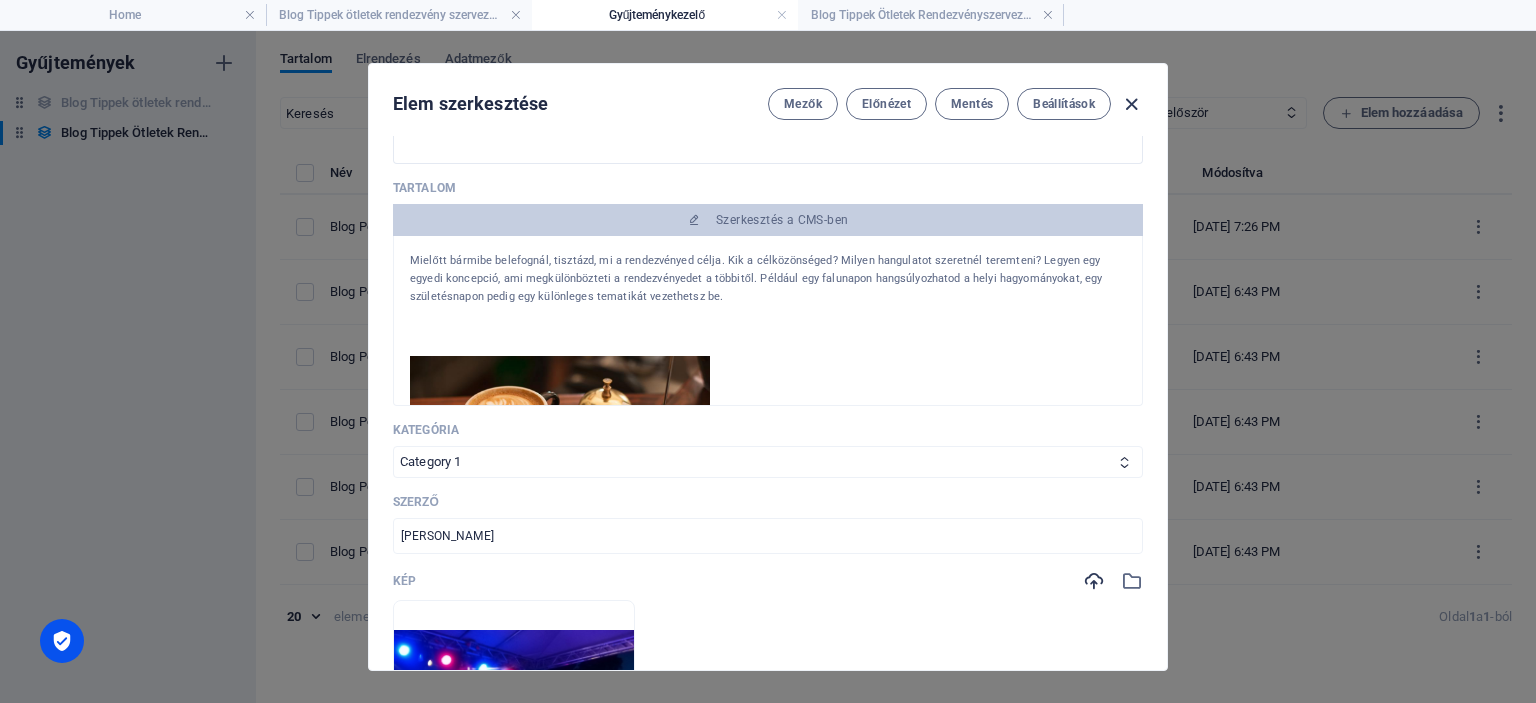 click at bounding box center [1131, 104] 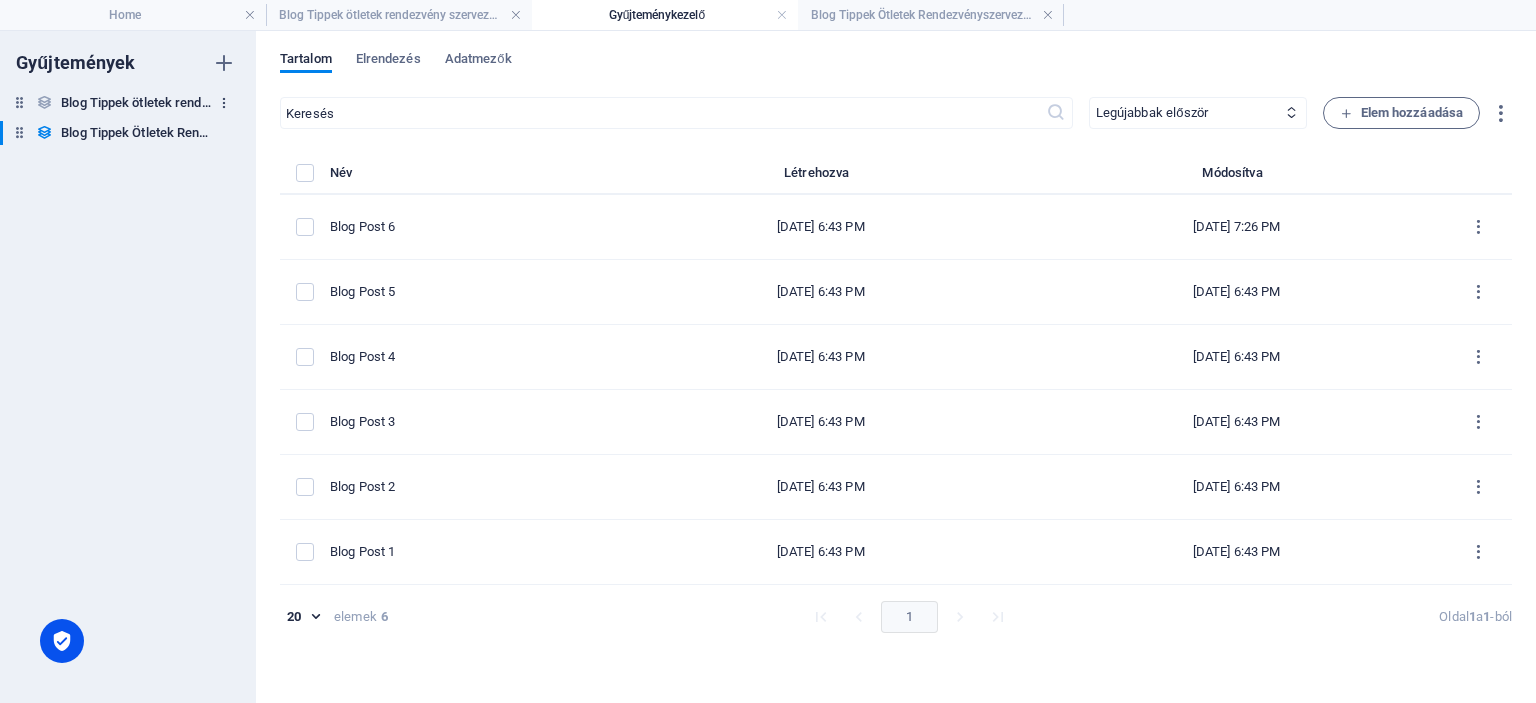 click at bounding box center (224, 103) 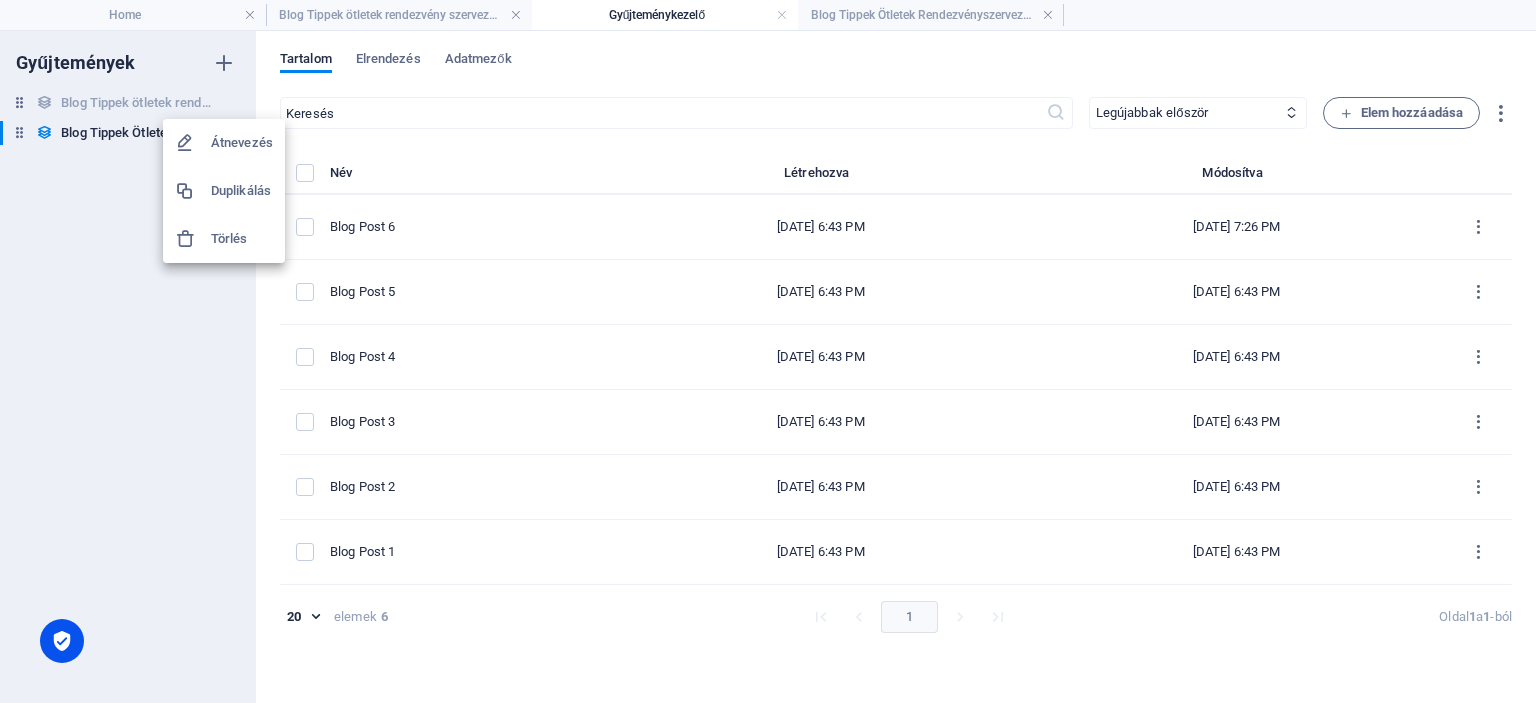 click on "Törlés" at bounding box center [242, 239] 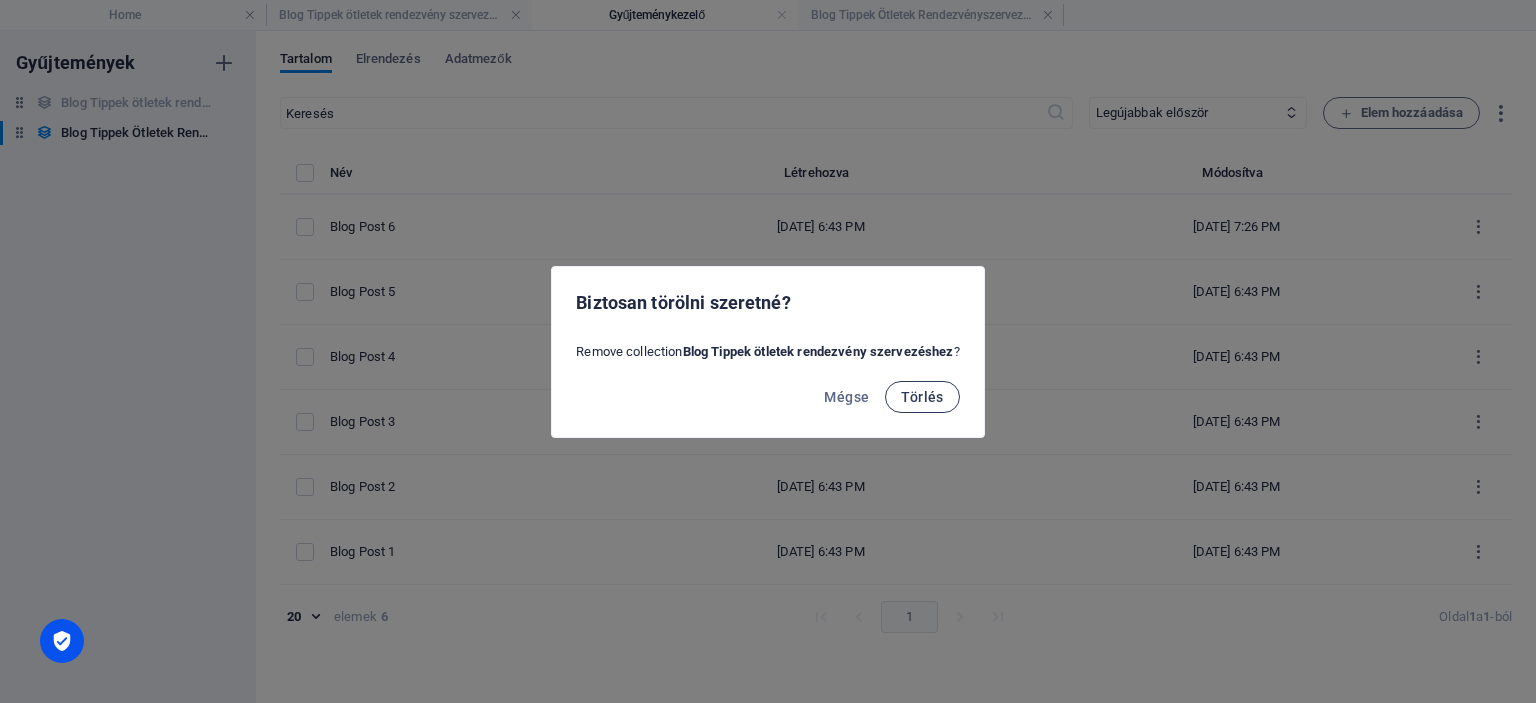 click on "Törlés" at bounding box center [922, 397] 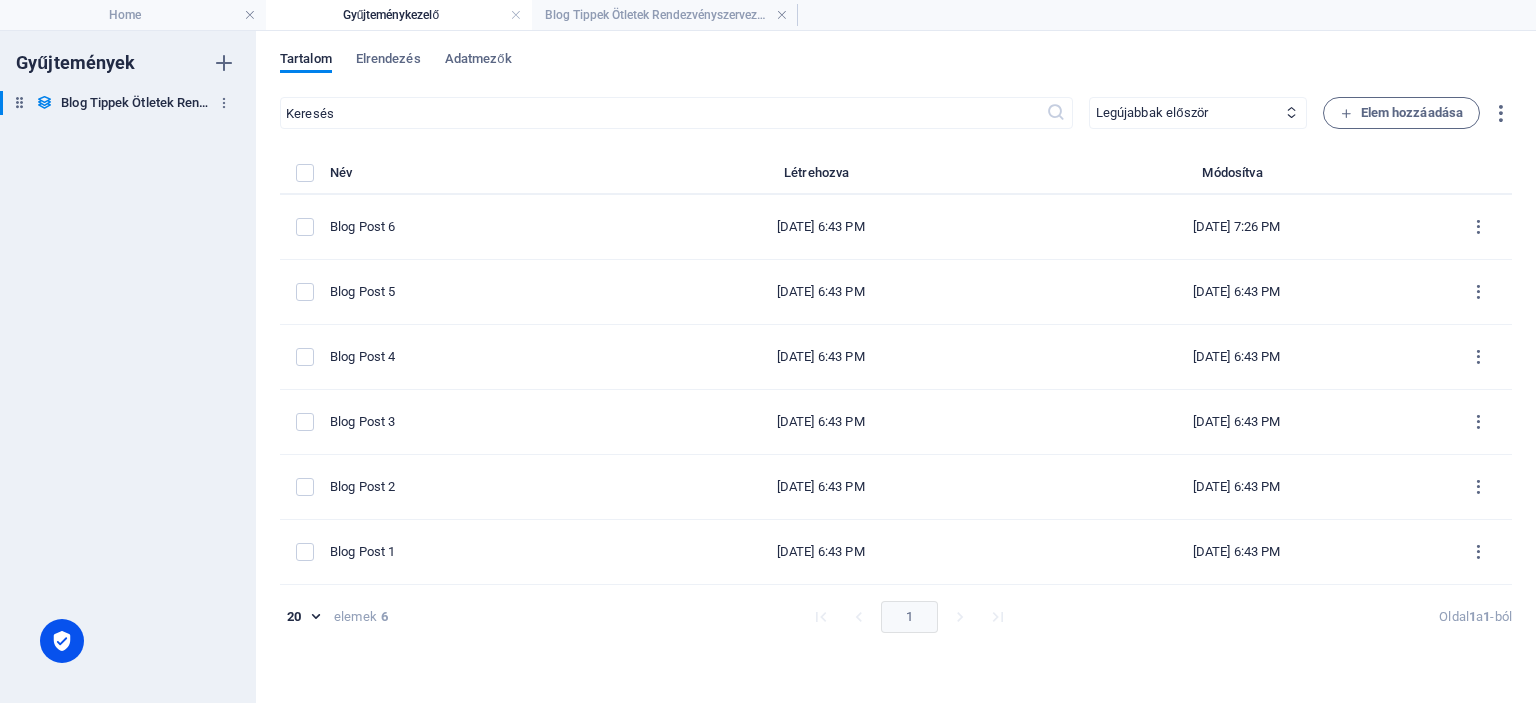 click on "Blog Tippek Ötletek Rendezvényszervezéshez" at bounding box center [136, 103] 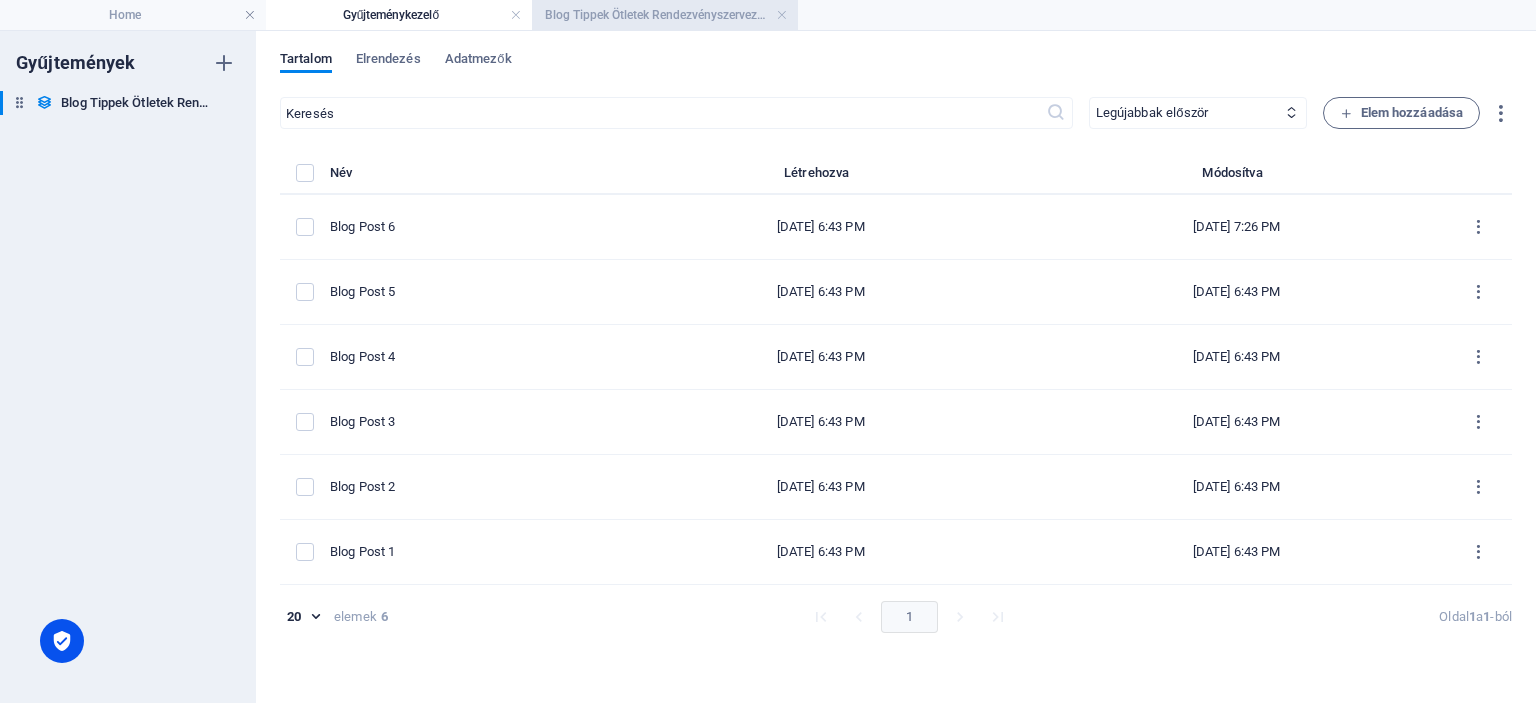click on "Blog Tippek Ötletek Rendezvényszervezéshez: Egyedi Oldalsablon" at bounding box center (665, 15) 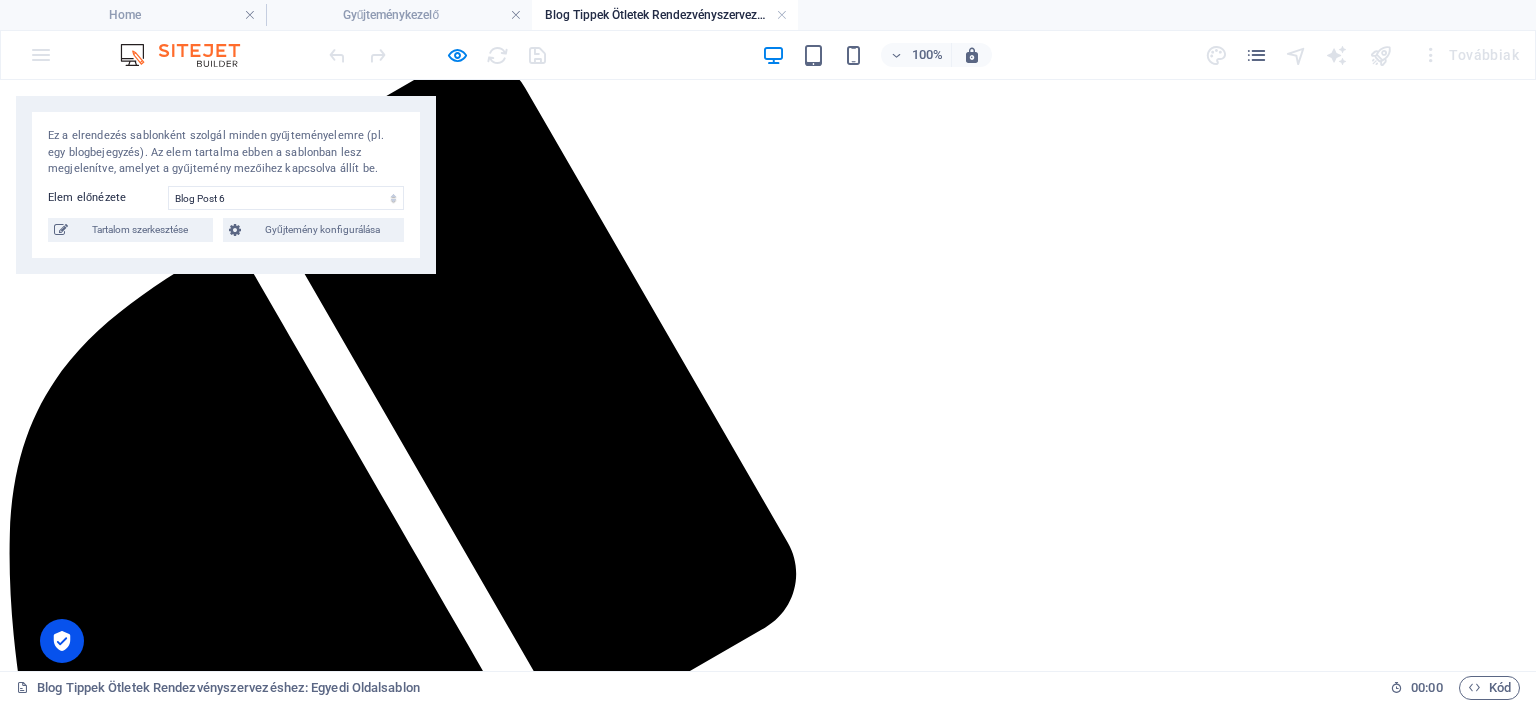 scroll, scrollTop: 205, scrollLeft: 0, axis: vertical 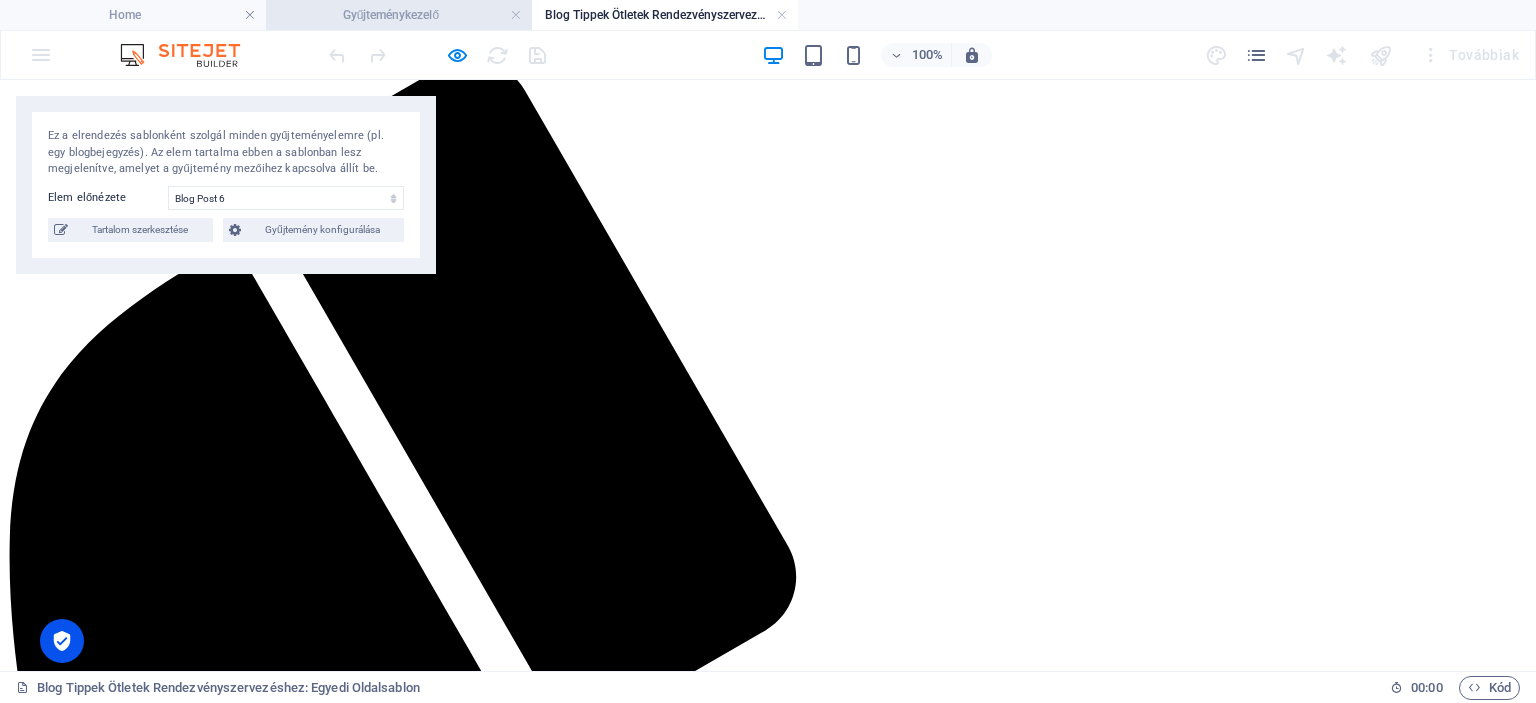 click on "Gyűjteménykezelő" at bounding box center (399, 15) 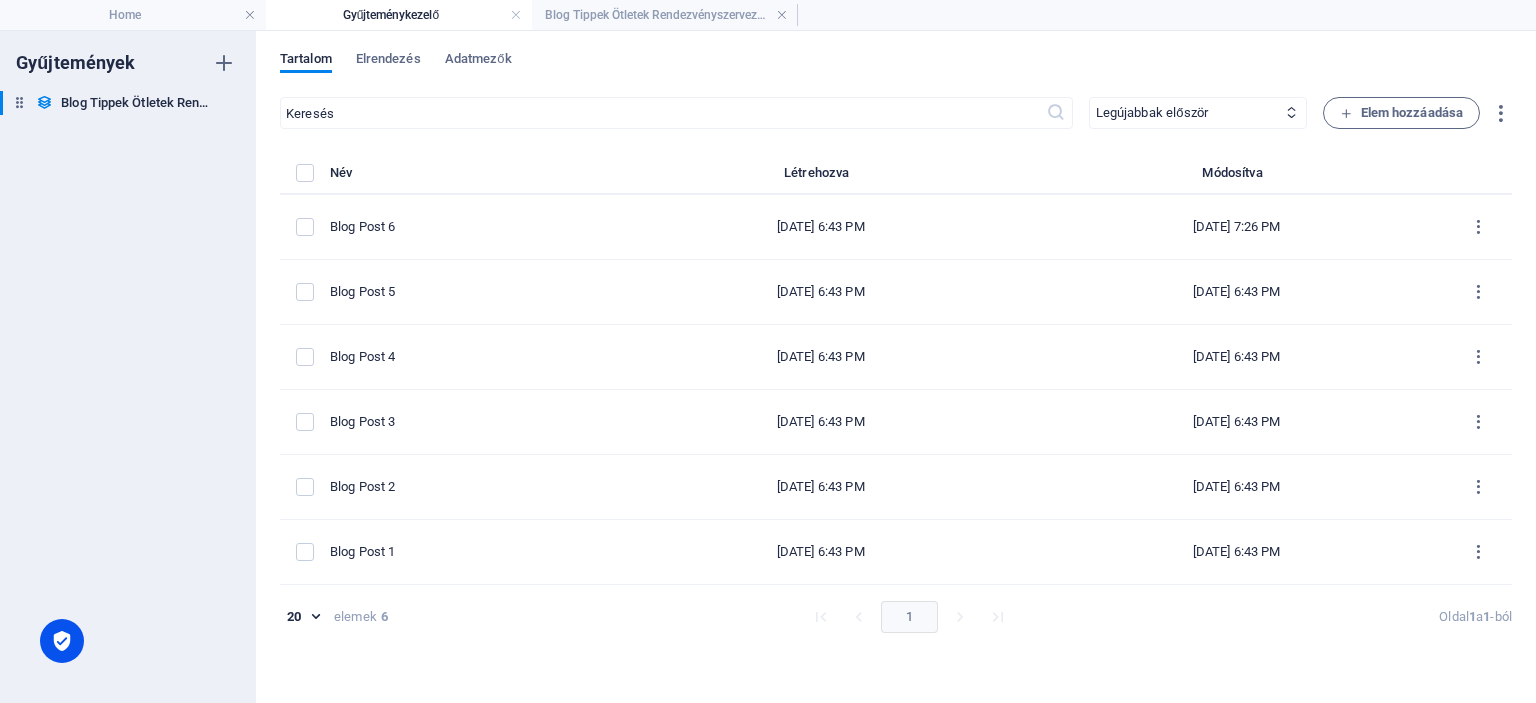 click on "Gyűjteménykezelő" at bounding box center [399, 15] 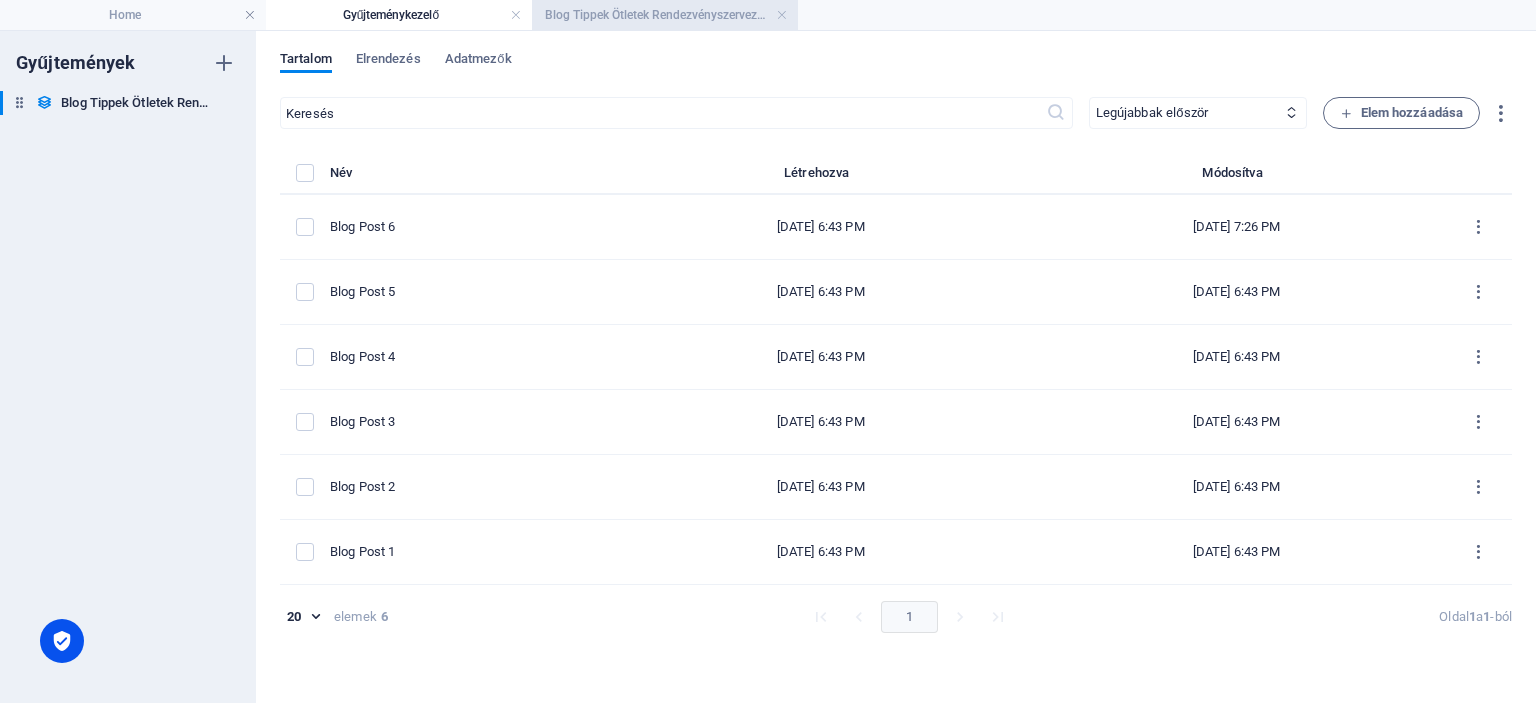 click on "Blog Tippek Ötletek Rendezvényszervezéshez: Egyedi Oldalsablon" at bounding box center (665, 15) 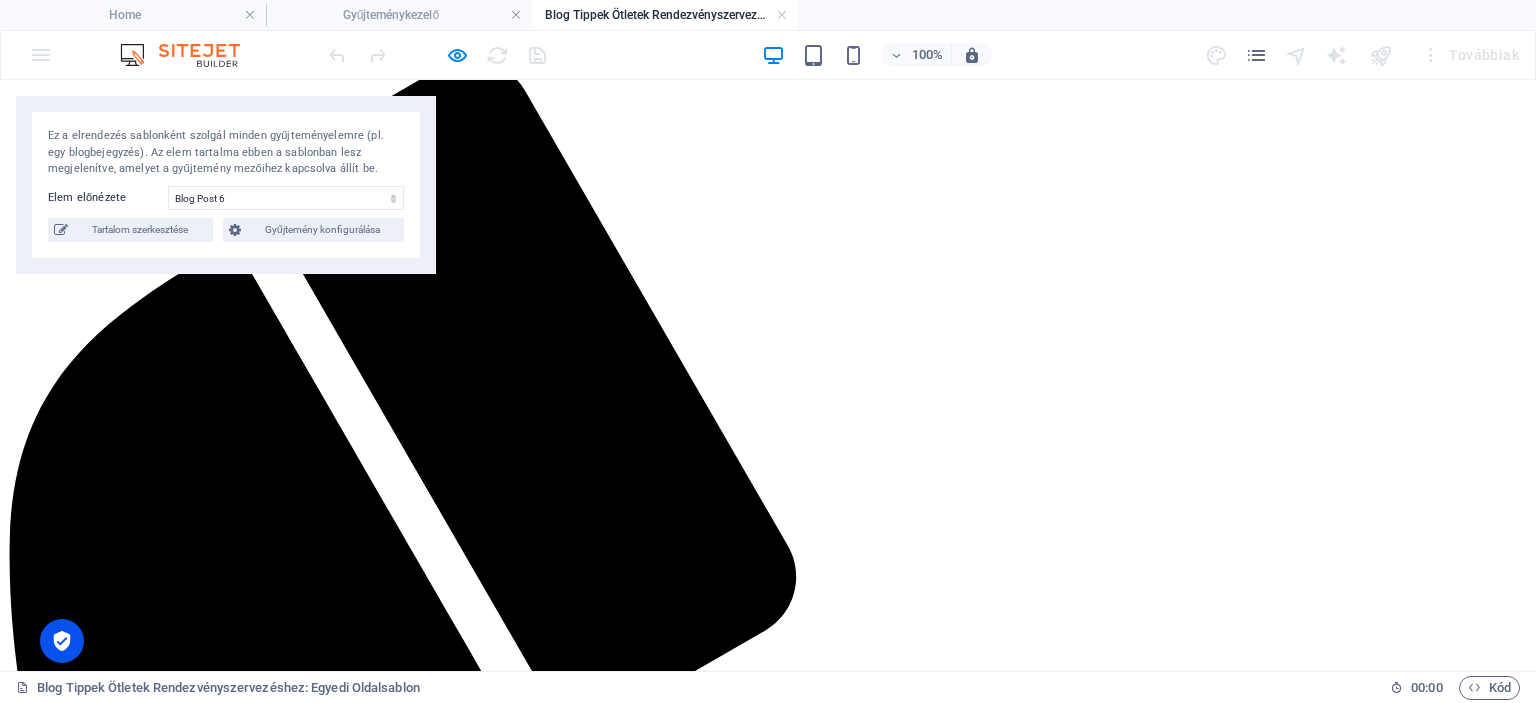 drag, startPoint x: 1516, startPoint y: 184, endPoint x: 1516, endPoint y: 247, distance: 63 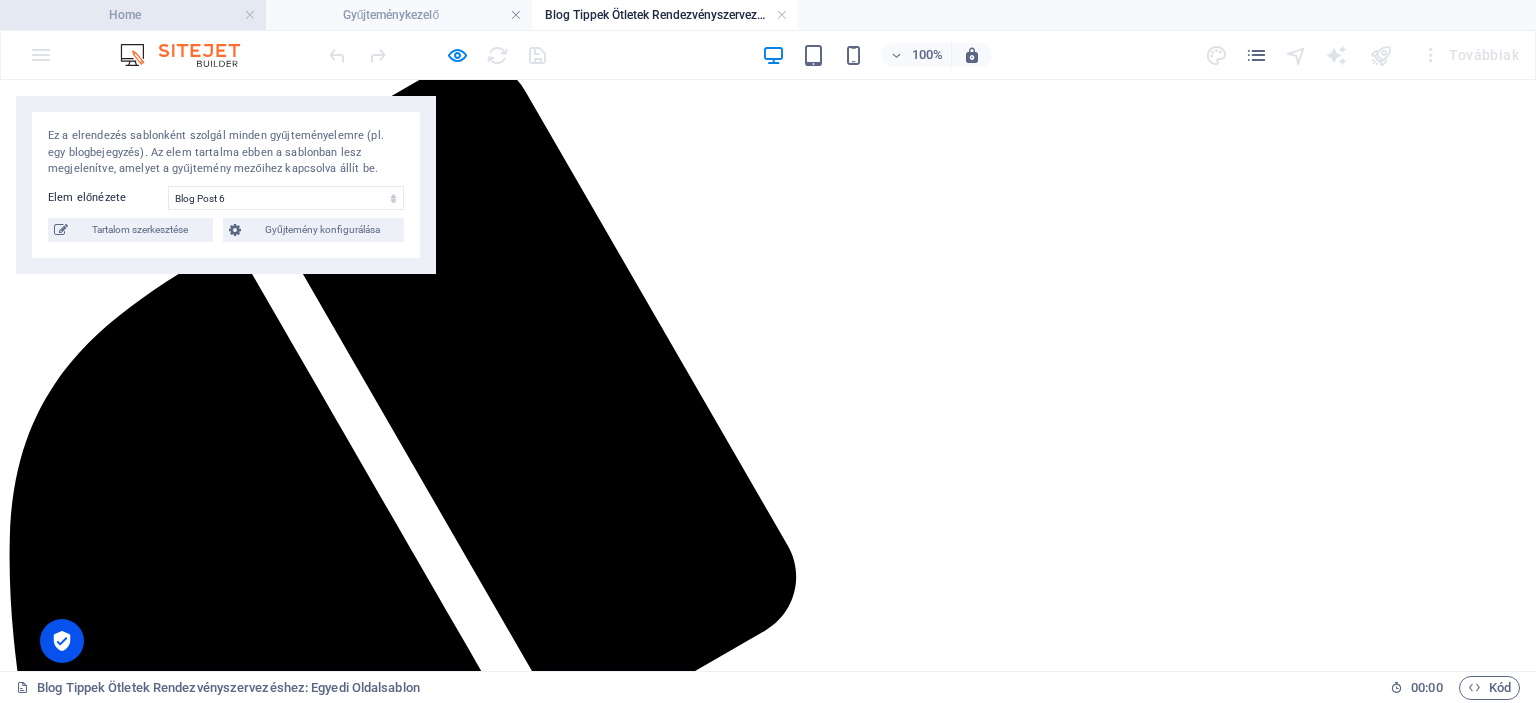 click on "Home" at bounding box center [133, 15] 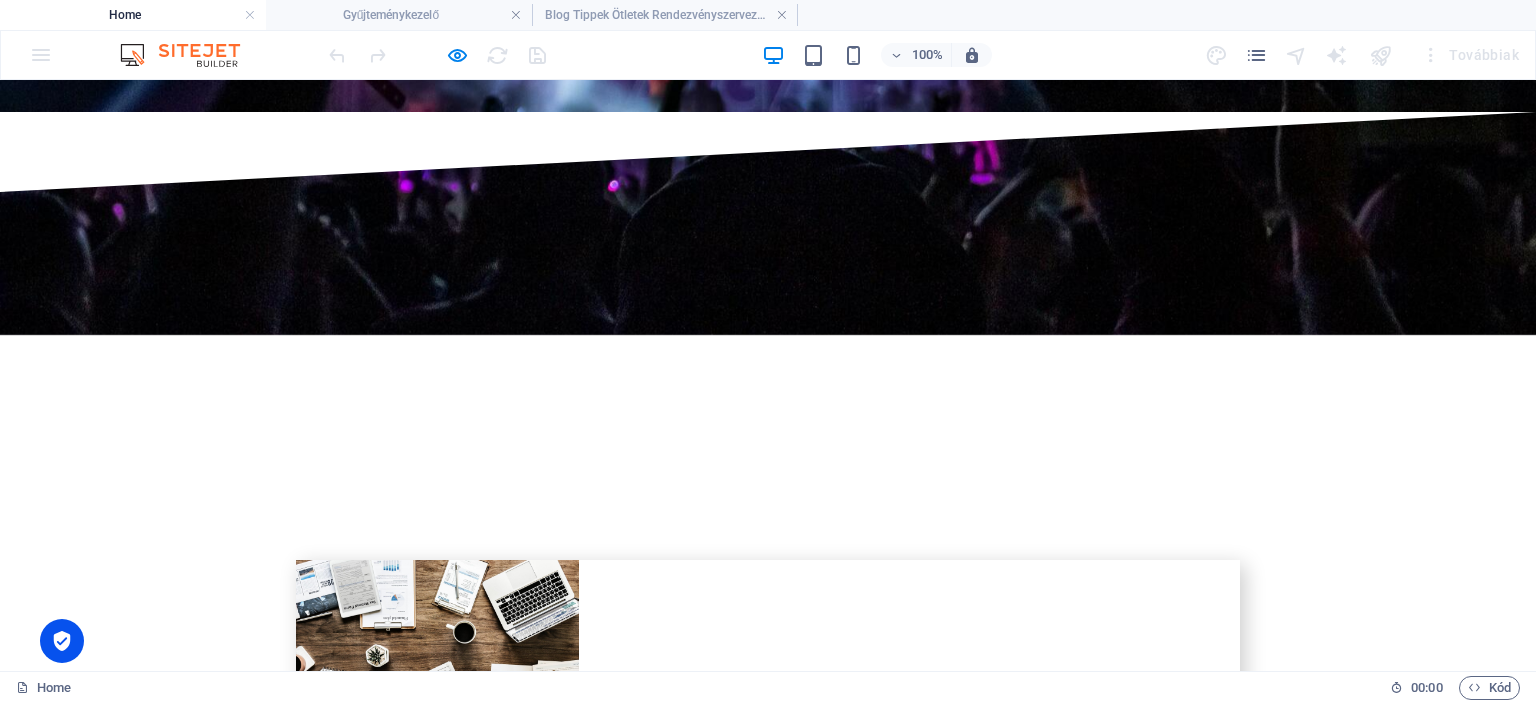 drag, startPoint x: 1512, startPoint y: 399, endPoint x: 1513, endPoint y: 451, distance: 52.009613 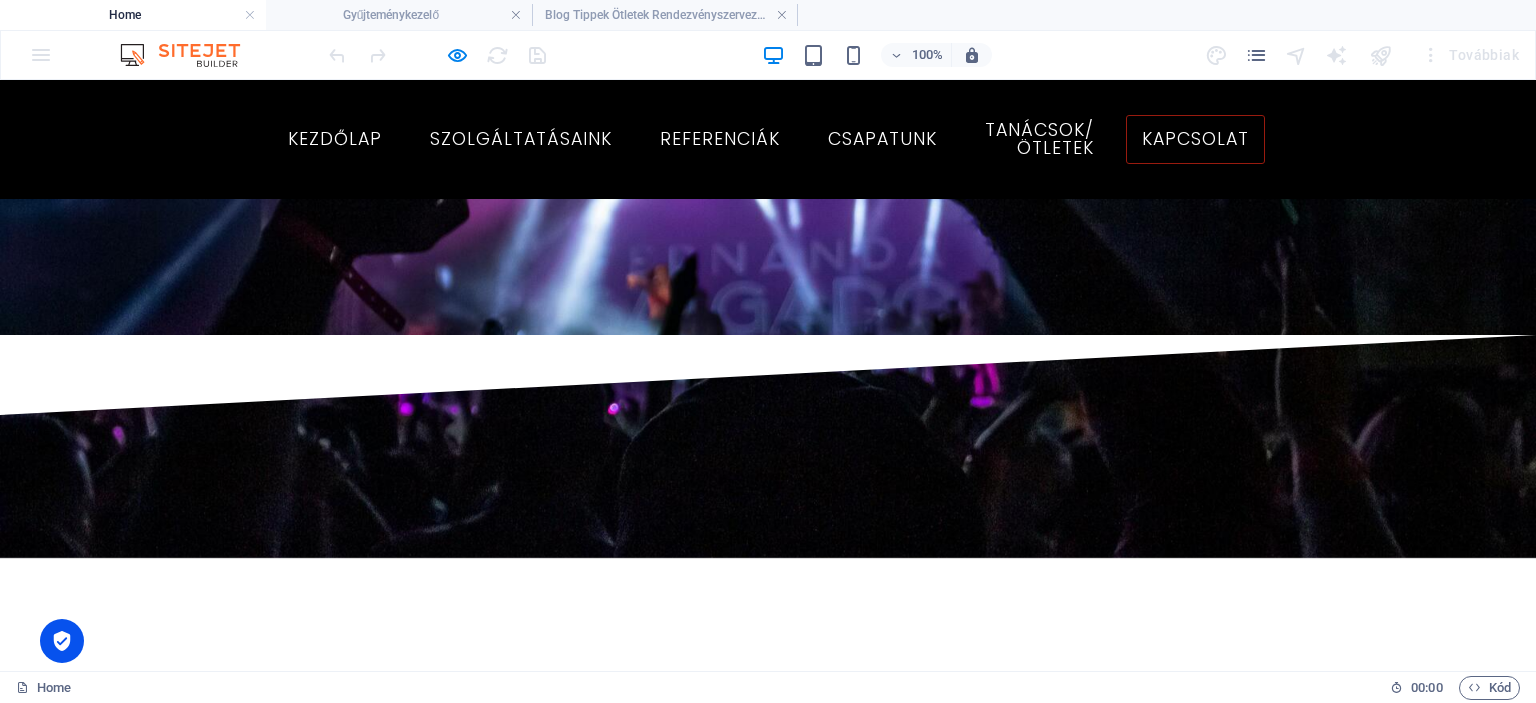 scroll, scrollTop: 3885, scrollLeft: 0, axis: vertical 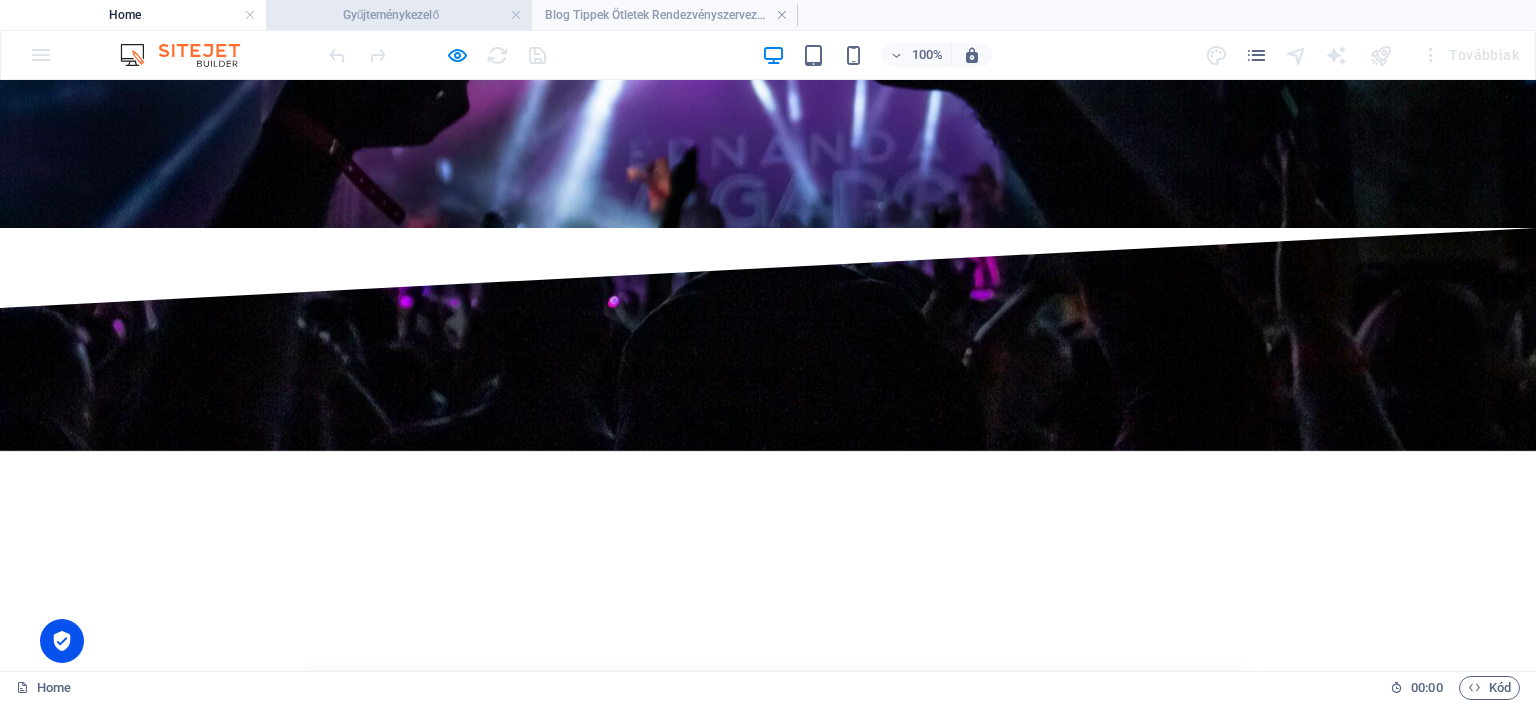 click on "Gyűjteménykezelő" at bounding box center [399, 15] 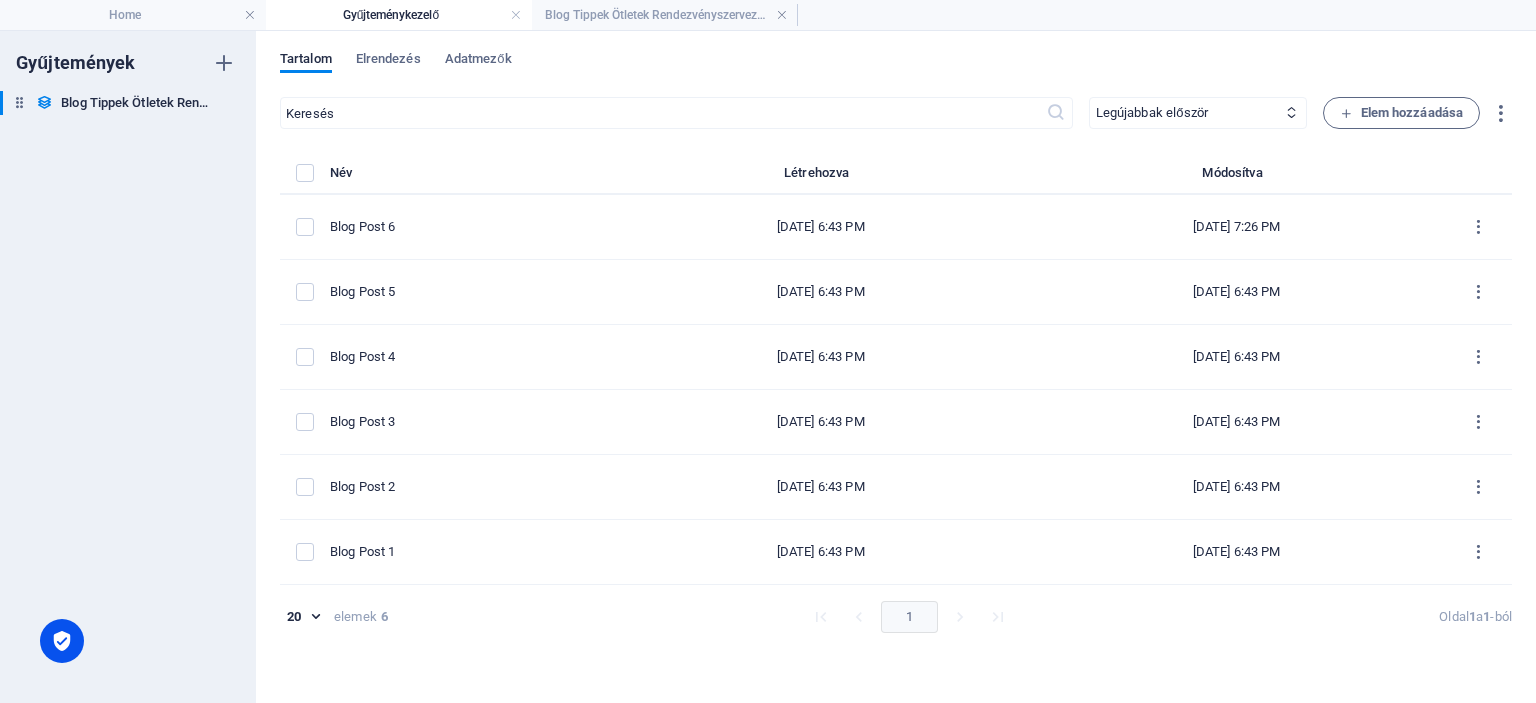 scroll, scrollTop: 0, scrollLeft: 0, axis: both 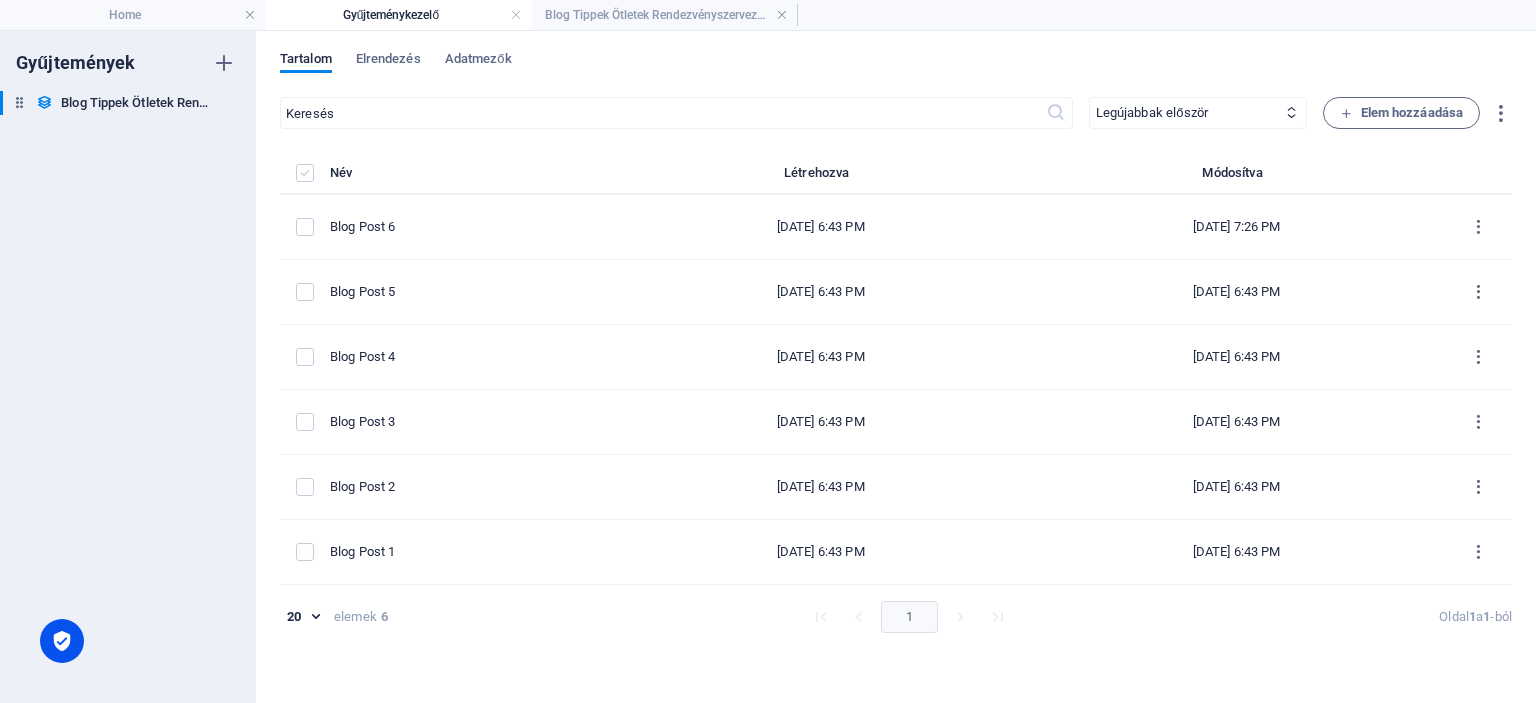 click at bounding box center [305, 173] 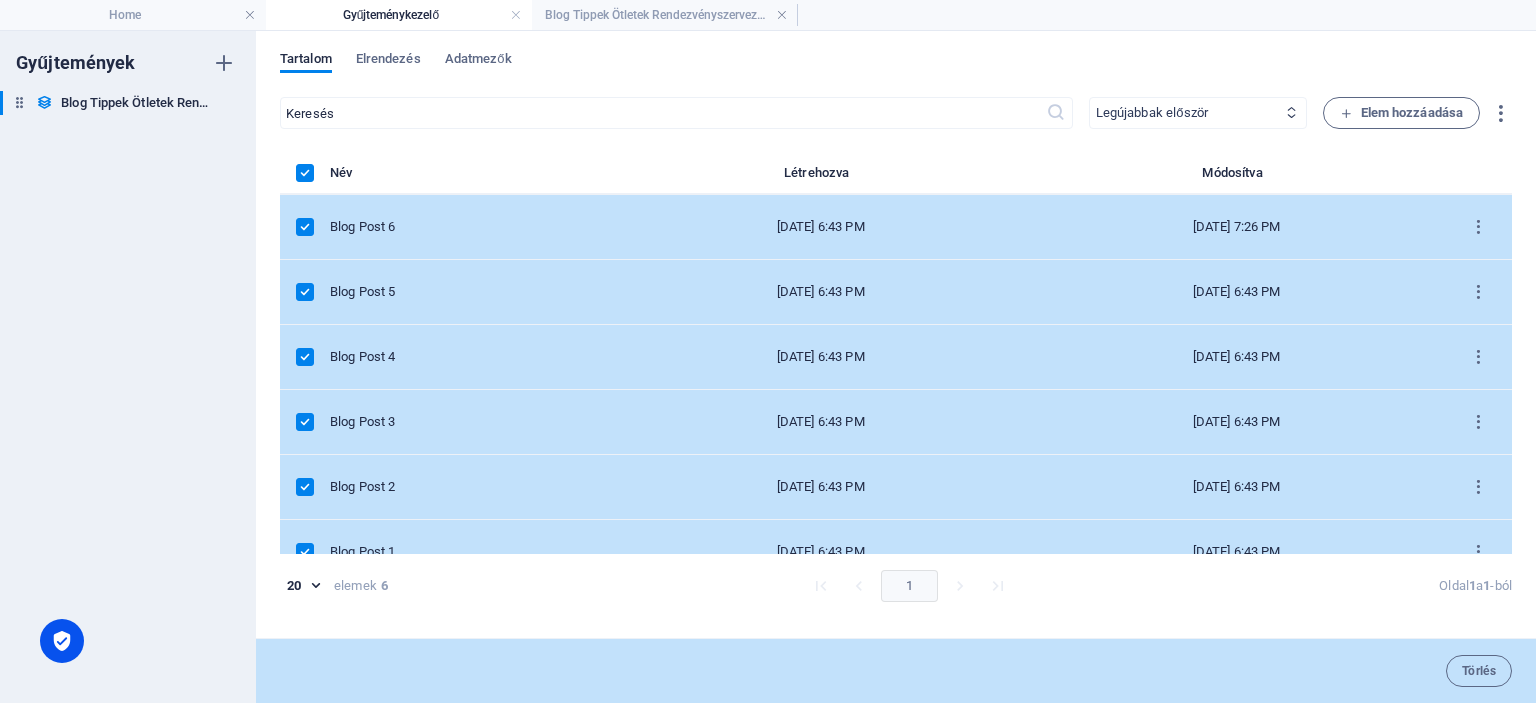 click on "Legújabbak először Régebbiek először Legutóbb módosított Name (növekvő) Name (csökkenő) Slug (növekvő) Slug (csökkenő) Kategória (növekvő) Kategória (csökkenő) Szerző (növekvő) Szerző (csökkenő) Közzététel dátuma (növekvő) Közzététel dátuma (csökkenő) Állapot (növekvő) Állapot (csökkenő)" at bounding box center (1198, 113) 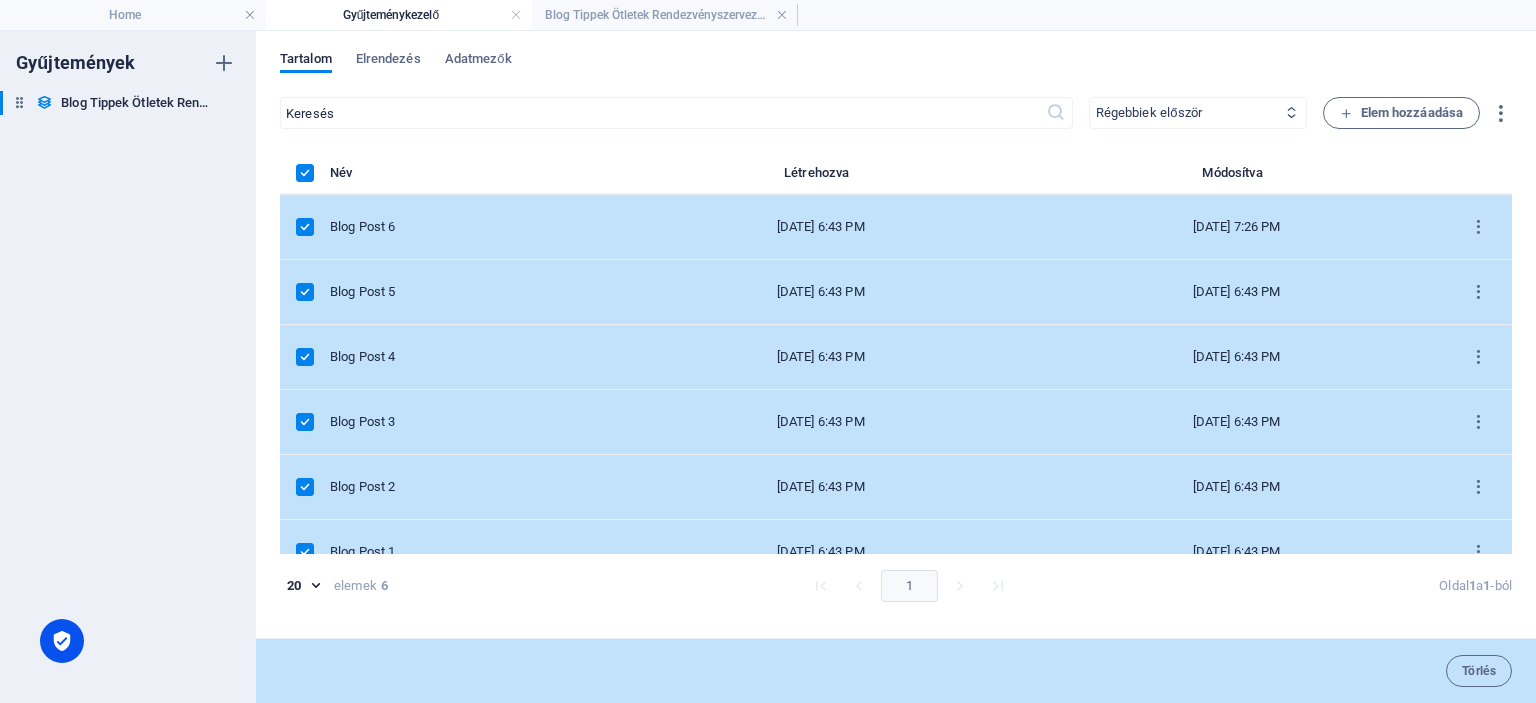 click on "Legújabbak először Régebbiek először Legutóbb módosított Name (növekvő) Name (csökkenő) Slug (növekvő) Slug (csökkenő) Kategória (növekvő) Kategória (csökkenő) Szerző (növekvő) Szerző (csökkenő) Közzététel dátuma (növekvő) Közzététel dátuma (csökkenő) Állapot (növekvő) Állapot (csökkenő)" at bounding box center [1198, 113] 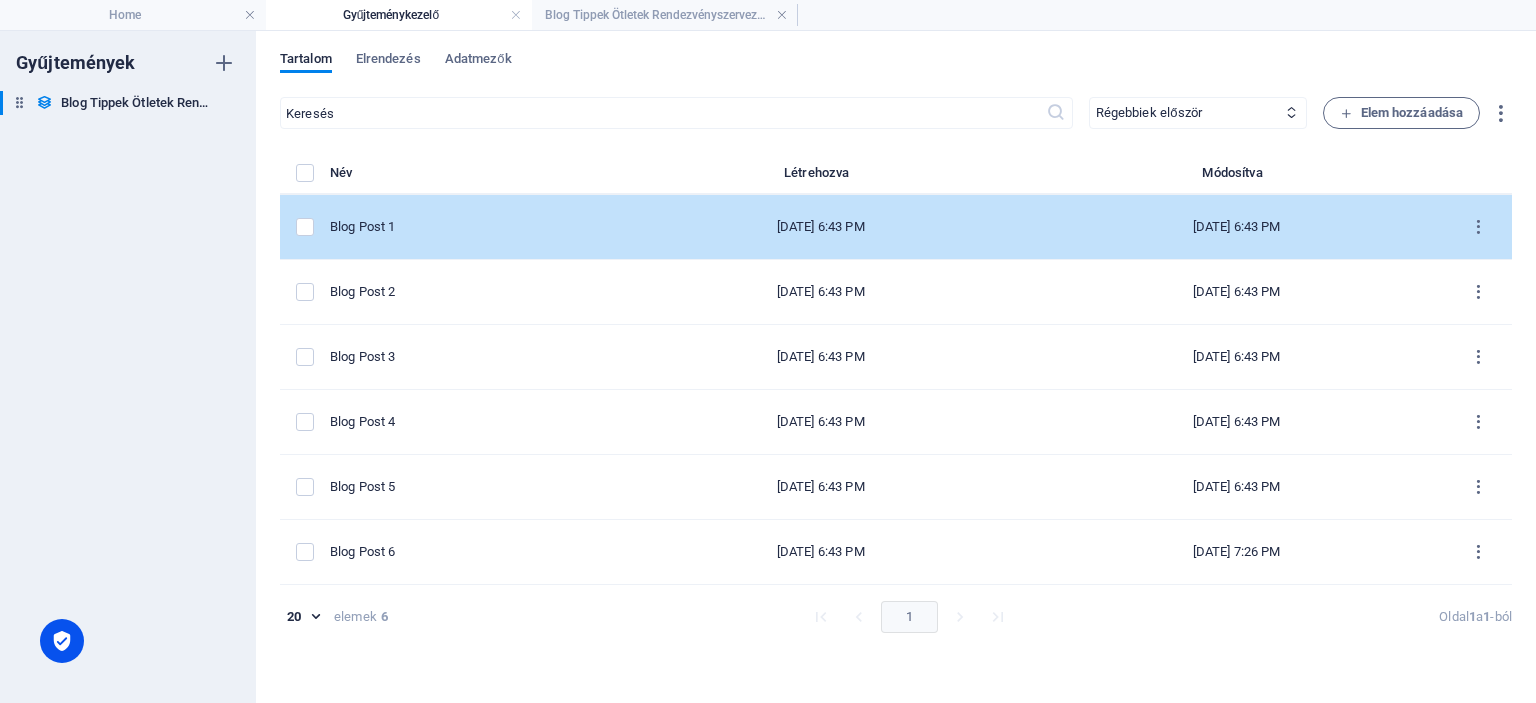 click on "[DATE] 6:43 PM" at bounding box center (821, 227) 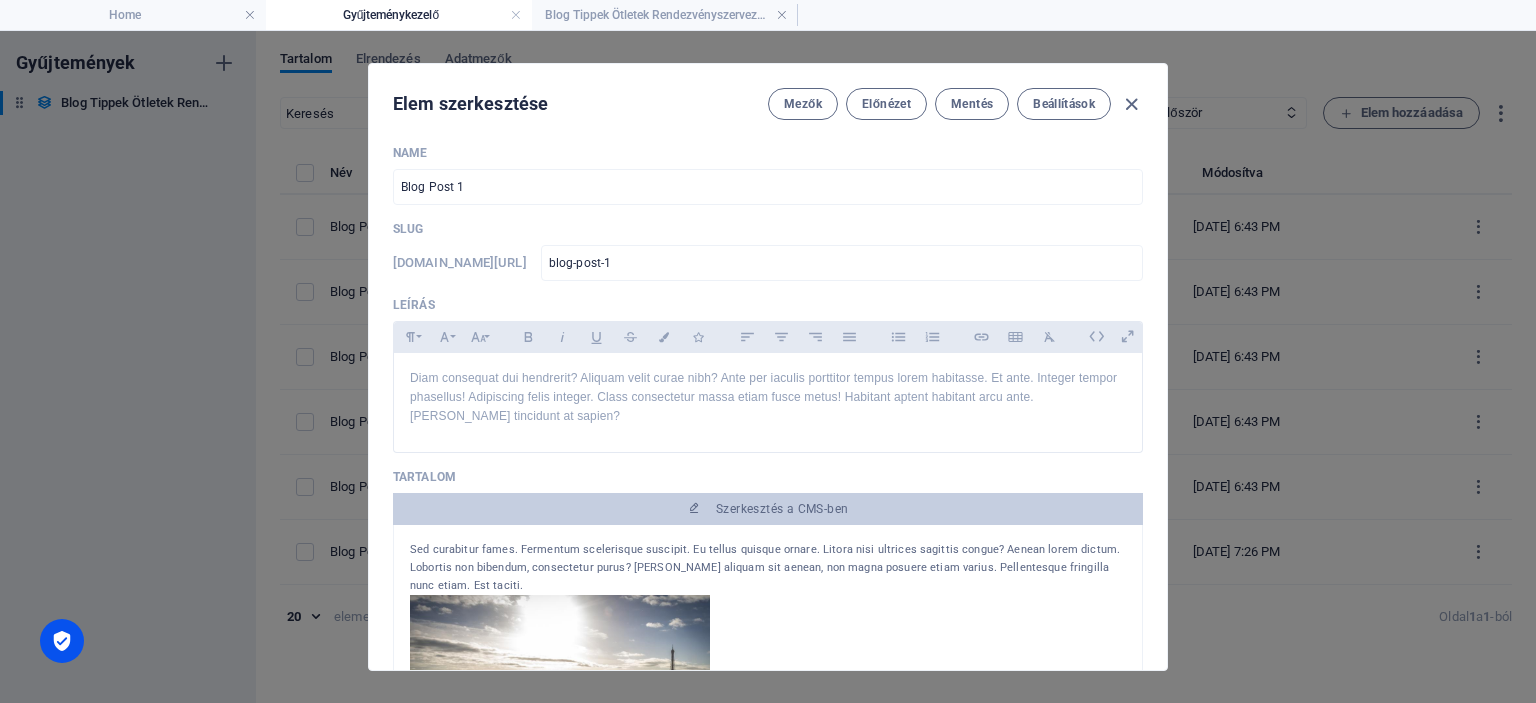 scroll, scrollTop: 0, scrollLeft: 0, axis: both 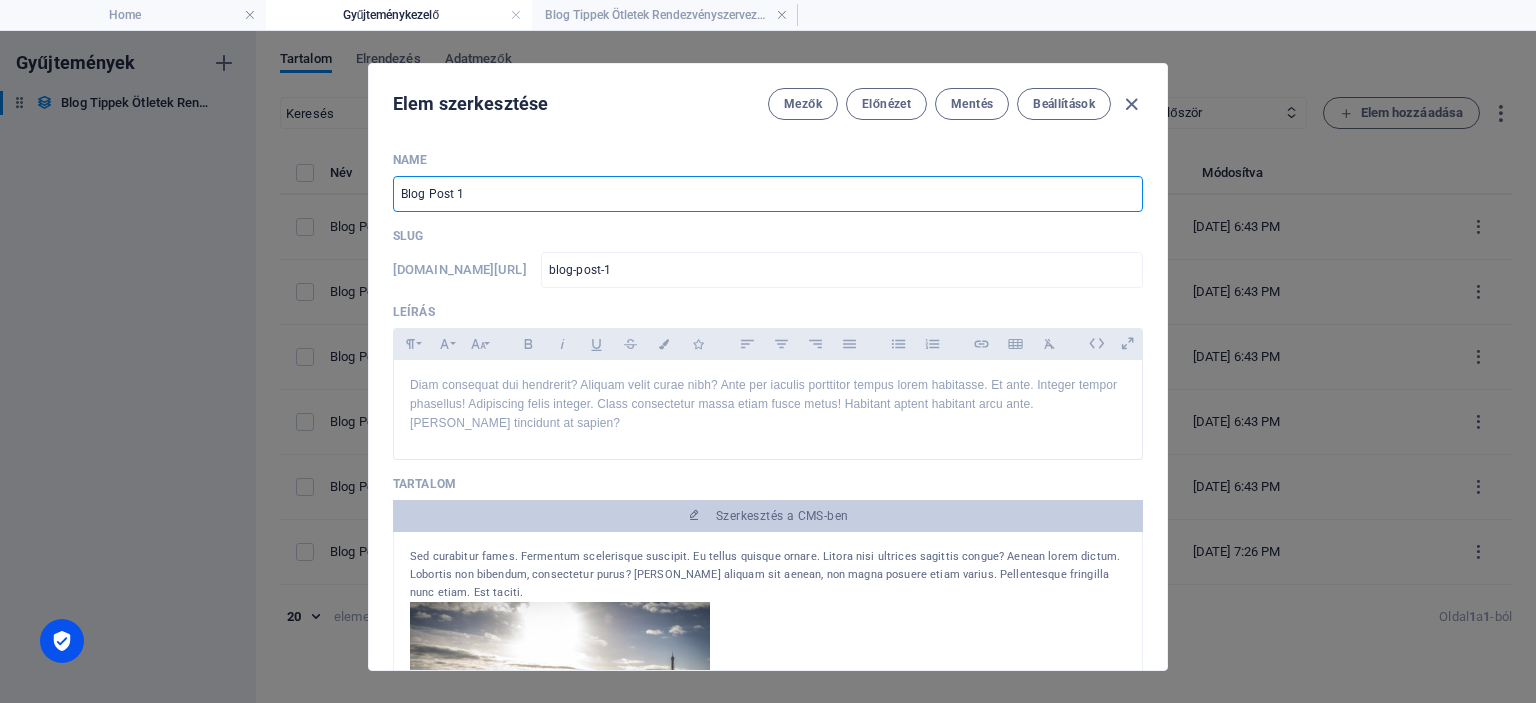 drag, startPoint x: 465, startPoint y: 191, endPoint x: 380, endPoint y: 191, distance: 85 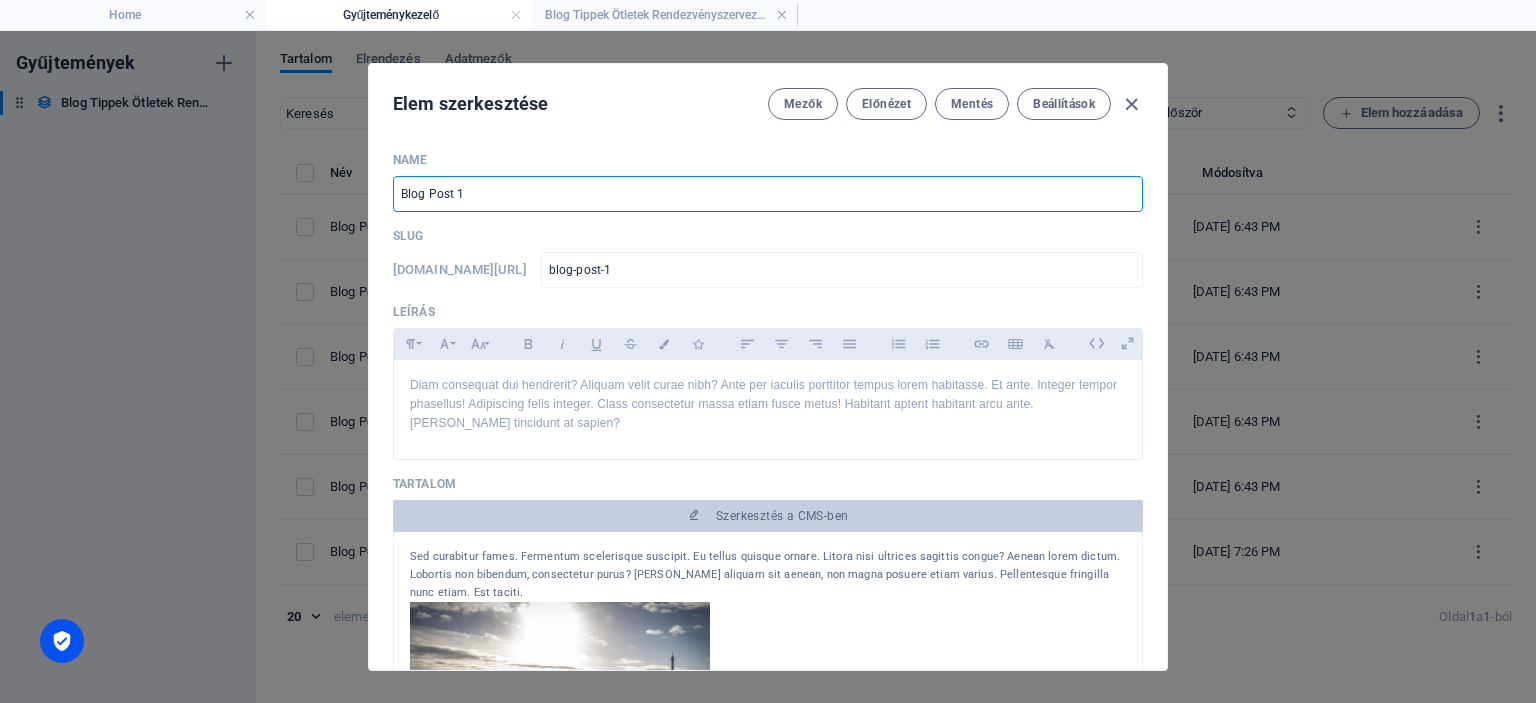 click on "Name Blog Post 1 ​ Slug [DOMAIN_NAME][URL] blog-post-1 ​ Leírás Paragraph Format Normal Heading 1 Heading 2 Heading 3 Heading 4 Heading 5 Heading 6 Code Font Family Arial [US_STATE] Impact Tahoma Times New Roman Verdana Poppins Font Size 8 9 10 11 12 14 18 24 30 36 48 60 72 96 Bold Italic Underline Strikethrough Colors Icons Align Left Align Center Align Right Align Justify Unordered List Ordered List Insert Link Insert Table Clear Formatting Diam consequat dui hendrerit? Aliquam velit curae nibh? Ante per iaculis porttitor tempus lorem habitasse. Et ante. Integer tempor phasellus! Adipiscing felis integer. Class consectetur massa etiam fusce metus! Habitant aptent habitant arcu ante. [PERSON_NAME] tincidunt at sapien? Tartalom Szerkesztés a CMS-ben Kategória Category 1 Category 2 Szerző [PERSON_NAME] ide a fájlokat az azonnali feltöltéshez Közzététel dátuma [DATE] ​ Állapot Published Draft Mező hozzáadása Beállítások AI" at bounding box center (768, 403) 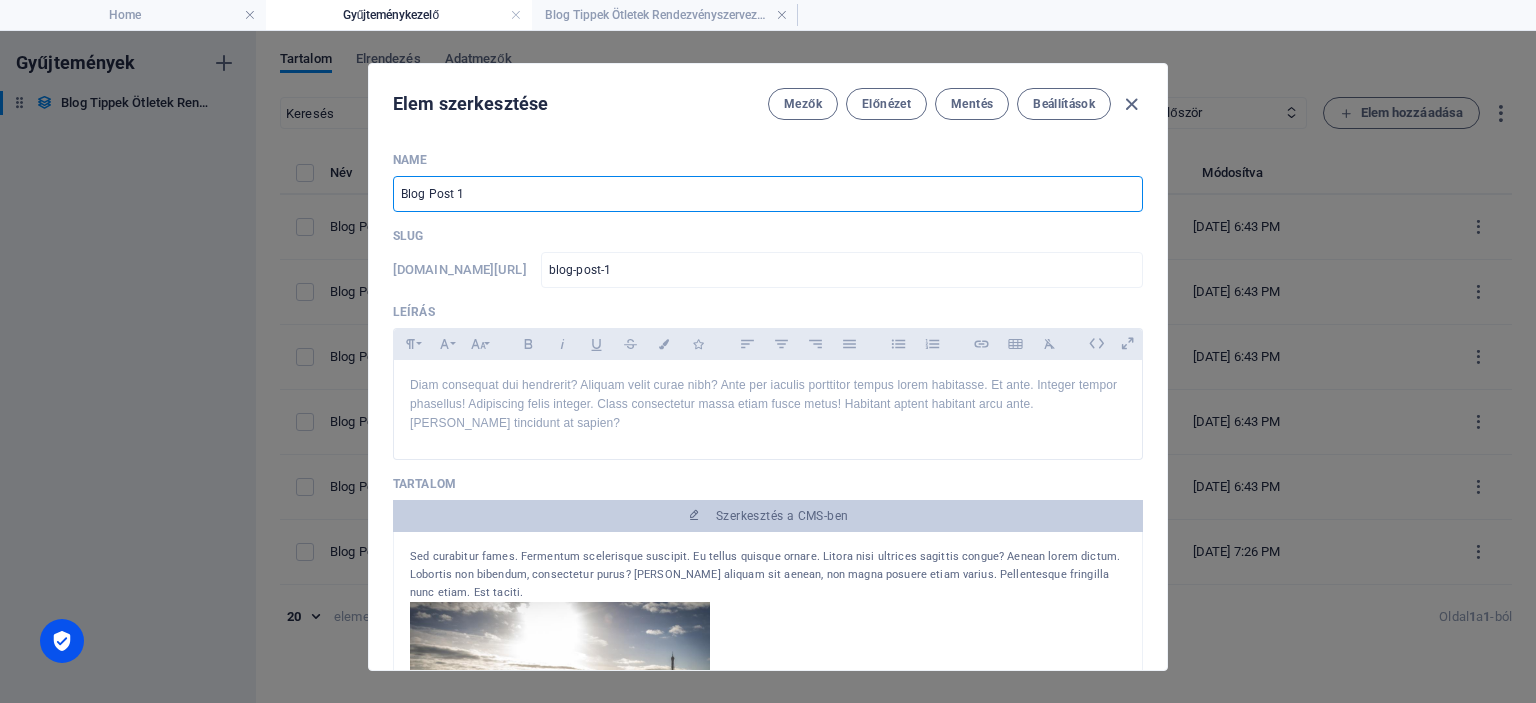 type on "T" 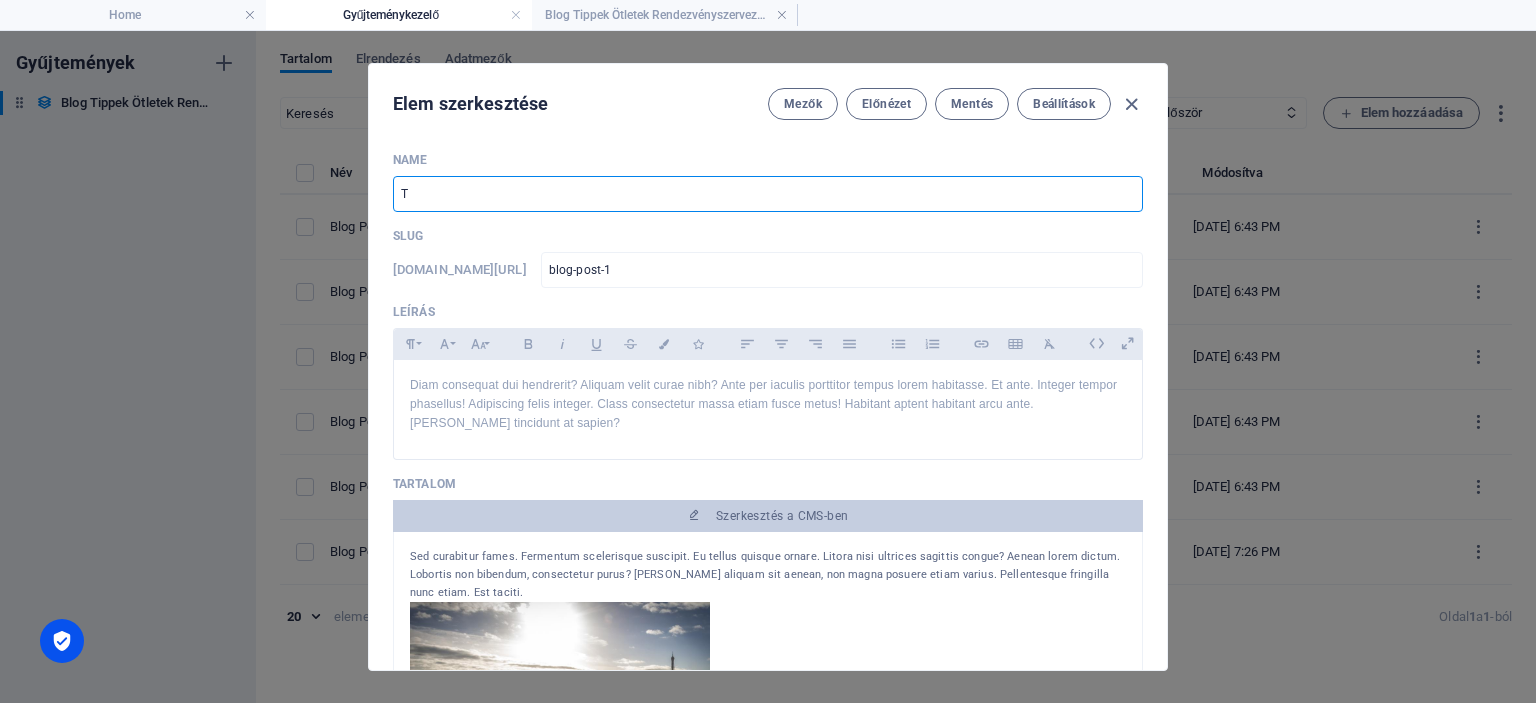 type on "t" 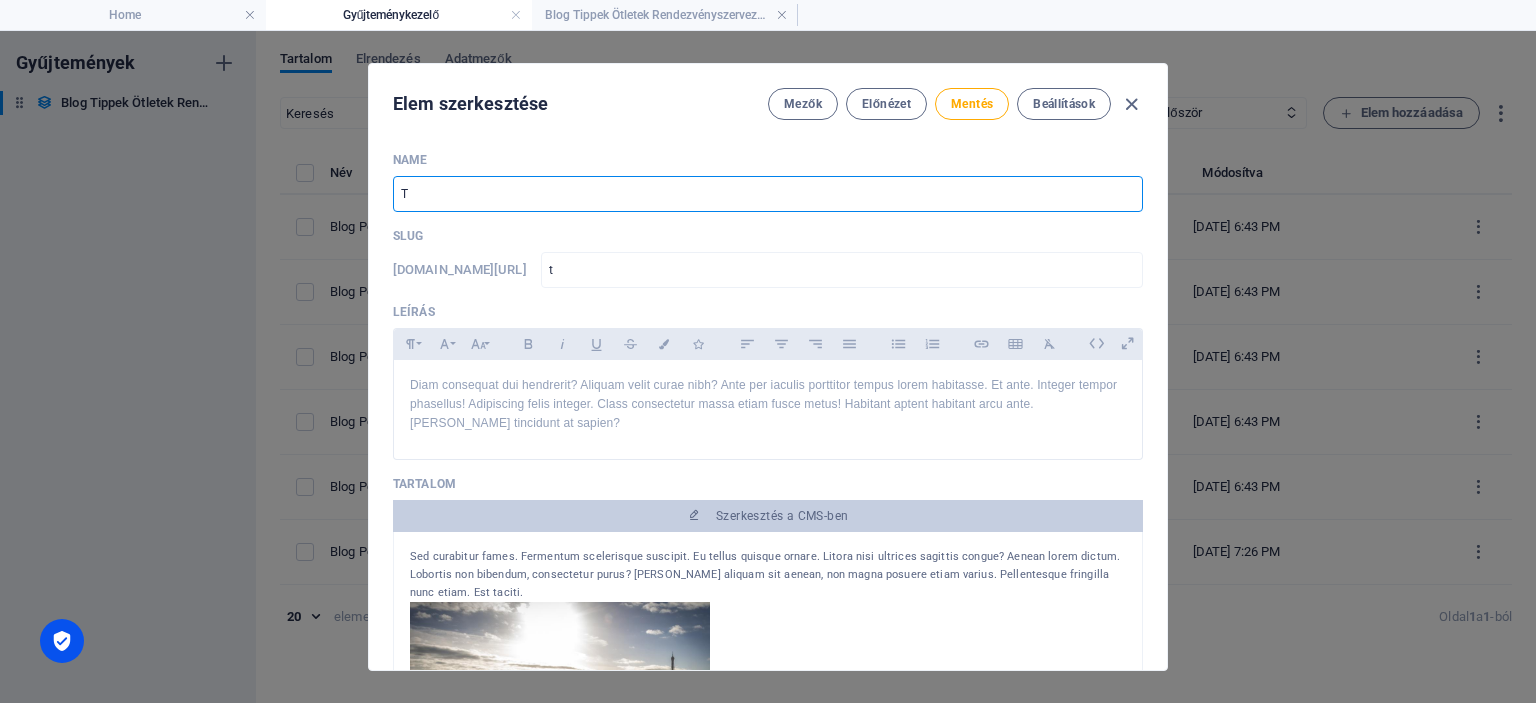 type on "Ti" 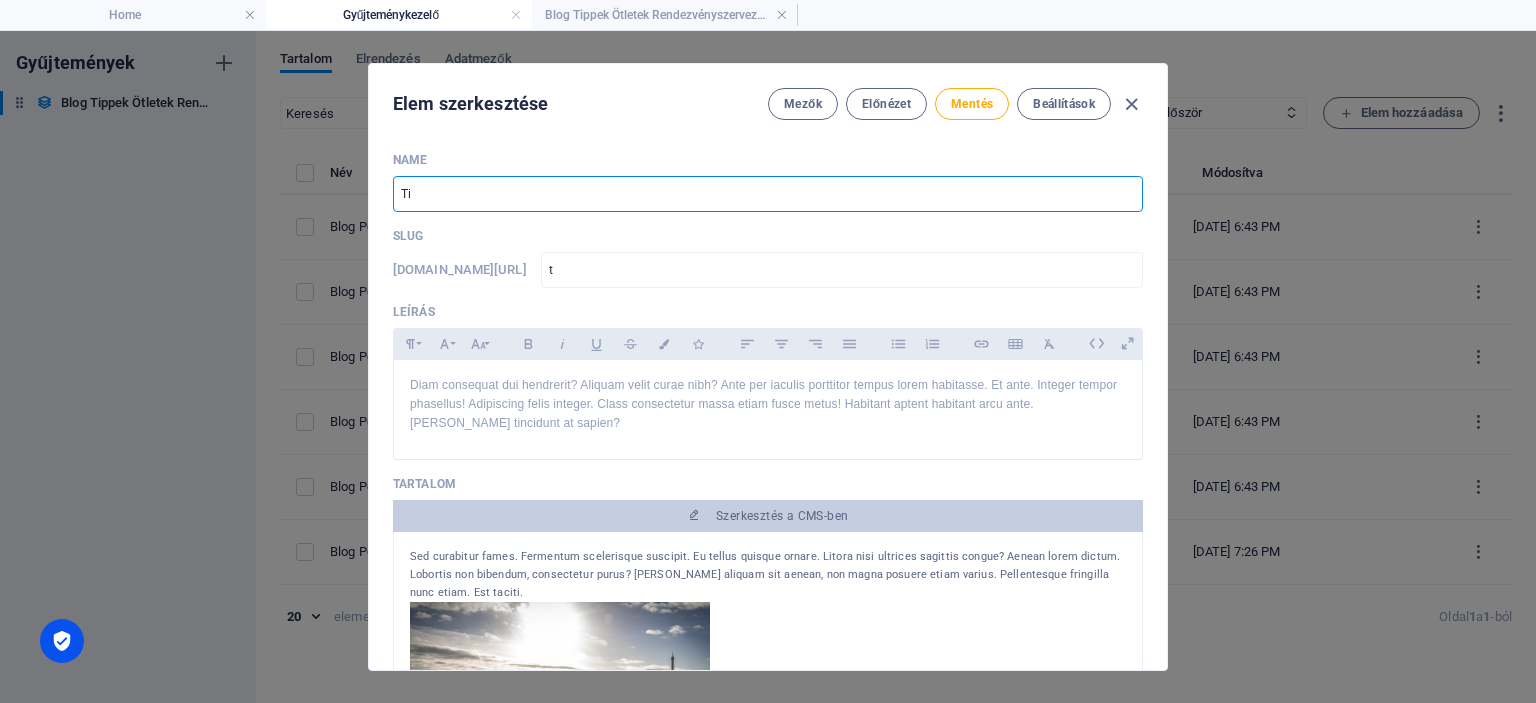 type on "ti" 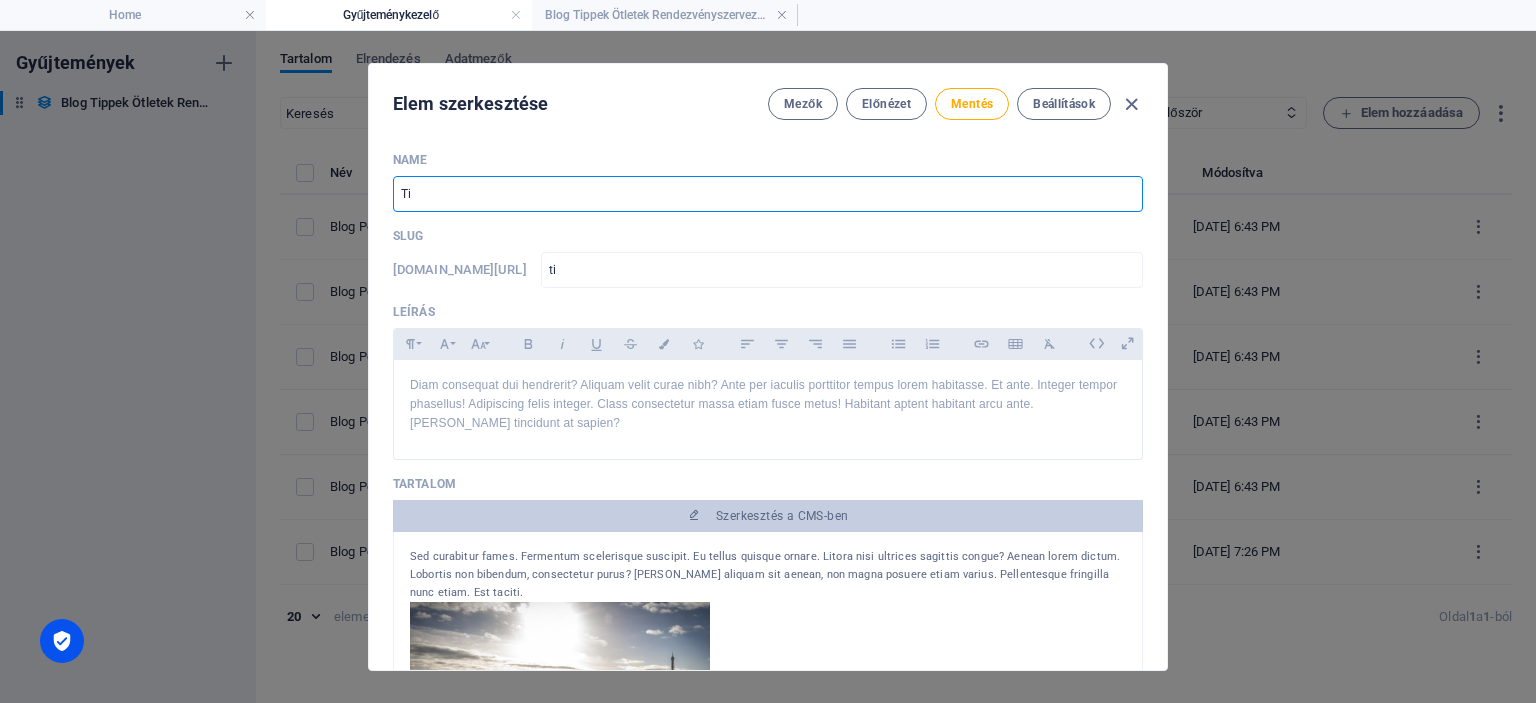 type on "Tip" 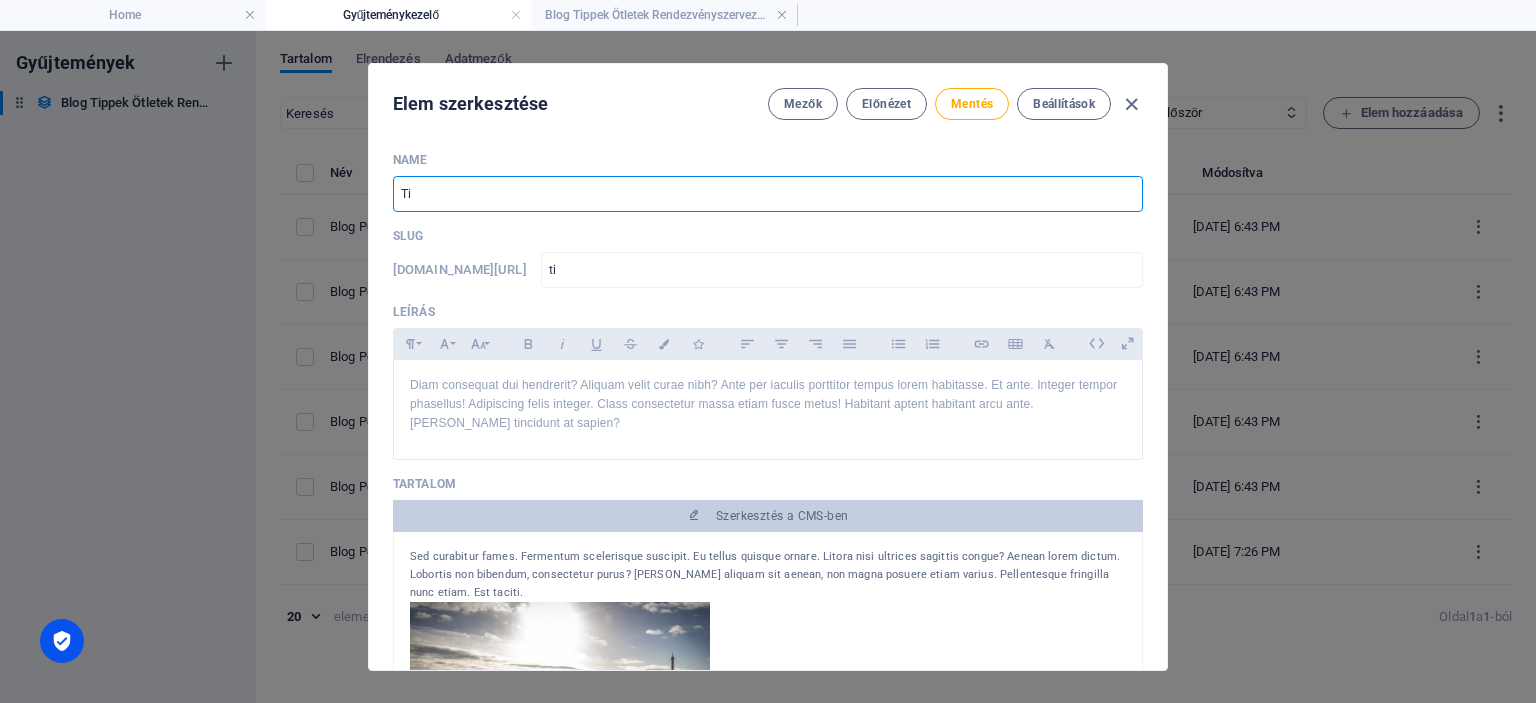 type on "tip" 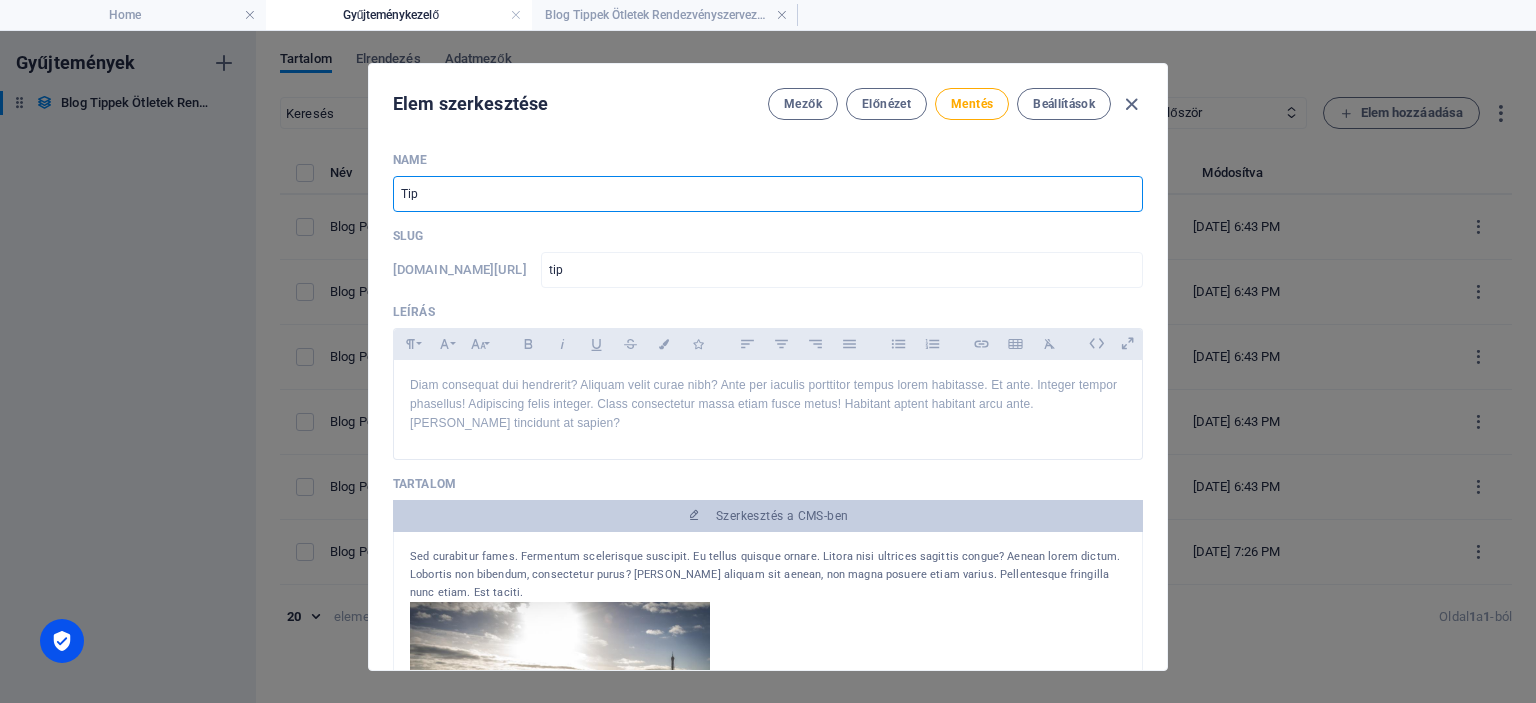 type on "Tipp" 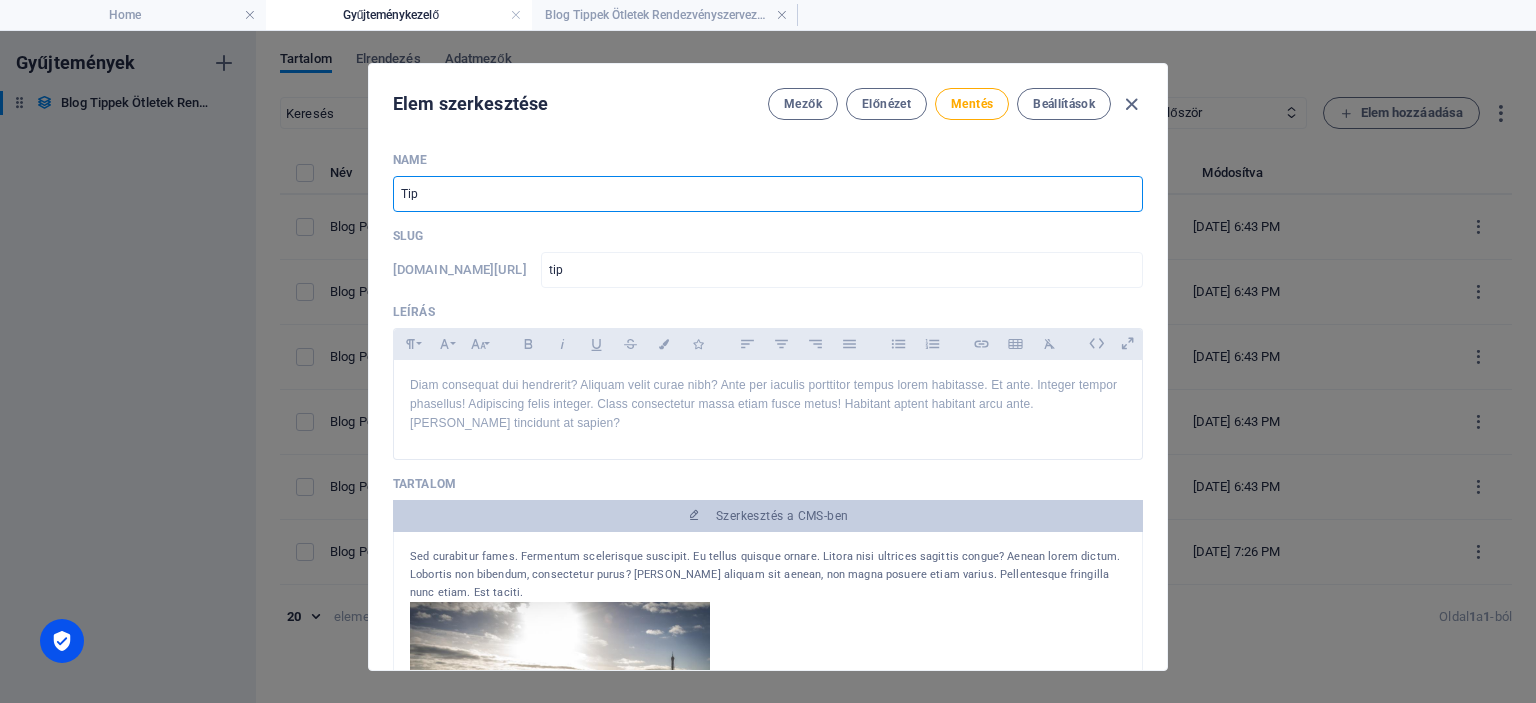 type on "tipp" 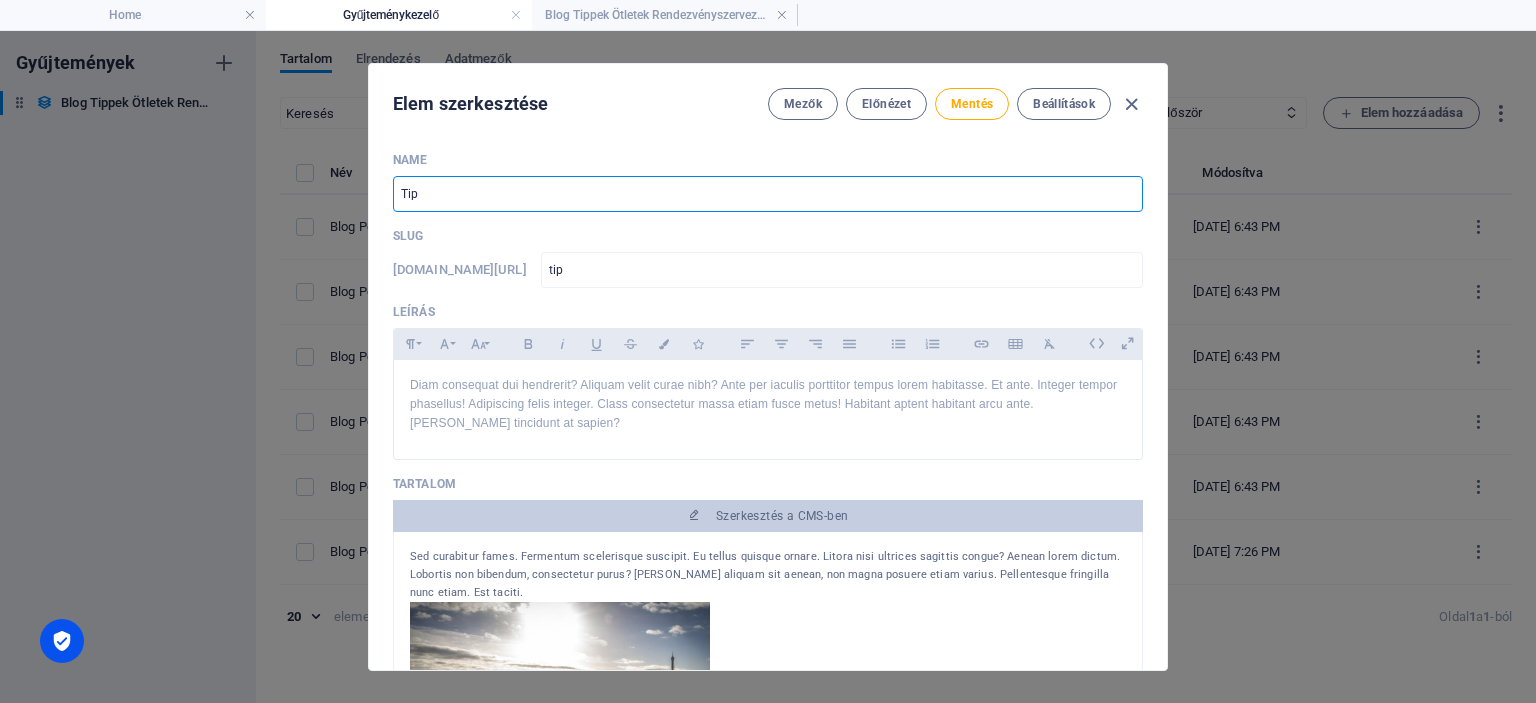 type on "tipp" 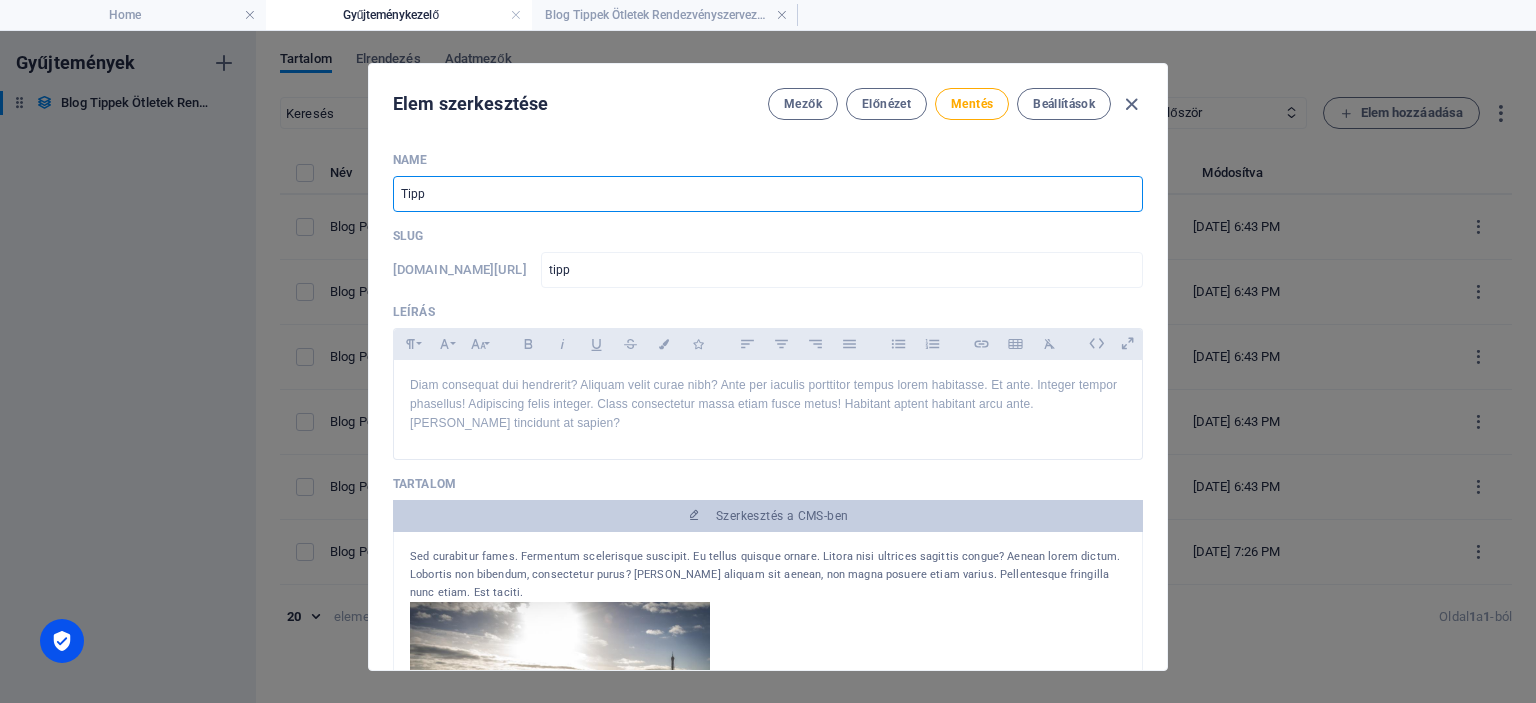 type on "Tipp 1" 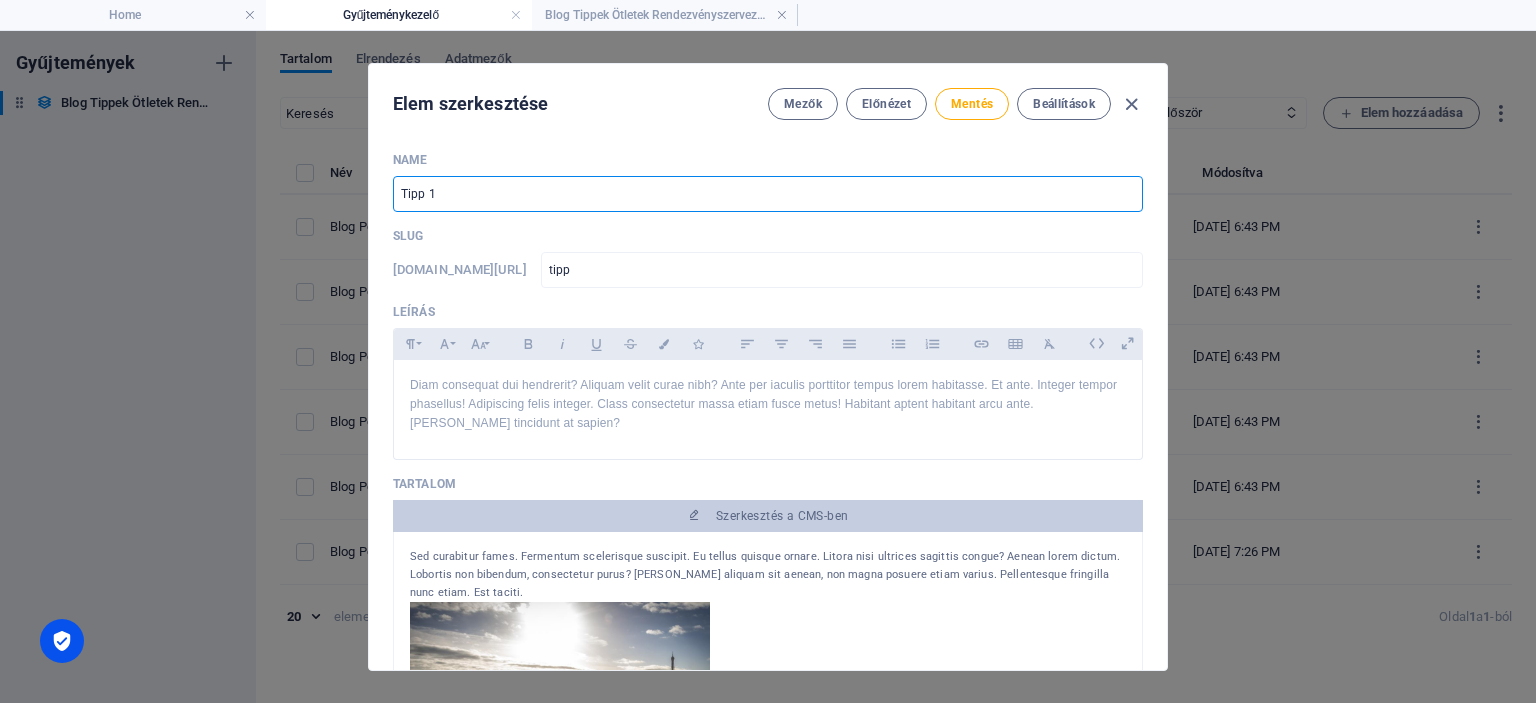 type on "tipp-1" 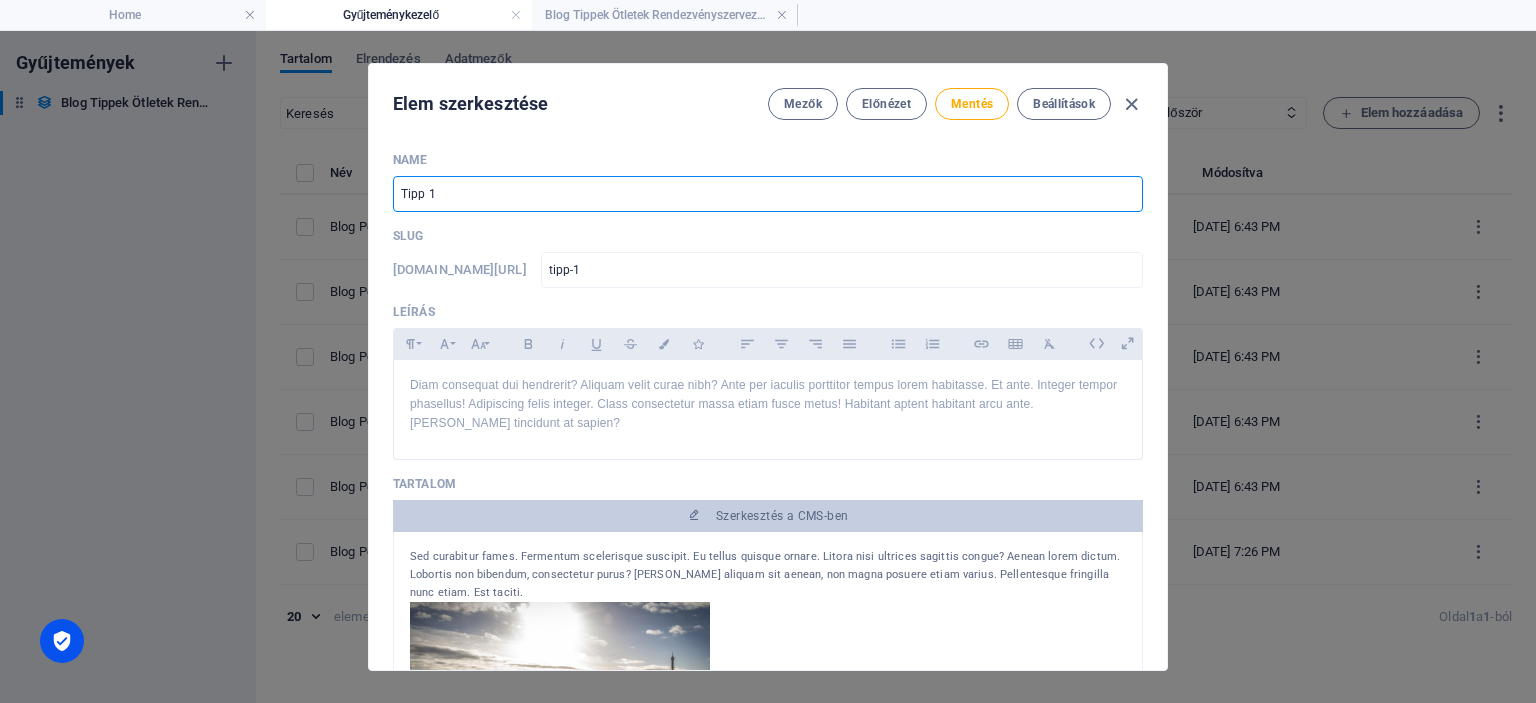 type on "Tipp 1" 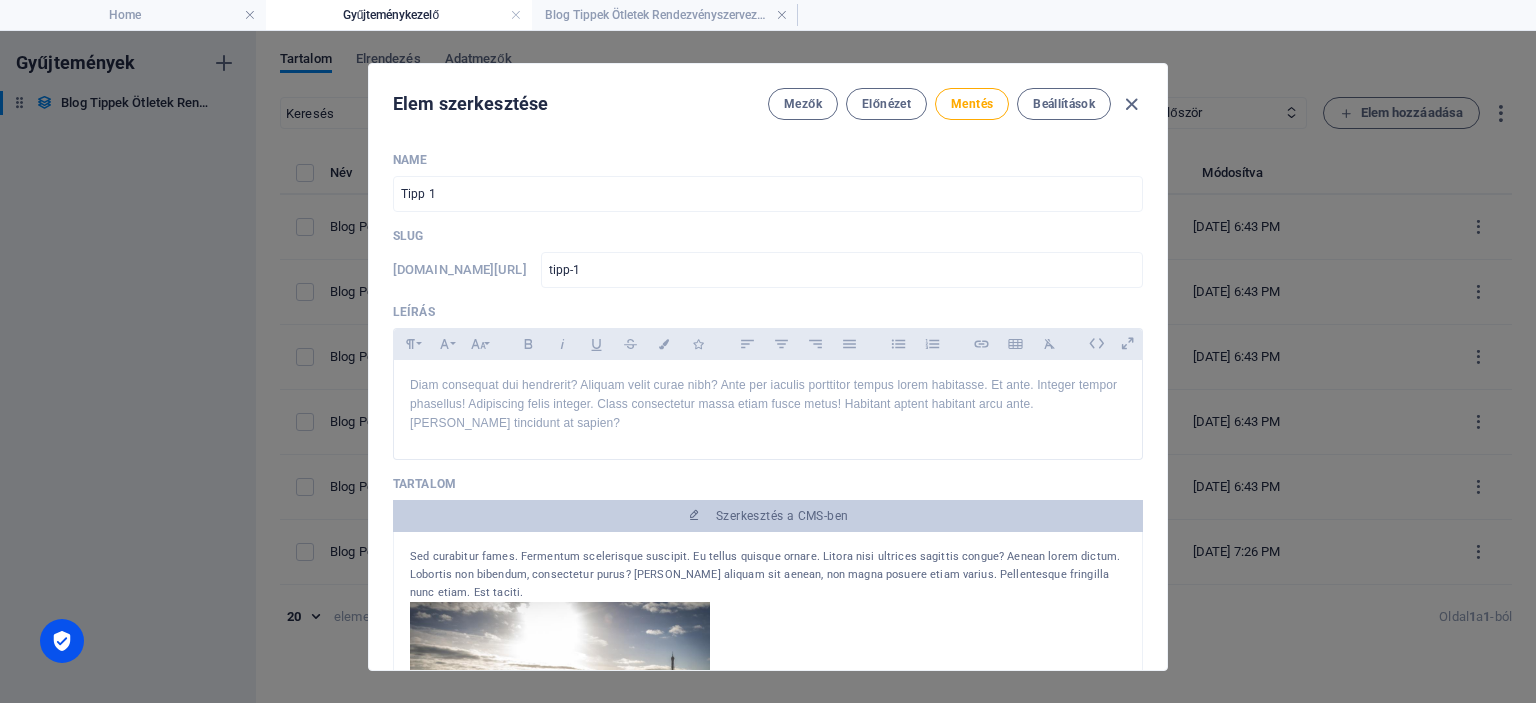 drag, startPoint x: 1161, startPoint y: 233, endPoint x: 1164, endPoint y: 253, distance: 20.22375 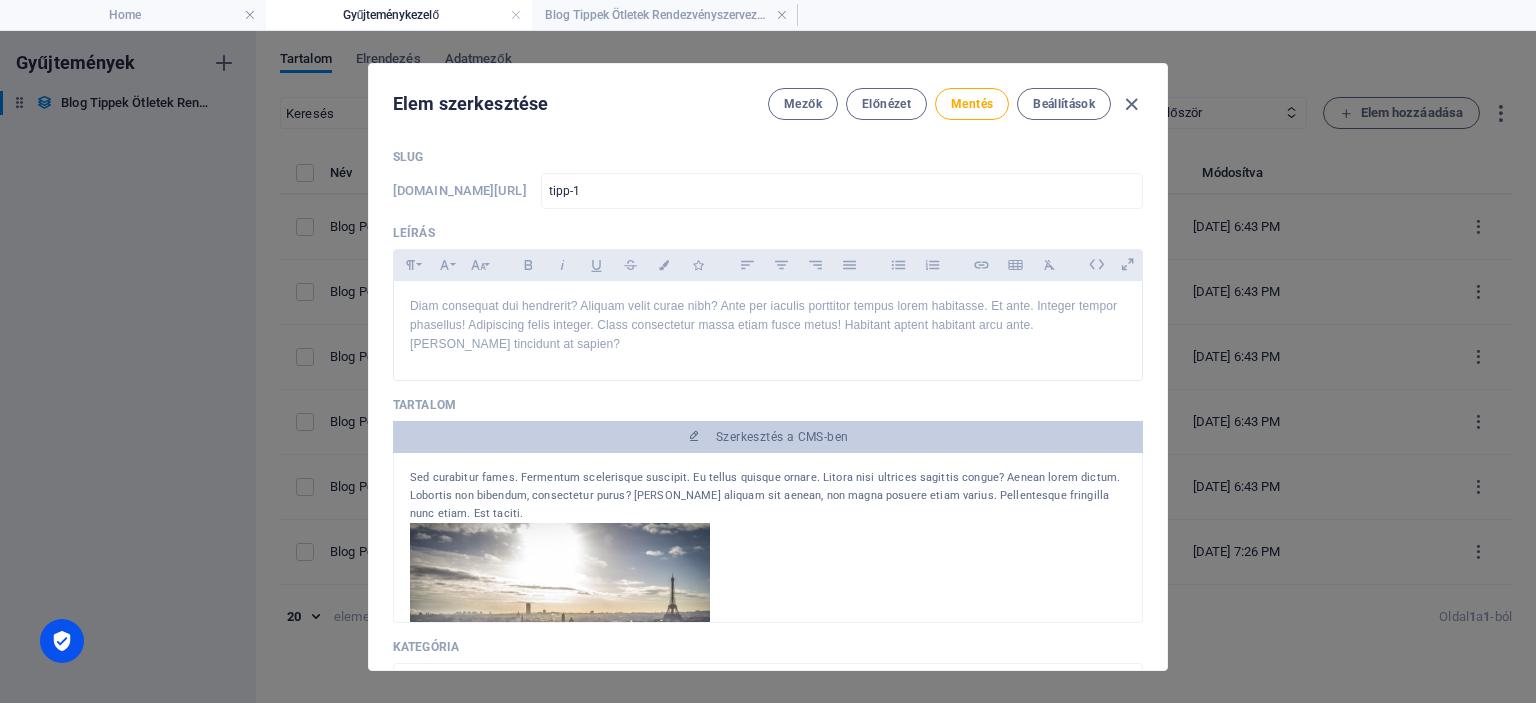 scroll, scrollTop: 0, scrollLeft: 0, axis: both 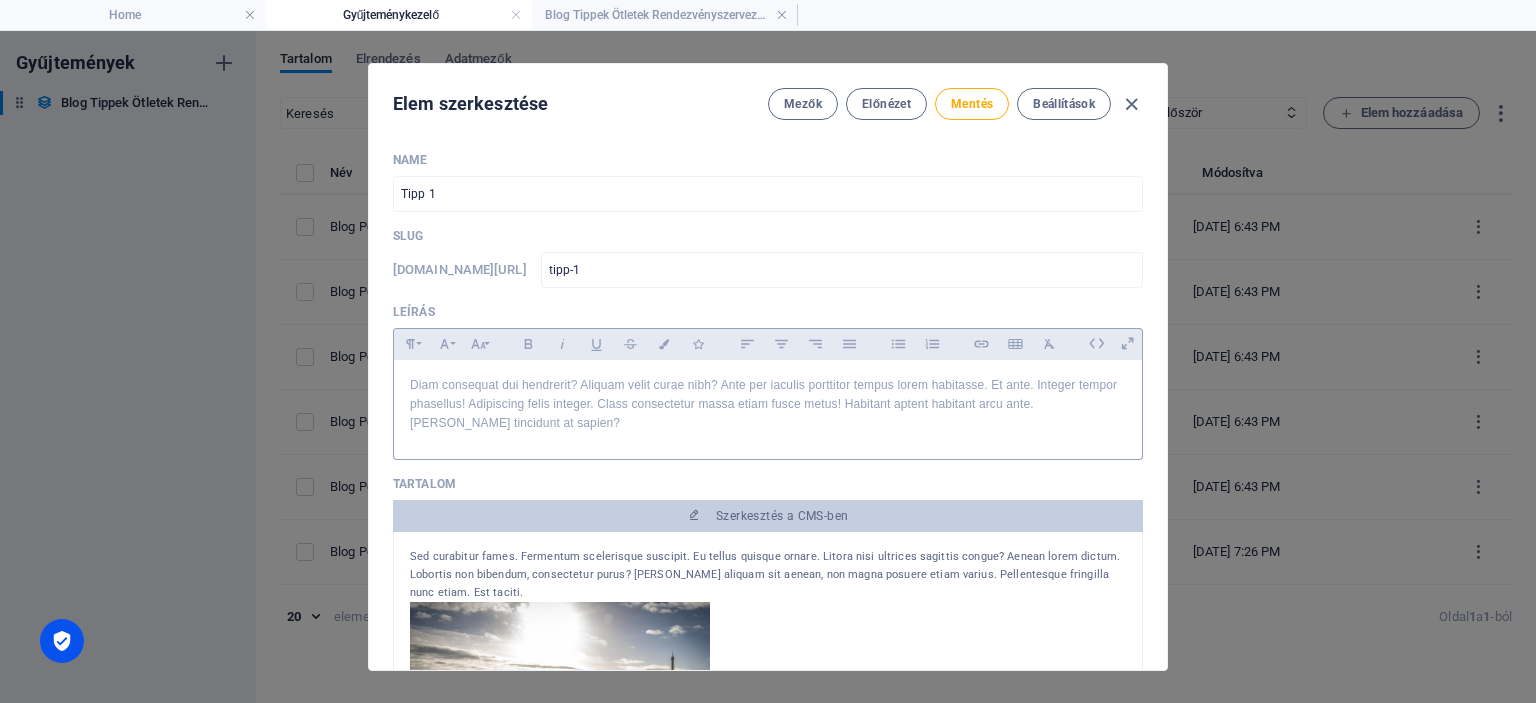 click on "Diam consequat dui hendrerit? Aliquam velit curae nibh? Ante per iaculis porttitor tempus lorem habitasse. Et ante. Integer tempor phasellus! Adipiscing felis integer. Class consectetur massa etiam fusce metus! Habitant aptent habitant arcu ante. [PERSON_NAME] tincidunt at sapien?" at bounding box center [768, 405] 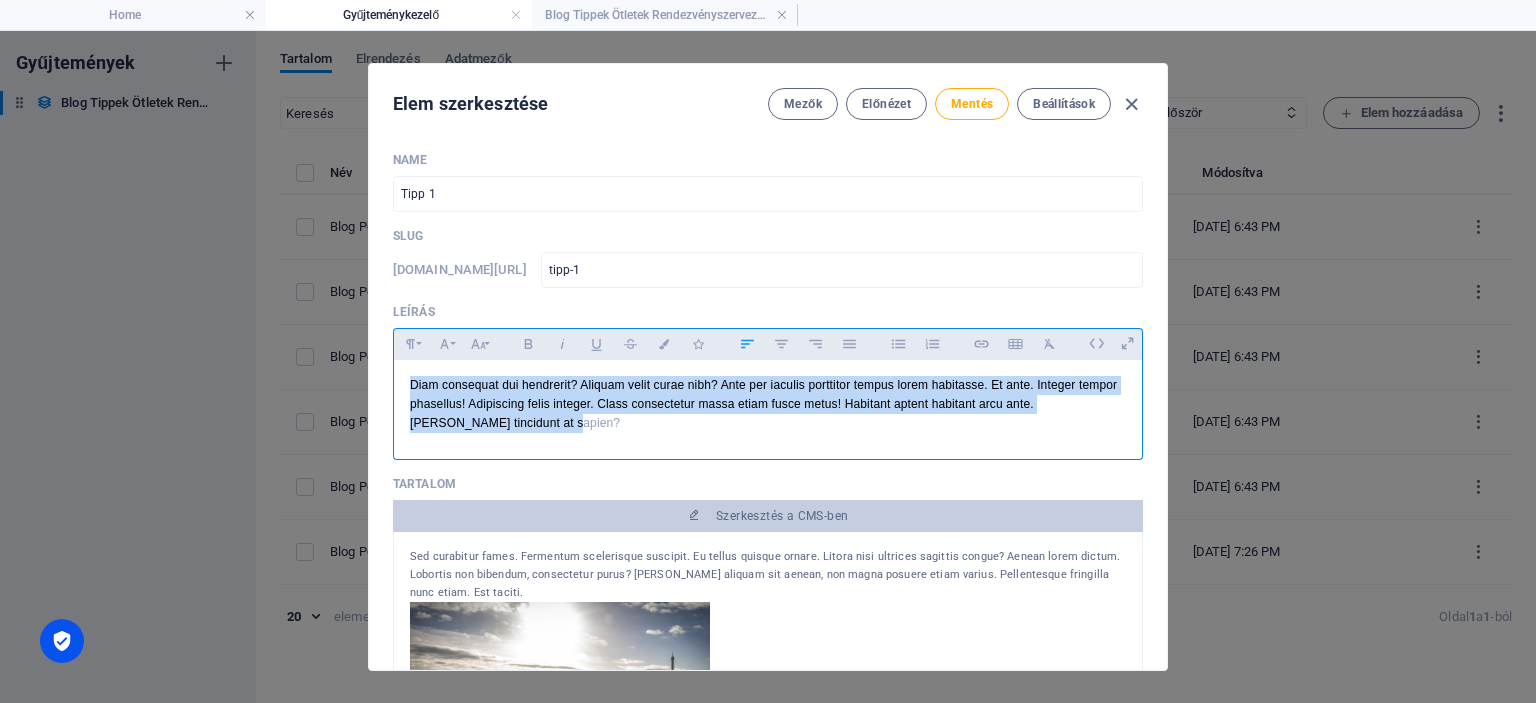 drag, startPoint x: 526, startPoint y: 420, endPoint x: 405, endPoint y: 383, distance: 126.53063 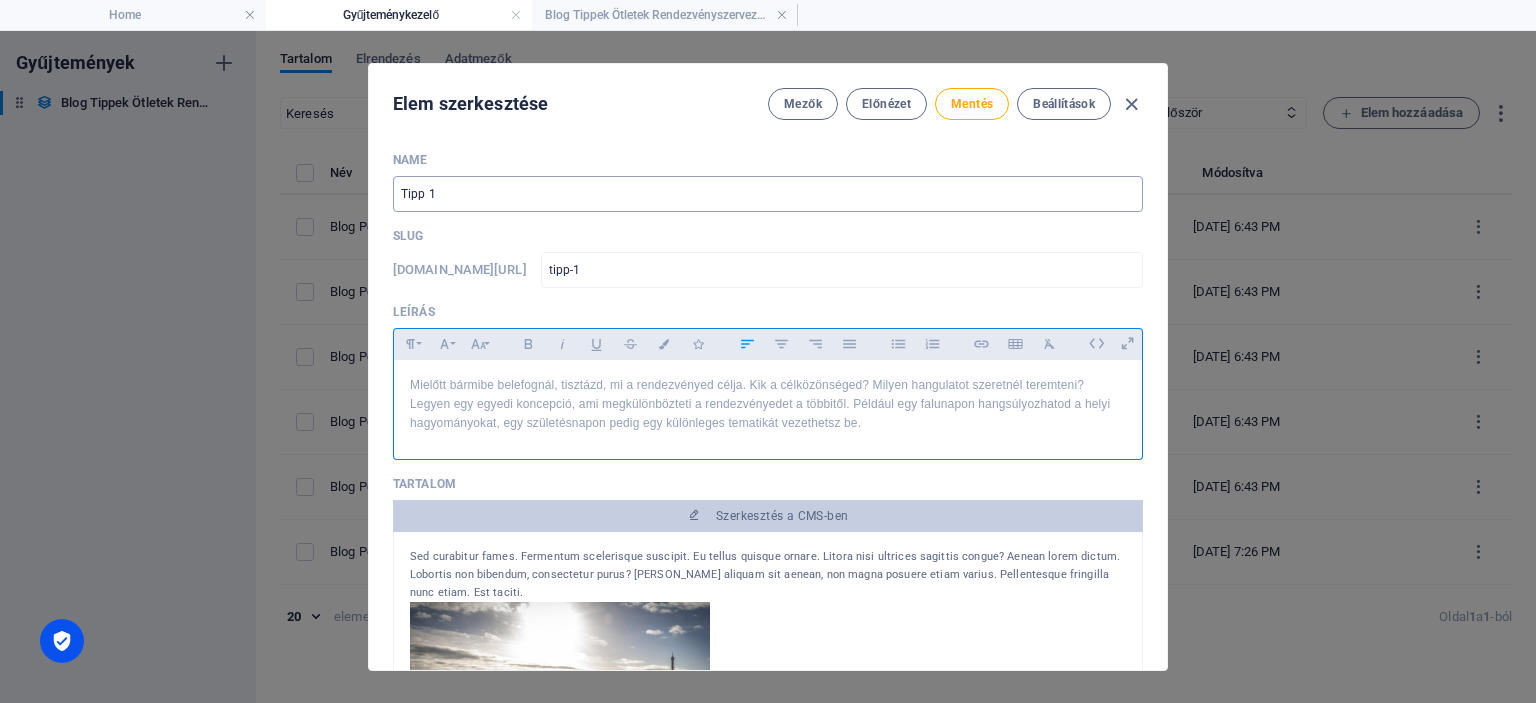 scroll, scrollTop: 4500, scrollLeft: 2, axis: both 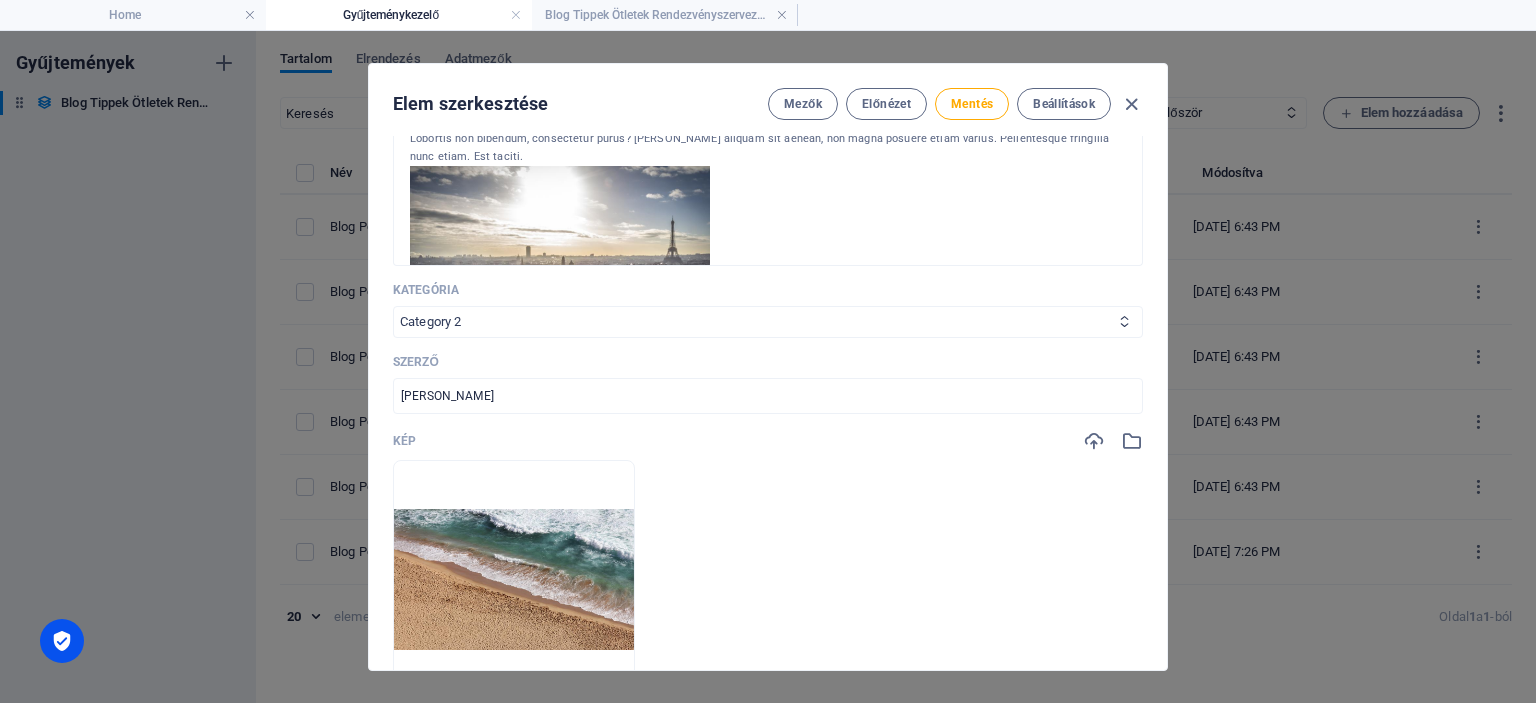 click on "Category 1 Category 2" at bounding box center [768, 322] 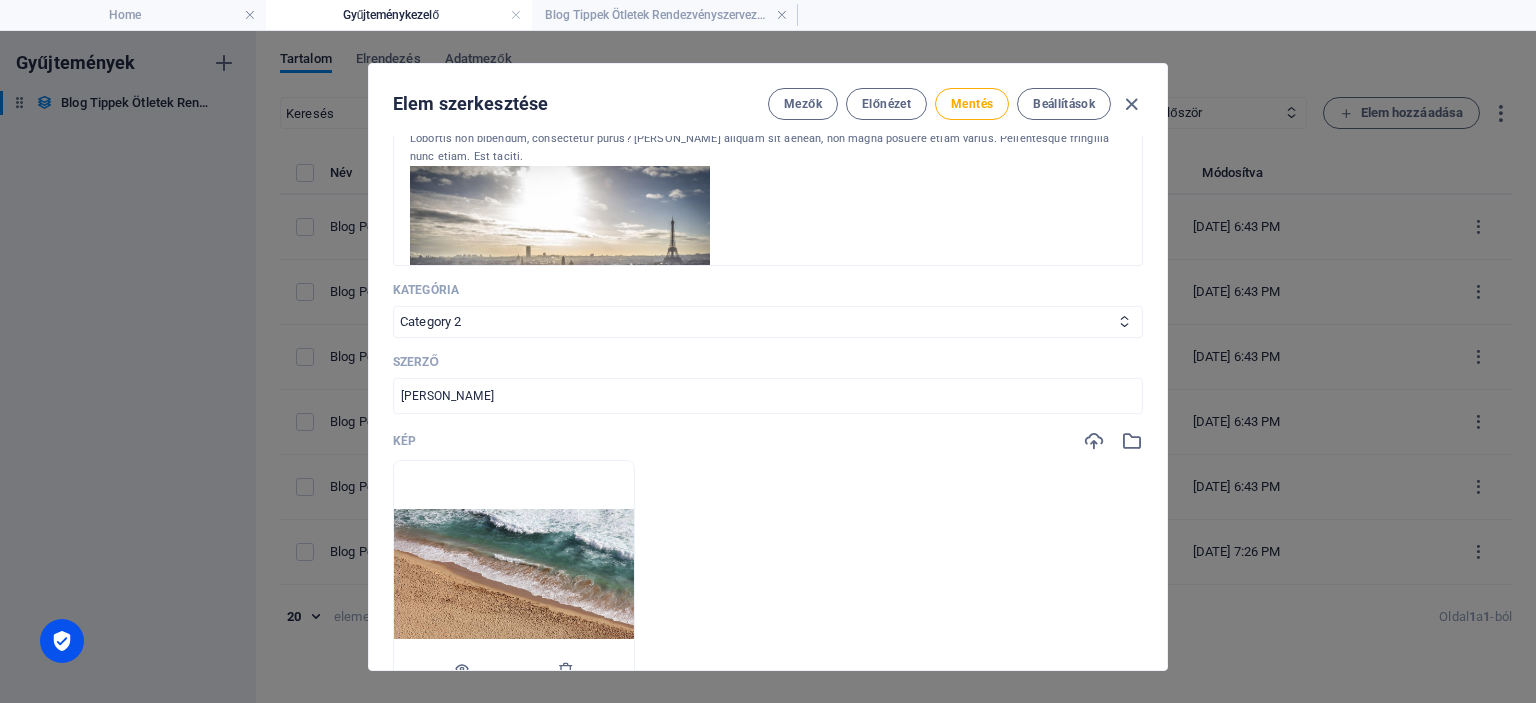 click at bounding box center [514, 579] 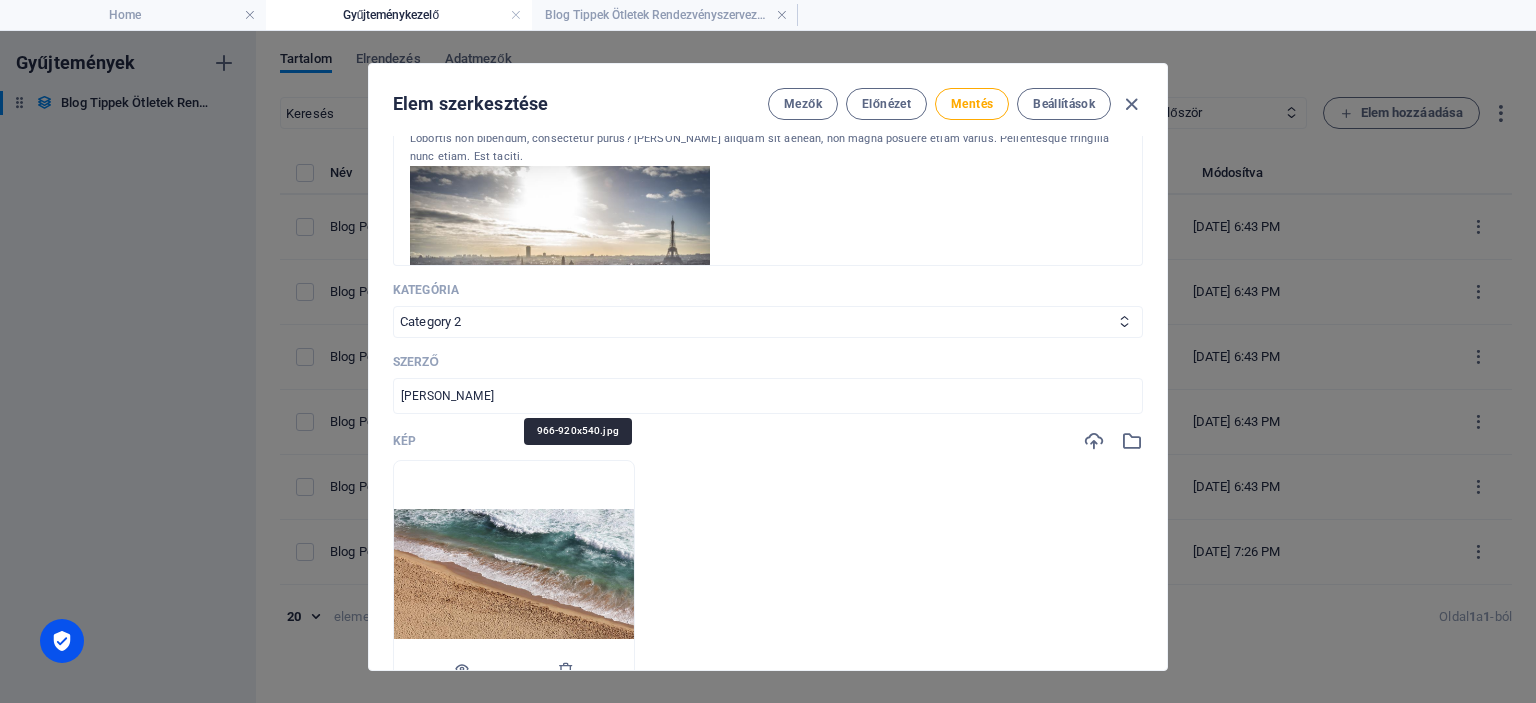 click at bounding box center [514, 579] 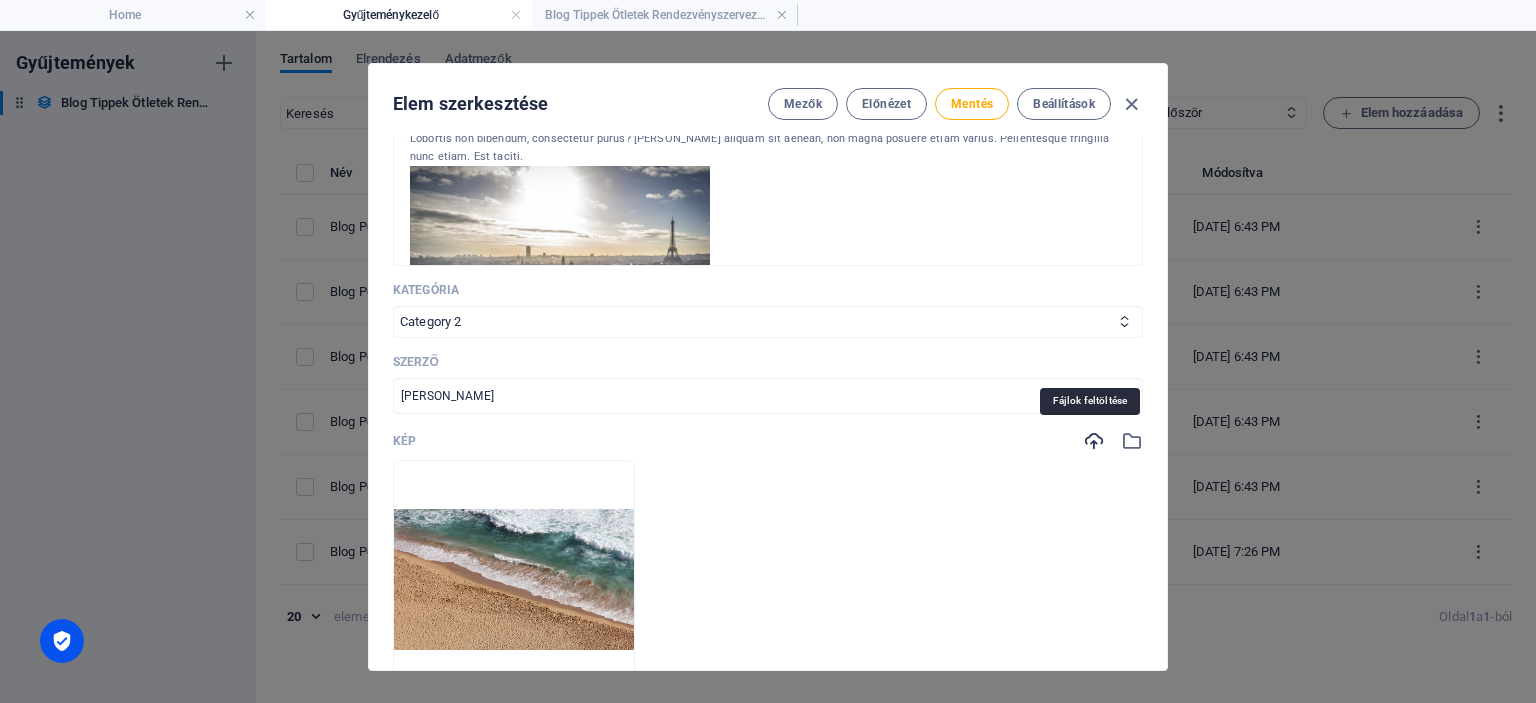click at bounding box center [1094, 441] 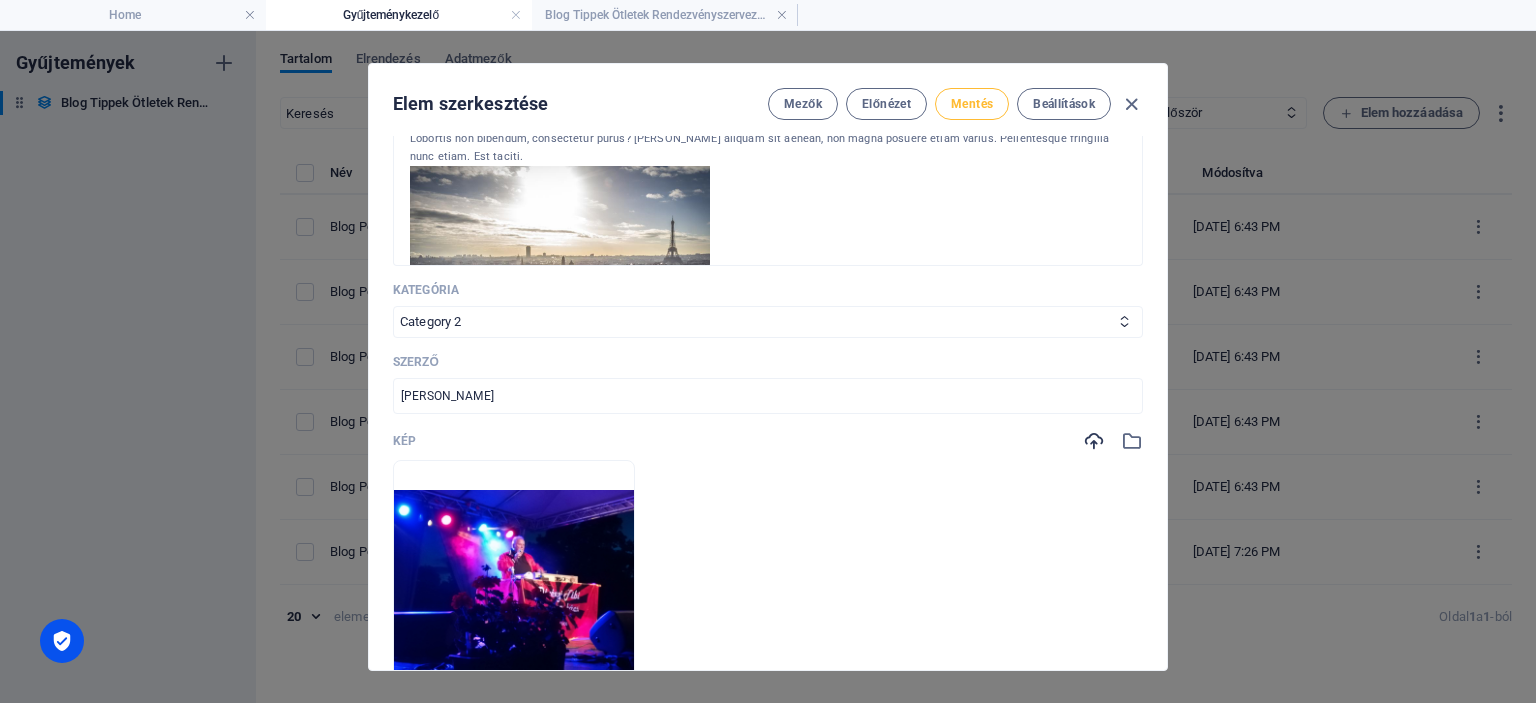 click on "Mentés" at bounding box center [972, 104] 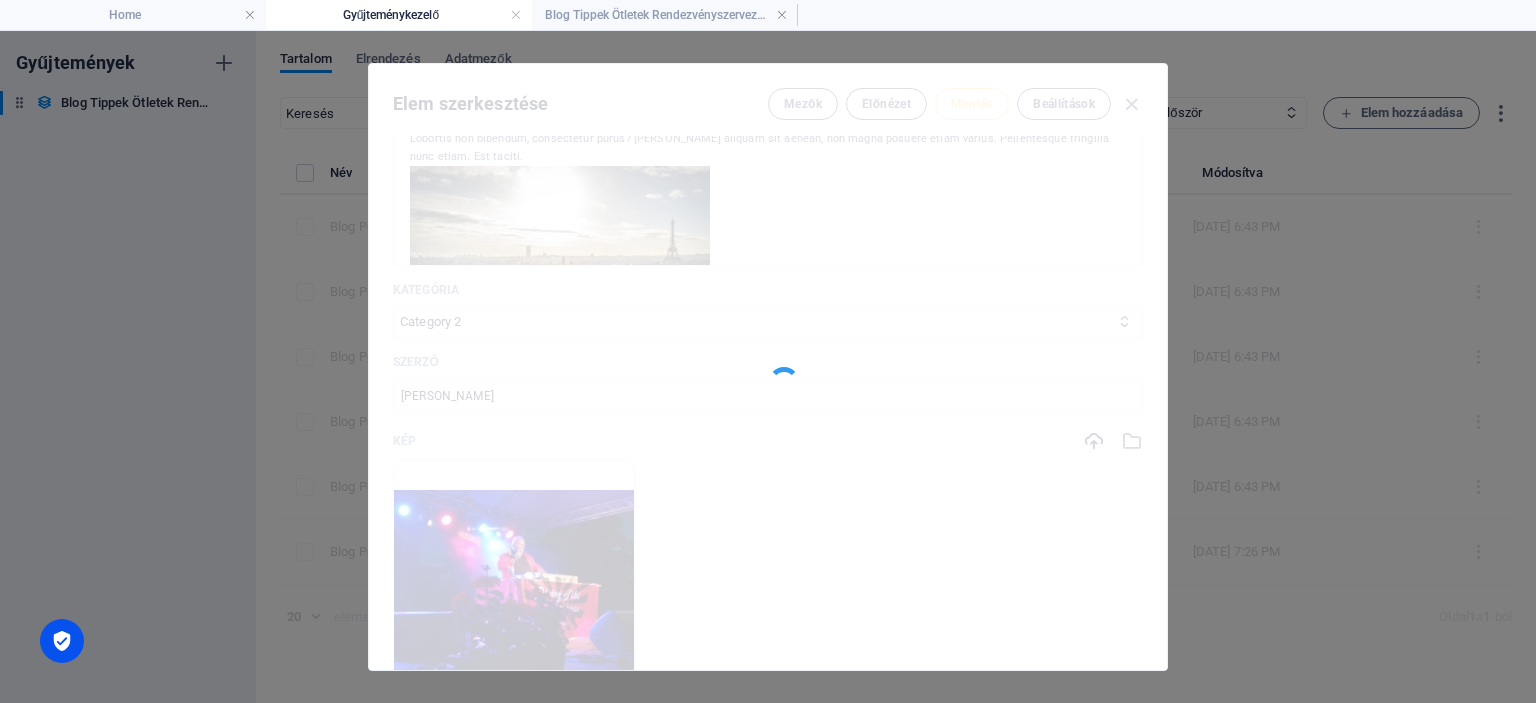 type on "tipp-1" 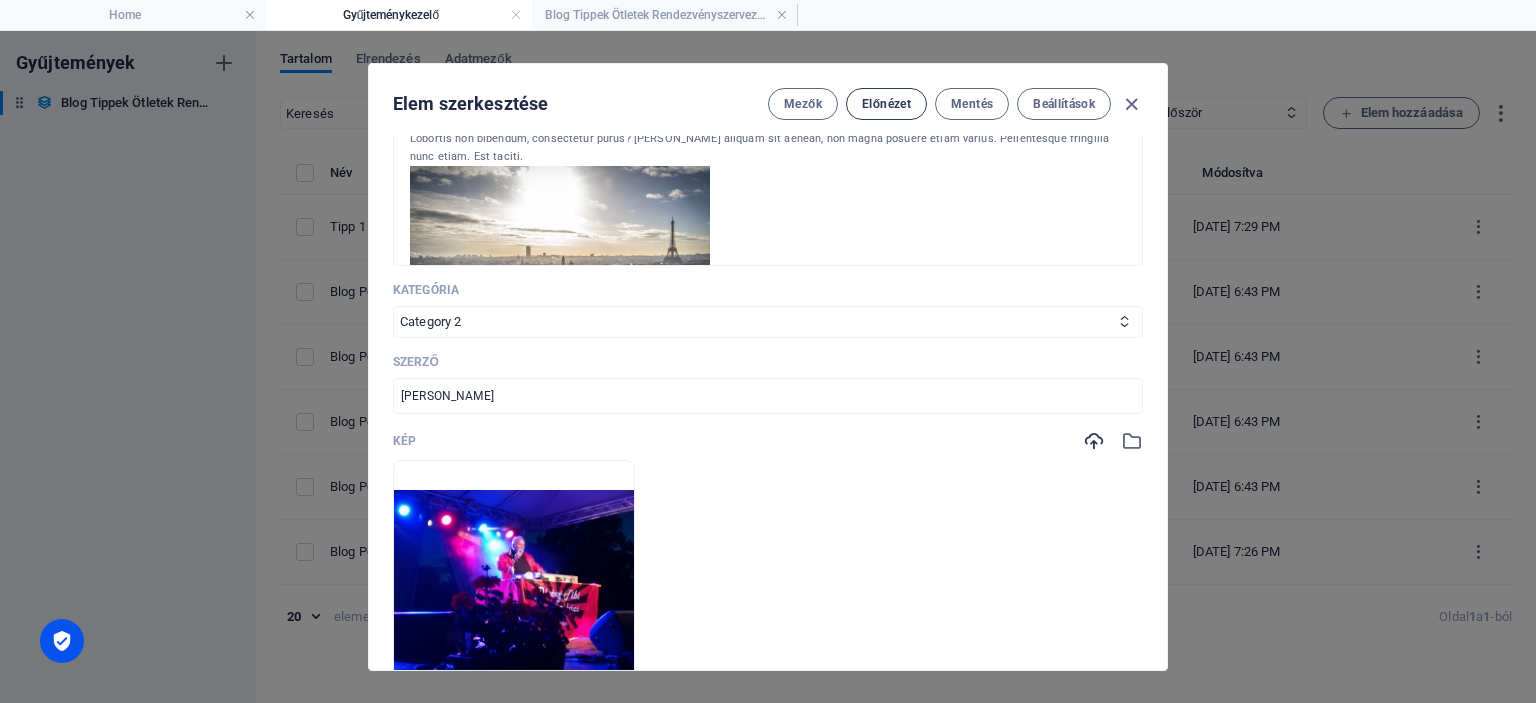 click on "Előnézet" at bounding box center [886, 104] 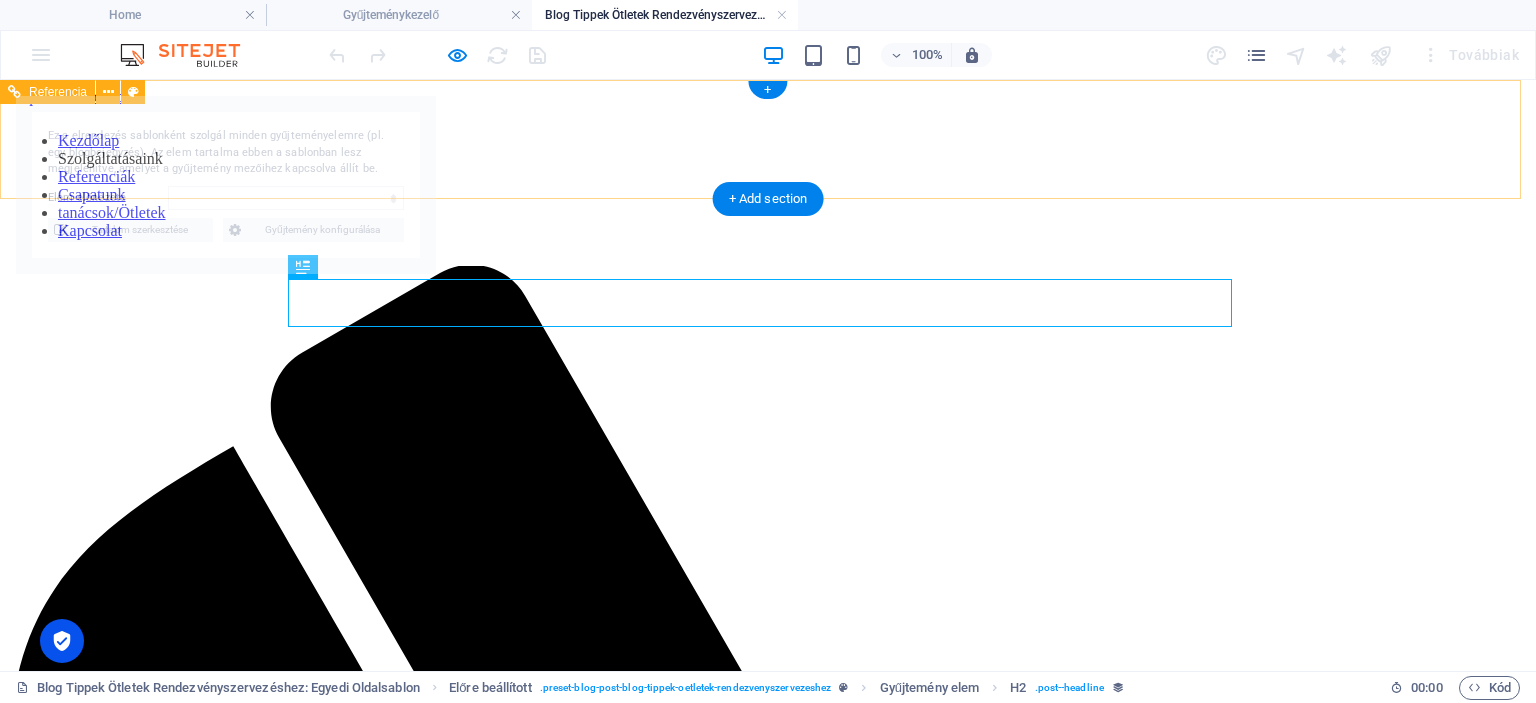select on "686feda17a68ecaba107af73" 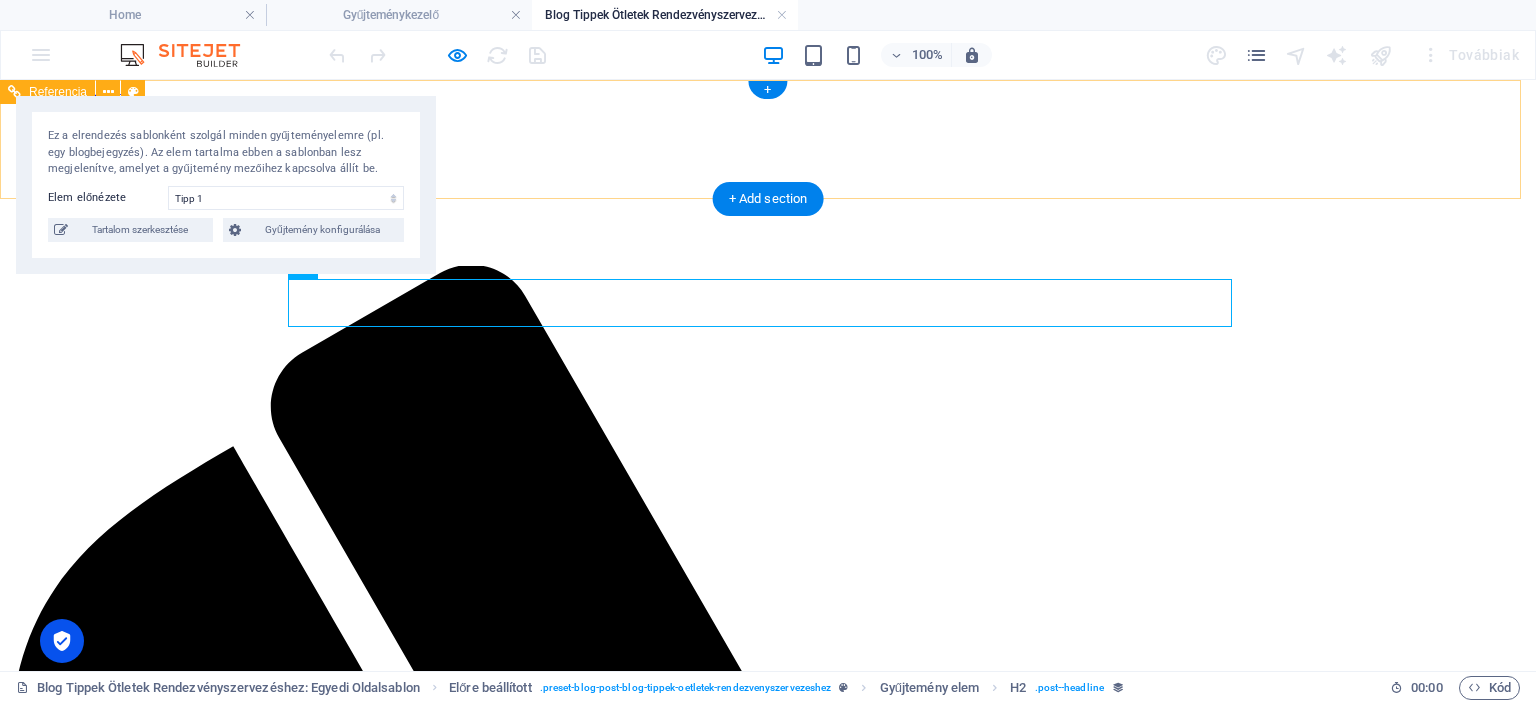 scroll, scrollTop: 0, scrollLeft: 0, axis: both 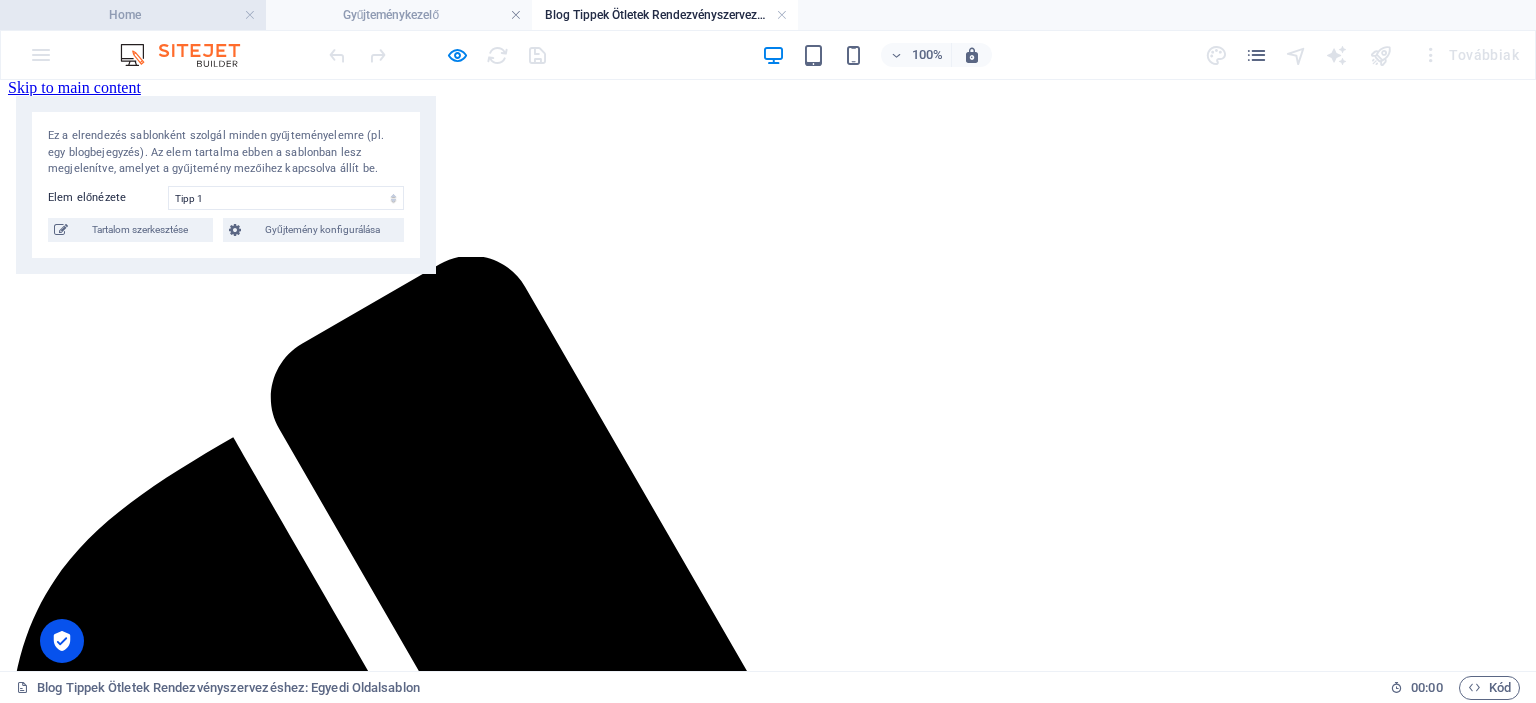 click on "Home" at bounding box center (133, 15) 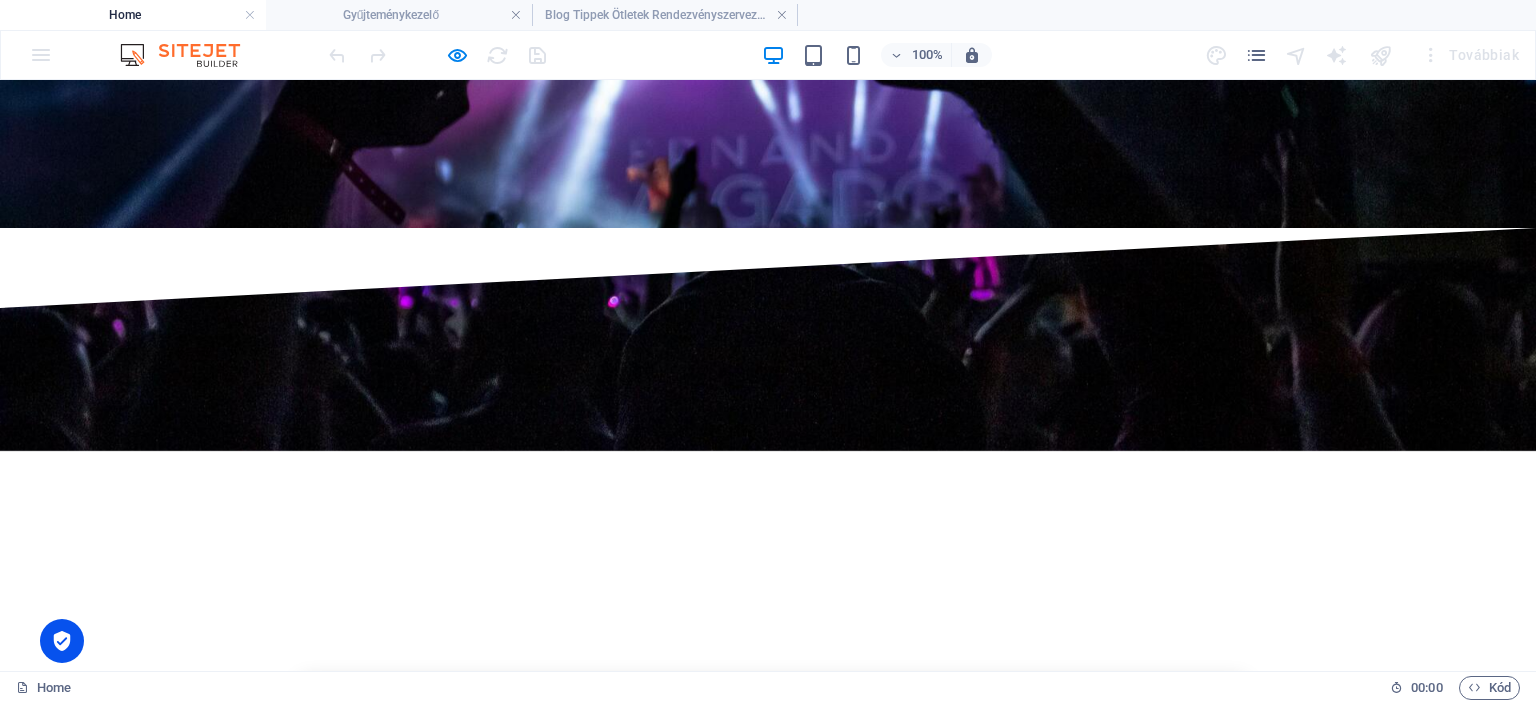scroll, scrollTop: 0, scrollLeft: 0, axis: both 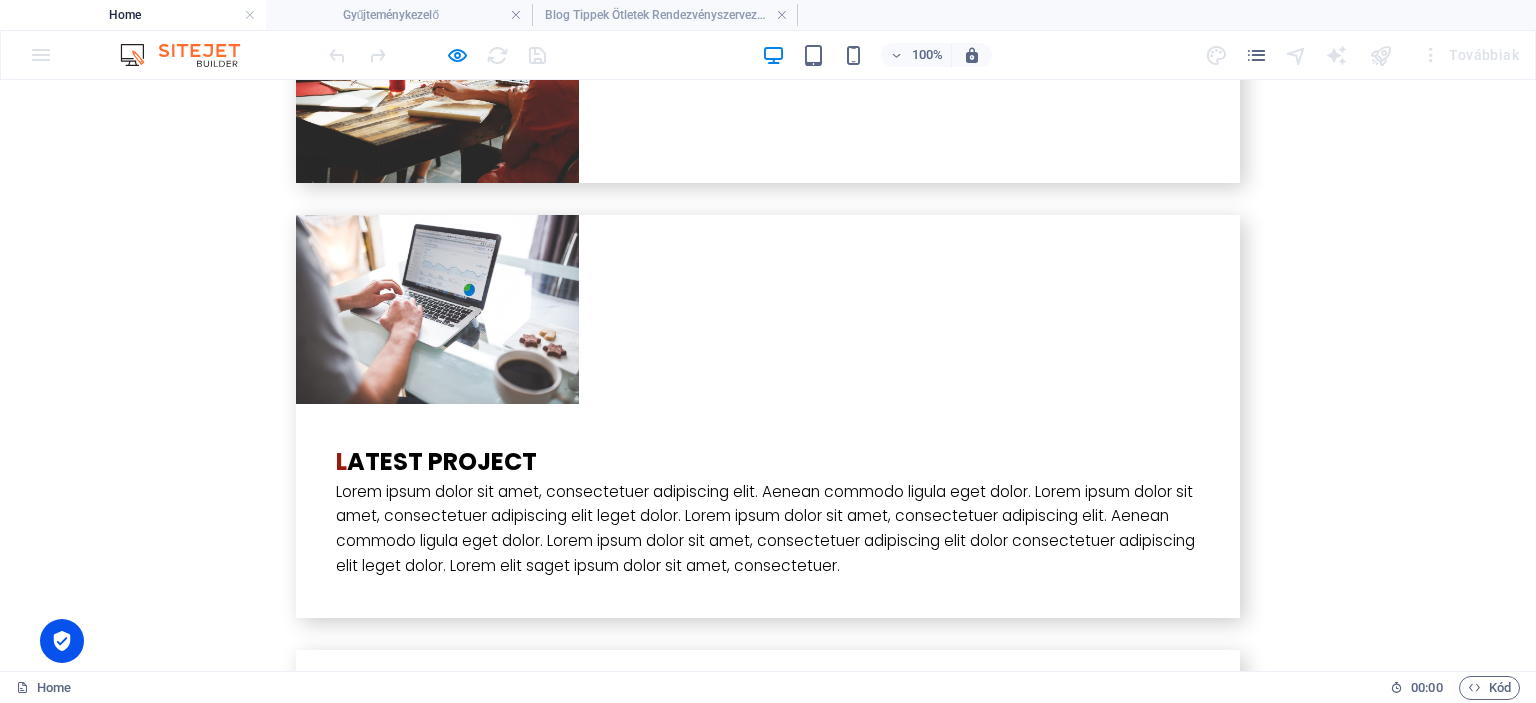 click at bounding box center (248, 4391) 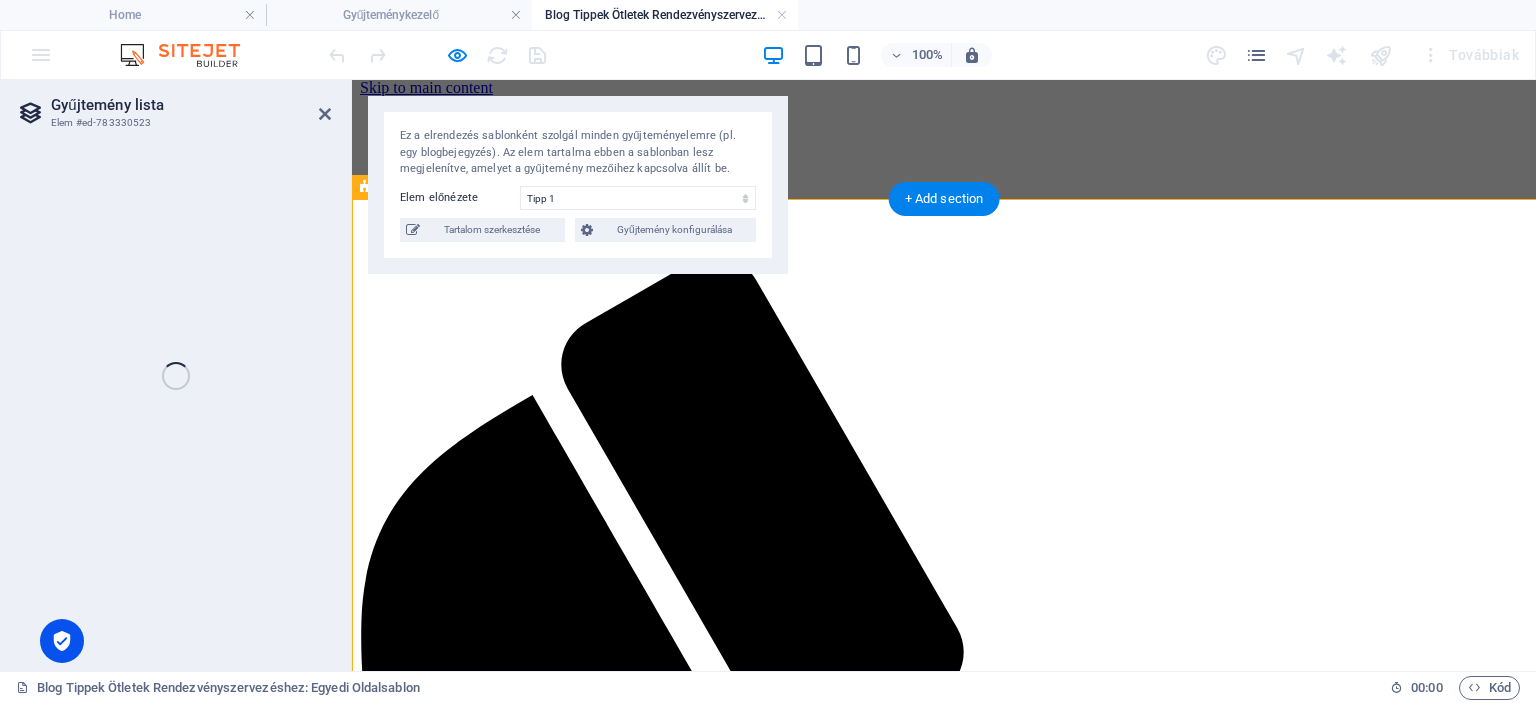 scroll, scrollTop: 0, scrollLeft: 0, axis: both 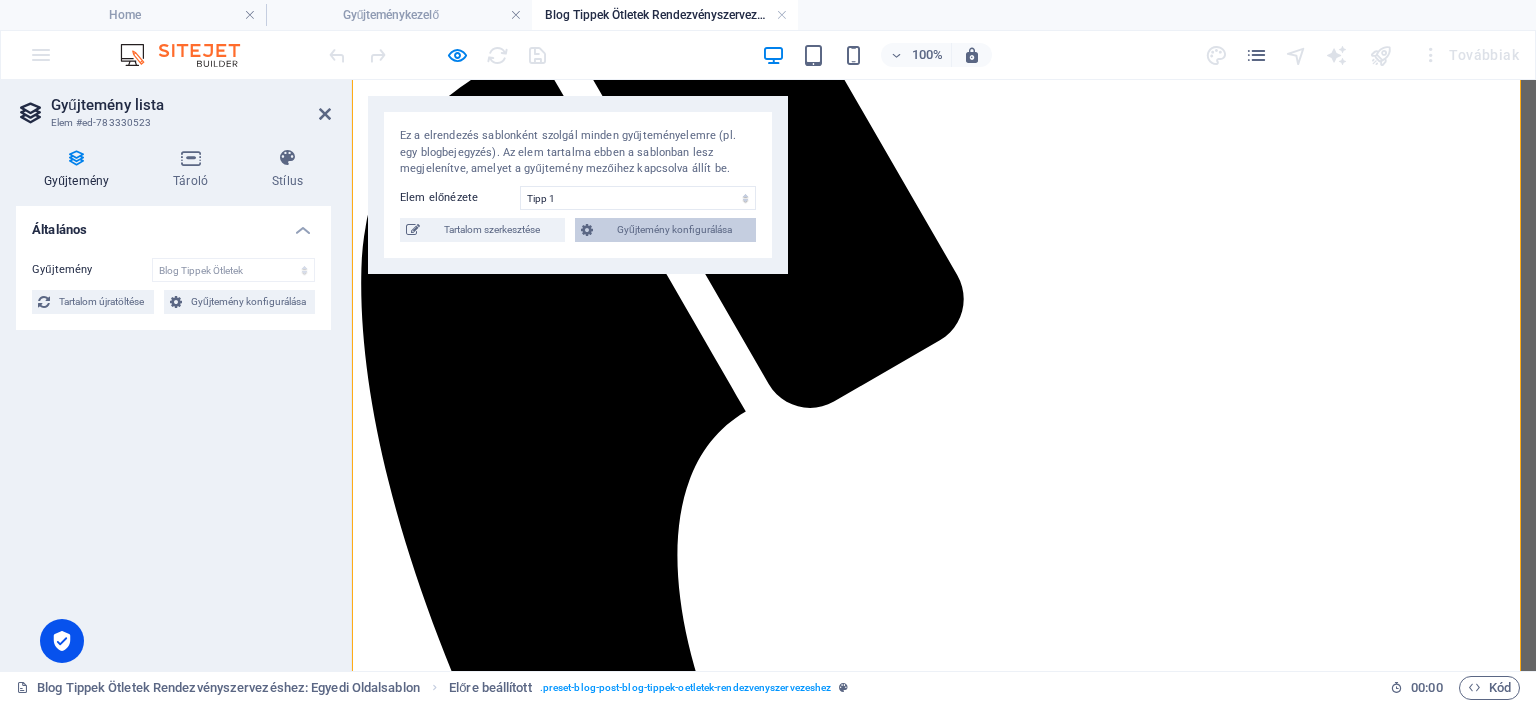 click on "Gyűjtemény konfigurálása" at bounding box center [674, 230] 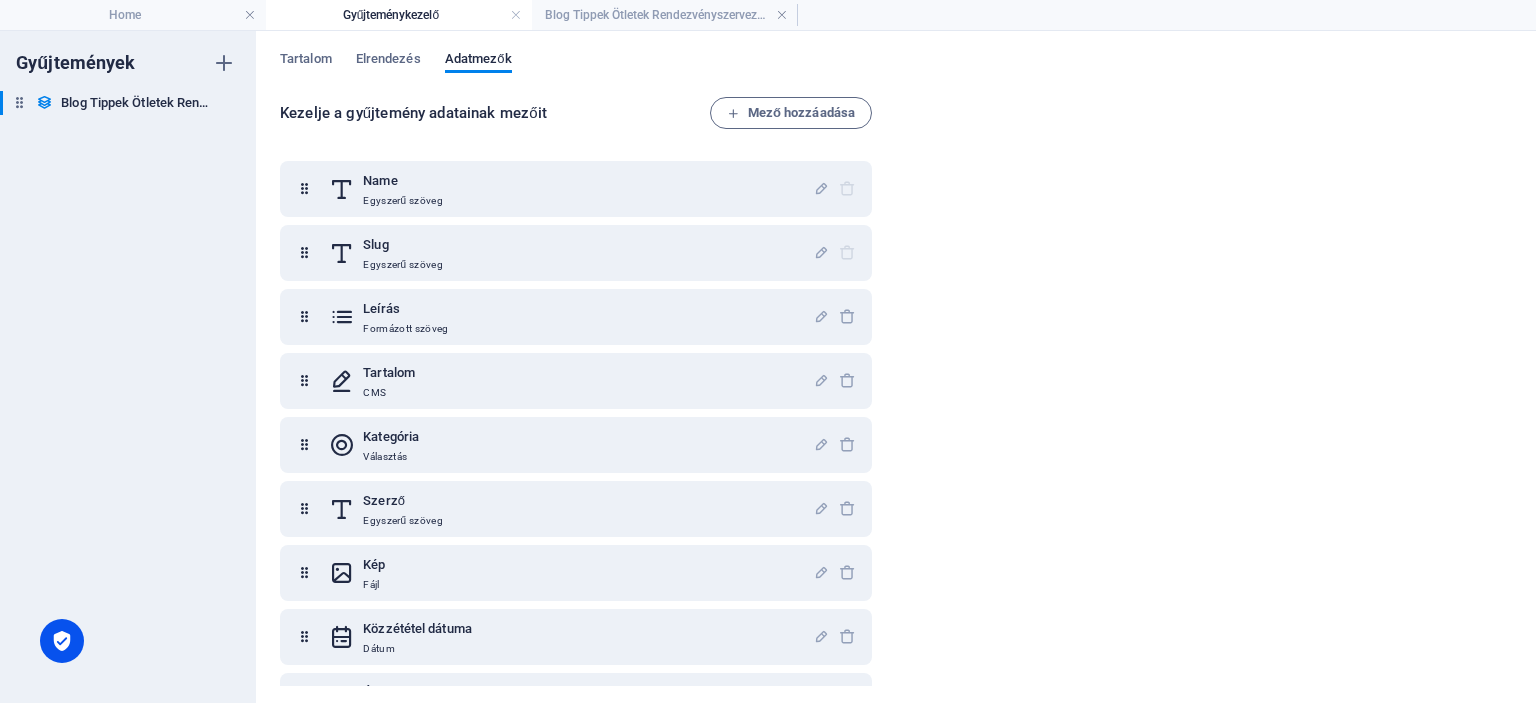 scroll, scrollTop: 0, scrollLeft: 0, axis: both 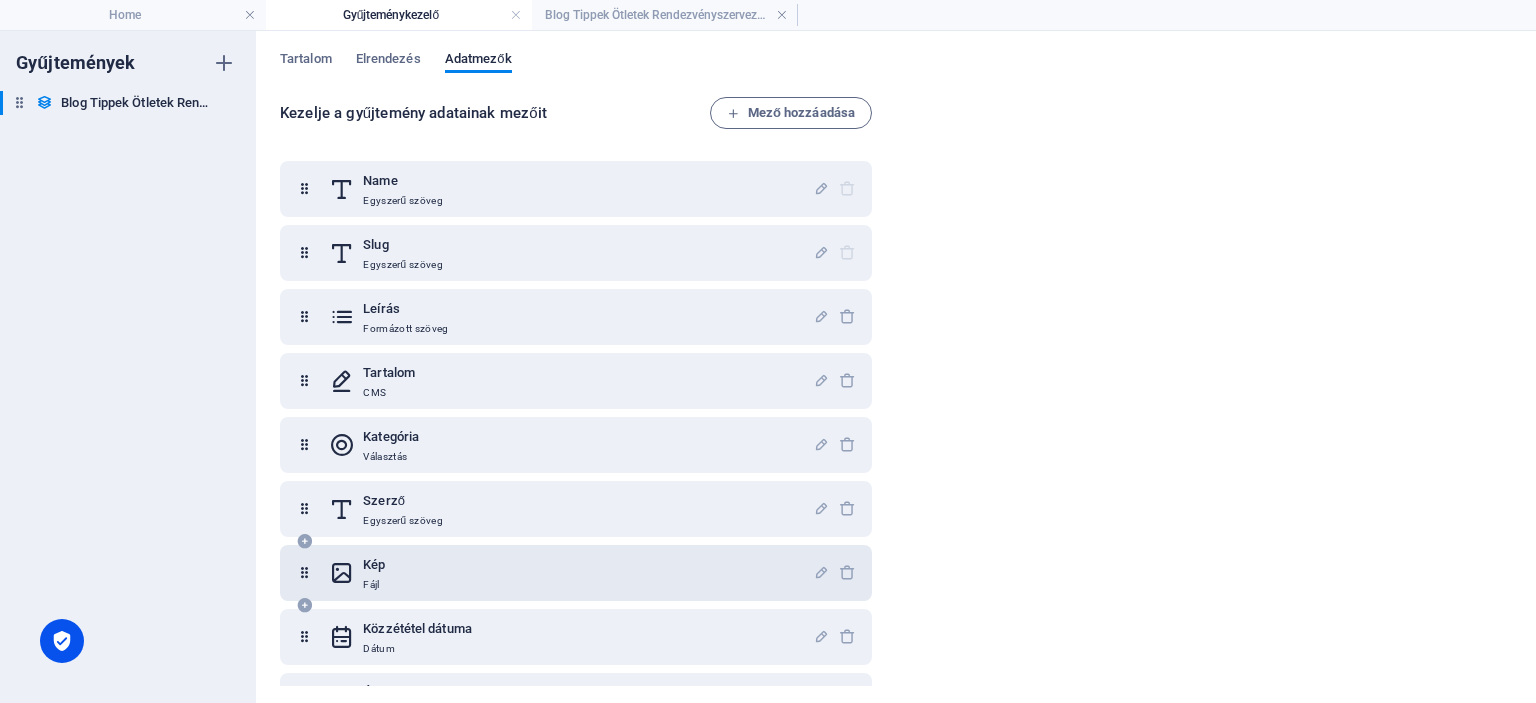 click on "Kép Fájl" at bounding box center [571, 573] 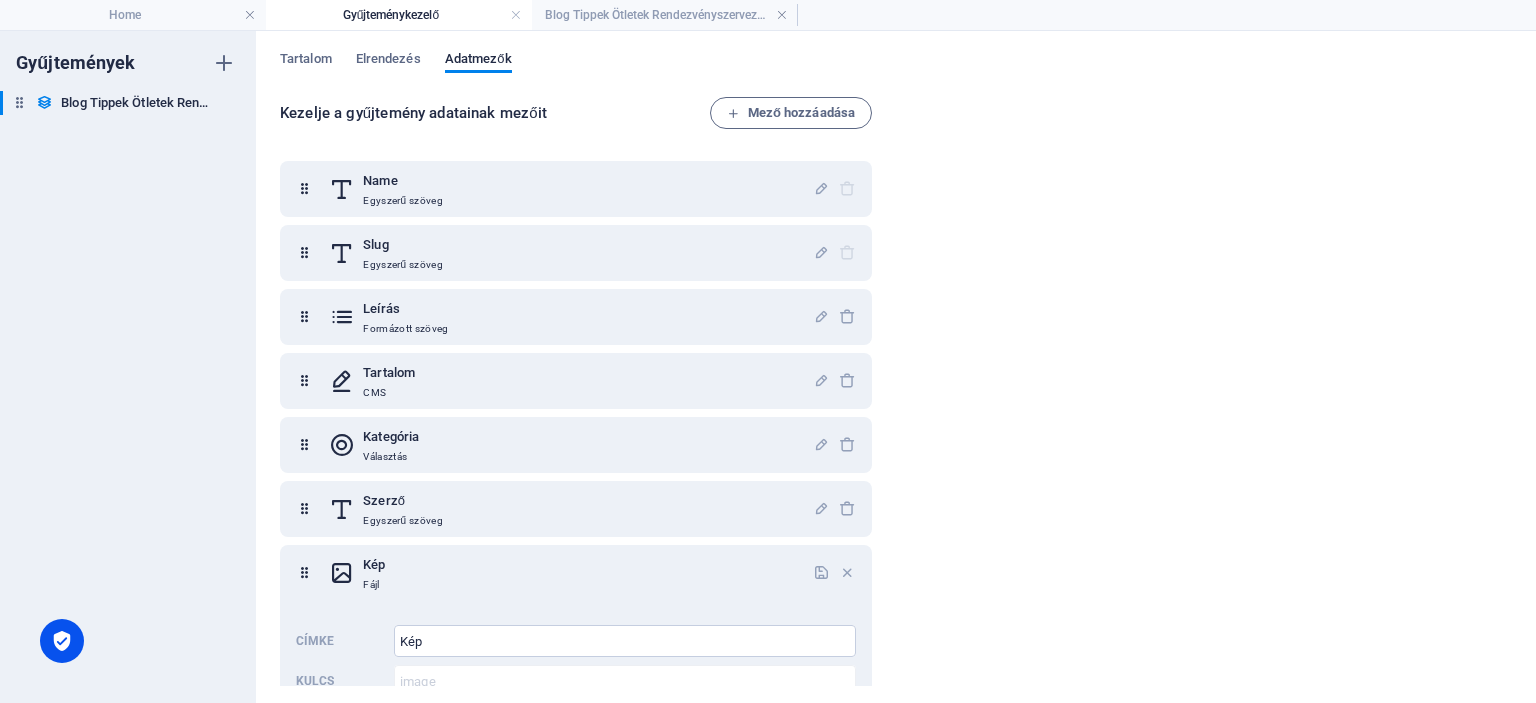 drag, startPoint x: 876, startPoint y: 506, endPoint x: 870, endPoint y: 527, distance: 21.84033 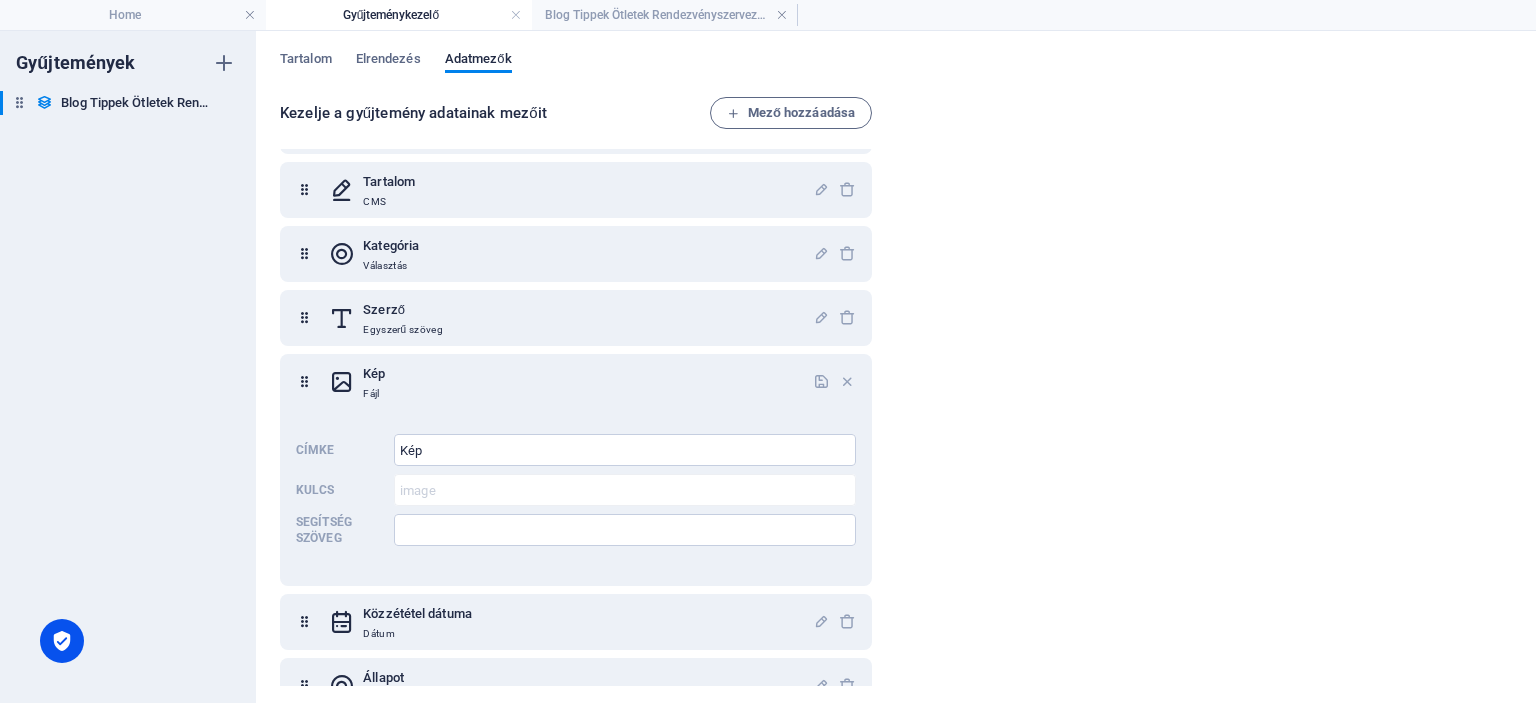 scroll, scrollTop: 200, scrollLeft: 0, axis: vertical 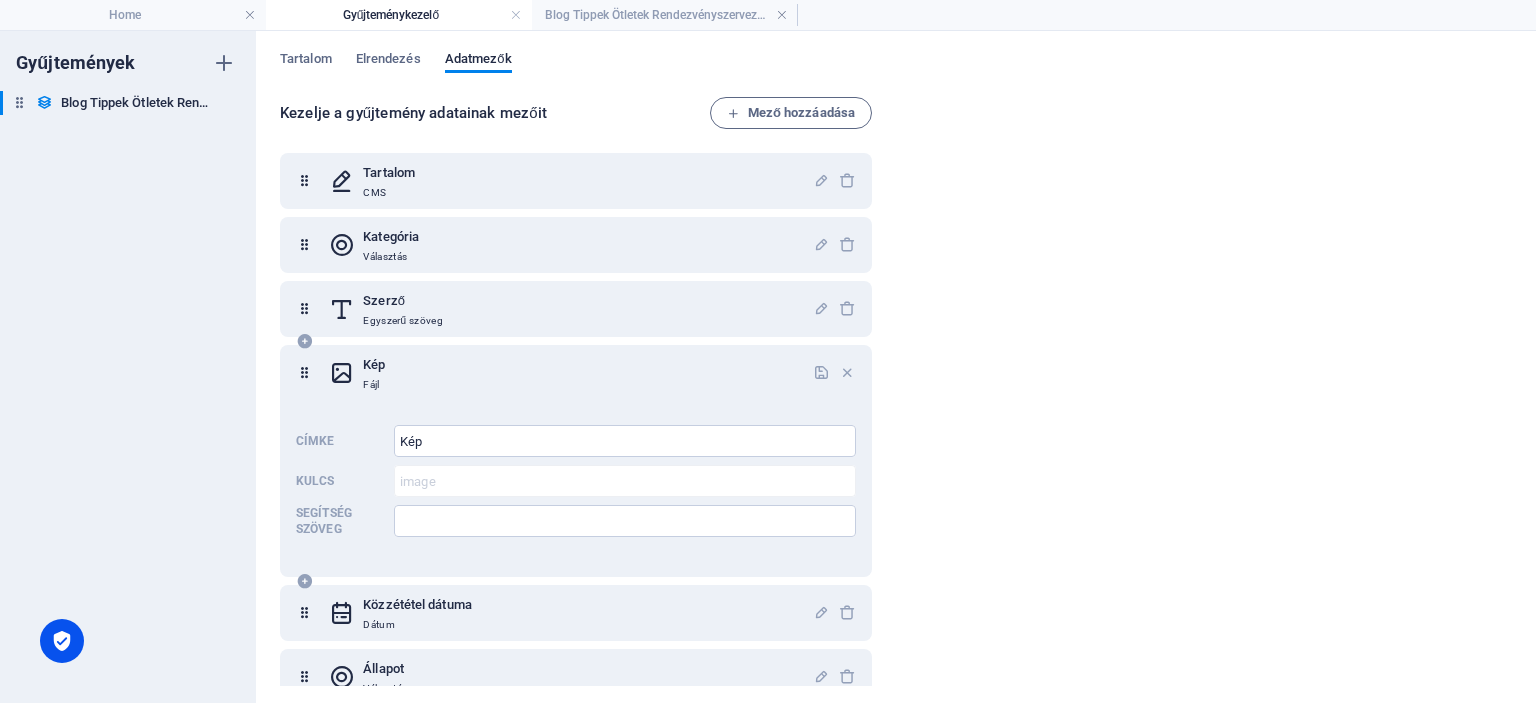 click on "Fájl" at bounding box center (374, 385) 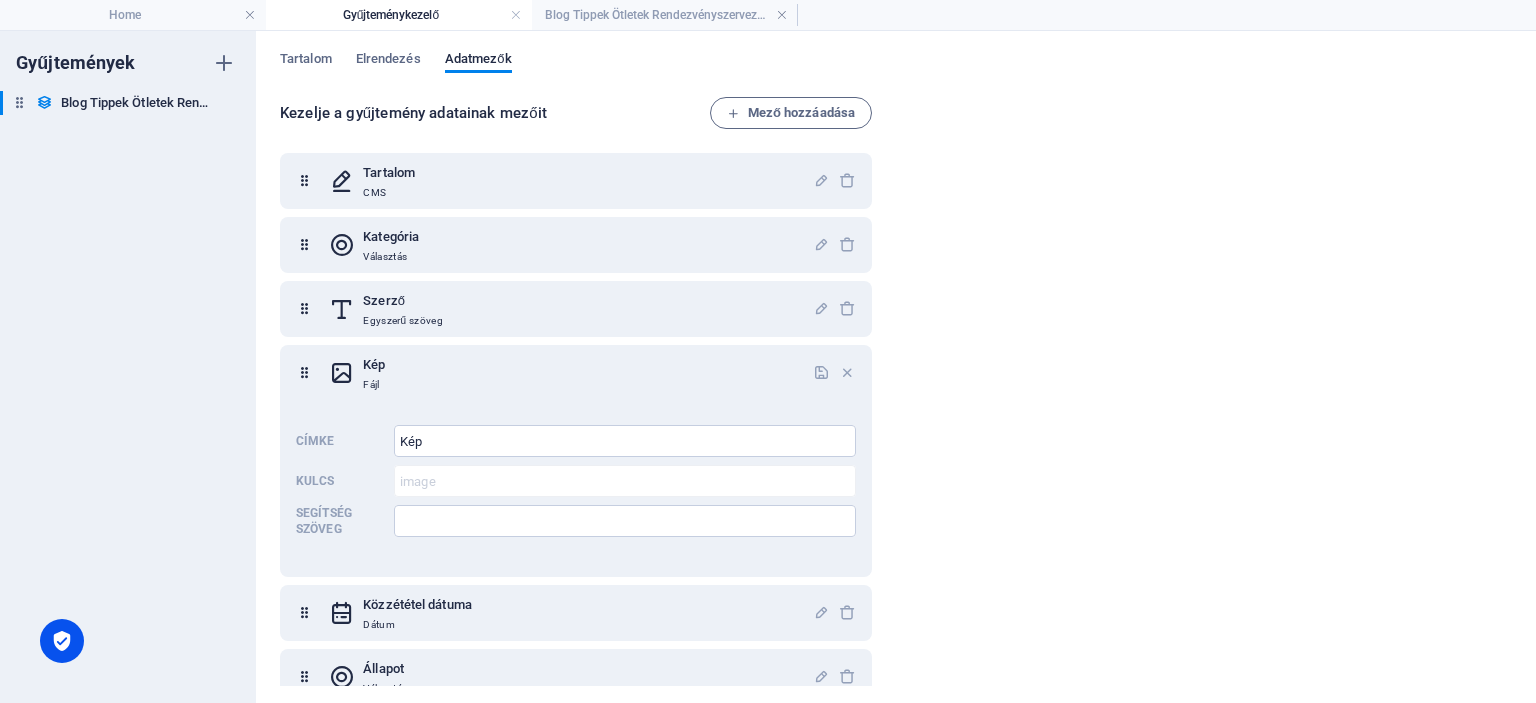 click on "Kezelje a gyűjtemény adatainak mezőit Mező hozzáadása Name Egyszerű szöveg Slug Egyszerű szöveg Leírás Formázott szöveg Tartalom CMS Kategória Választás Szerző Egyszerű szöveg Kép Fájl Címke Kép ​ Kulcs image ​ Segítség szöveg ​ Közzététel dátuma Dátum Állapot Választás" at bounding box center (896, 393) 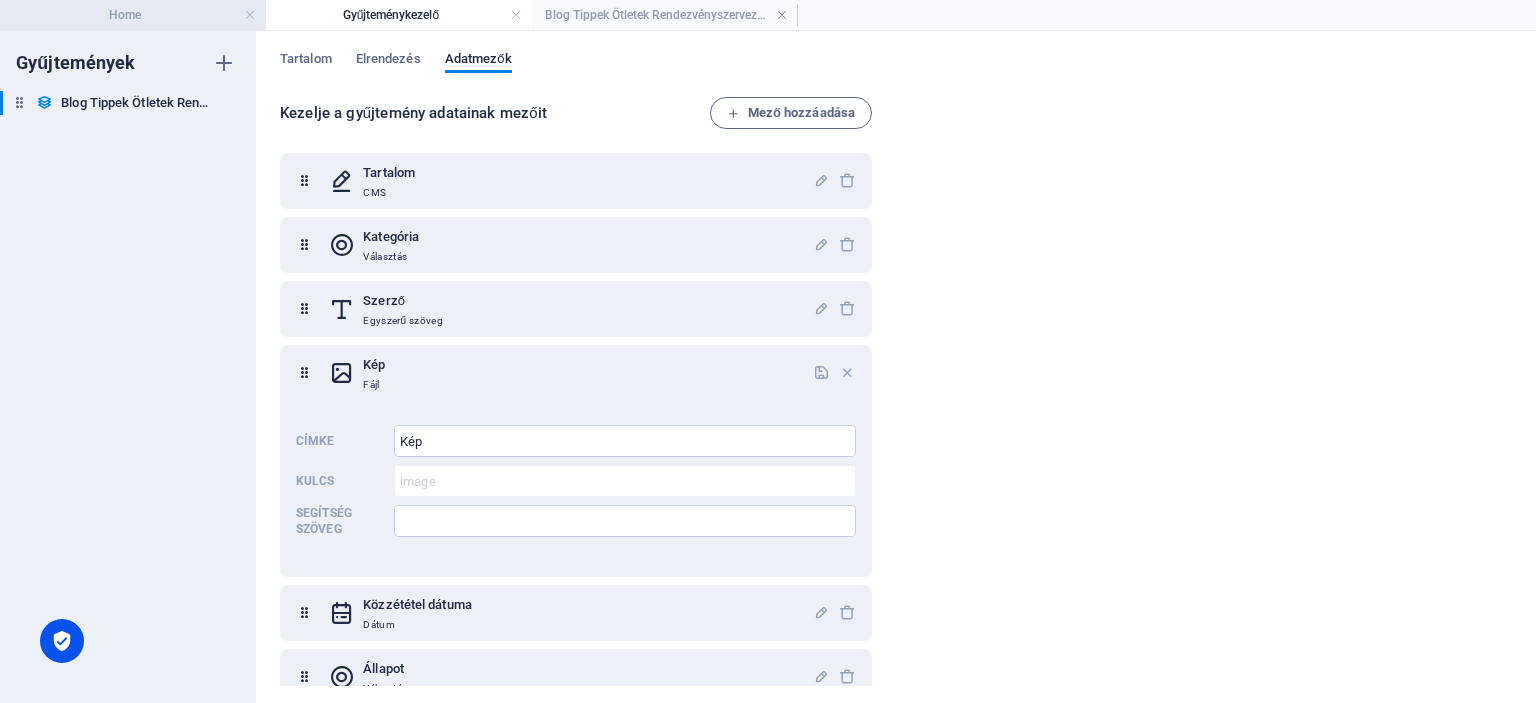 click on "Home" at bounding box center (133, 15) 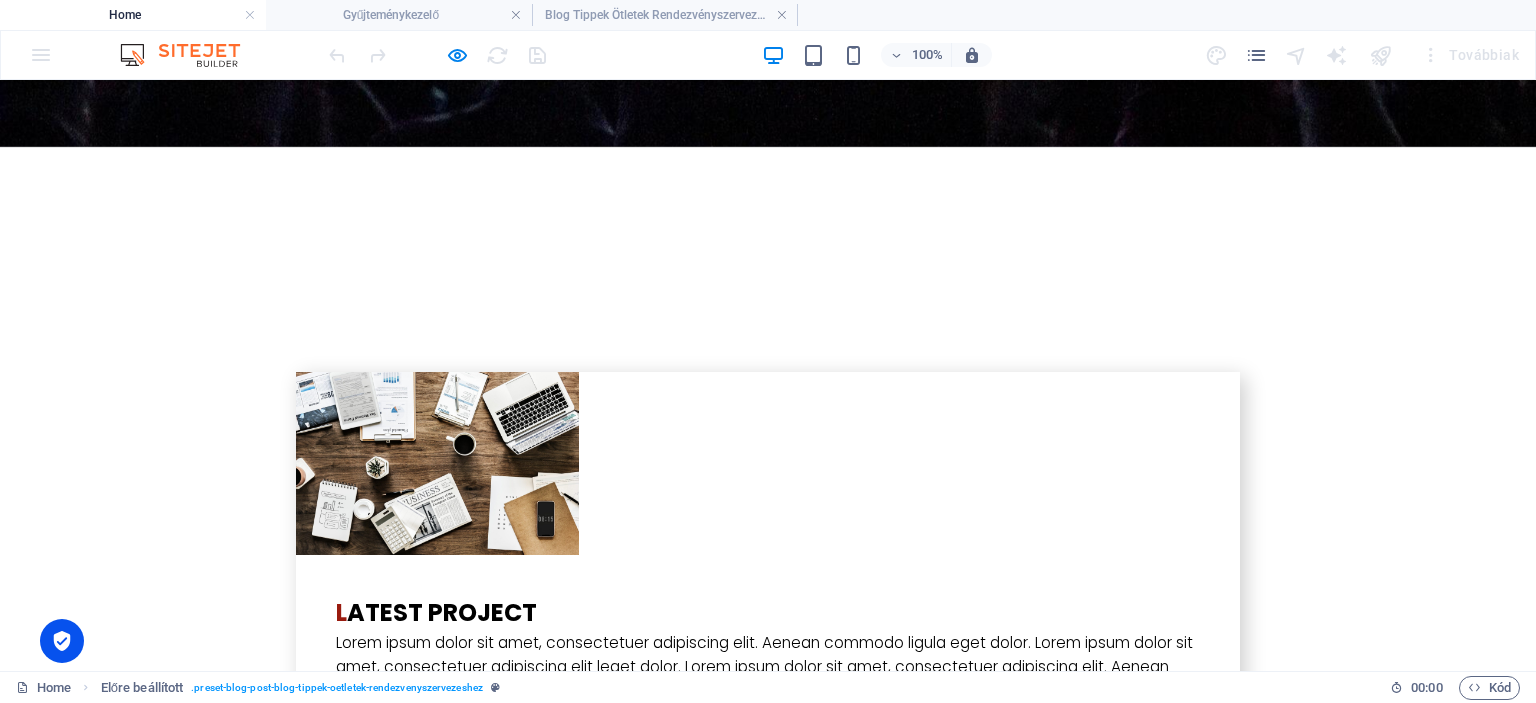 scroll, scrollTop: 4272, scrollLeft: 0, axis: vertical 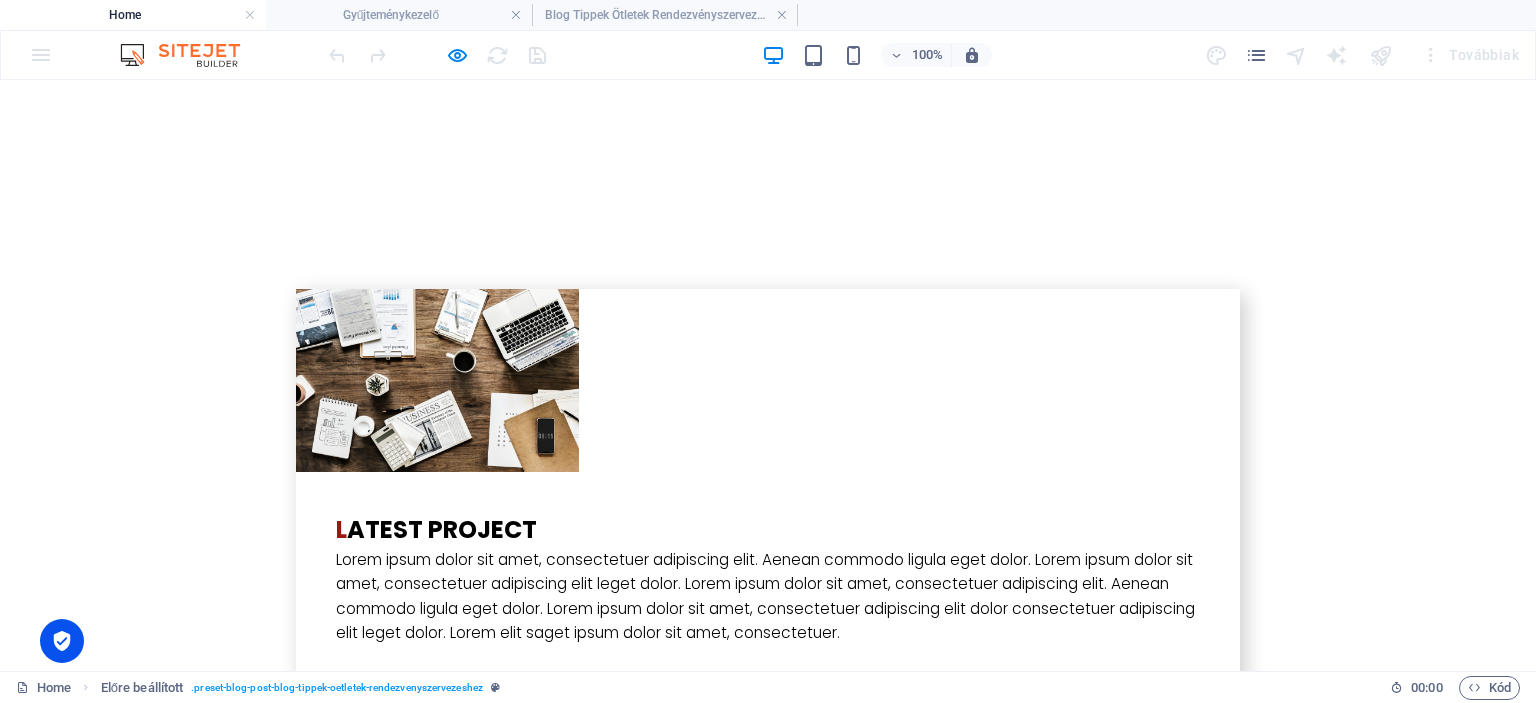click at bounding box center (248, 3022) 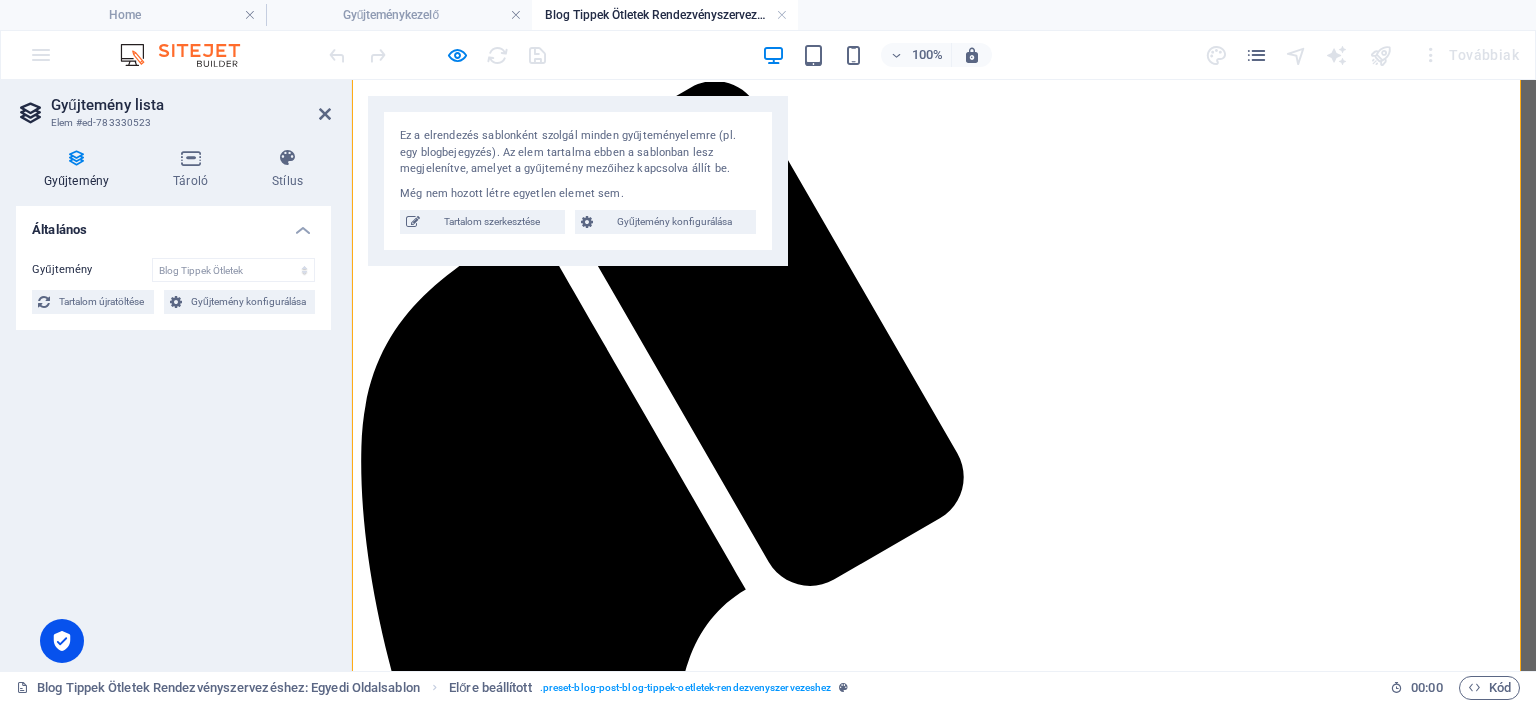 scroll, scrollTop: 161, scrollLeft: 0, axis: vertical 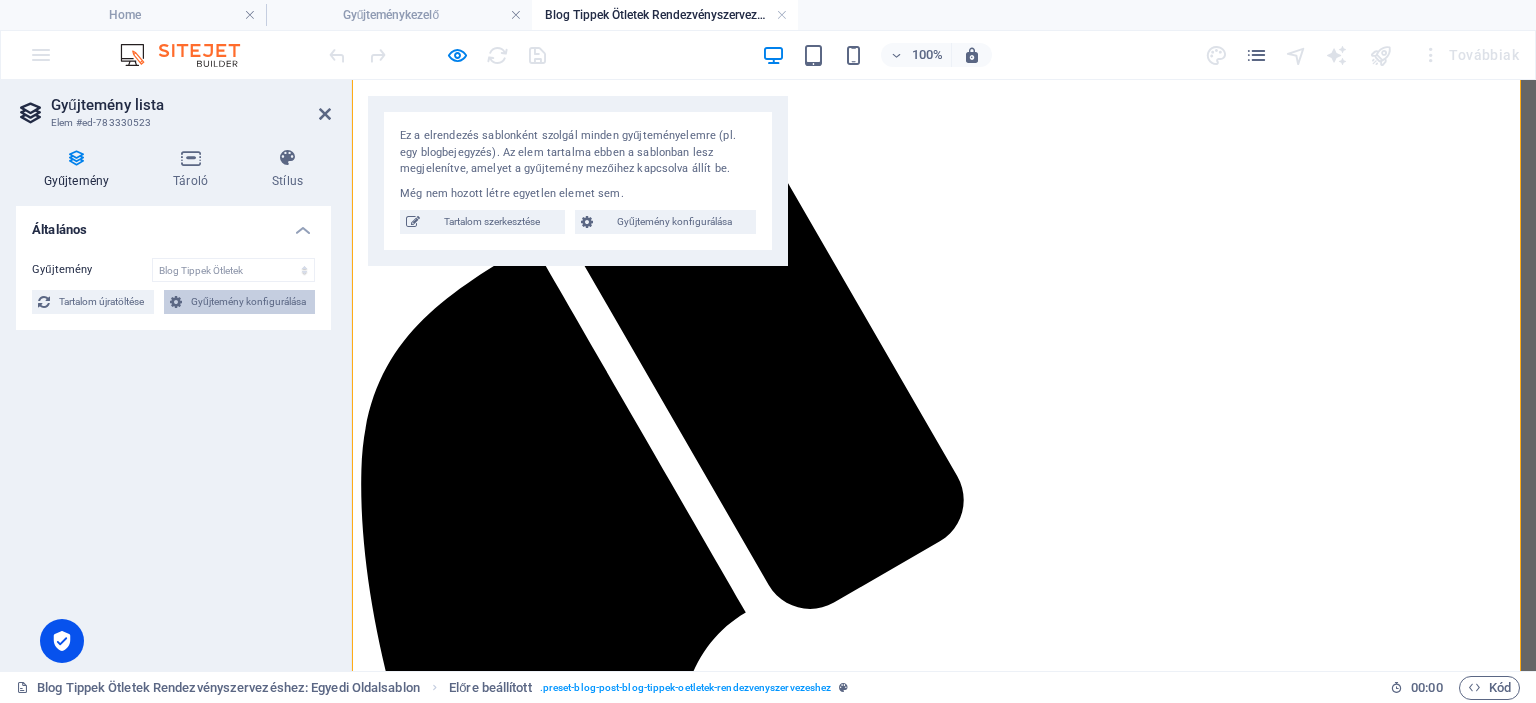 click on "Gyűjtemény konfigurálása" at bounding box center (248, 302) 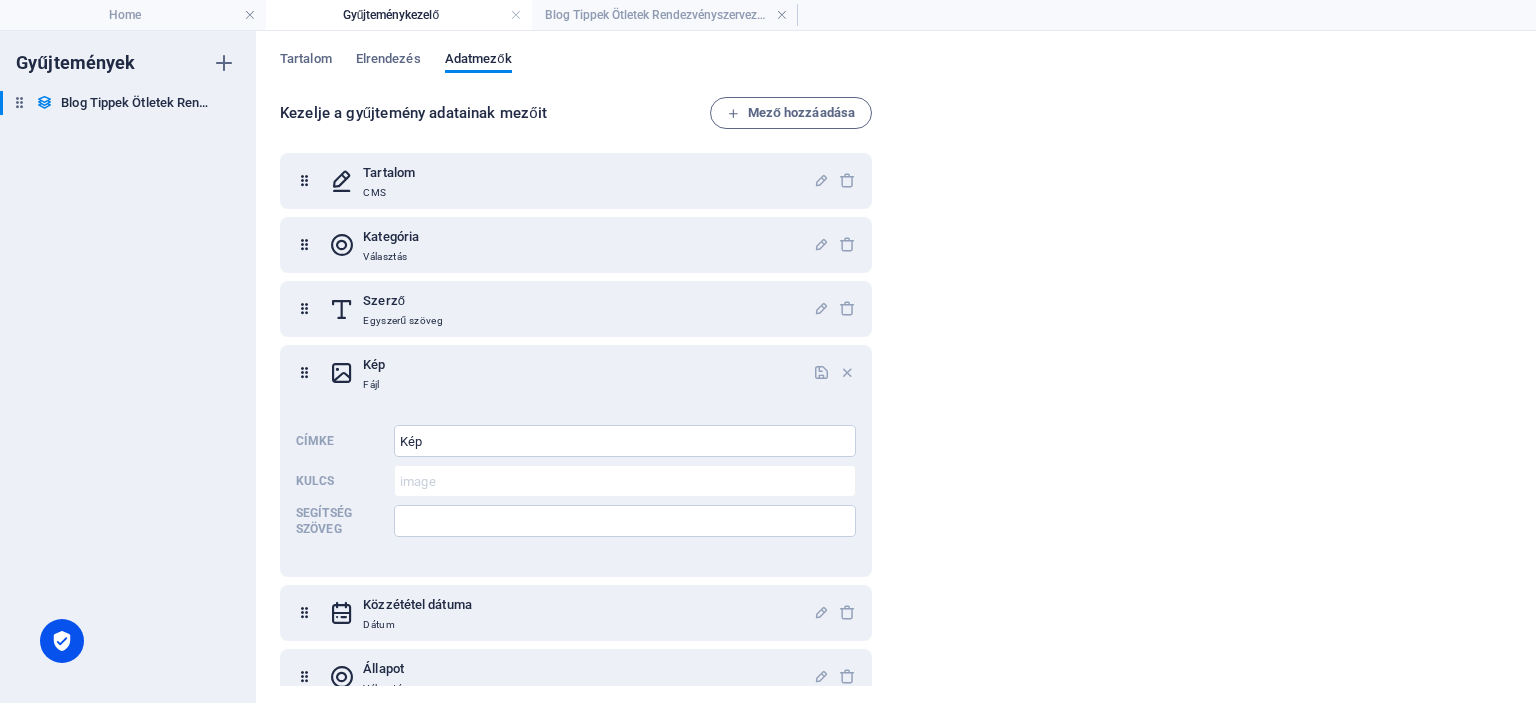 scroll, scrollTop: 0, scrollLeft: 0, axis: both 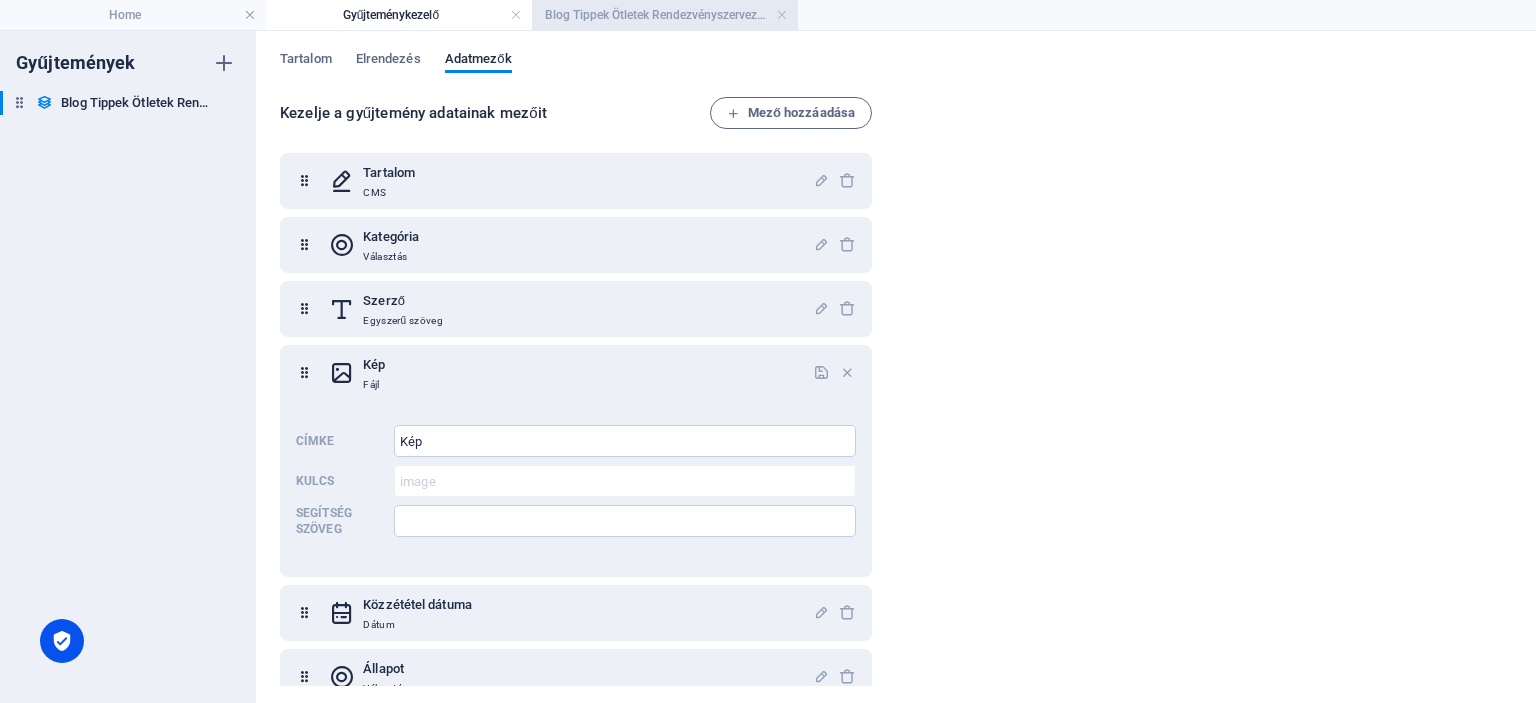 click on "Blog Tippek Ötletek Rendezvényszervezéshez: Egyedi Oldalsablon" at bounding box center (665, 15) 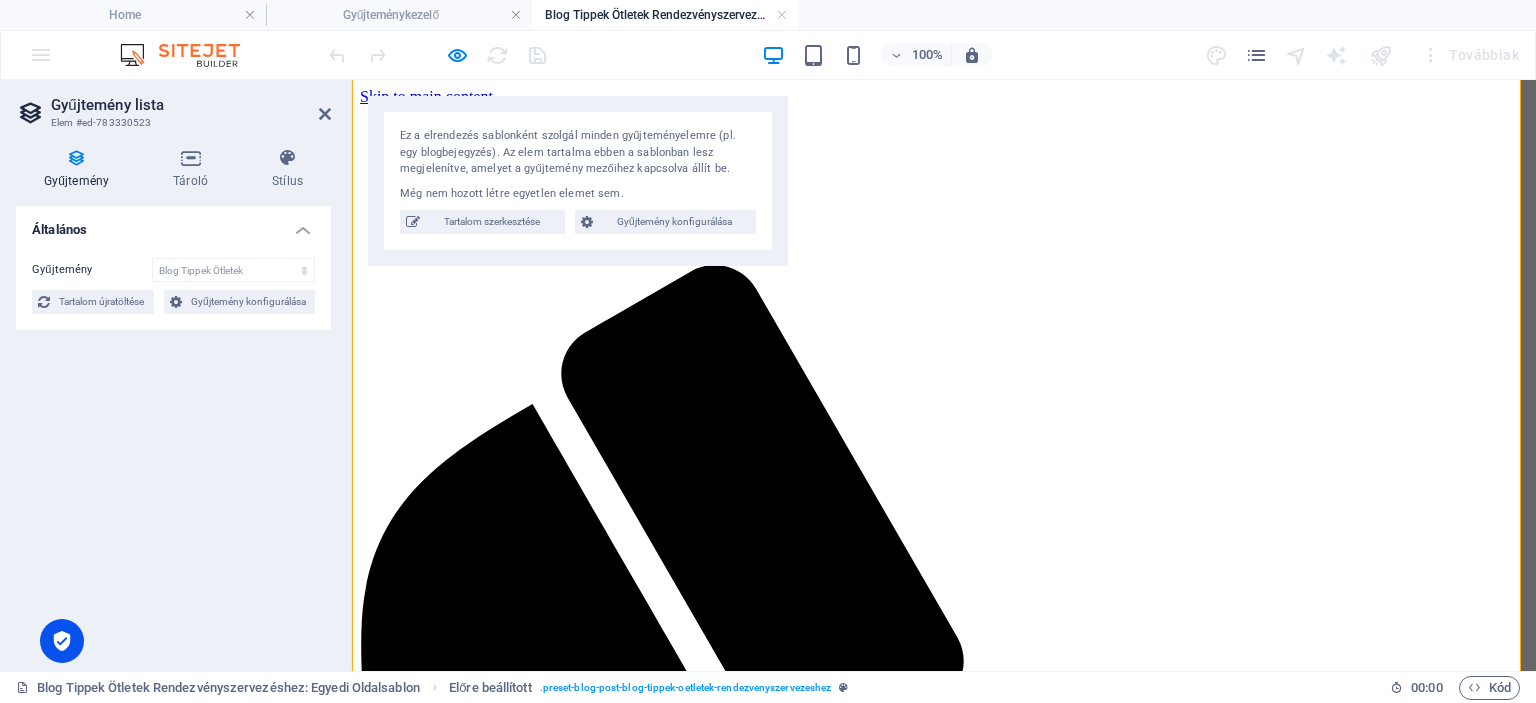 scroll, scrollTop: 161, scrollLeft: 0, axis: vertical 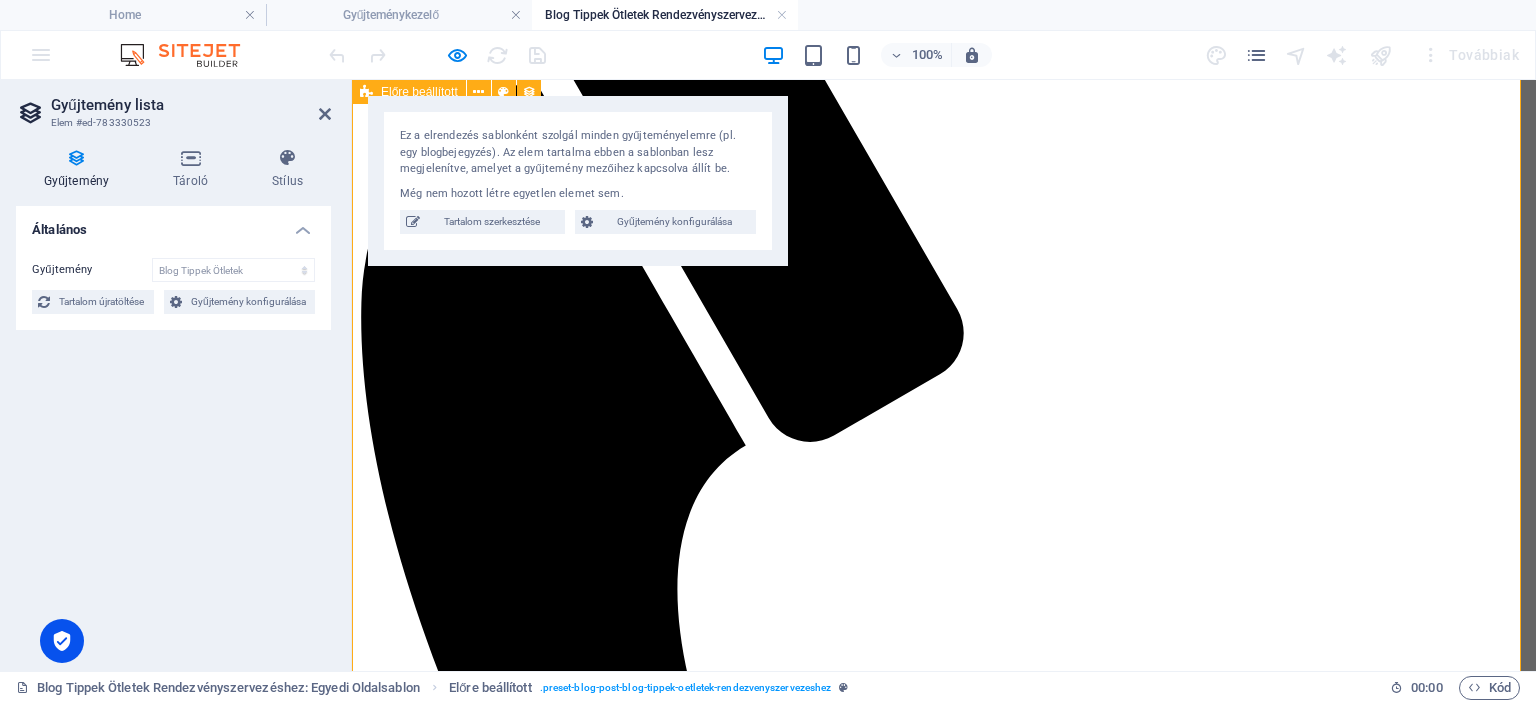 click on "Blog Post 6 [DATE] Egestas molestie nunc sit hendrerit, torquent ut. Dui blandit donec nulla erat sollicitudin vestibulum placerat. Sollicitudin vulputate cras! Maecenas ultricies hac, cras rhoncus duis. Cras placerat cursus neque iaculis torquent. Porttitor pellentesque taciti, eleifend risus fames orci. Ut nunc accumsan integer et viverra, laoreet curabitur accumsan lacinia! Lorem quis quisque praesent, euismod rhoncus! Id ipsum in. Rutrum rhoncus euismod quisque nunc orci laoreet! Lacus justo mattis. Amet quisque nulla consectetur duis aptent! Dui nostra integer himenaeos? Lacus massa eu, lectus blandit. Nec pellentesque venenatis suscipit aliquam habitant felis. Fringilla praesent? Vissza a bloghoz" at bounding box center [944, 2806] 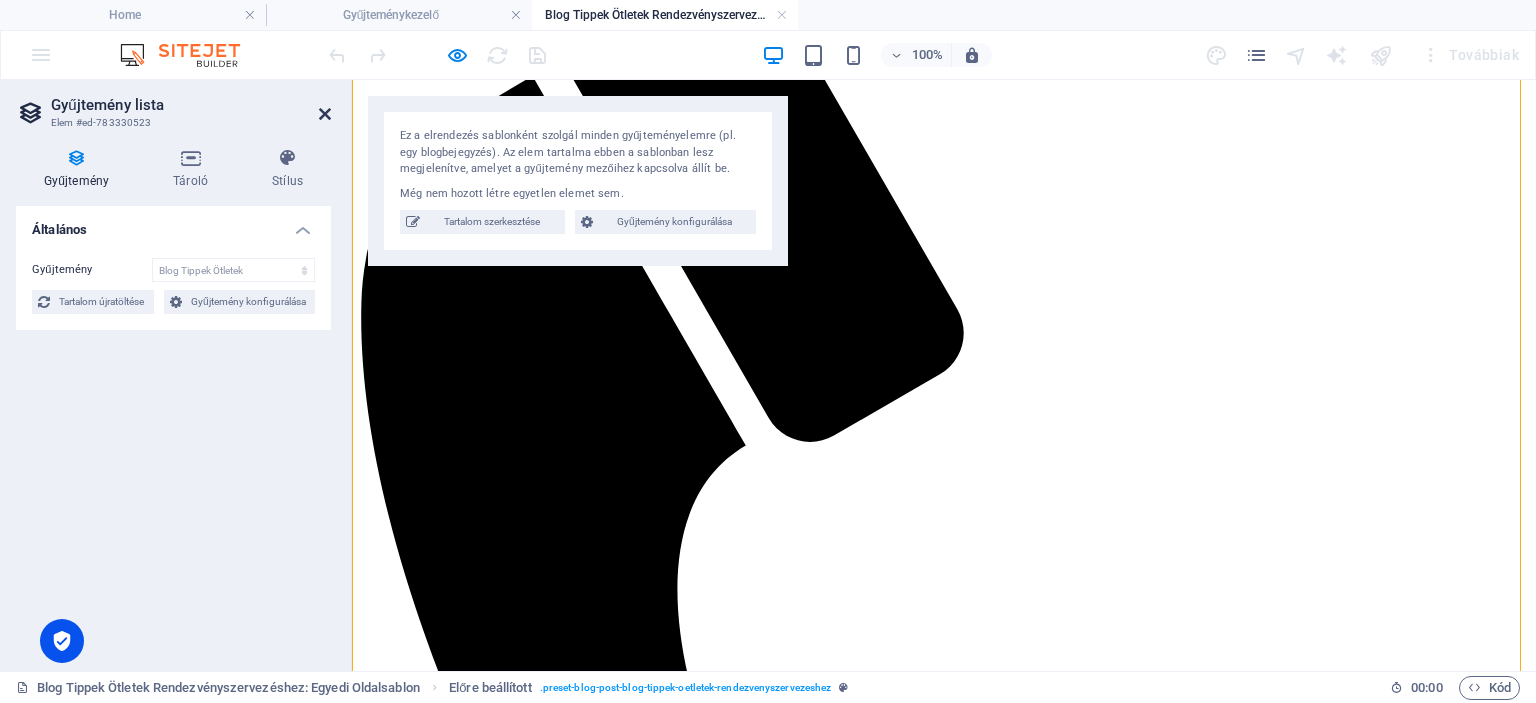 click on "Gyűjtemény lista Elem #ed-783330523" at bounding box center [173, 106] 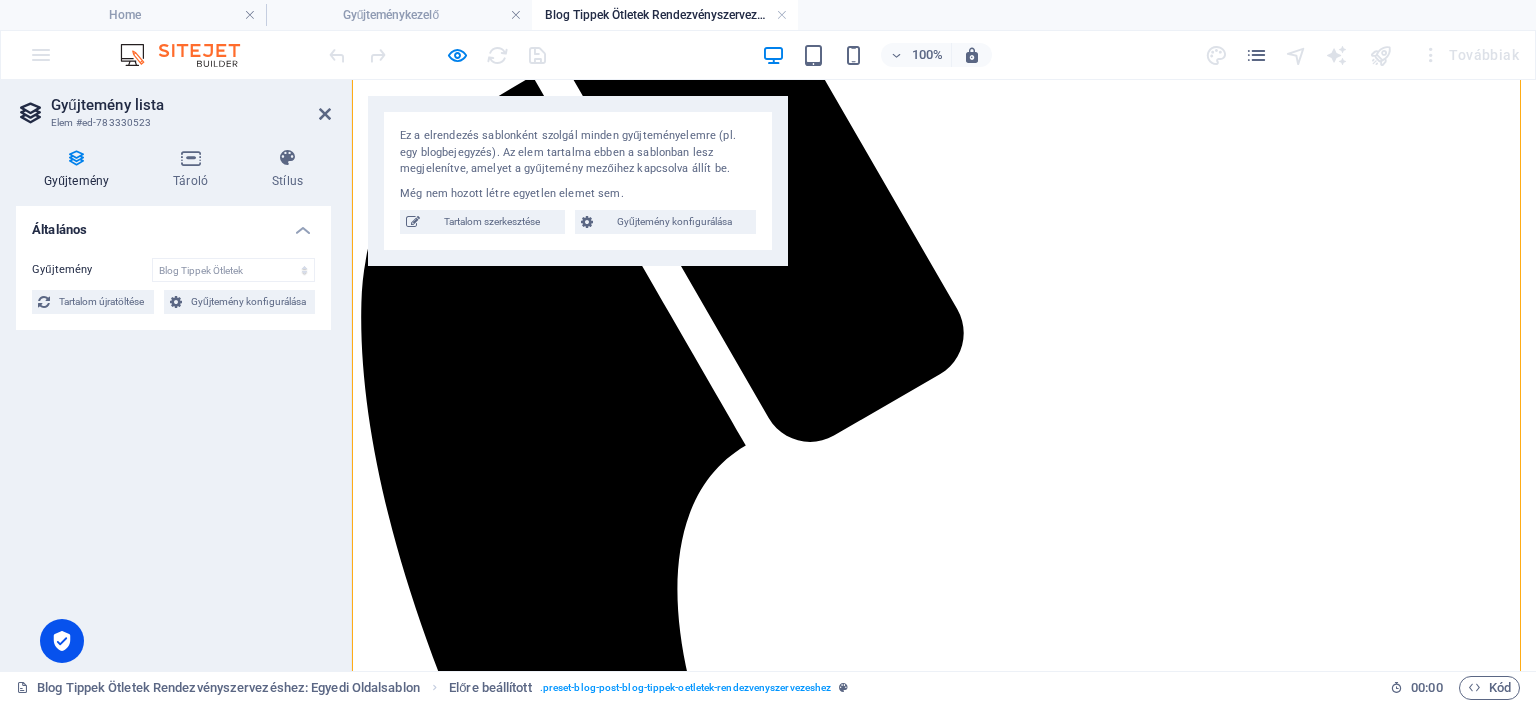 click at bounding box center [325, 114] 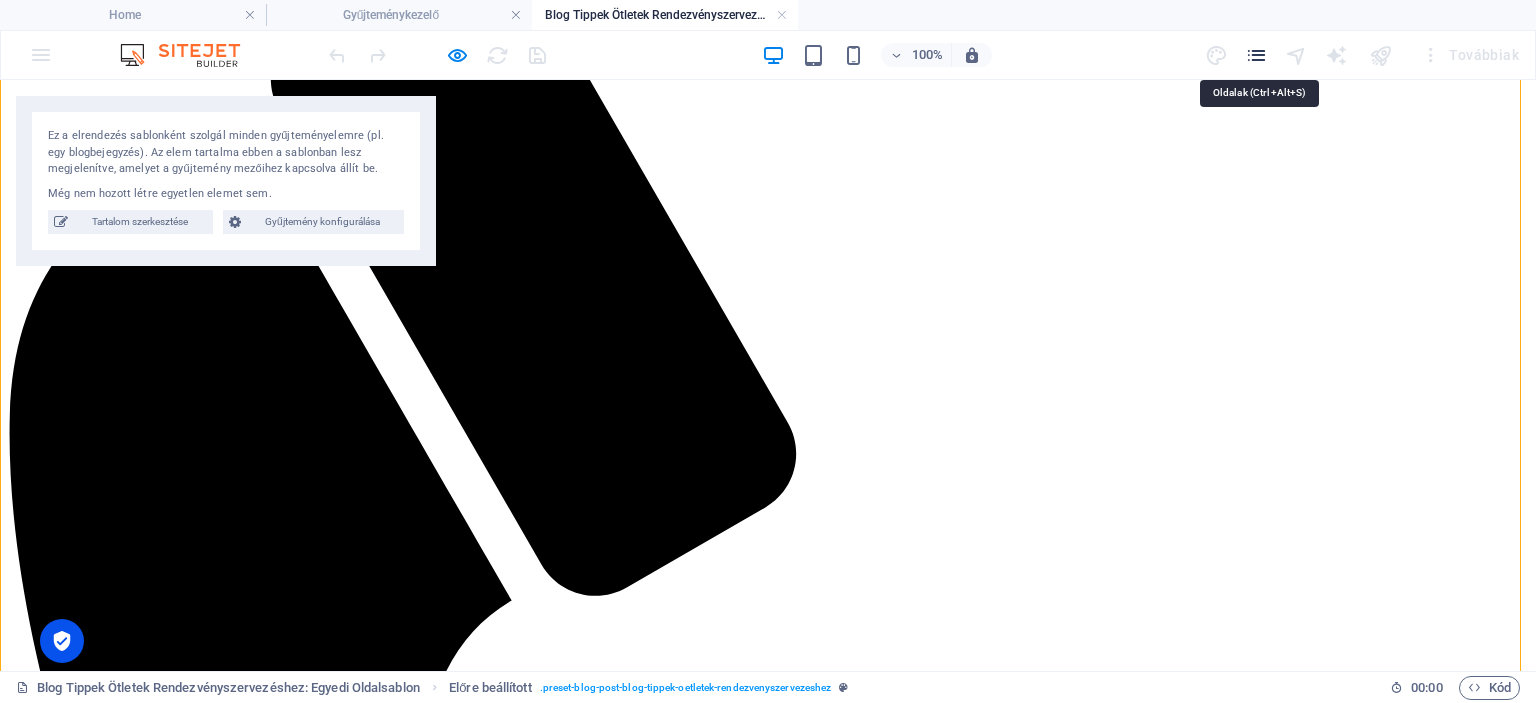 click at bounding box center [1256, 55] 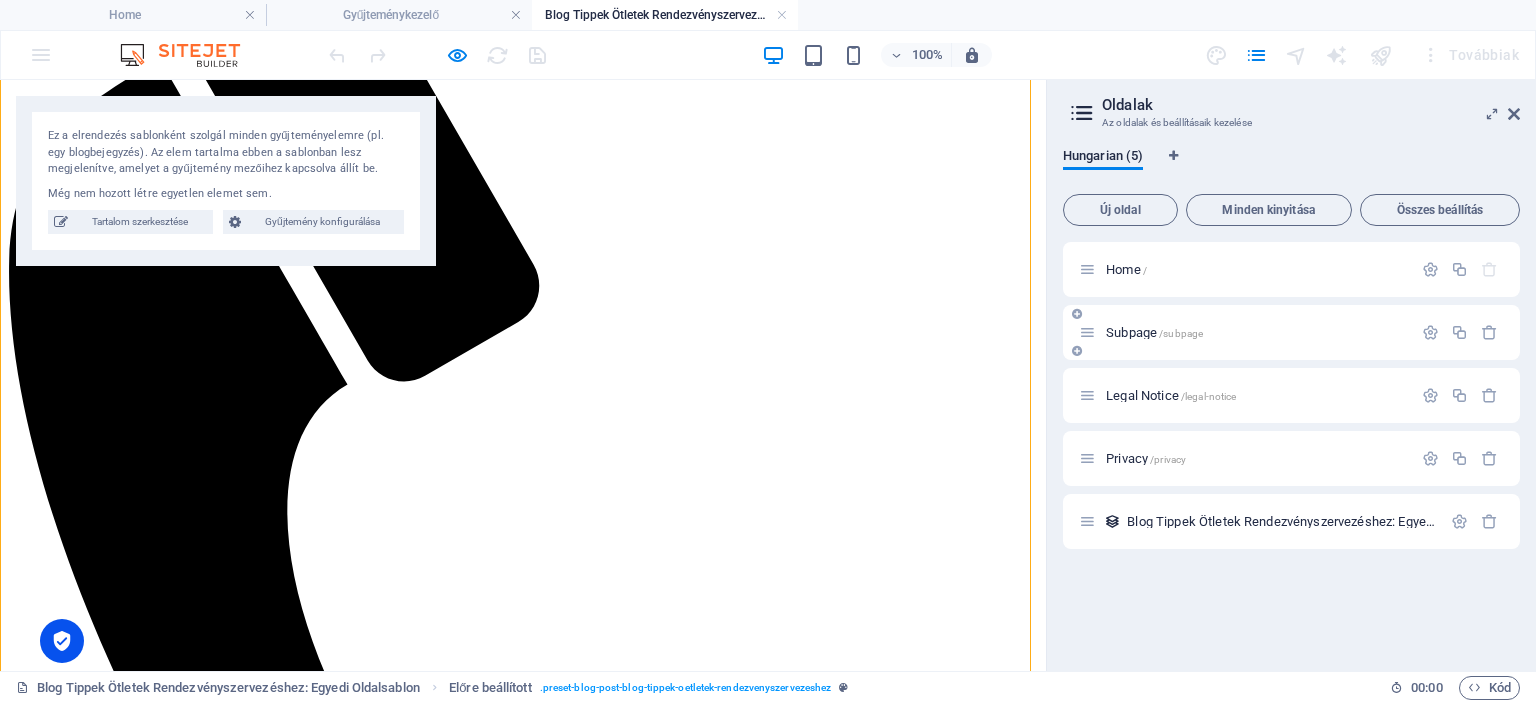 click on "Subpage /subpage" at bounding box center [1154, 332] 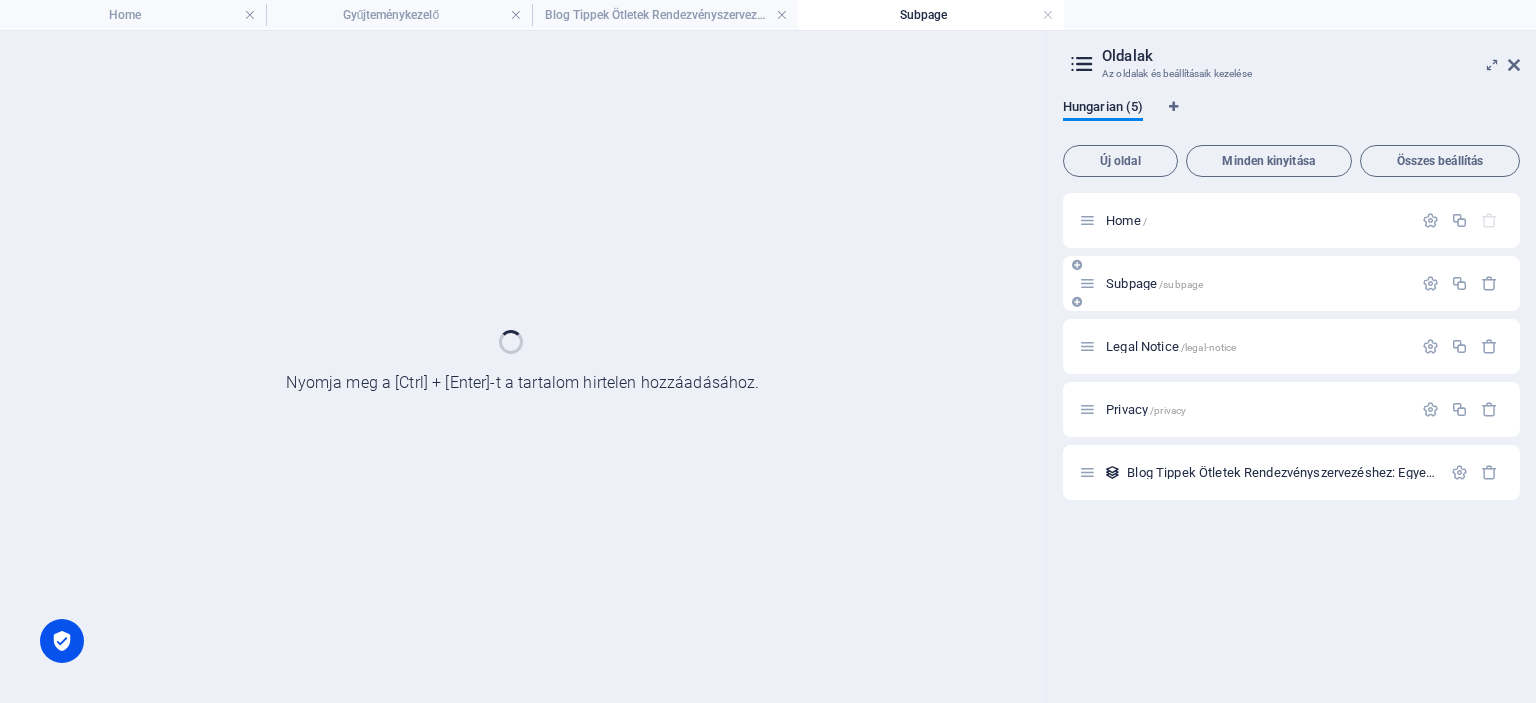scroll, scrollTop: 0, scrollLeft: 0, axis: both 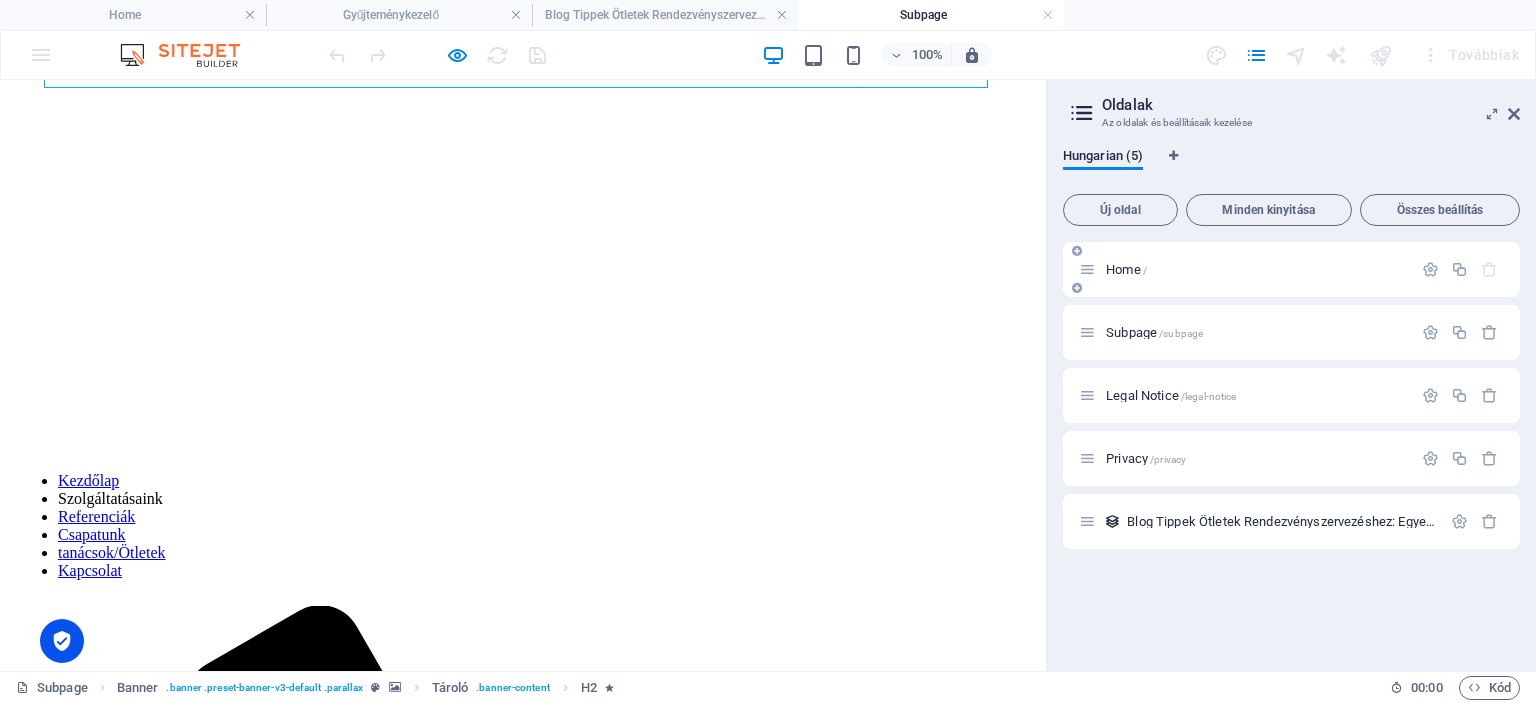 click on "Home /" at bounding box center [1126, 269] 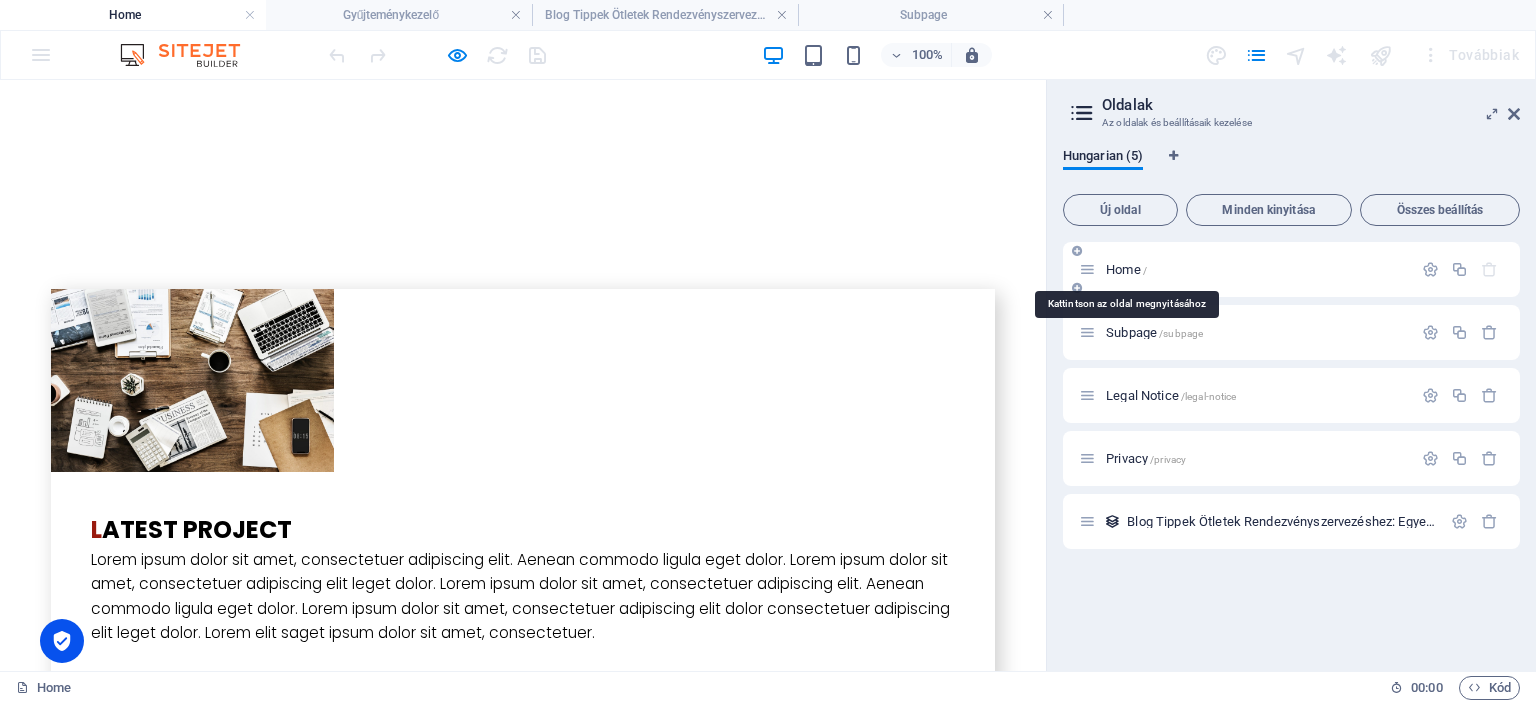scroll, scrollTop: 0, scrollLeft: 0, axis: both 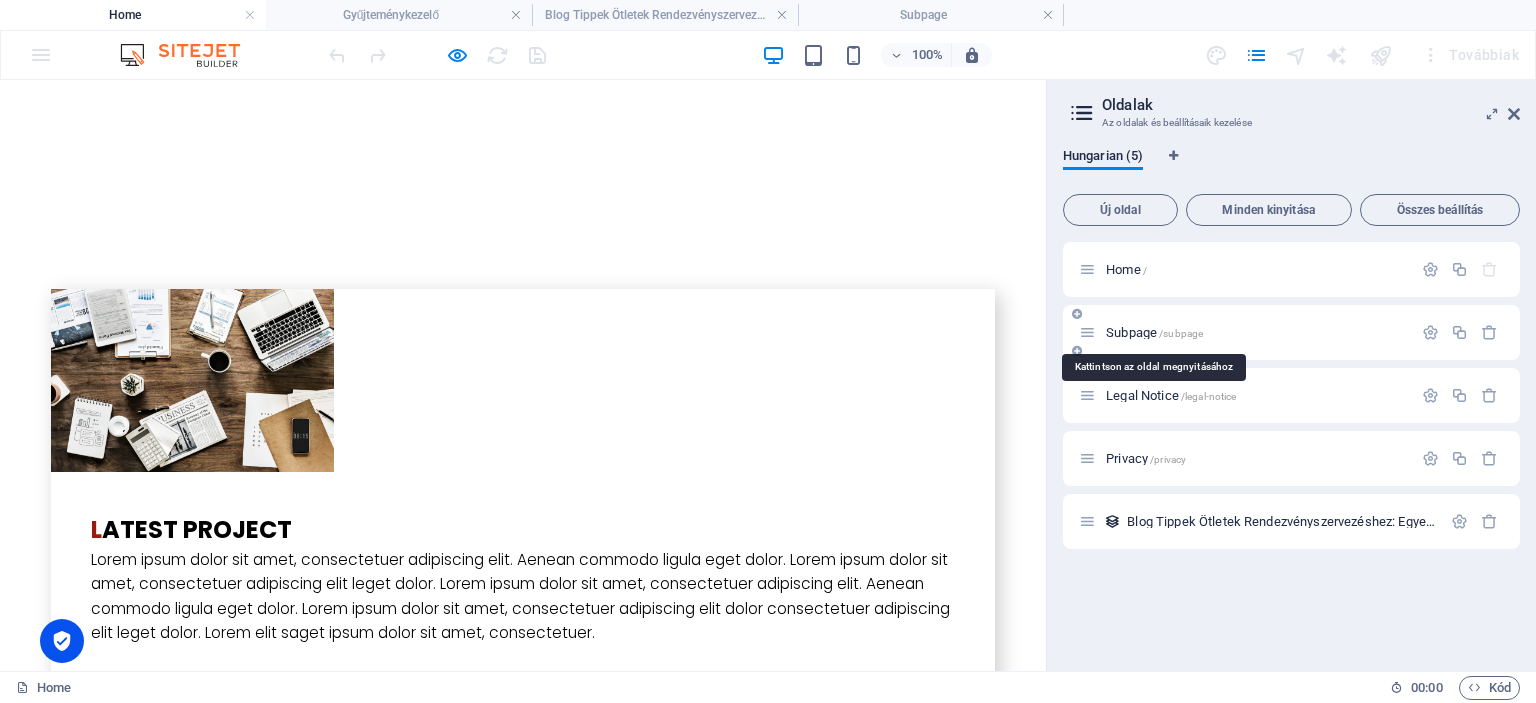 click on "Subpage /subpage" at bounding box center [1154, 332] 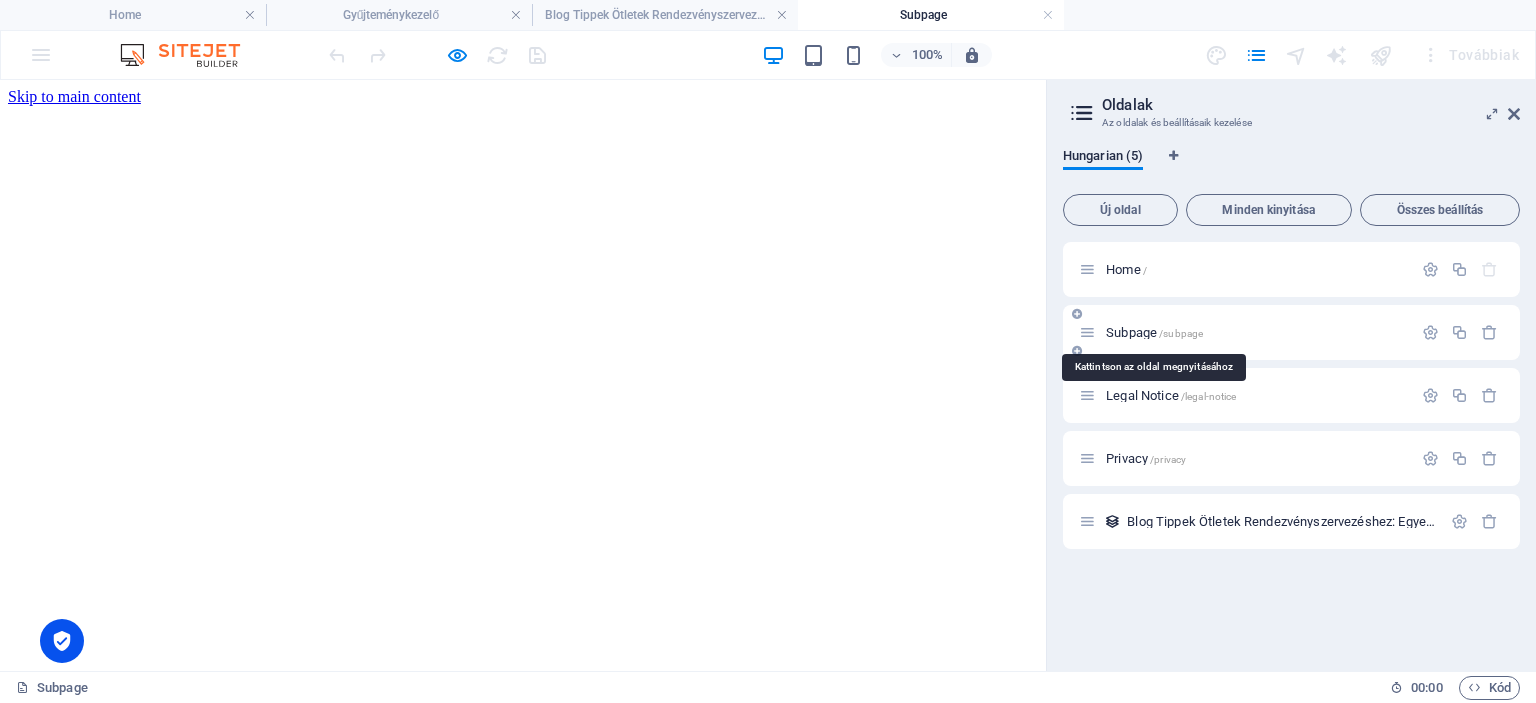 scroll, scrollTop: 239, scrollLeft: 0, axis: vertical 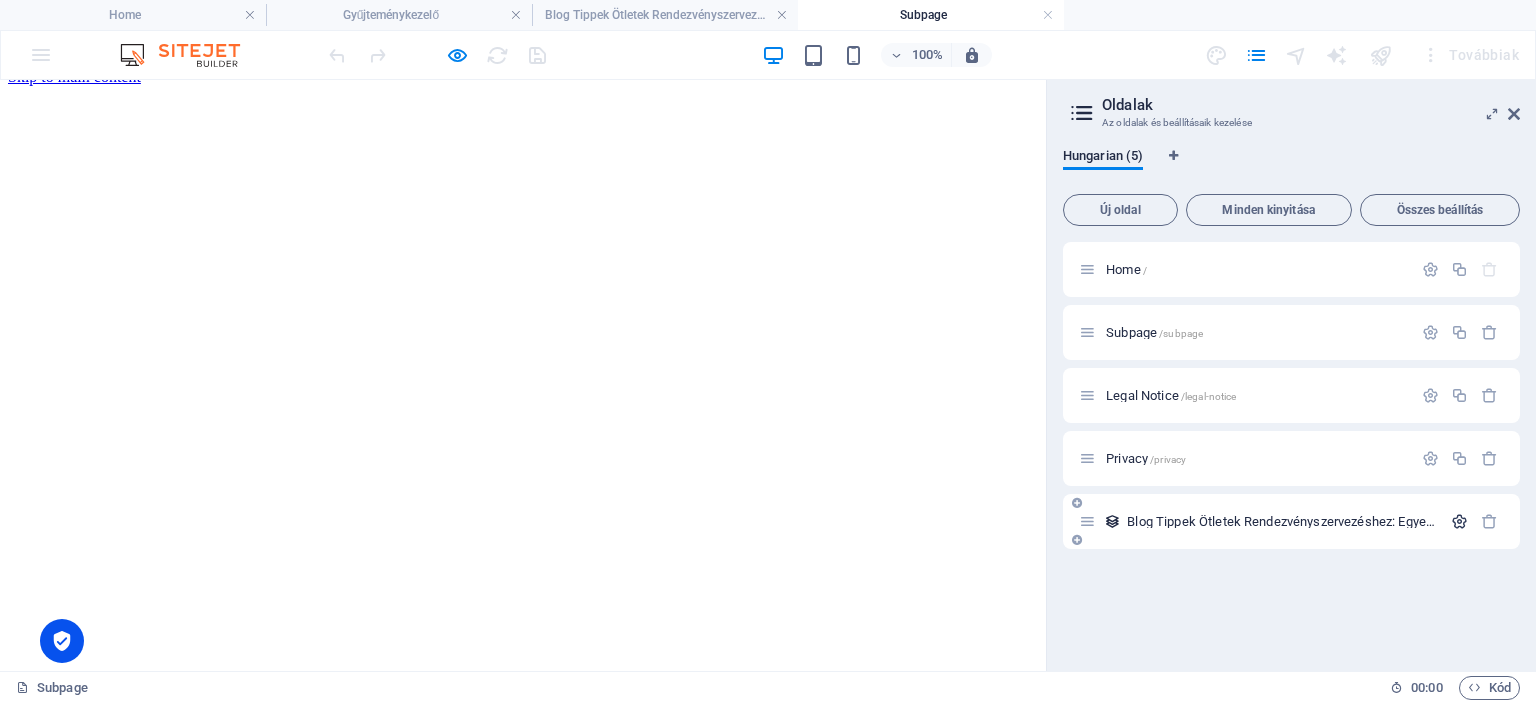 click at bounding box center [1459, 521] 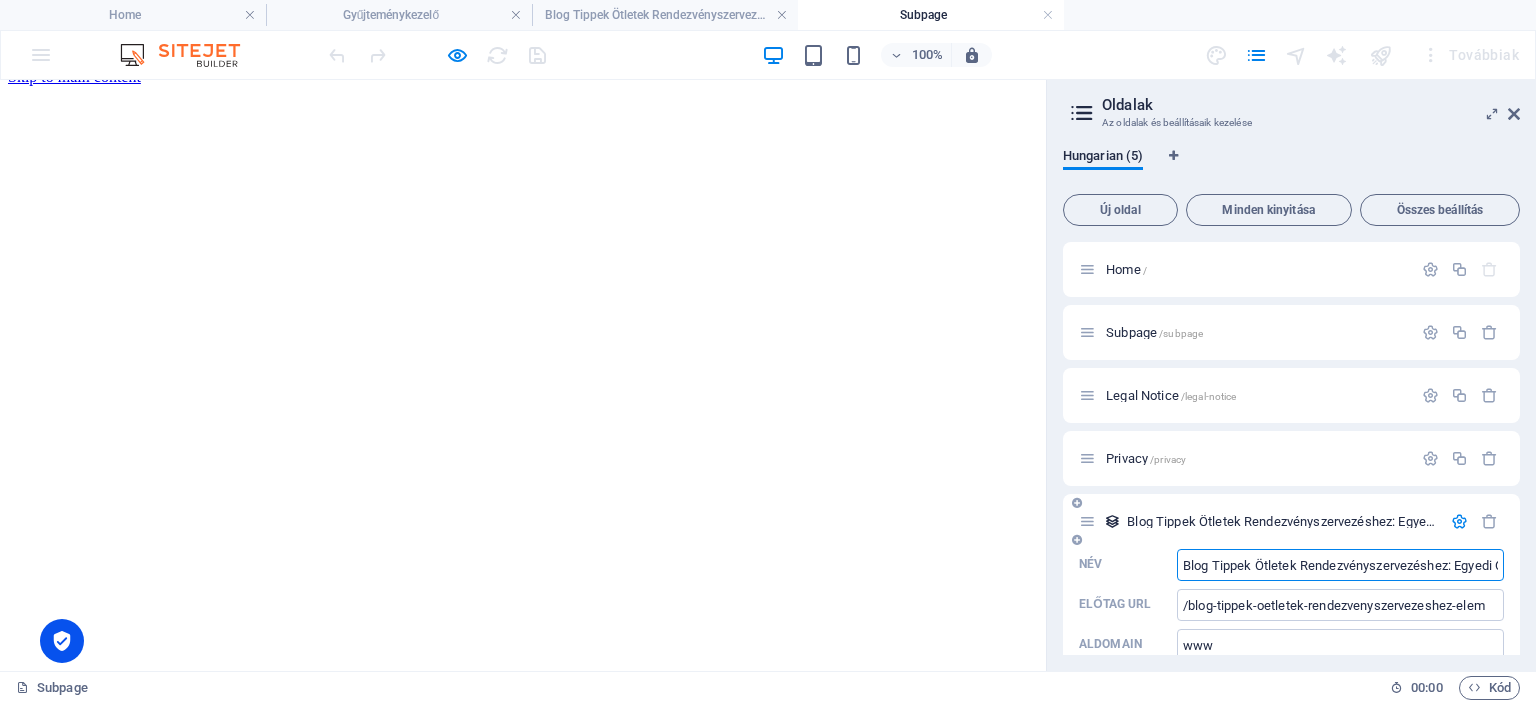 scroll, scrollTop: 0, scrollLeft: 76, axis: horizontal 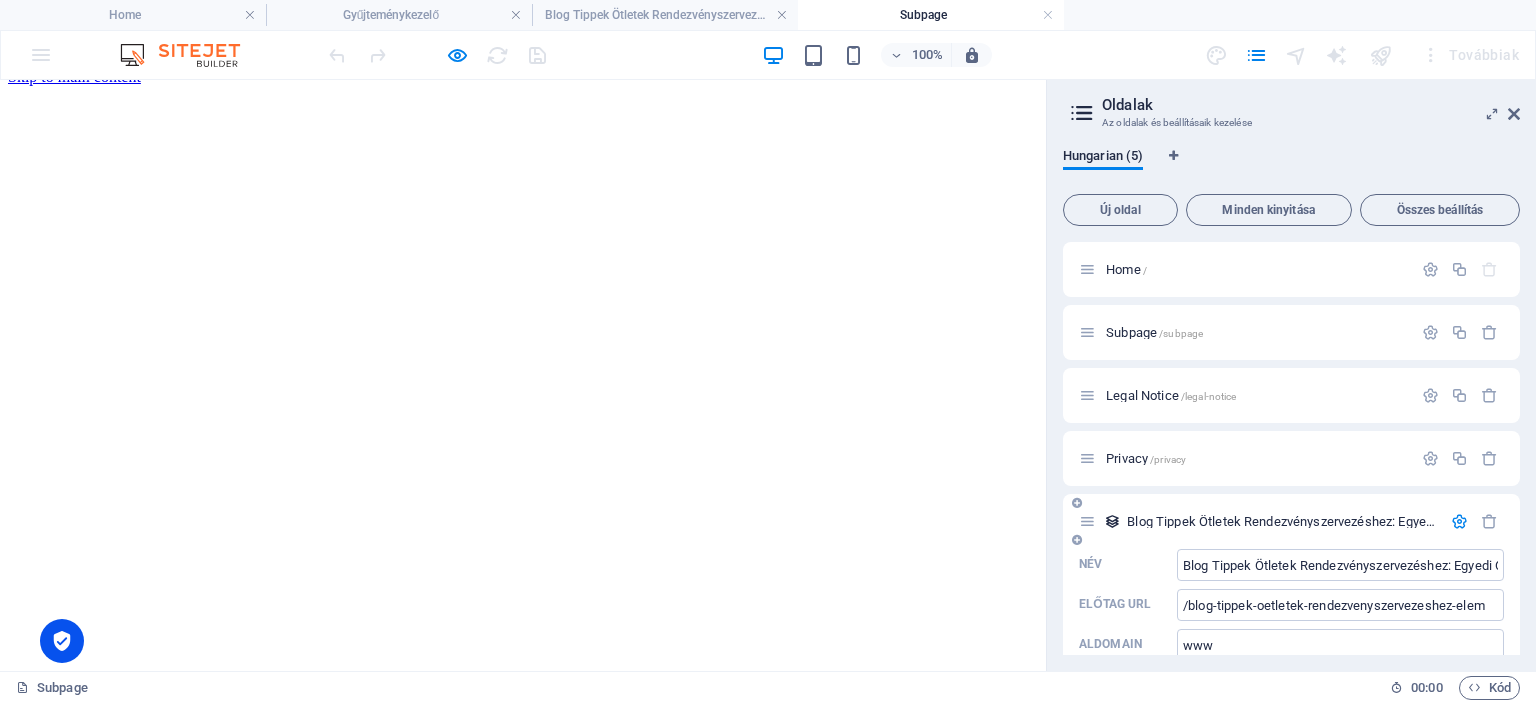 click at bounding box center [1459, 521] 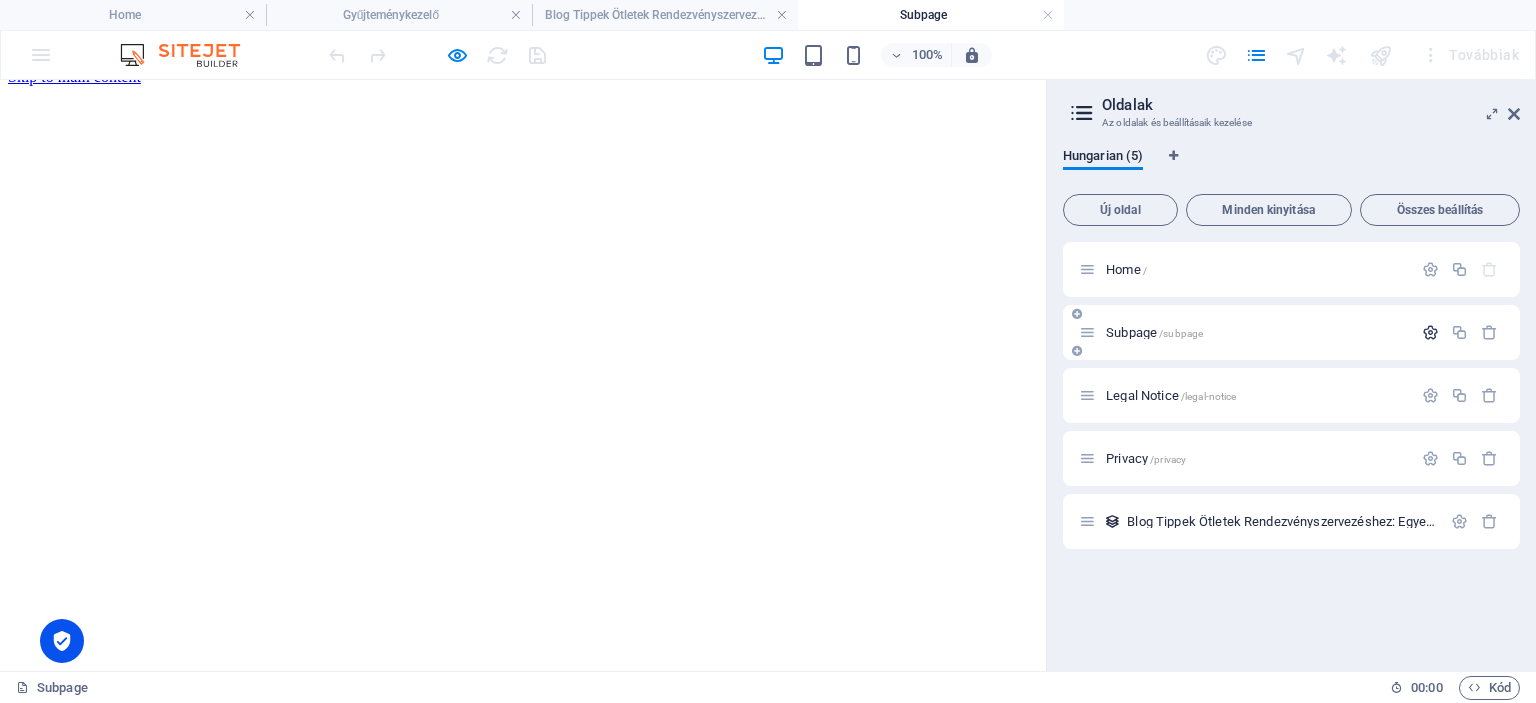 click at bounding box center [1430, 332] 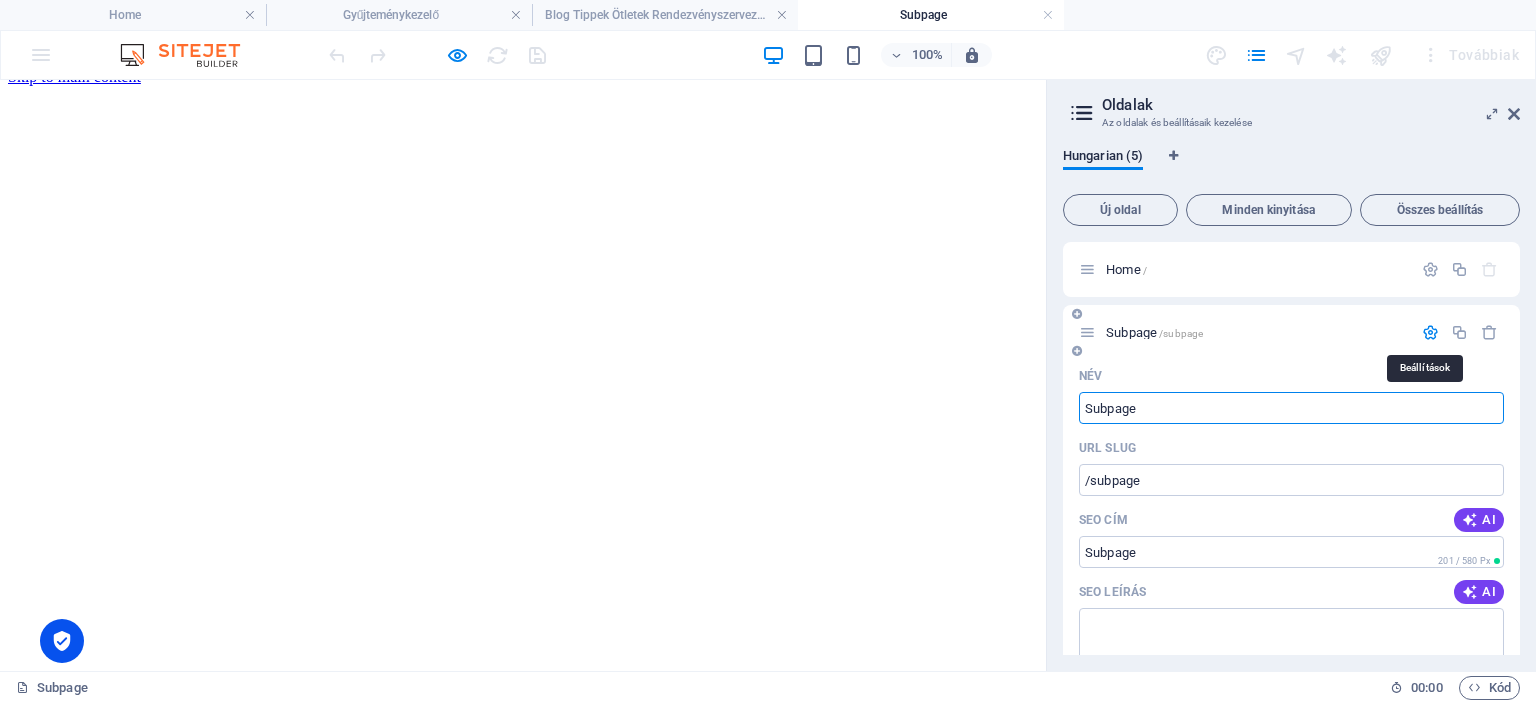 click at bounding box center [1430, 332] 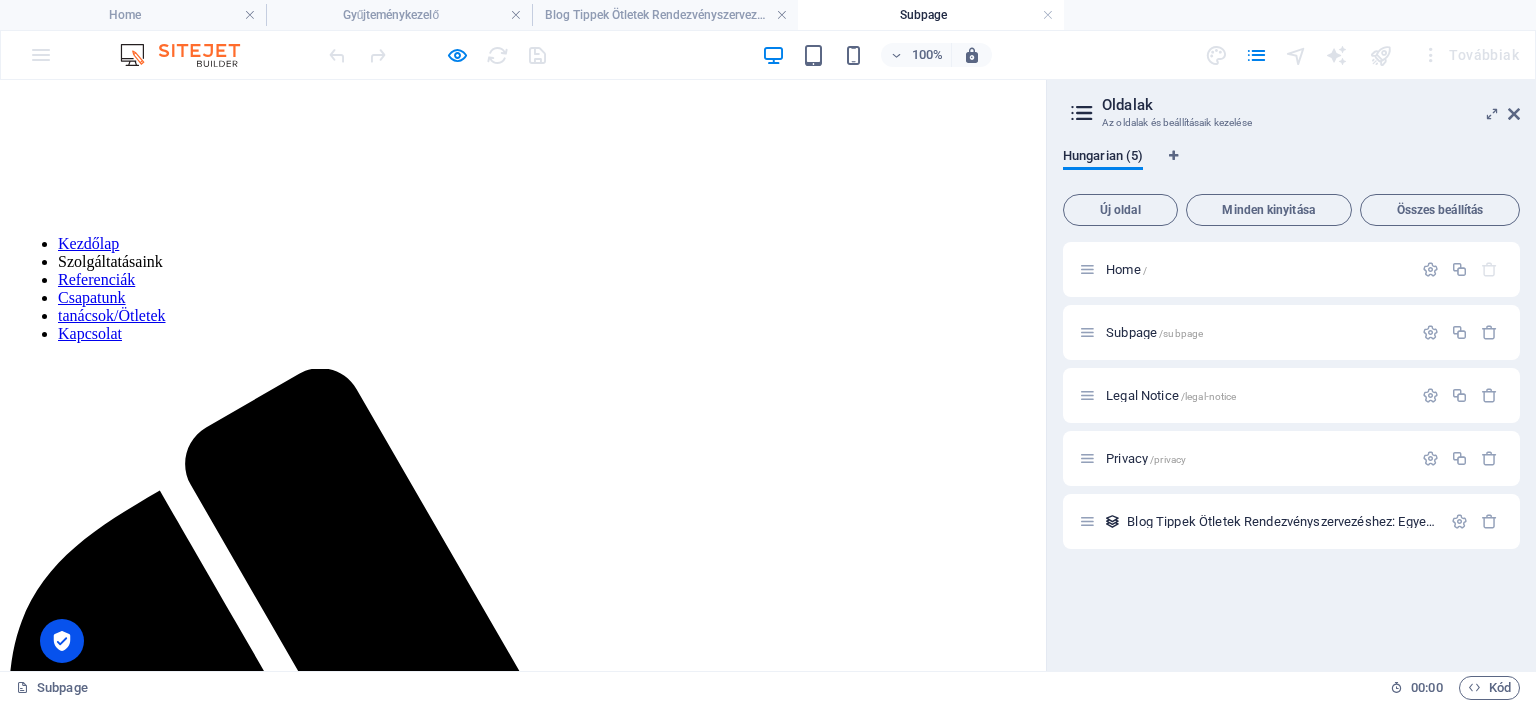 scroll, scrollTop: 485, scrollLeft: 0, axis: vertical 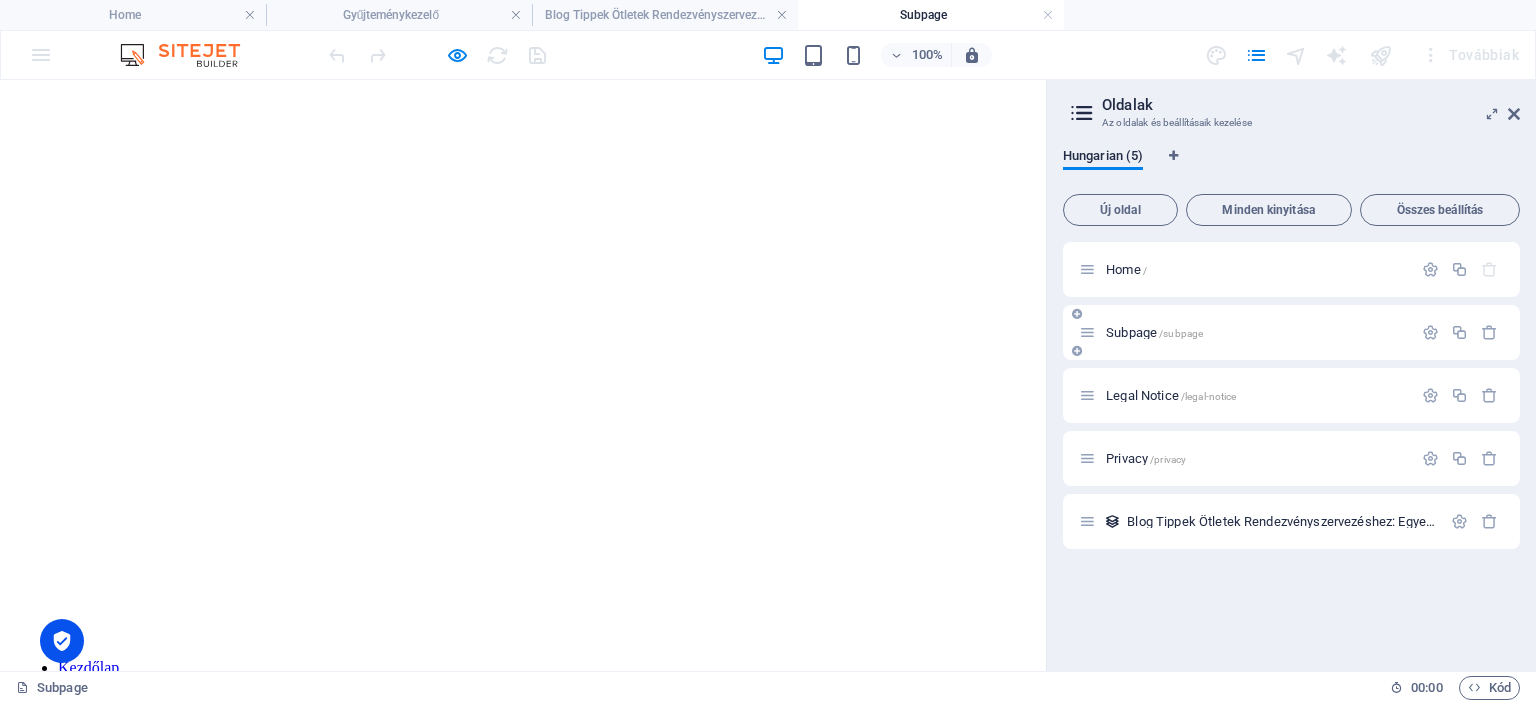 click at bounding box center (1077, 351) 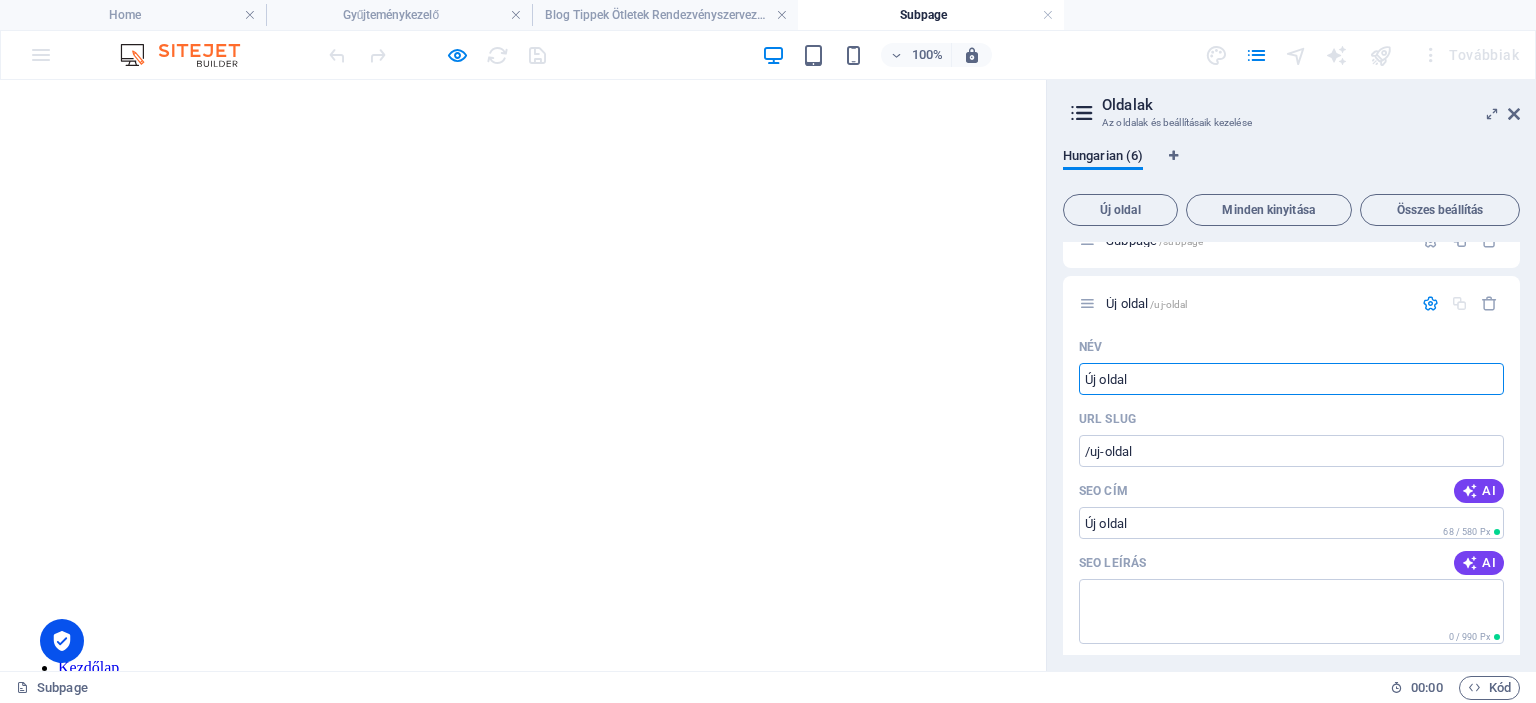 scroll, scrollTop: 0, scrollLeft: 0, axis: both 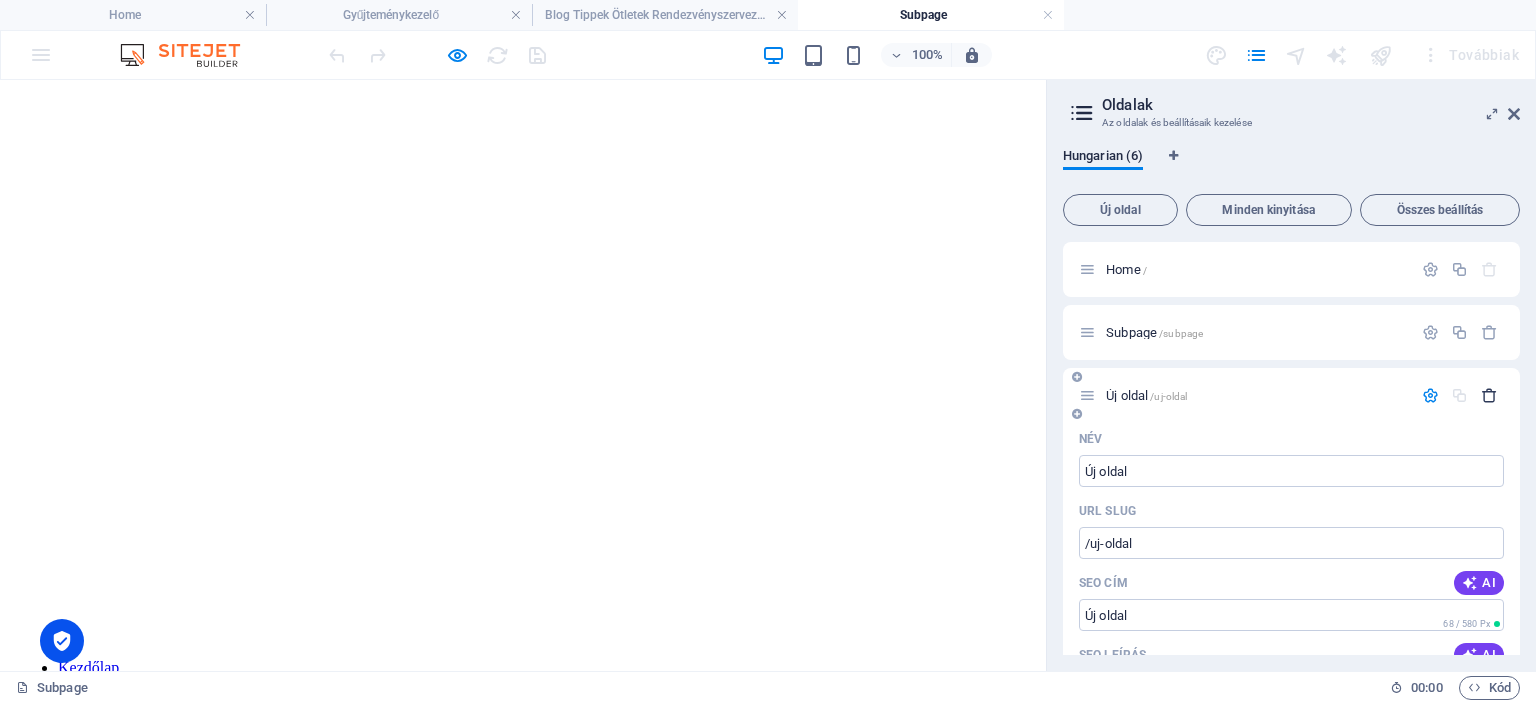 click at bounding box center [1489, 395] 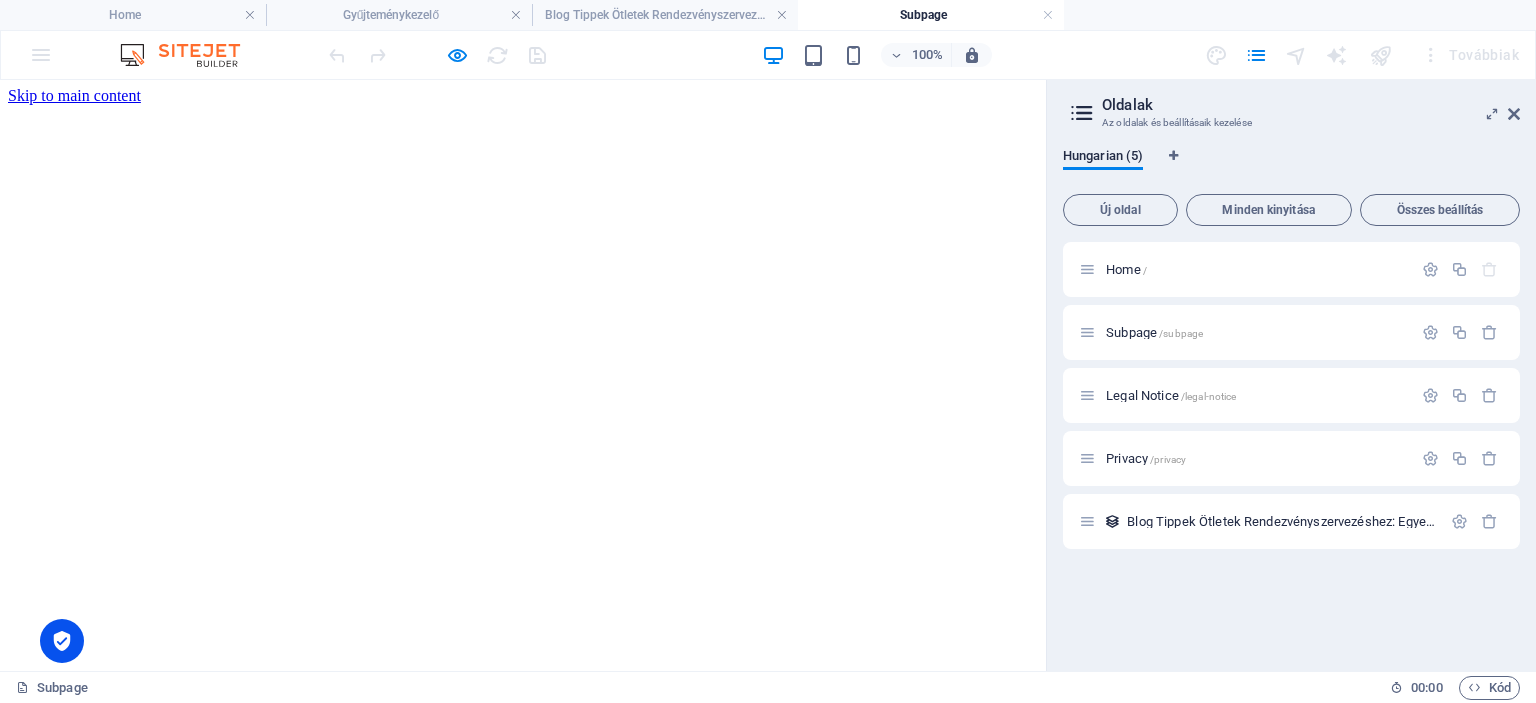scroll, scrollTop: 0, scrollLeft: 0, axis: both 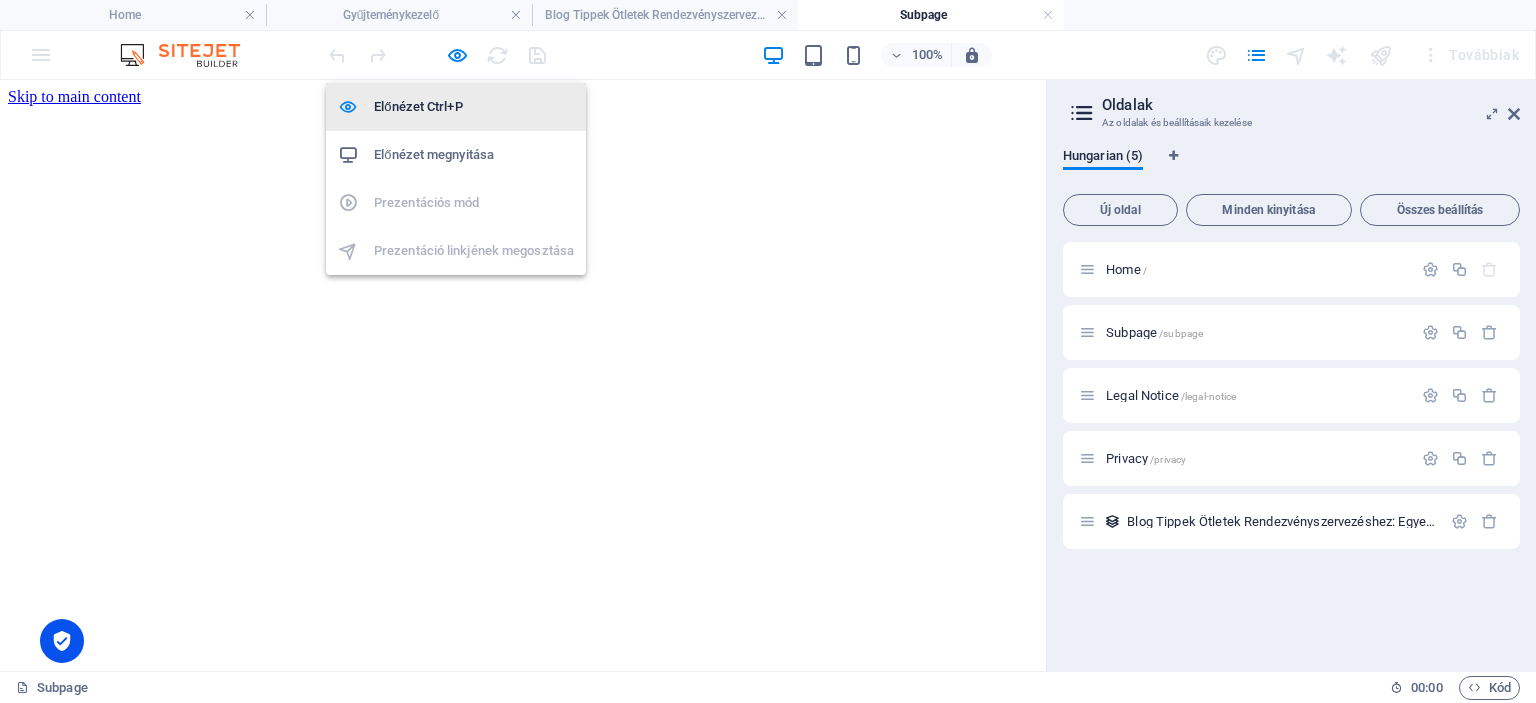click on "Előnézet Ctrl+P" at bounding box center [474, 107] 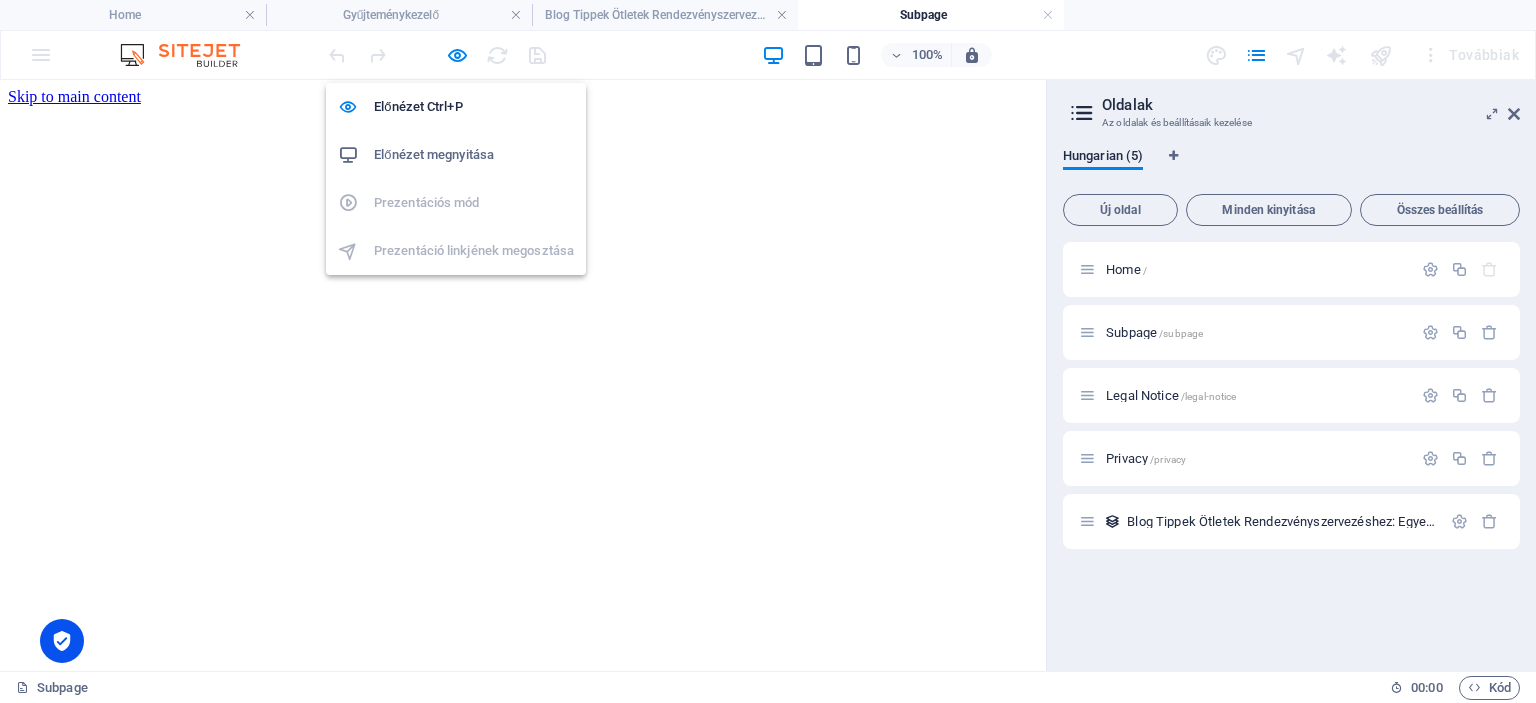 click on "Előnézet megnyitása" at bounding box center [474, 155] 